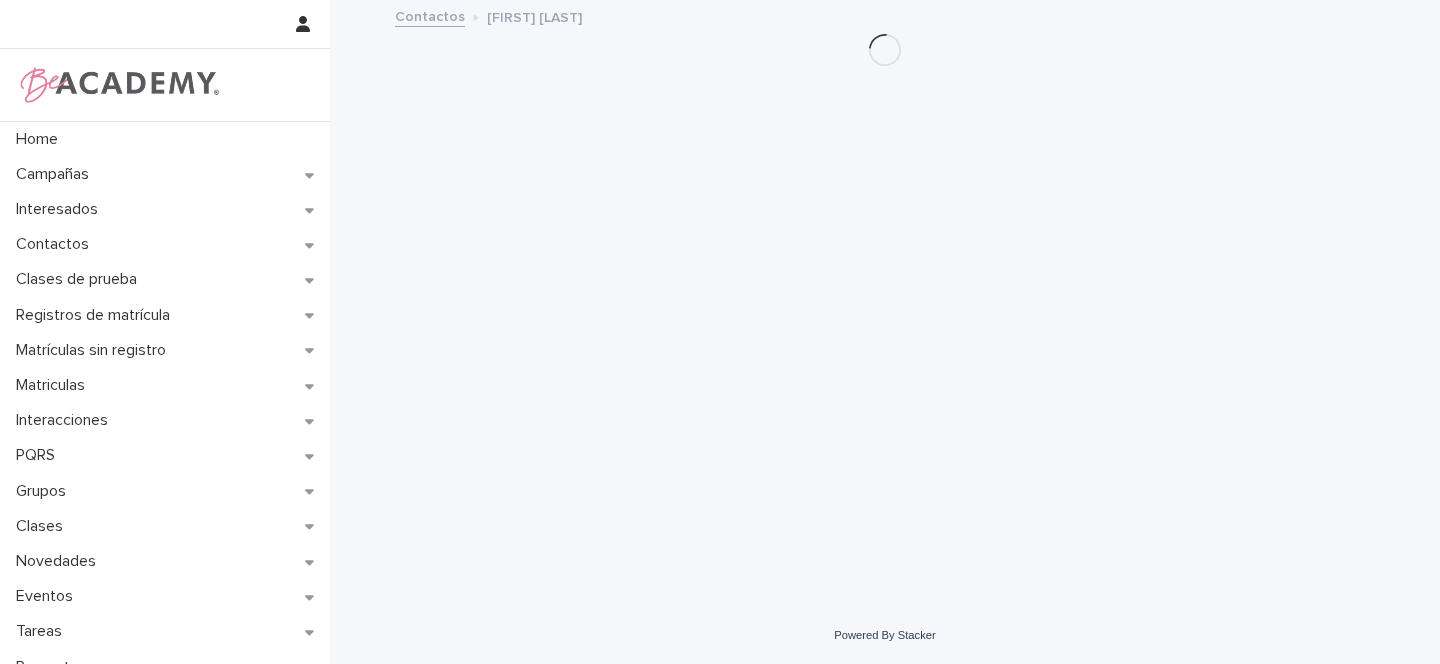 scroll, scrollTop: 0, scrollLeft: 0, axis: both 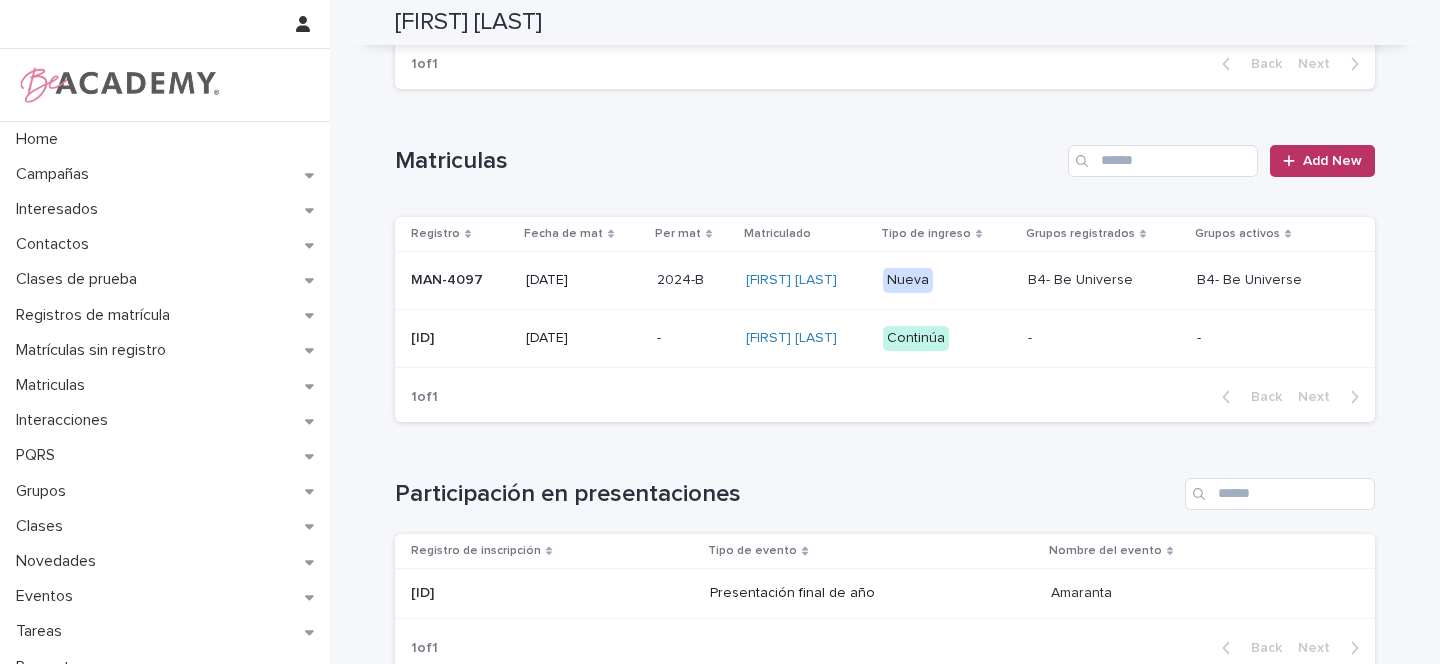 click on "[ID]" at bounding box center (460, 336) 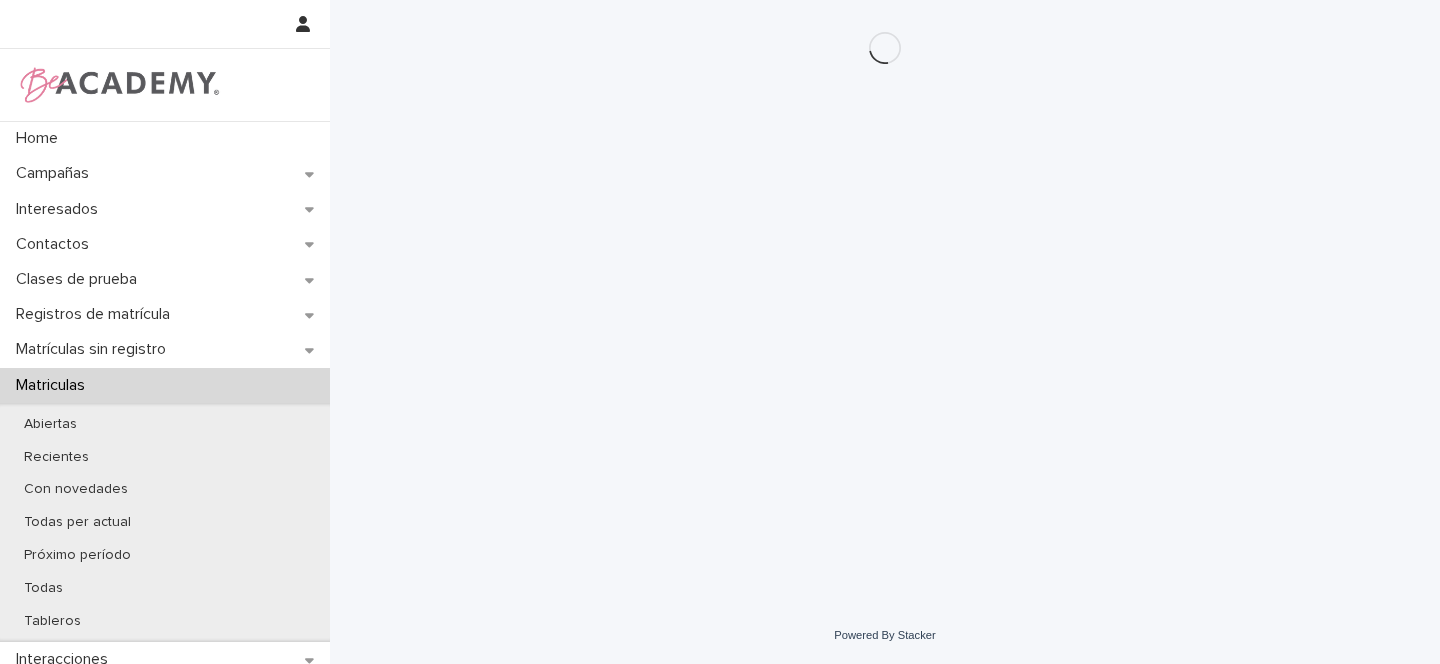 scroll, scrollTop: 0, scrollLeft: 0, axis: both 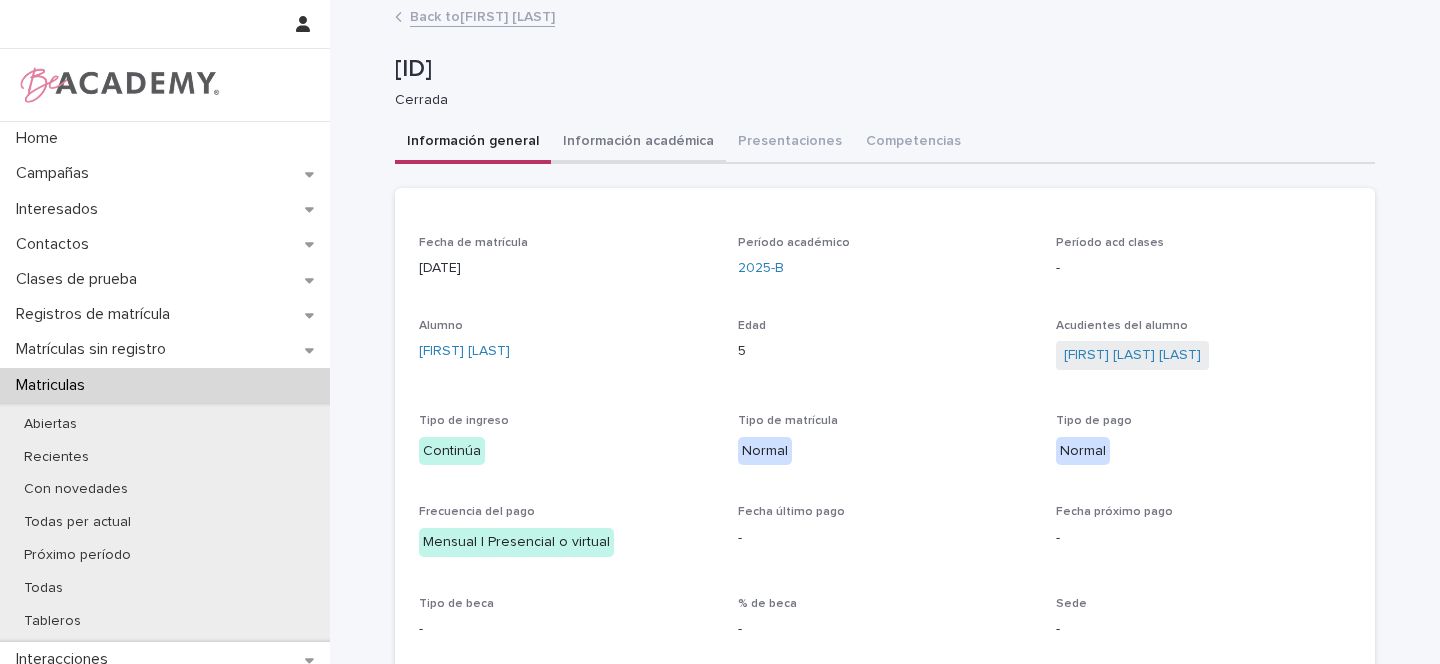 click on "Información académica" at bounding box center [638, 143] 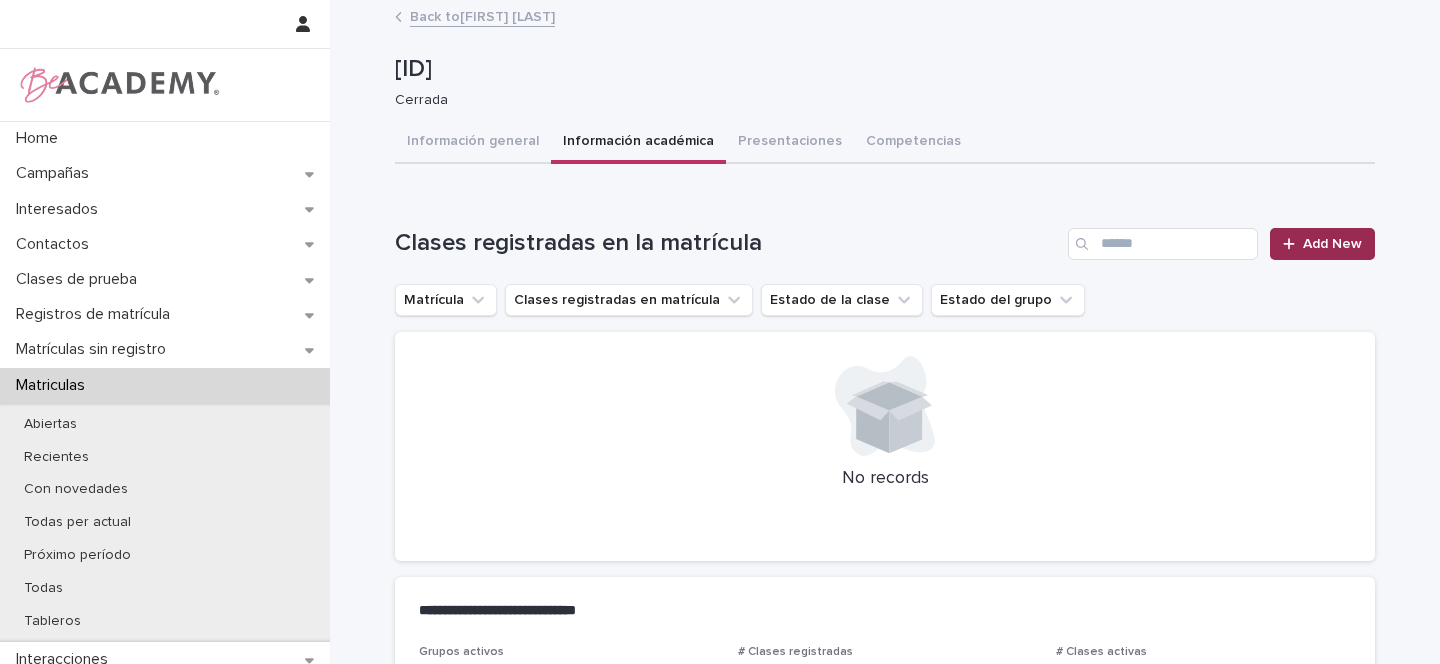 click on "Add New" at bounding box center [1332, 244] 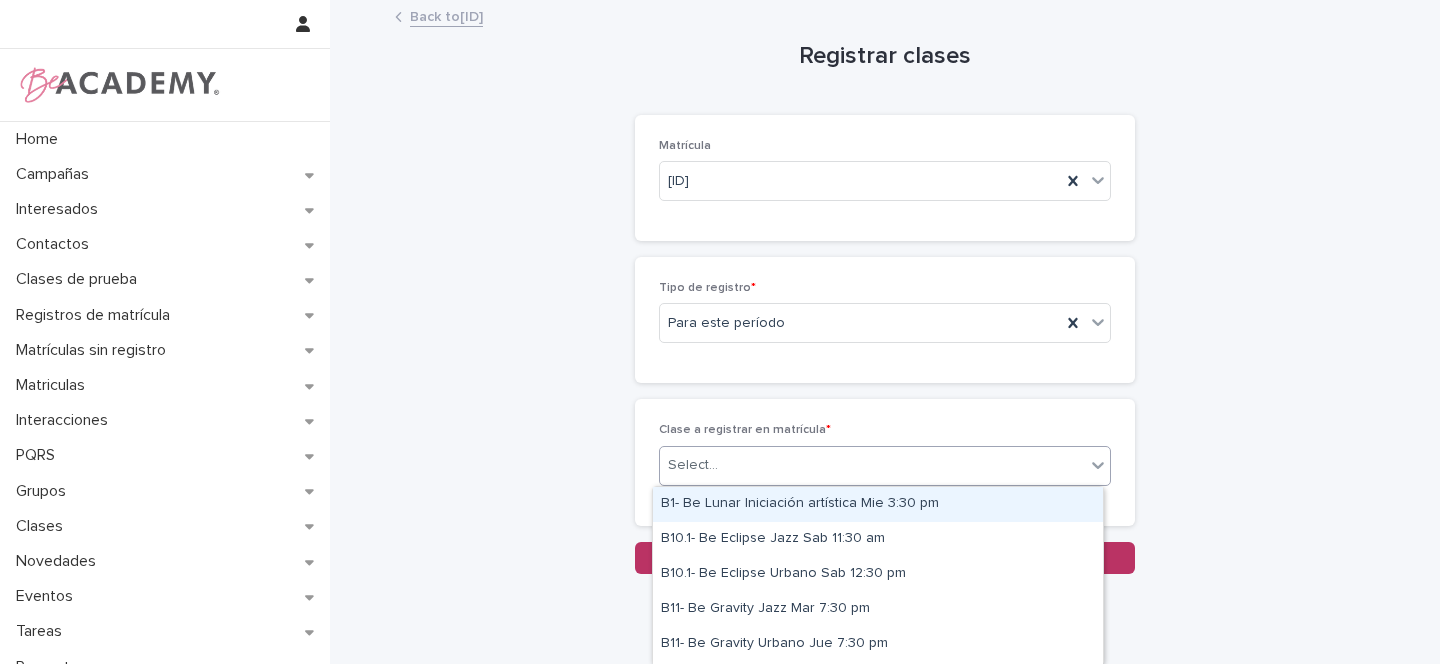 click on "Select..." at bounding box center (693, 465) 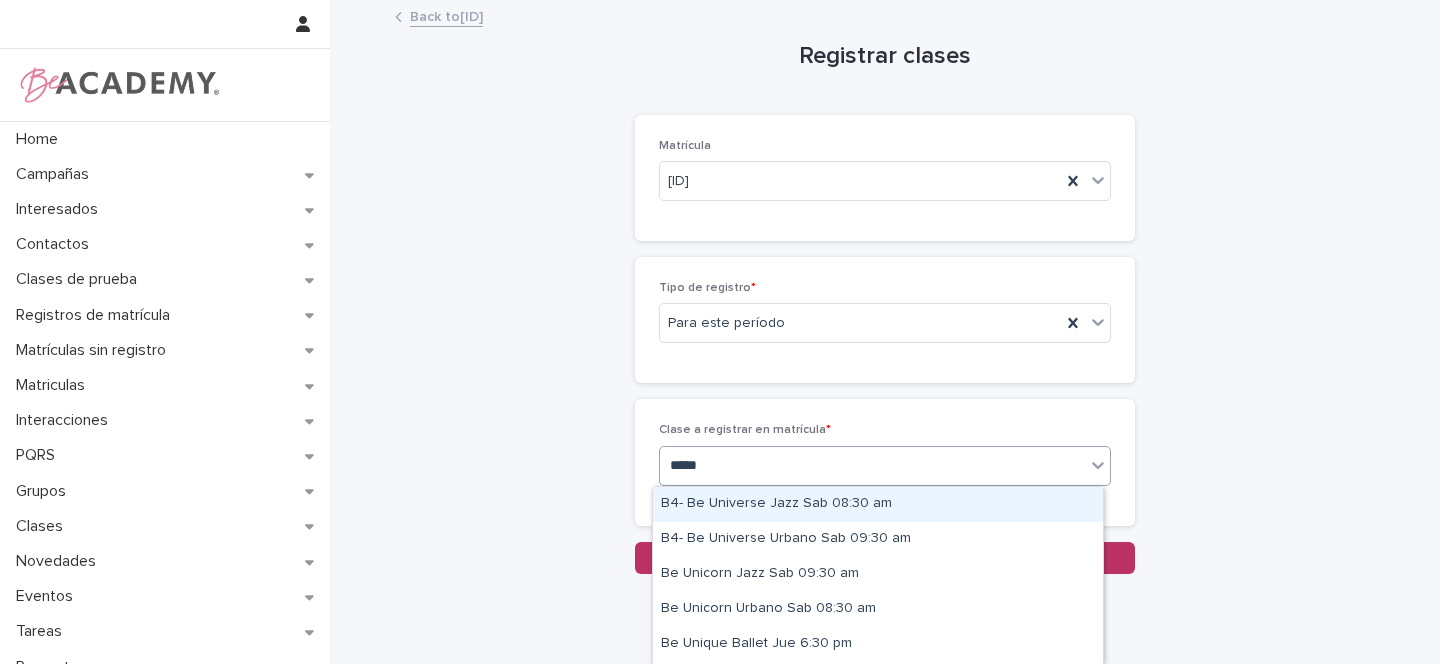 type on "******" 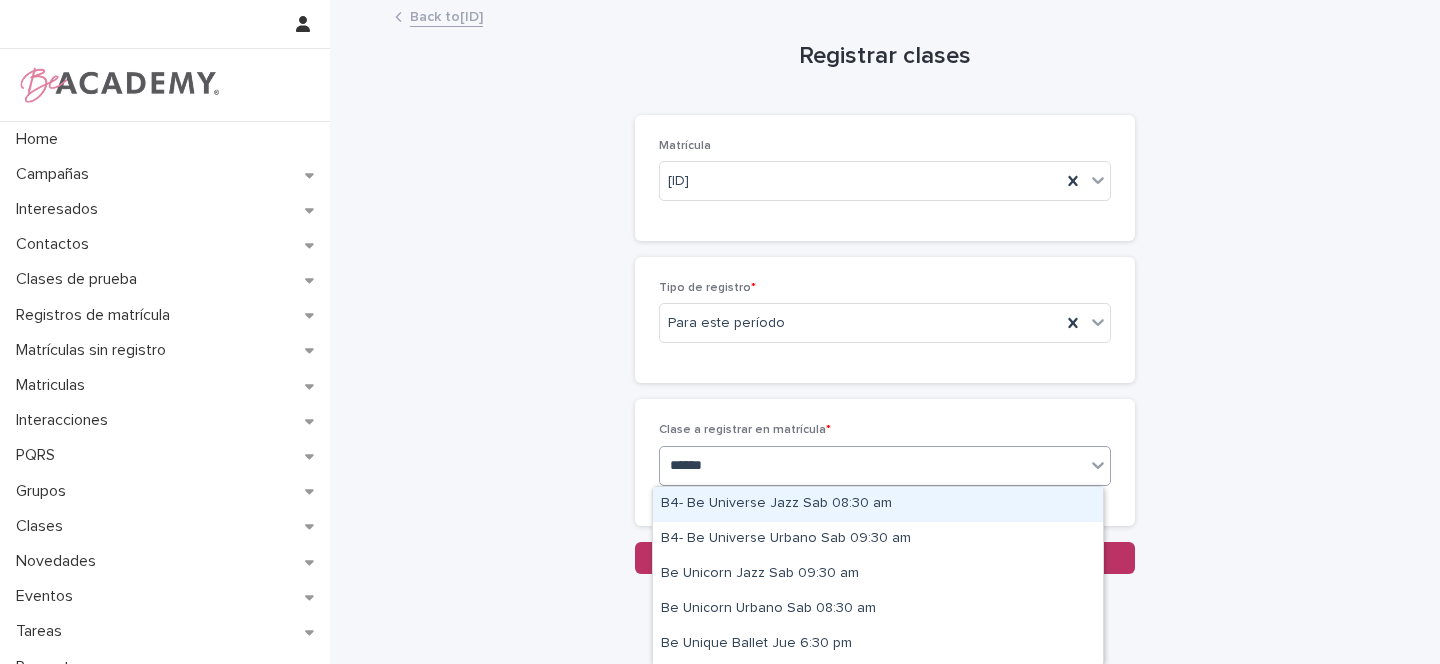 click on "B4- Be Universe Jazz Sab 08:30 am" at bounding box center [878, 504] 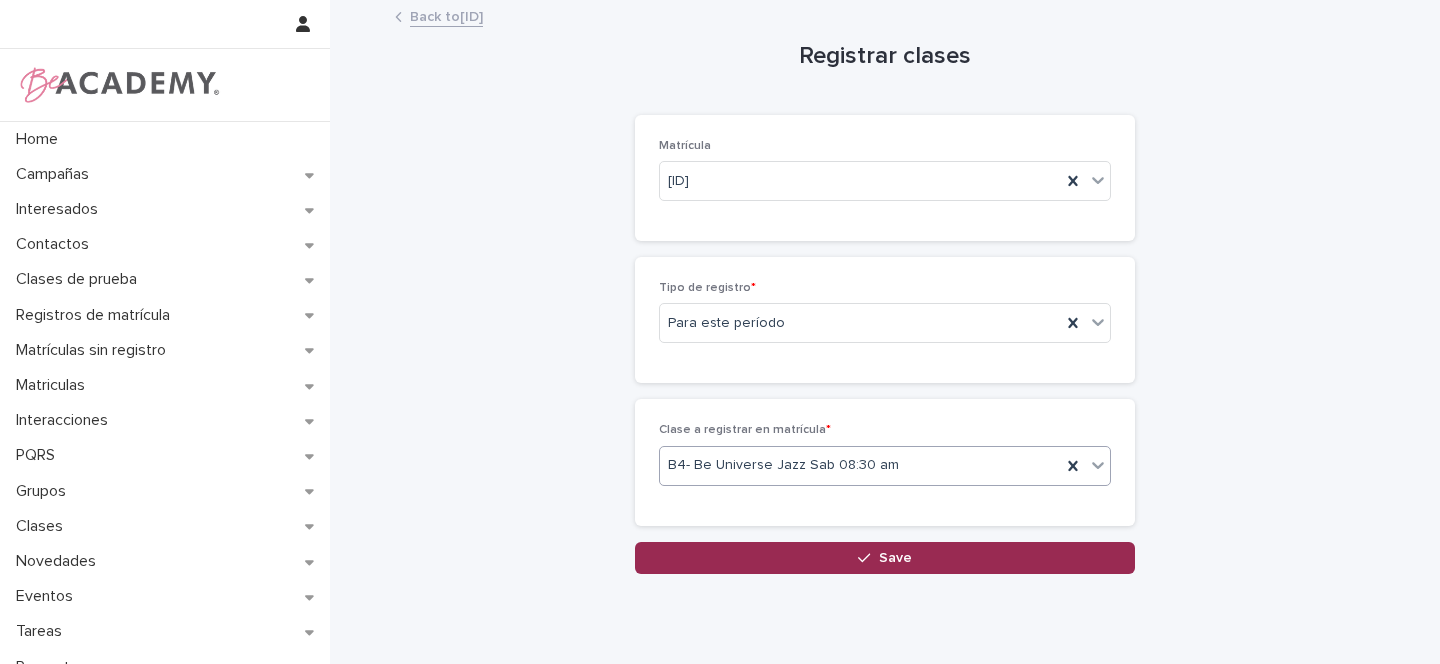 click 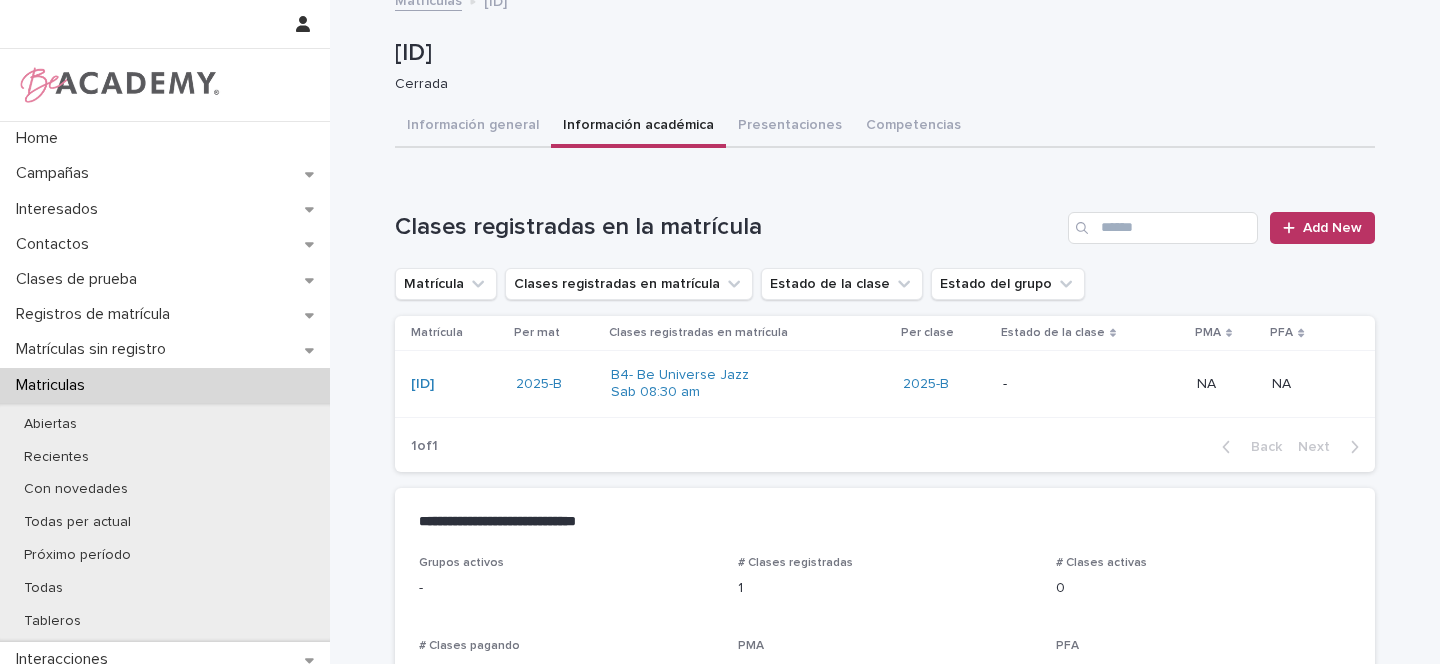 scroll, scrollTop: 33, scrollLeft: 0, axis: vertical 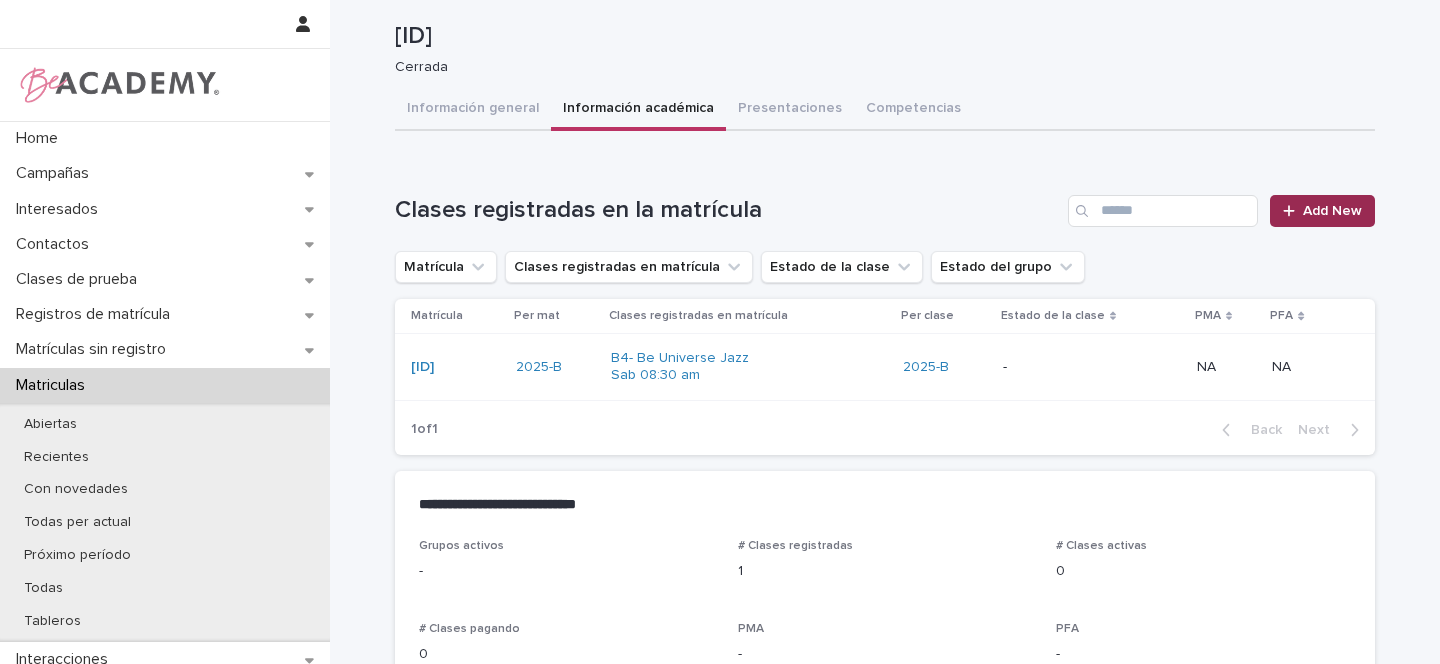 click on "Add New" at bounding box center (1332, 211) 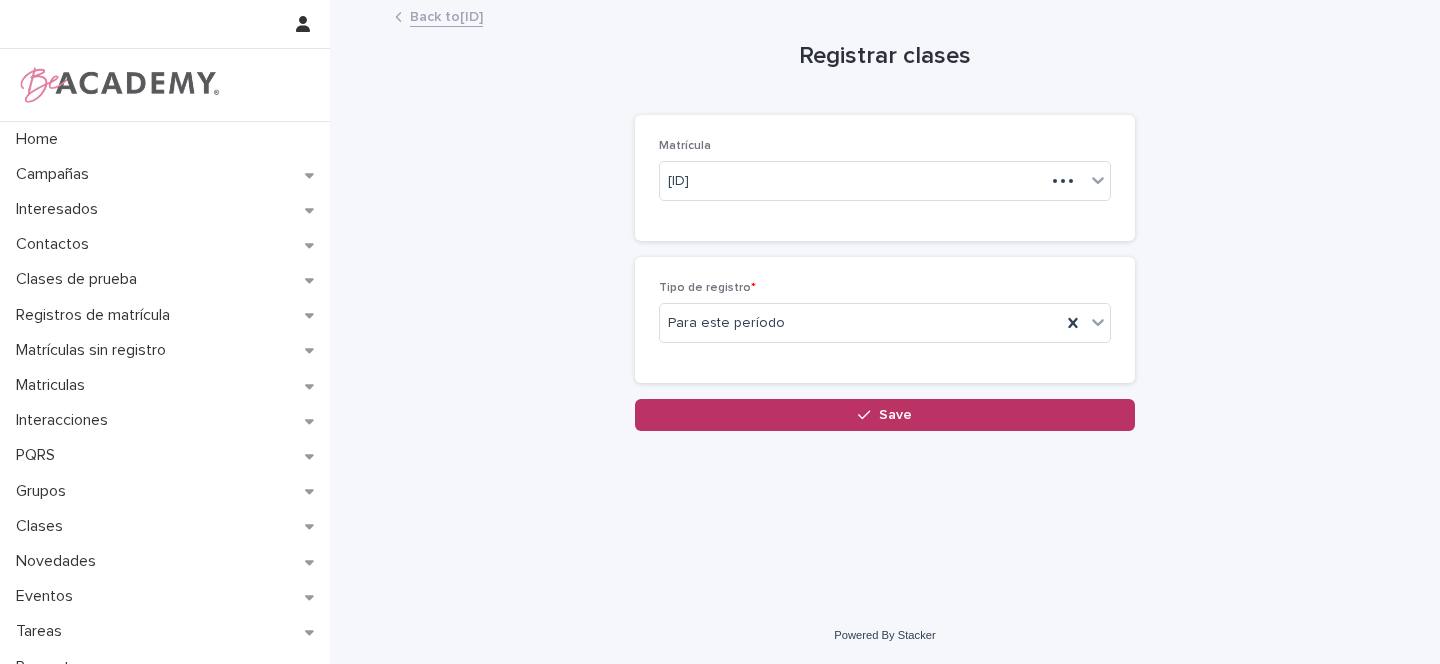scroll, scrollTop: 0, scrollLeft: 0, axis: both 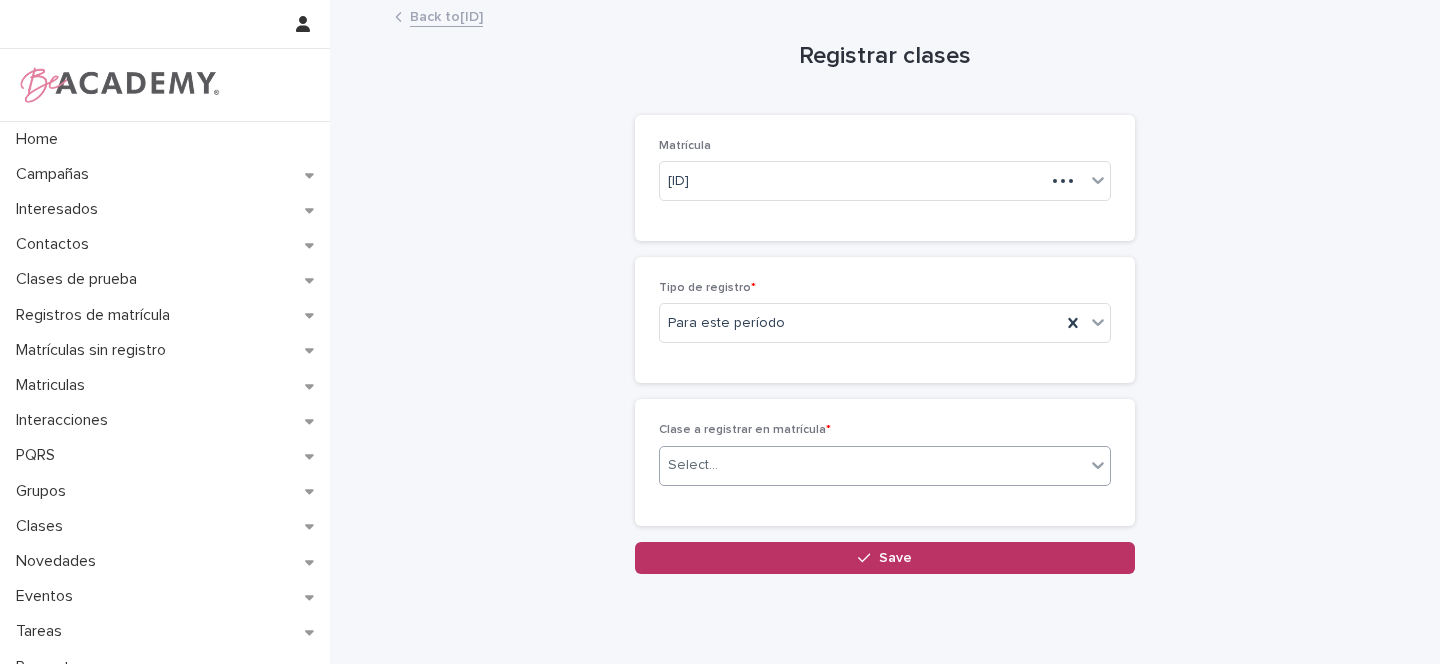 click on "Select..." at bounding box center (693, 465) 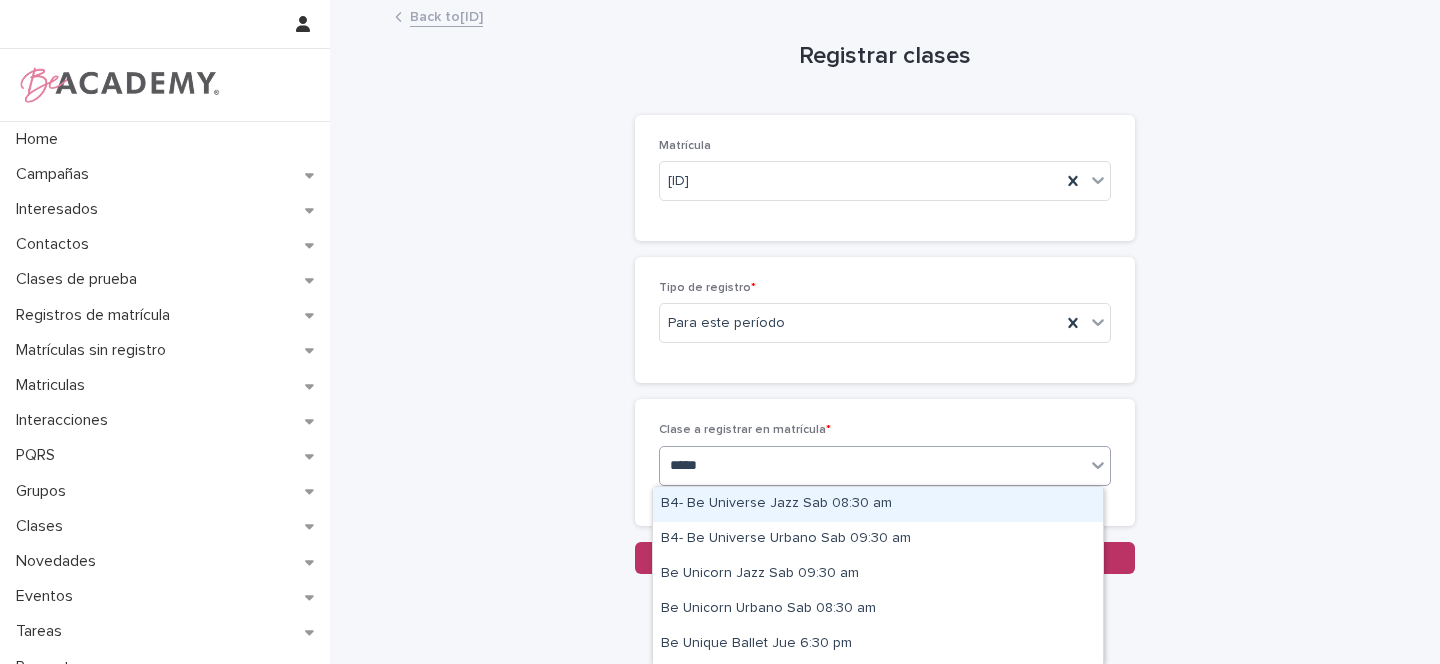 type on "******" 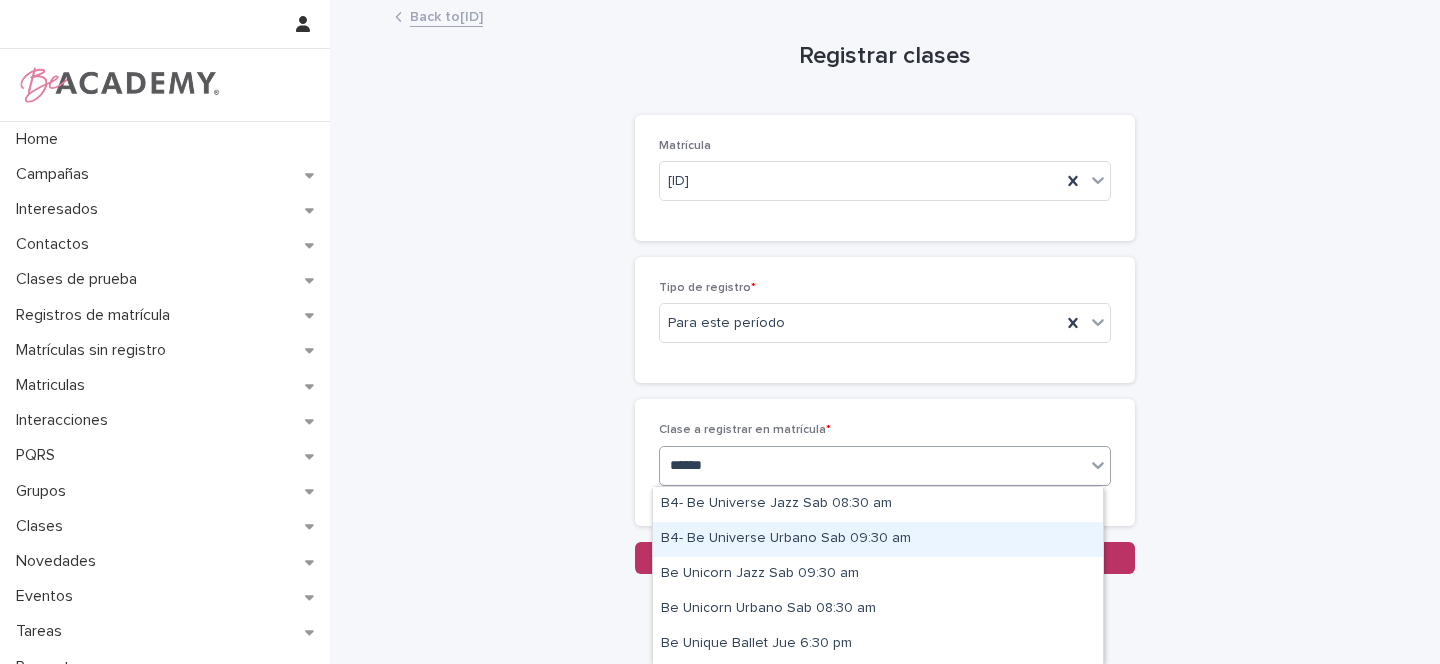 click on "B4- Be Universe Urbano Sab 09:30 am" at bounding box center [878, 539] 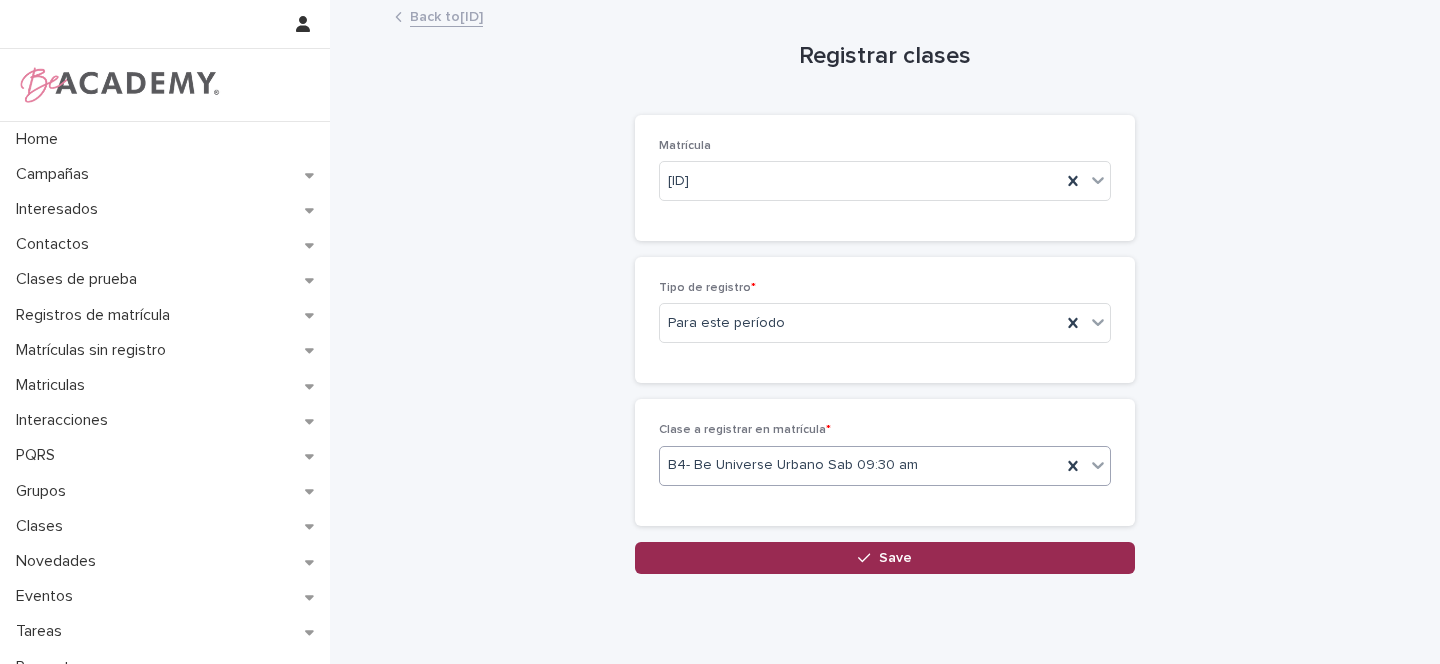 click on "Save" at bounding box center [885, 558] 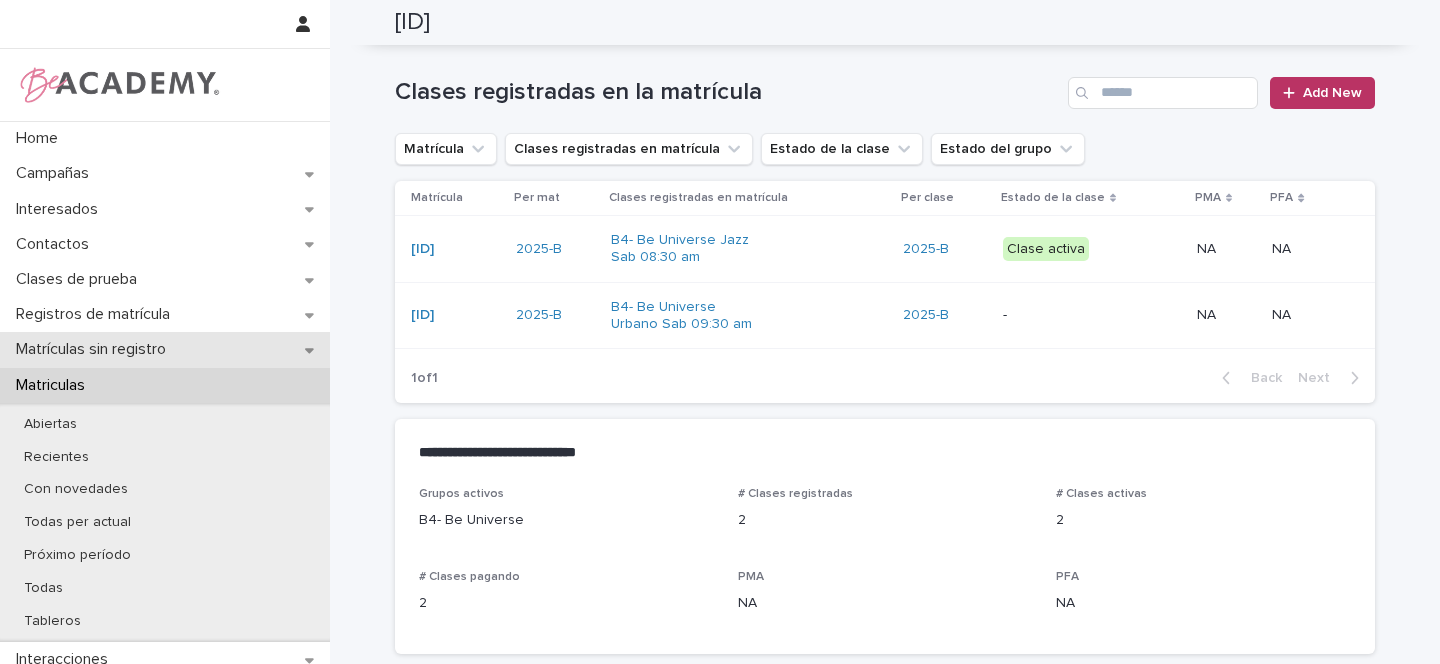 scroll, scrollTop: 142, scrollLeft: 0, axis: vertical 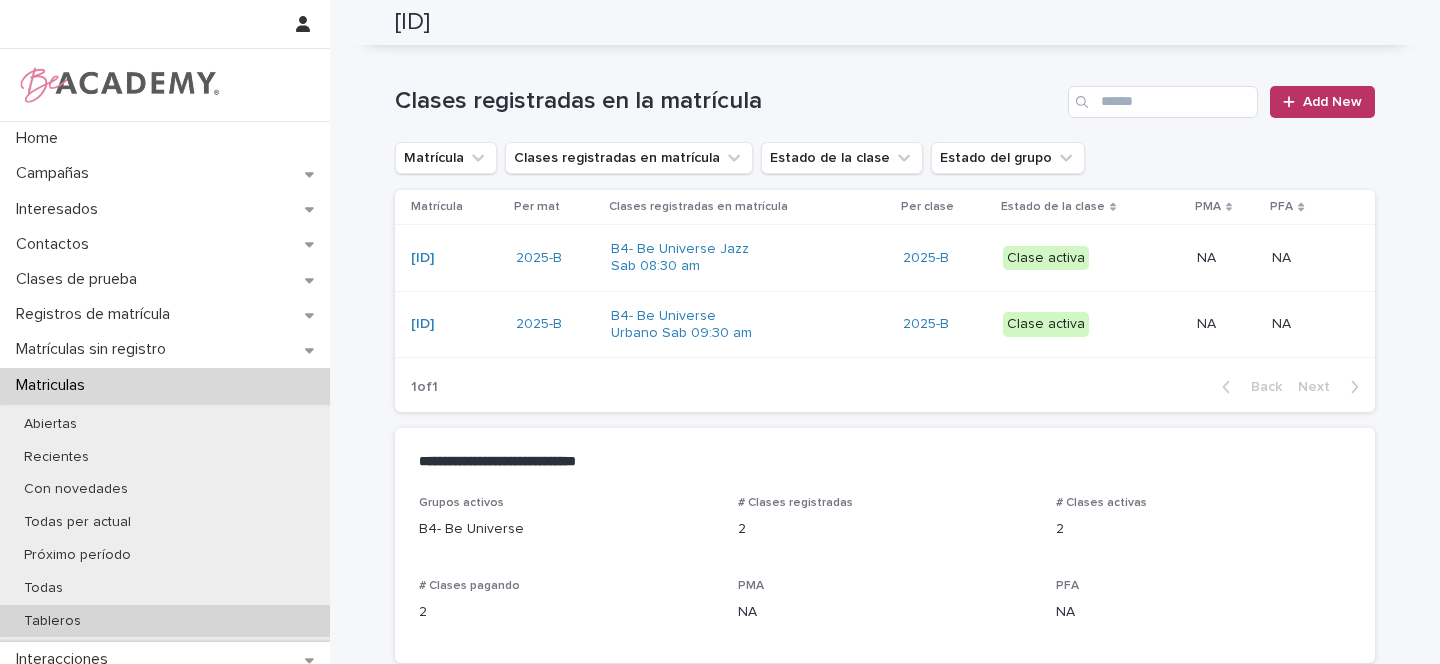 click on "Tableros" at bounding box center (52, 621) 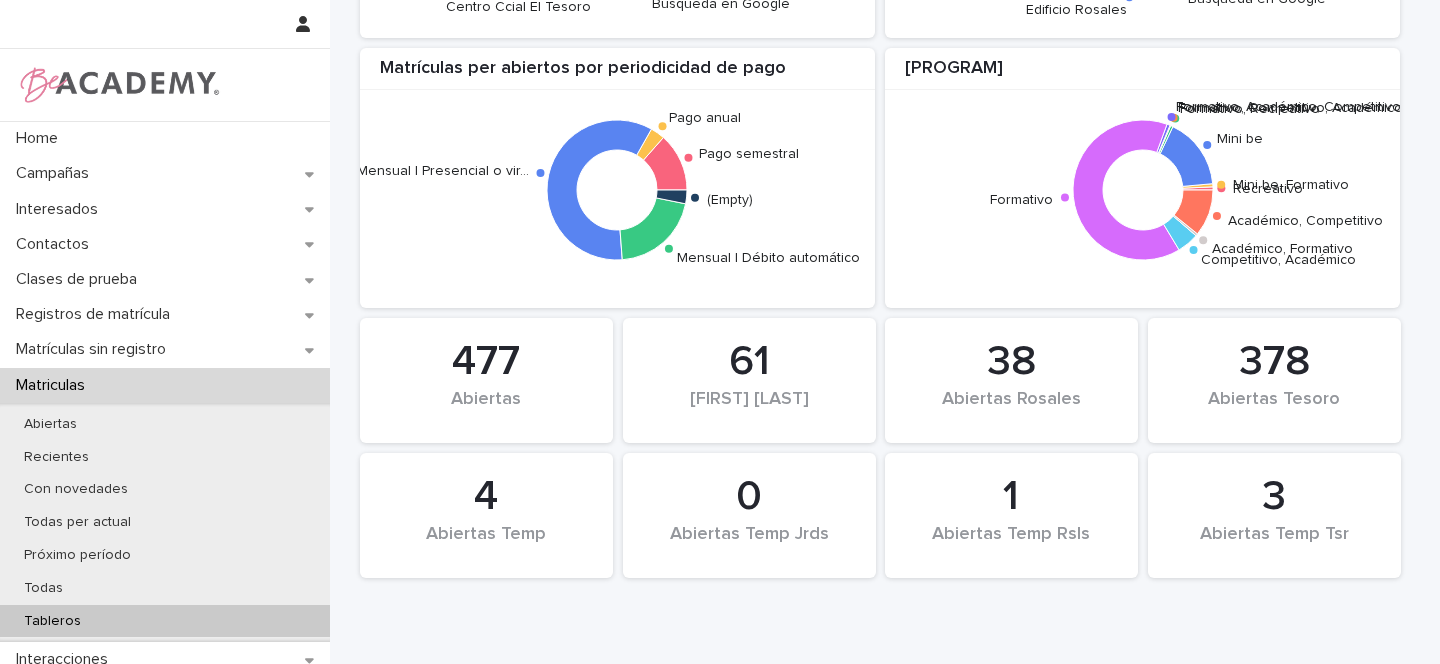 scroll, scrollTop: 1960, scrollLeft: 0, axis: vertical 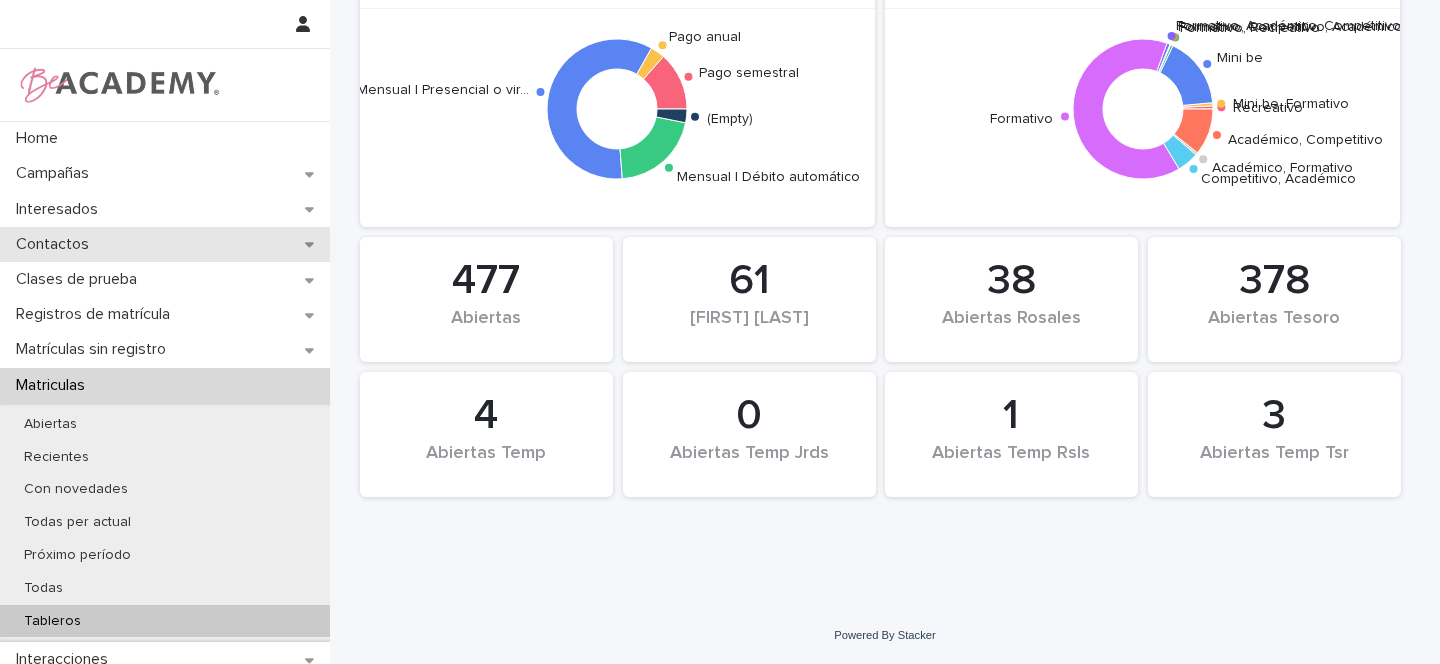click 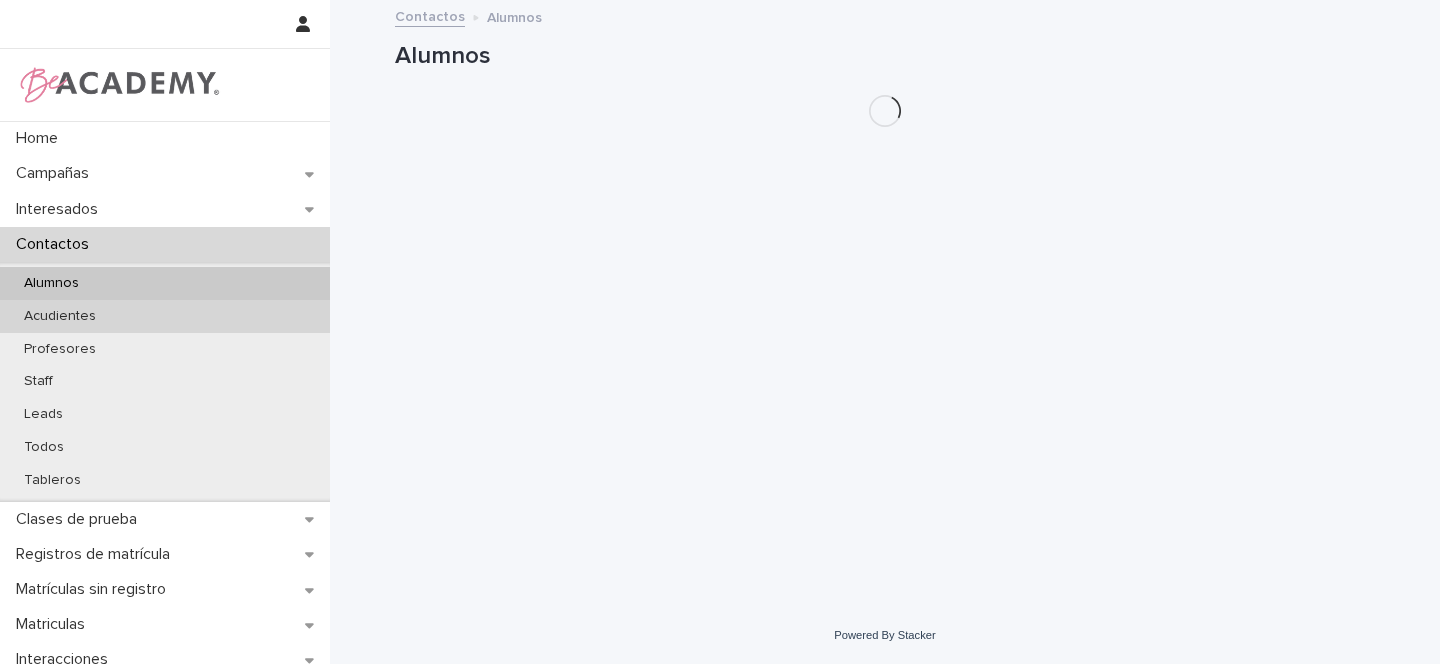 scroll, scrollTop: 0, scrollLeft: 0, axis: both 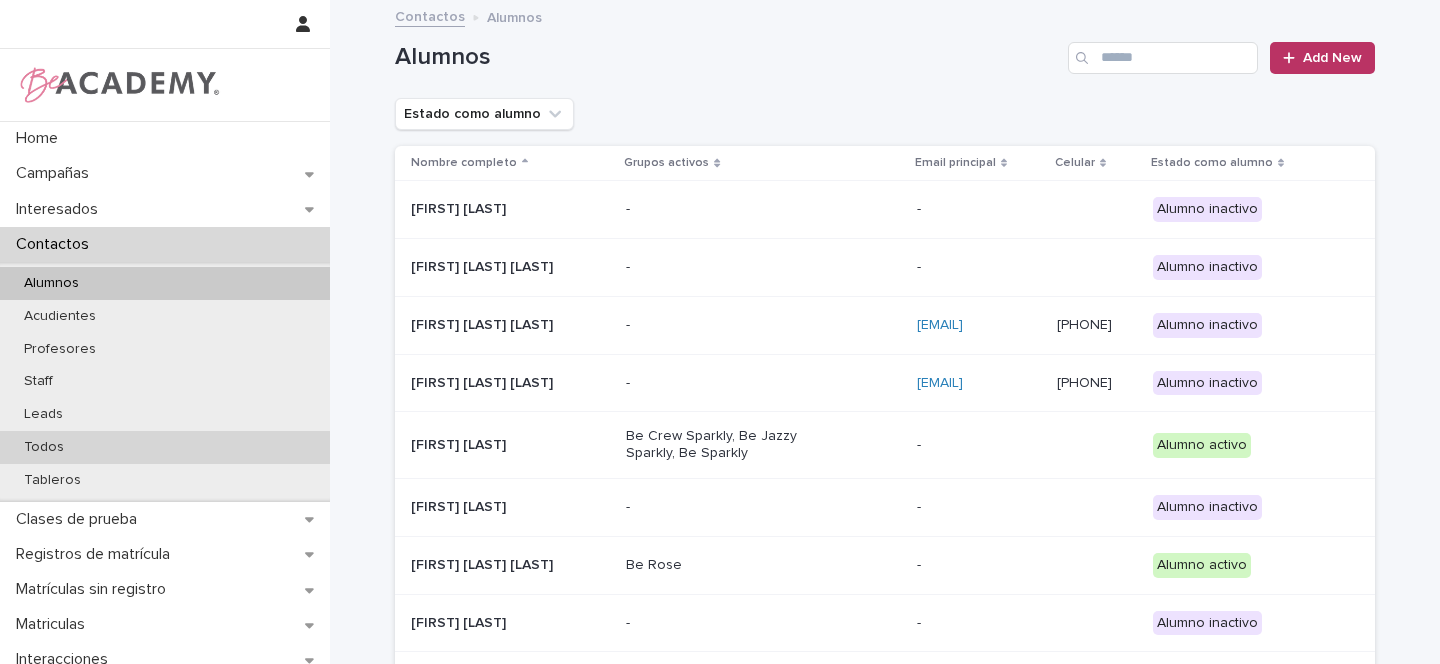 click on "Todos" at bounding box center [44, 447] 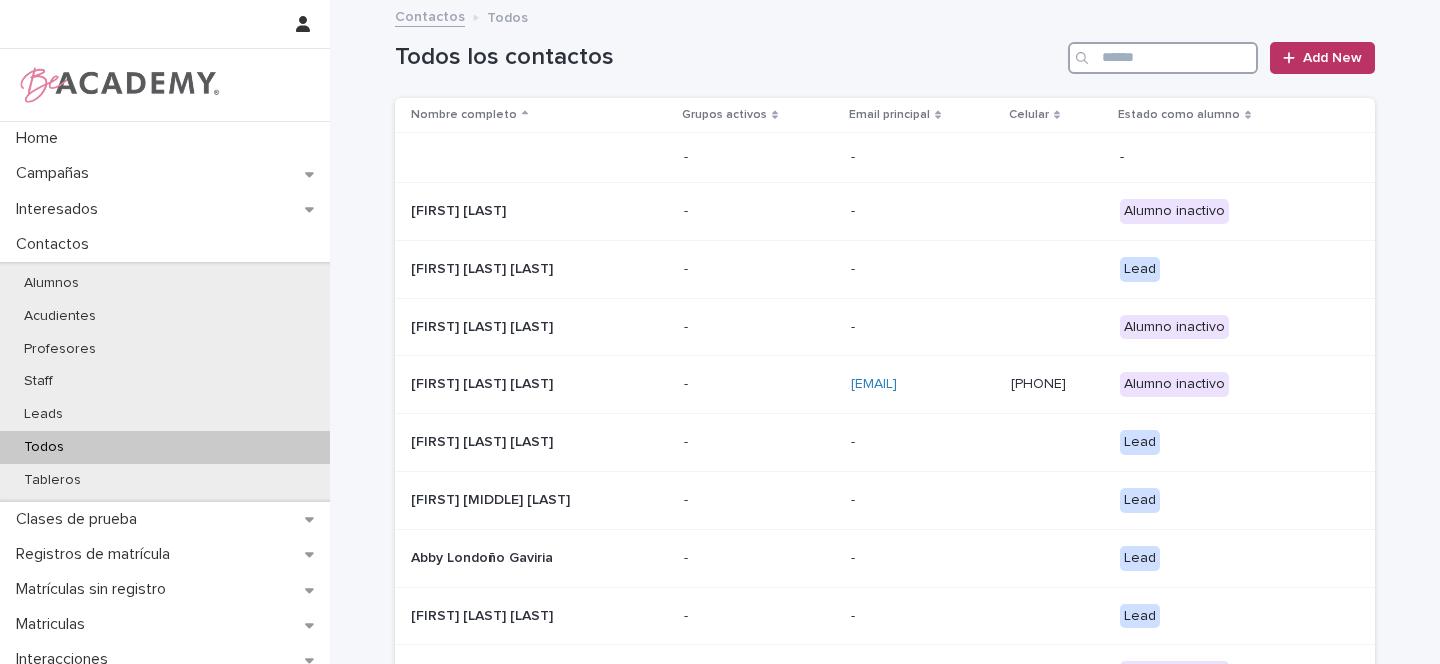 click at bounding box center (1163, 58) 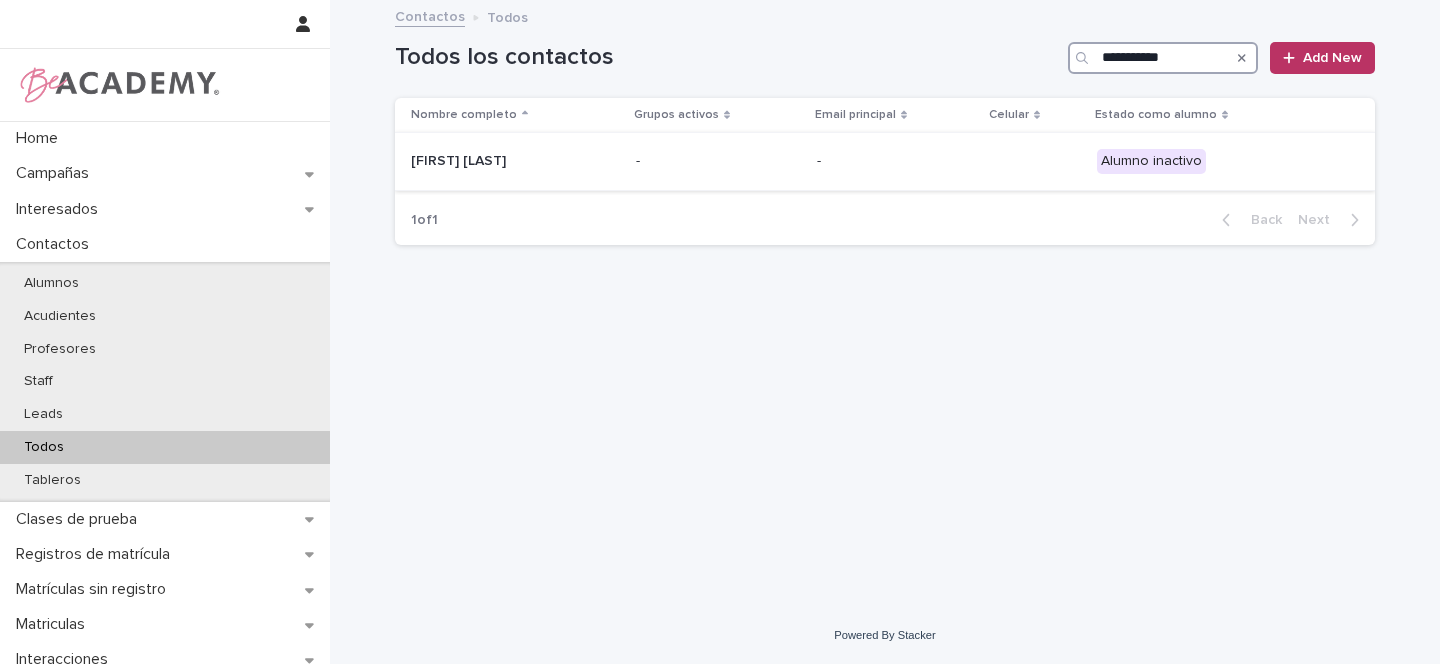 type on "**********" 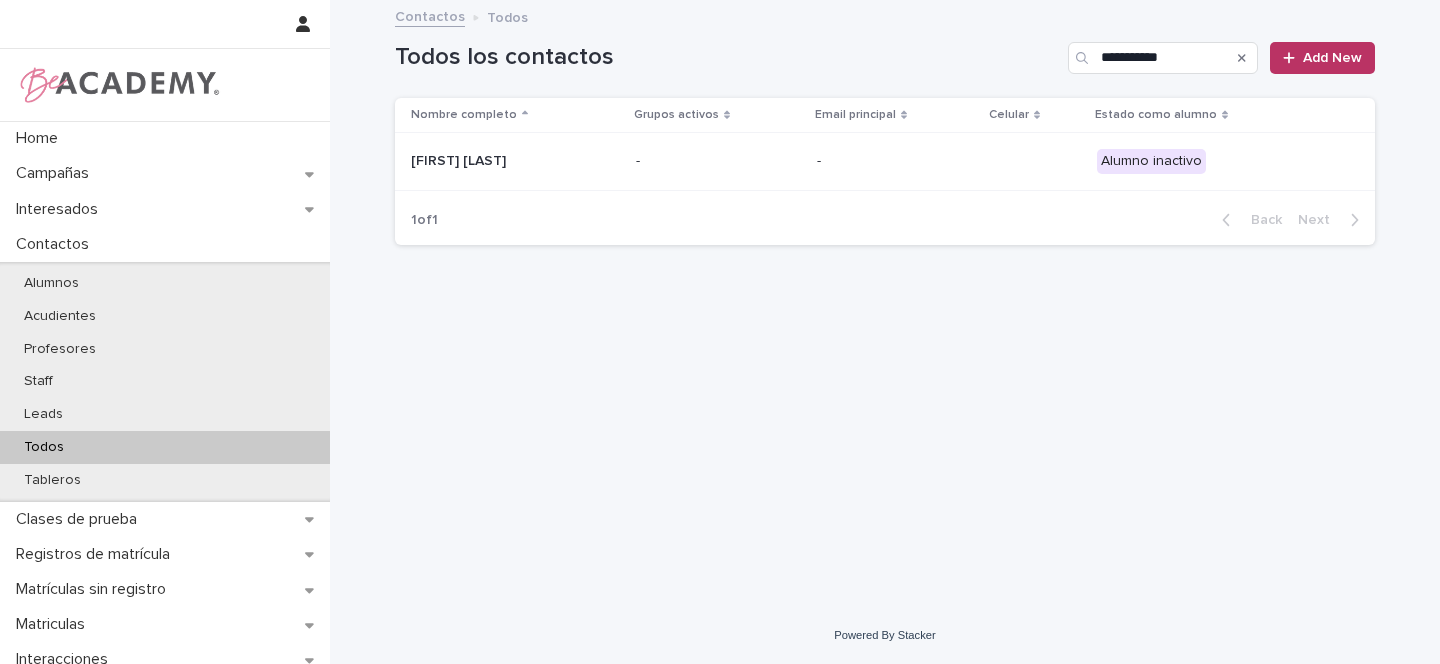 click on "[FIRST] [LAST]" at bounding box center (511, 161) 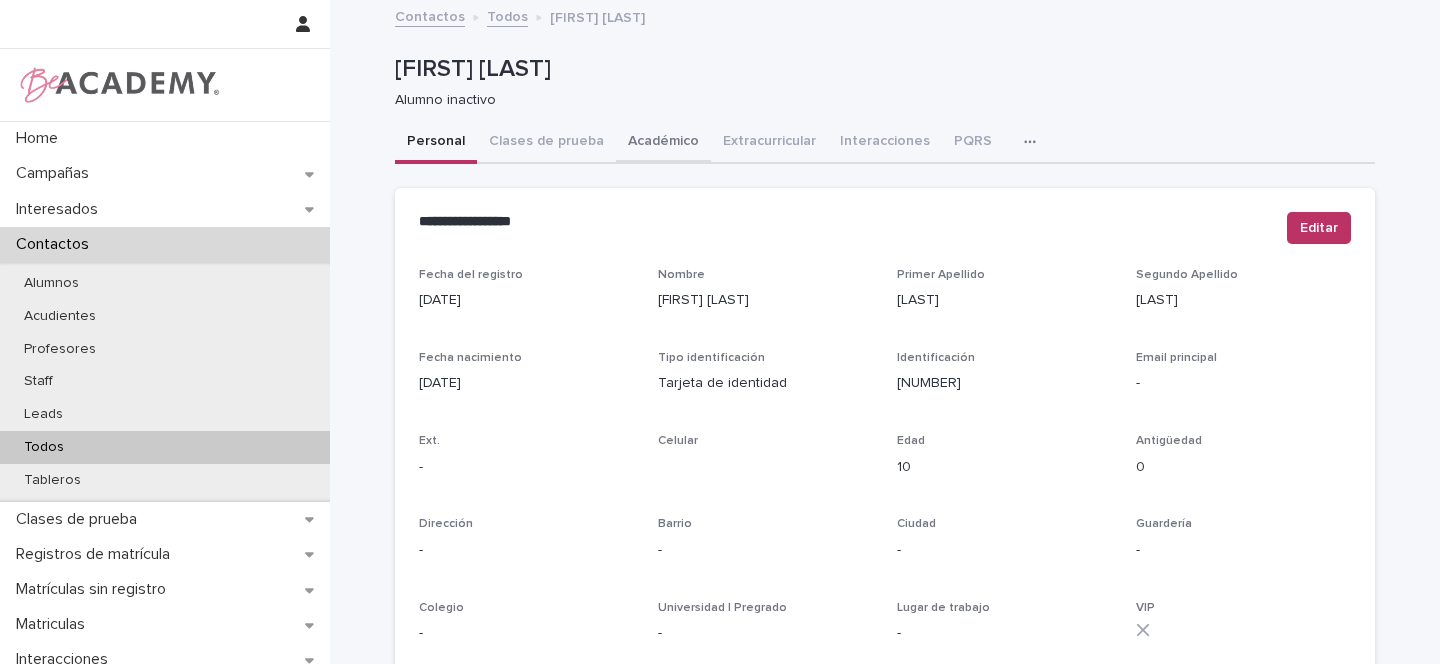 drag, startPoint x: 655, startPoint y: 137, endPoint x: 655, endPoint y: 153, distance: 16 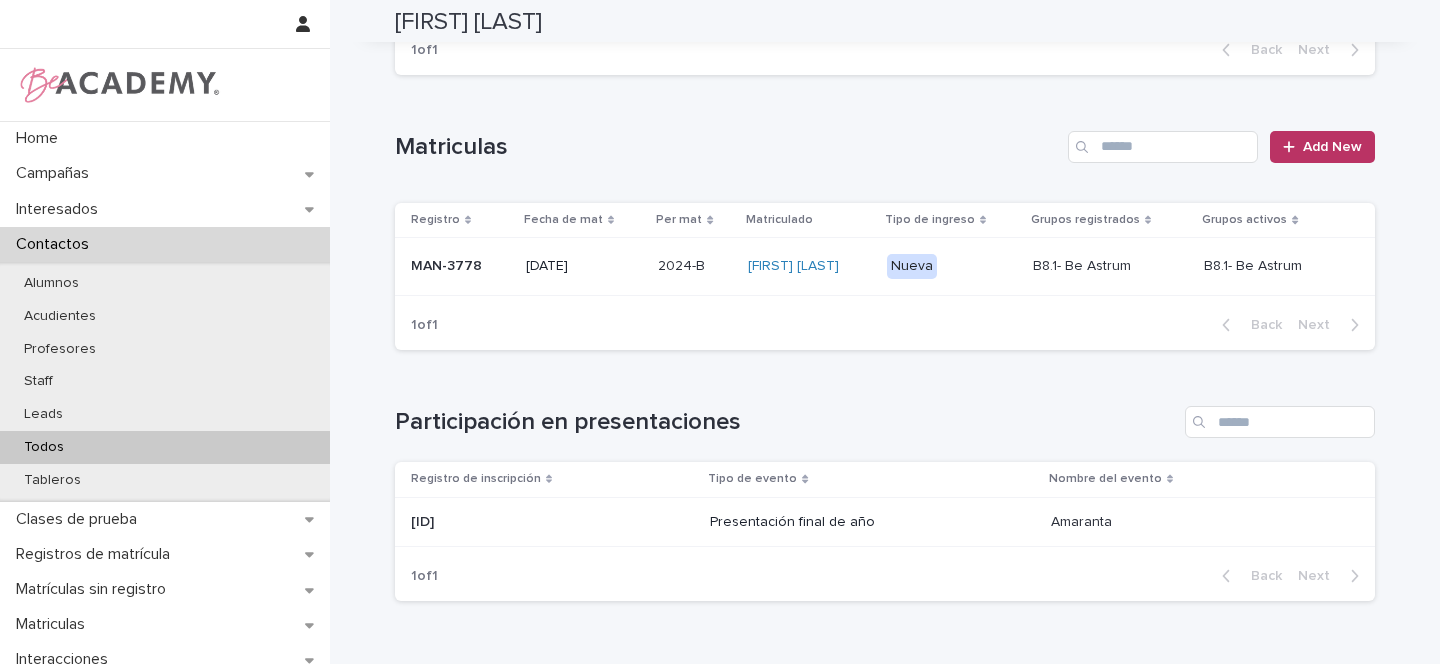 scroll, scrollTop: 434, scrollLeft: 0, axis: vertical 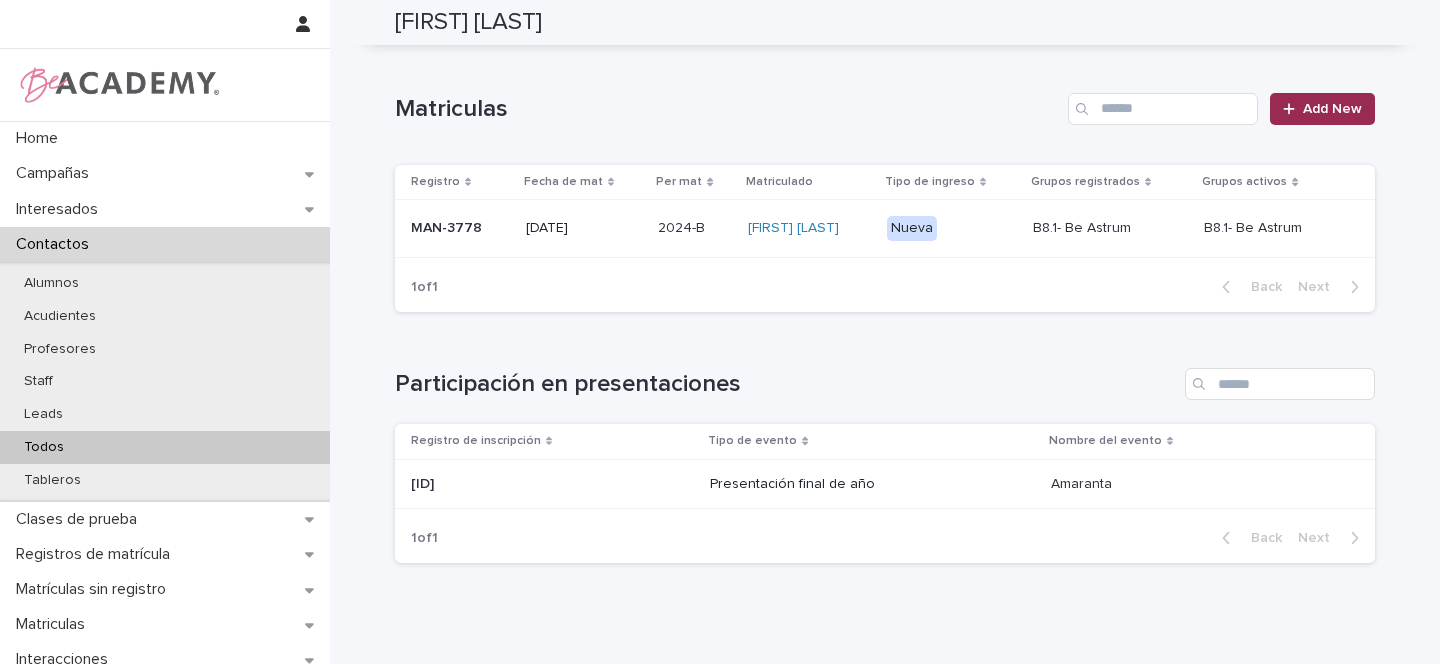 click on "Add New" at bounding box center (1332, 109) 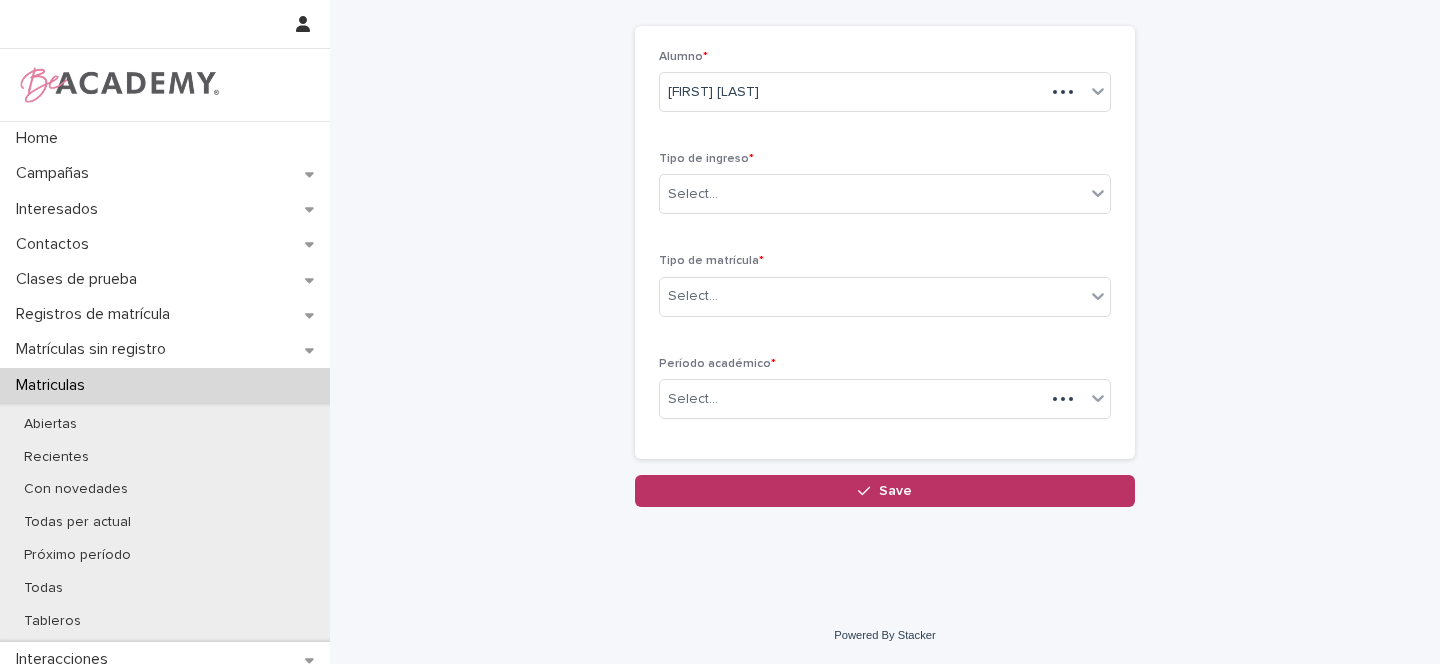 scroll, scrollTop: 89, scrollLeft: 0, axis: vertical 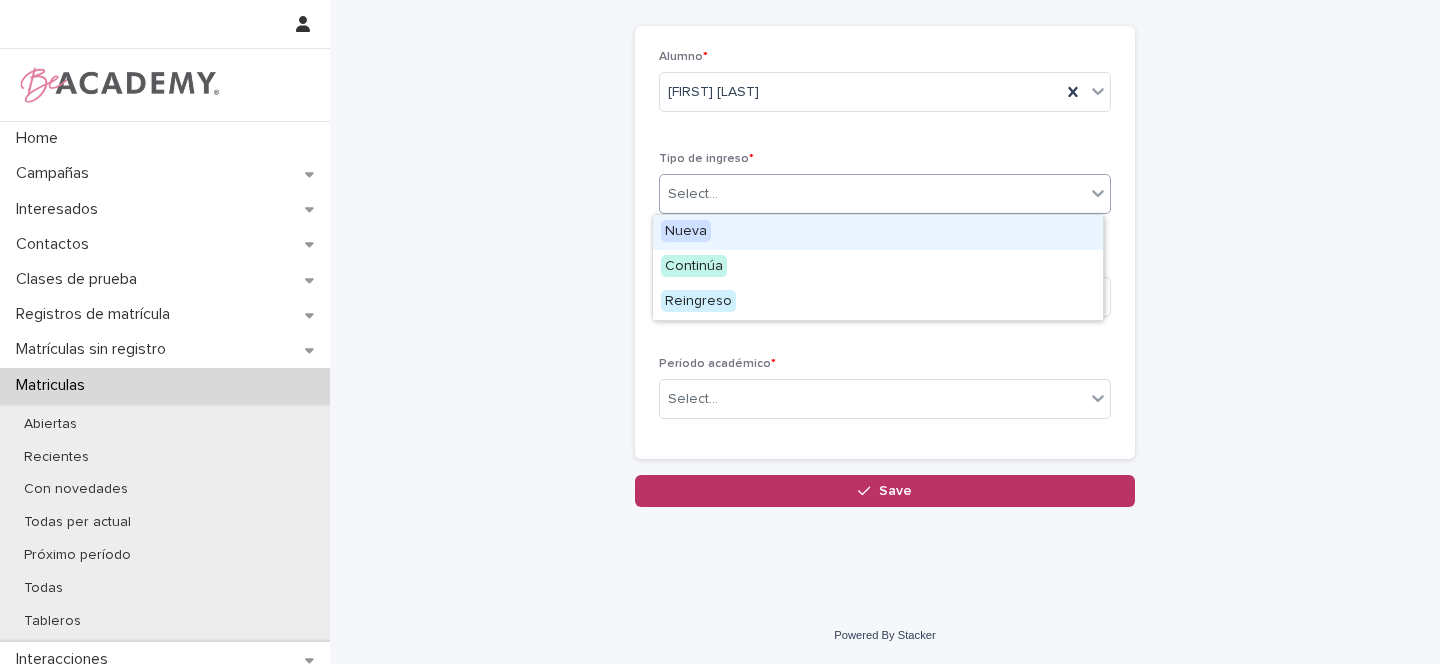 click on "Select..." at bounding box center [693, 194] 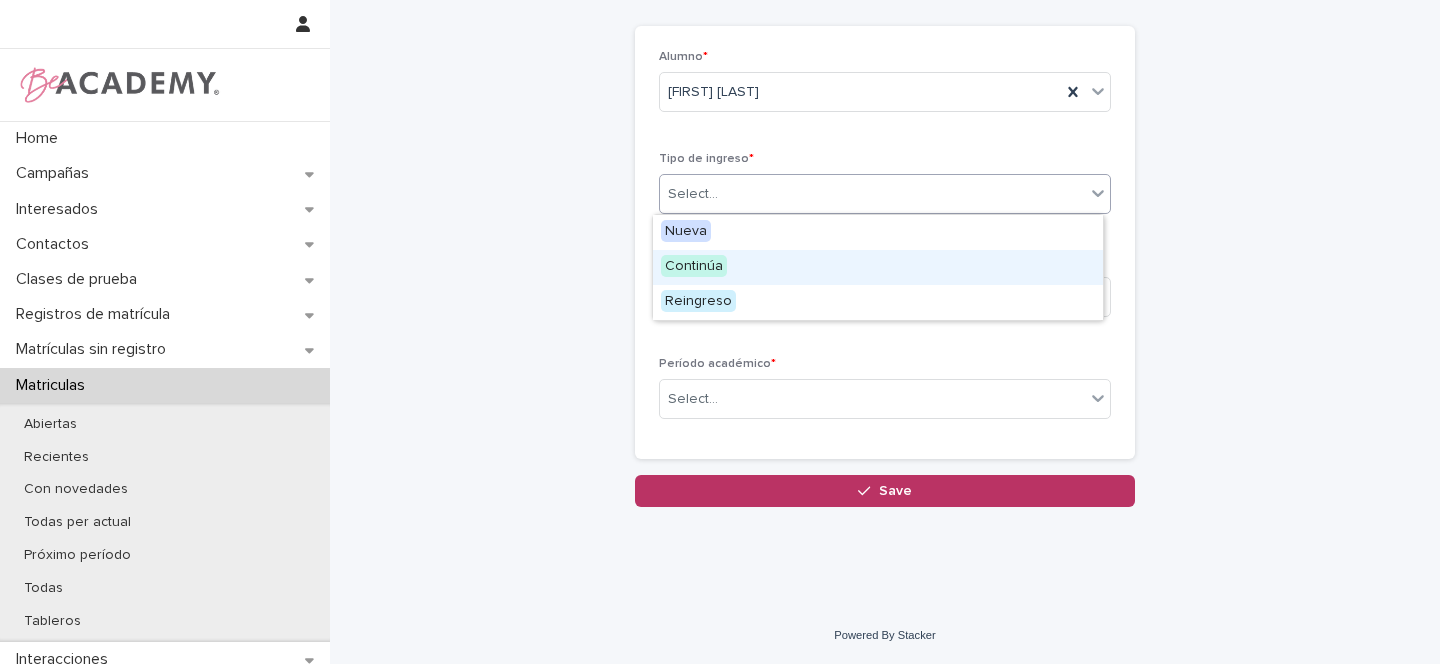 click on "Continúa" at bounding box center [694, 266] 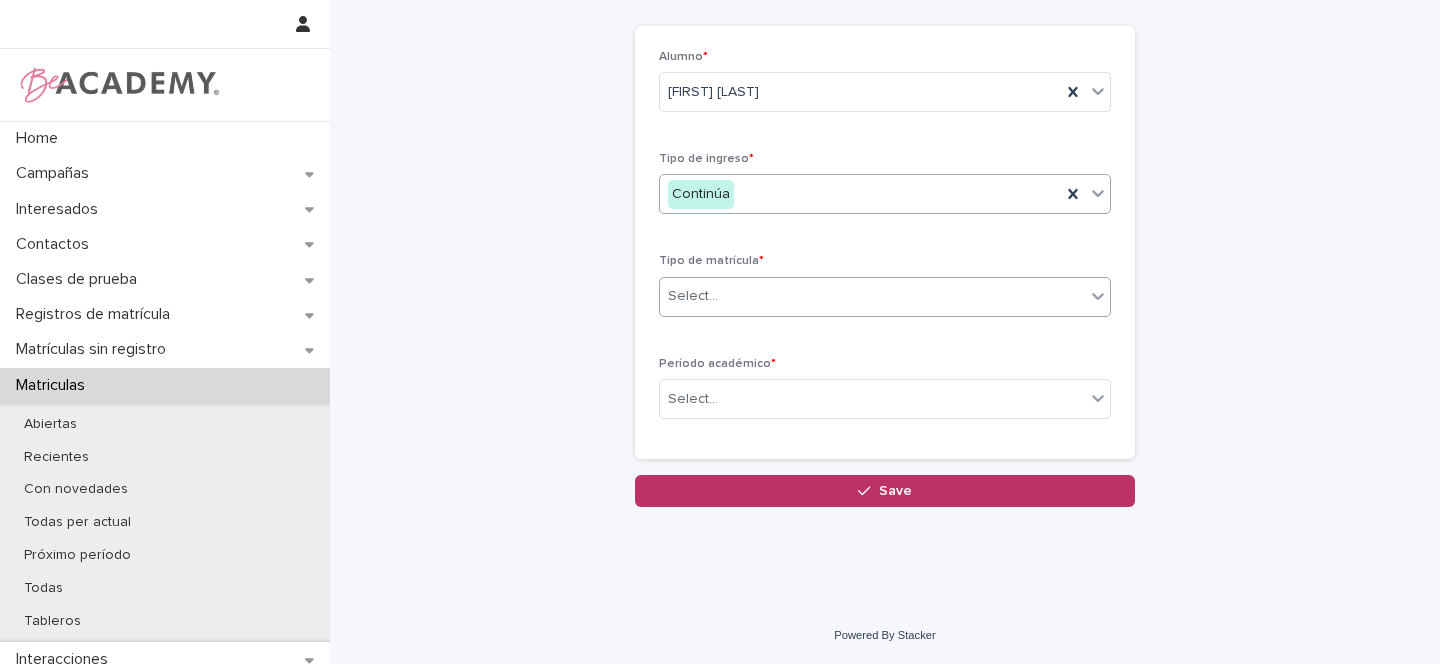 click on "Select..." at bounding box center (693, 296) 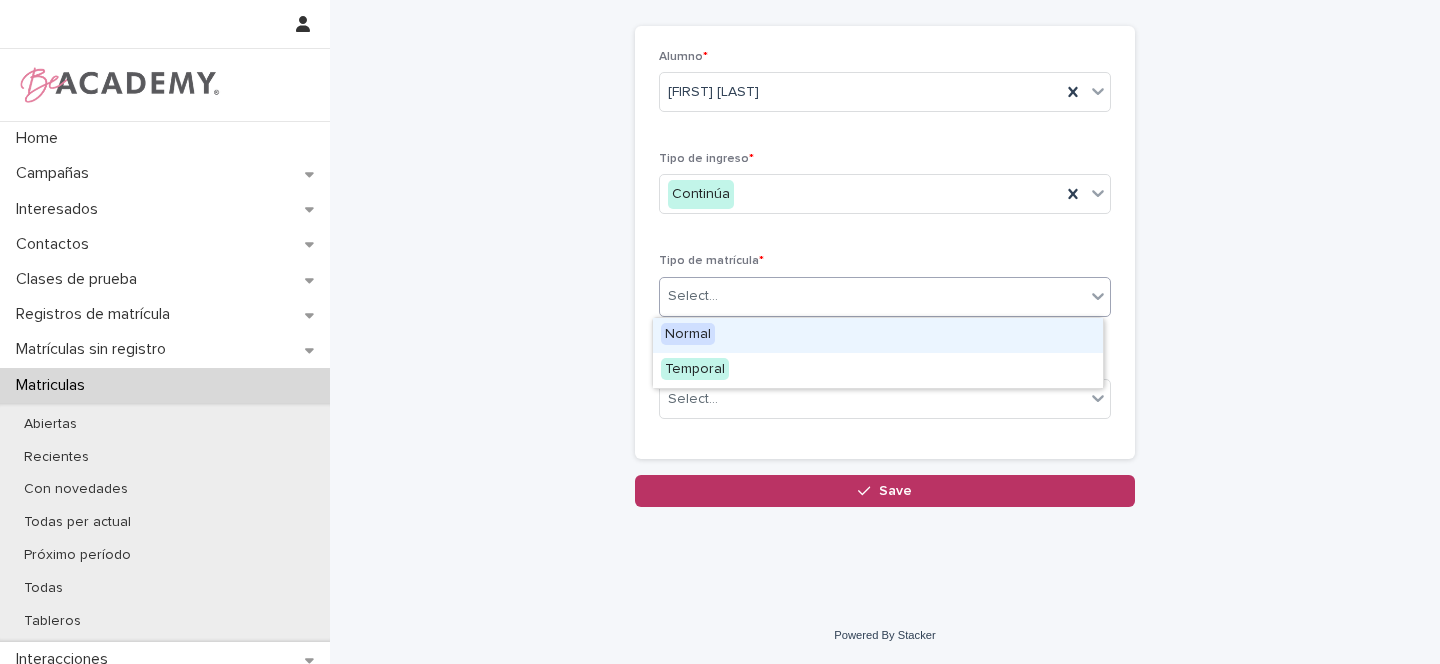 click on "Normal" at bounding box center (688, 334) 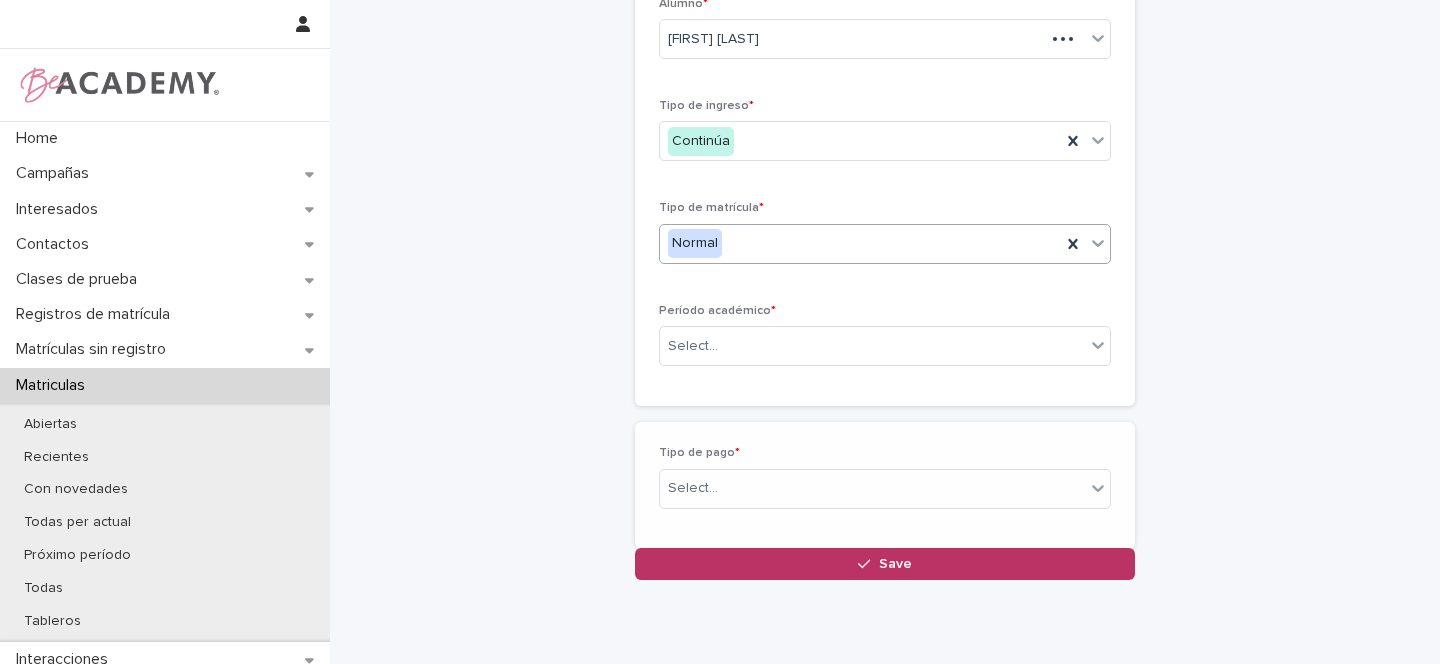 scroll, scrollTop: 160, scrollLeft: 0, axis: vertical 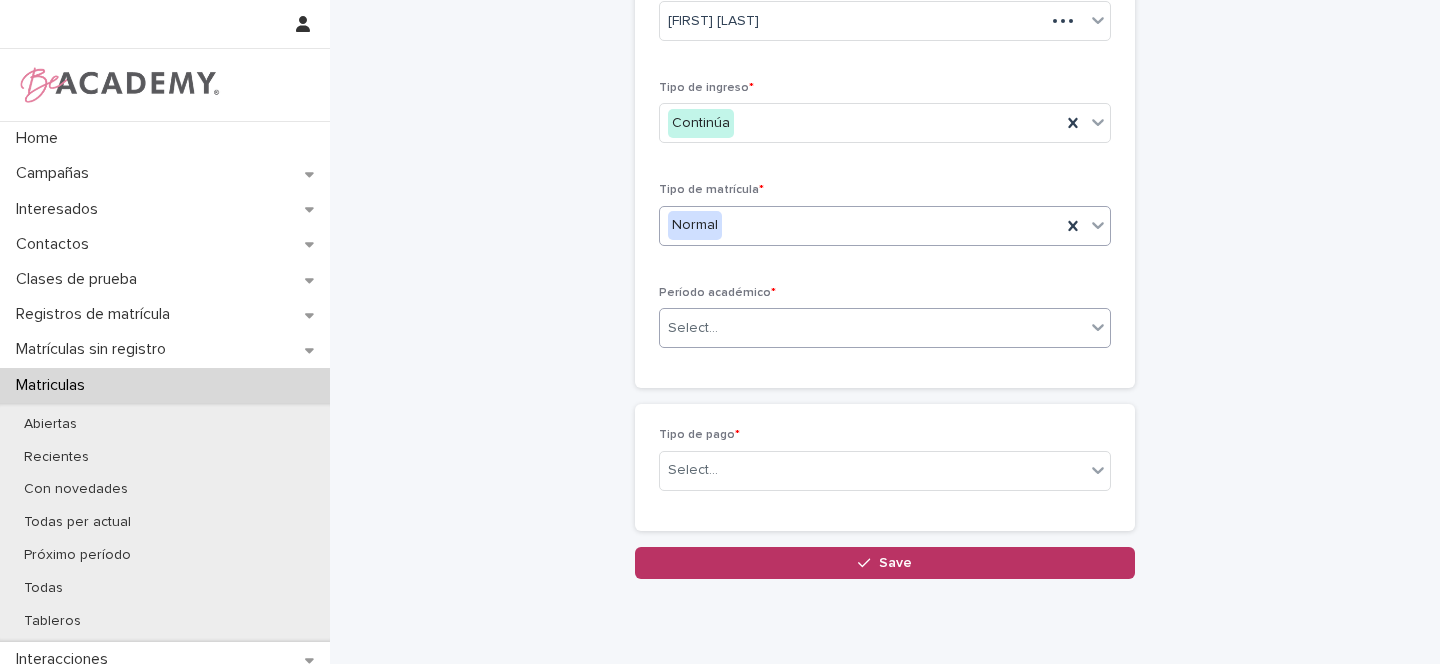 click on "Select..." at bounding box center (693, 328) 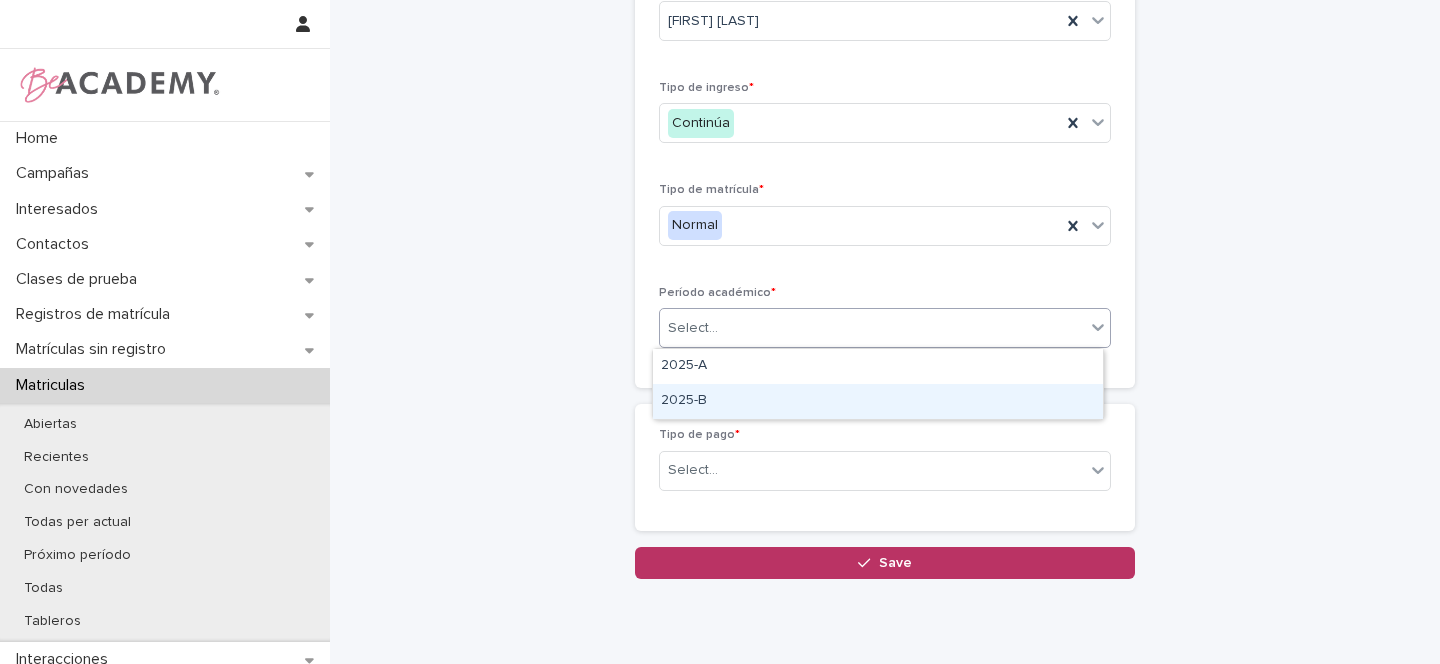 click on "2025-B" at bounding box center [878, 401] 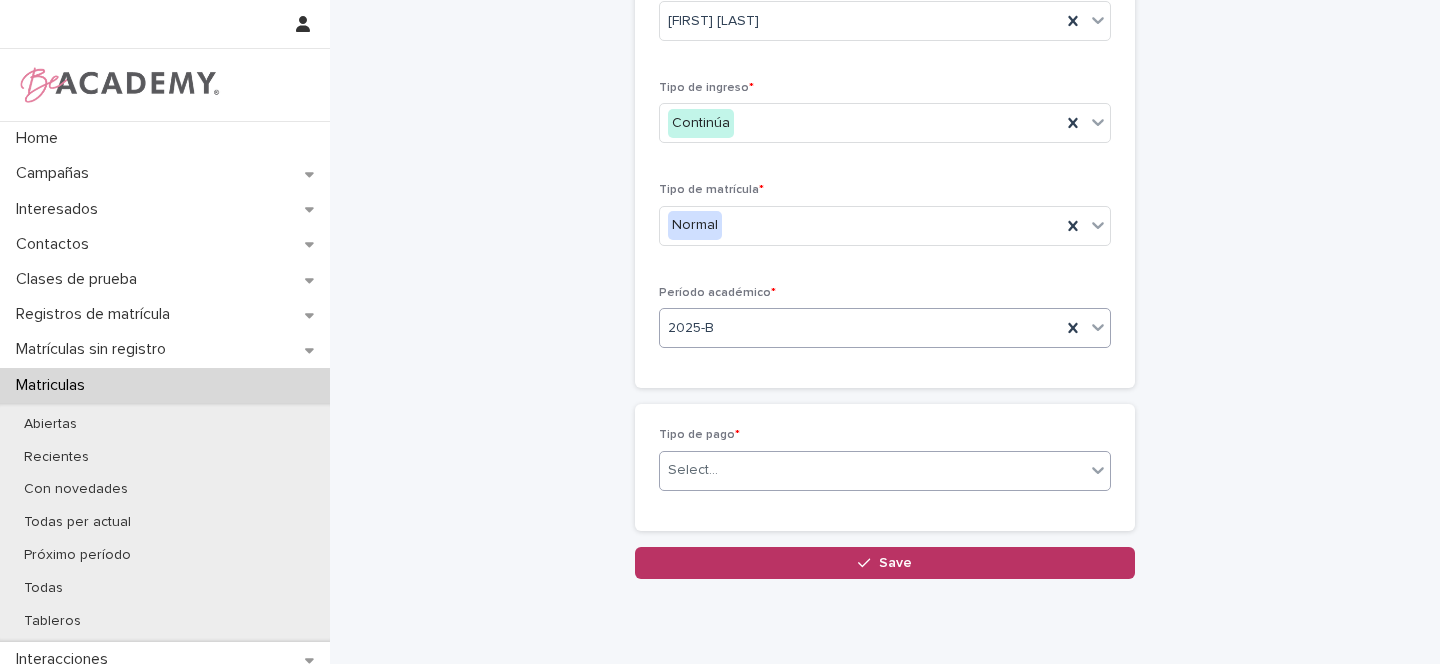 click on "Select..." at bounding box center [693, 470] 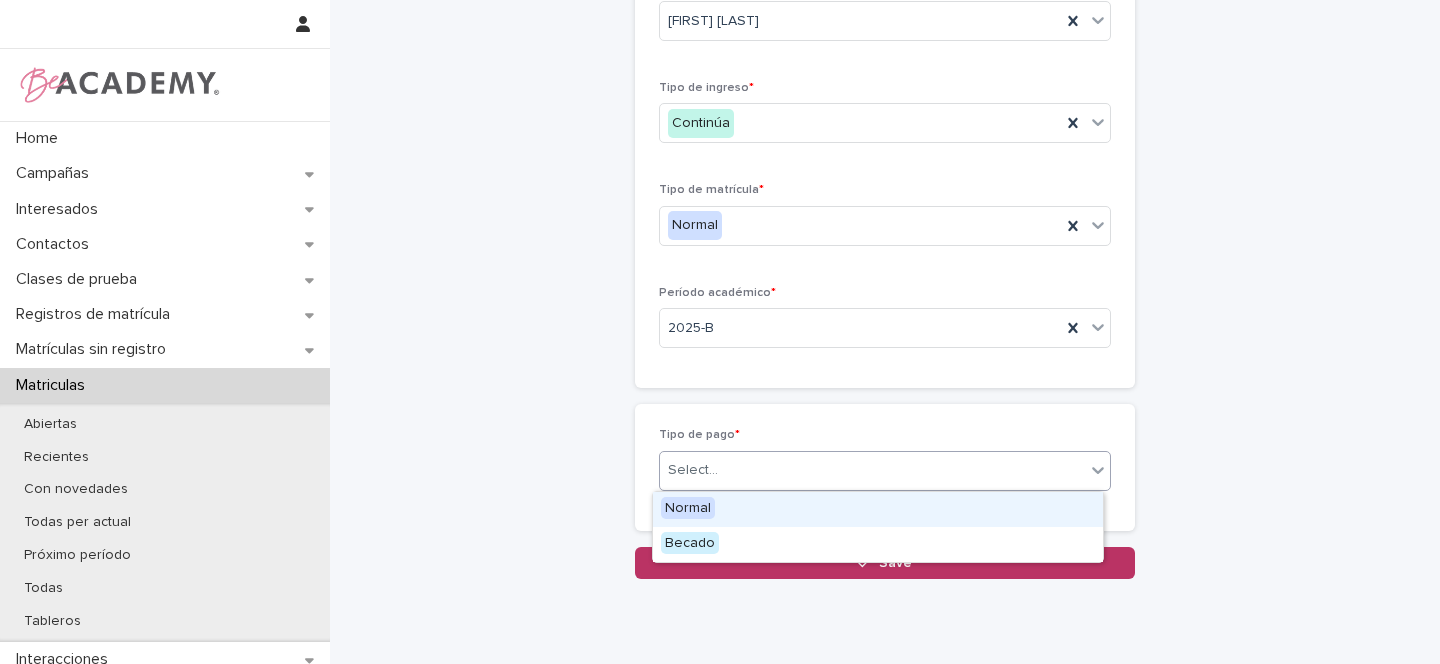 click on "Normal" at bounding box center [688, 508] 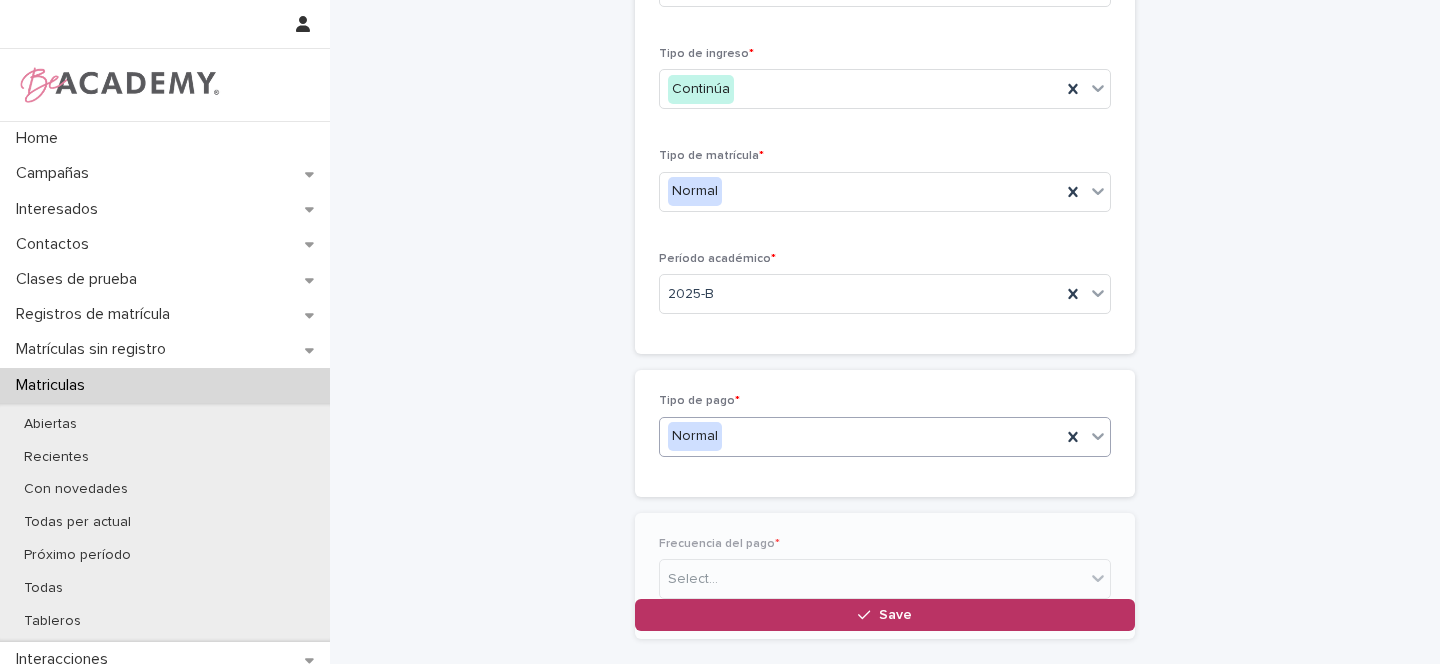 scroll, scrollTop: 231, scrollLeft: 0, axis: vertical 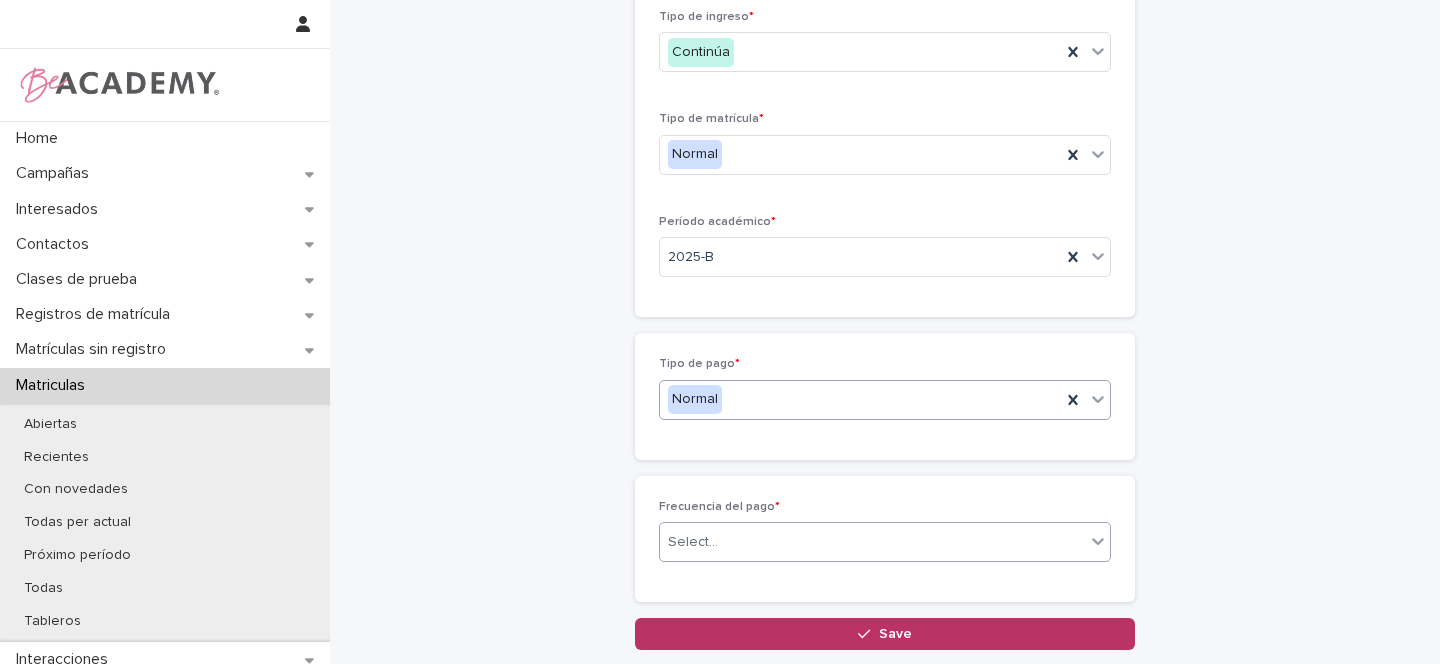 click on "Select..." at bounding box center (693, 542) 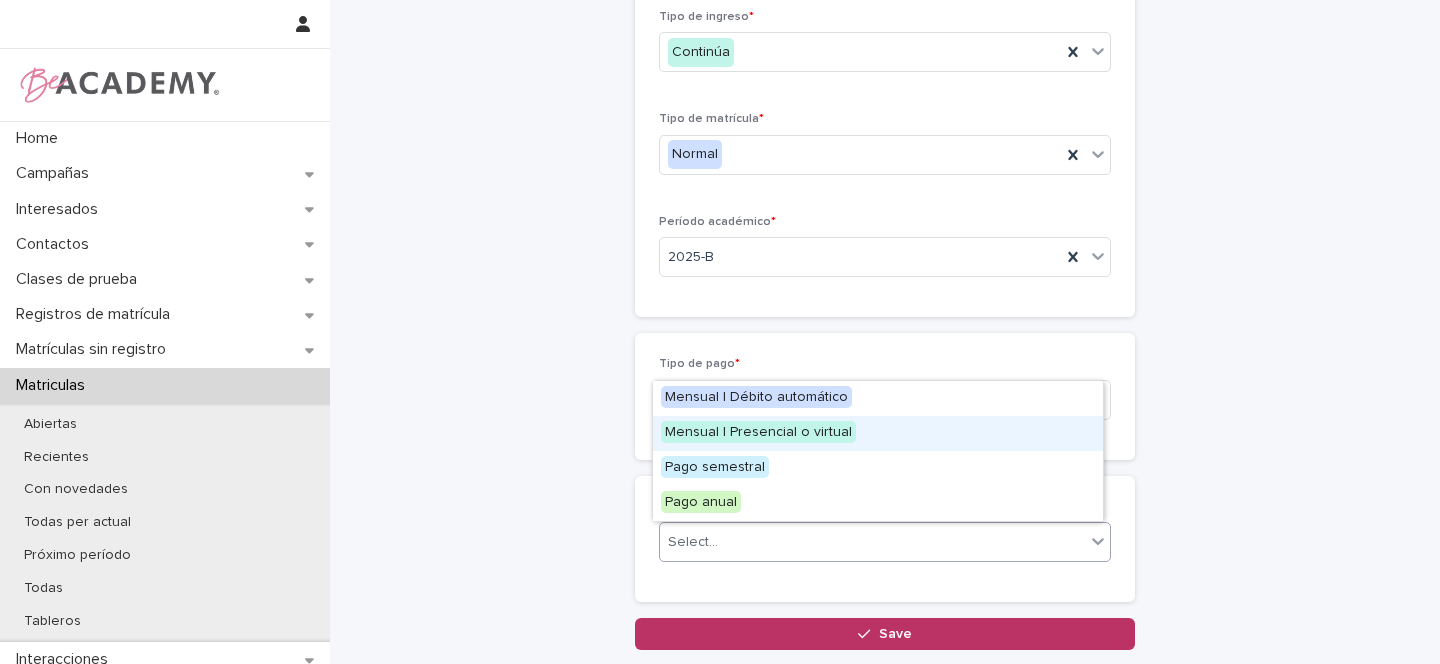 click on "Mensual | Presencial o virtual" at bounding box center (758, 432) 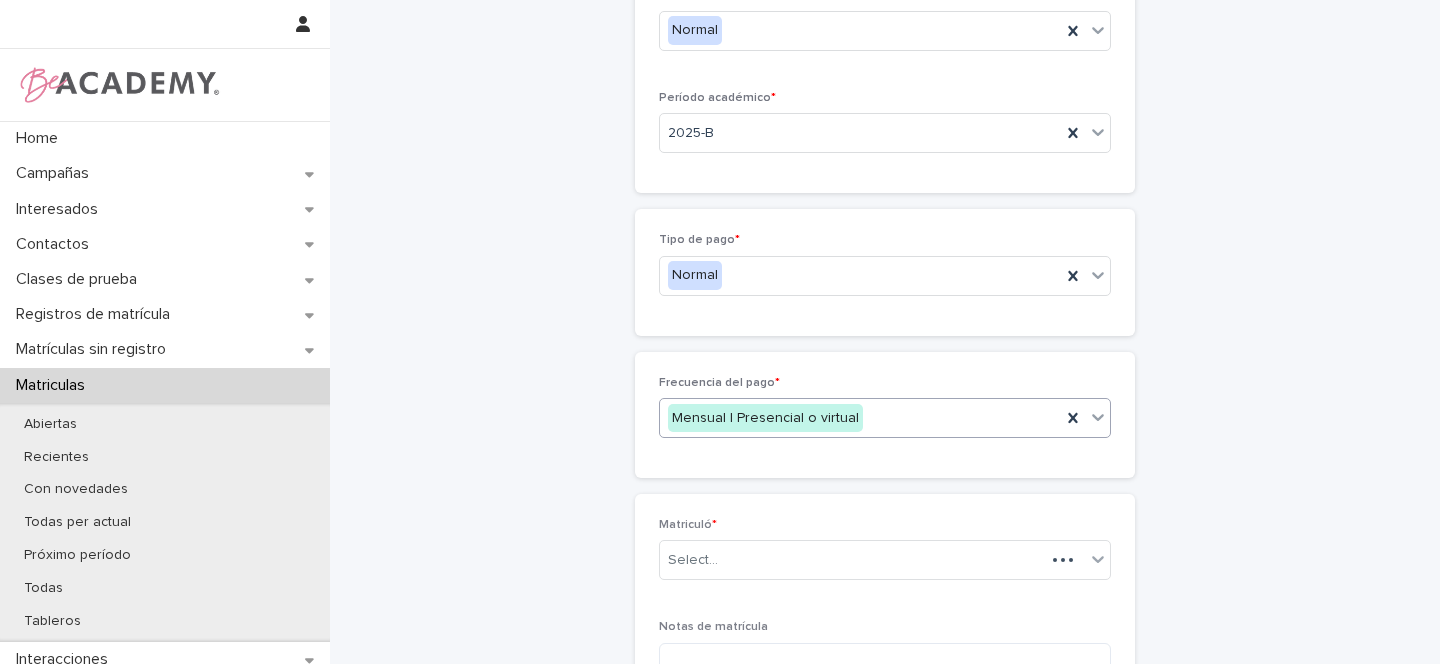 scroll, scrollTop: 355, scrollLeft: 0, axis: vertical 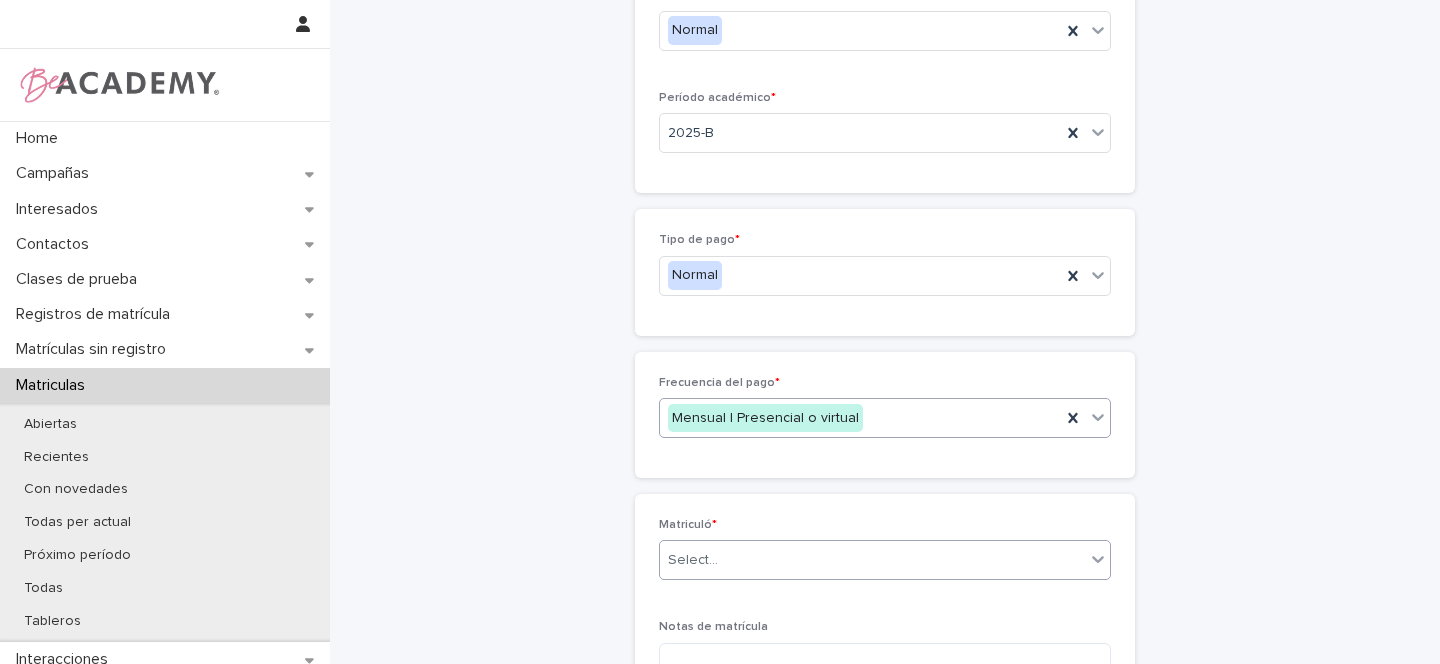 click on "Select..." at bounding box center (693, 560) 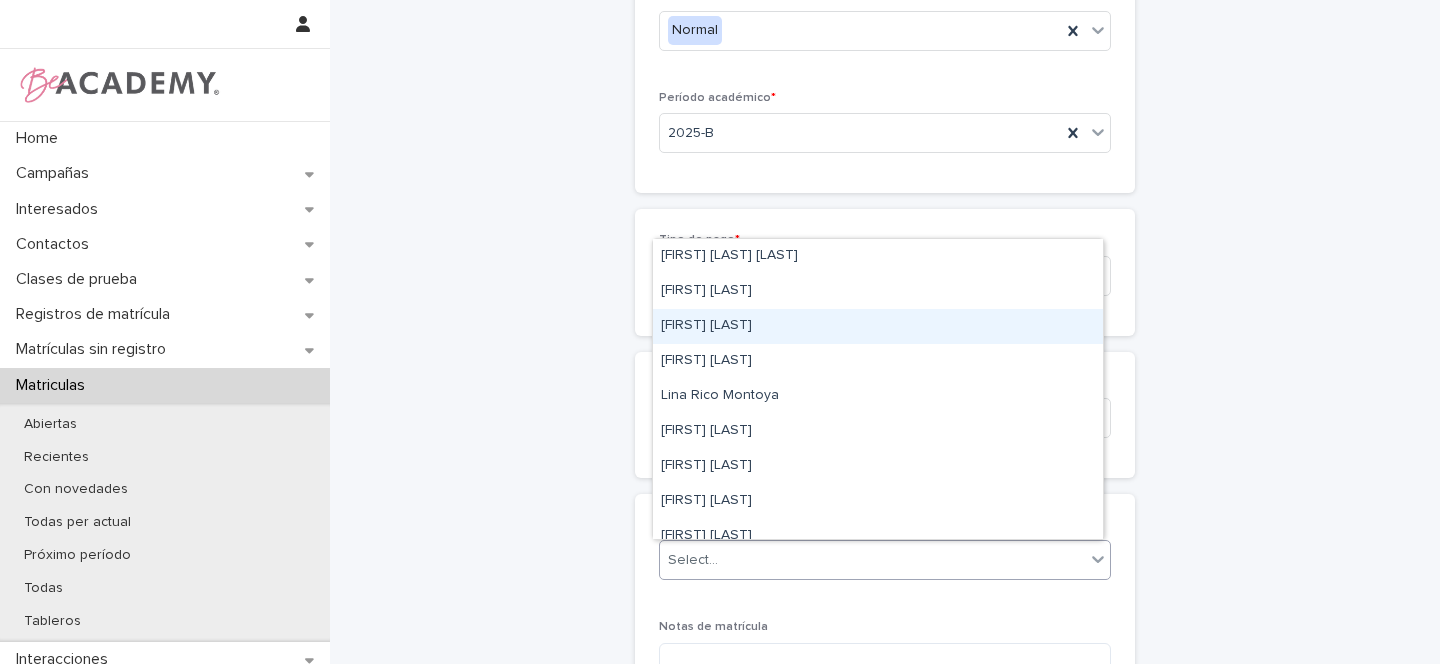 click on "[FIRST] [LAST]" at bounding box center [878, 326] 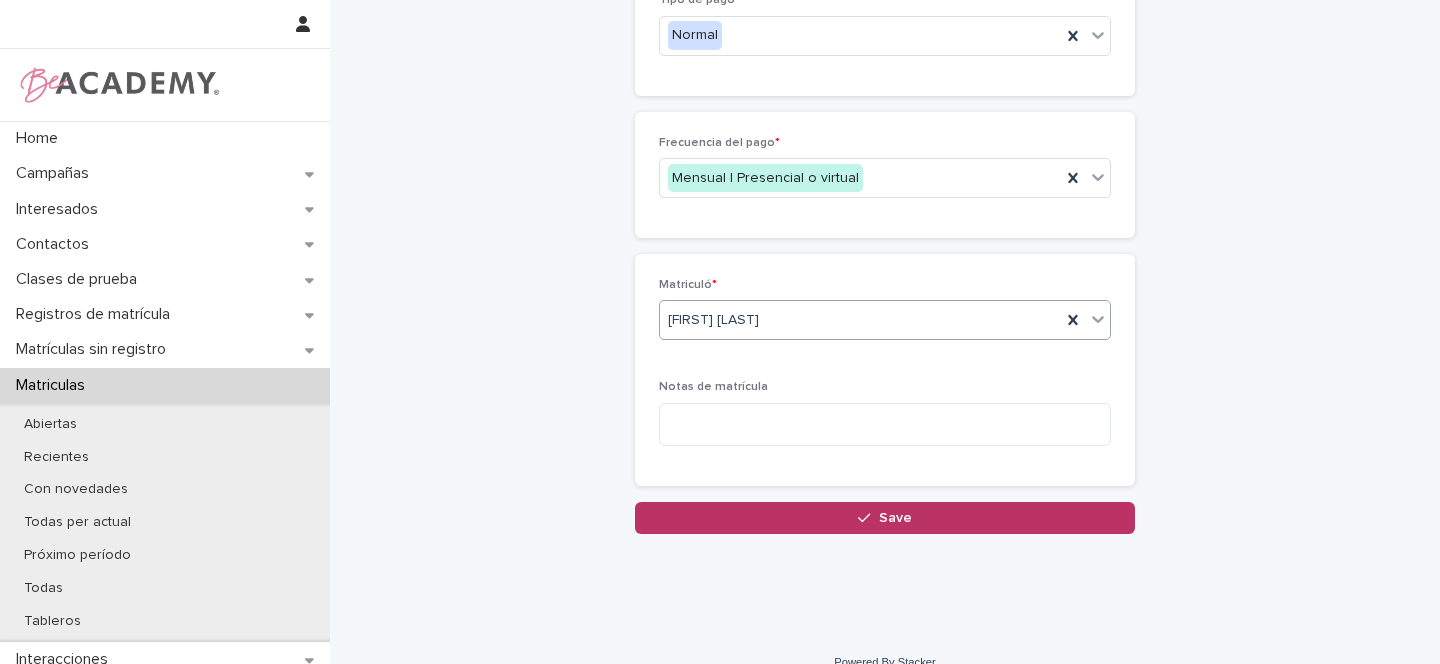 scroll, scrollTop: 601, scrollLeft: 0, axis: vertical 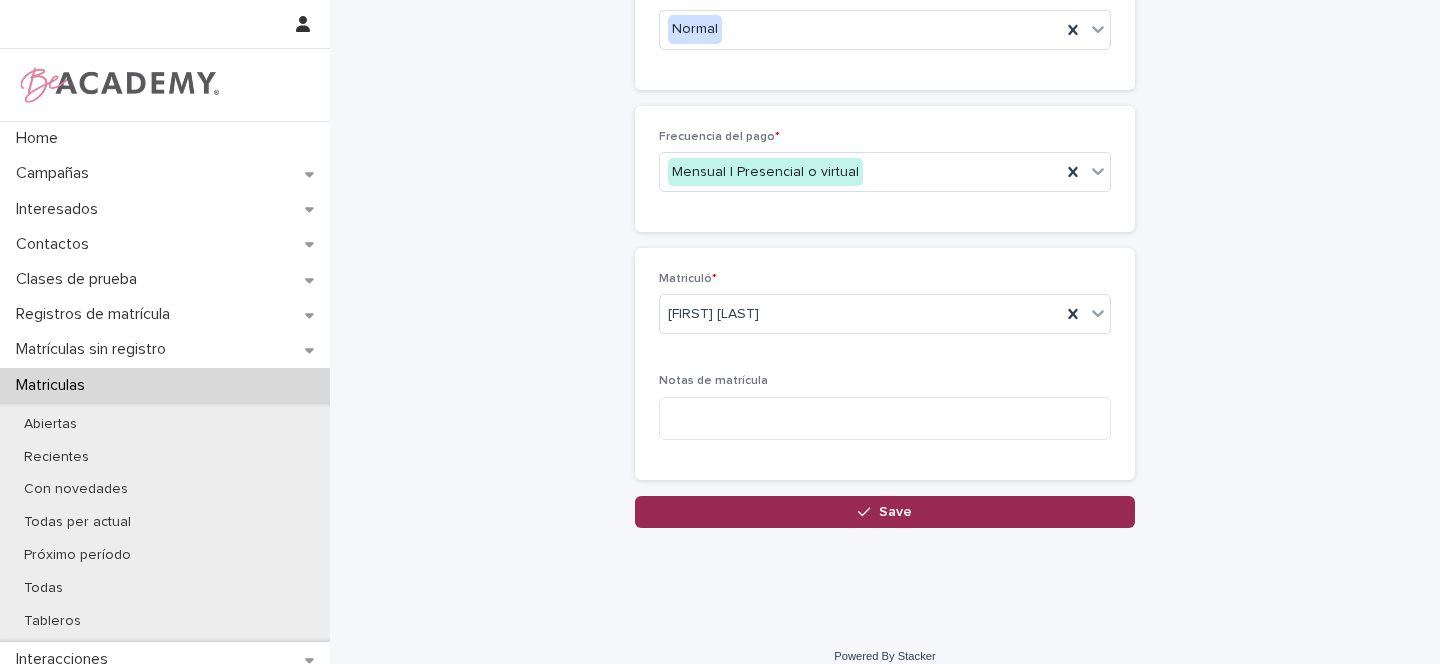 click on "Save" at bounding box center [895, 512] 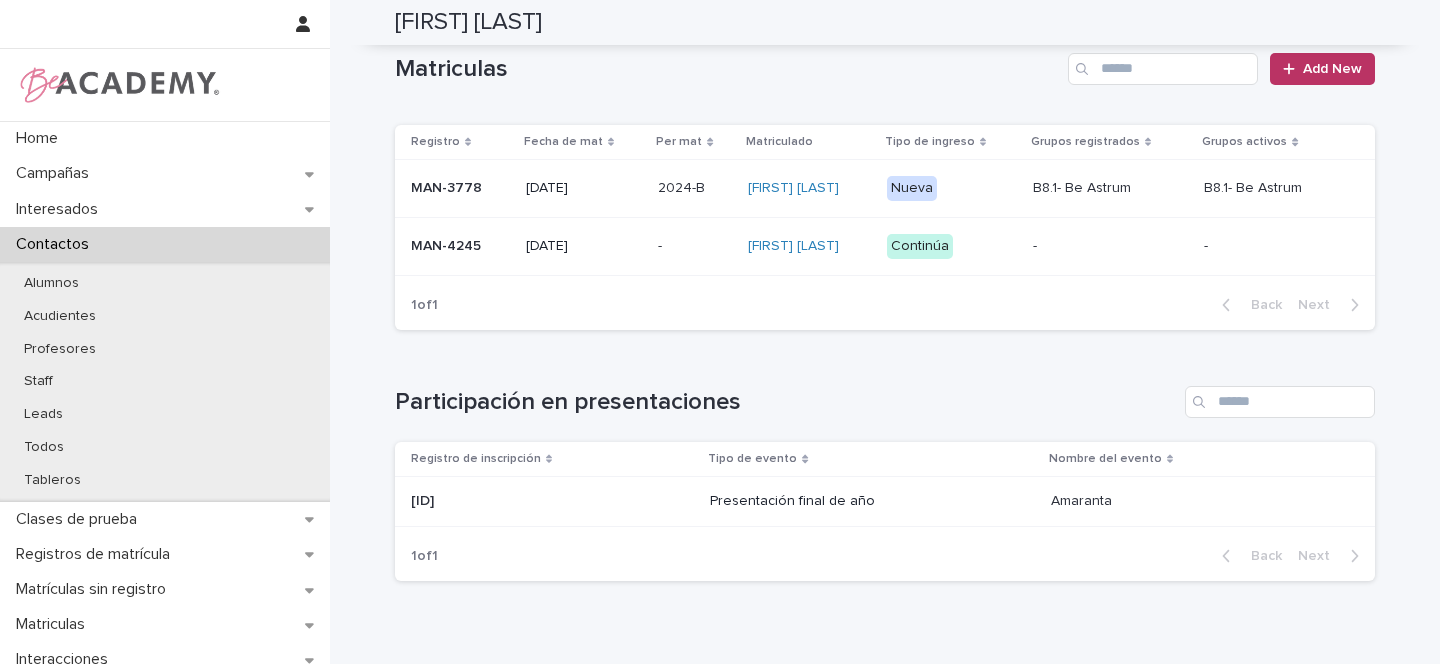 scroll, scrollTop: 449, scrollLeft: 0, axis: vertical 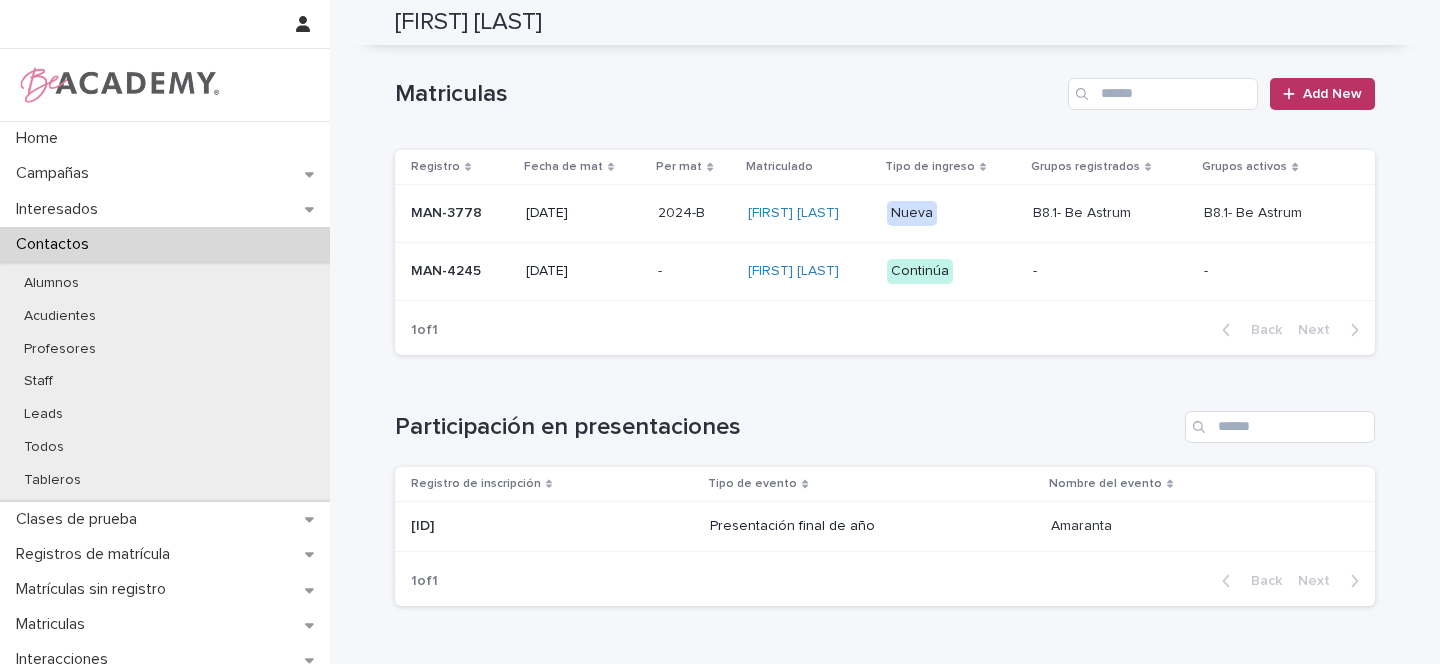 click on "MAN-4245" at bounding box center [456, 272] 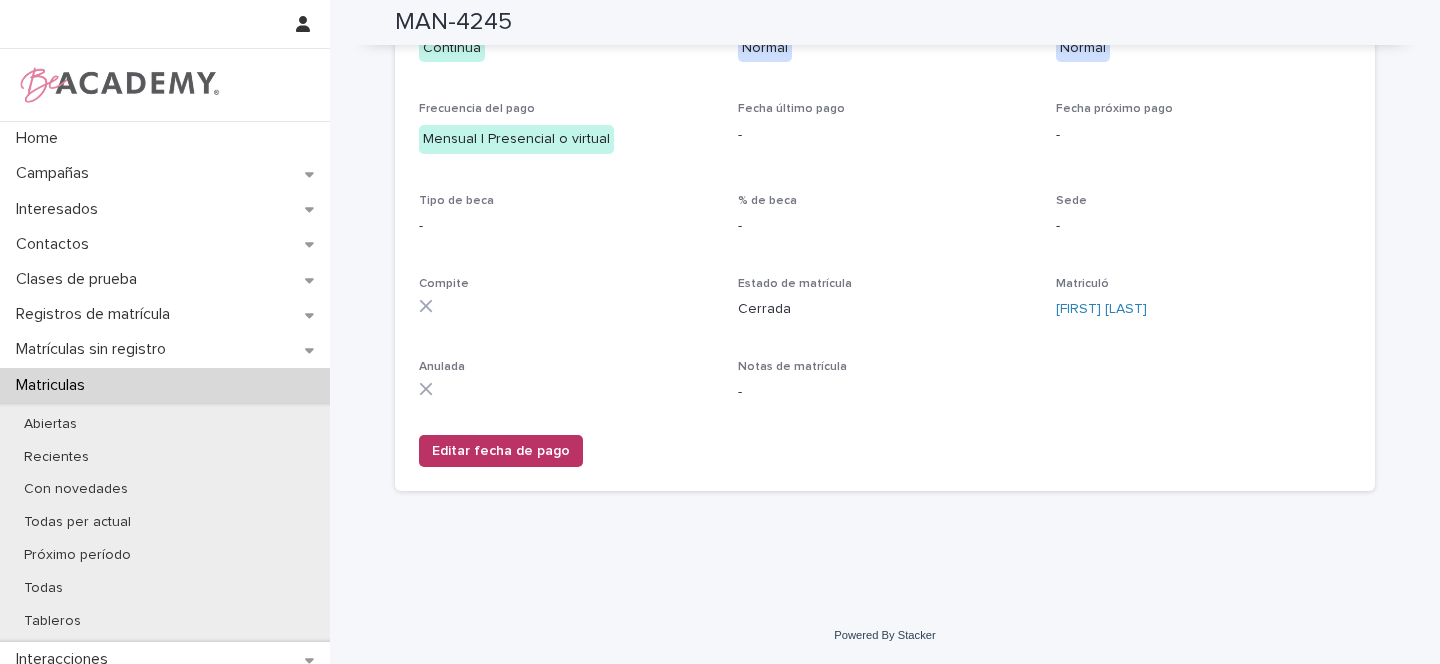 scroll, scrollTop: 0, scrollLeft: 0, axis: both 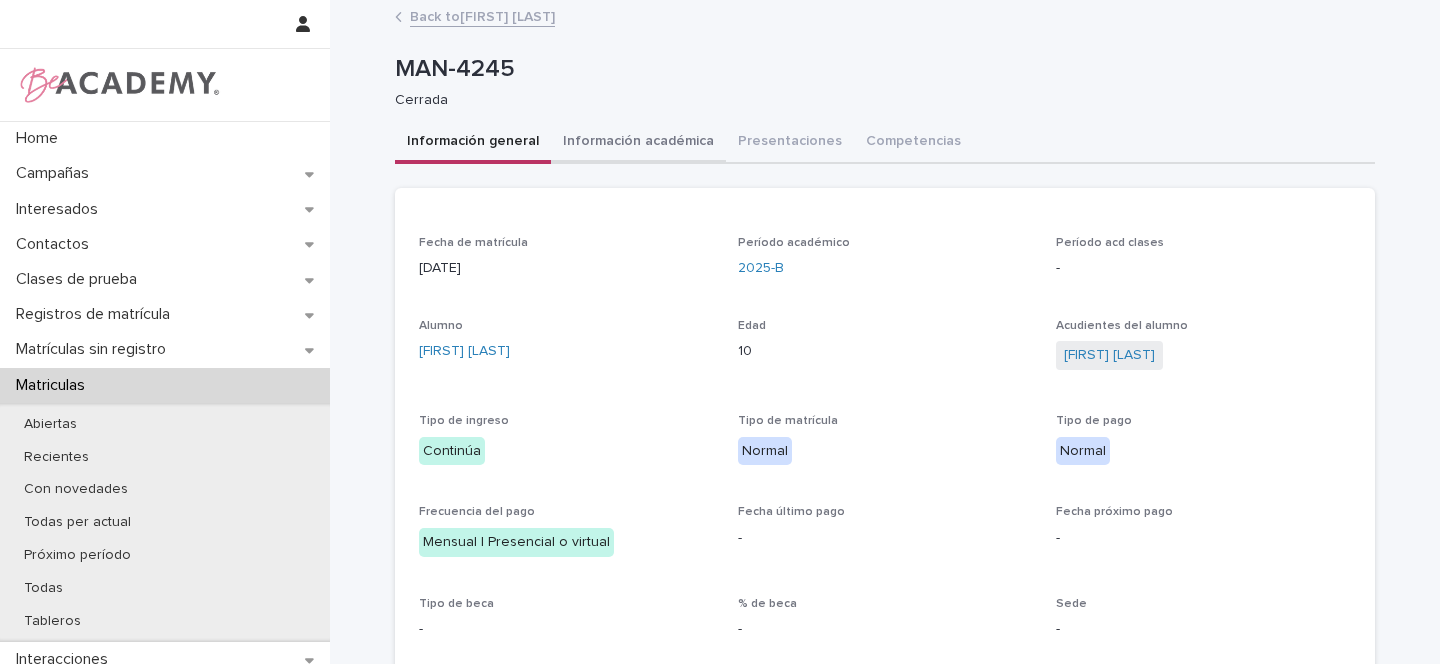 click on "Información académica" at bounding box center (638, 143) 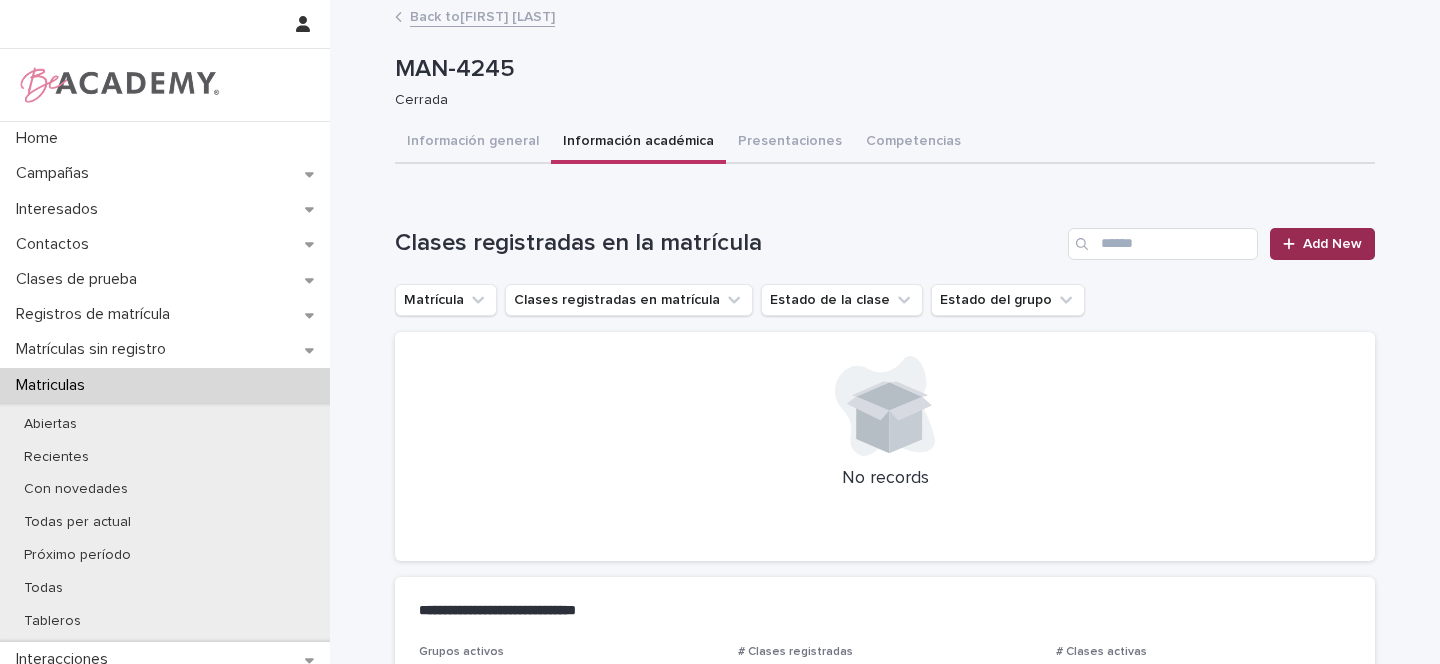 click on "Add New" at bounding box center [1332, 244] 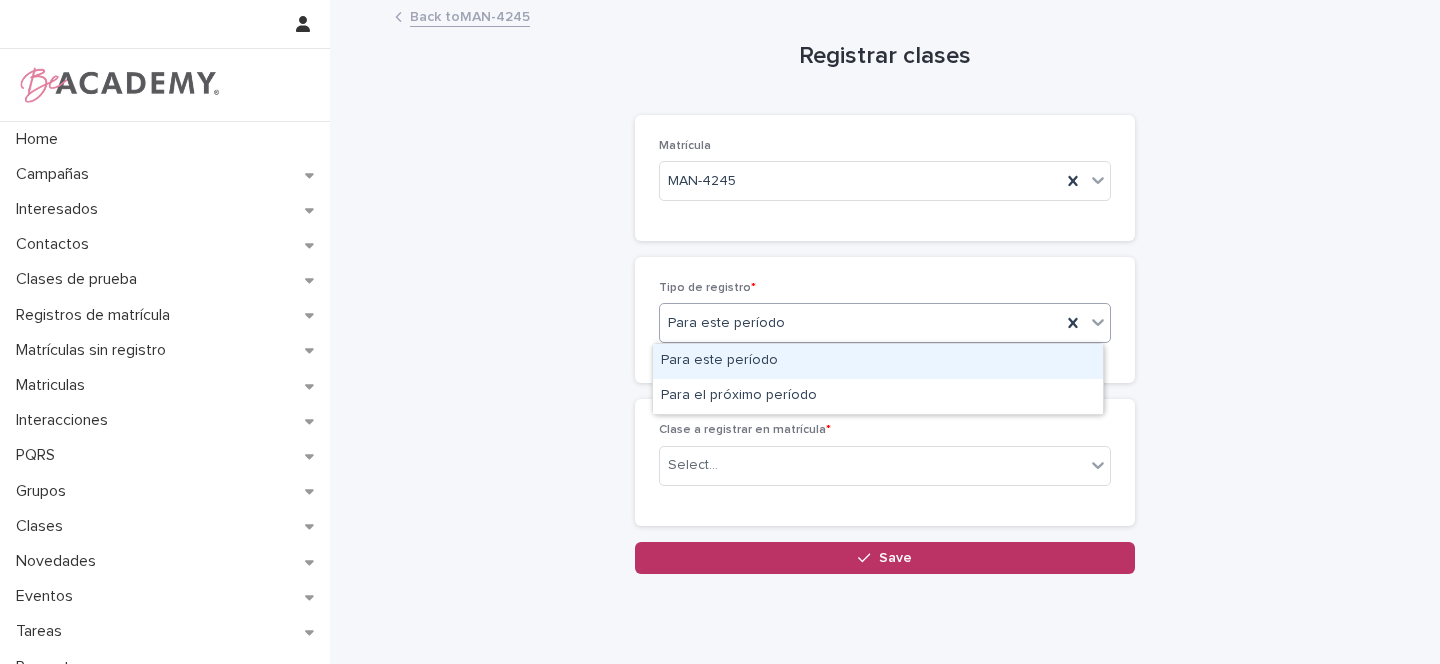 click on "Para este período" at bounding box center [878, 361] 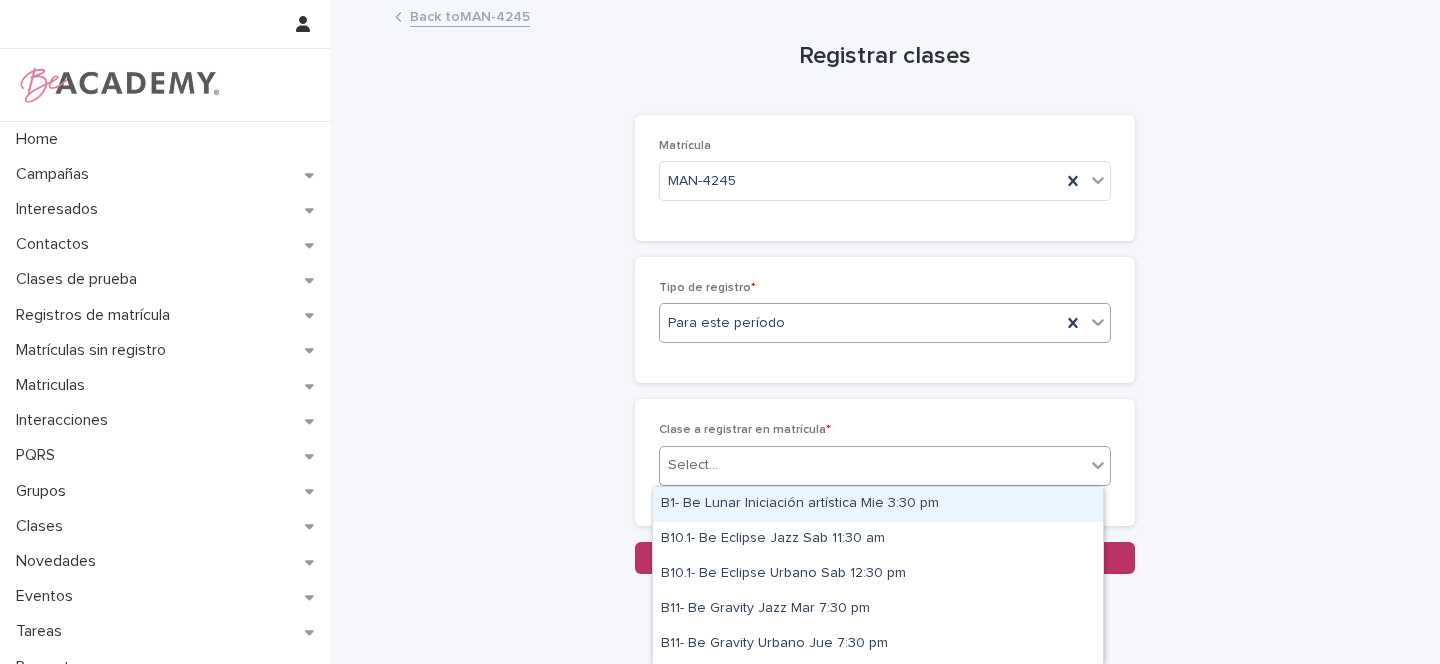 click on "Select..." at bounding box center (872, 465) 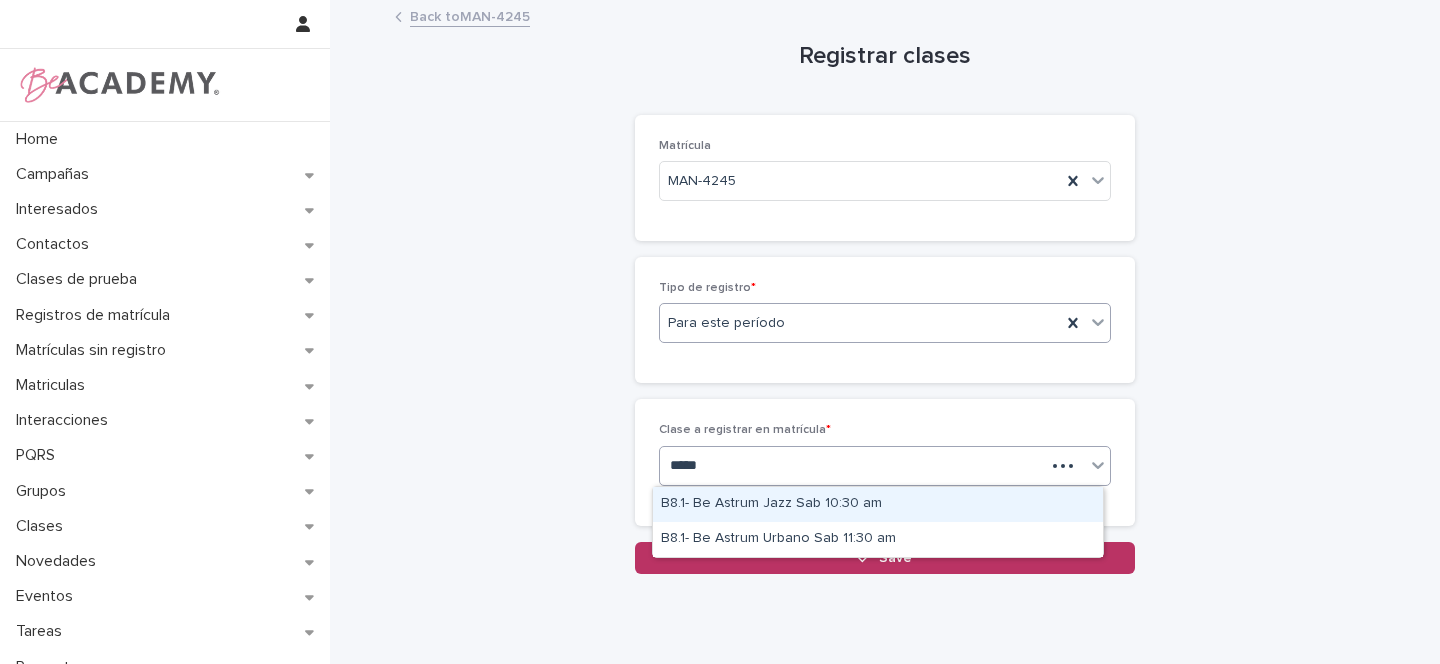 type on "******" 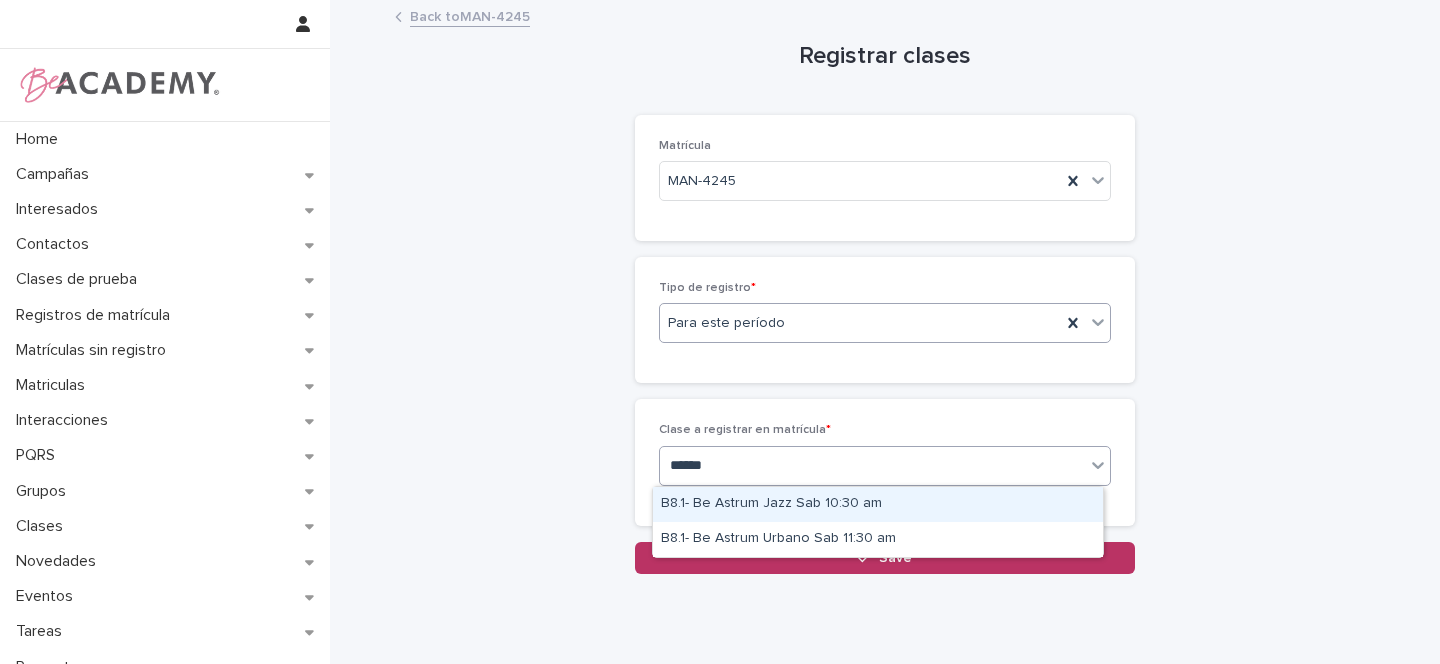 click on "B8.1- Be Astrum Jazz Sab 10:30 am" at bounding box center [878, 504] 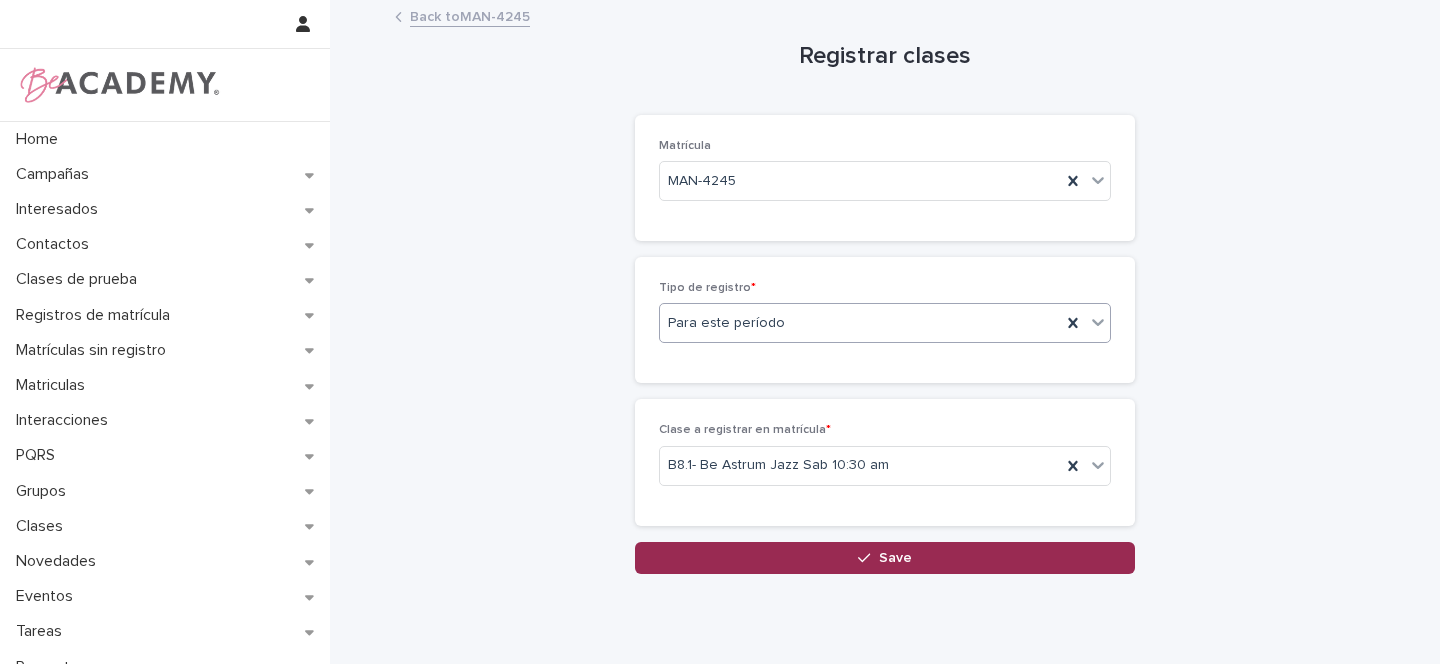 click on "Save" at bounding box center [885, 558] 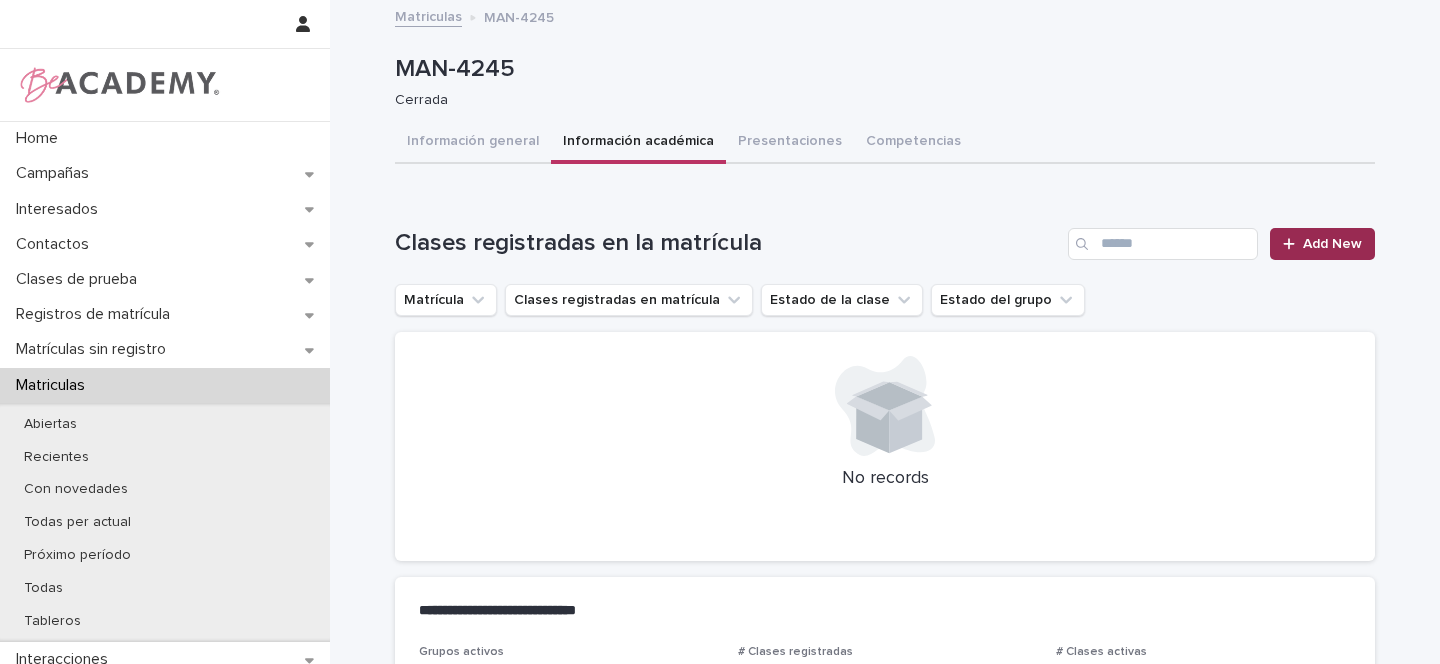 click on "Add New" at bounding box center [1332, 244] 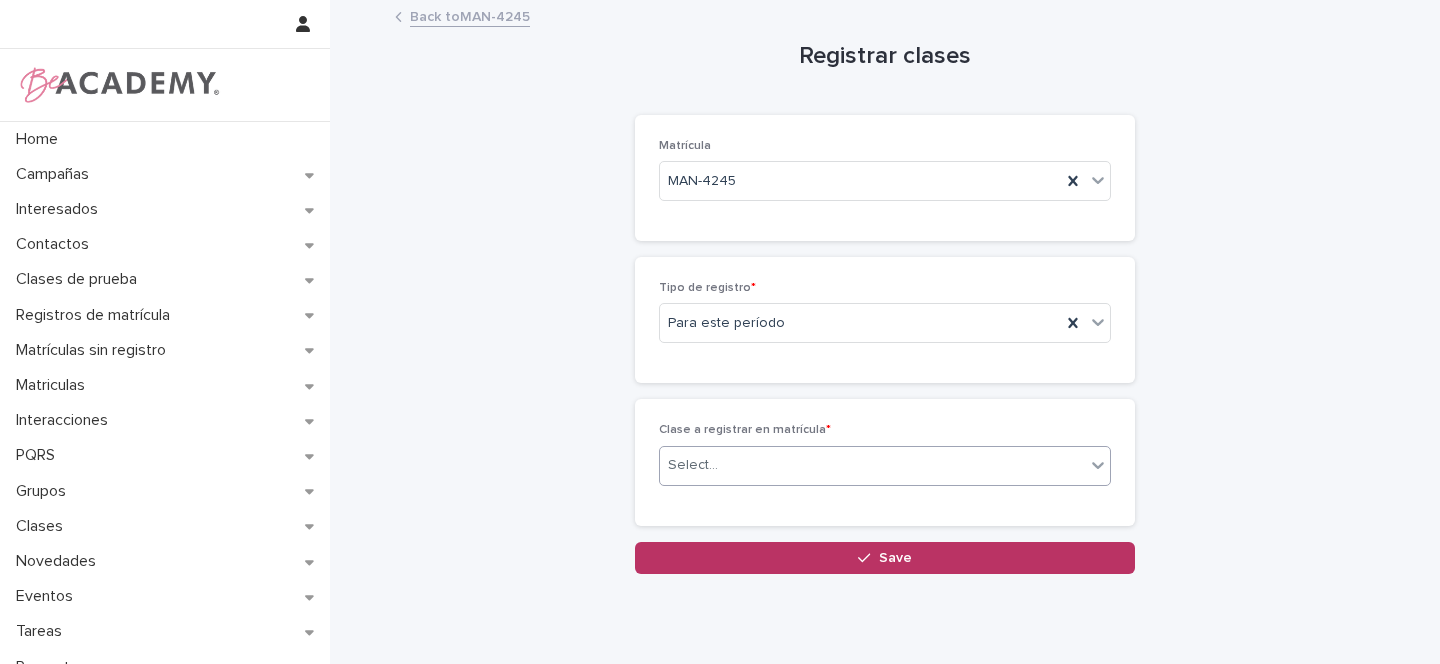 click at bounding box center (721, 465) 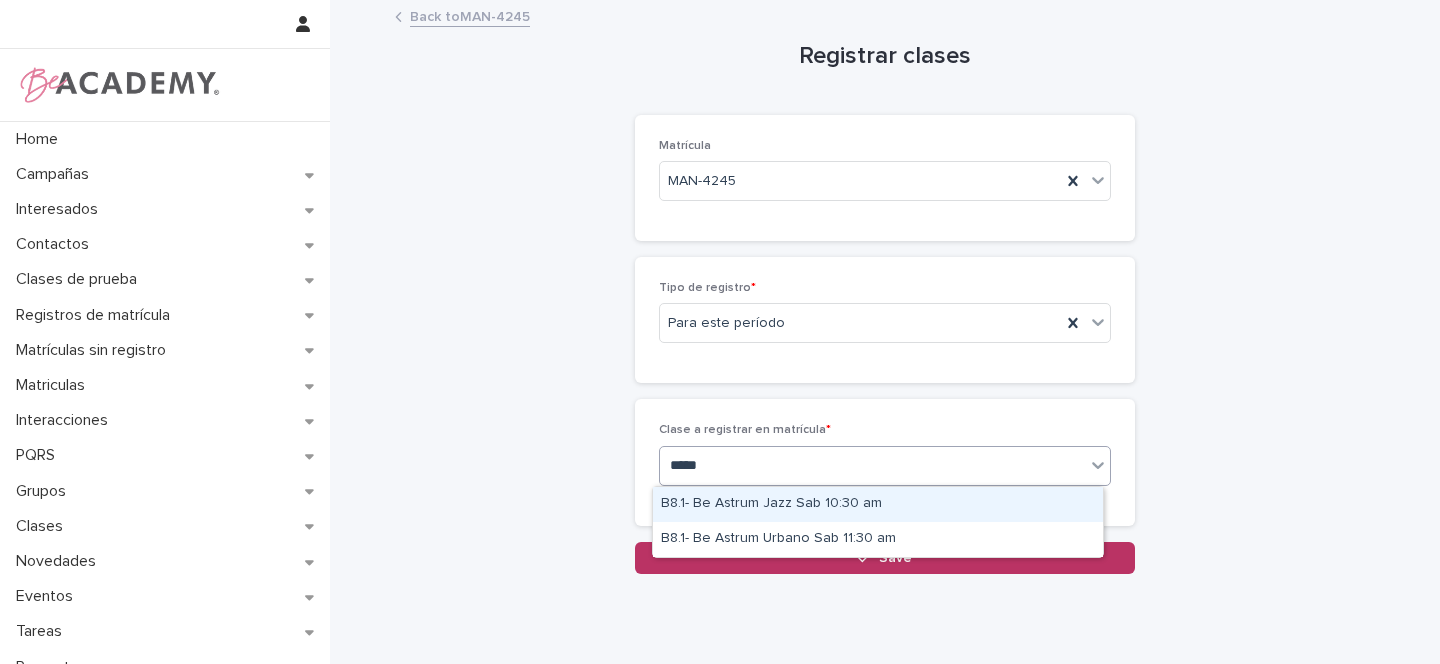 type on "******" 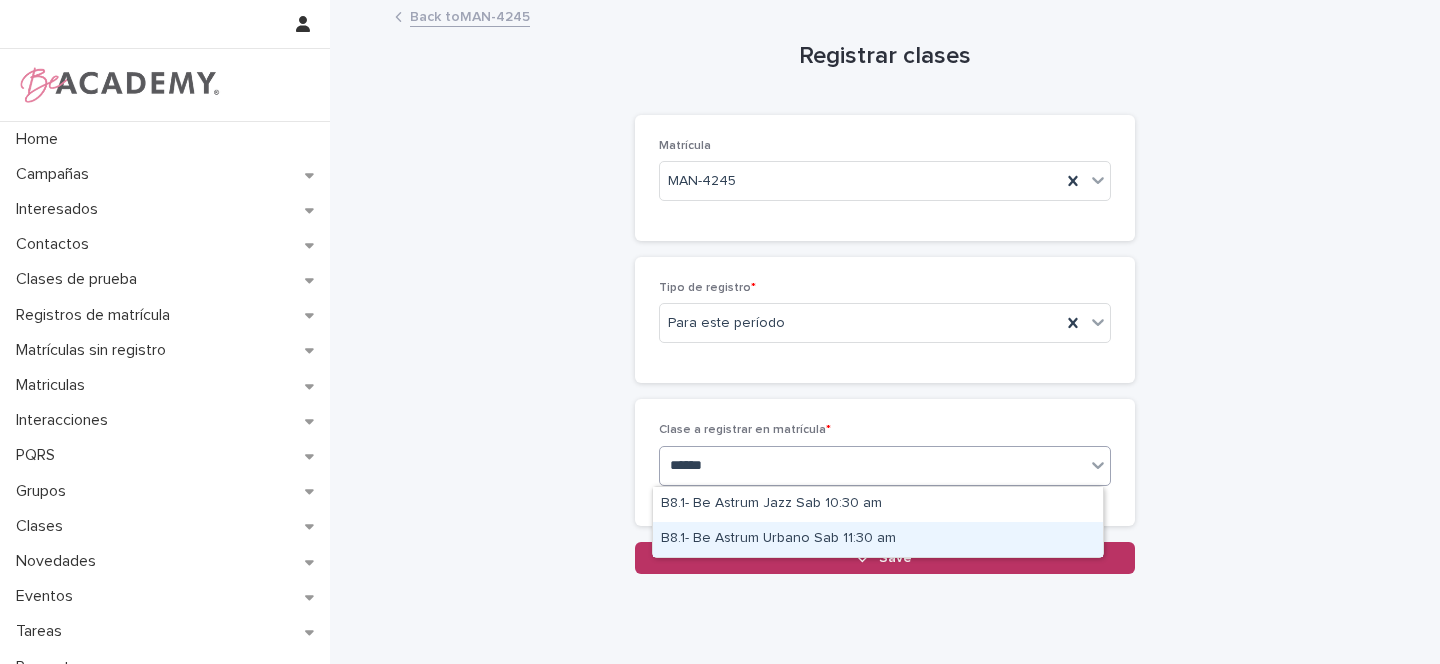 click on "B8.1- Be Astrum Urbano Sab 11:30 am" at bounding box center [878, 539] 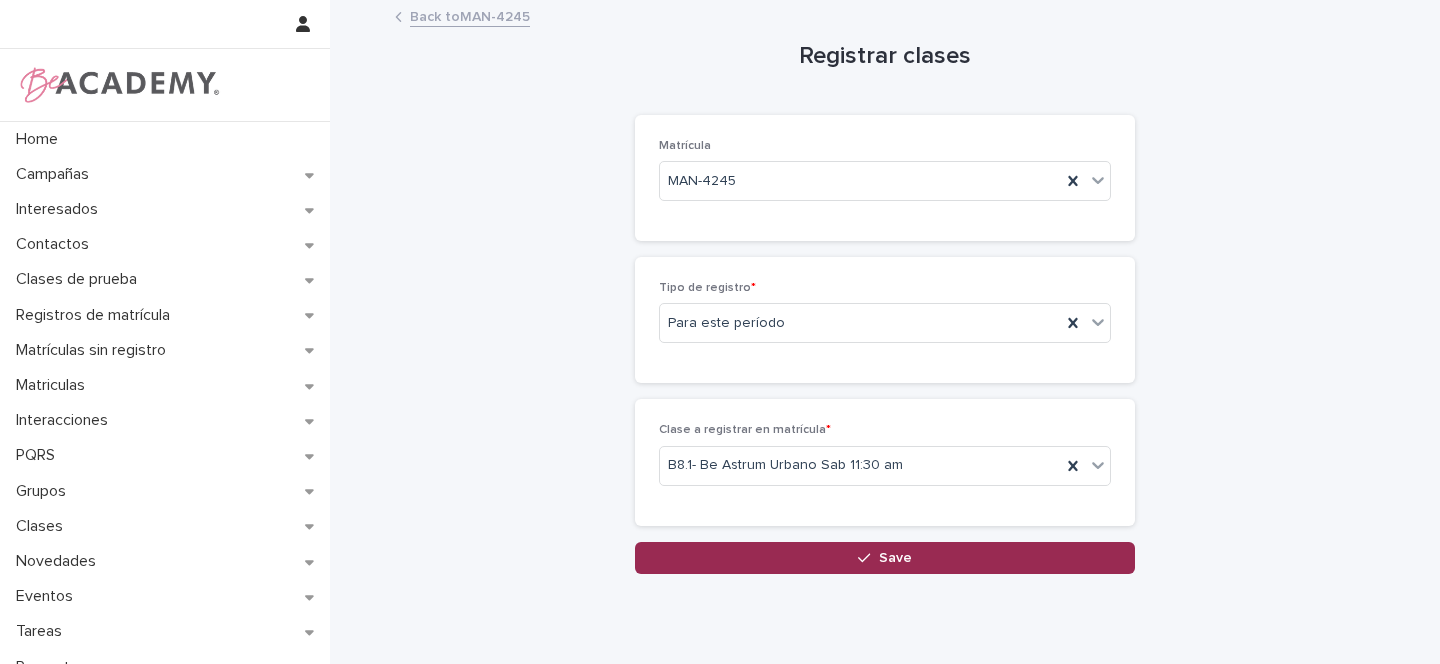click on "Save" at bounding box center [895, 558] 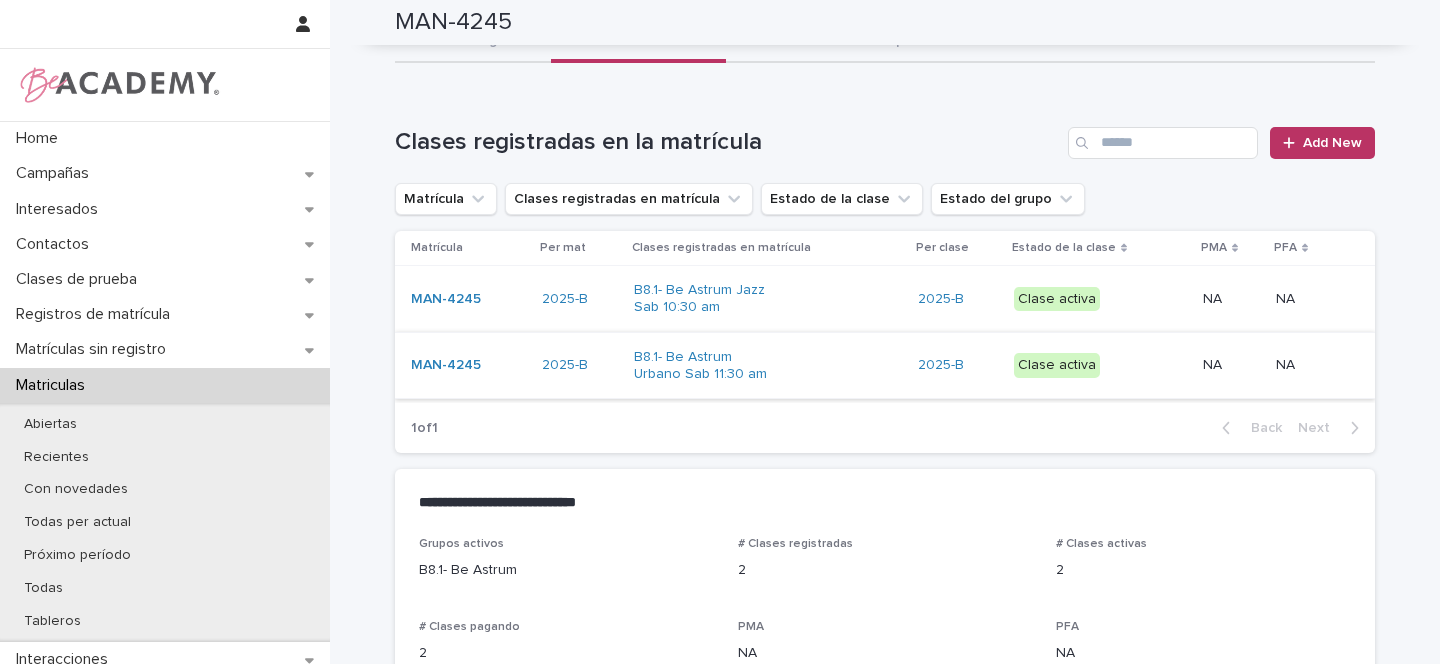 scroll, scrollTop: 0, scrollLeft: 0, axis: both 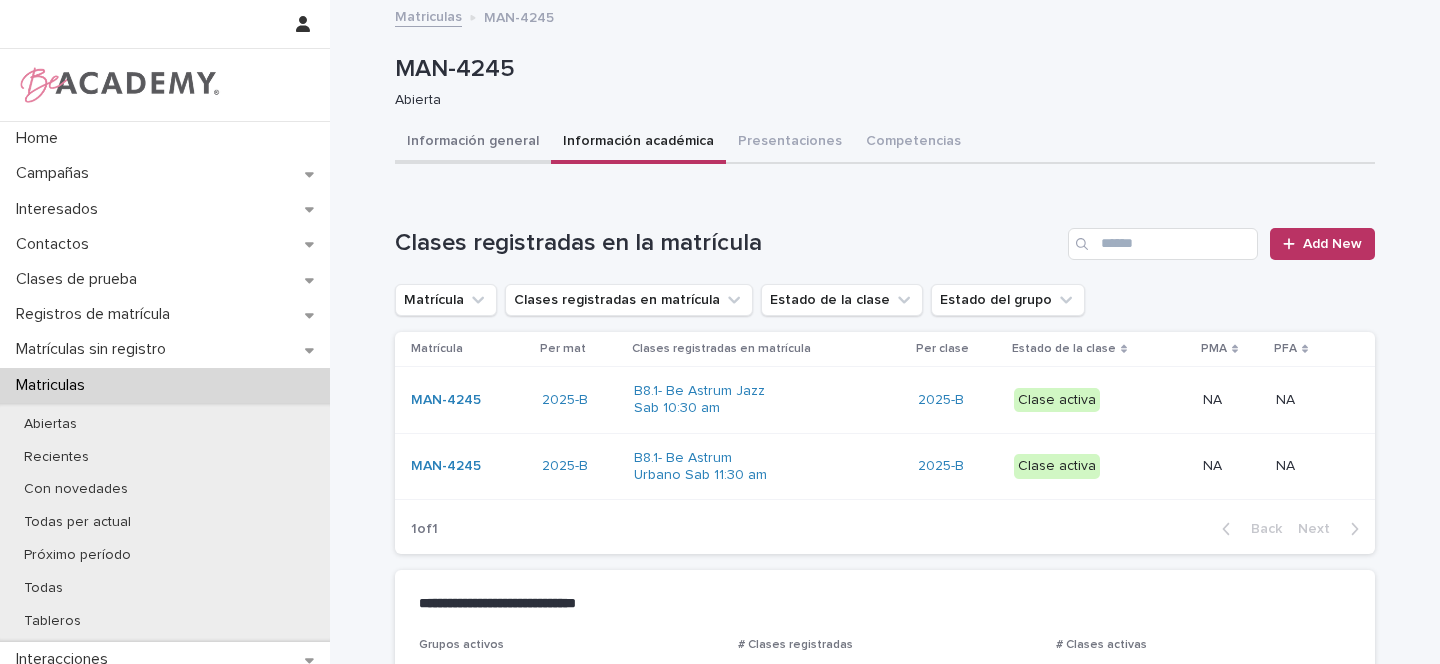 click on "Información general" at bounding box center (473, 143) 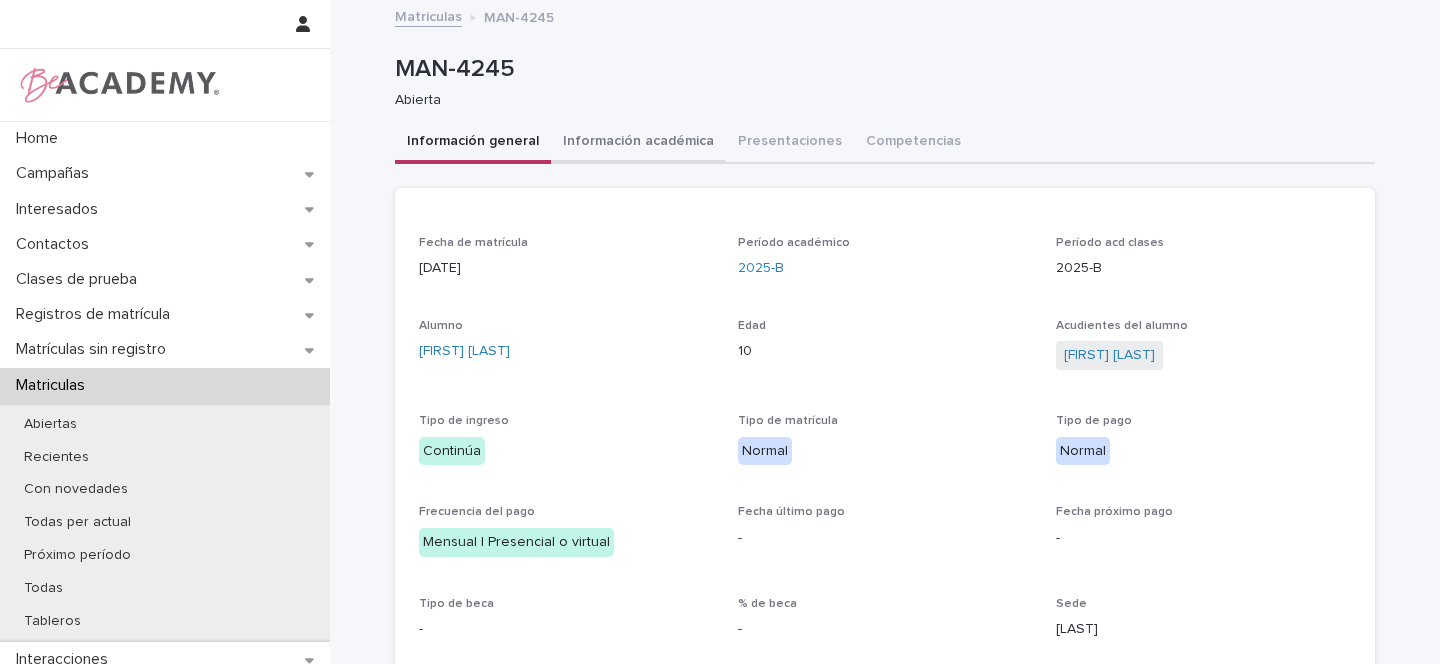 click on "Información académica" at bounding box center [638, 143] 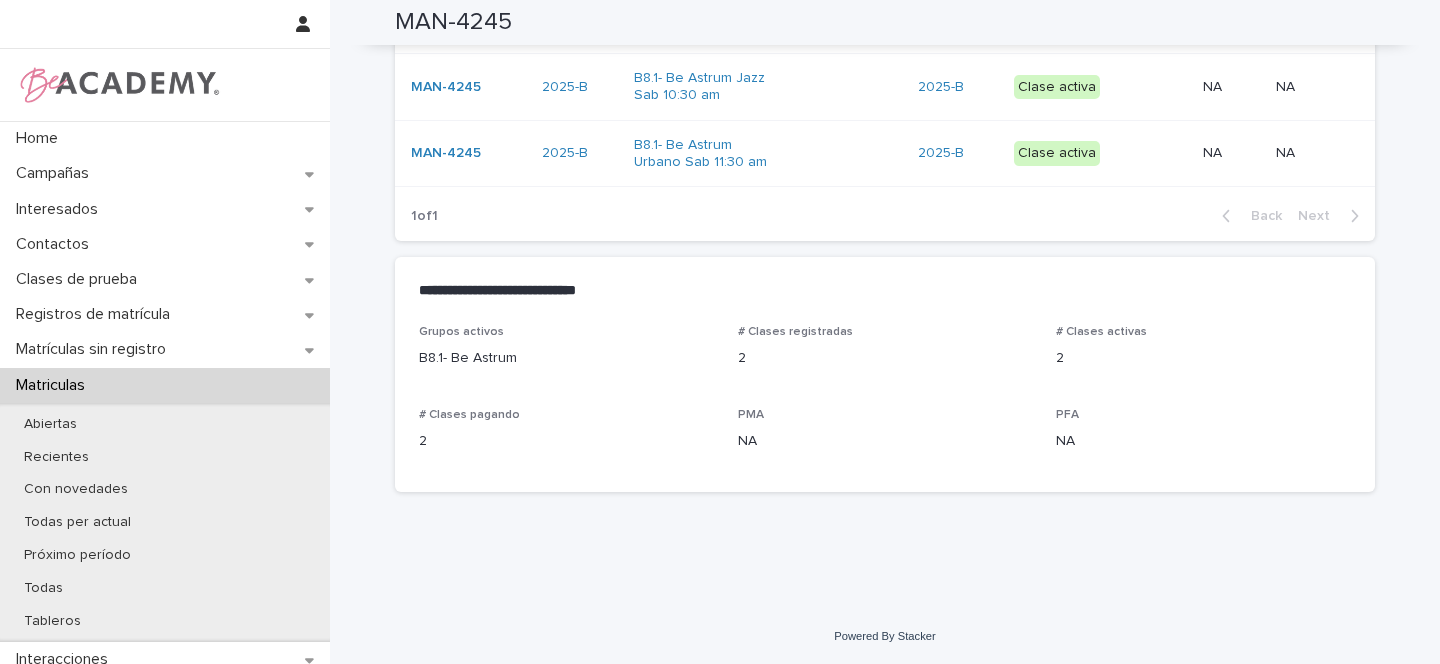 scroll, scrollTop: 0, scrollLeft: 0, axis: both 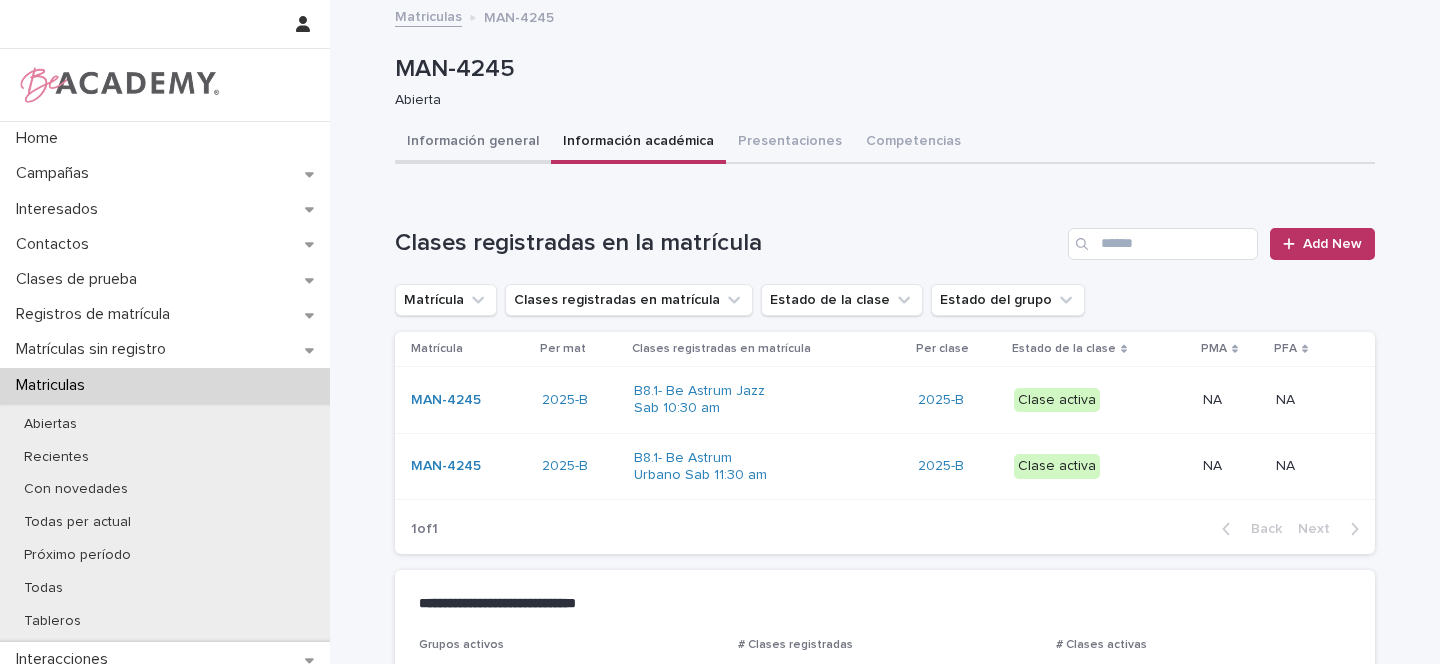 click on "Información general" at bounding box center [473, 143] 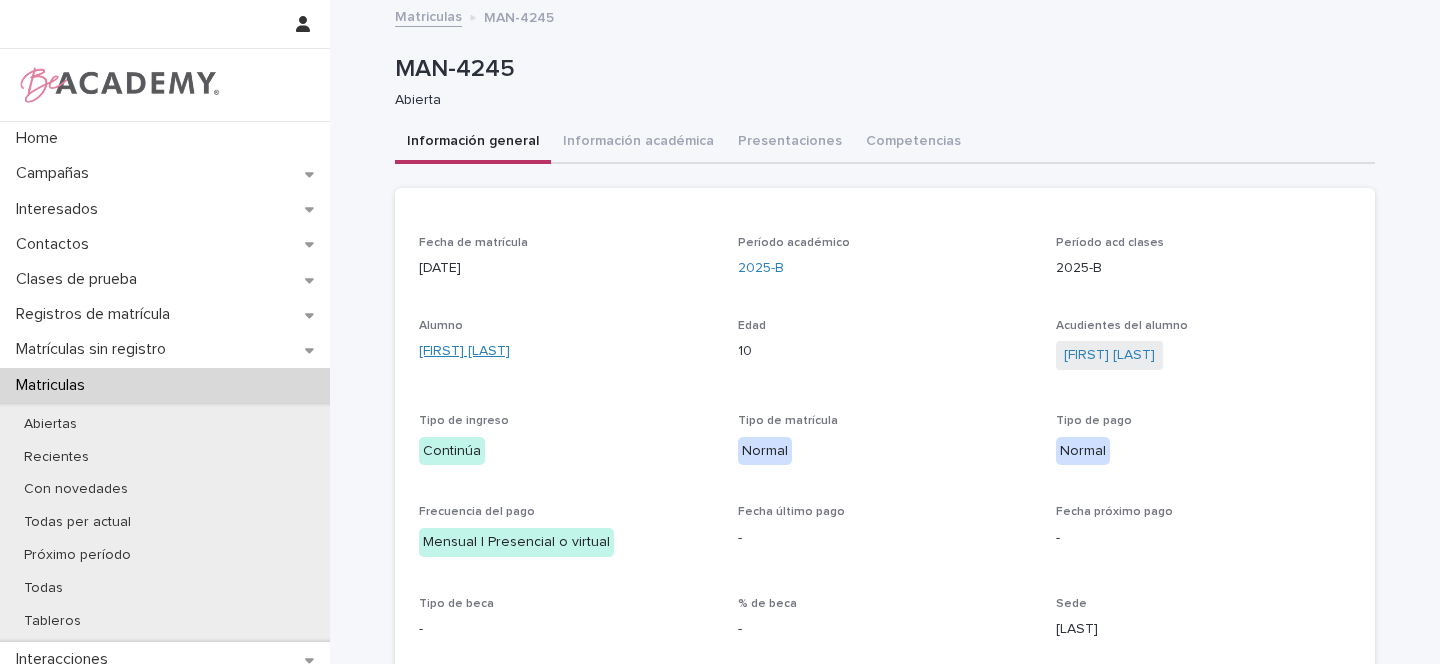 click on "[FIRST] [LAST]" at bounding box center [464, 351] 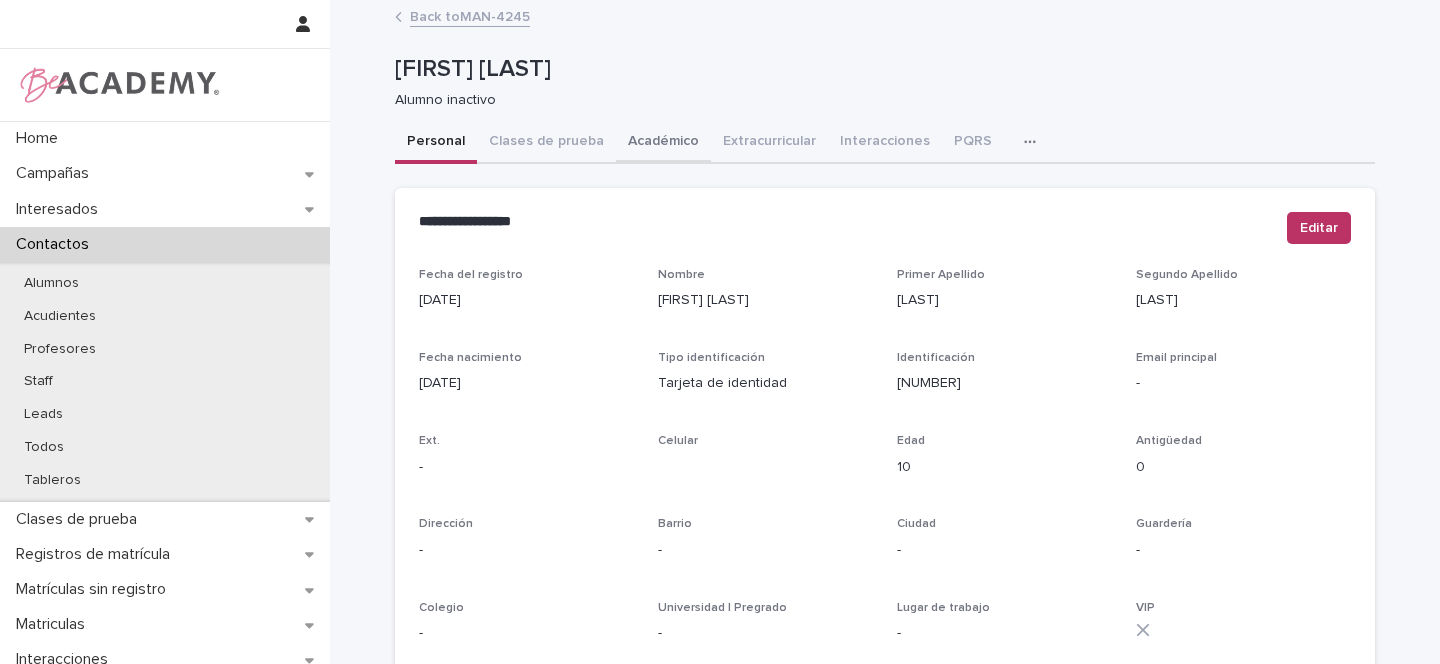click on "Académico" at bounding box center (663, 143) 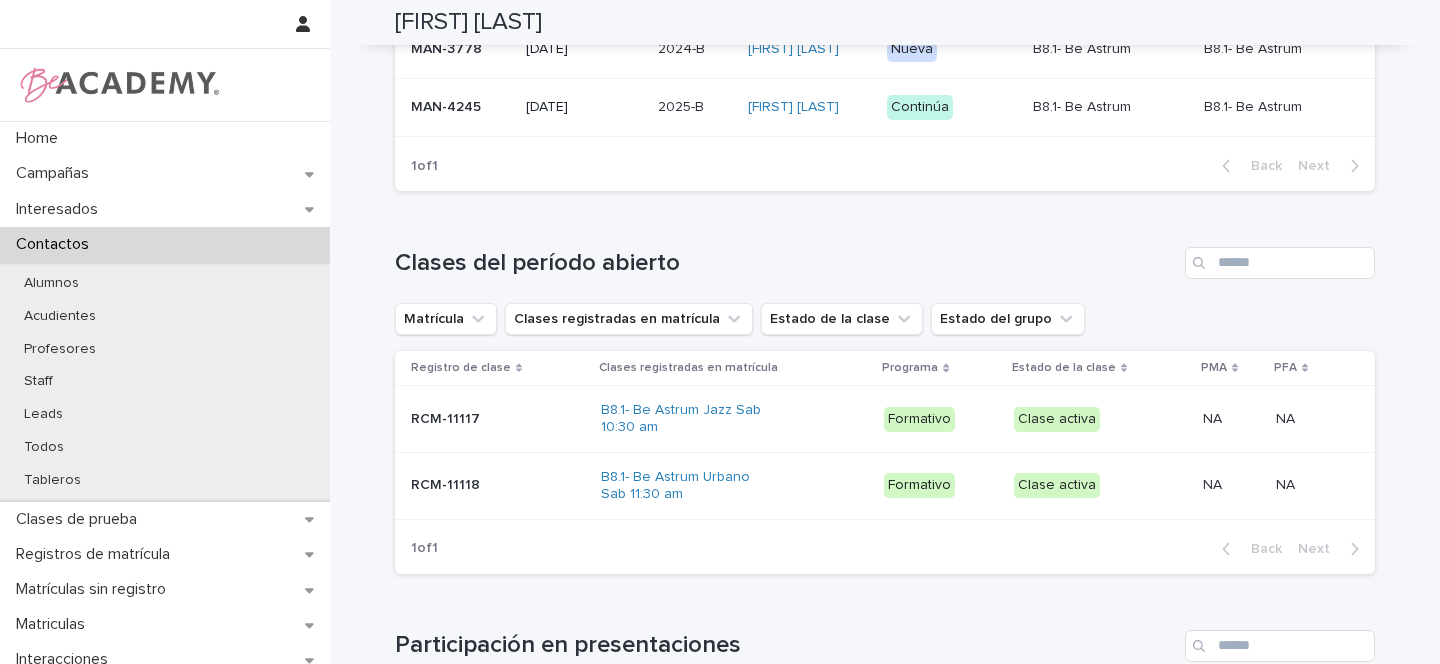 scroll, scrollTop: 397, scrollLeft: 0, axis: vertical 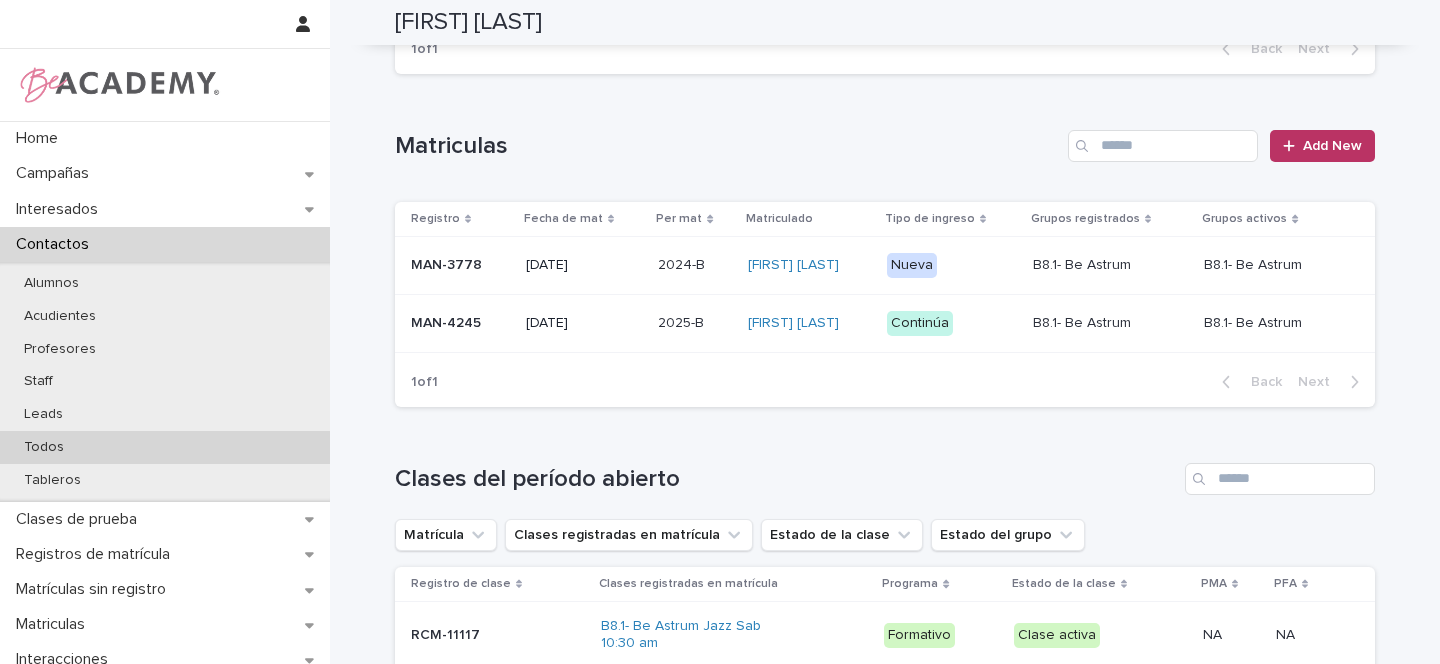 click on "Todos" at bounding box center (44, 447) 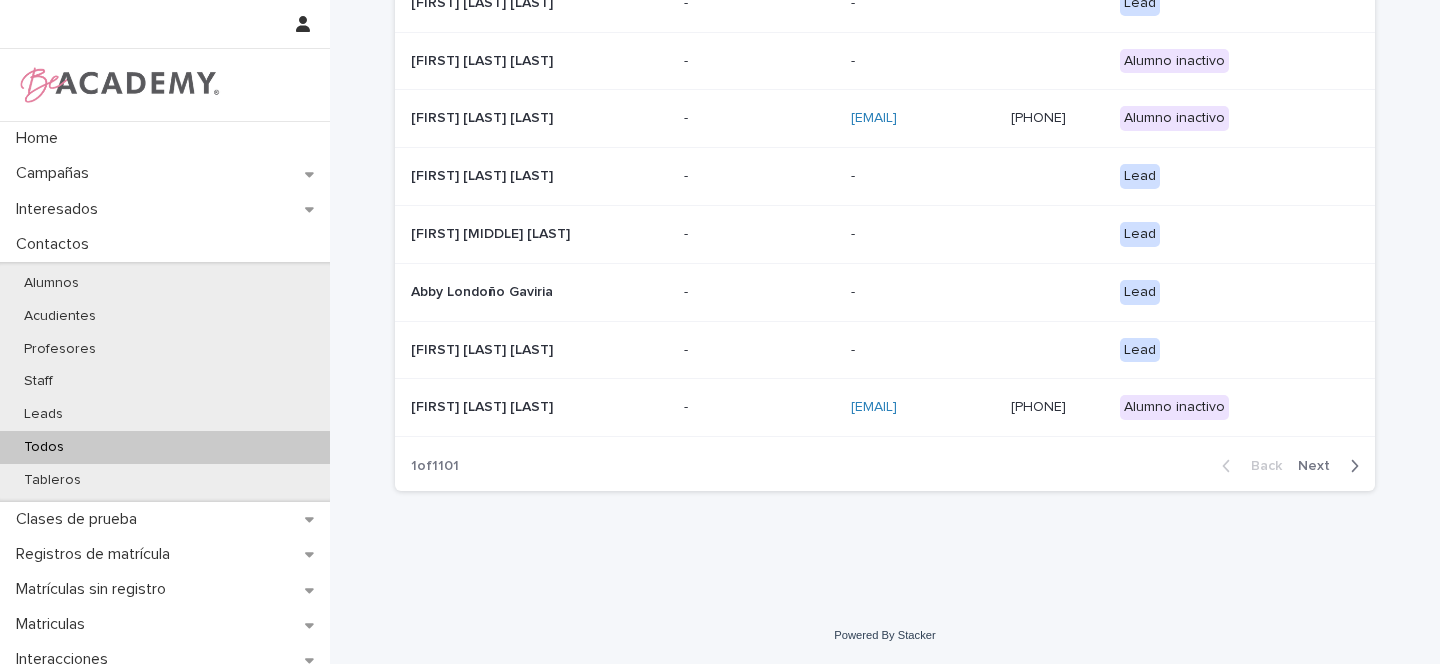 scroll, scrollTop: 0, scrollLeft: 0, axis: both 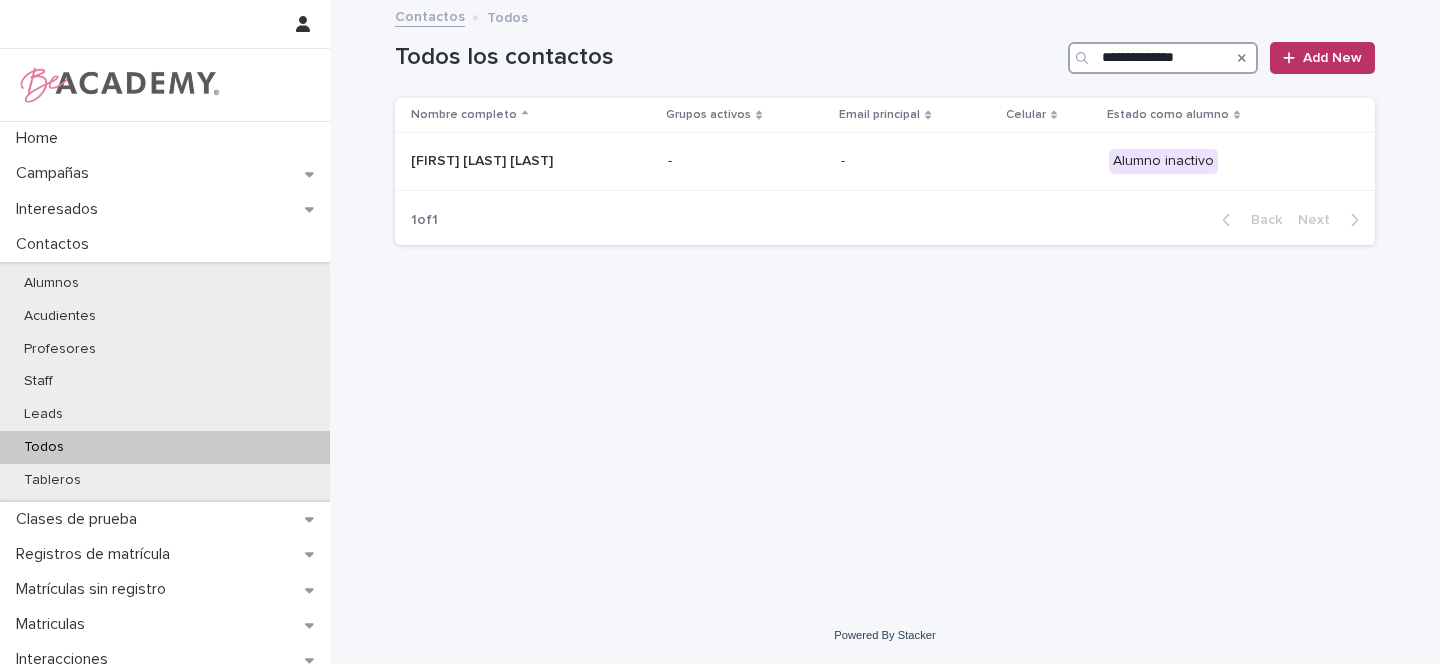 click on "**********" at bounding box center (1163, 58) 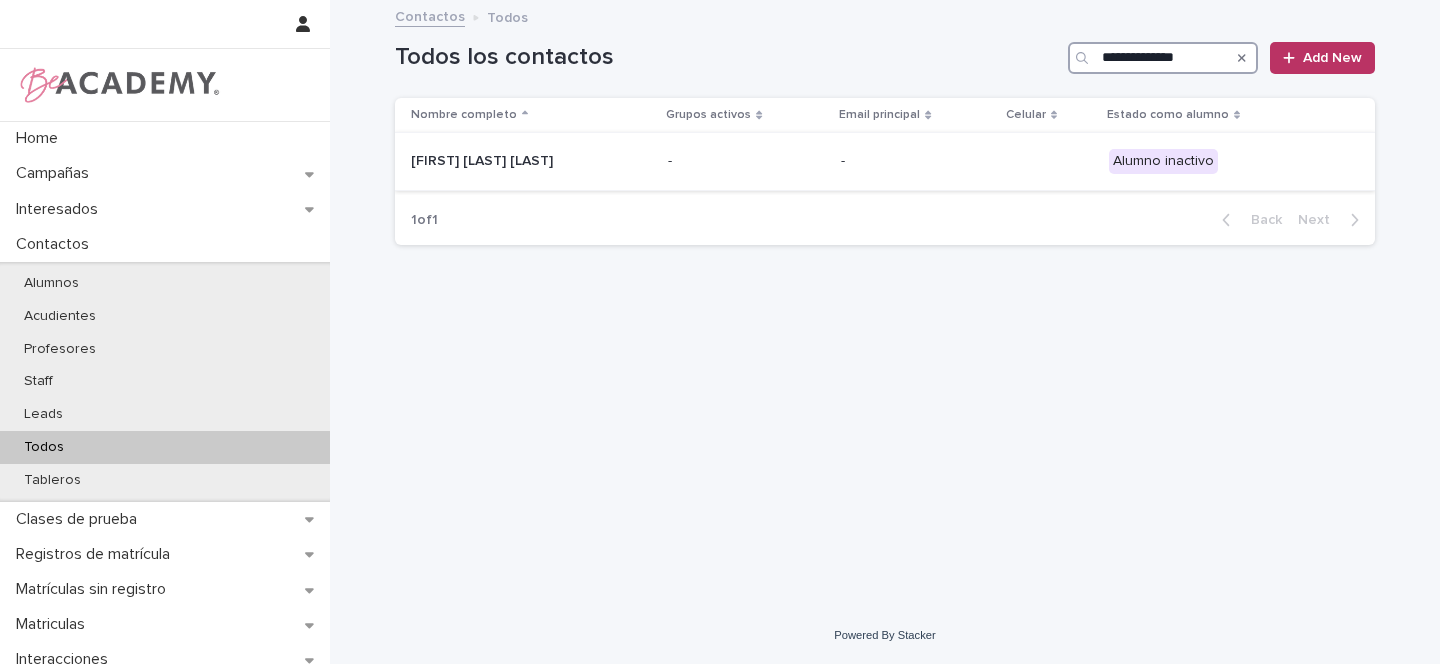 type on "**********" 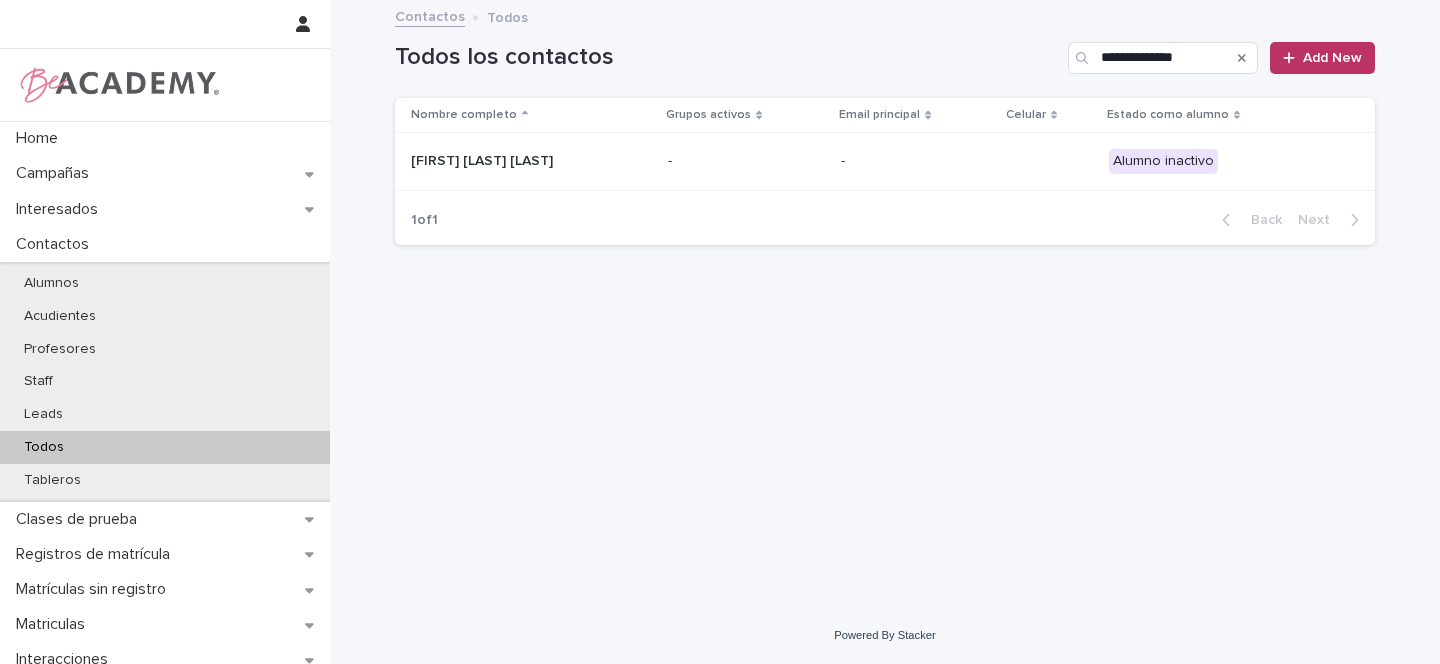 click on "[FIRST] [LAST] [LAST]" at bounding box center (511, 161) 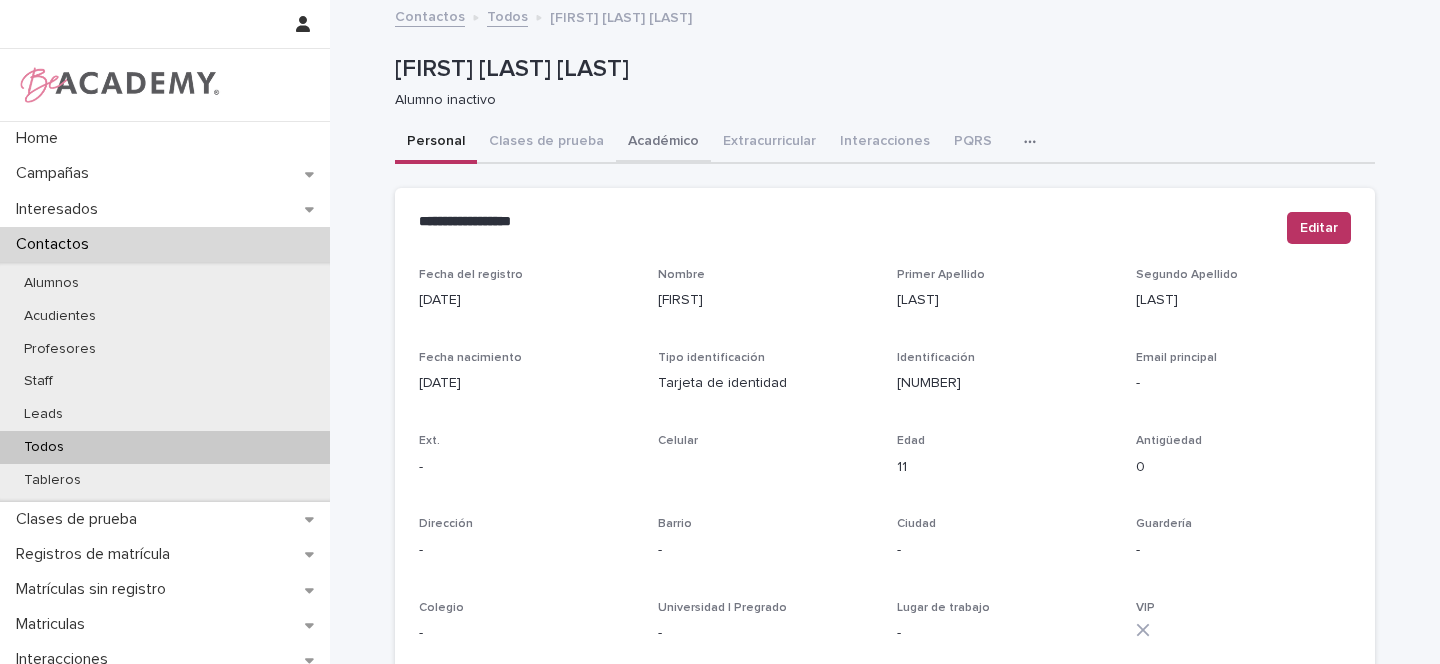 click on "Académico" at bounding box center (663, 143) 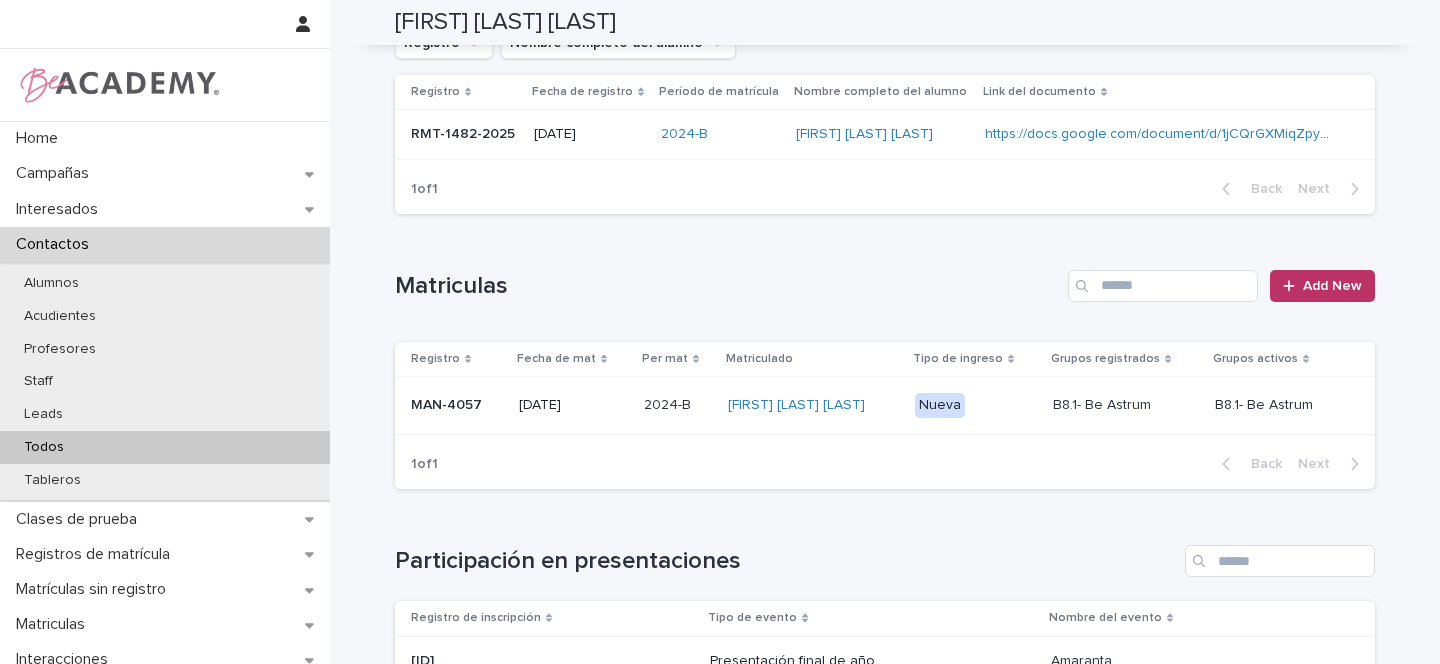 scroll, scrollTop: 270, scrollLeft: 0, axis: vertical 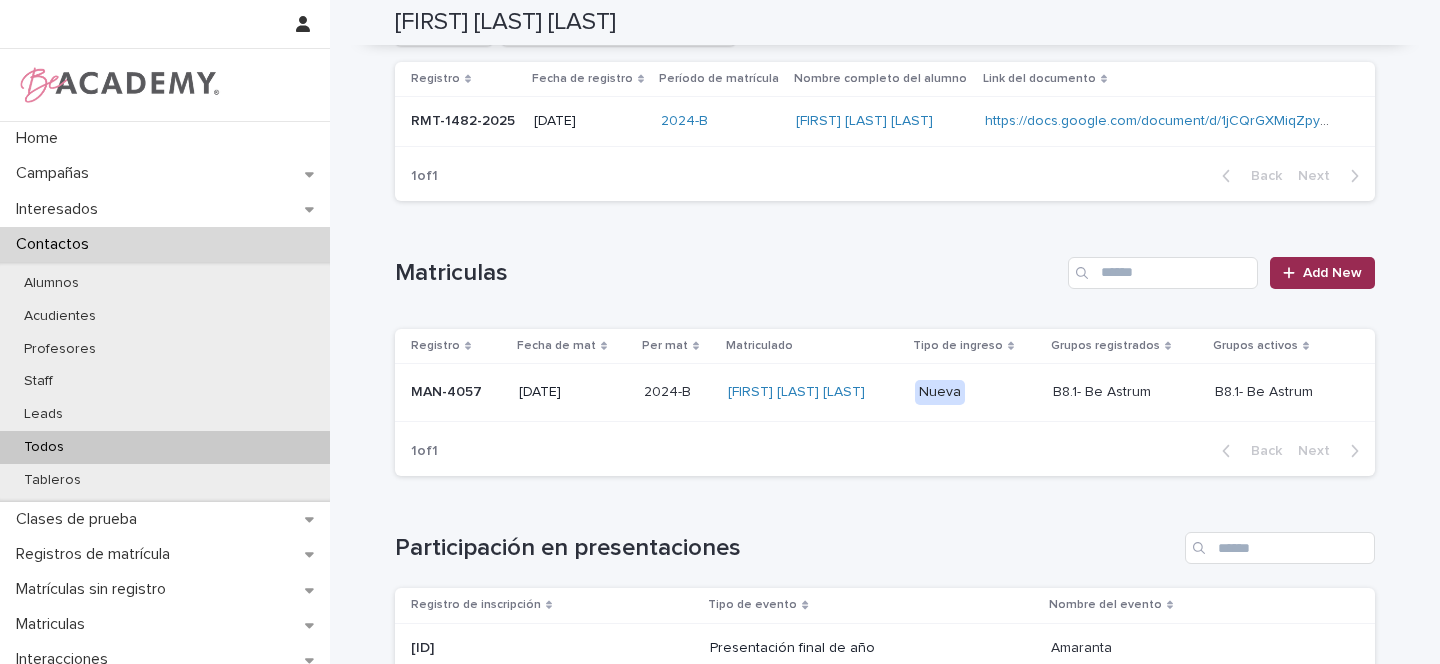 click on "Add New" at bounding box center [1332, 273] 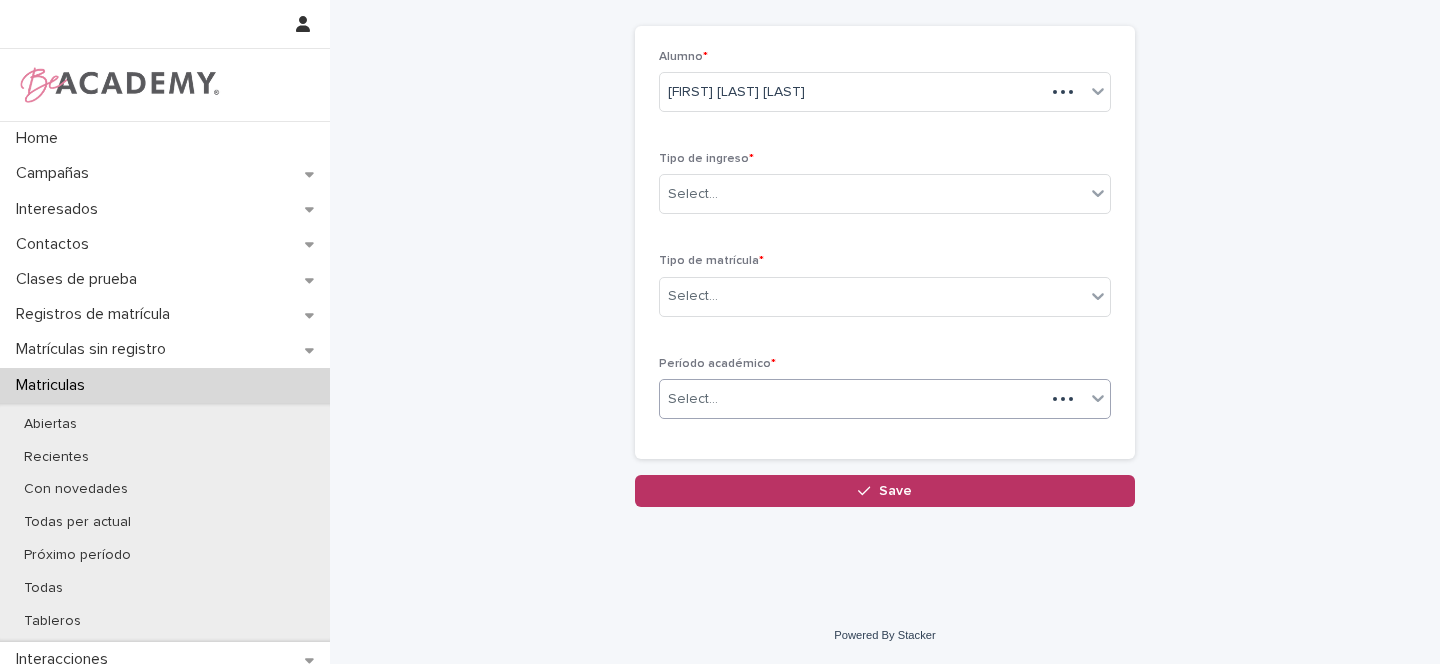 scroll, scrollTop: 89, scrollLeft: 0, axis: vertical 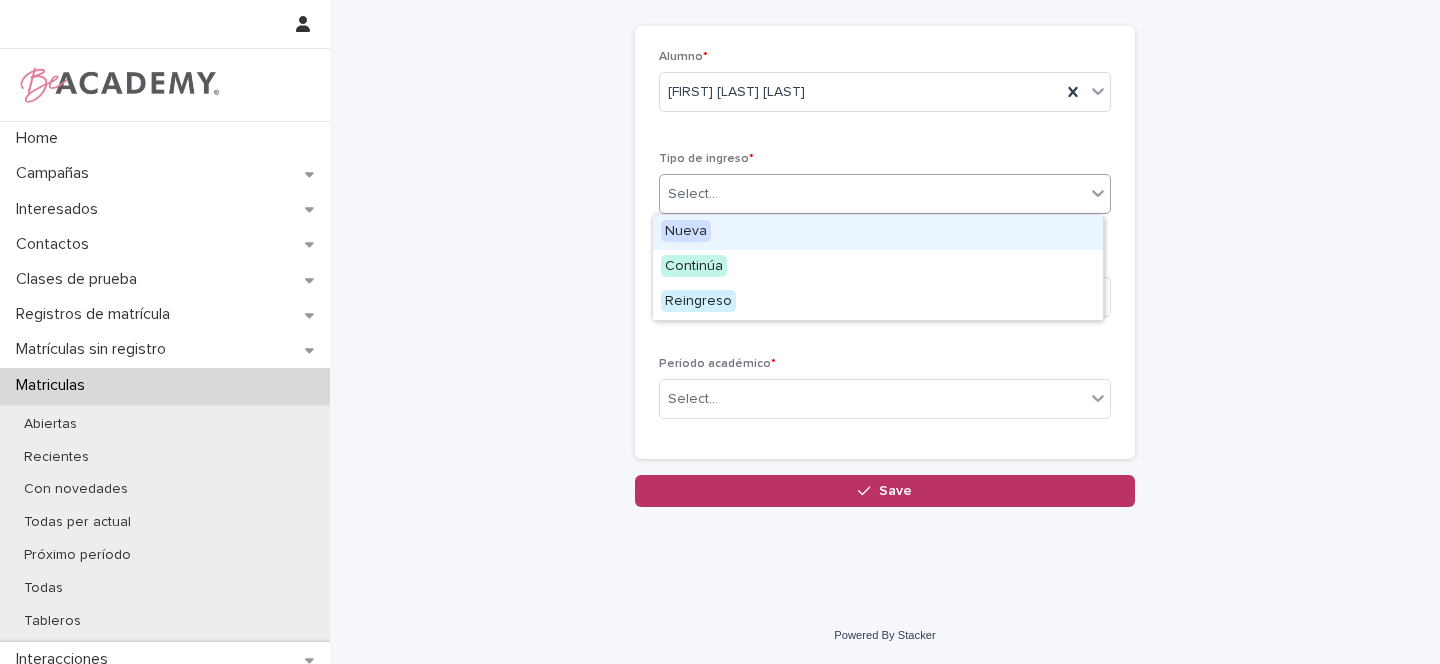 click on "Select..." at bounding box center [693, 194] 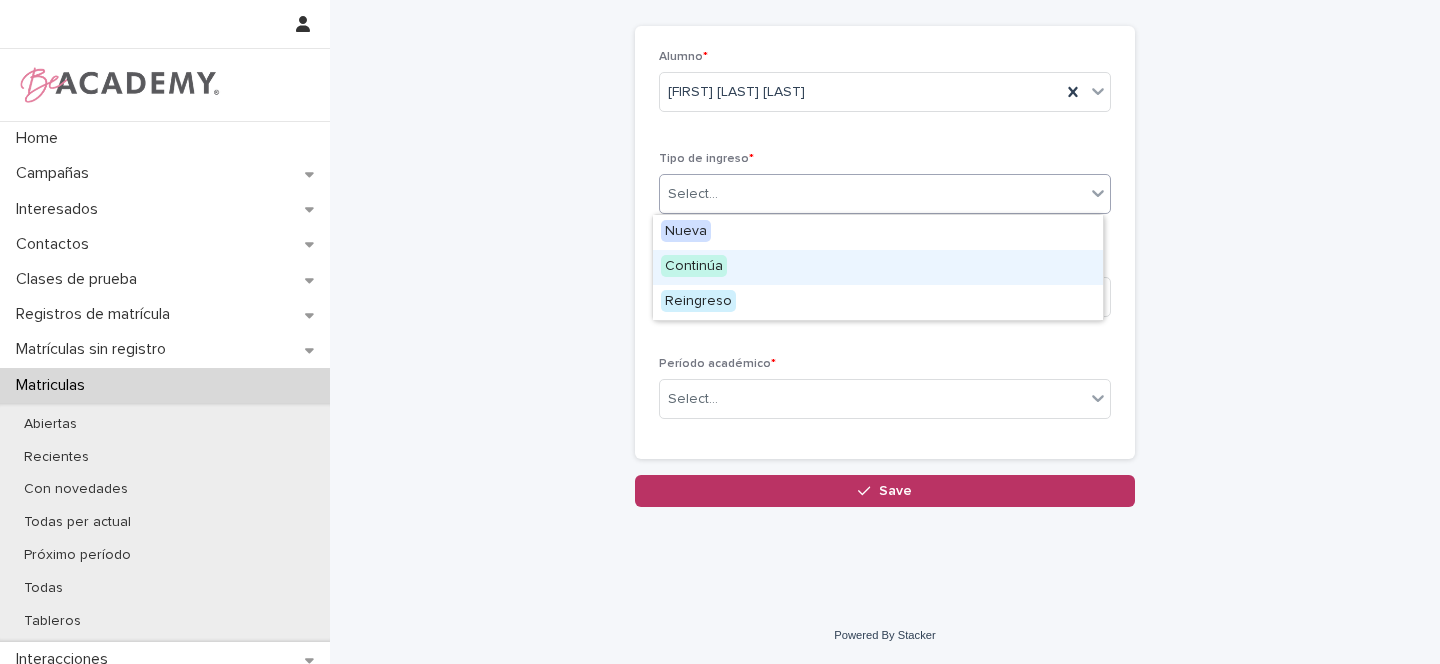 click on "Continúa" at bounding box center [694, 266] 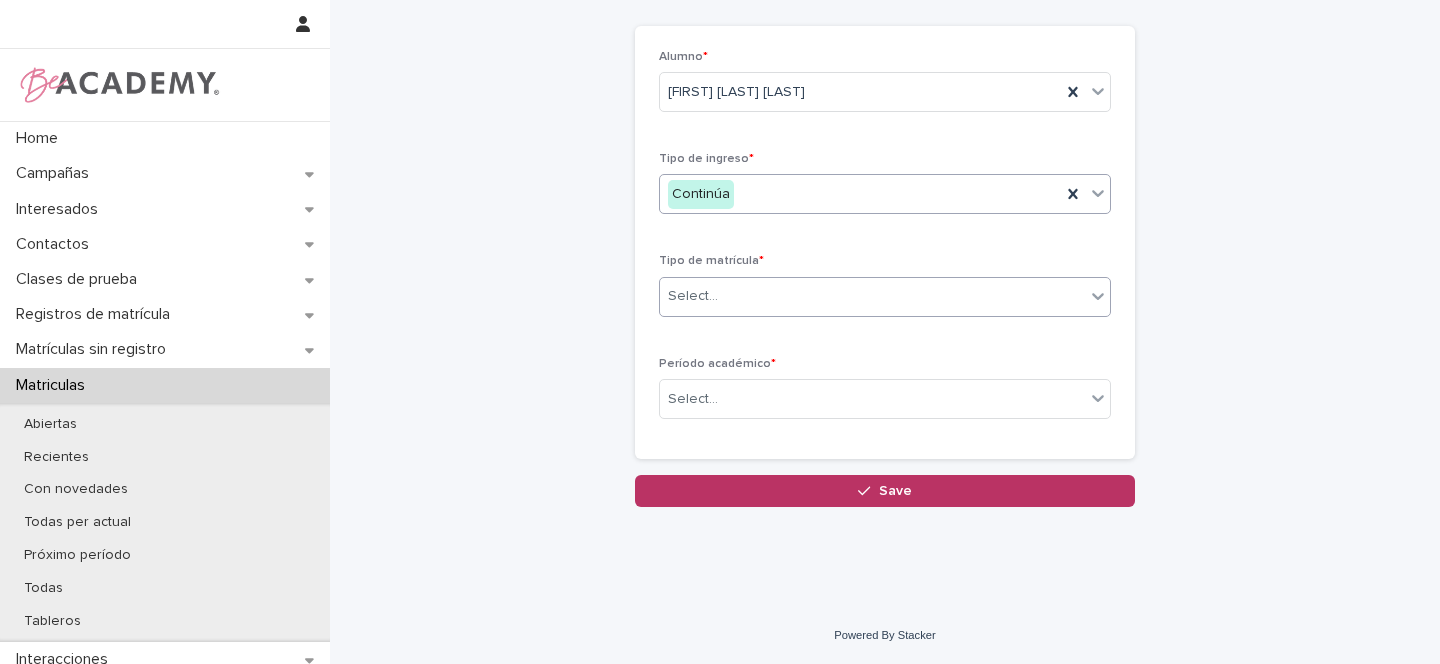 click on "Select..." at bounding box center [693, 296] 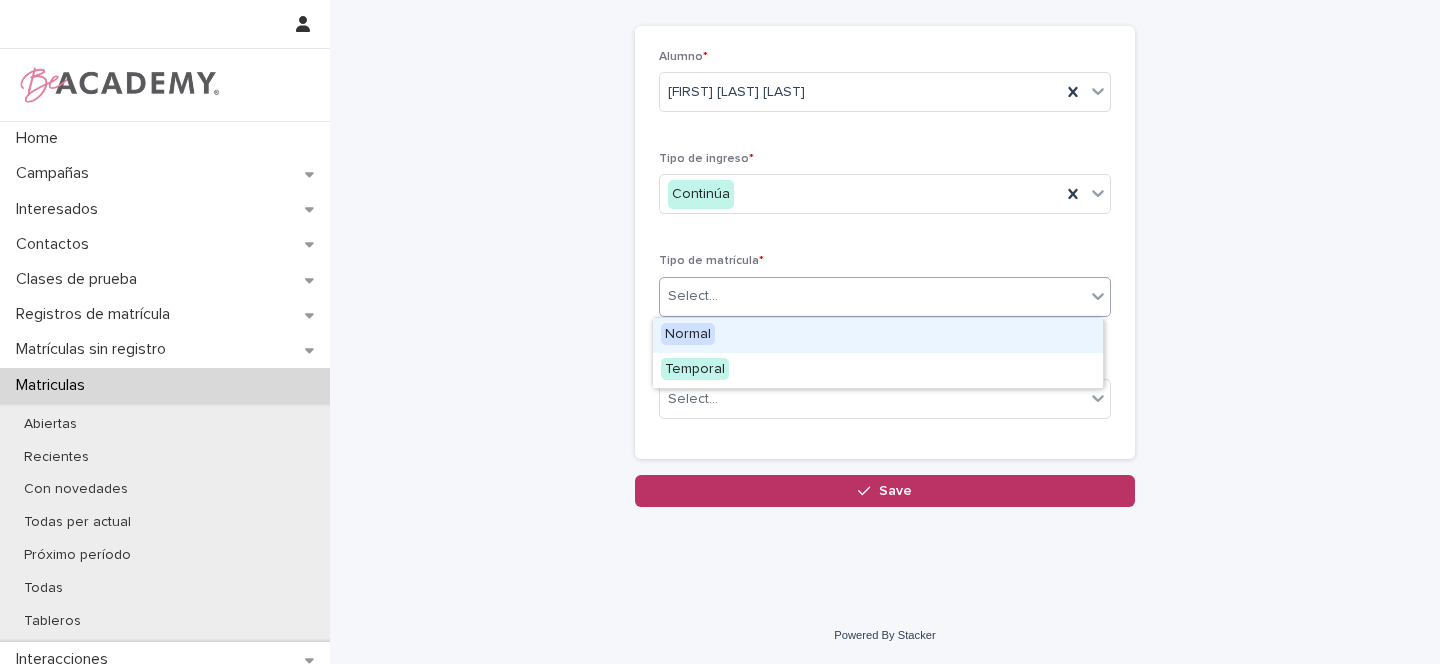click on "Normal" at bounding box center (688, 334) 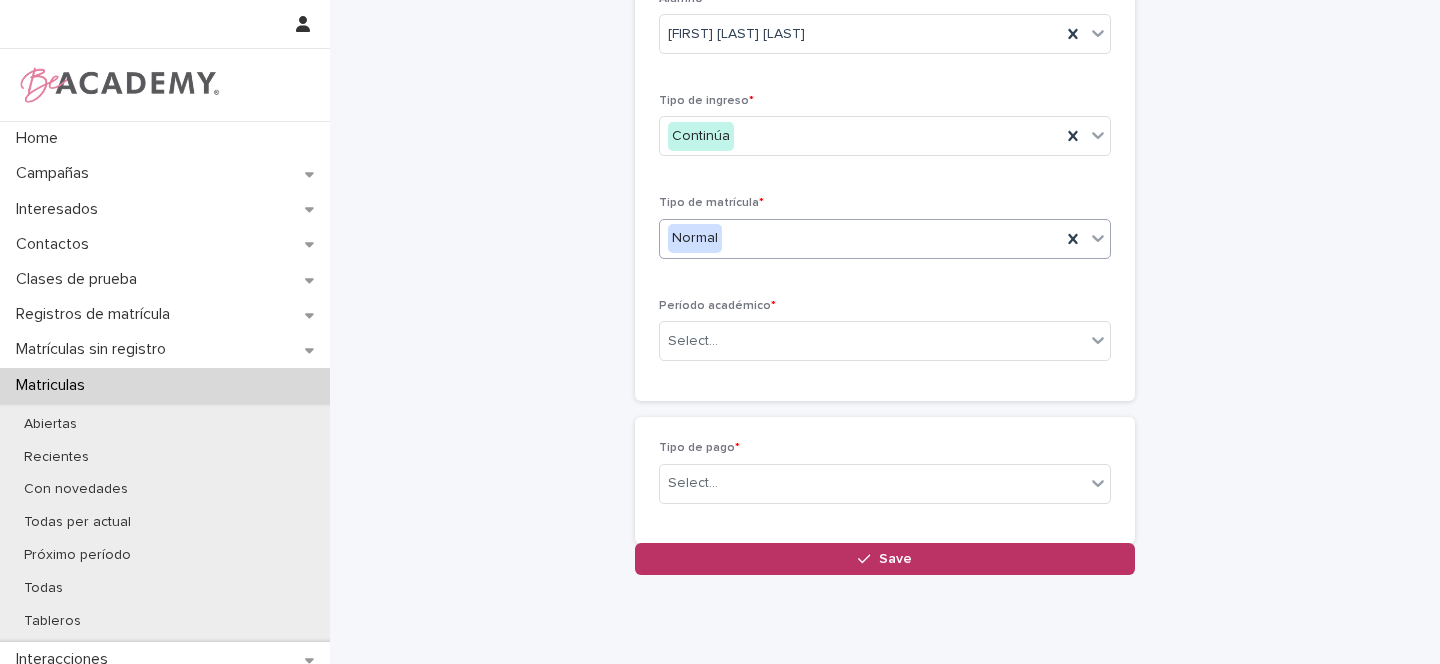 scroll, scrollTop: 160, scrollLeft: 0, axis: vertical 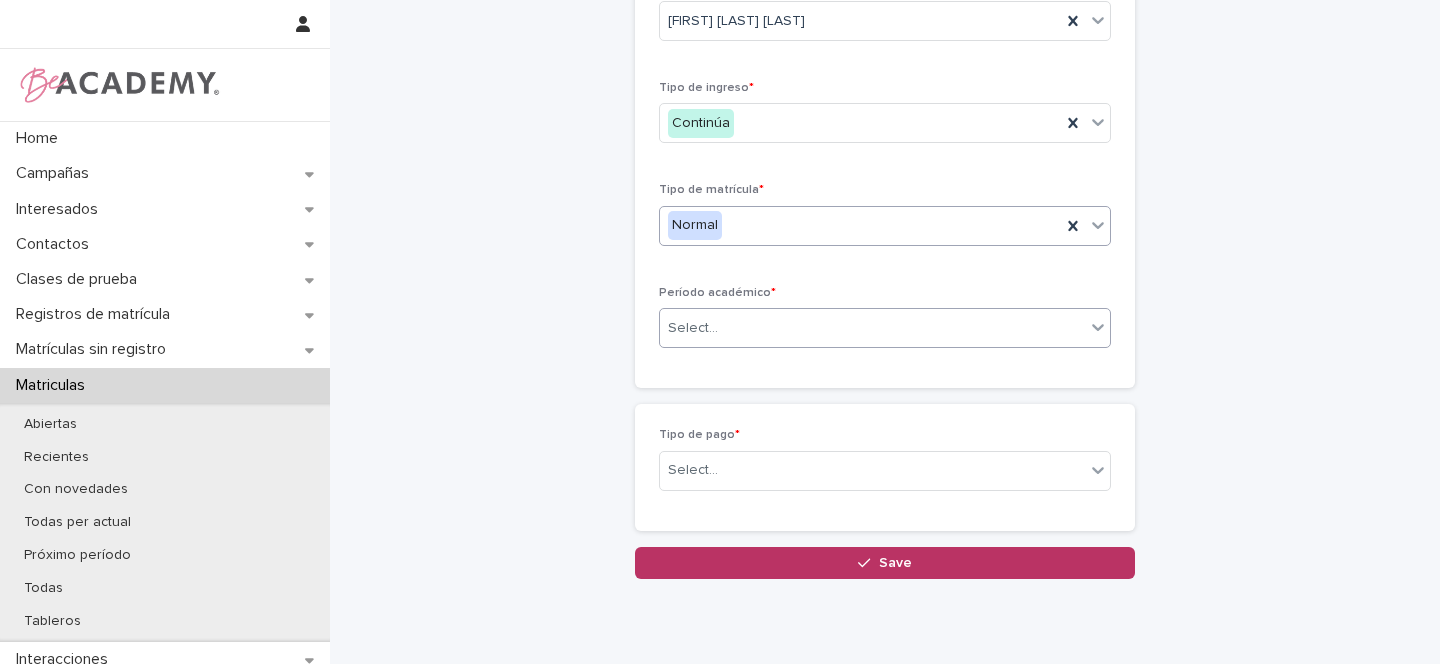 click on "Select..." at bounding box center (693, 328) 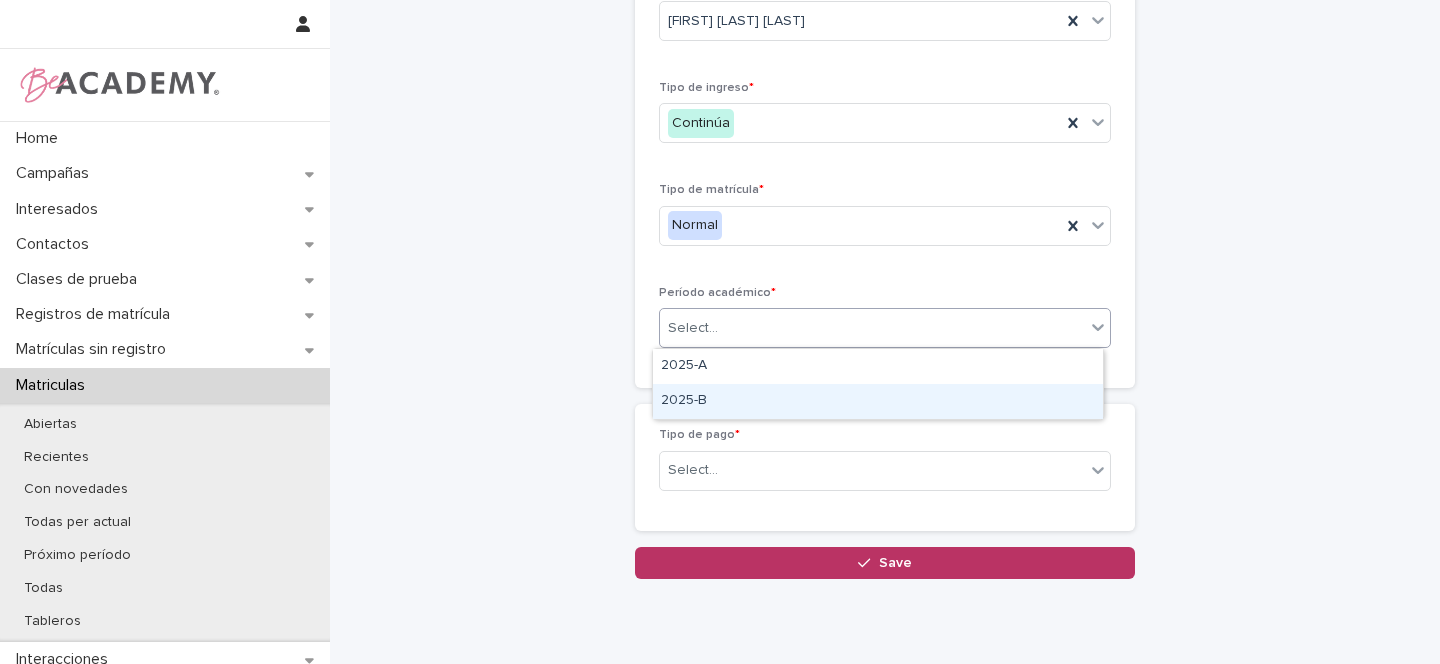click on "2025-B" at bounding box center [878, 401] 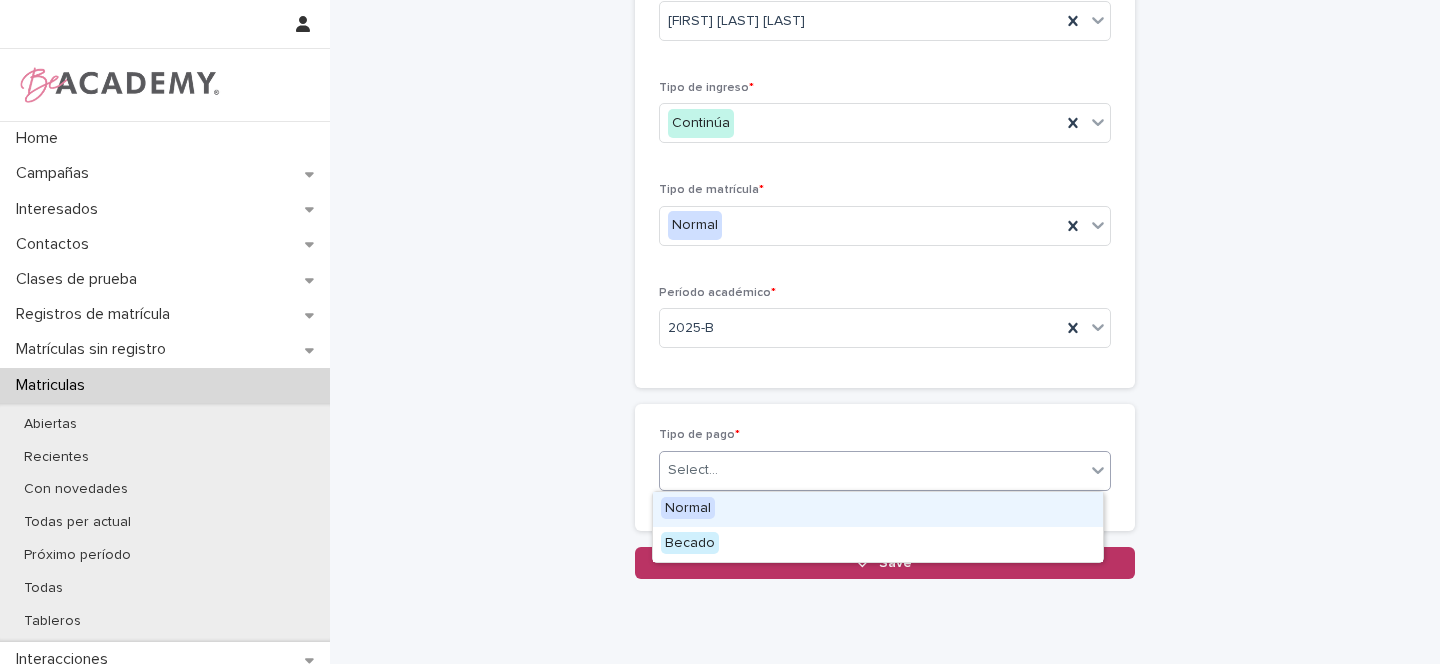 click on "Select..." at bounding box center [693, 470] 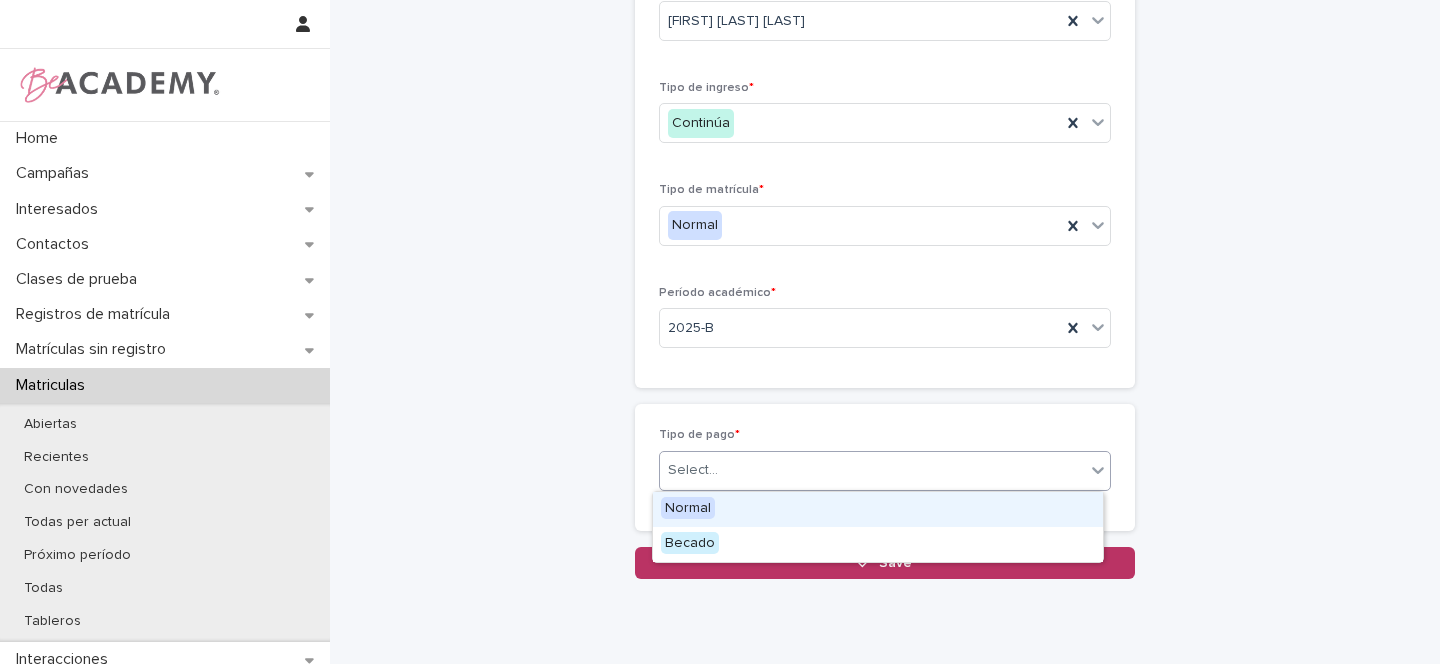 click on "Normal" at bounding box center [688, 508] 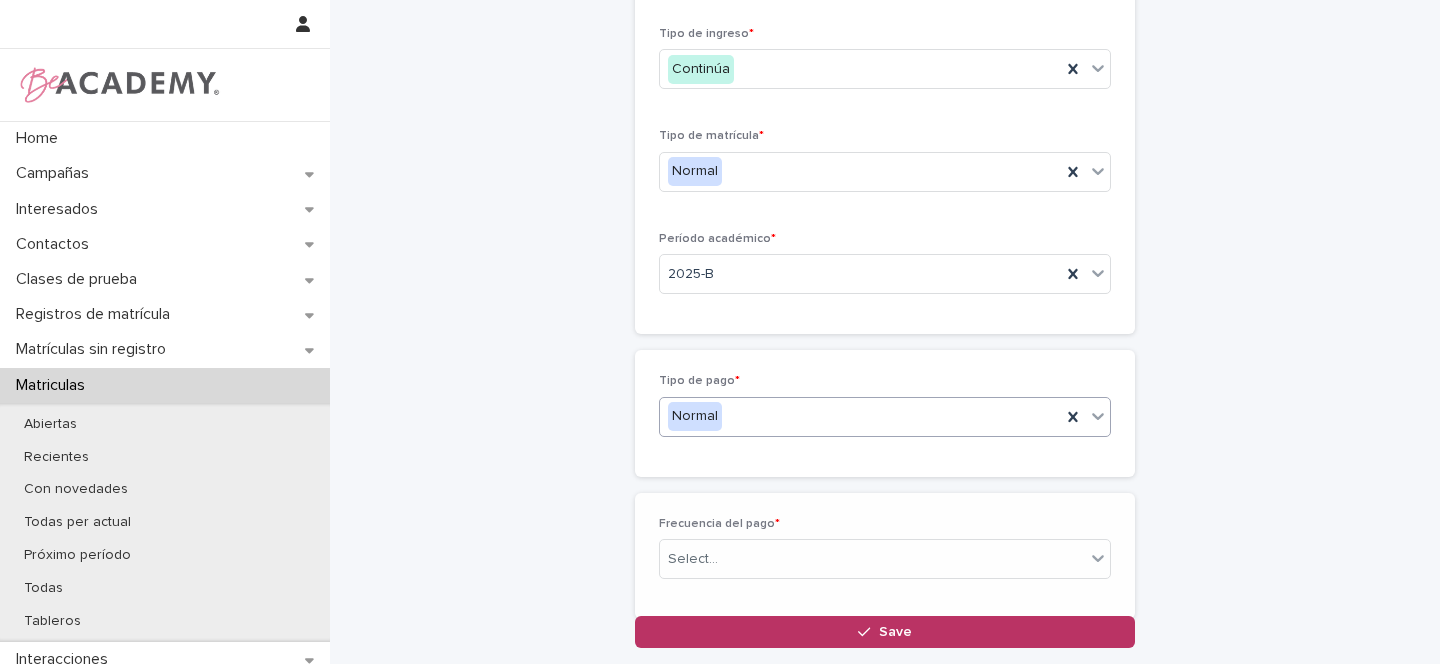 scroll, scrollTop: 231, scrollLeft: 0, axis: vertical 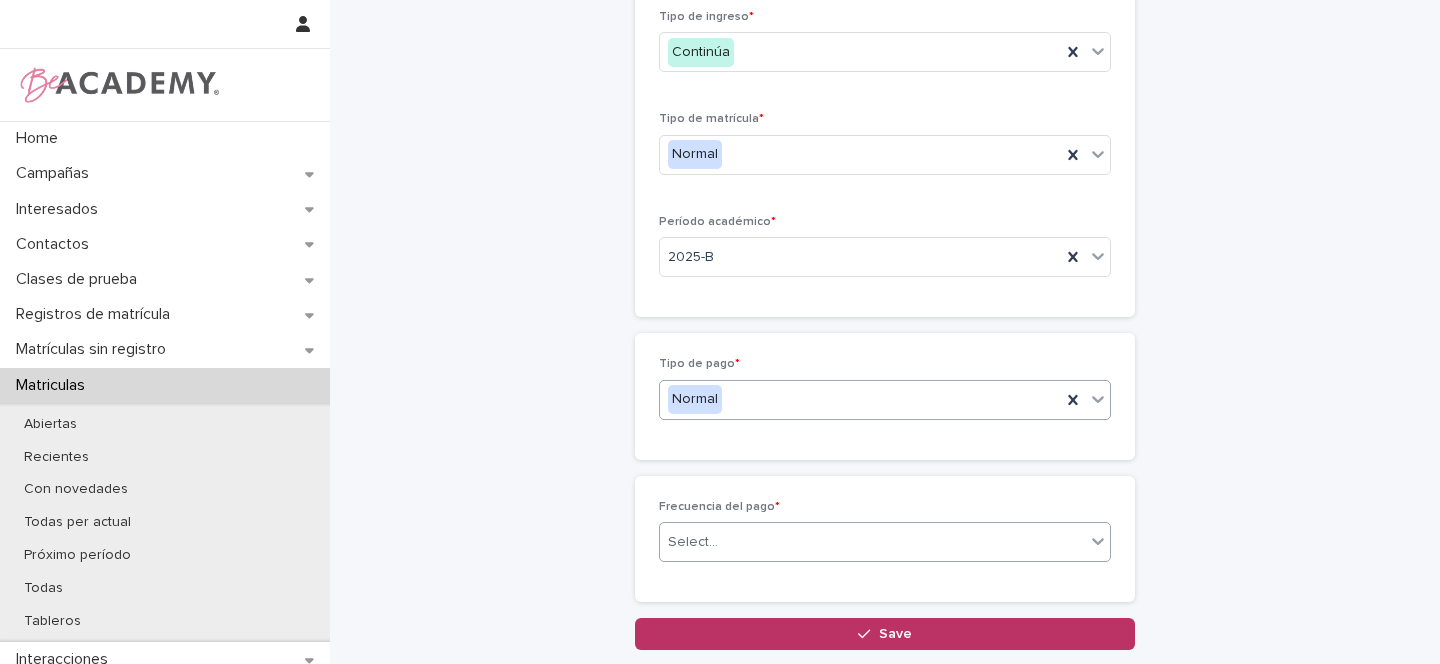 click at bounding box center [721, 542] 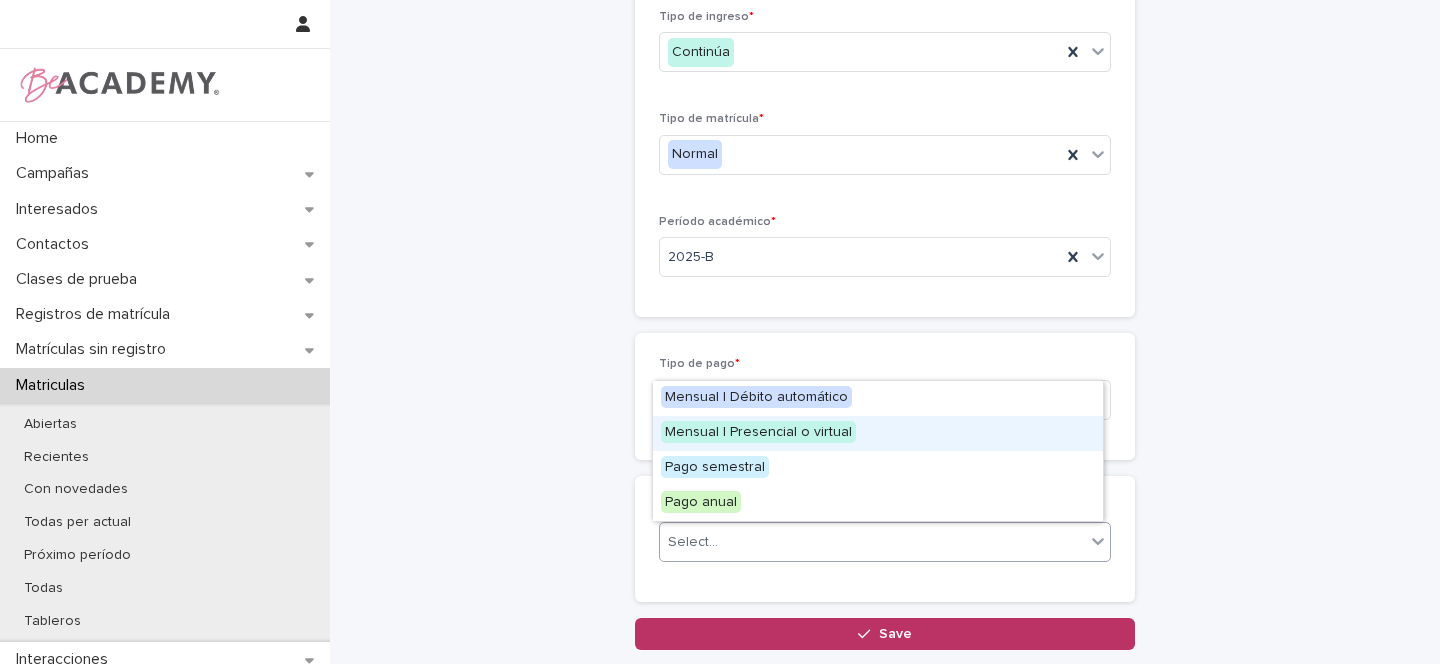 click on "Mensual | Presencial o virtual" at bounding box center [758, 432] 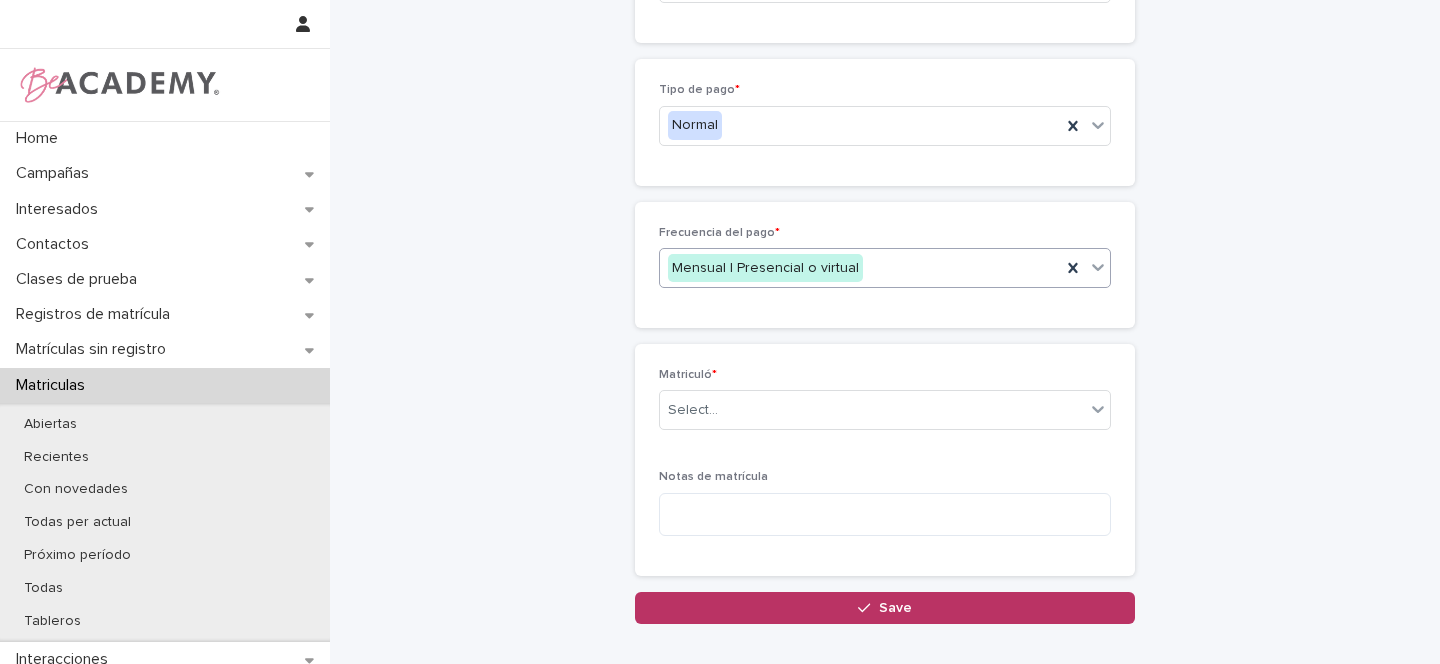 scroll, scrollTop: 517, scrollLeft: 0, axis: vertical 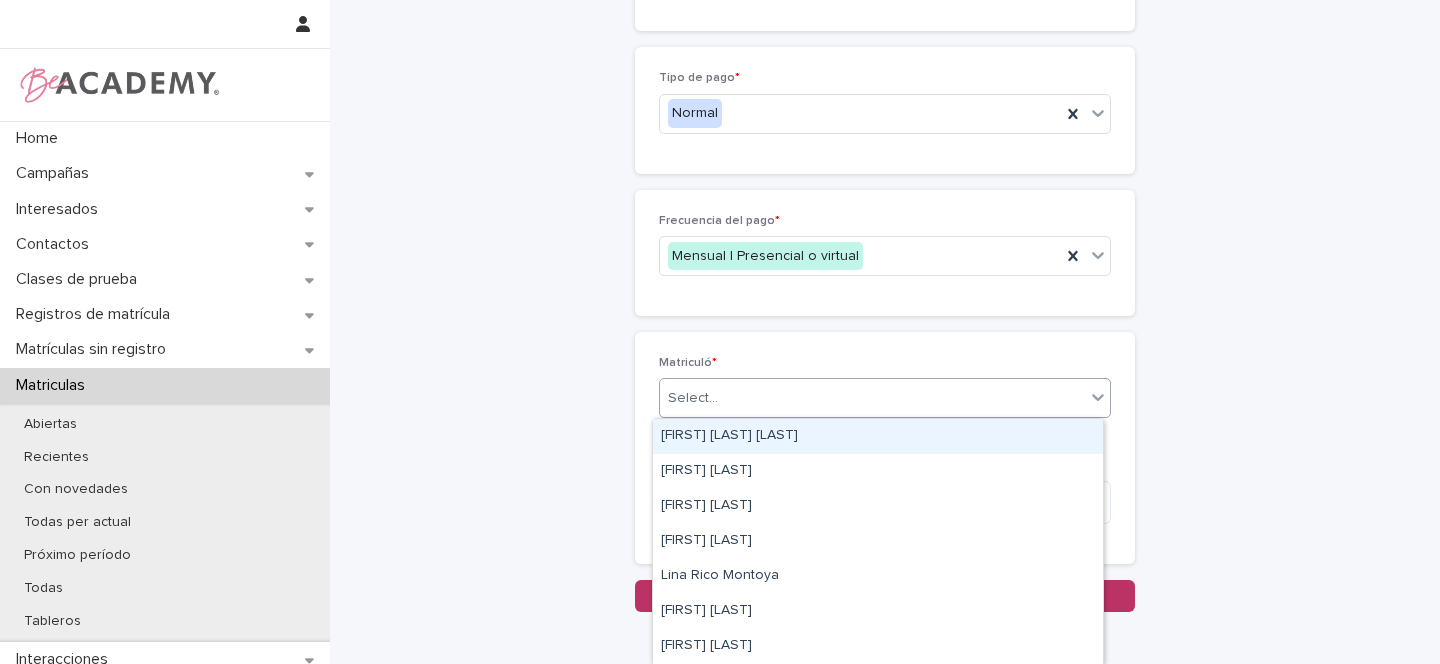 click on "Select..." at bounding box center [693, 398] 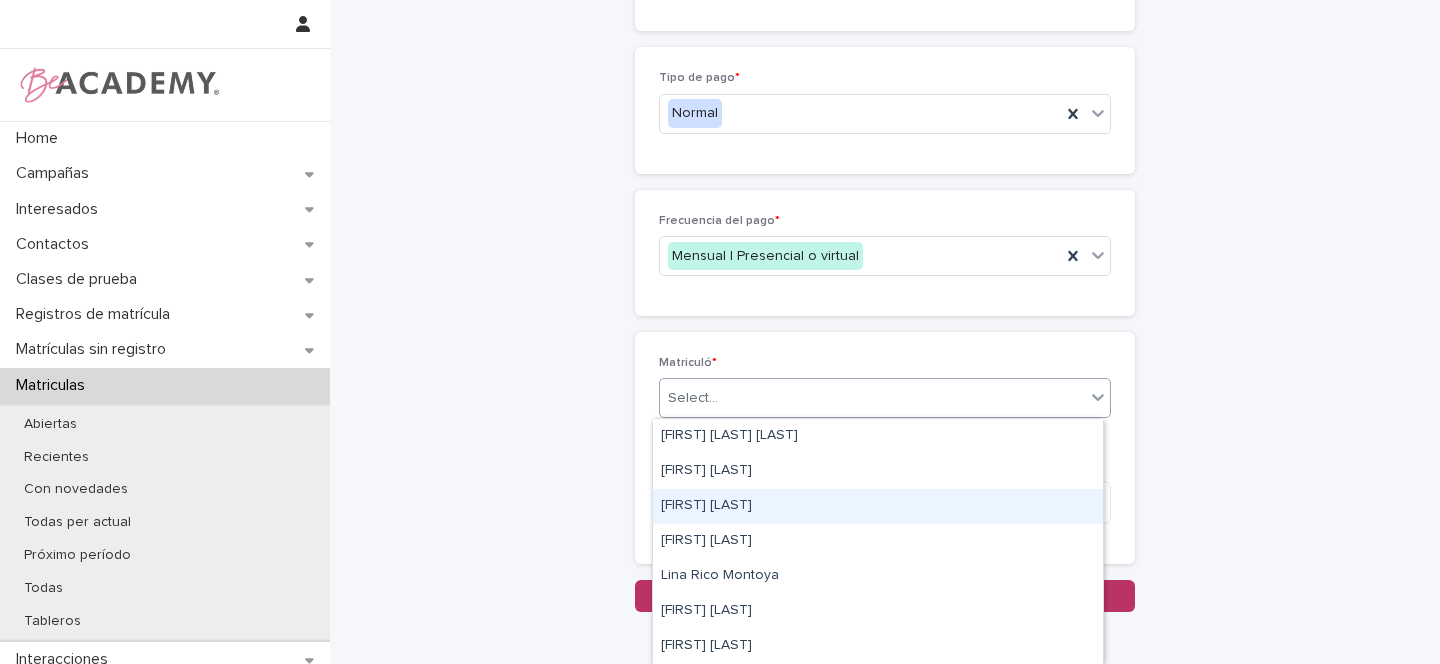click on "[FIRST] [LAST]" at bounding box center [878, 506] 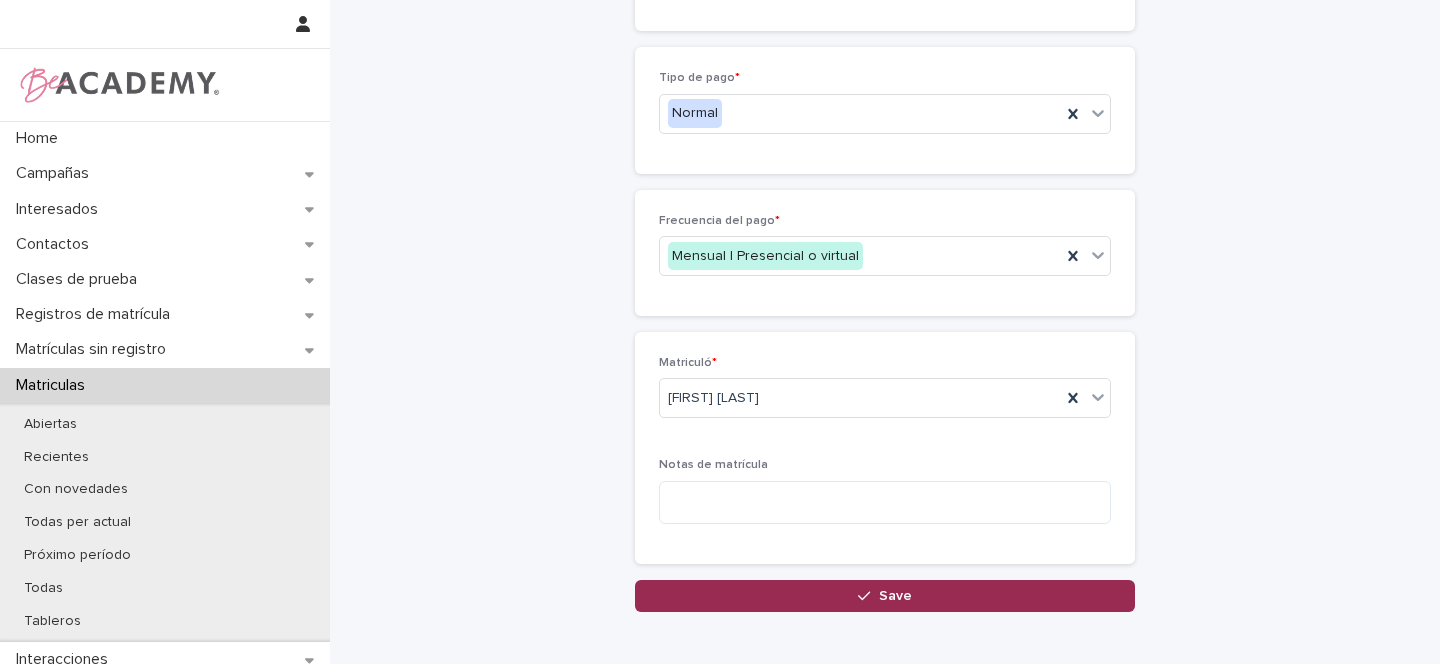click on "Save" at bounding box center [895, 596] 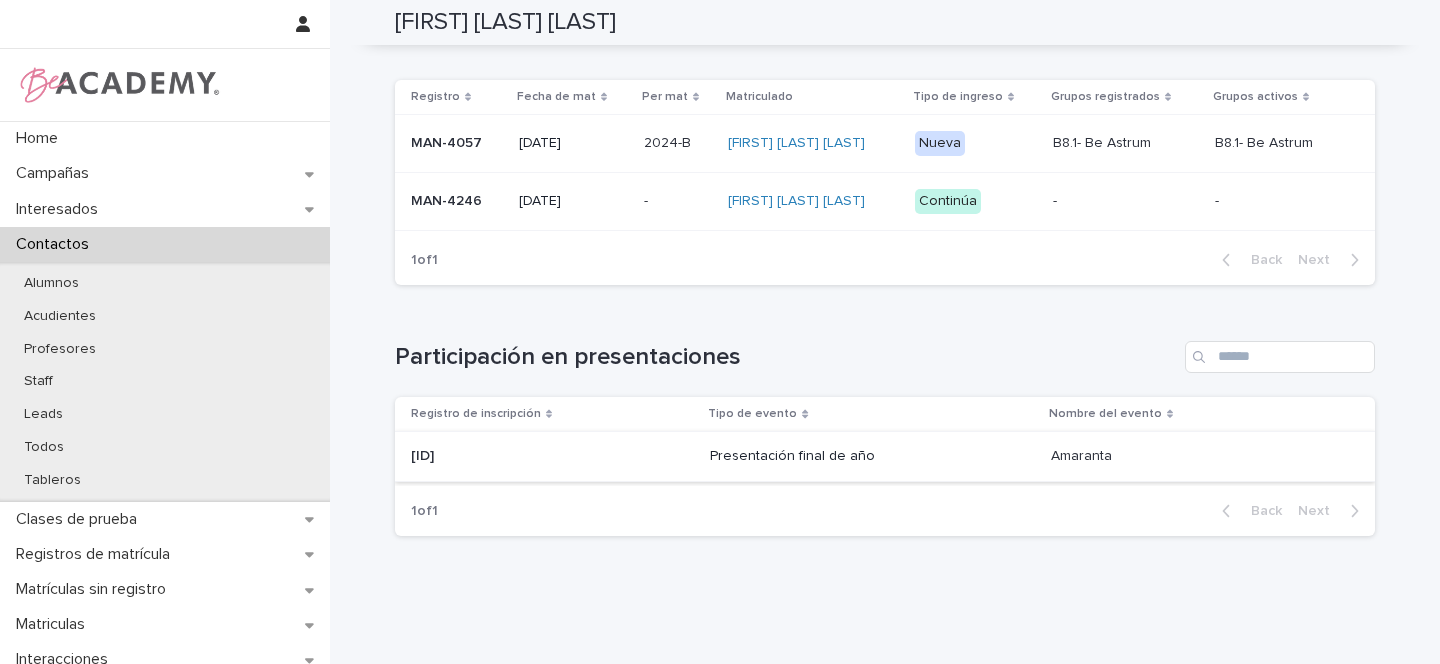 scroll, scrollTop: 515, scrollLeft: 0, axis: vertical 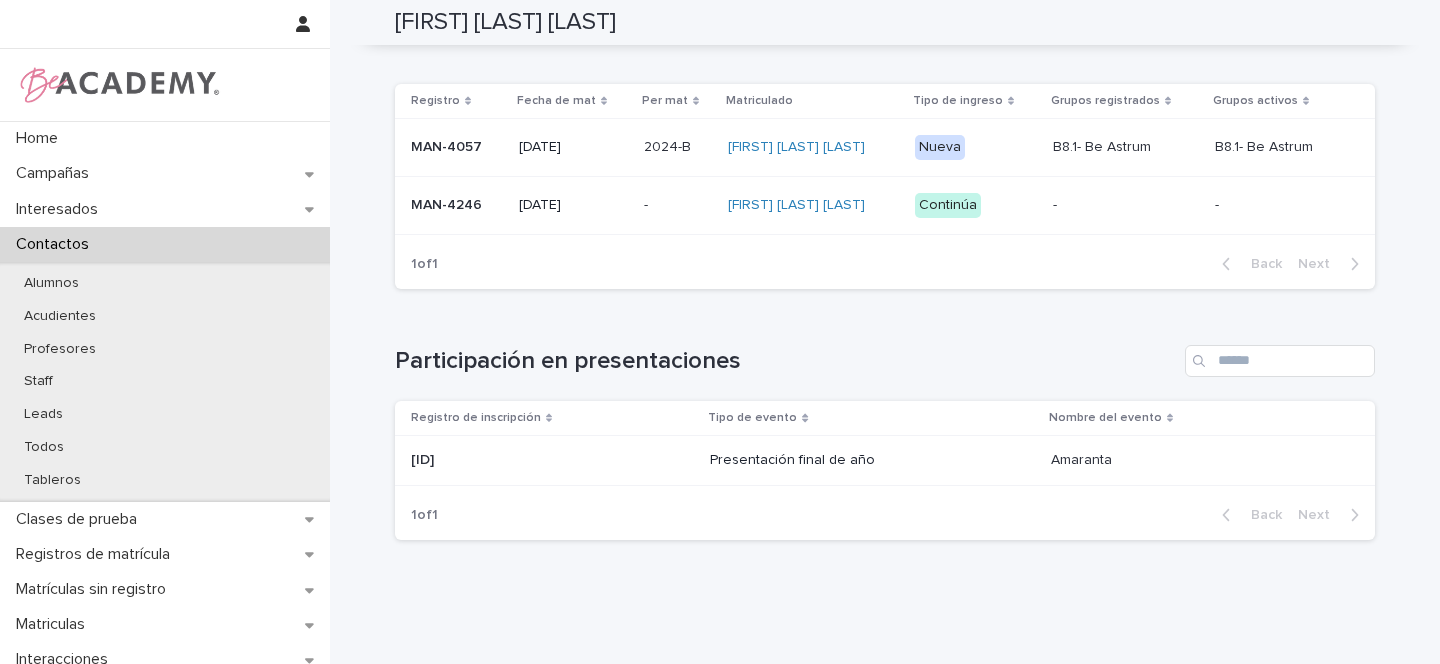 click on "MAN-4246" at bounding box center (457, 205) 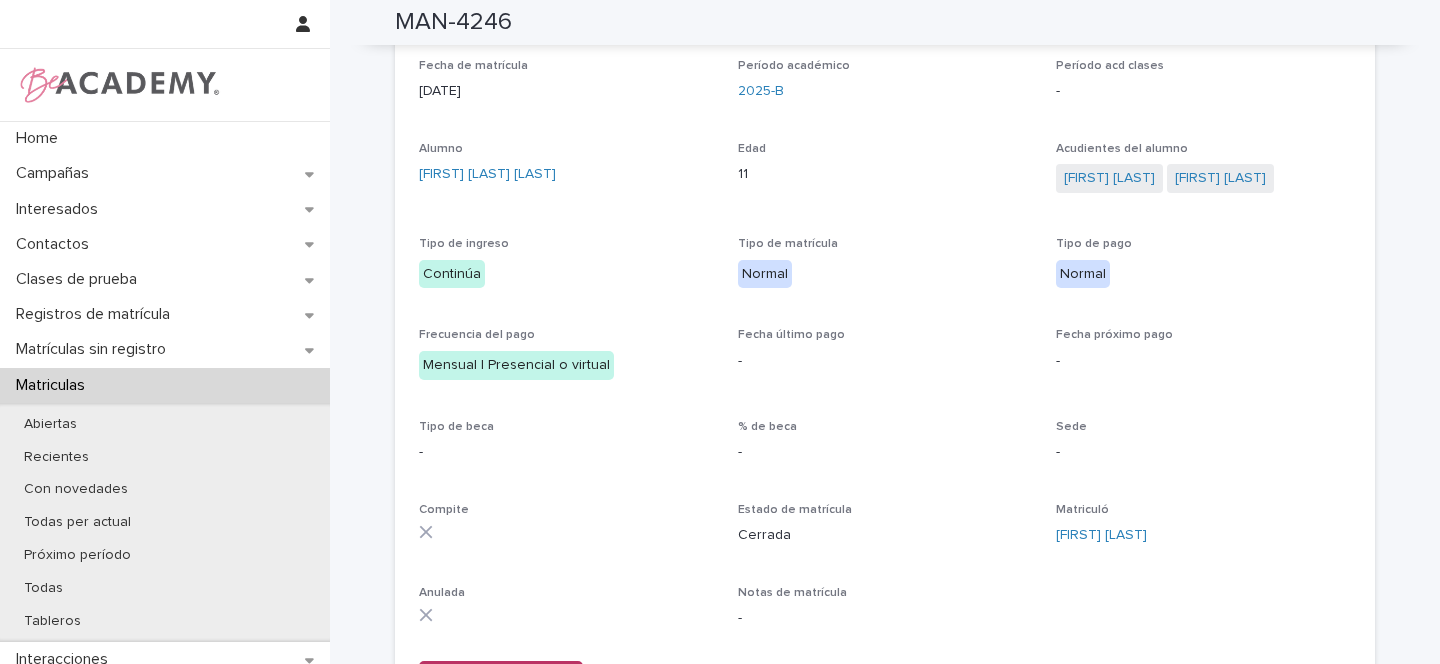 scroll, scrollTop: 0, scrollLeft: 0, axis: both 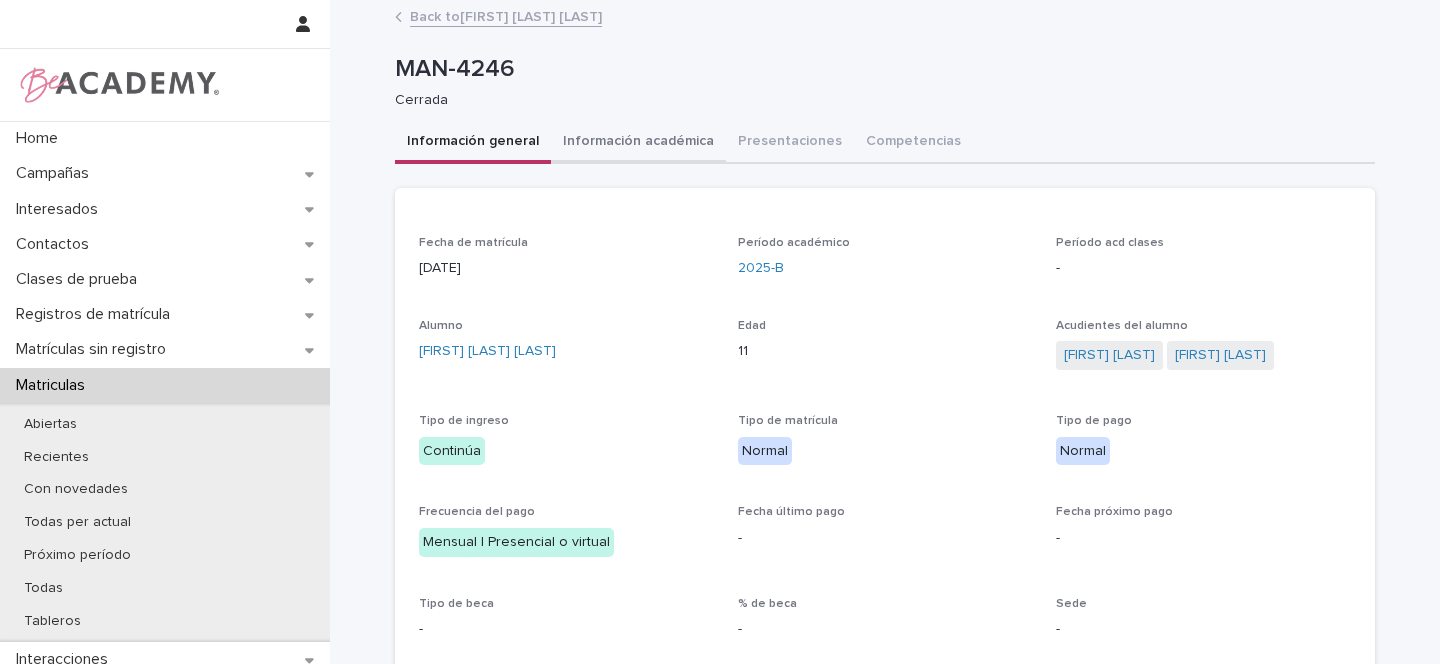 click on "Información académica" at bounding box center (638, 143) 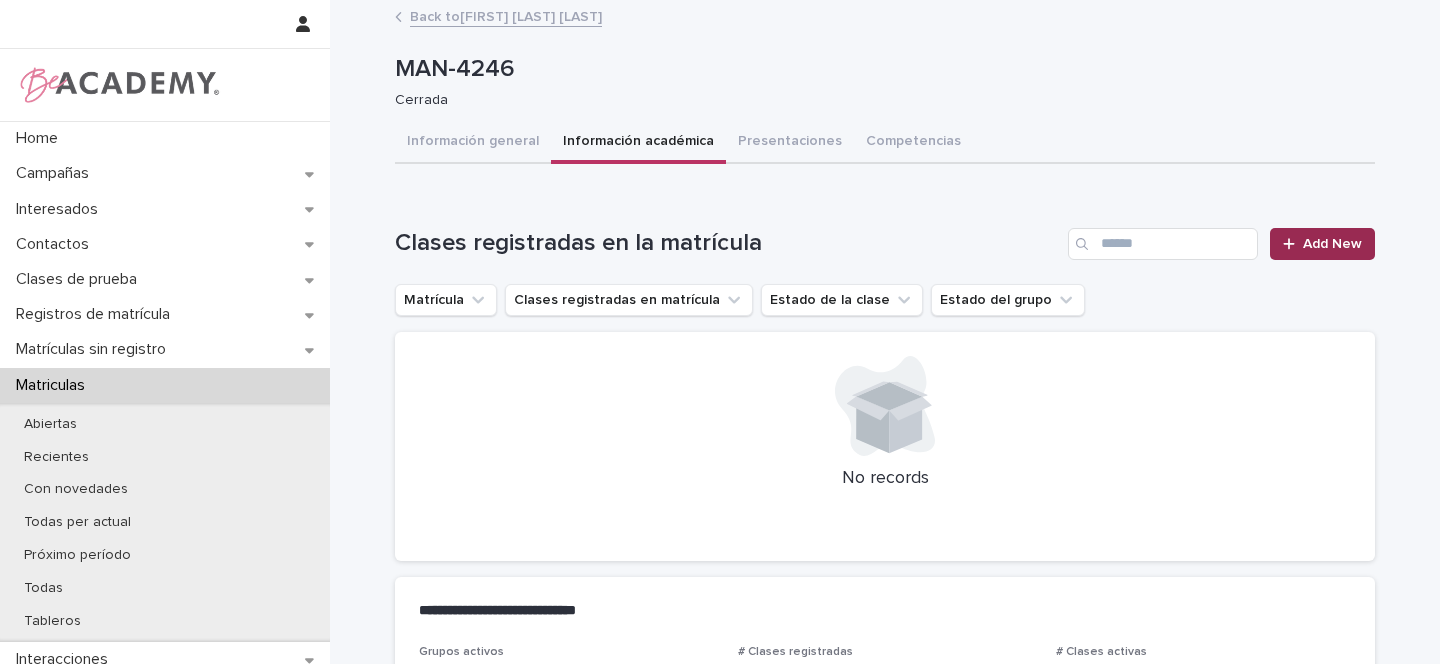 click on "Add New" at bounding box center [1332, 244] 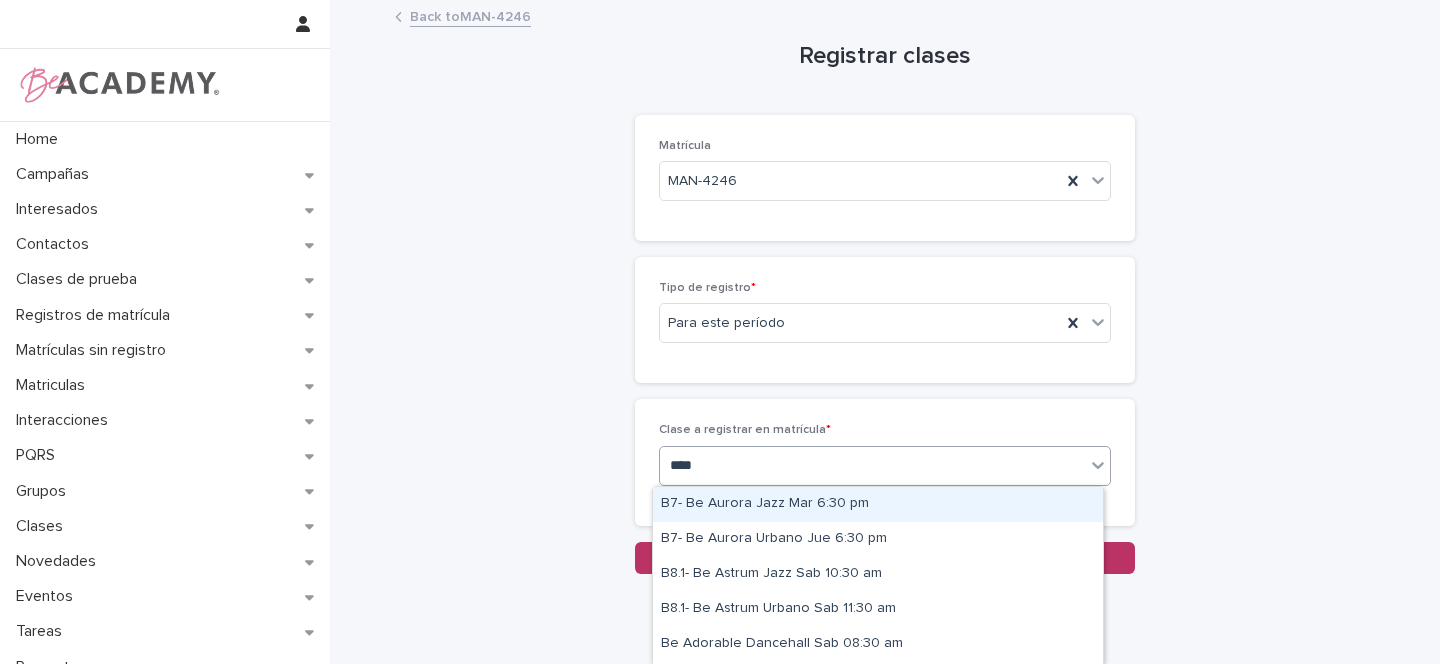 type on "*****" 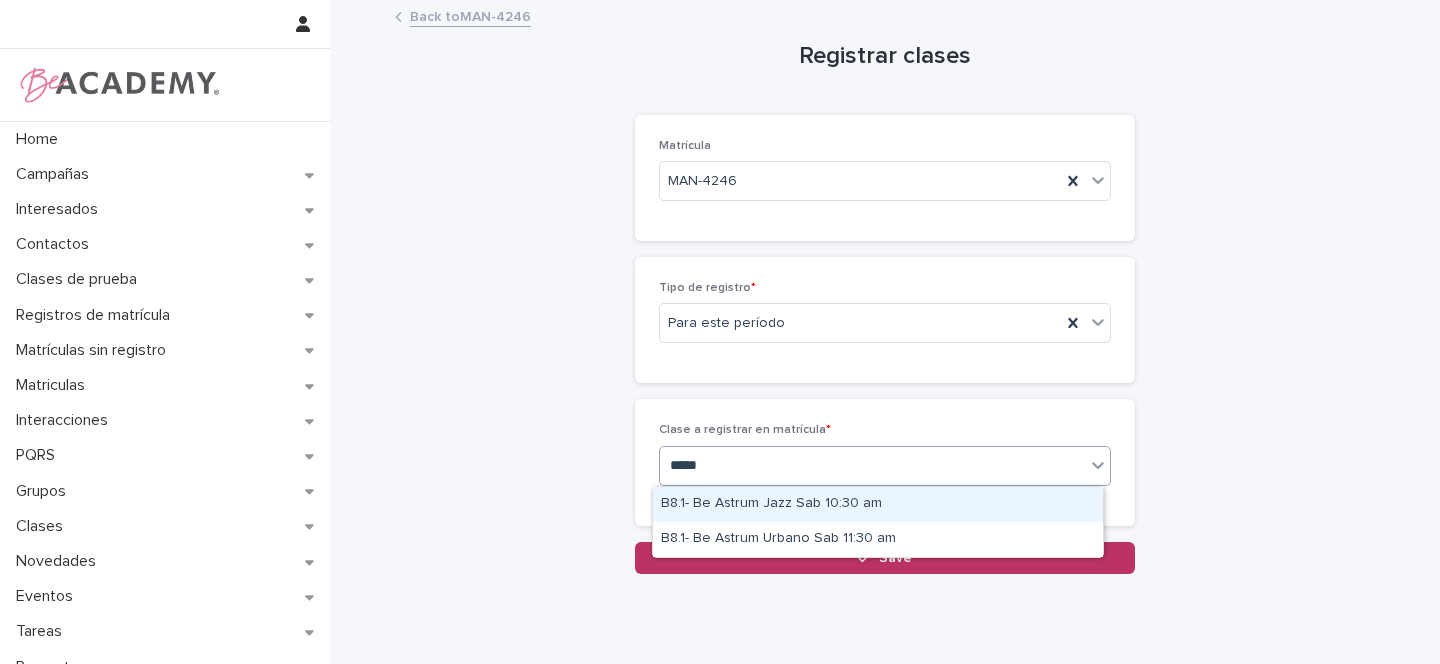 click on "***** be as" at bounding box center (872, 465) 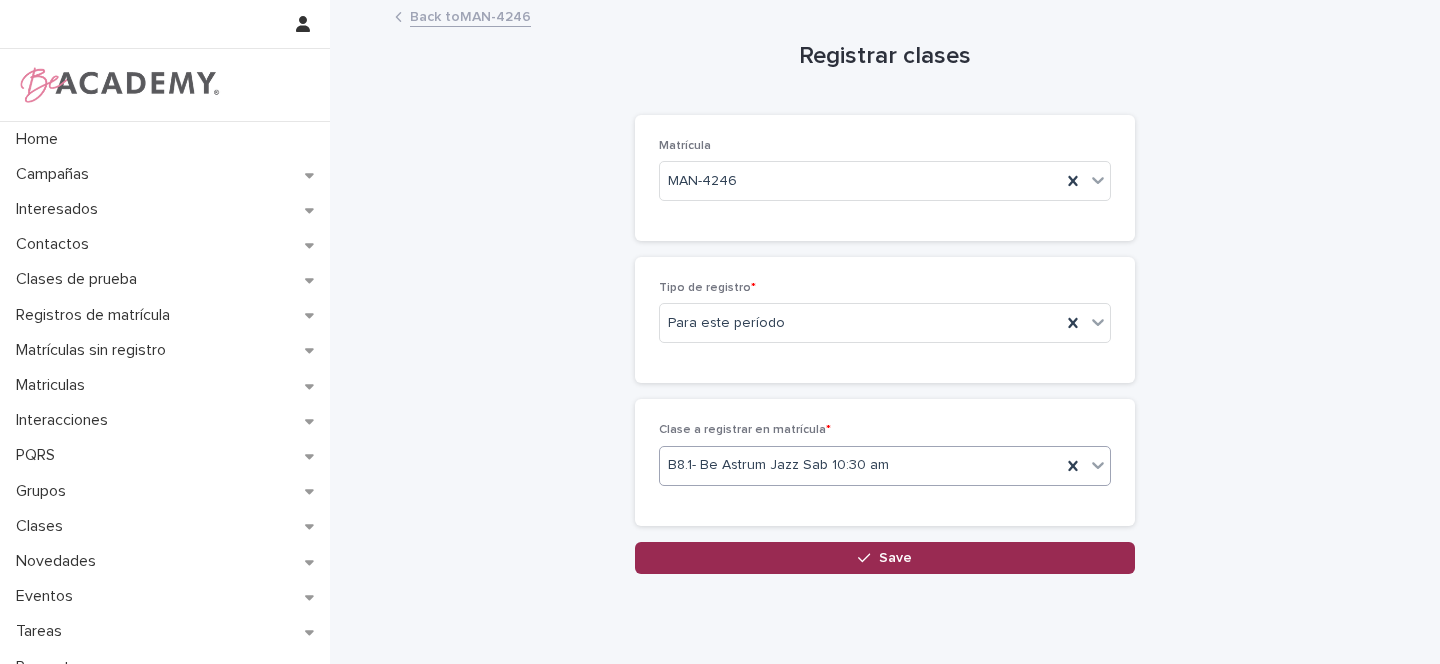click on "Save" at bounding box center [885, 558] 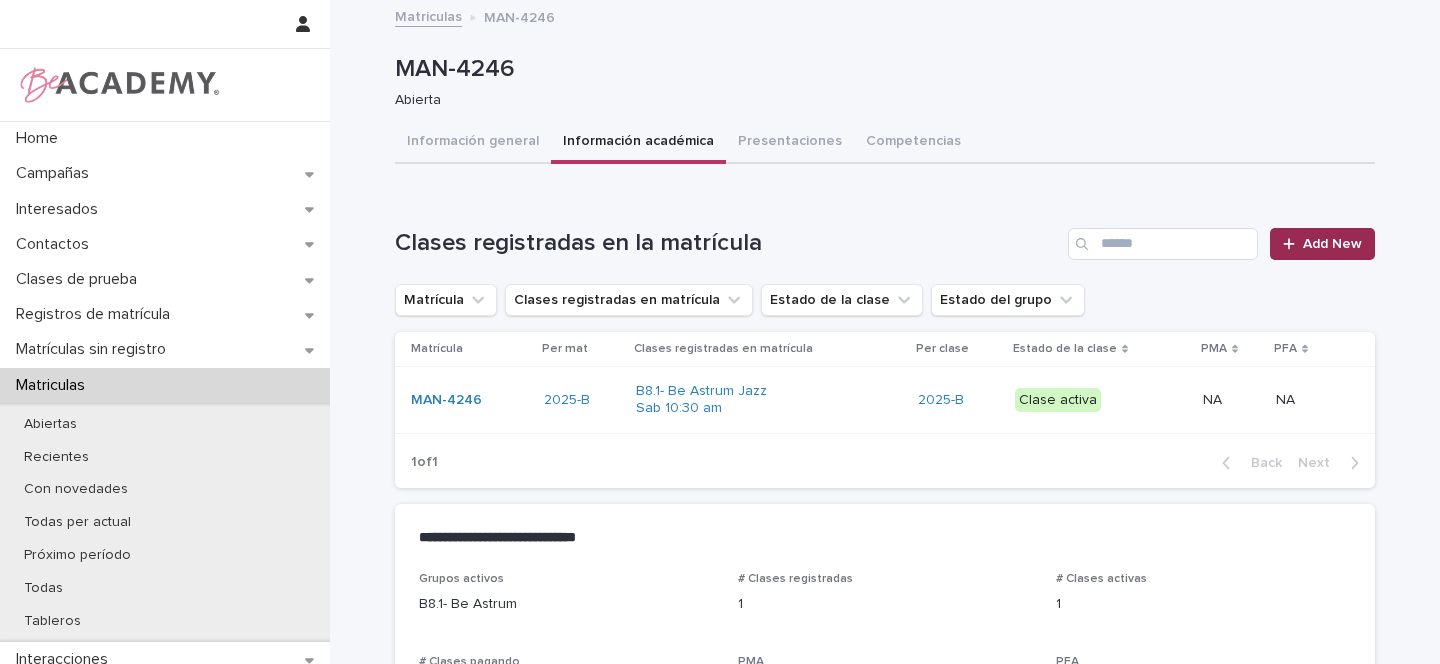 click on "Add New" at bounding box center [1332, 244] 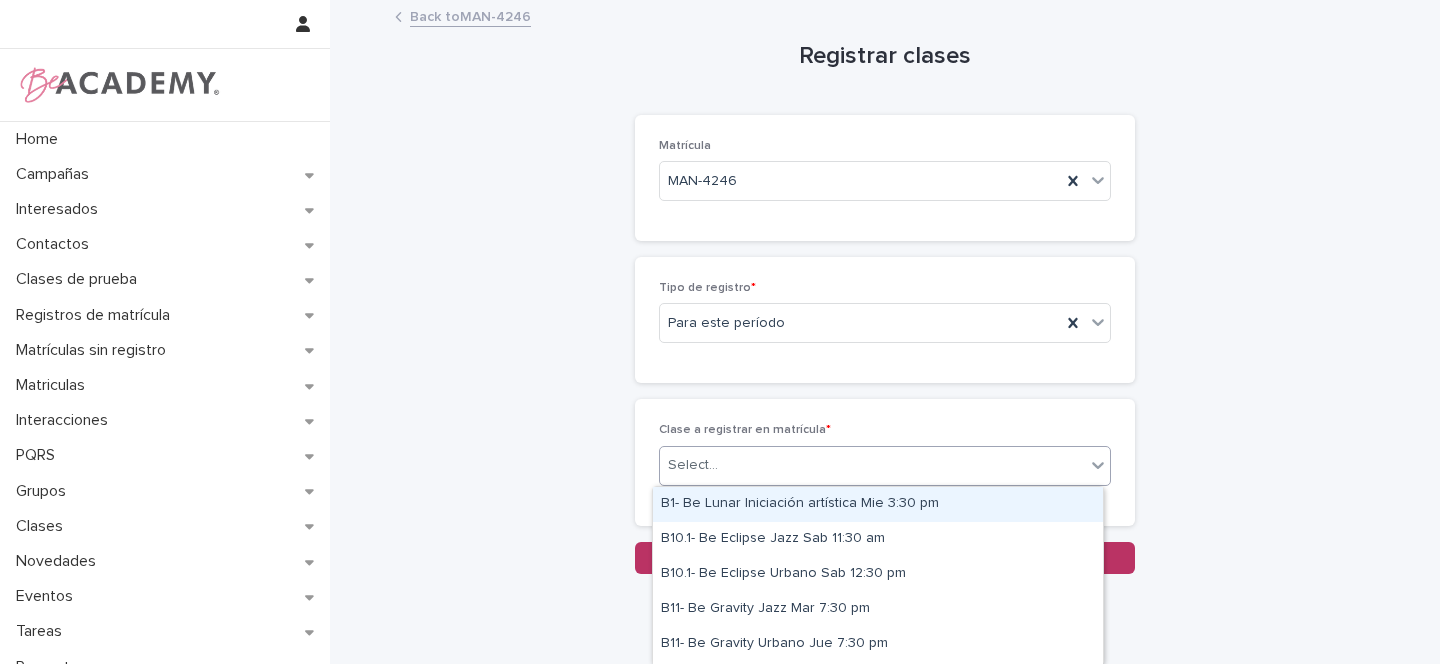click on "Select..." at bounding box center [872, 465] 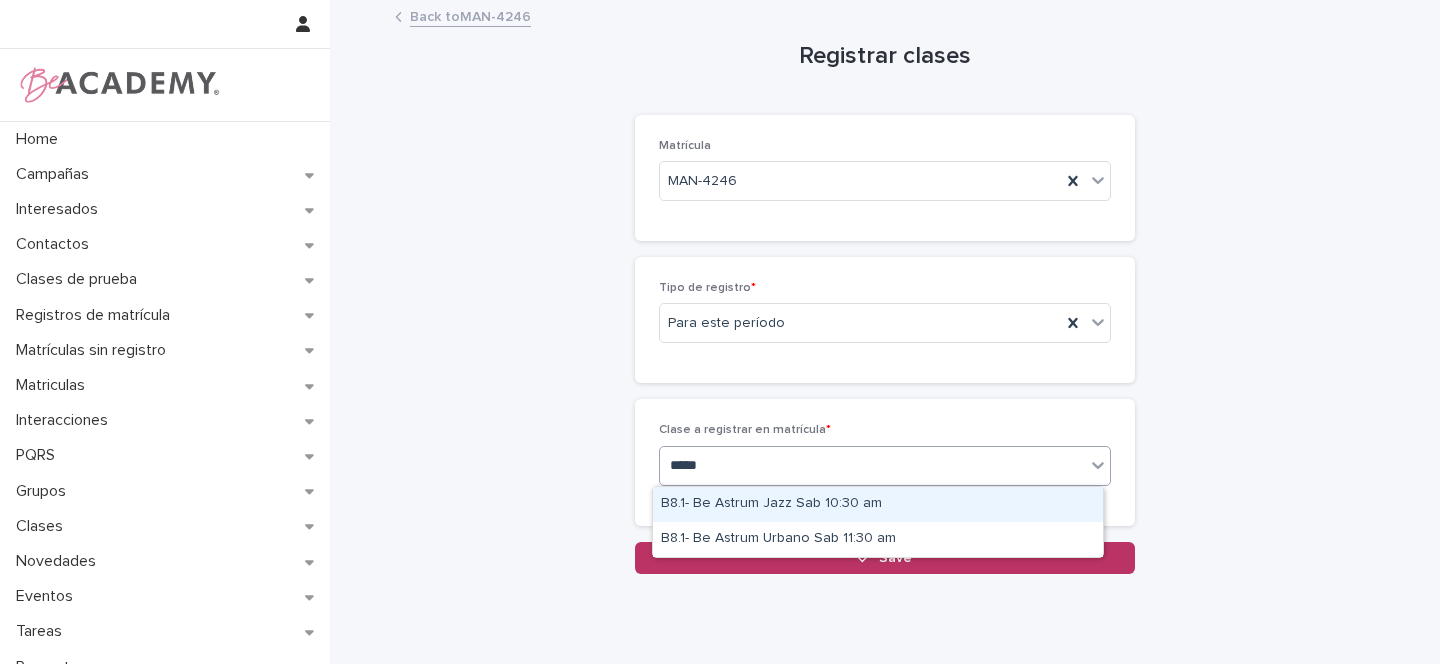 type on "******" 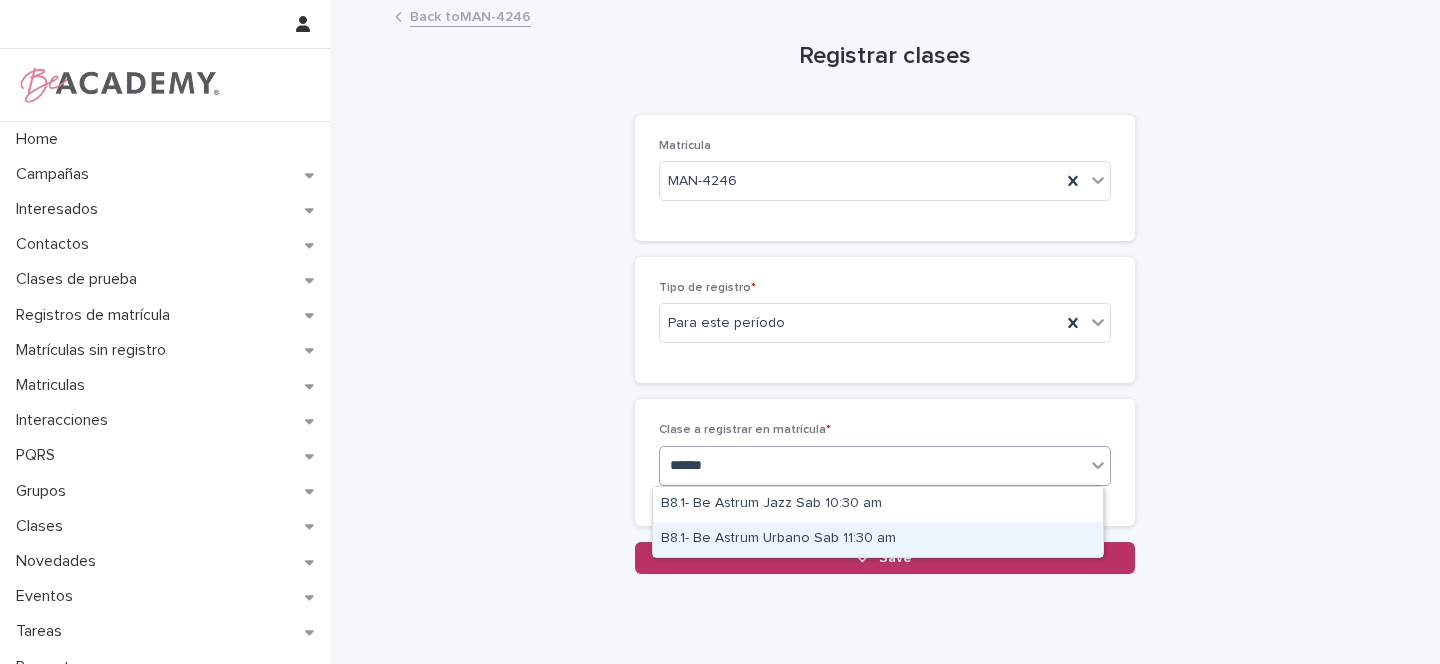 click on "B8.1- Be Astrum Urbano Sab 11:30 am" at bounding box center (878, 539) 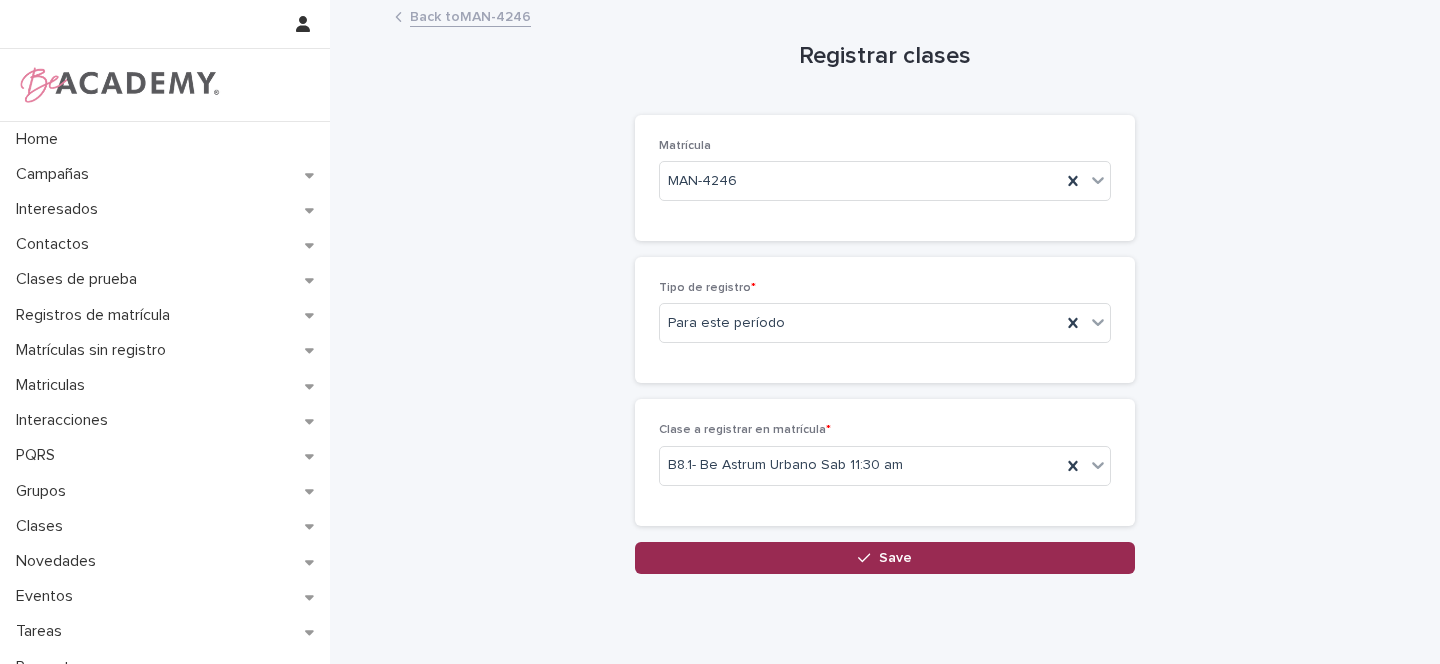 click on "Save" at bounding box center (885, 558) 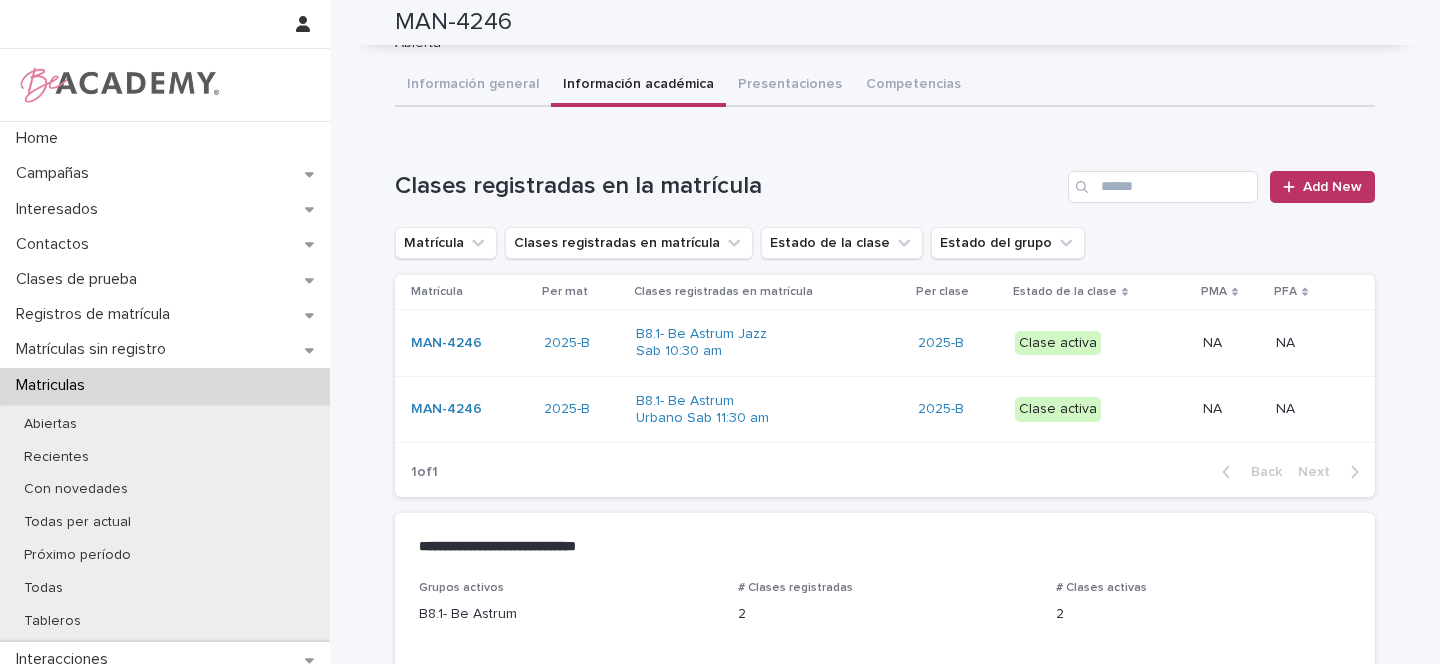 scroll, scrollTop: 0, scrollLeft: 0, axis: both 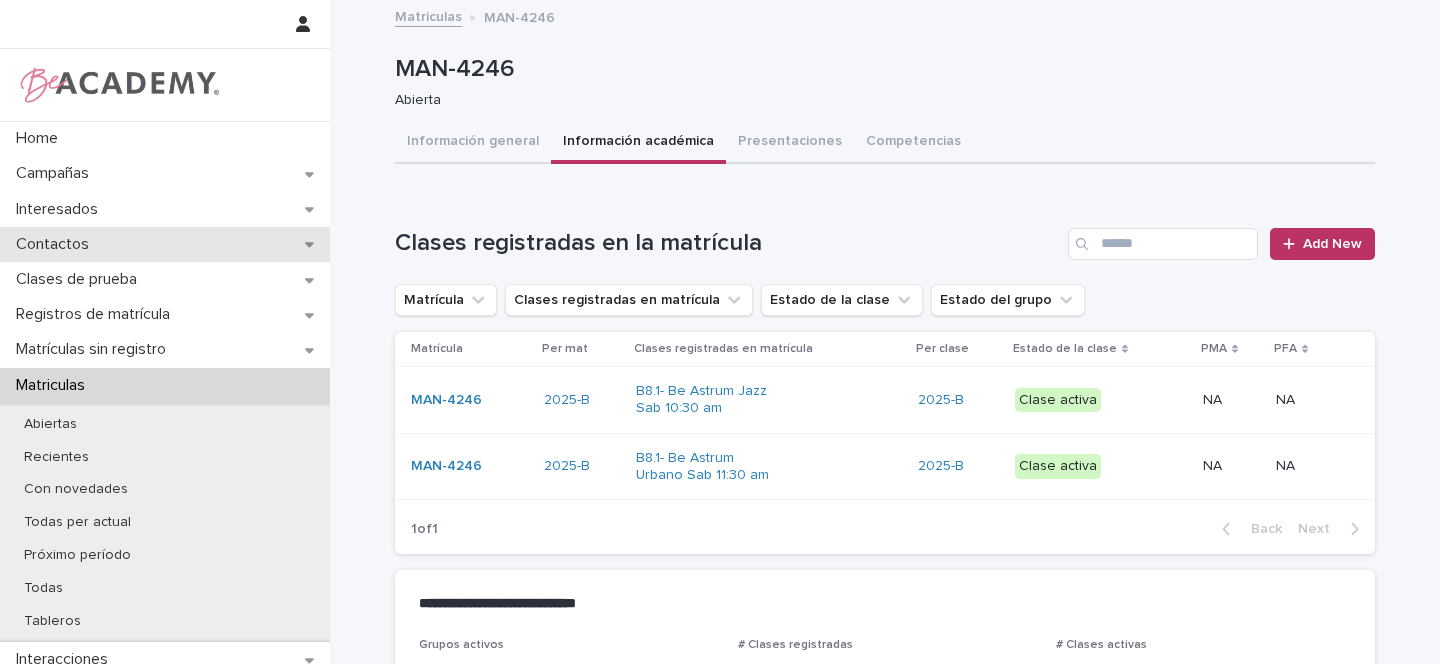 click on "Contactos" at bounding box center (165, 244) 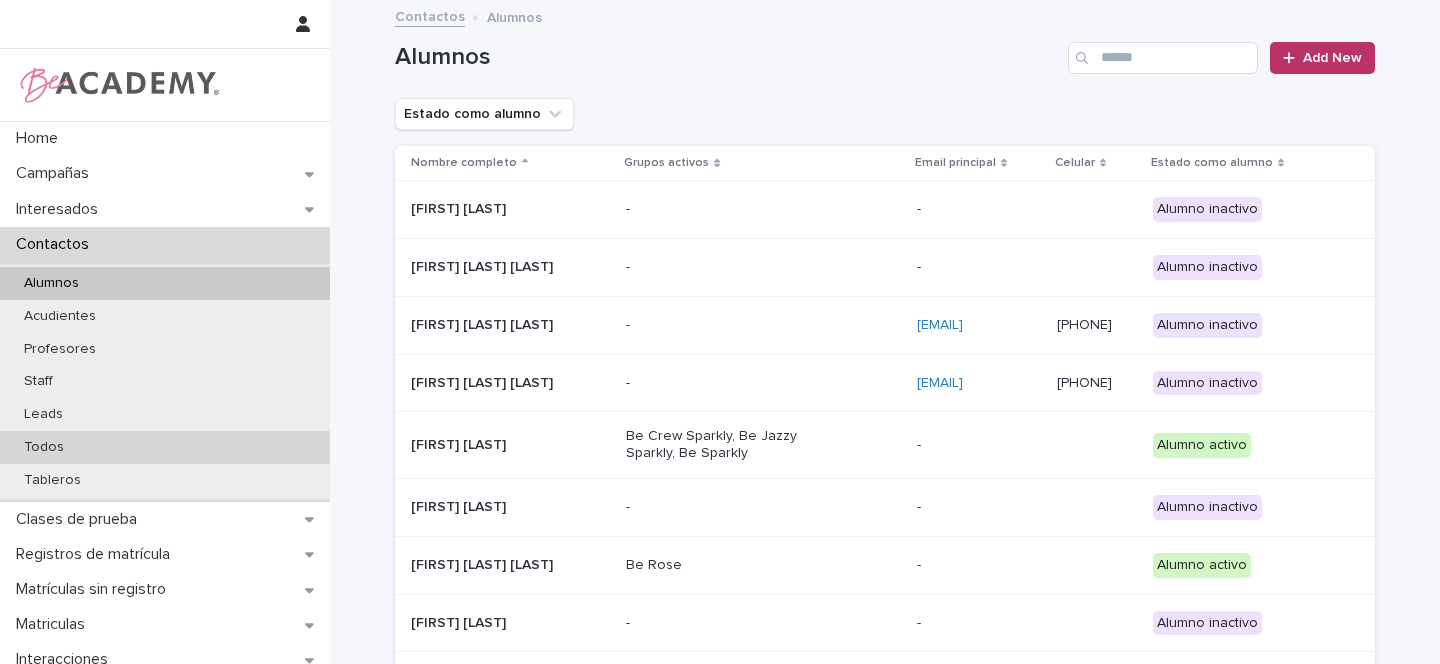 click on "Todos" at bounding box center [44, 447] 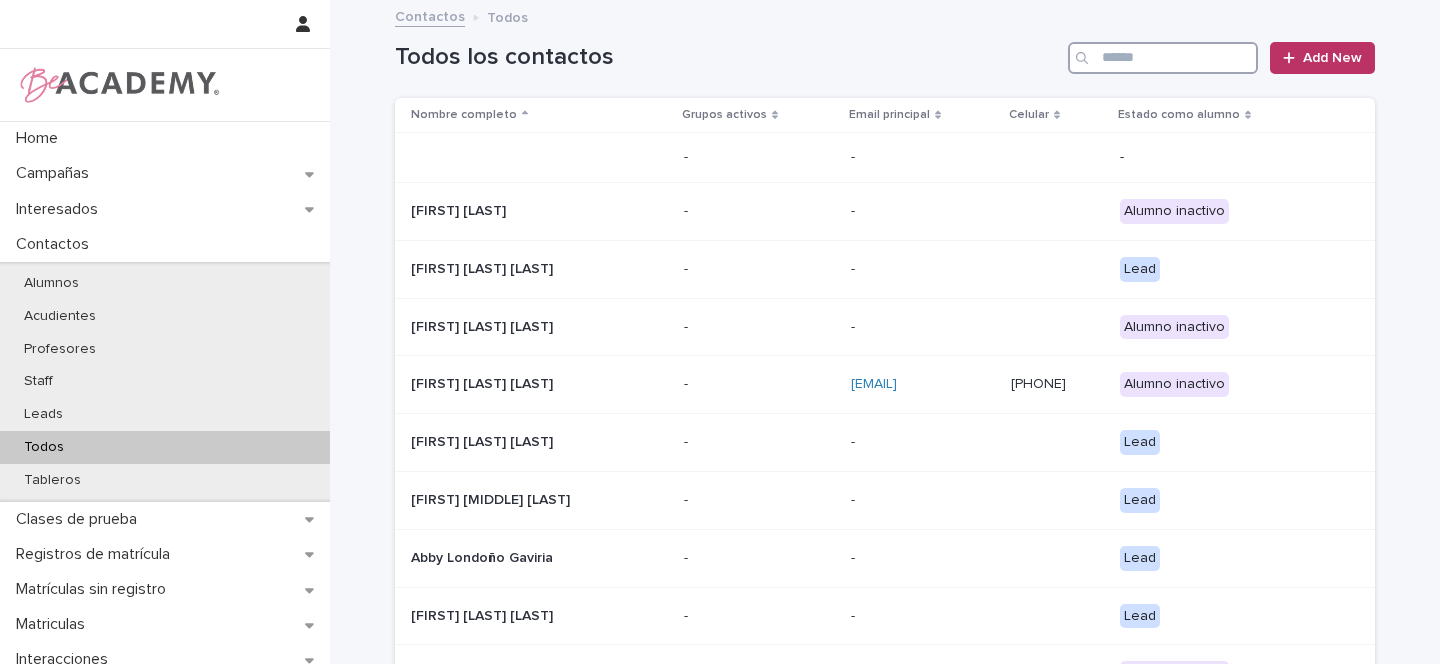 click at bounding box center [1163, 58] 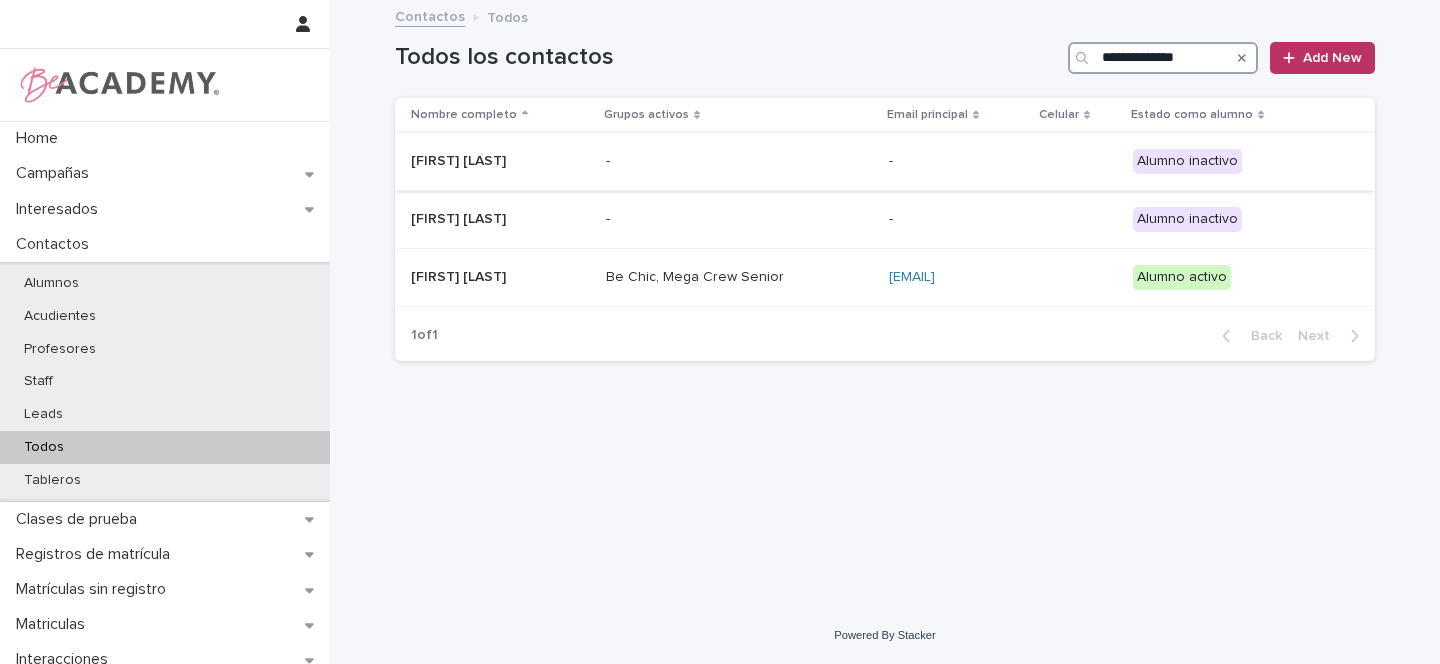 type on "**********" 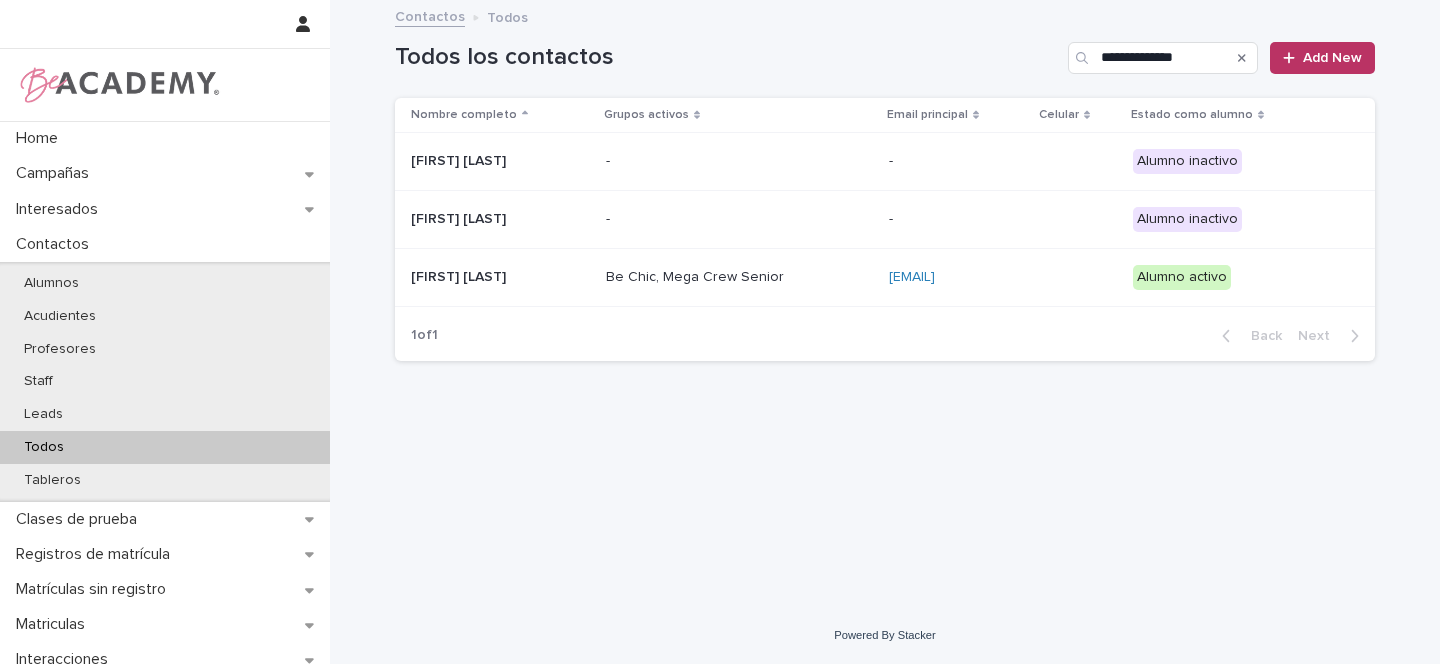 click on "[FIRST] [LAST]" at bounding box center (500, 161) 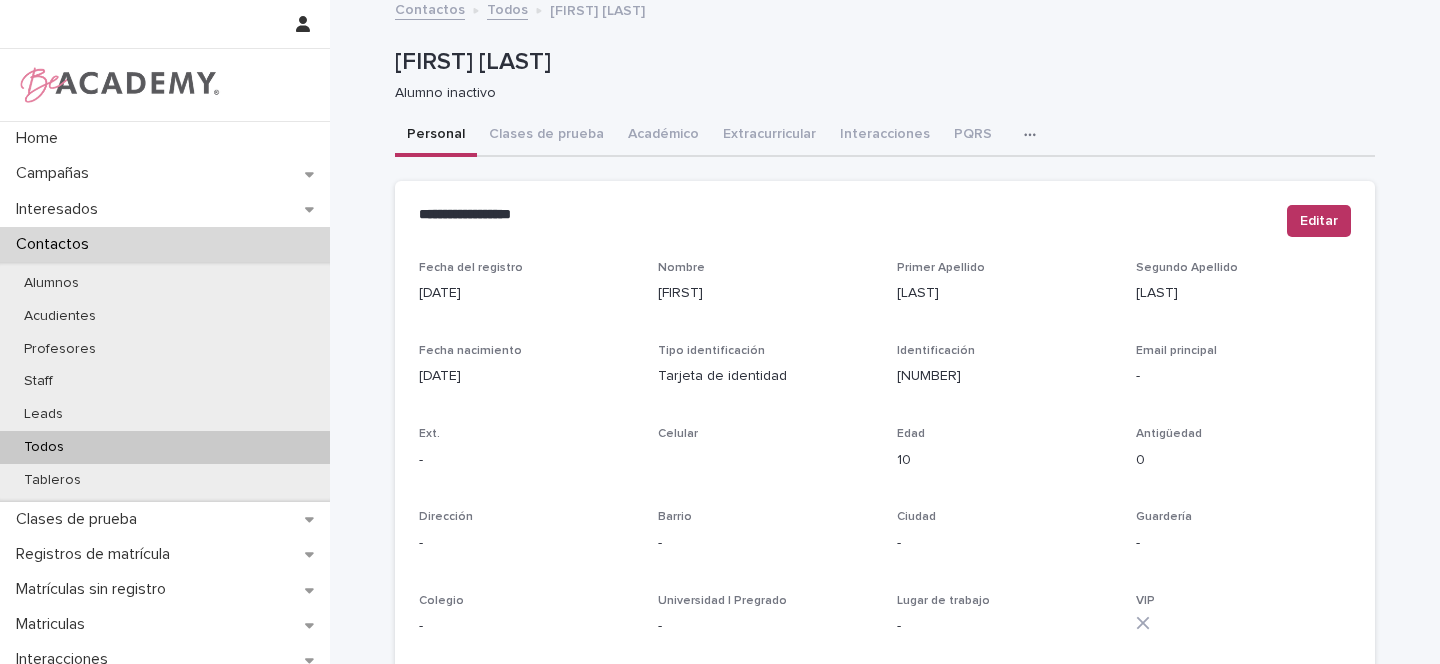 scroll, scrollTop: 0, scrollLeft: 0, axis: both 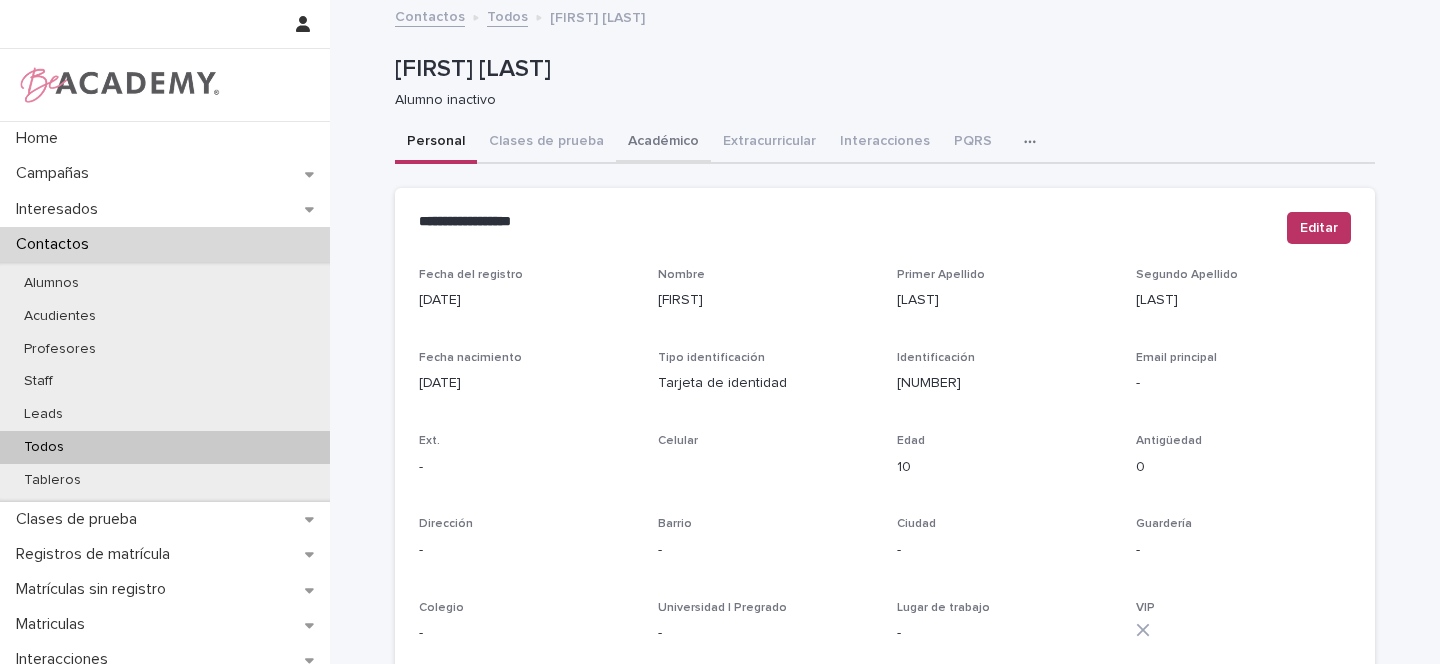 click on "Académico" at bounding box center (663, 143) 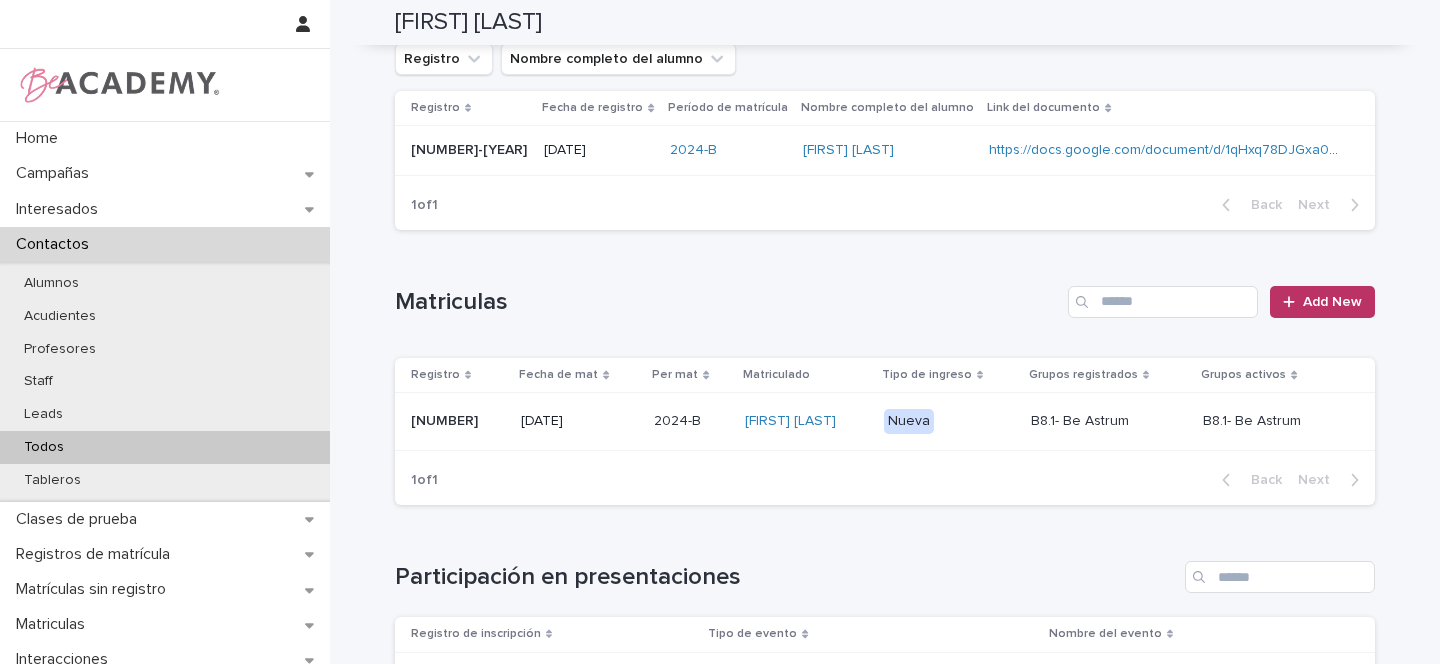 scroll, scrollTop: 232, scrollLeft: 0, axis: vertical 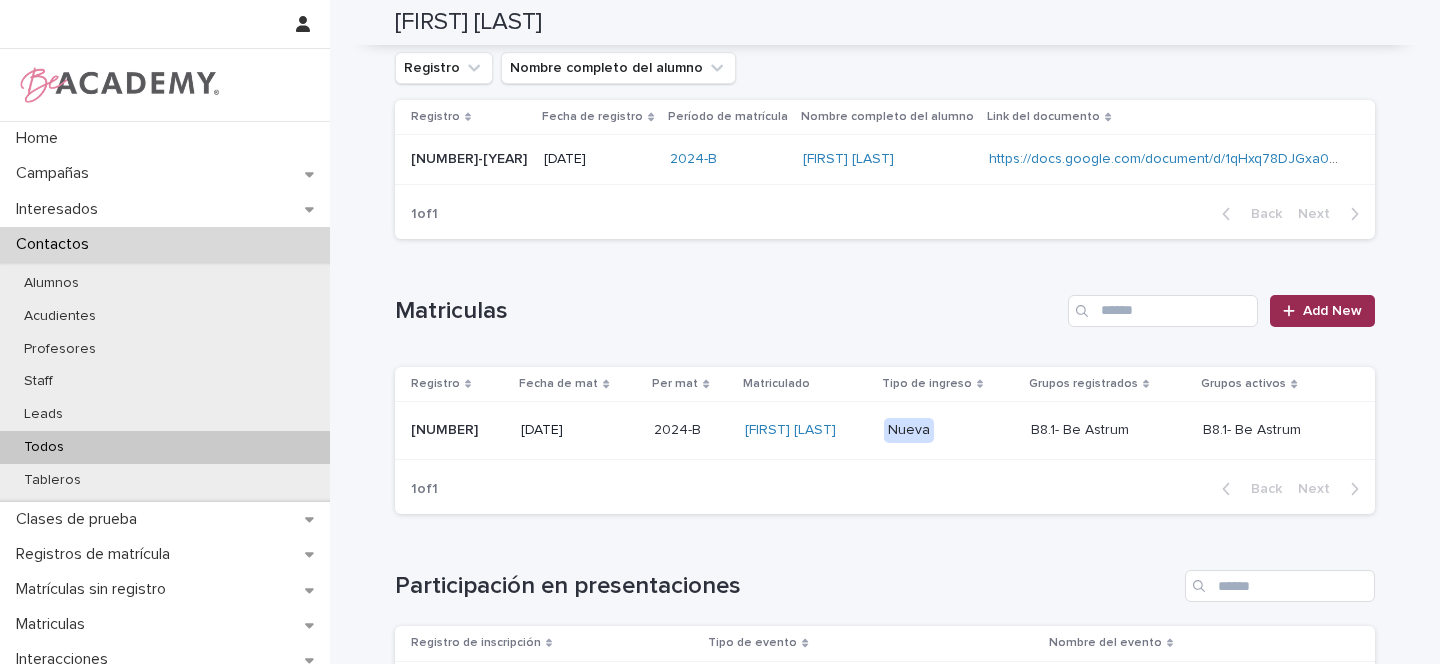 click on "Add New" at bounding box center (1332, 311) 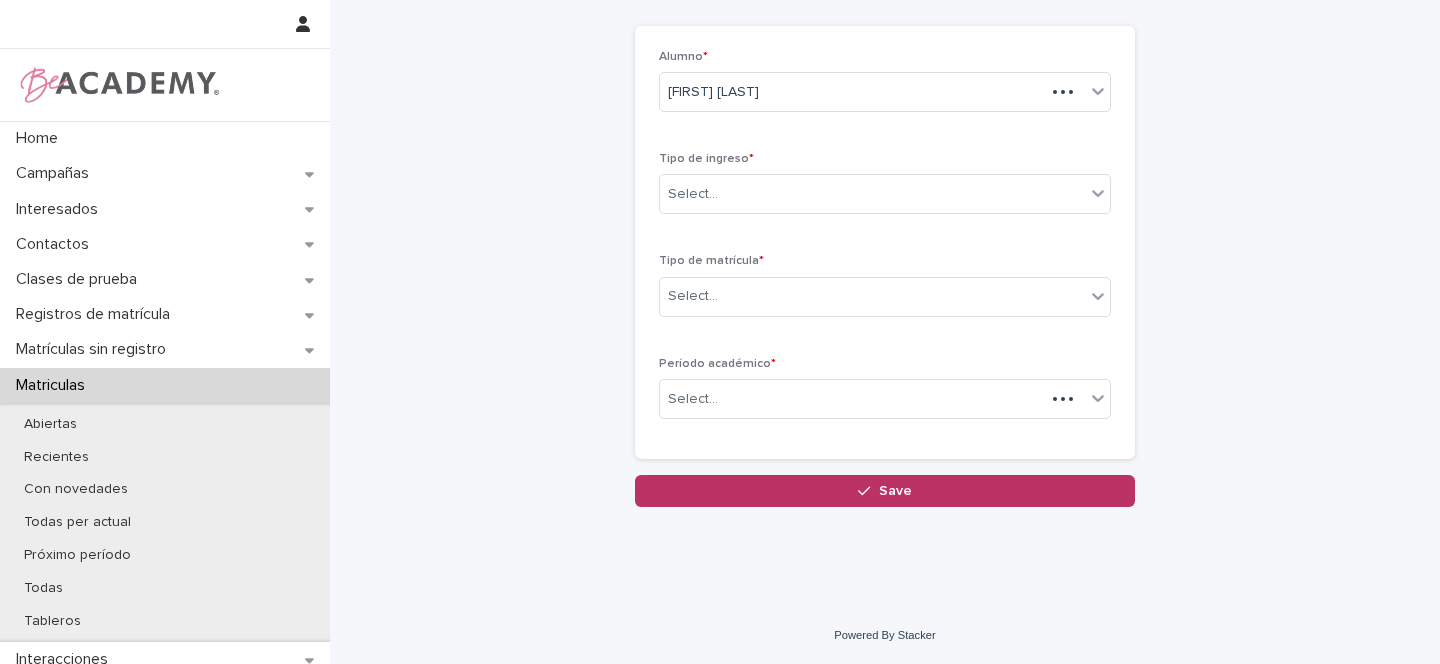 scroll, scrollTop: 89, scrollLeft: 0, axis: vertical 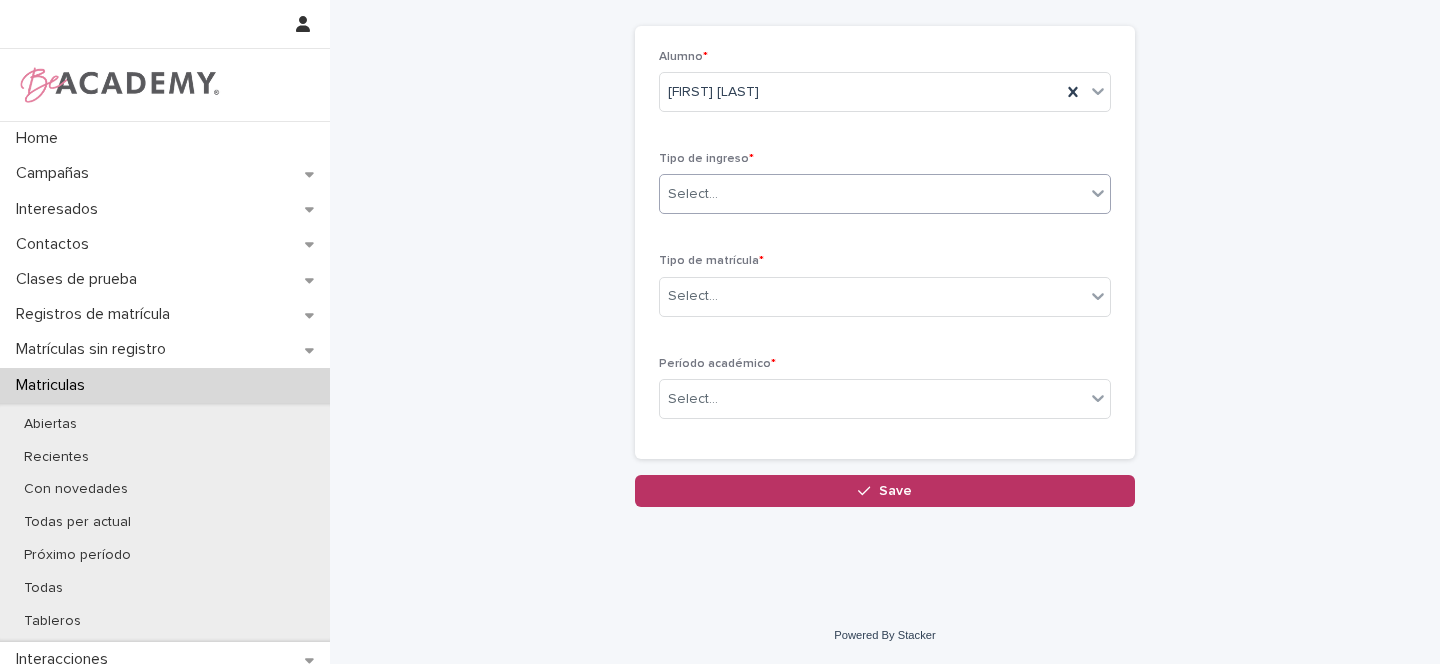 click on "Select..." at bounding box center [693, 194] 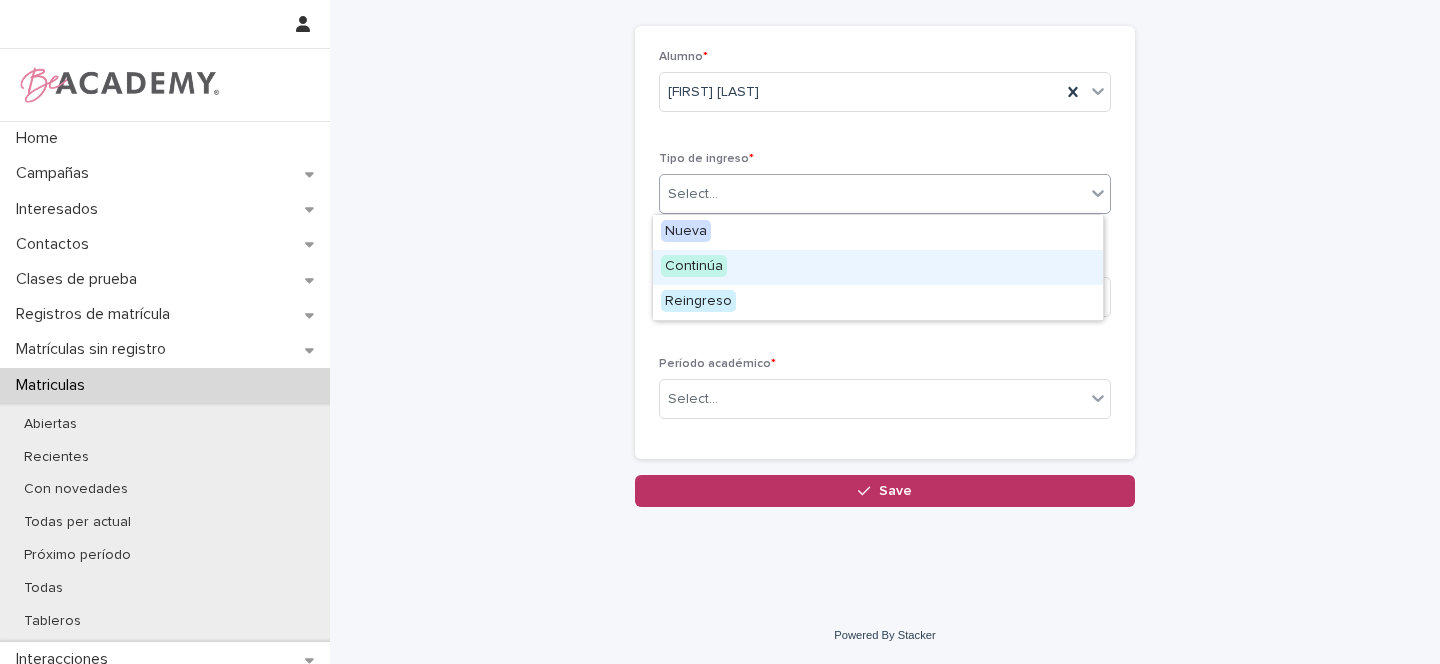 click on "Continúa" at bounding box center [694, 266] 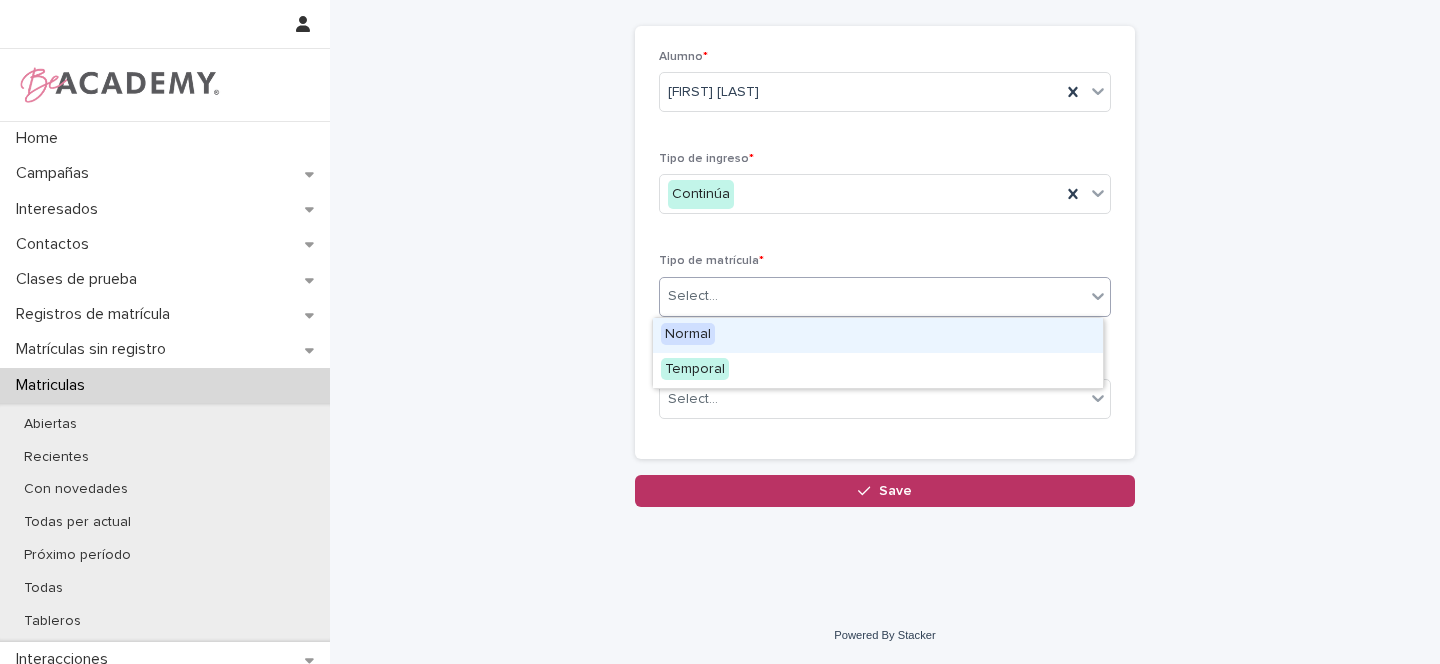 click on "Select..." at bounding box center (693, 296) 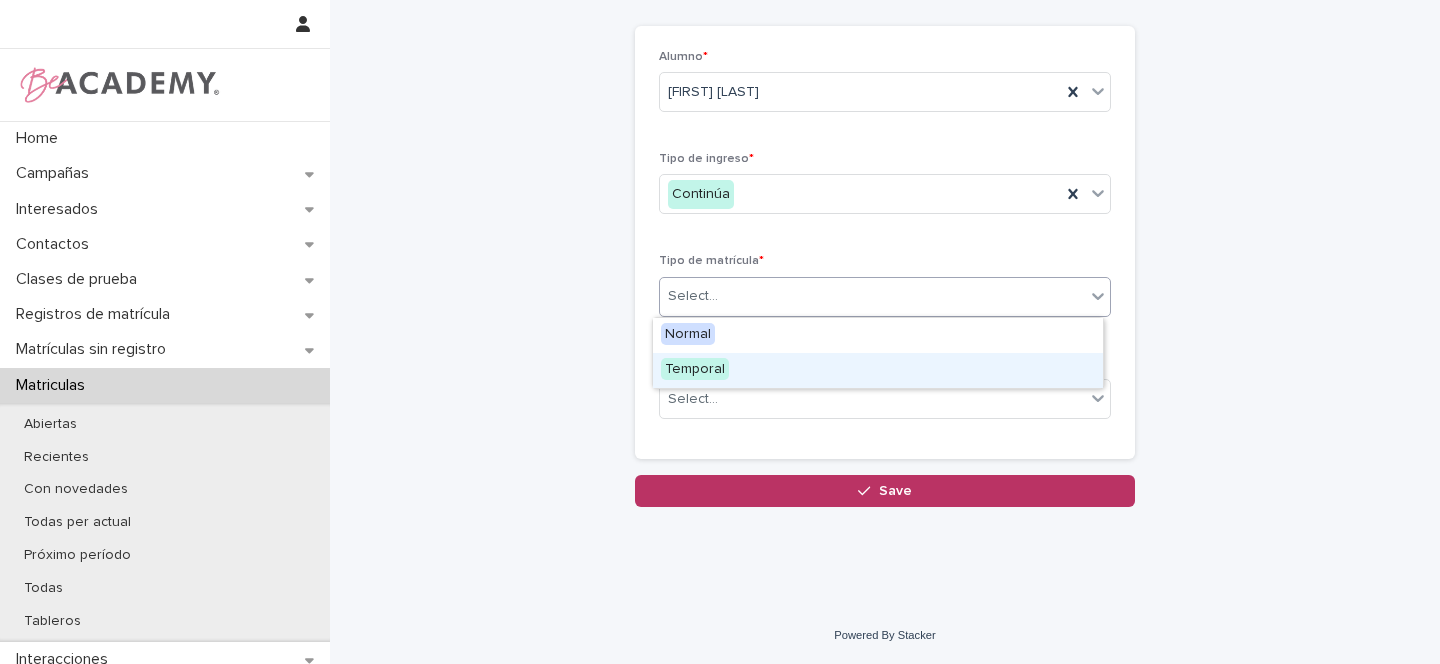 click on "Temporal" at bounding box center (695, 369) 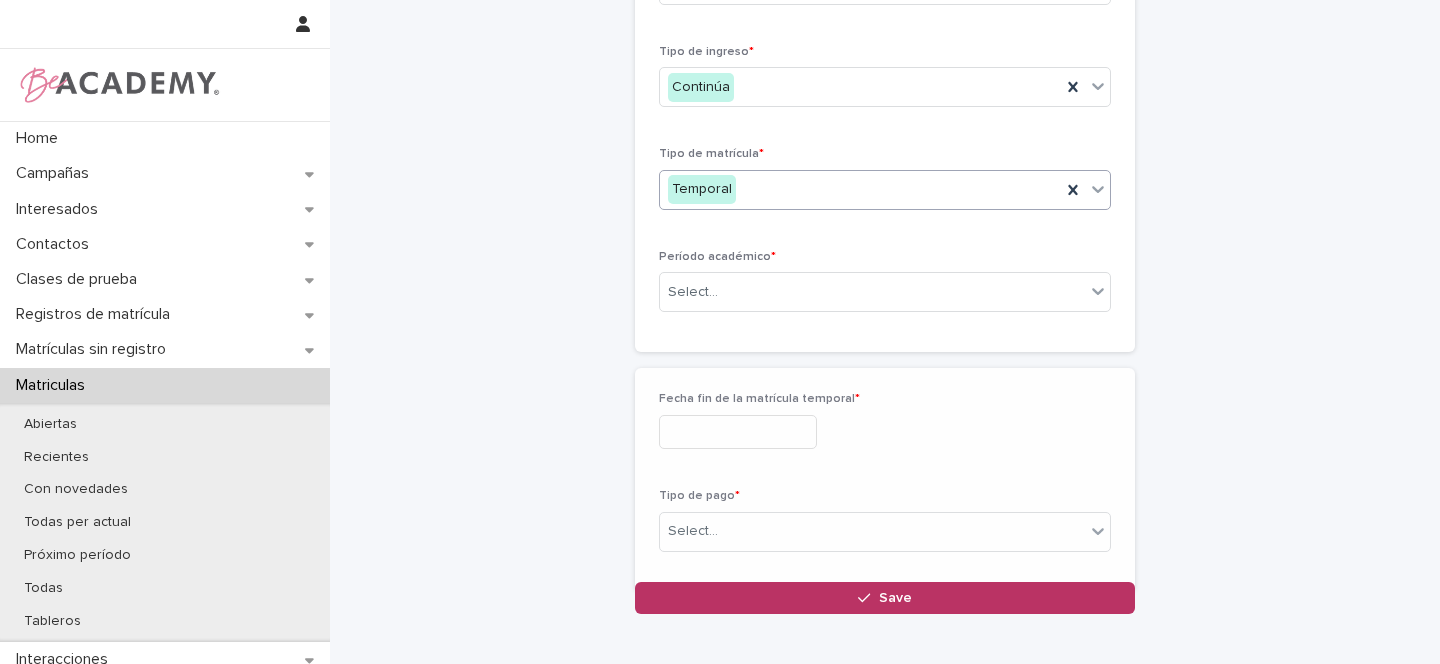 scroll, scrollTop: 208, scrollLeft: 0, axis: vertical 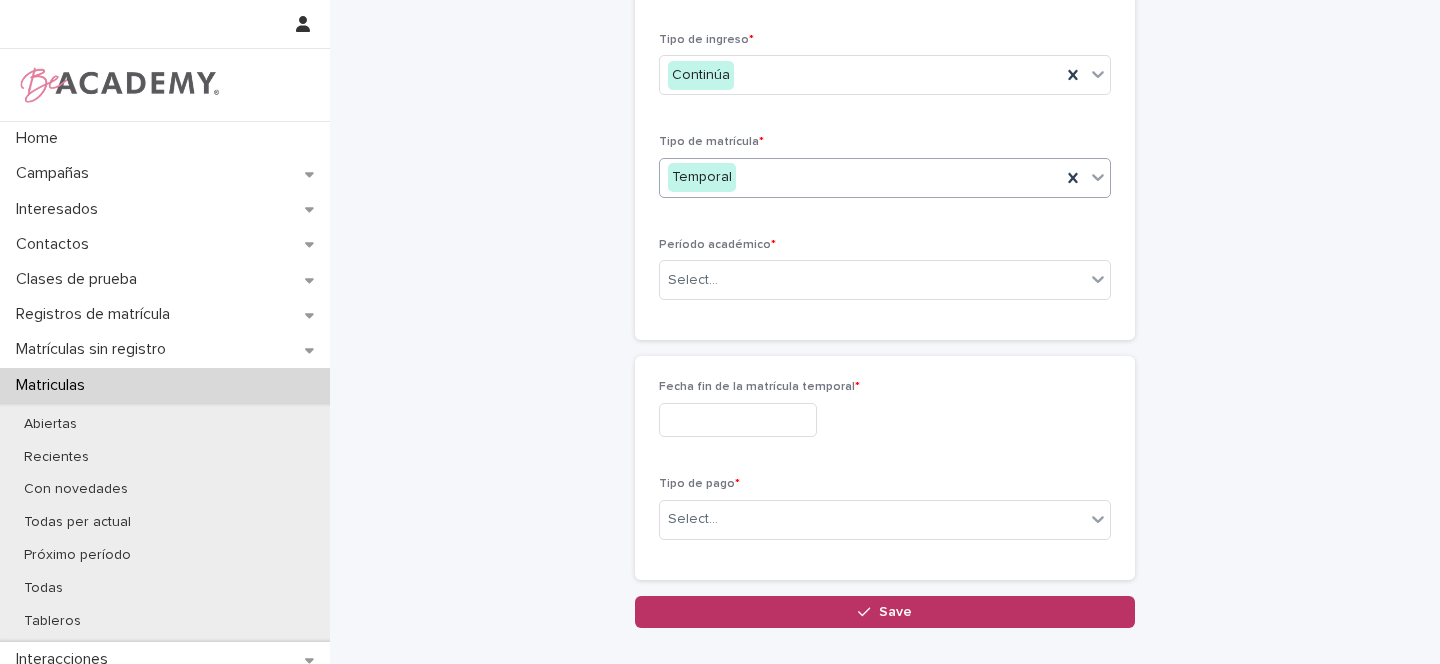 click on "Temporal" at bounding box center [702, 177] 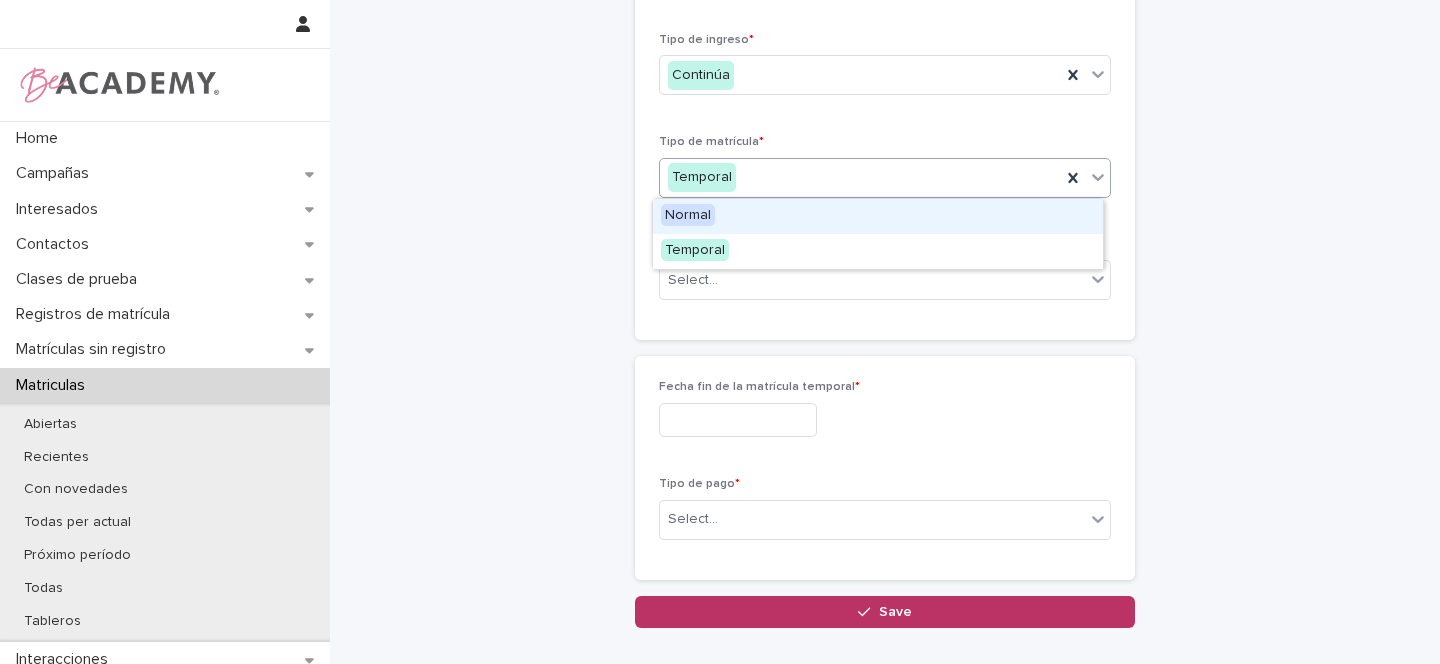 click on "Normal" at bounding box center (688, 215) 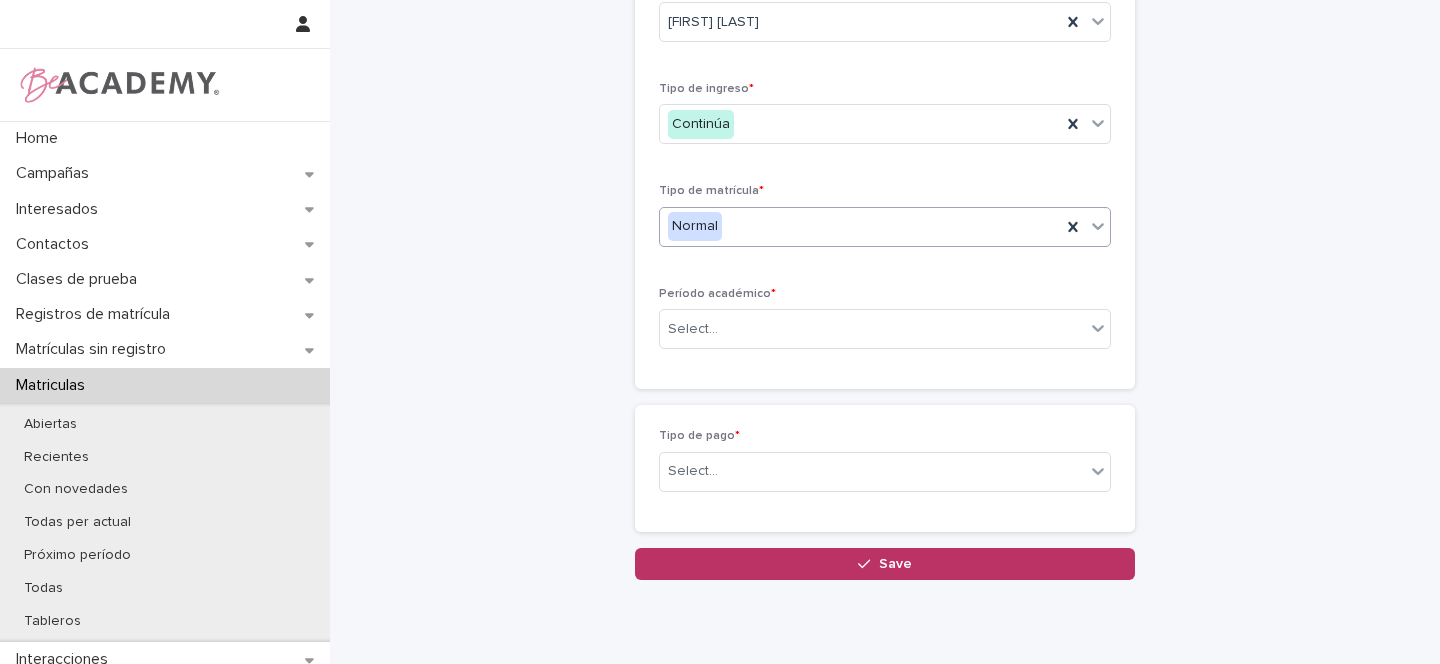 scroll, scrollTop: 231, scrollLeft: 0, axis: vertical 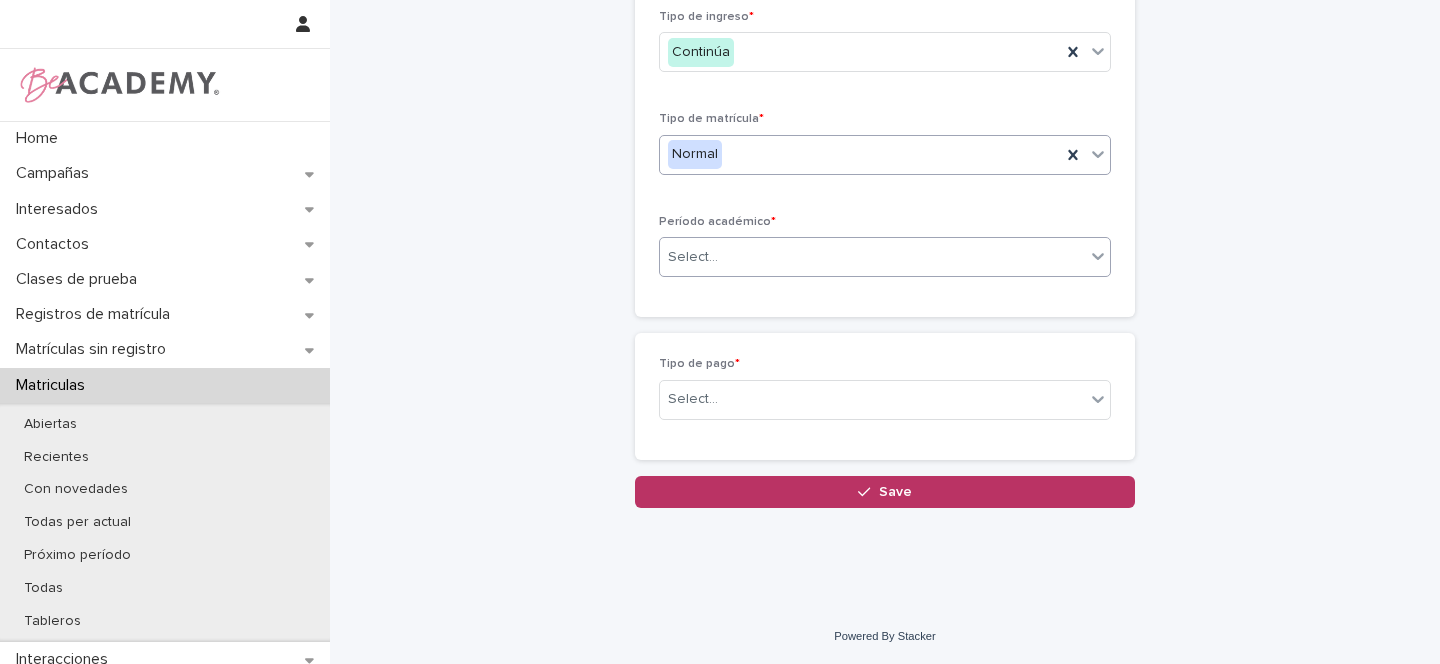 click on "Select..." at bounding box center (693, 257) 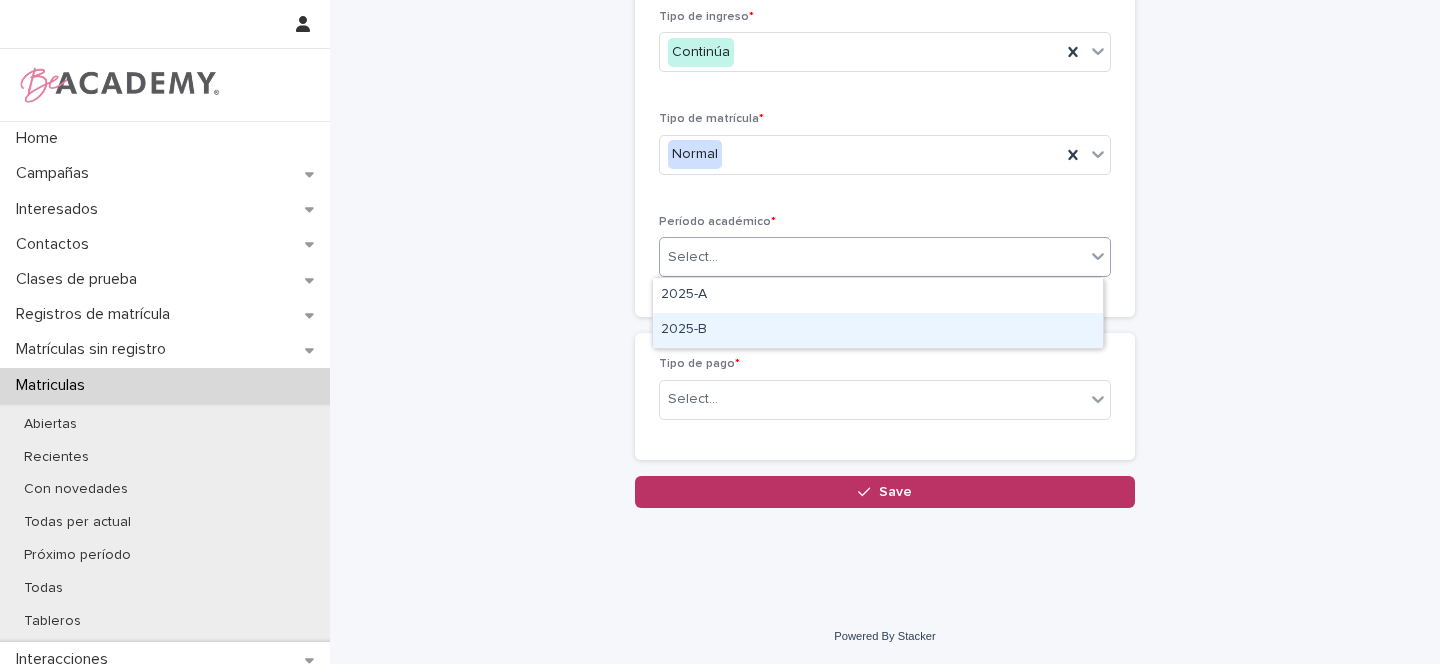 click on "2025-B" at bounding box center (878, 330) 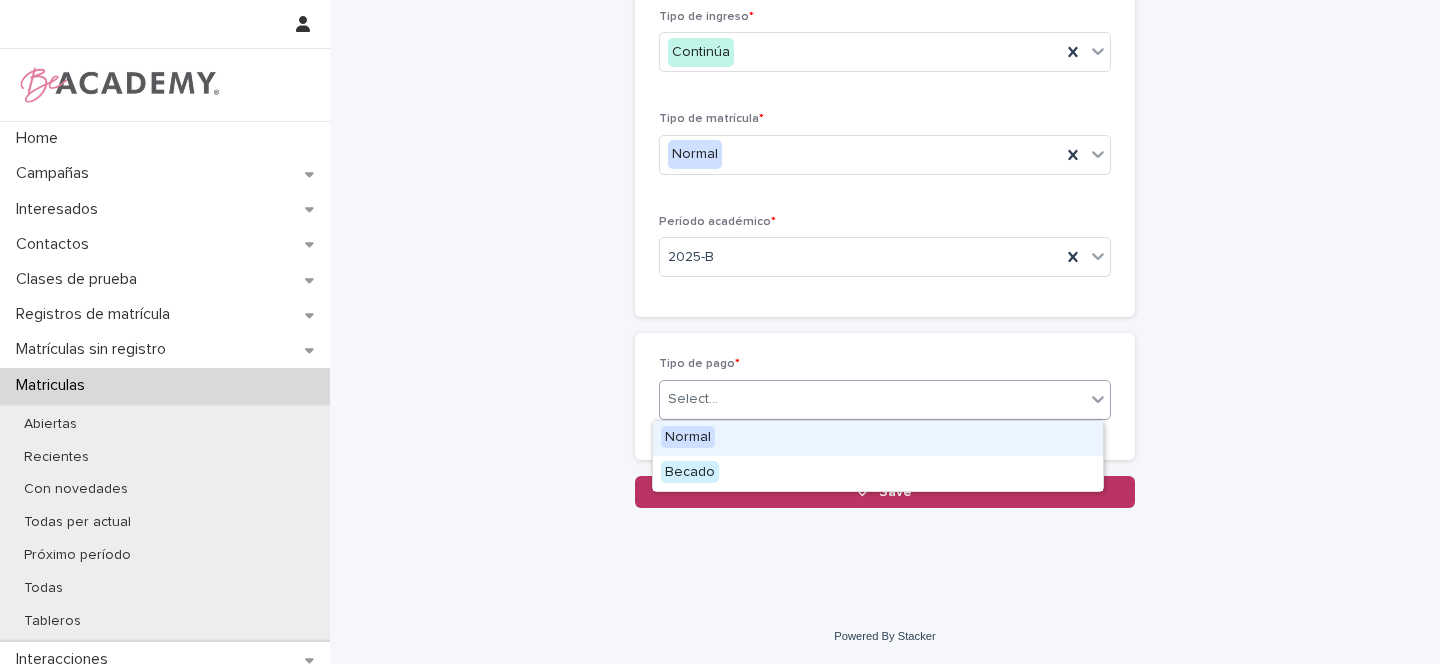 click on "Select..." at bounding box center (872, 399) 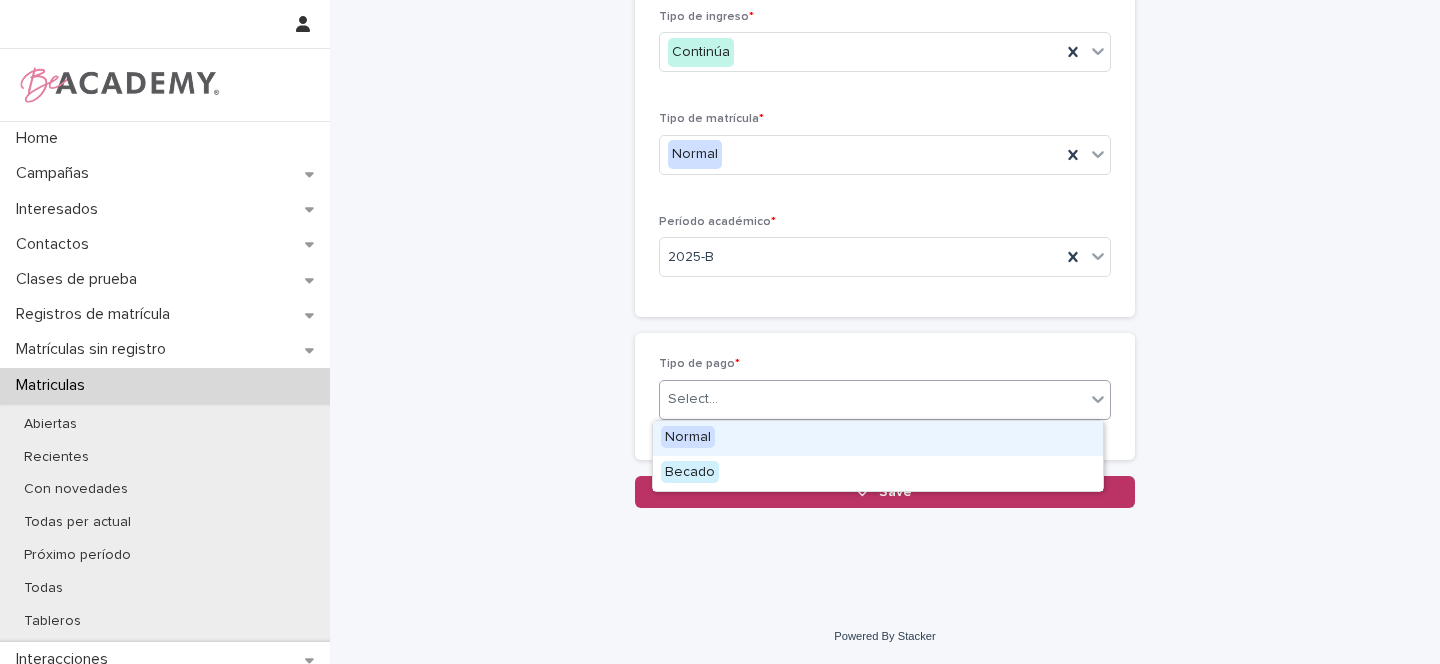 click on "Normal" at bounding box center [688, 437] 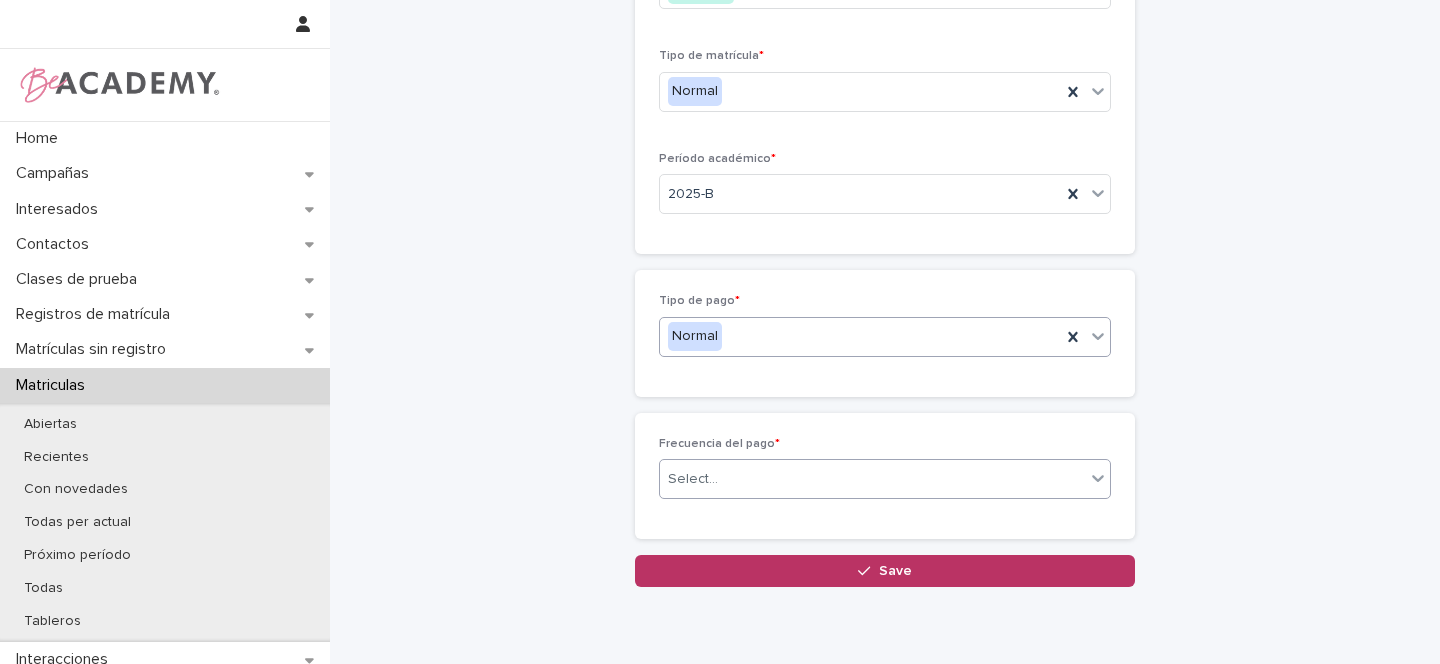 scroll, scrollTop: 302, scrollLeft: 0, axis: vertical 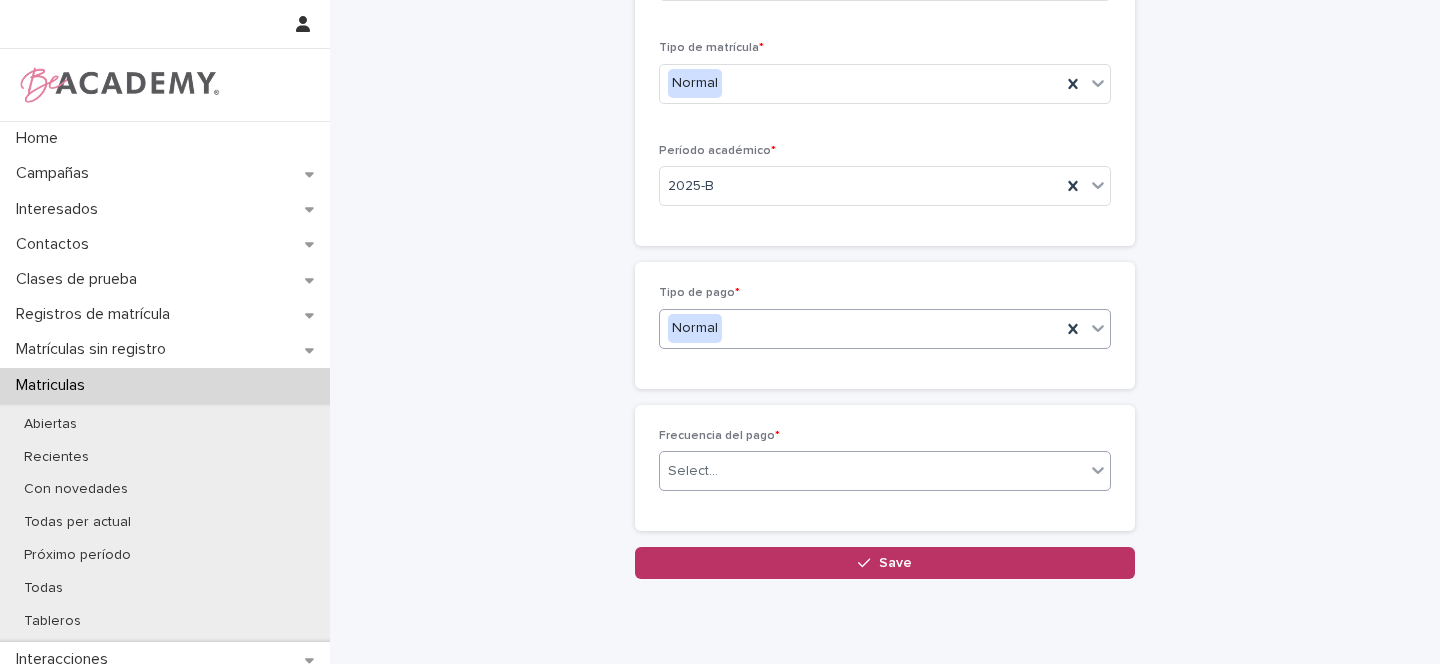 click on "Select..." at bounding box center (693, 471) 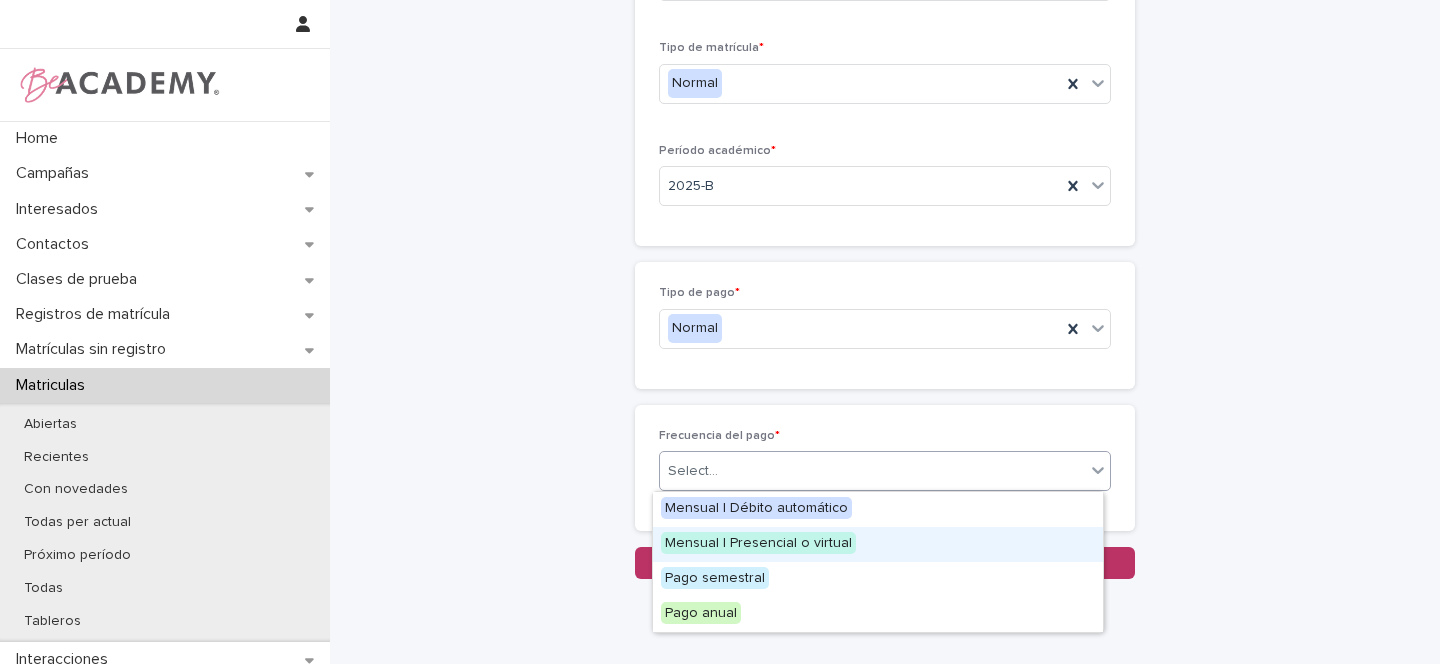 click on "Mensual | Presencial o virtual" at bounding box center (758, 543) 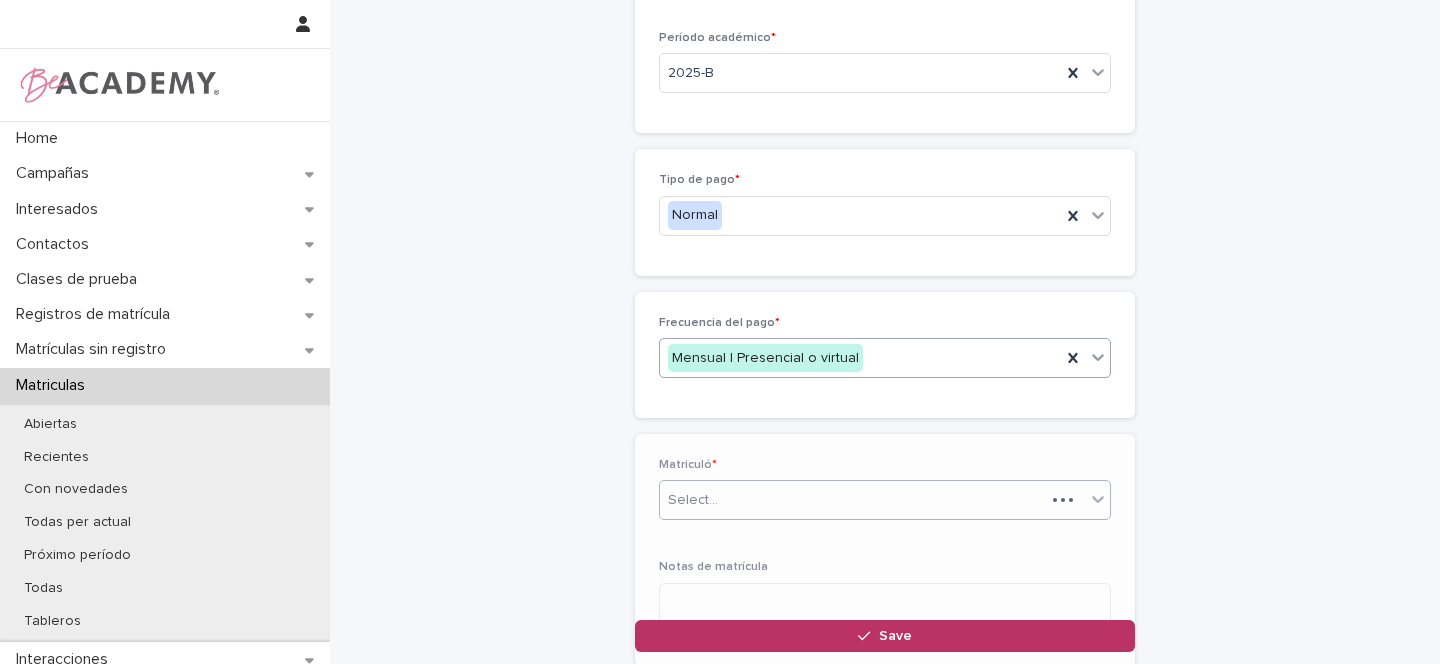 scroll, scrollTop: 426, scrollLeft: 0, axis: vertical 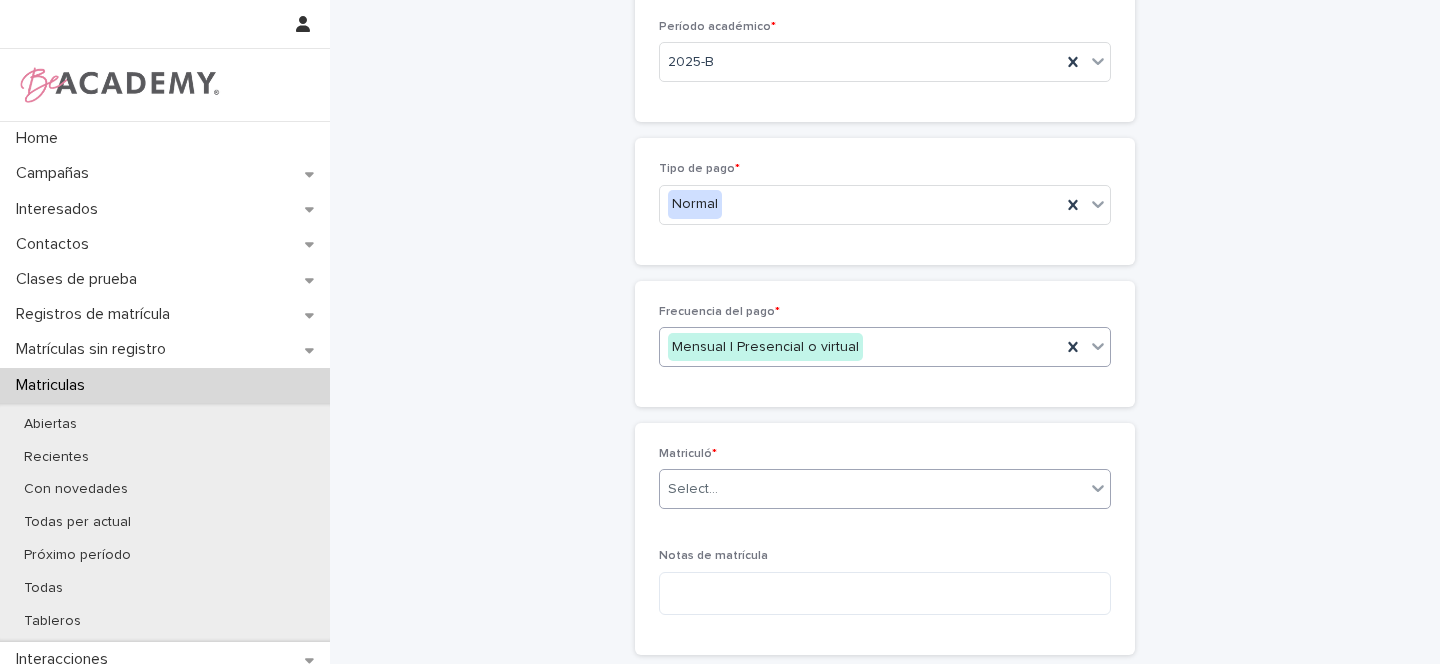 click on "Select..." at bounding box center [872, 489] 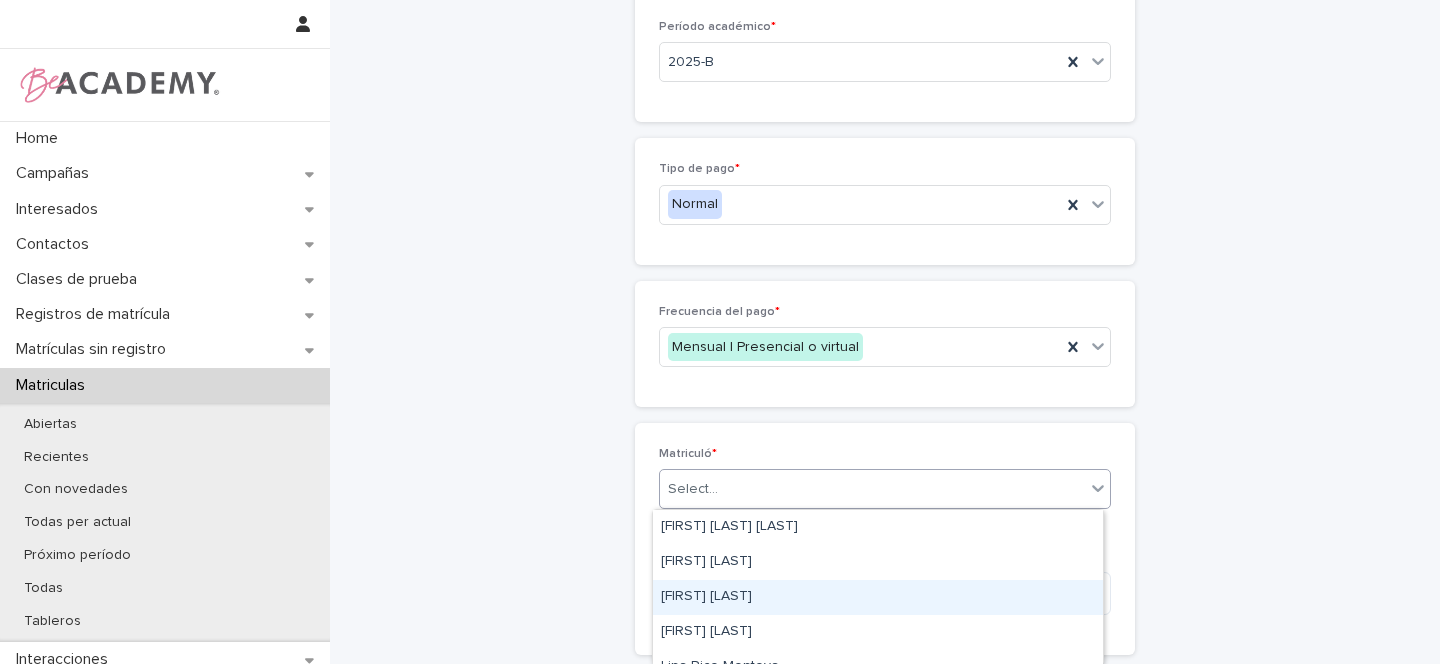 click on "[FIRST] [LAST]" at bounding box center (878, 597) 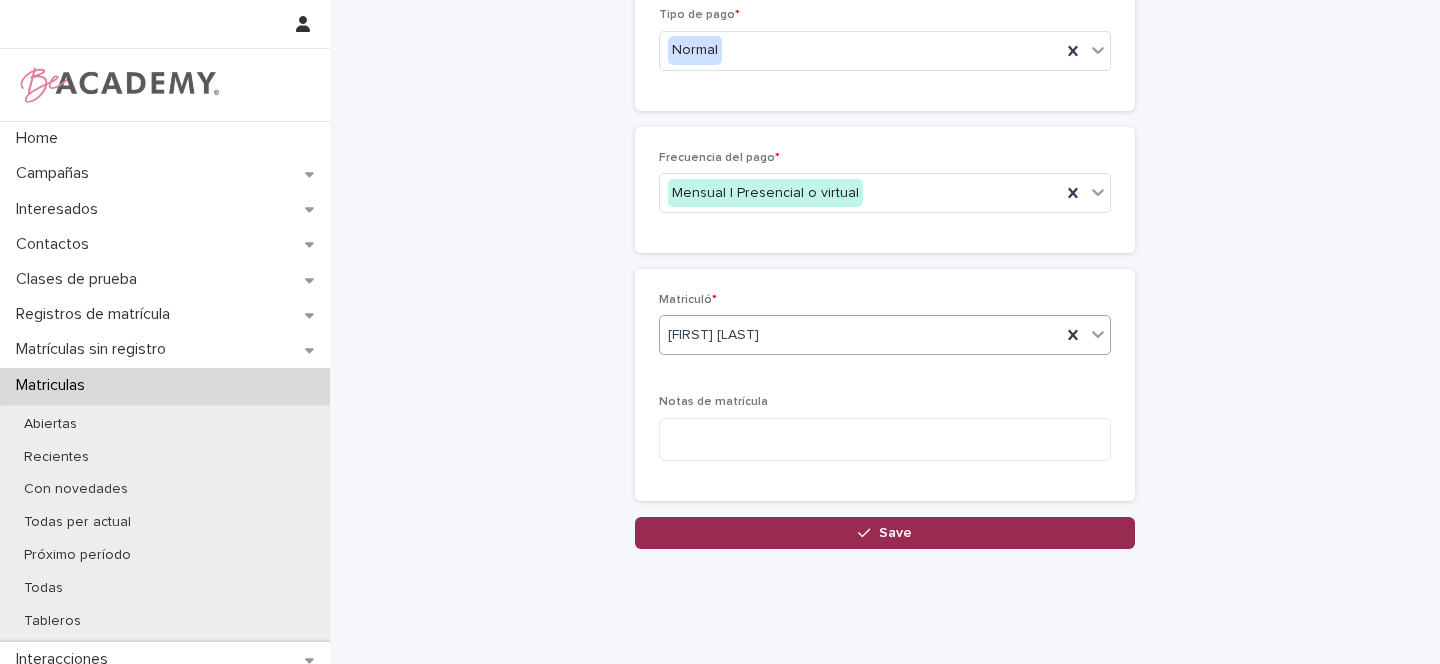 scroll, scrollTop: 622, scrollLeft: 0, axis: vertical 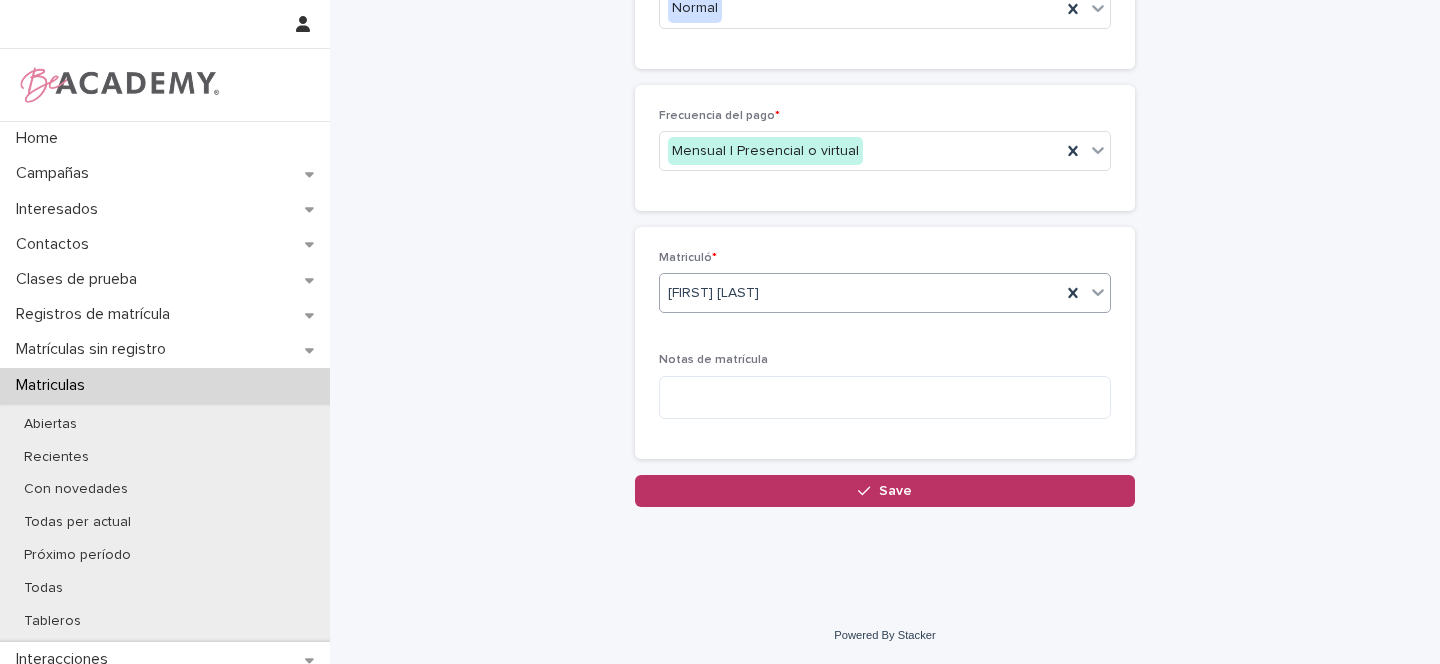 drag, startPoint x: 879, startPoint y: 494, endPoint x: 866, endPoint y: 503, distance: 15.811388 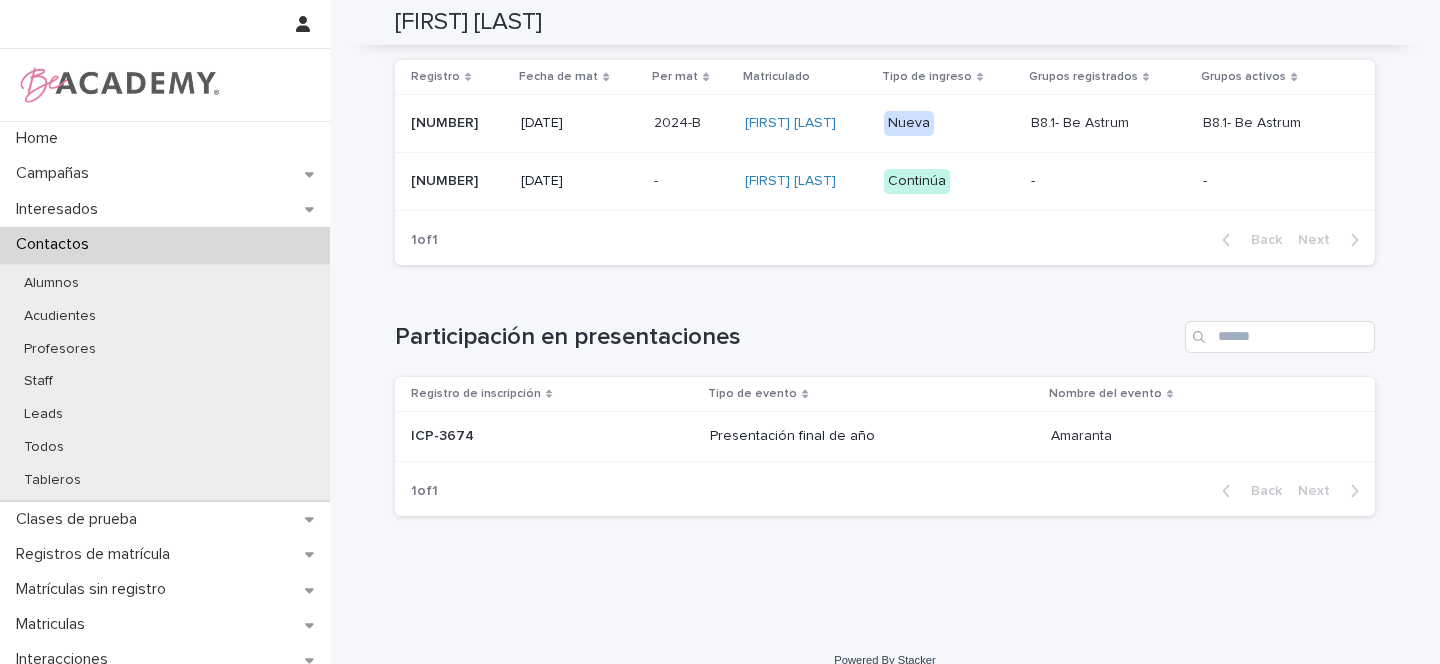 scroll, scrollTop: 544, scrollLeft: 0, axis: vertical 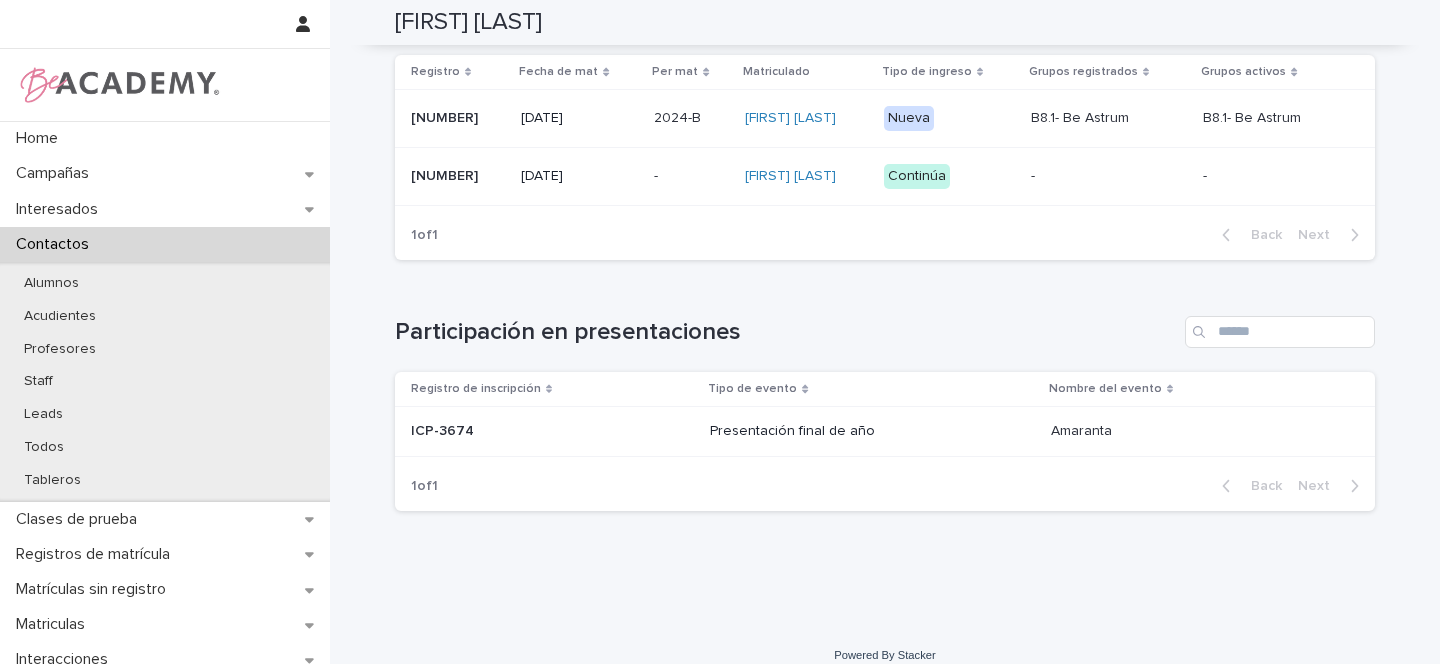 click on "[NUMBER]" at bounding box center [458, 174] 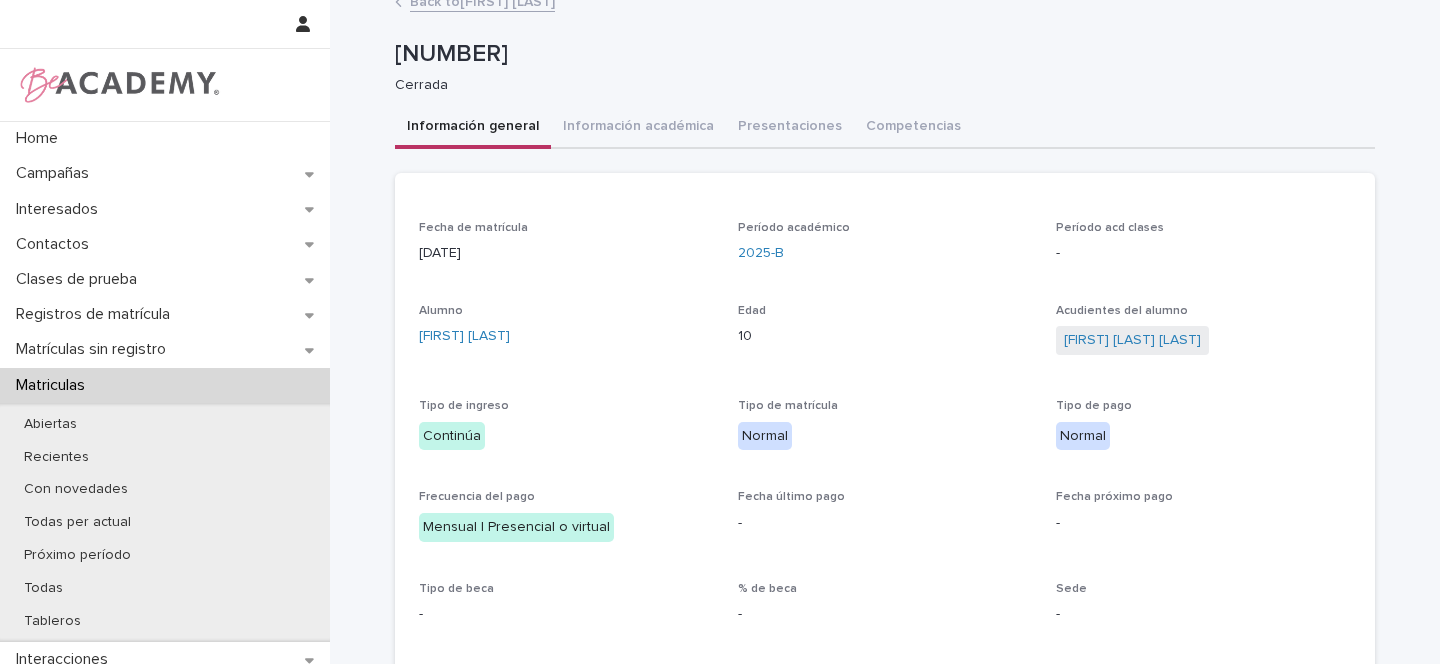 scroll, scrollTop: 21, scrollLeft: 0, axis: vertical 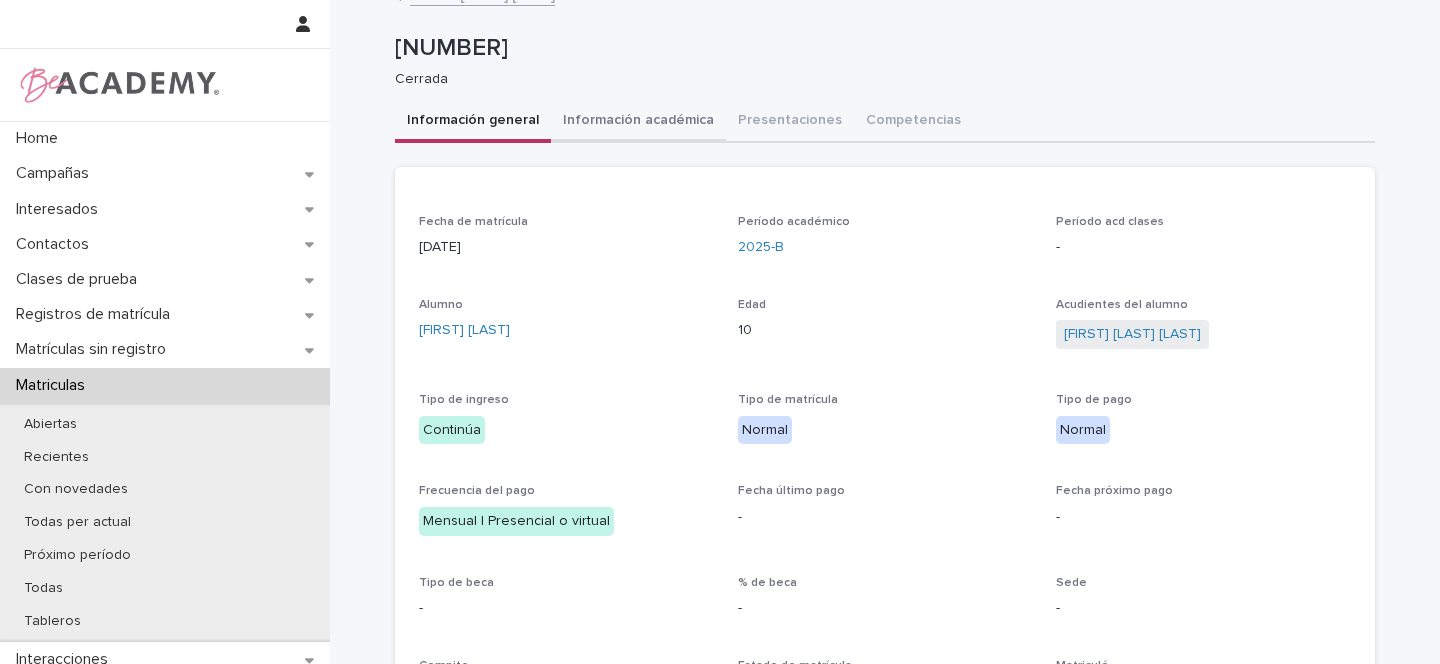 click on "Información académica" at bounding box center (638, 122) 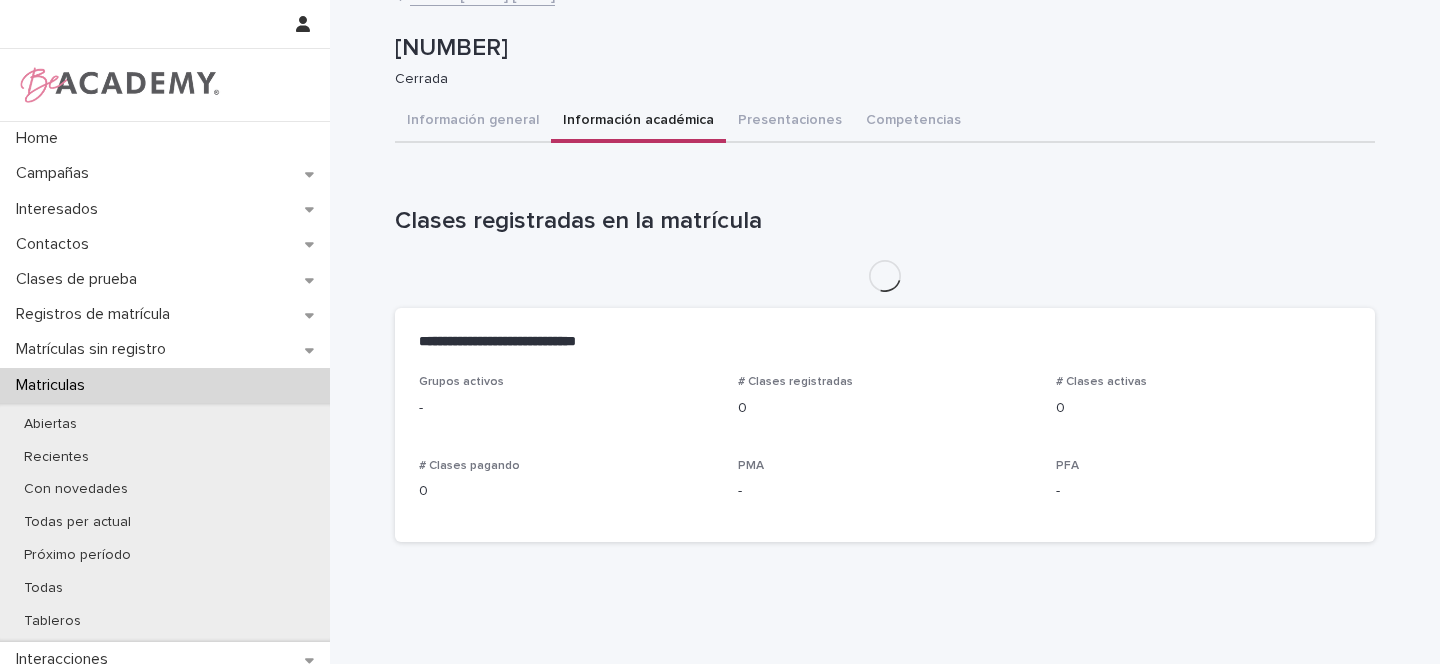 scroll, scrollTop: 0, scrollLeft: 0, axis: both 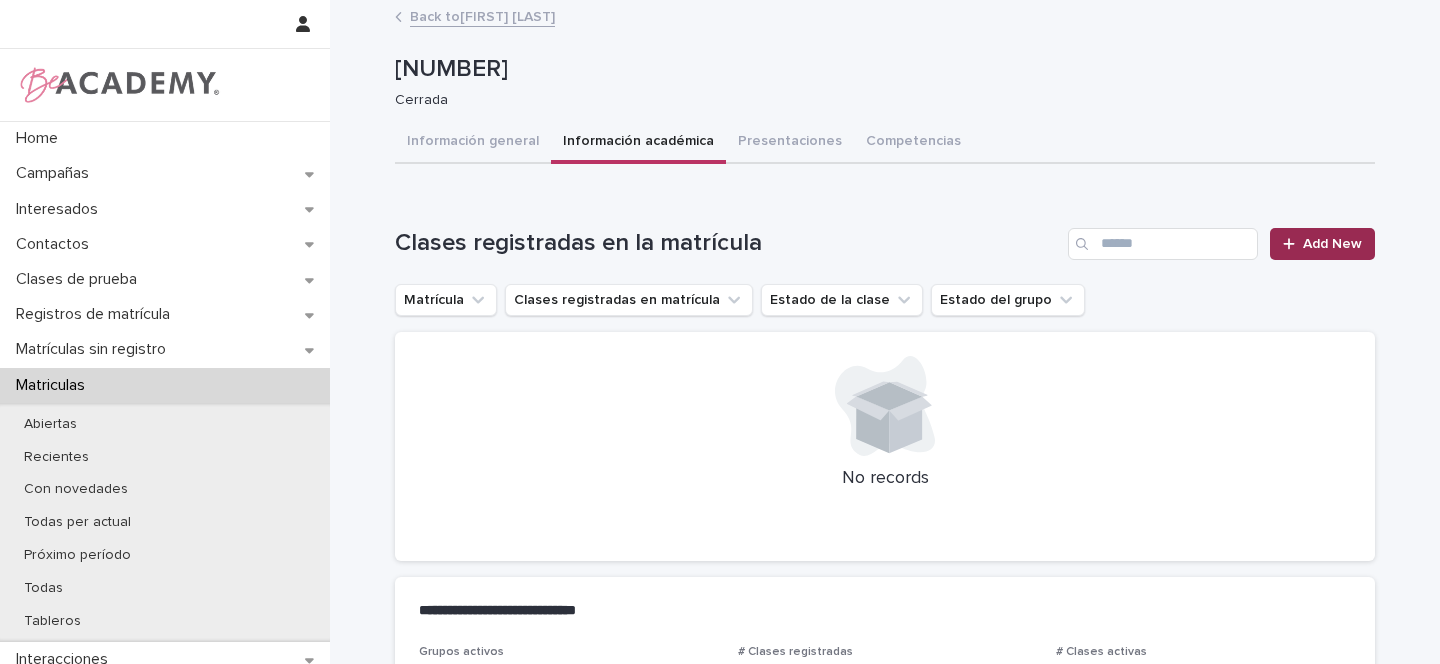 click on "Add New" at bounding box center (1332, 244) 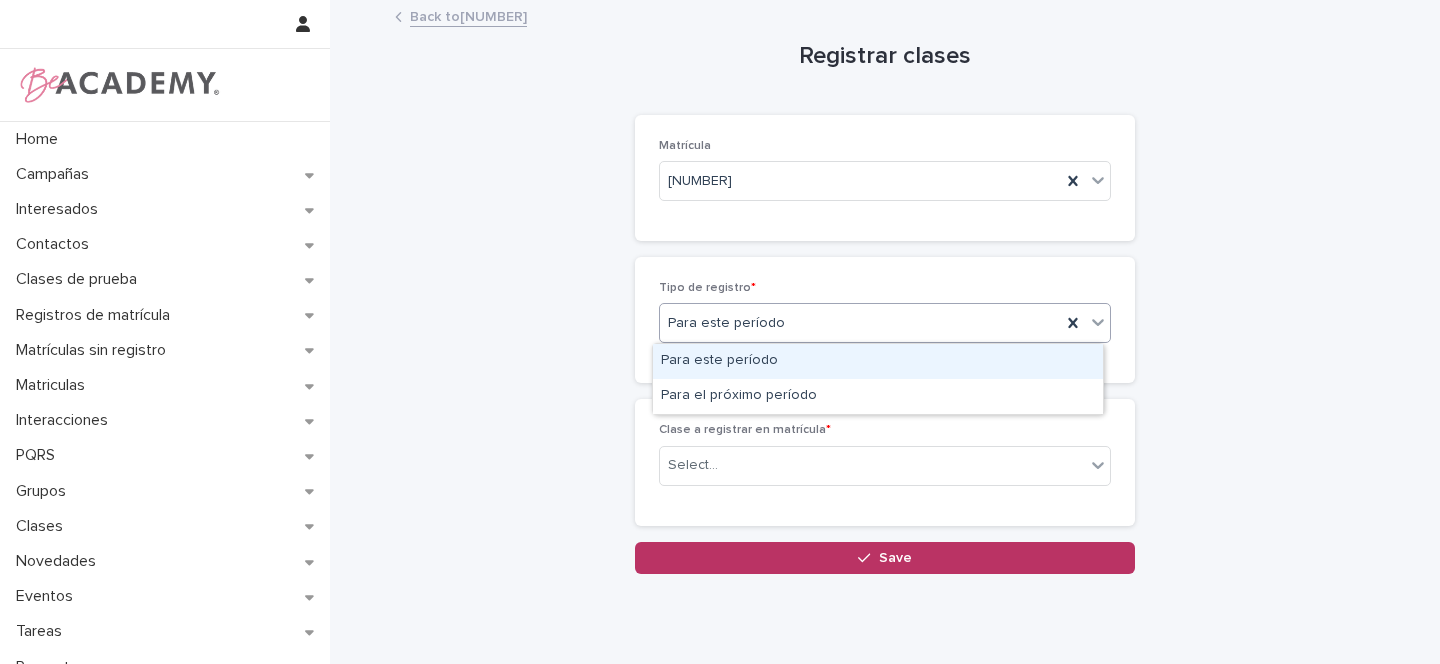 click on "Para este período" at bounding box center [878, 361] 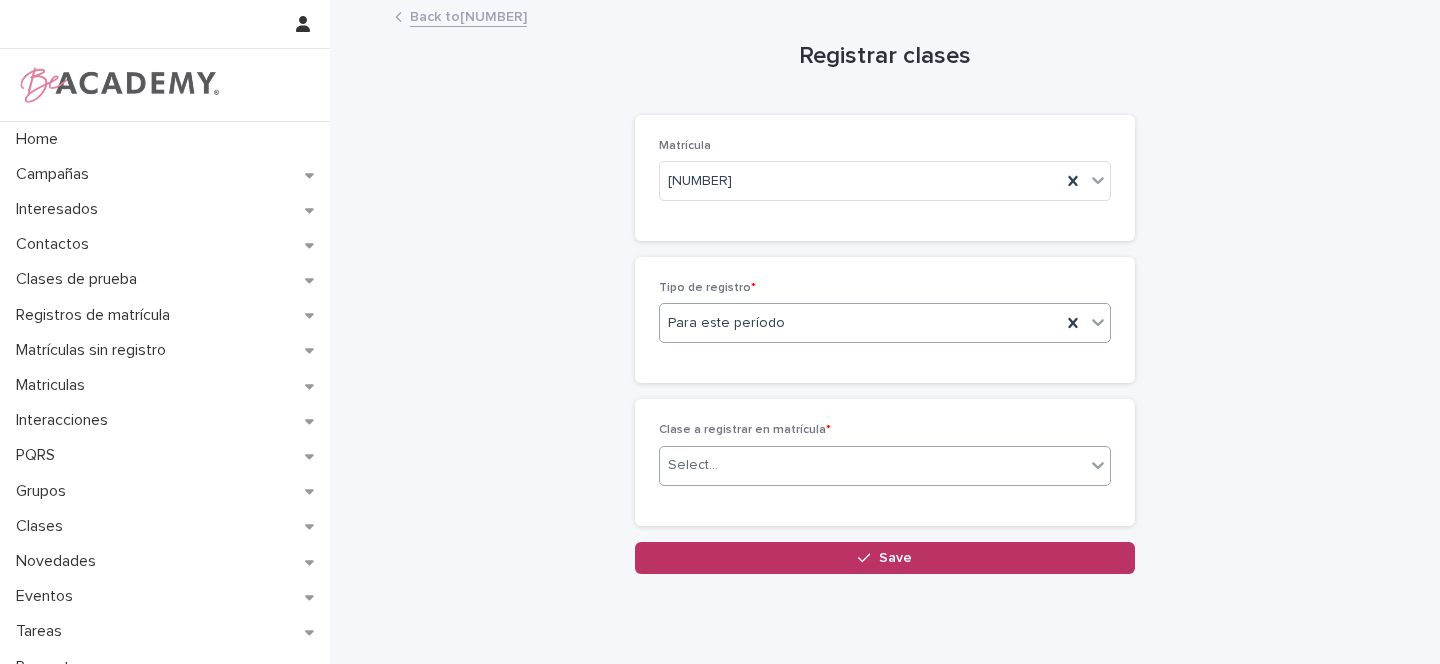 click on "Select..." at bounding box center [693, 465] 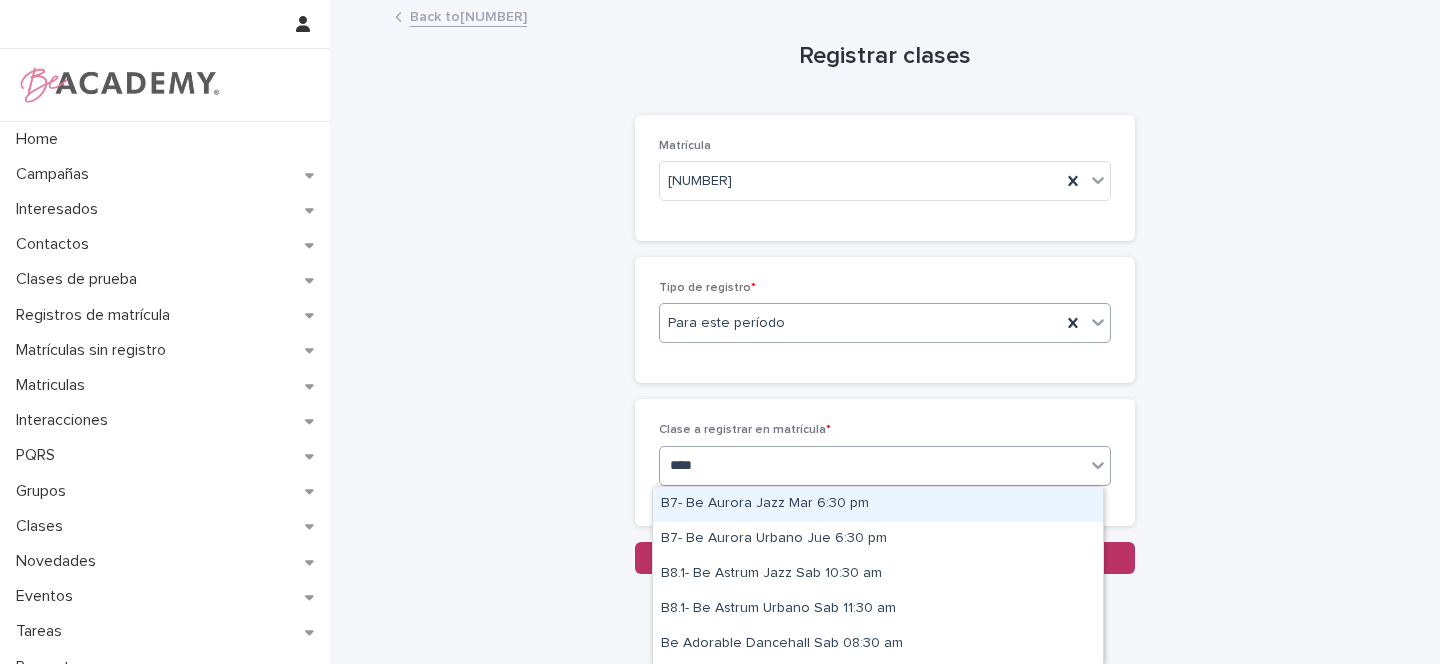type on "*****" 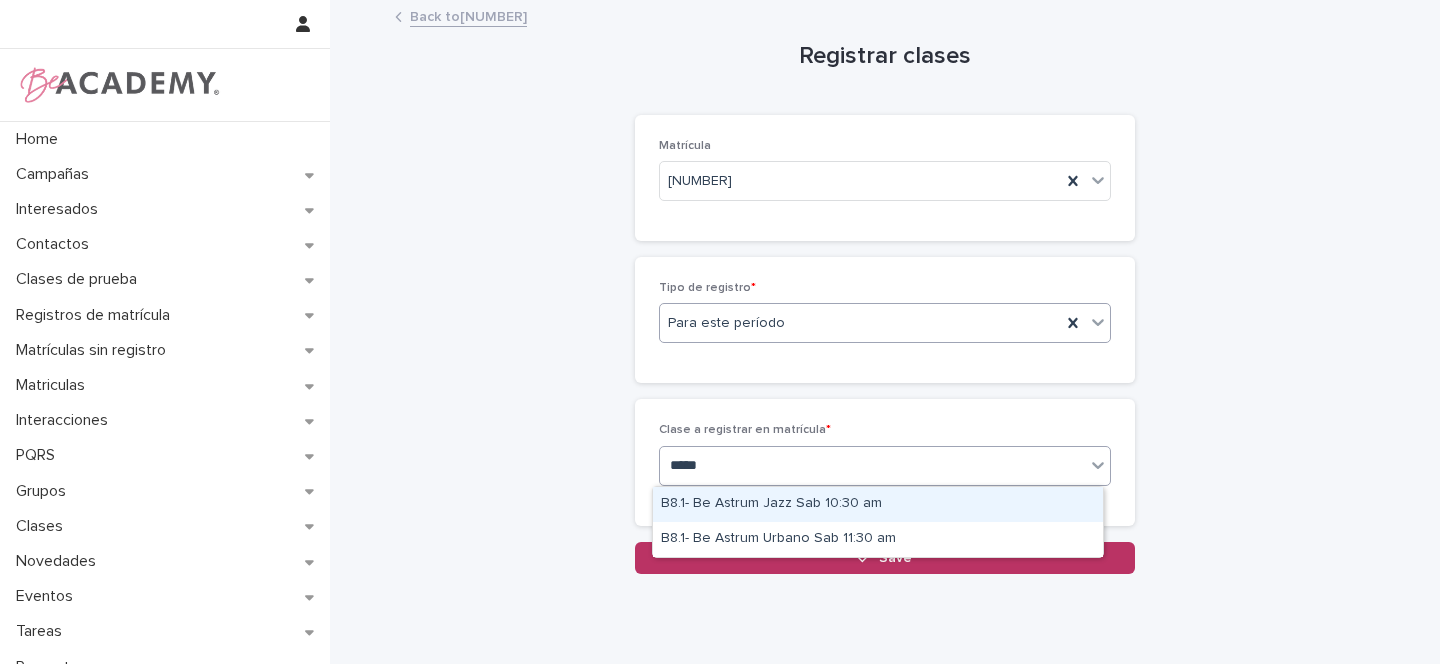 click on "B8.1- Be Astrum Jazz Sab 10:30 am" at bounding box center (878, 504) 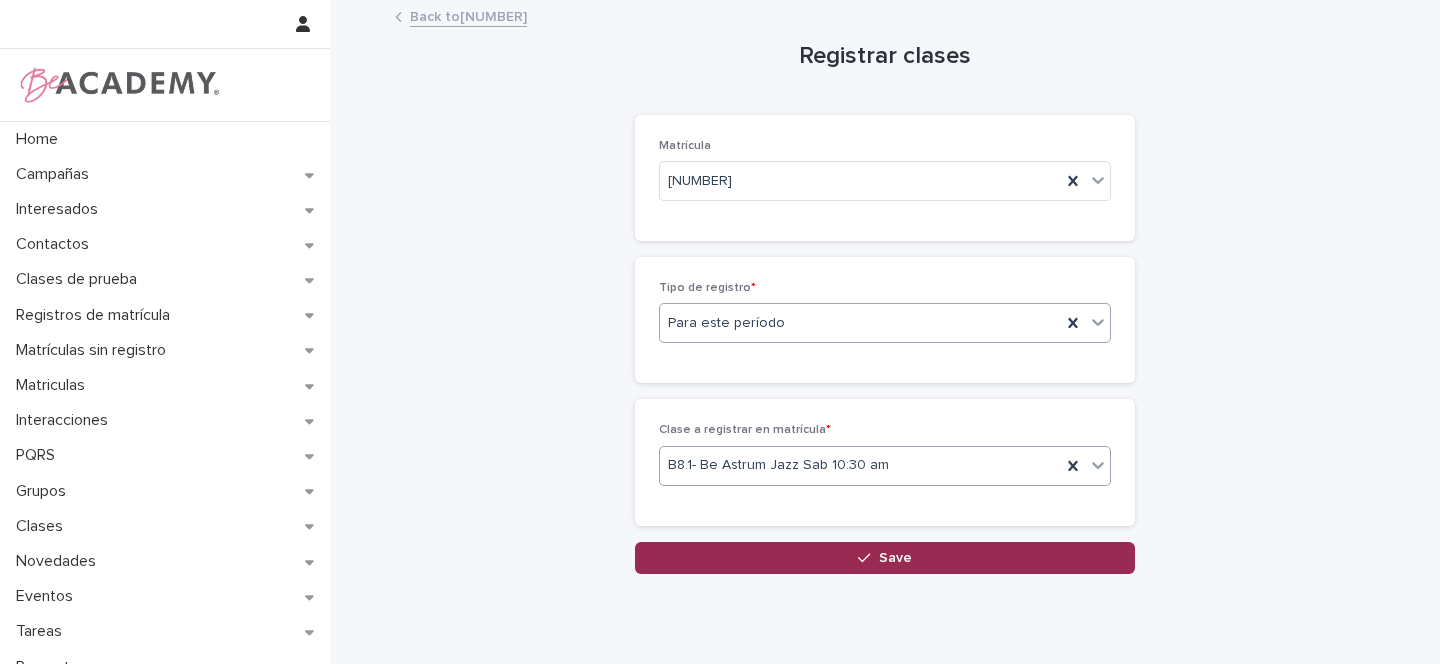 click on "Save" at bounding box center (895, 558) 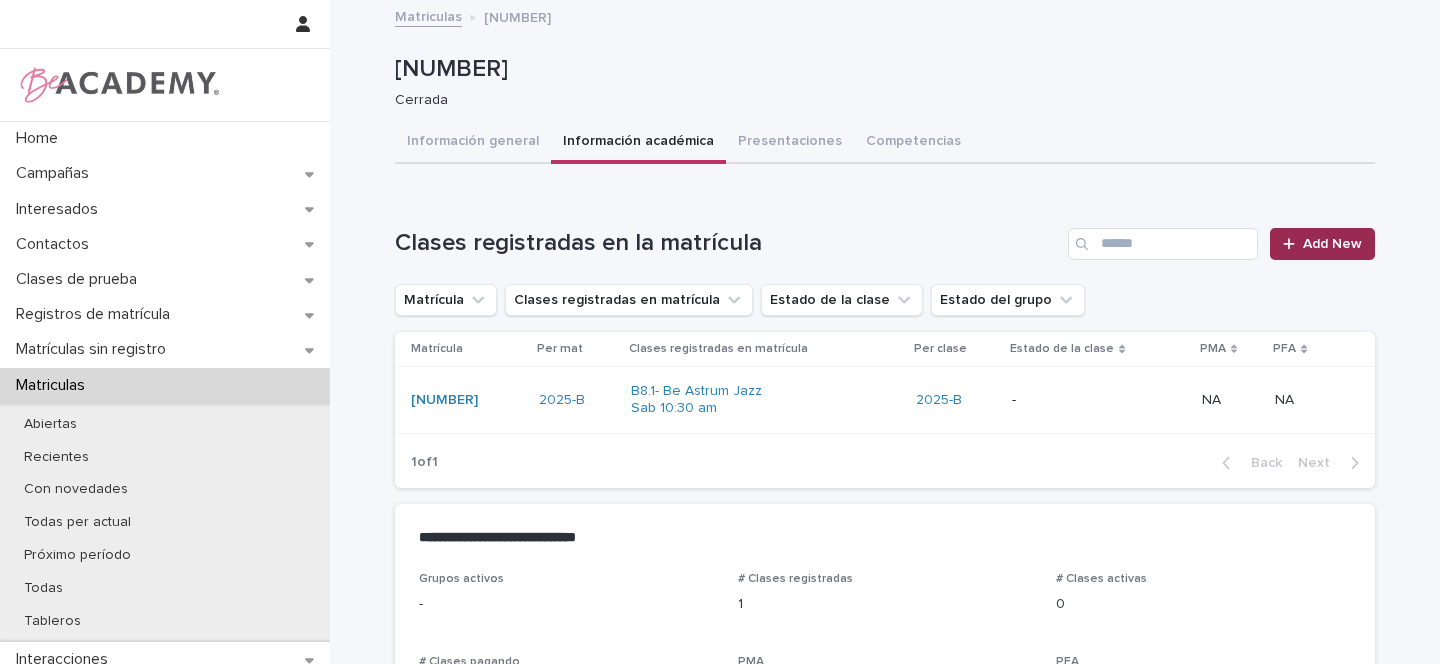 click on "Add New" at bounding box center (1322, 244) 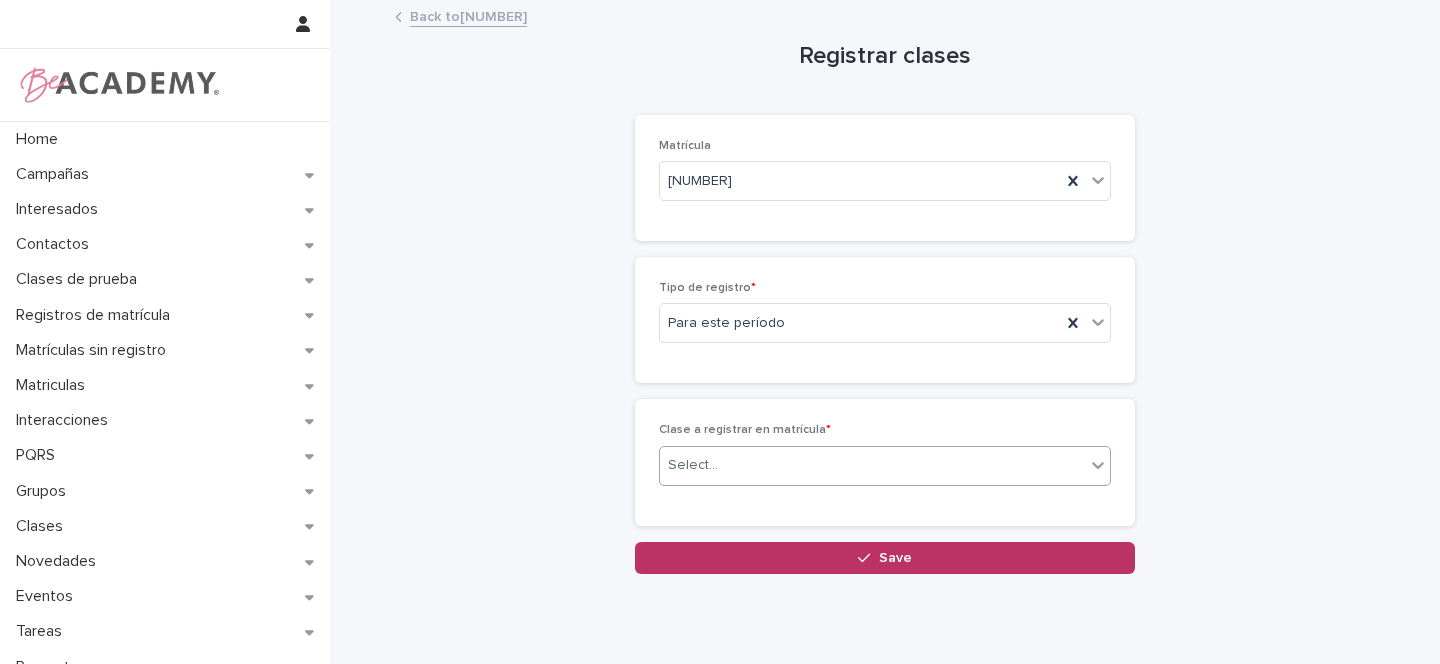 click on "Select..." at bounding box center [693, 465] 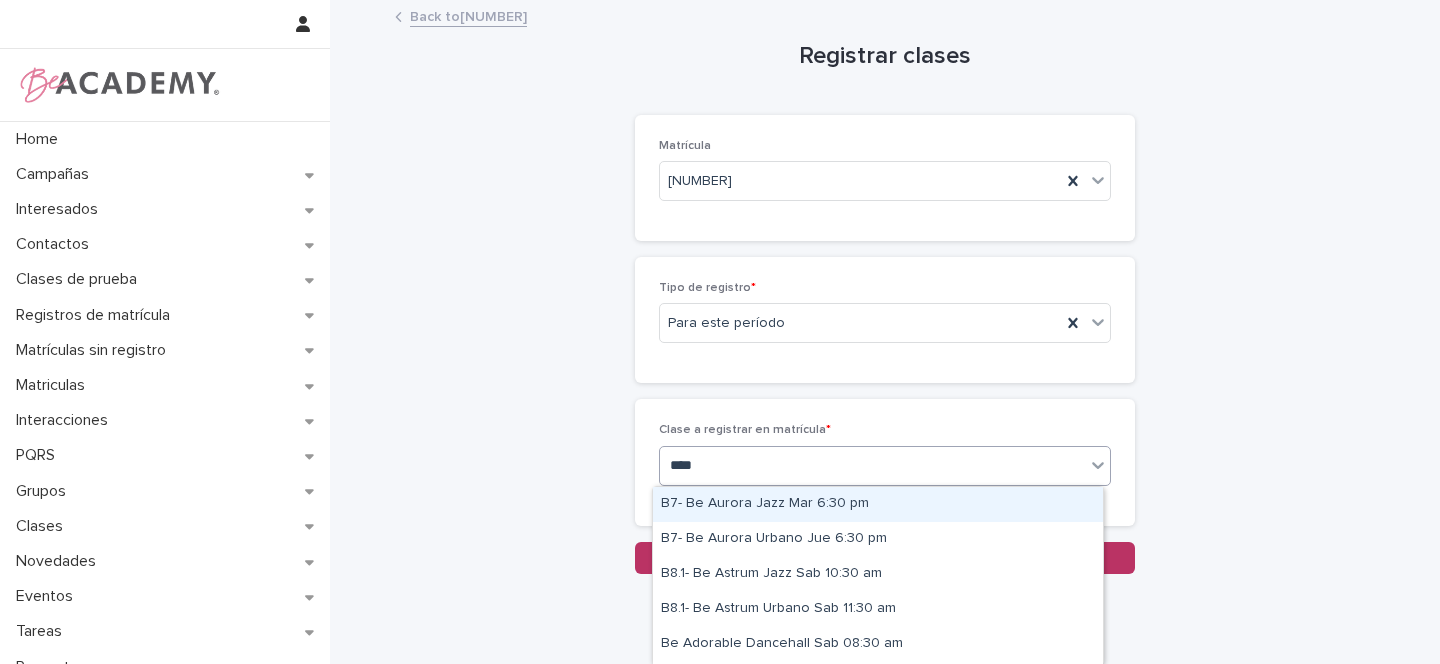 type on "*****" 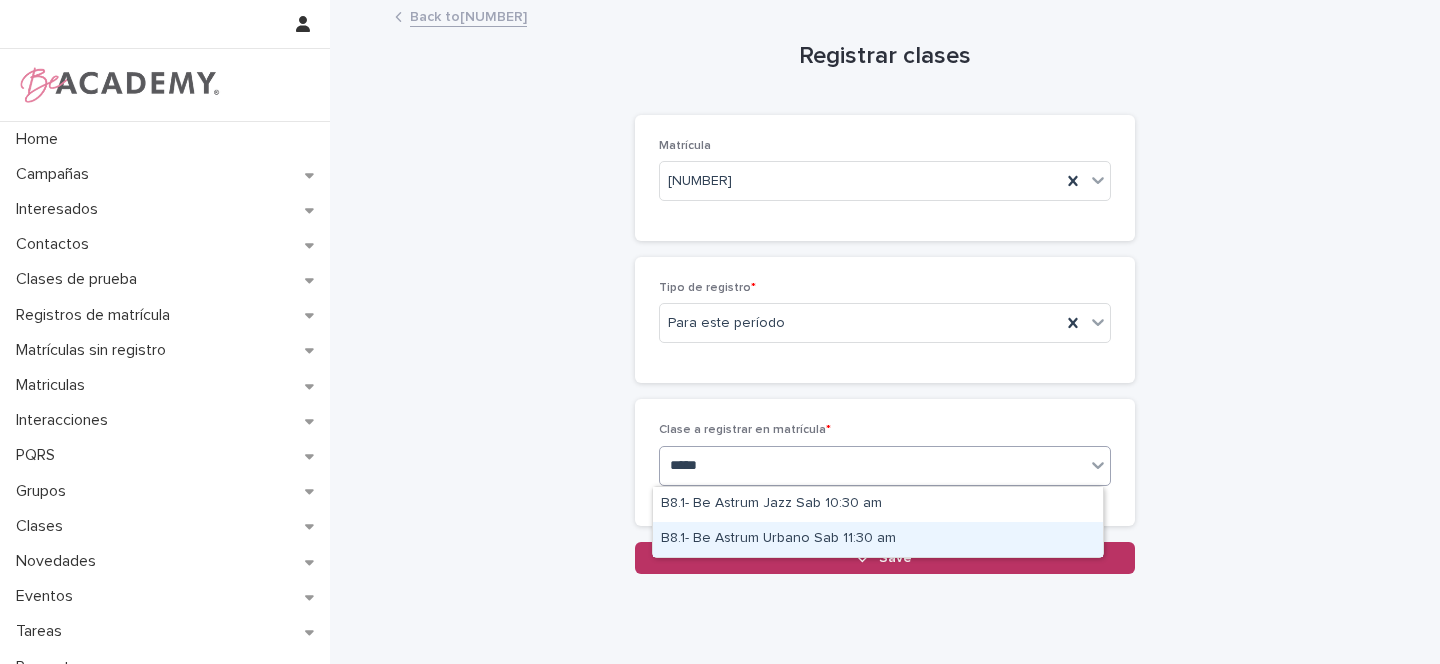 click on "B8.1- Be Astrum Urbano Sab 11:30 am" at bounding box center [878, 539] 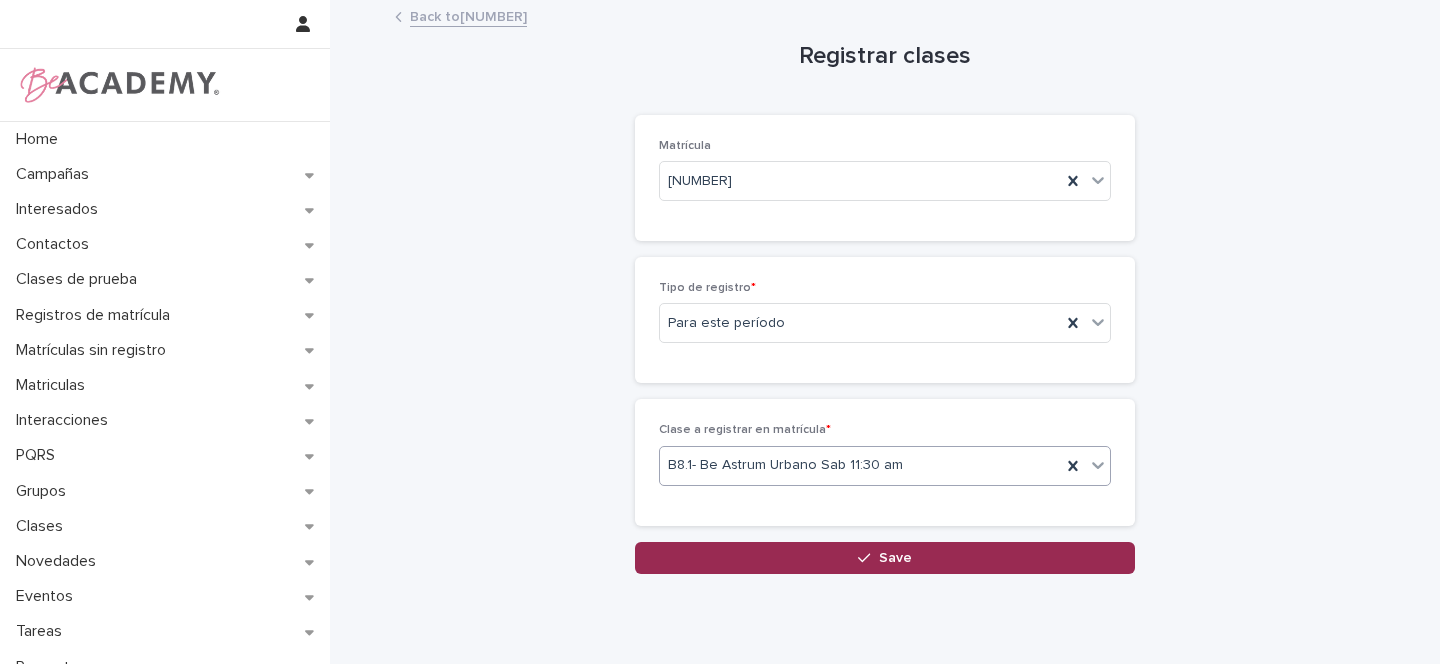 click on "Save" at bounding box center [895, 558] 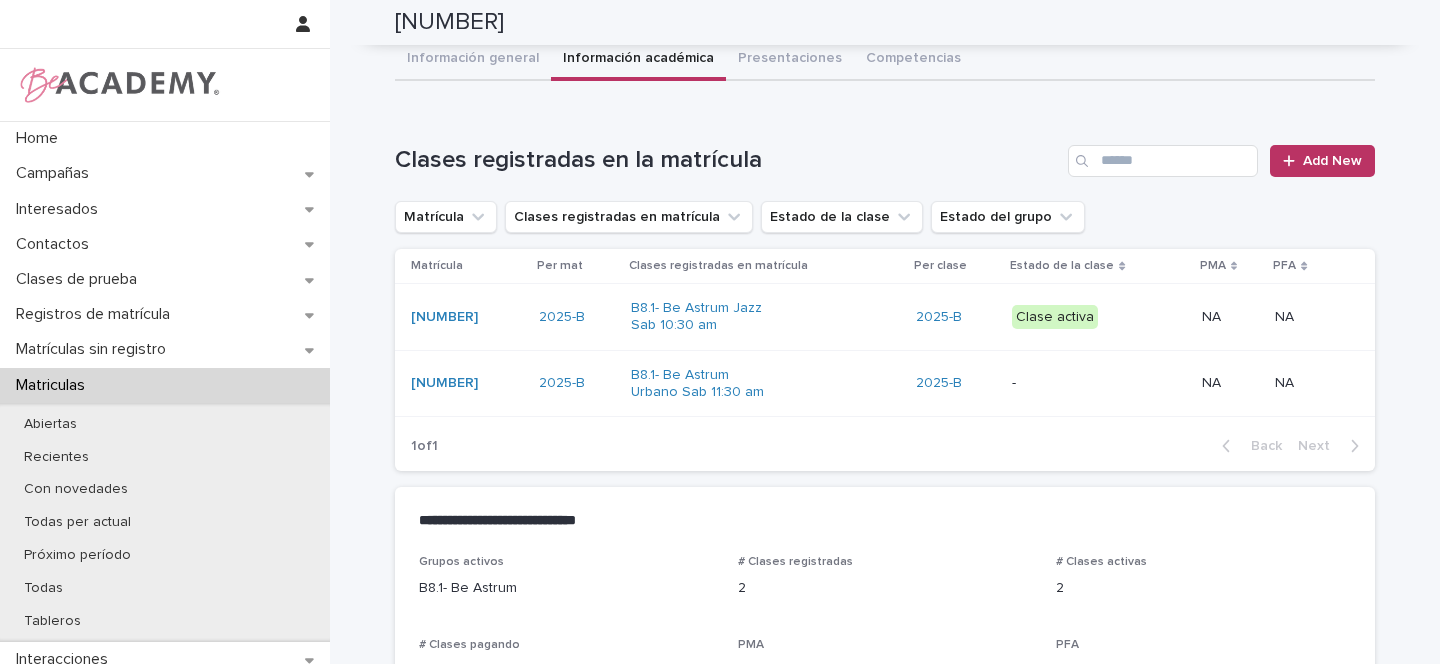 scroll, scrollTop: 0, scrollLeft: 0, axis: both 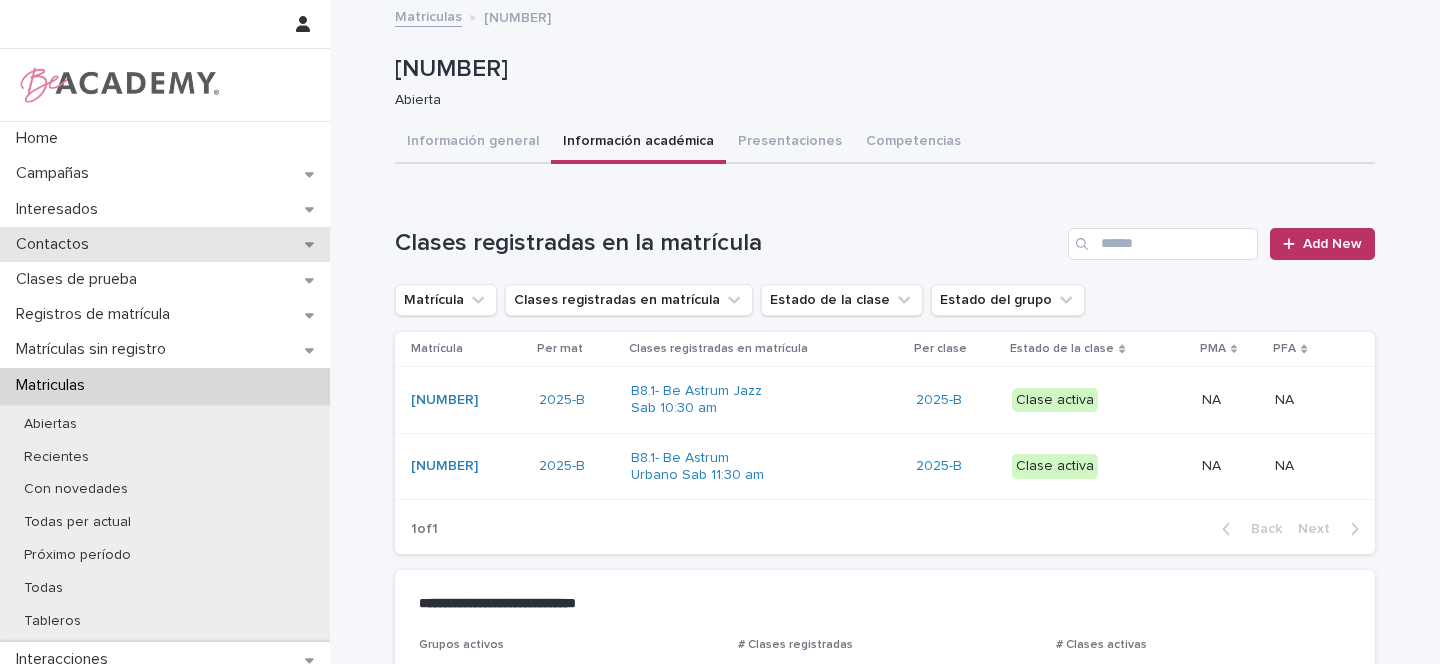 click on "Contactos" at bounding box center [165, 244] 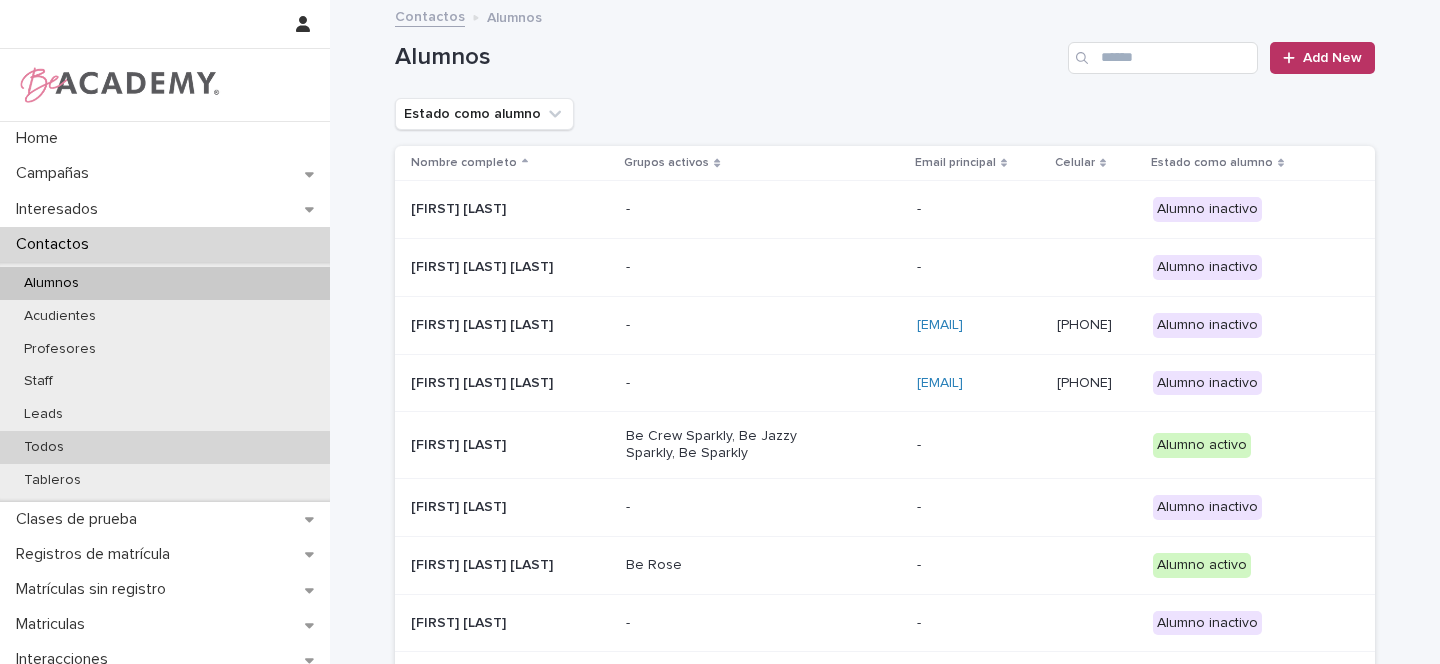 click on "Todos" at bounding box center [44, 447] 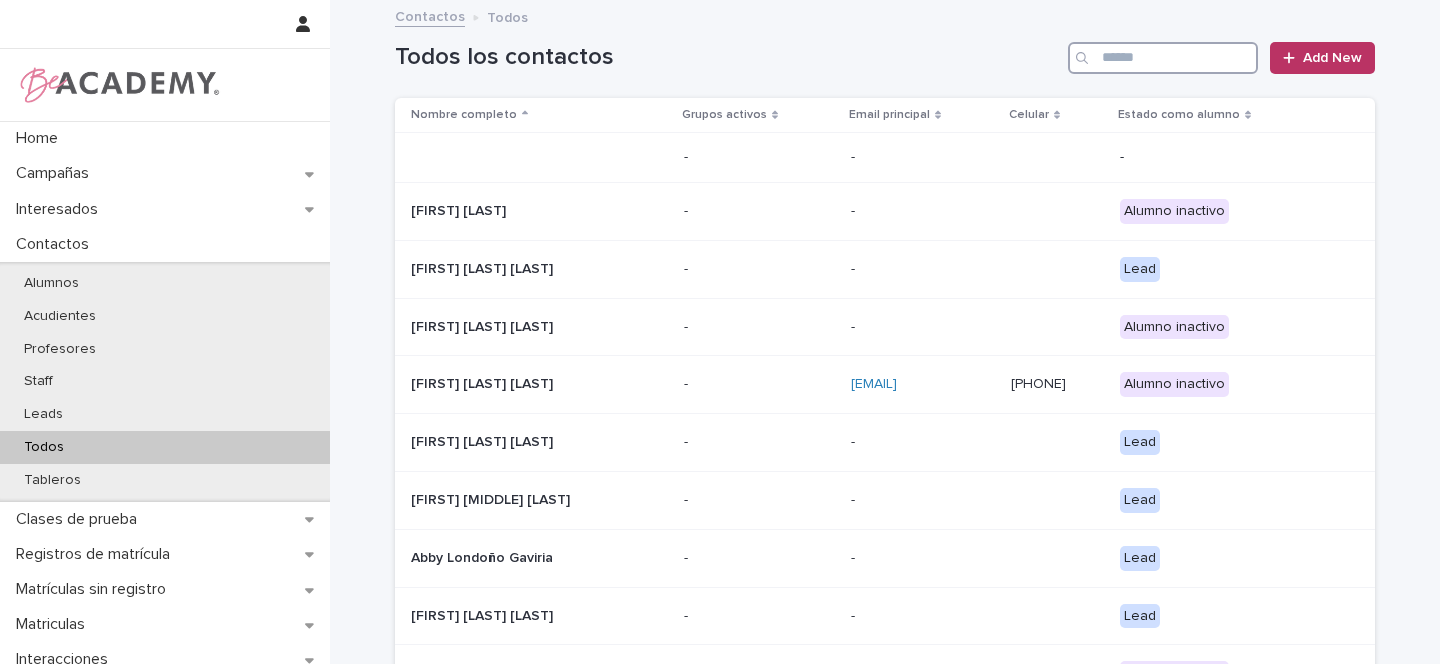 click at bounding box center [1163, 58] 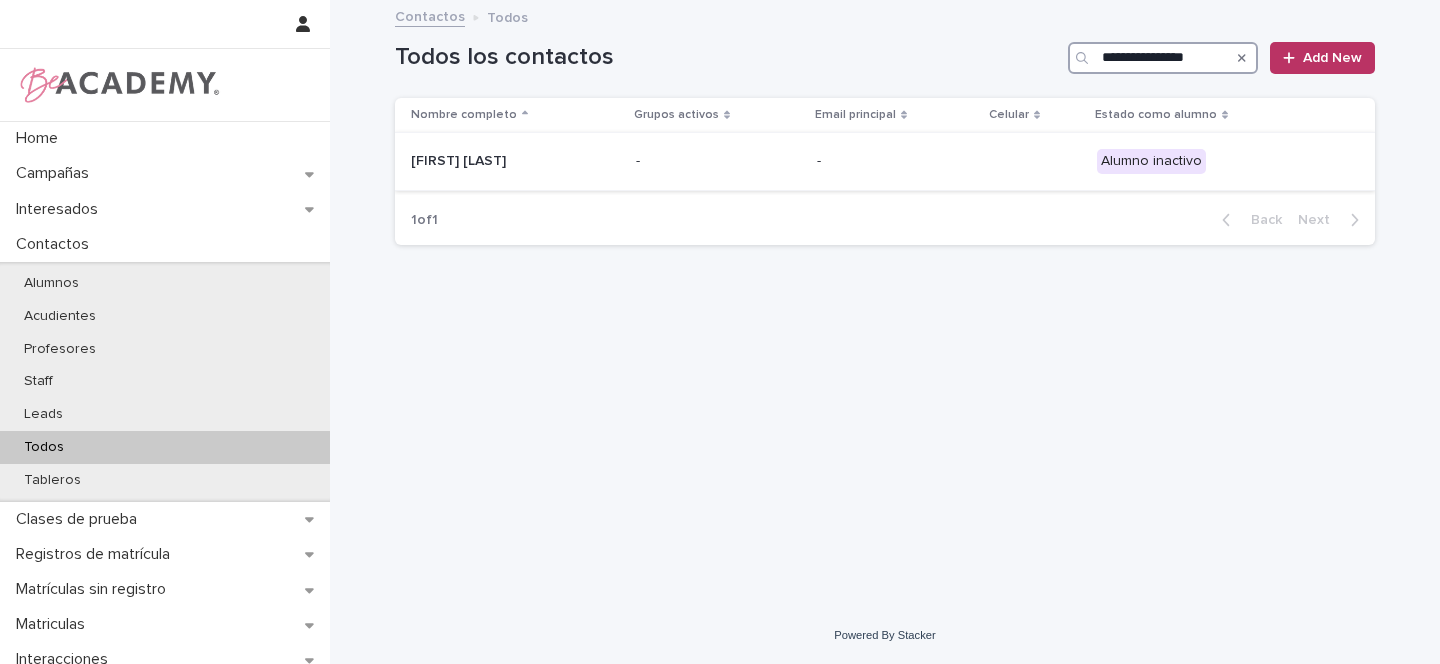 type on "**********" 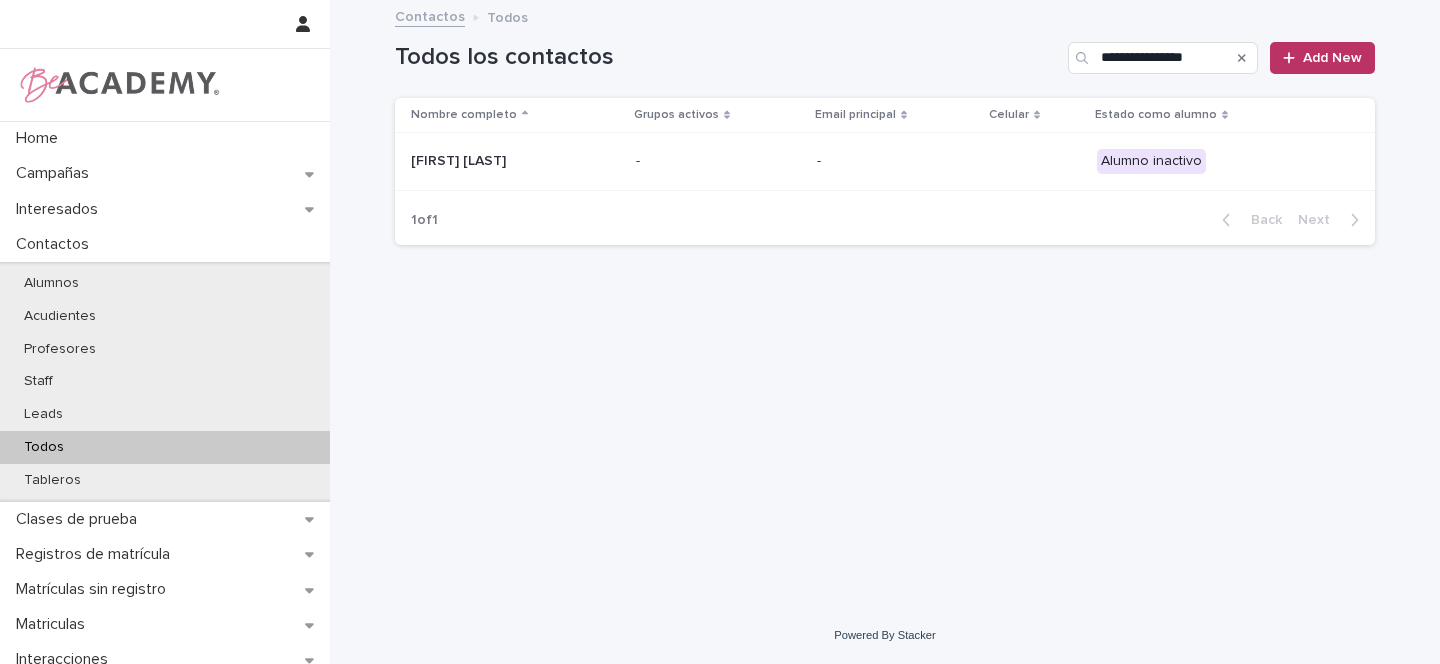 click on "[FIRST] [LAST]" at bounding box center (511, 161) 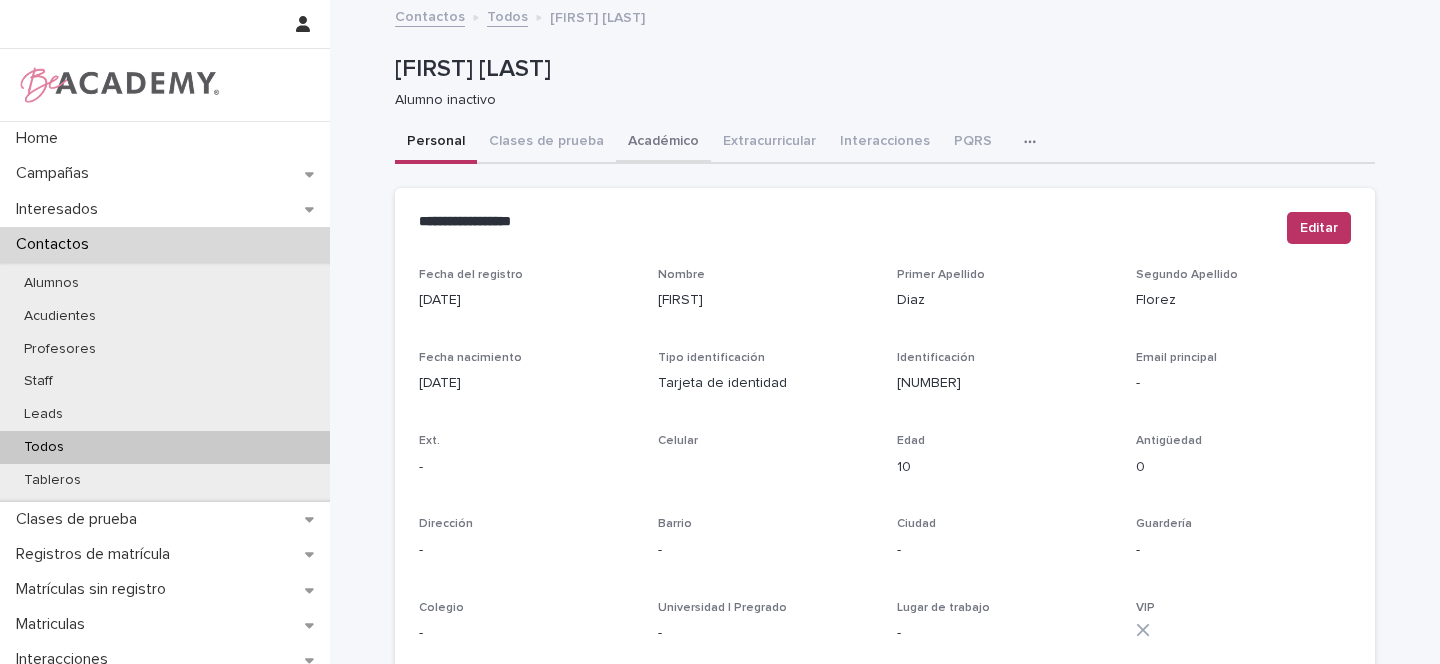click on "Académico" at bounding box center (663, 143) 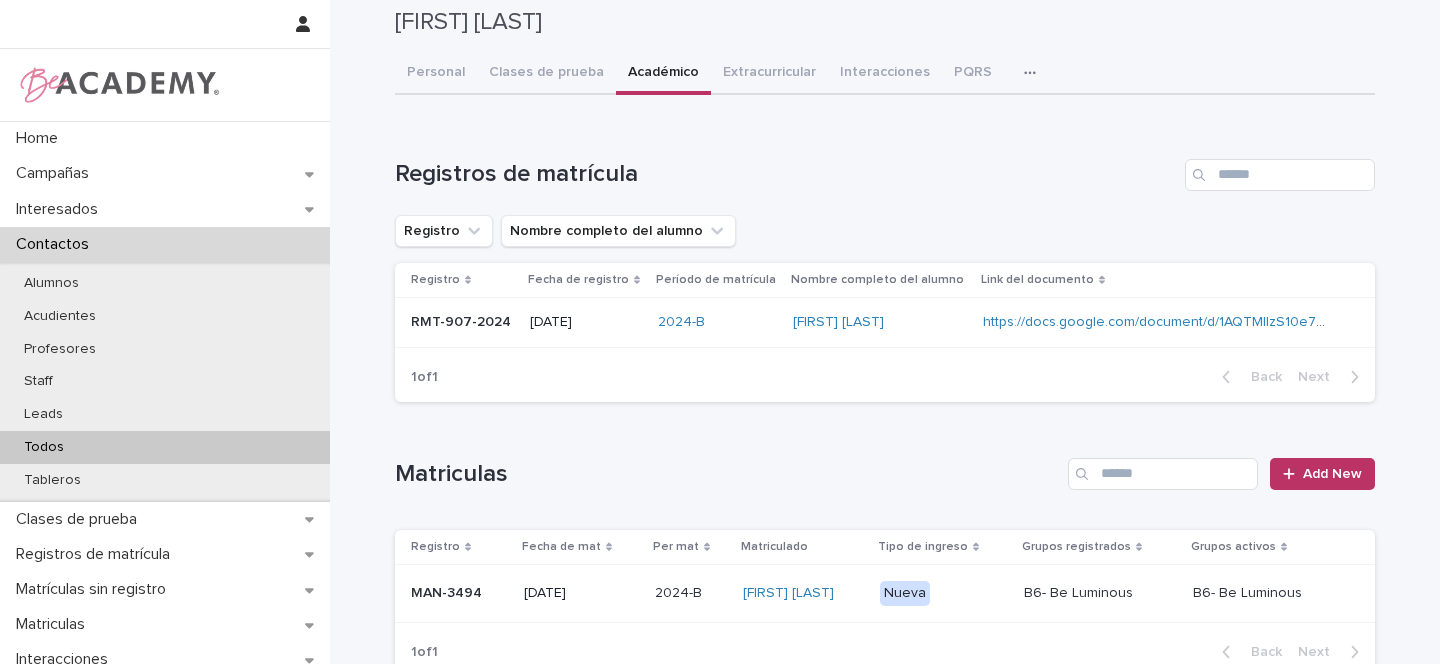 scroll, scrollTop: 0, scrollLeft: 0, axis: both 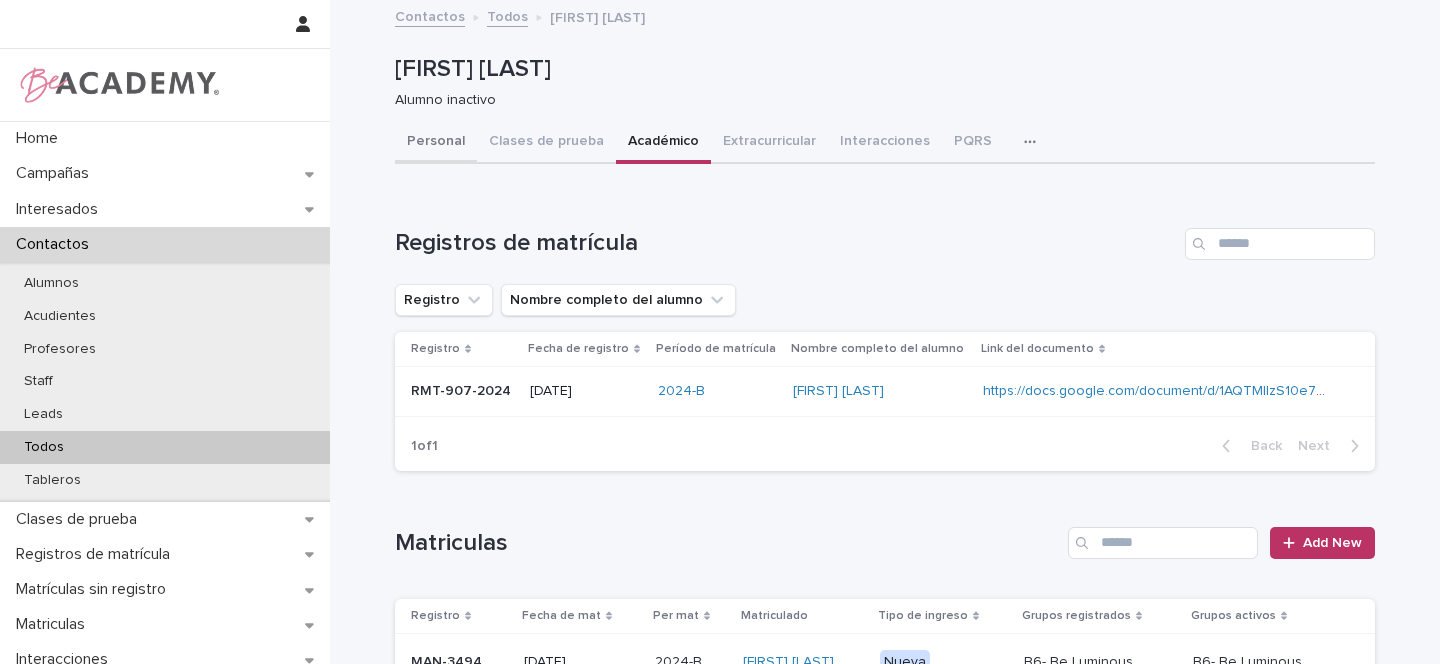 click on "Personal" at bounding box center [436, 143] 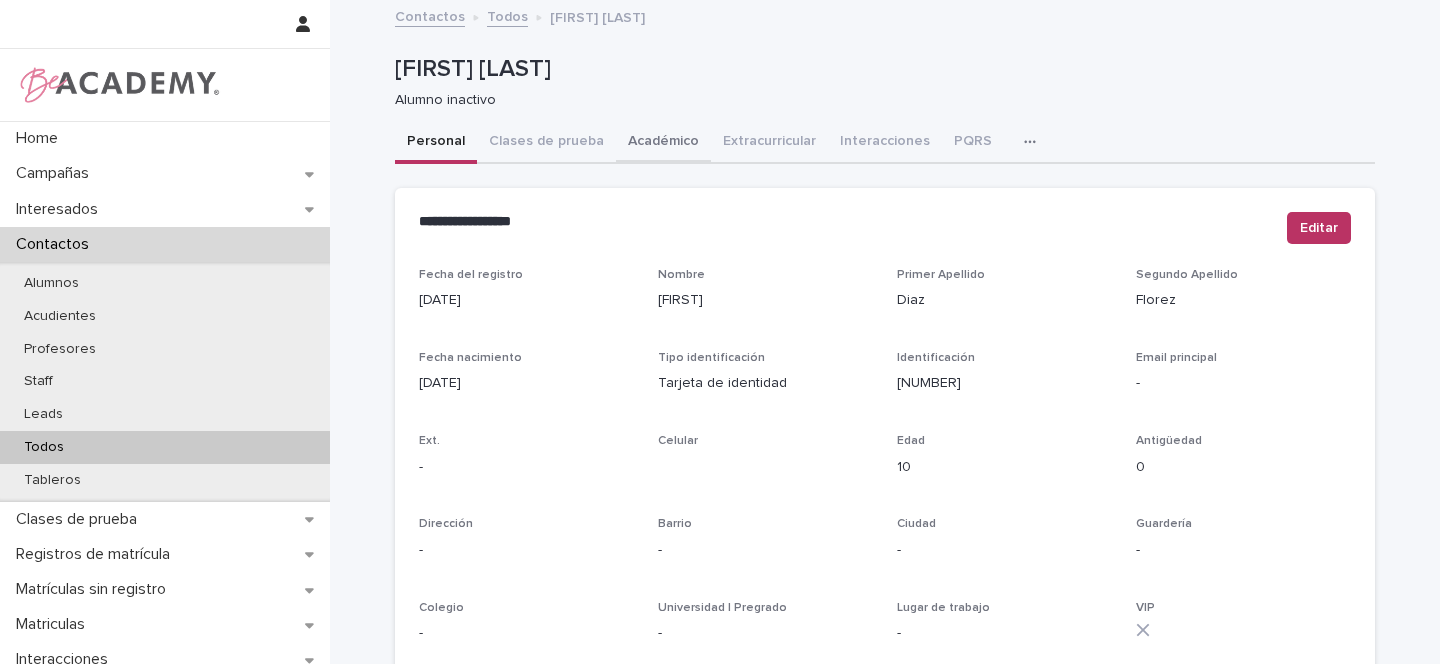 click on "Académico" at bounding box center [663, 143] 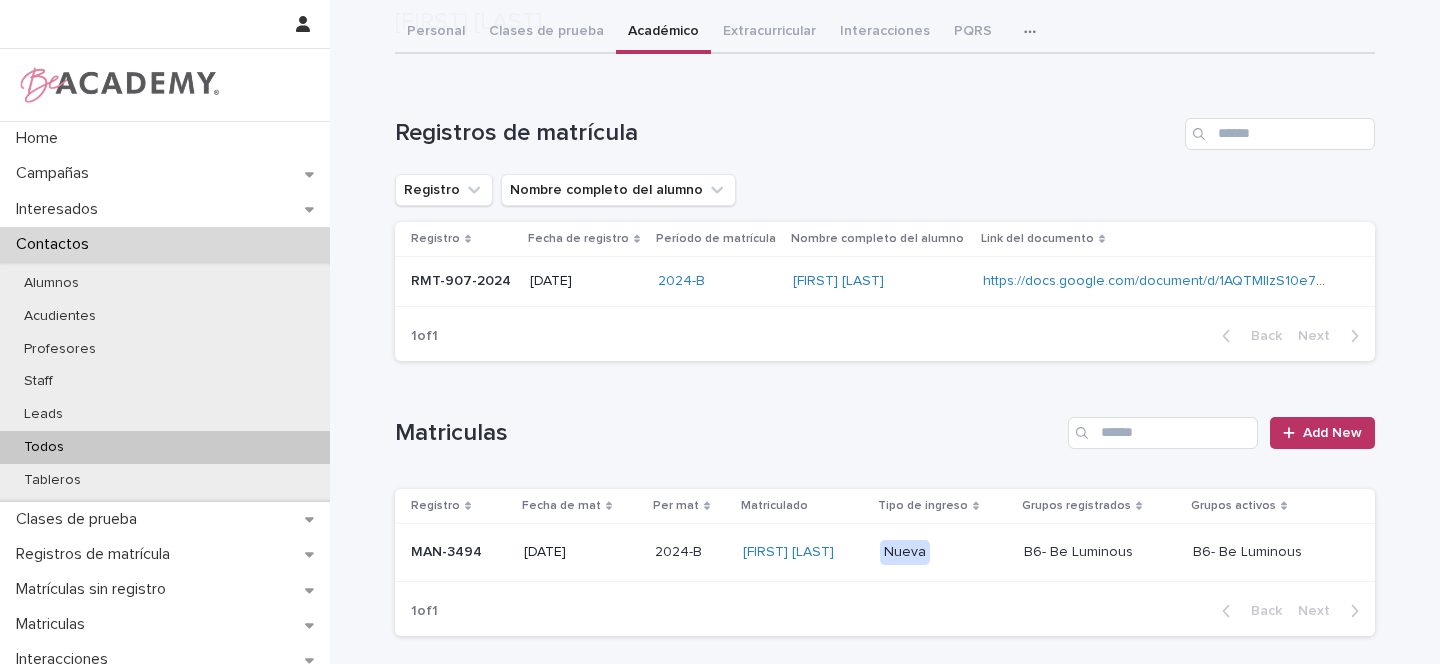 scroll, scrollTop: 329, scrollLeft: 0, axis: vertical 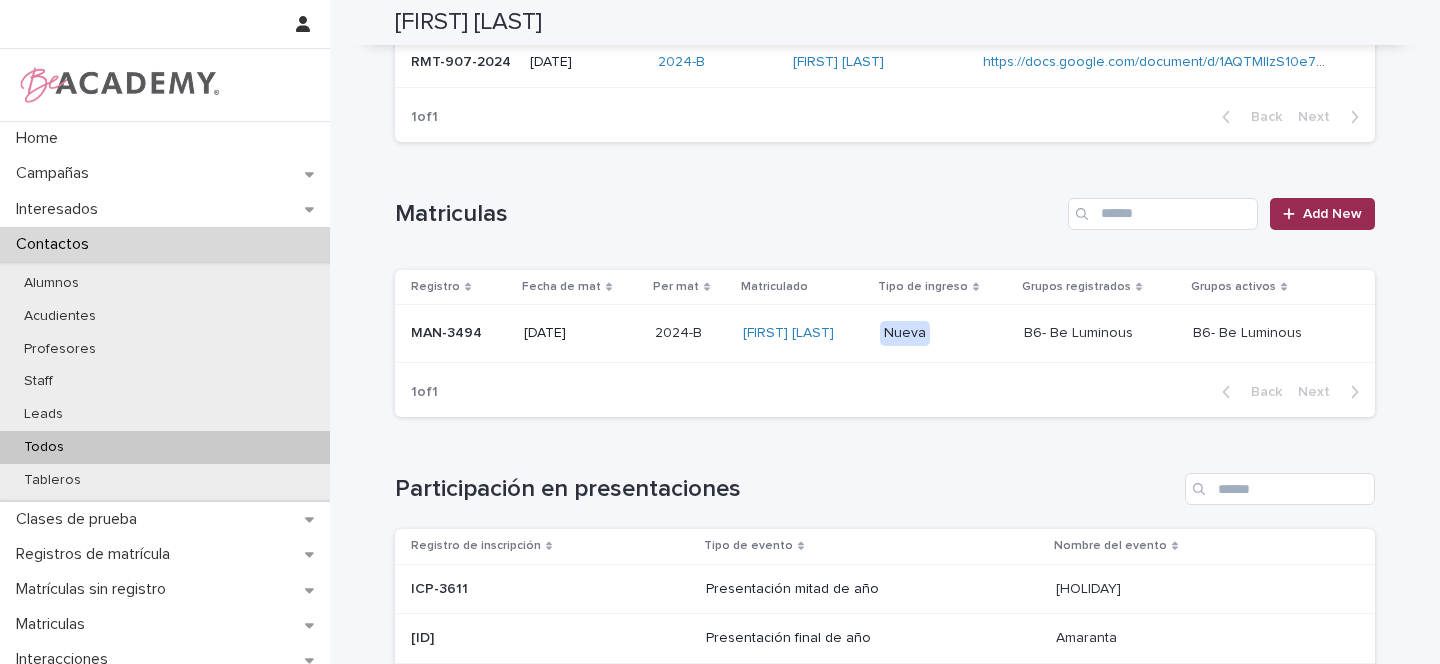 click on "Add New" at bounding box center [1332, 214] 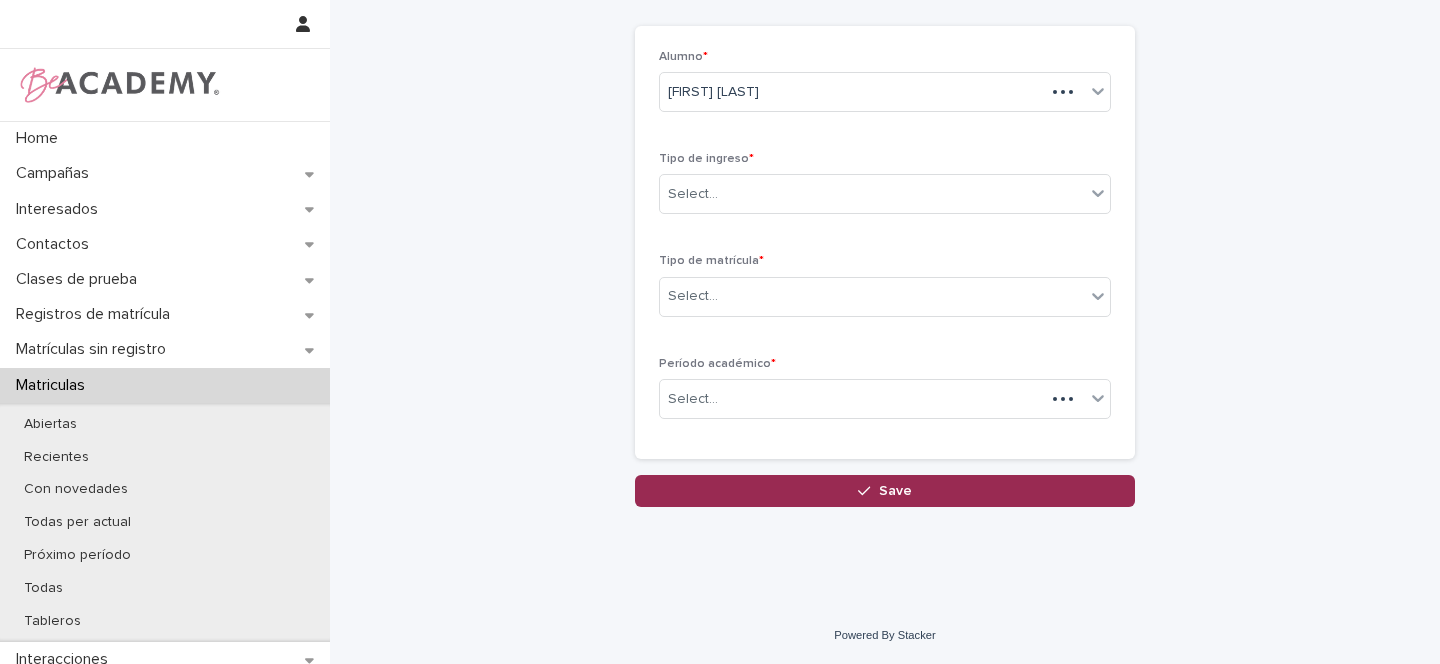 scroll, scrollTop: 89, scrollLeft: 0, axis: vertical 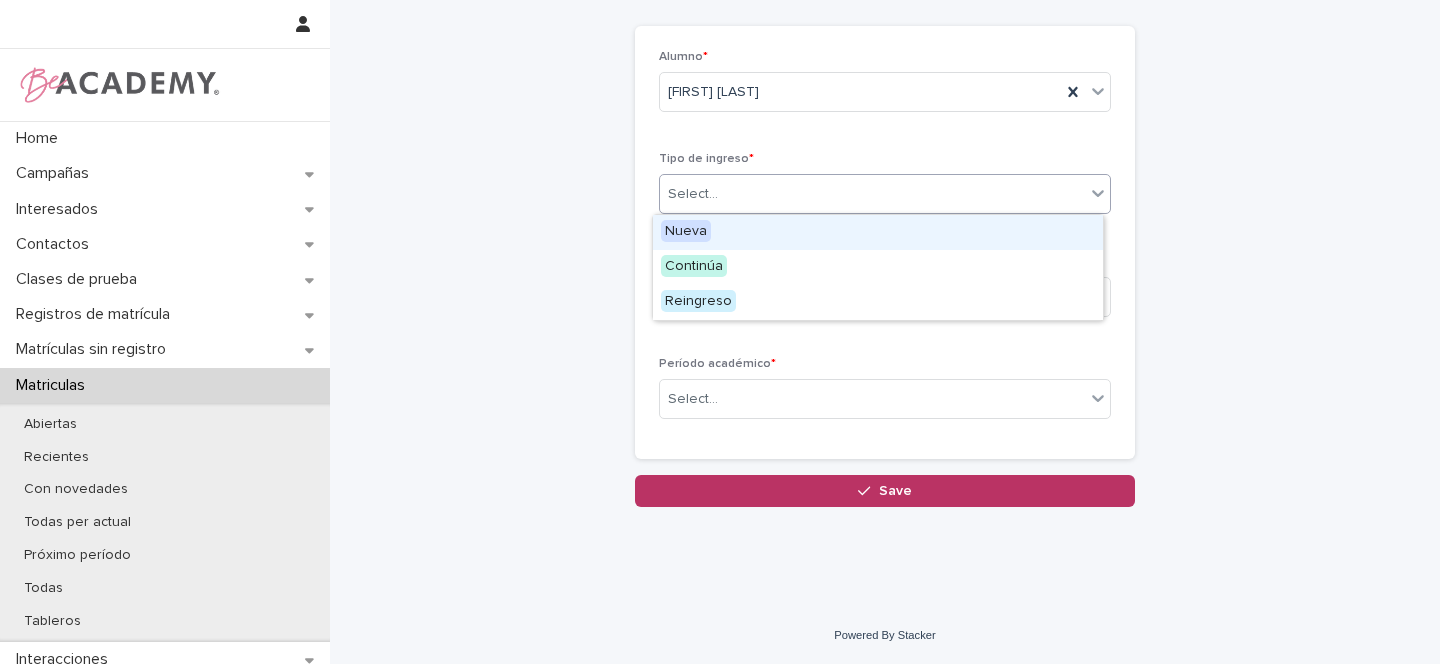 click on "Select..." at bounding box center (693, 194) 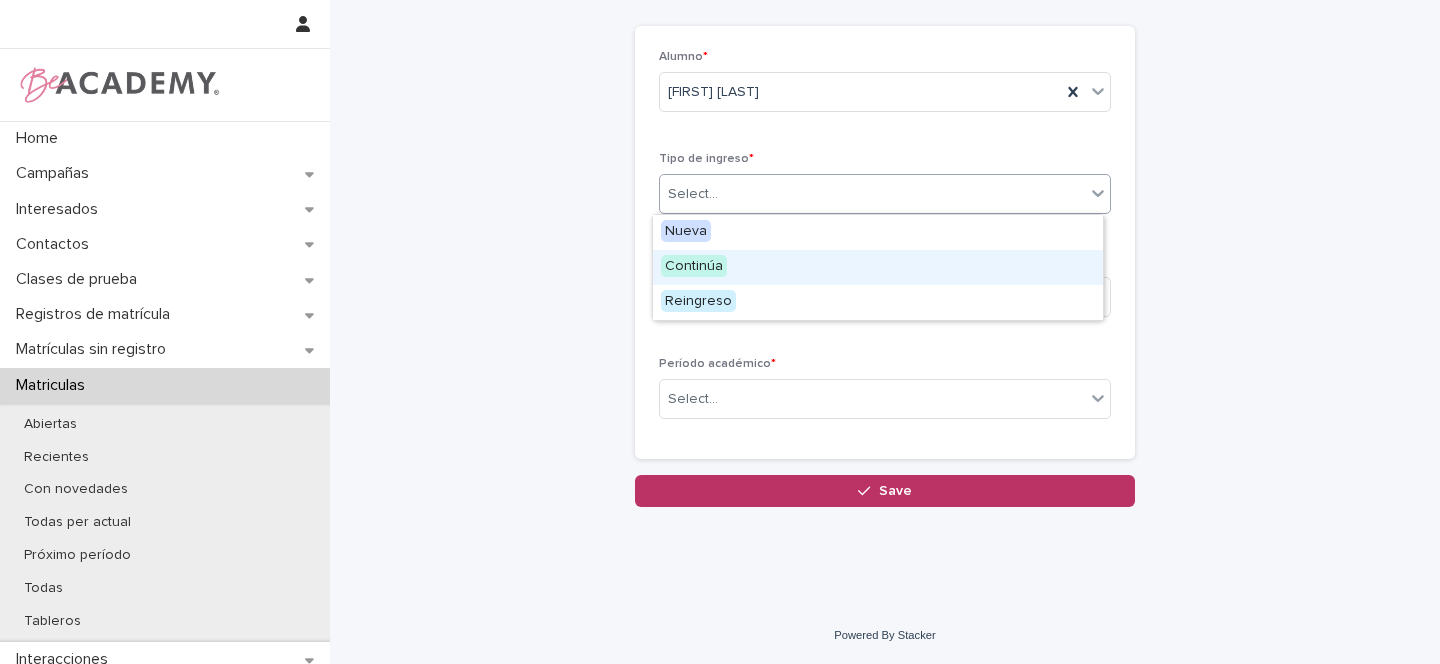 click on "Continúa" at bounding box center [694, 266] 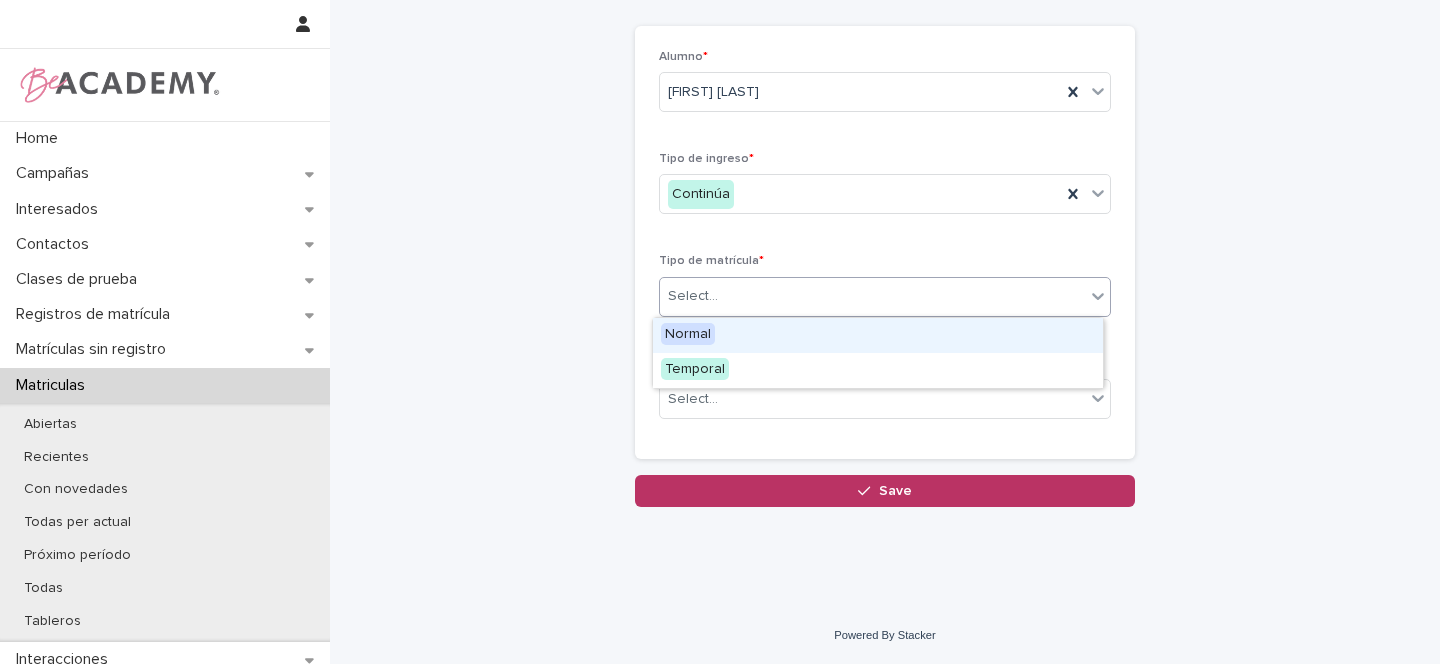 click on "Select..." at bounding box center (693, 296) 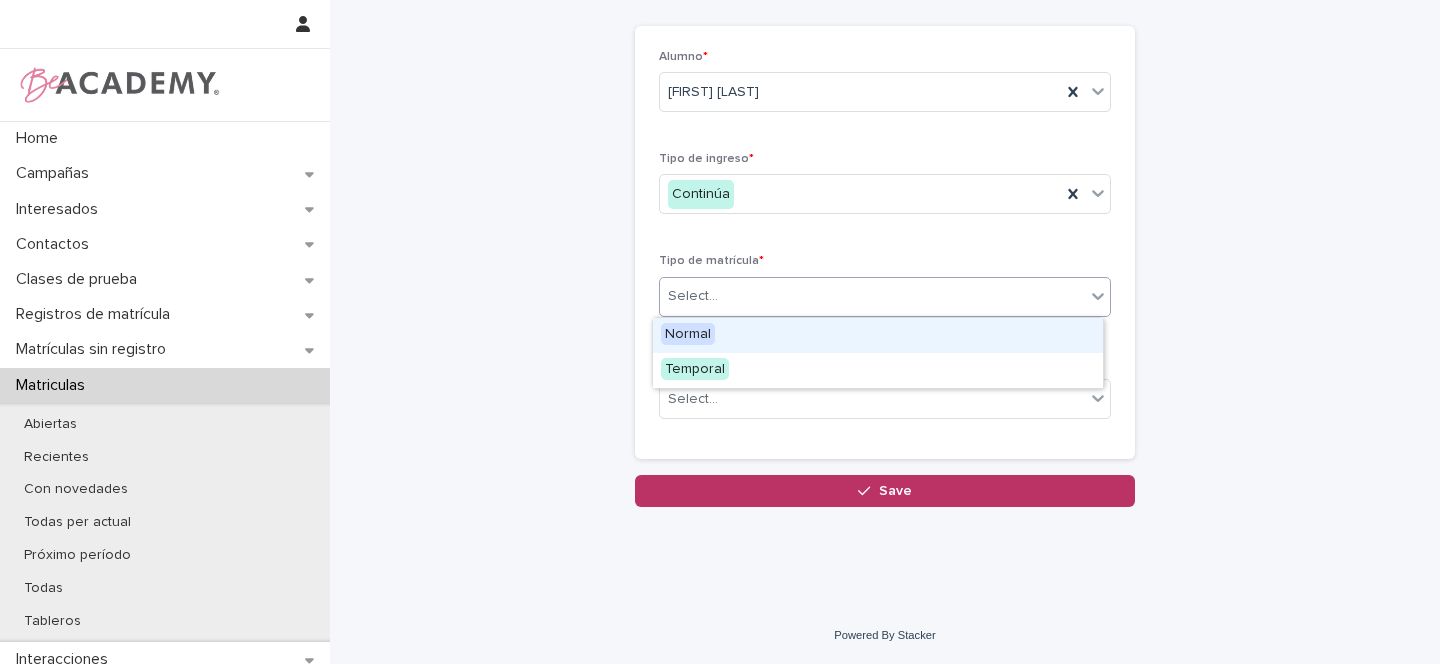 click on "Normal" at bounding box center (688, 334) 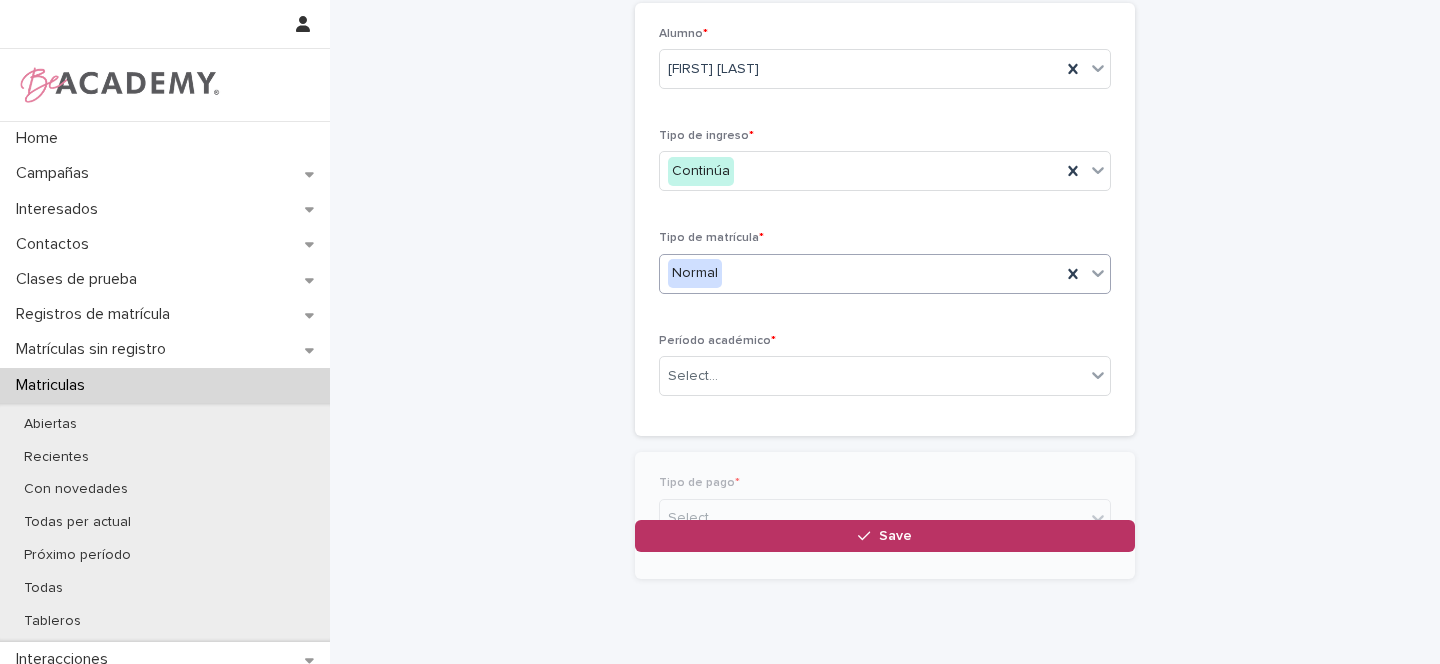 scroll, scrollTop: 160, scrollLeft: 0, axis: vertical 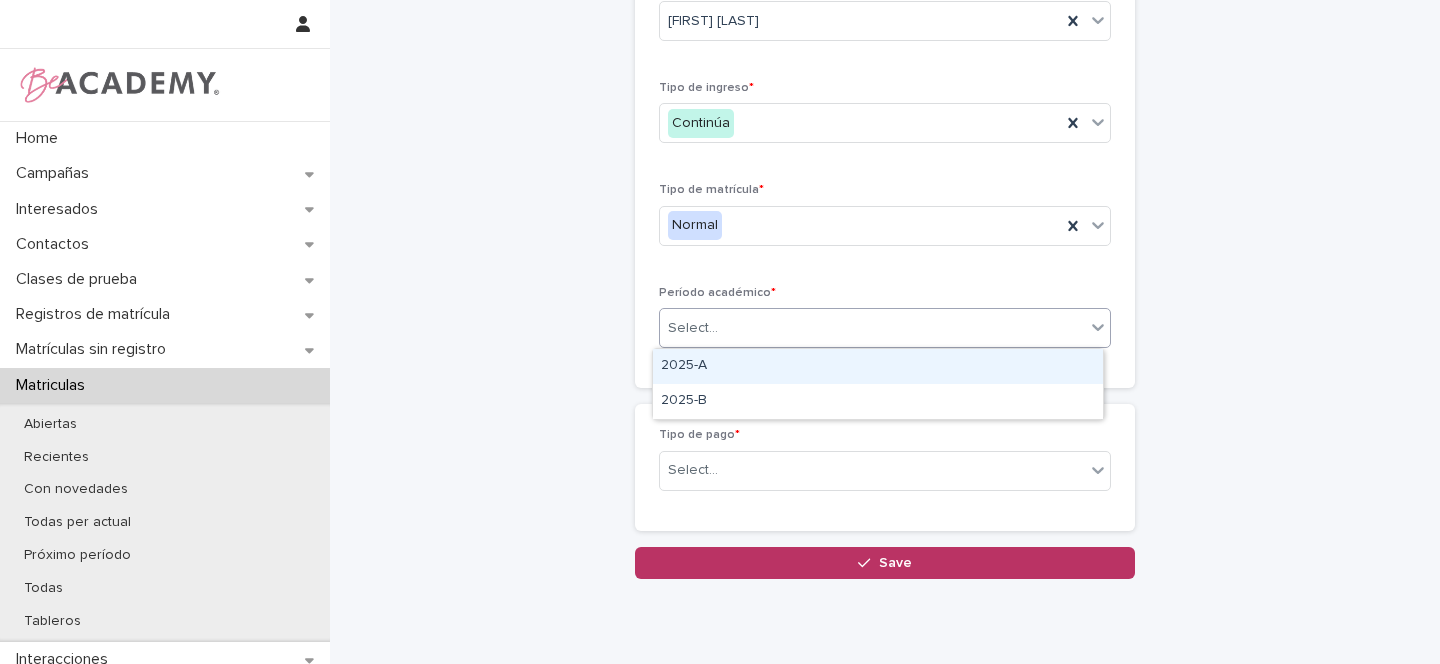 click on "Select..." at bounding box center [693, 328] 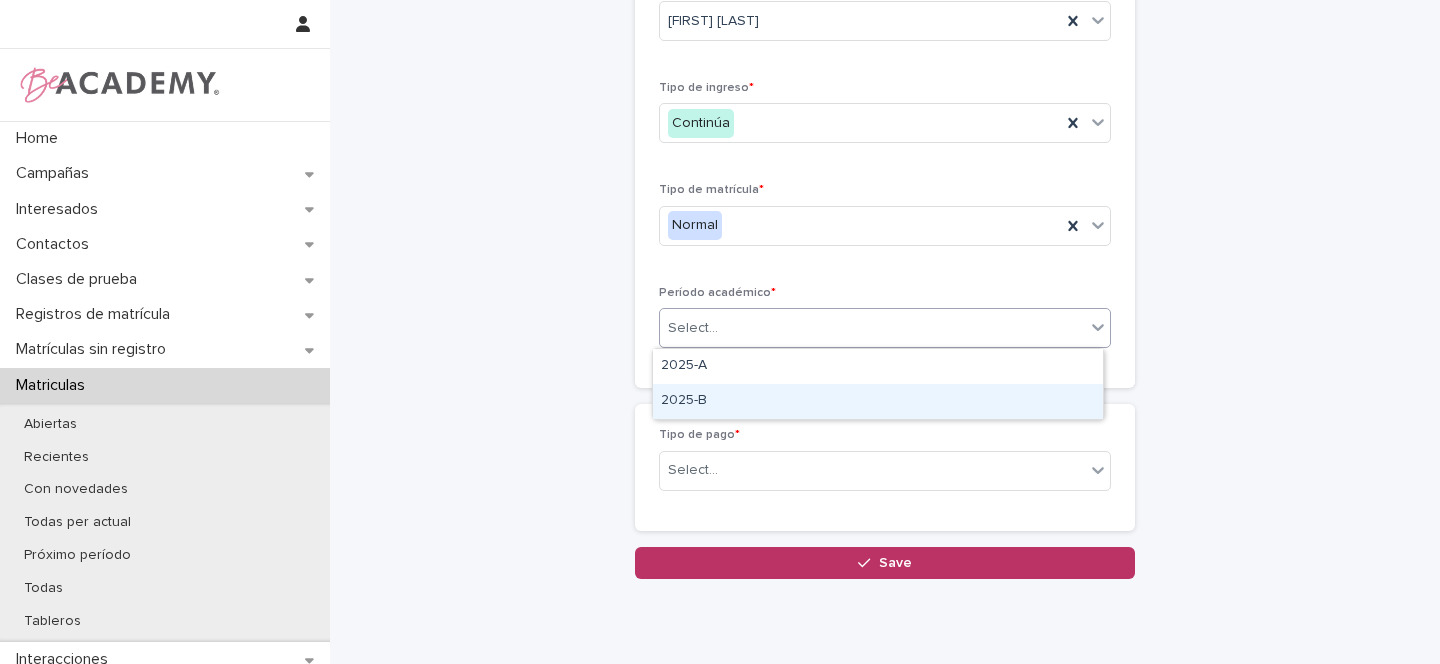 click on "2025-B" at bounding box center [878, 401] 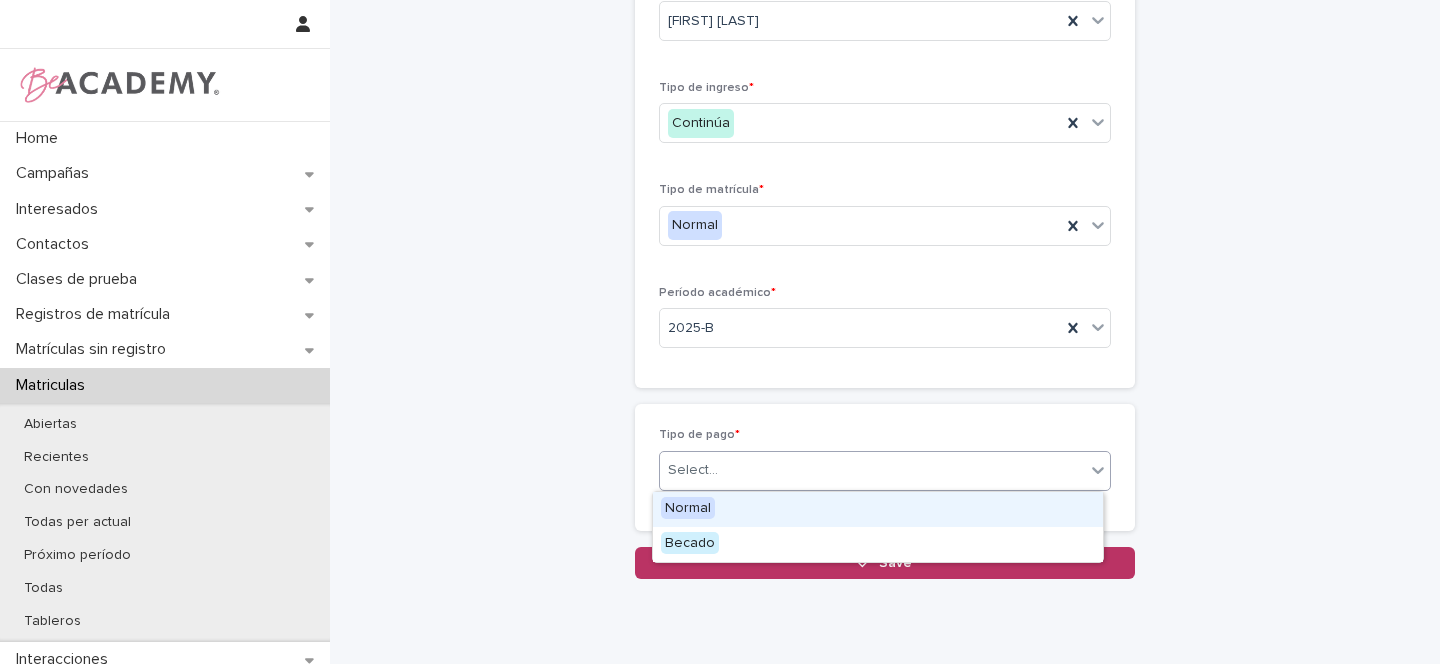 click on "Select..." at bounding box center (693, 470) 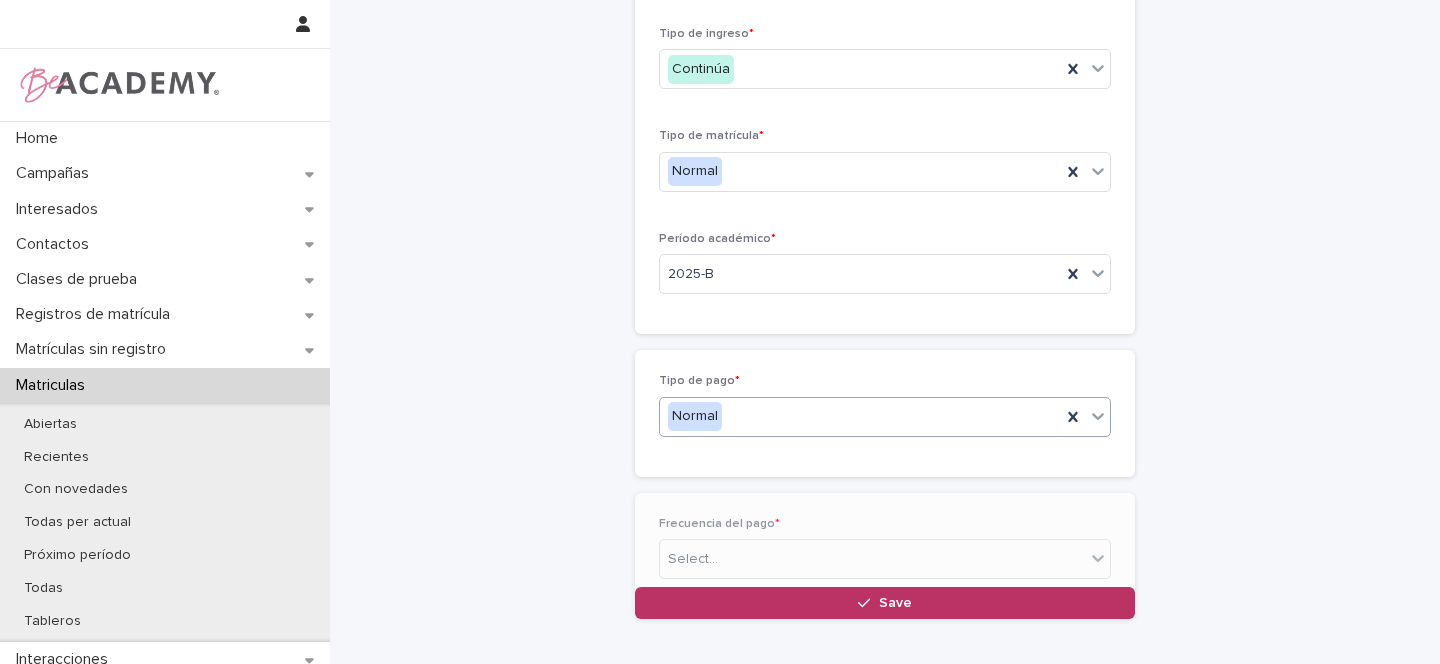 scroll, scrollTop: 231, scrollLeft: 0, axis: vertical 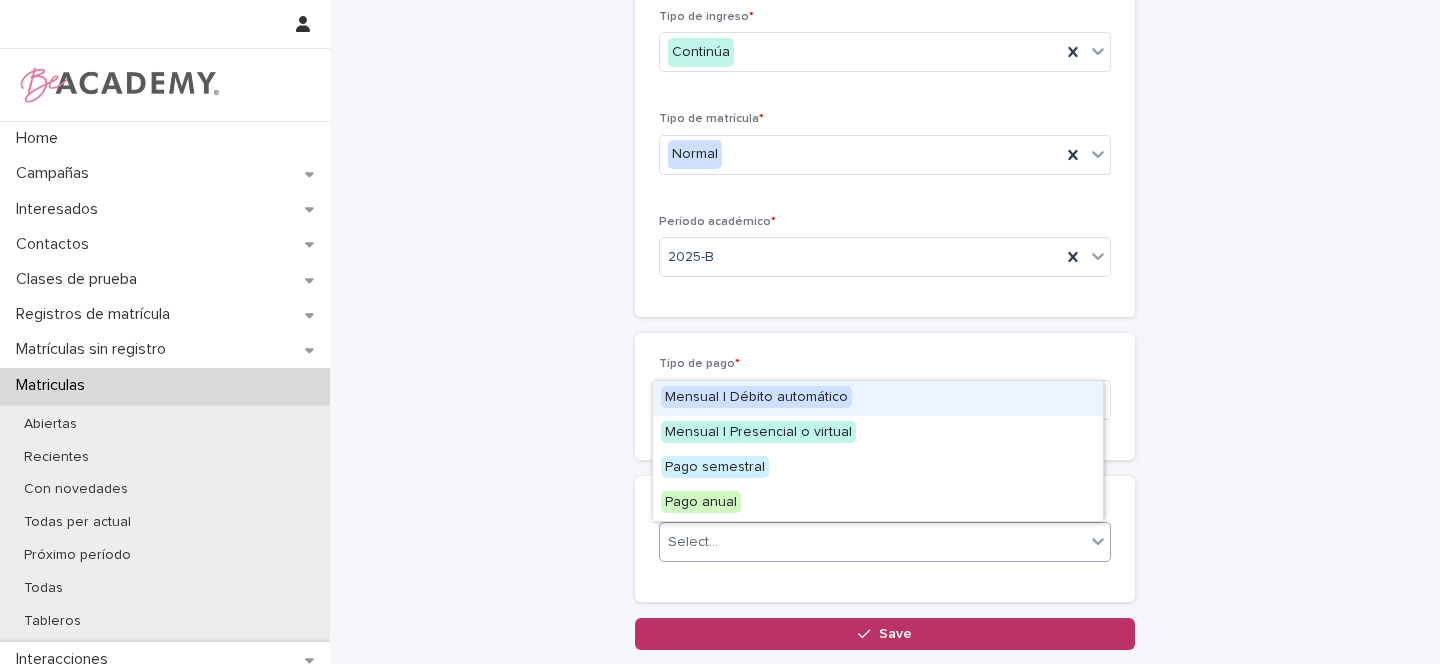 click on "Select..." at bounding box center (693, 542) 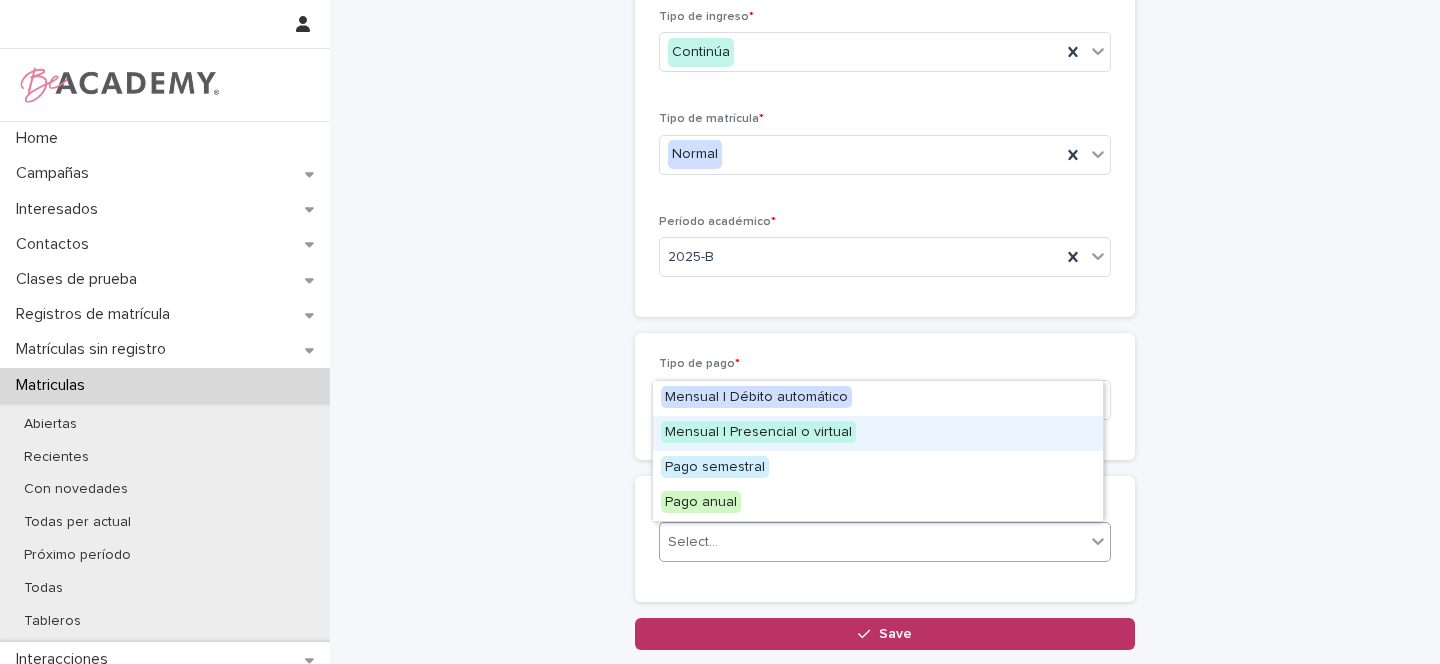 click on "Mensual | Presencial o virtual" at bounding box center (758, 432) 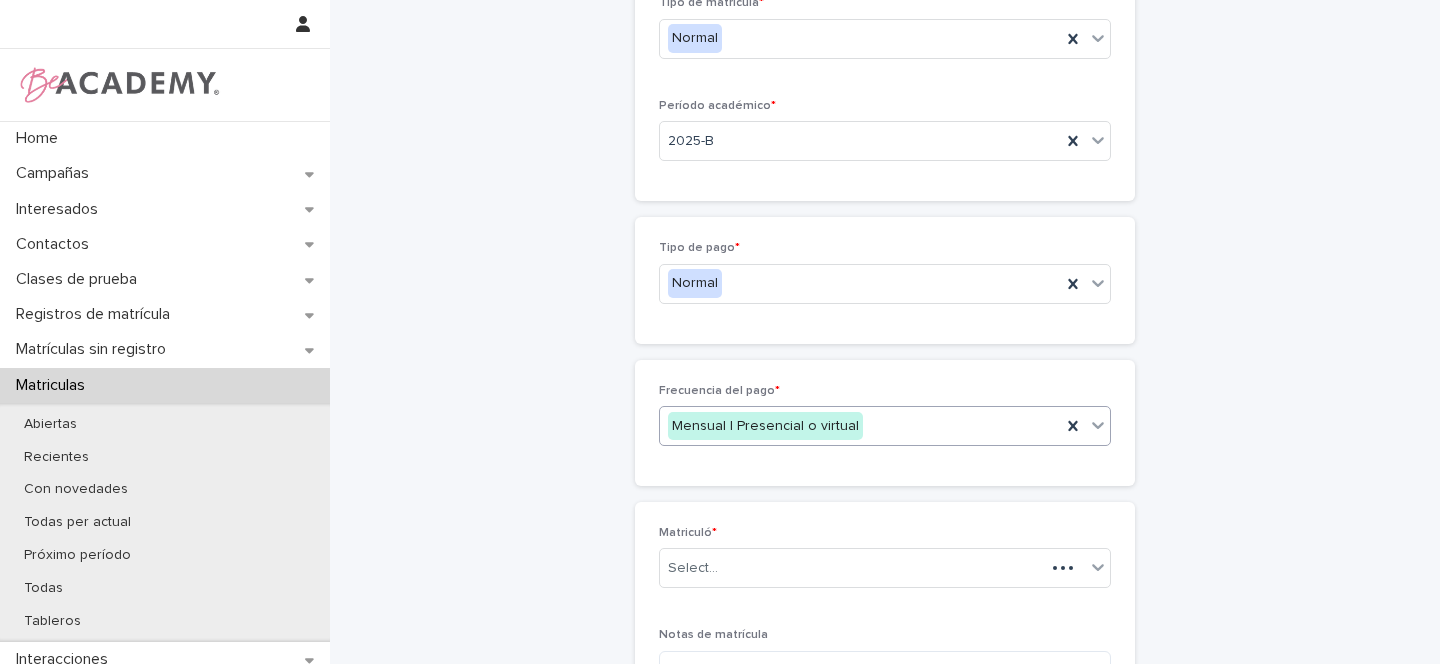 scroll, scrollTop: 355, scrollLeft: 0, axis: vertical 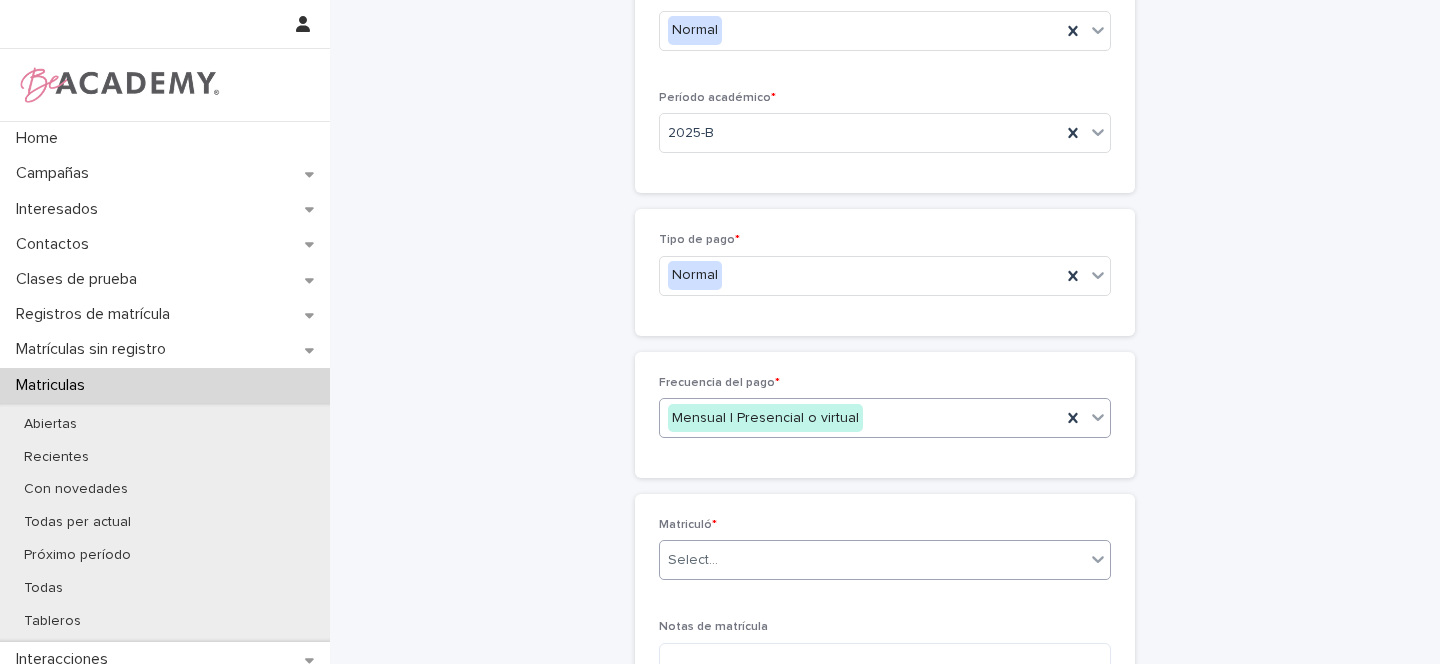 click on "Select..." at bounding box center (693, 560) 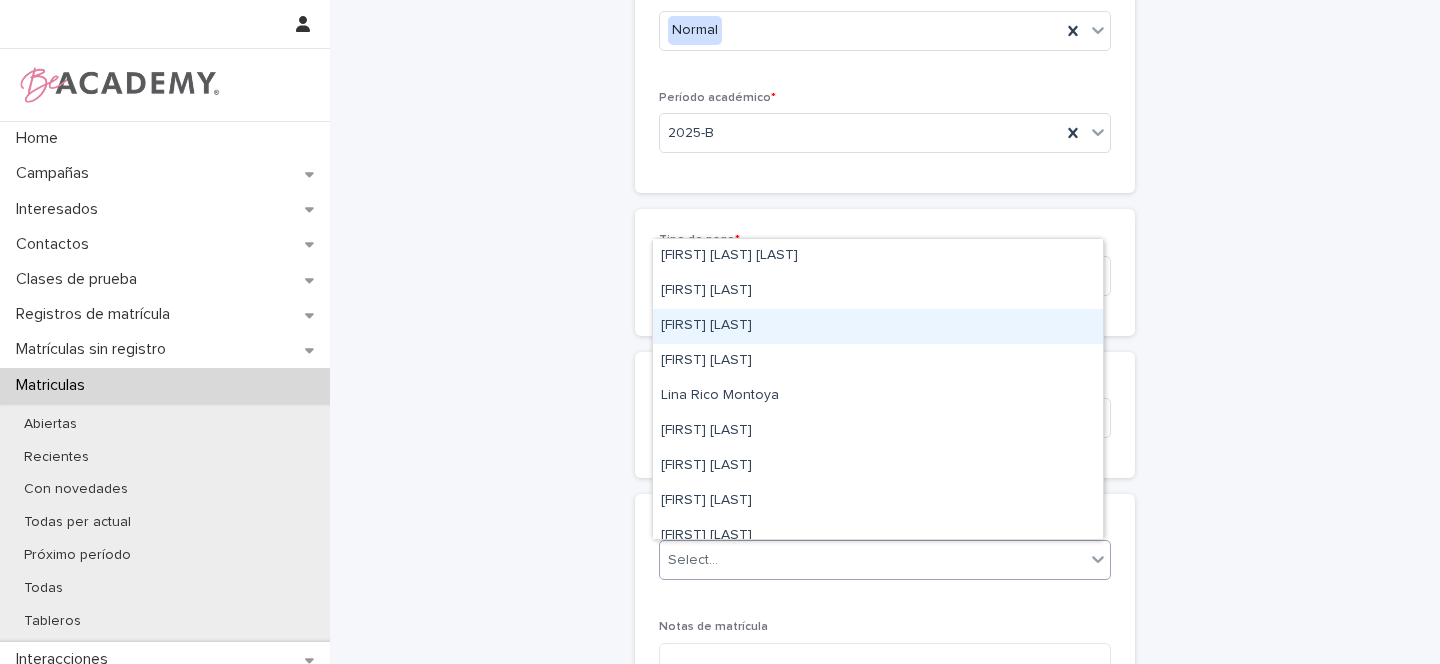 click on "[FIRST] [LAST]" at bounding box center (878, 326) 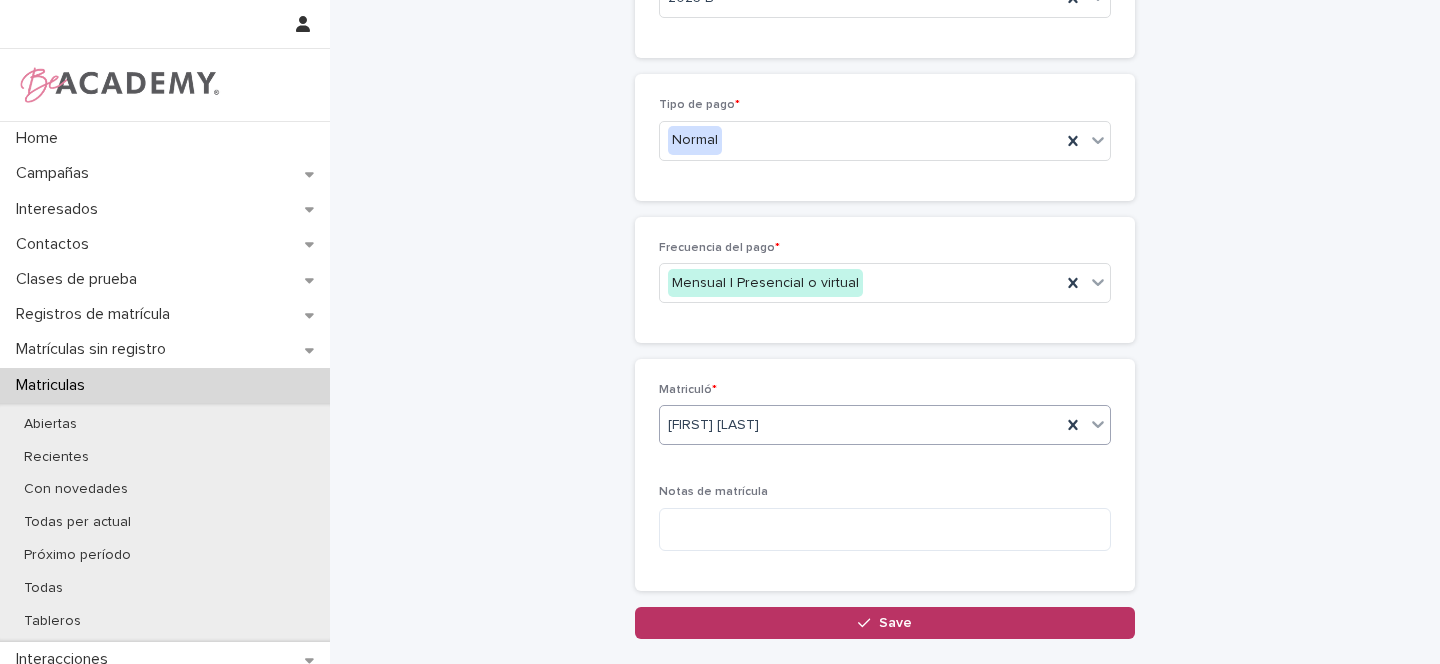 scroll, scrollTop: 599, scrollLeft: 0, axis: vertical 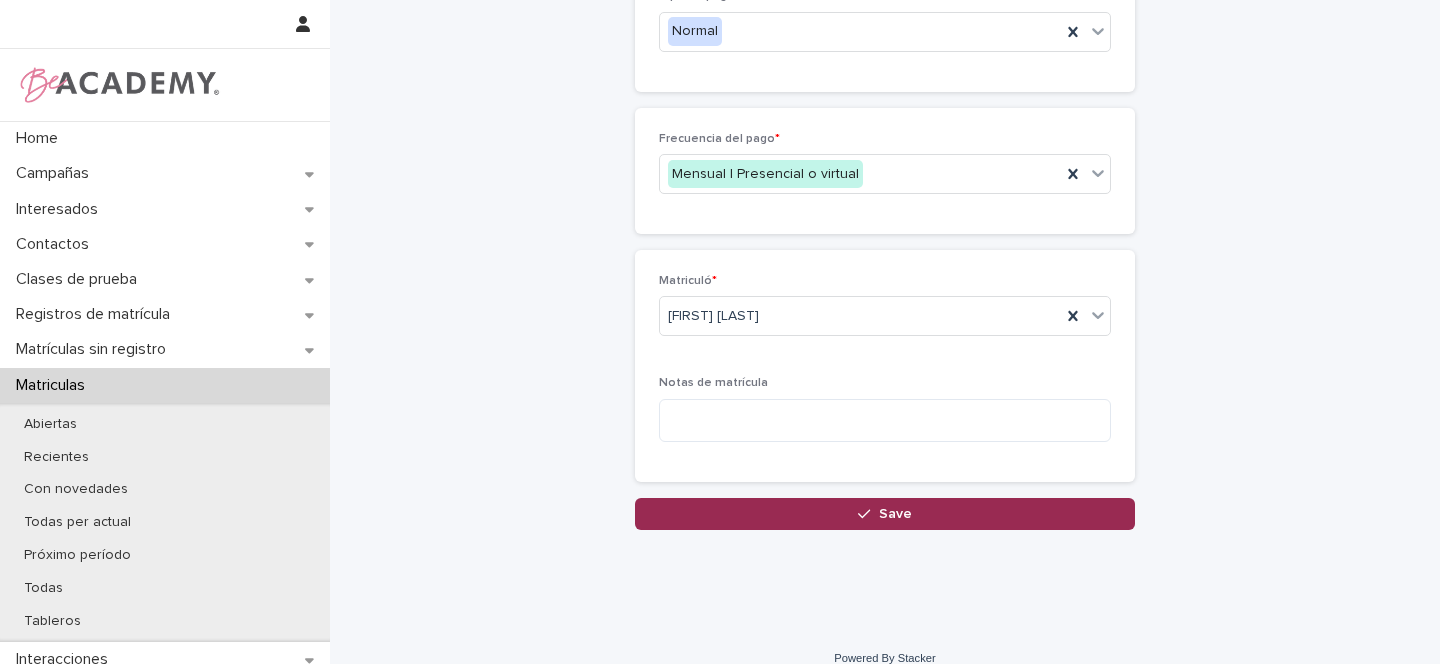 click at bounding box center [868, 514] 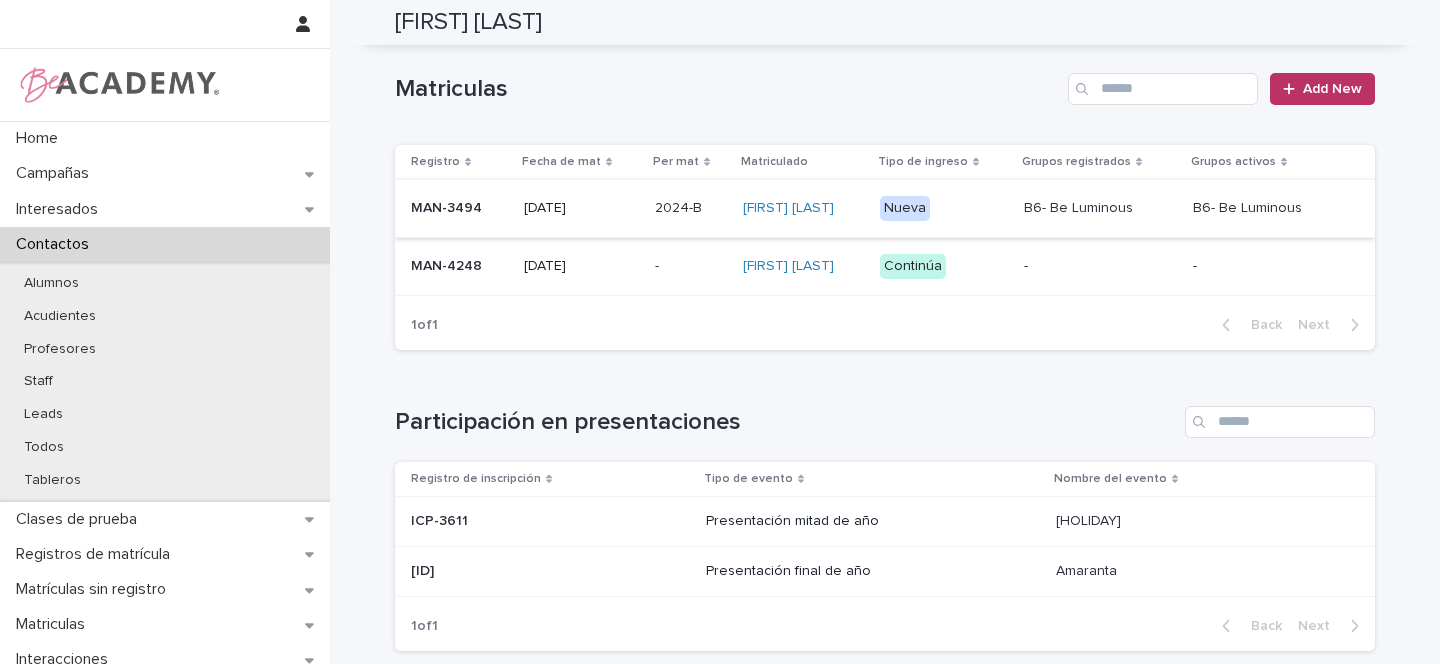 scroll, scrollTop: 330, scrollLeft: 0, axis: vertical 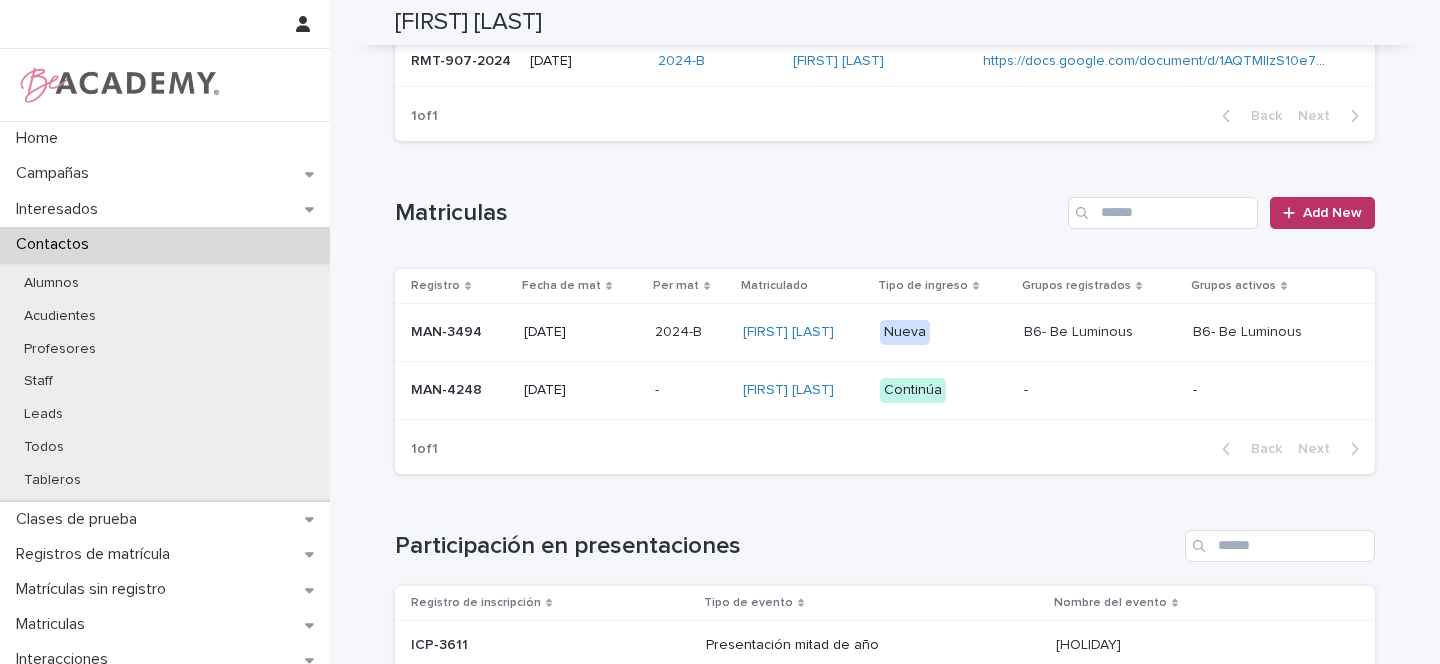 click on "MAN-4248" at bounding box center [459, 390] 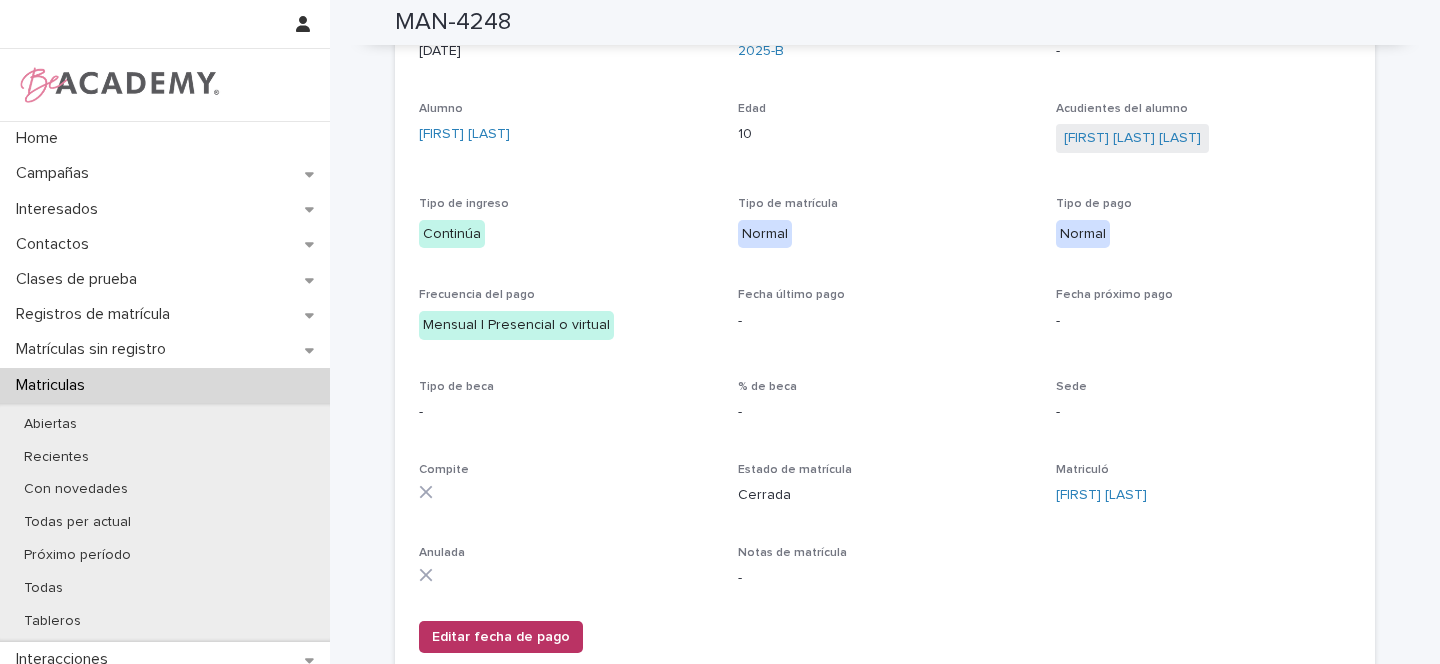scroll, scrollTop: 0, scrollLeft: 0, axis: both 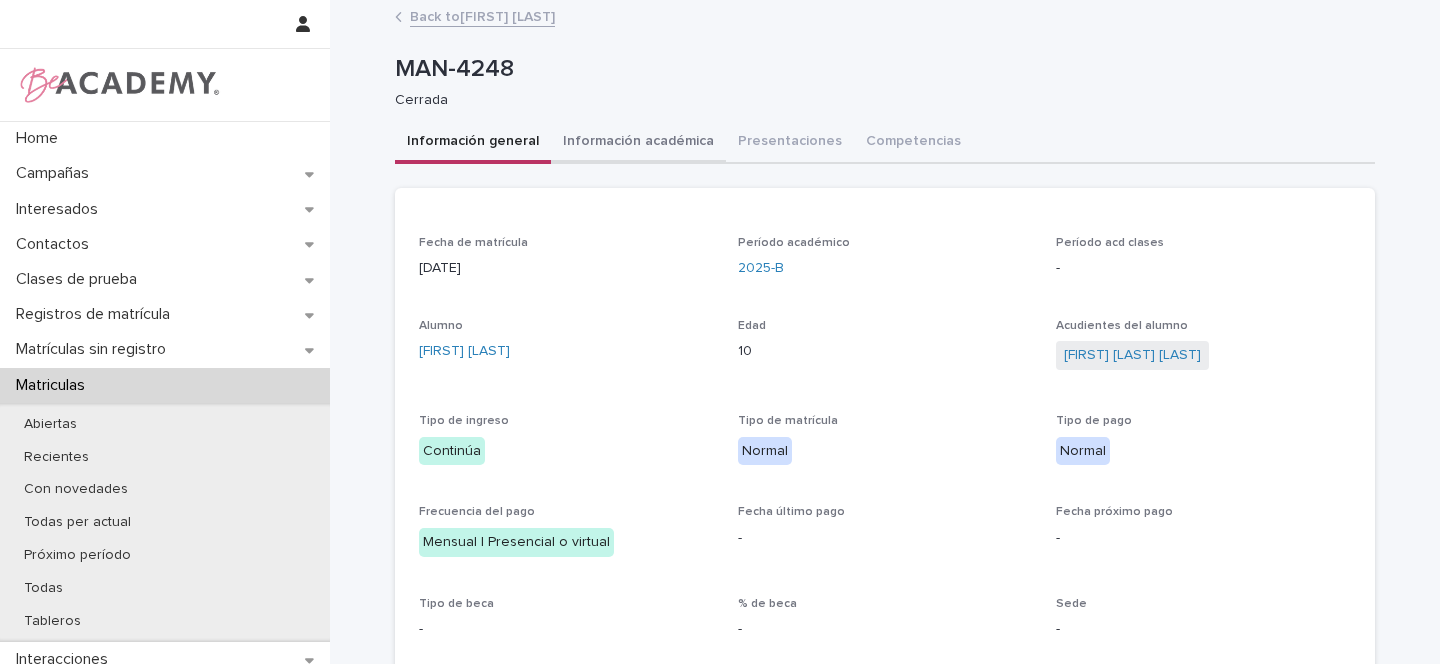 click on "Información académica" at bounding box center (638, 143) 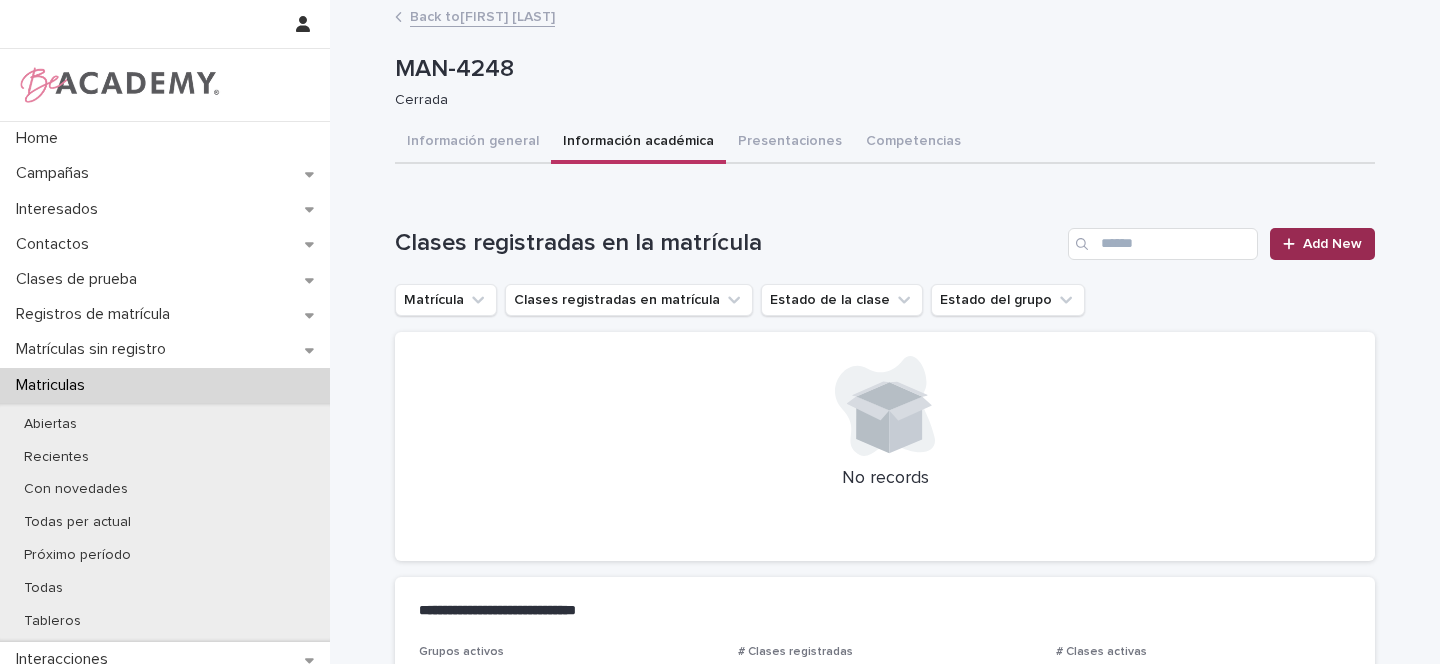 click on "Add New" at bounding box center (1332, 244) 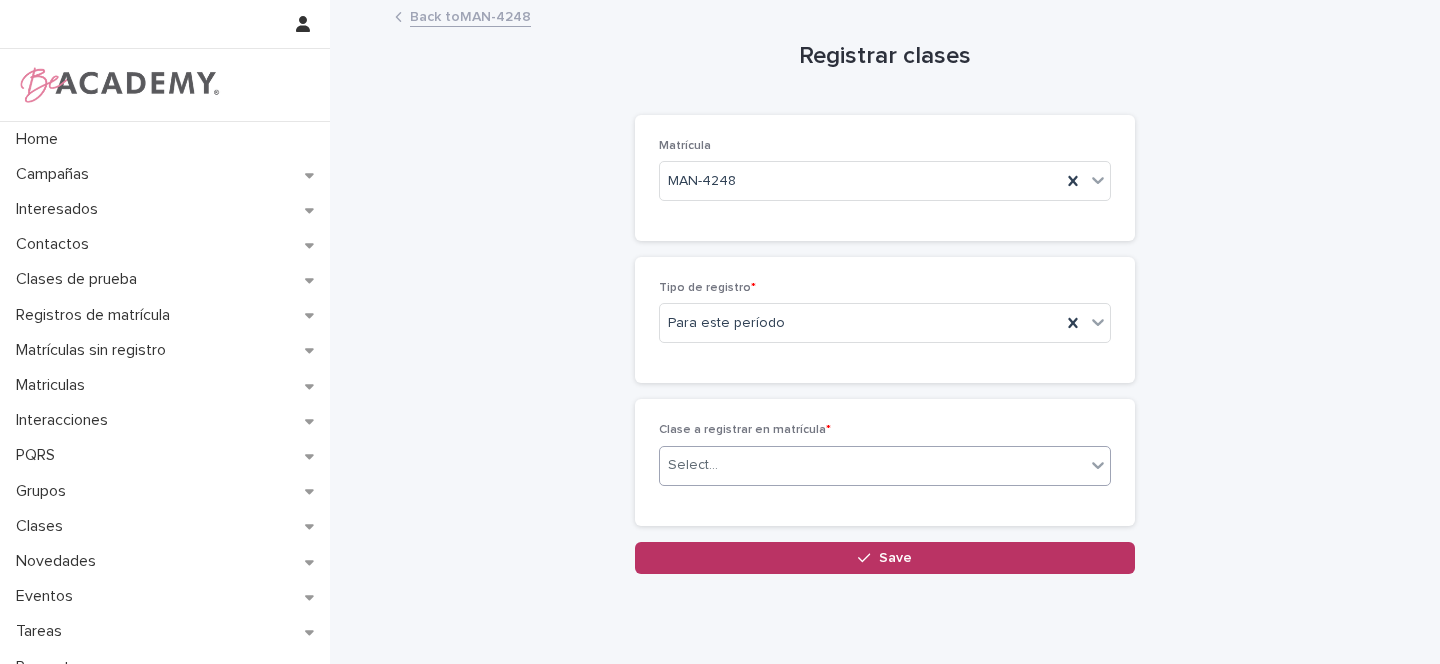 click on "Select..." at bounding box center (693, 465) 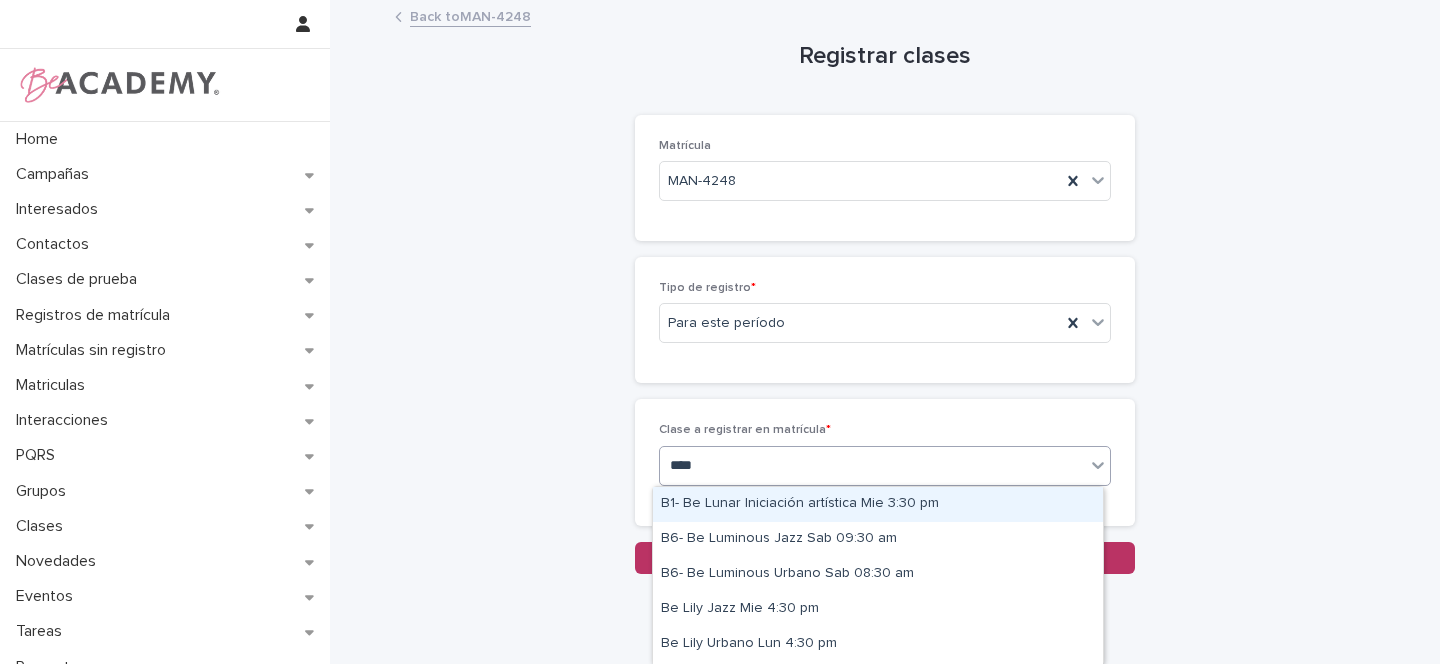 type on "*****" 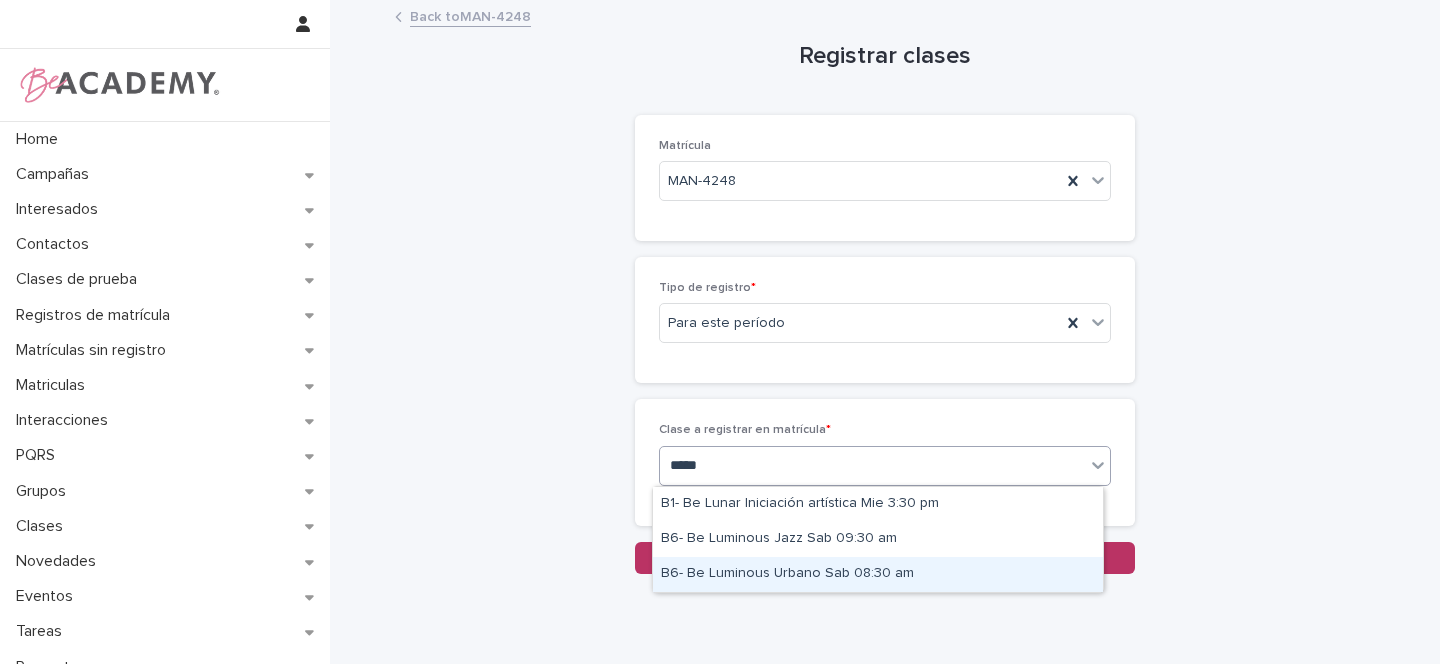 click on "B6- Be Luminous Urbano Sab 08:30 am" at bounding box center (878, 574) 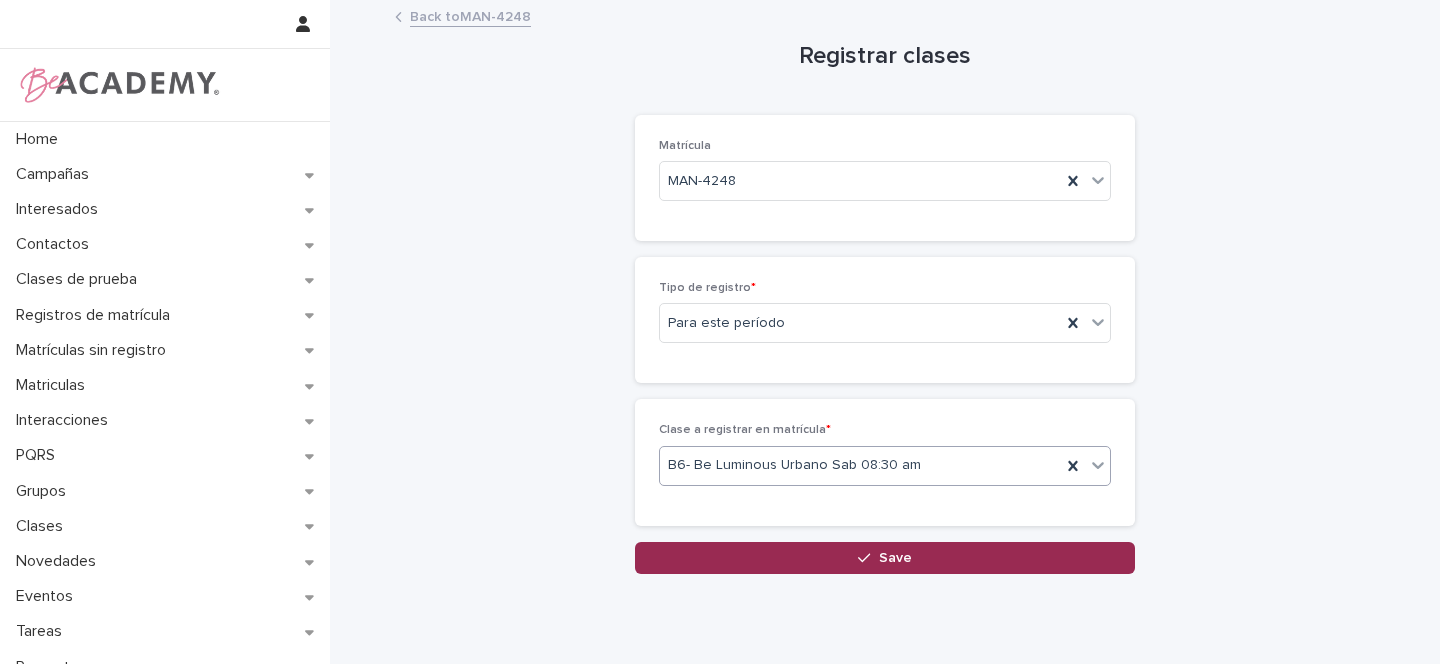 click on "Save" at bounding box center [895, 558] 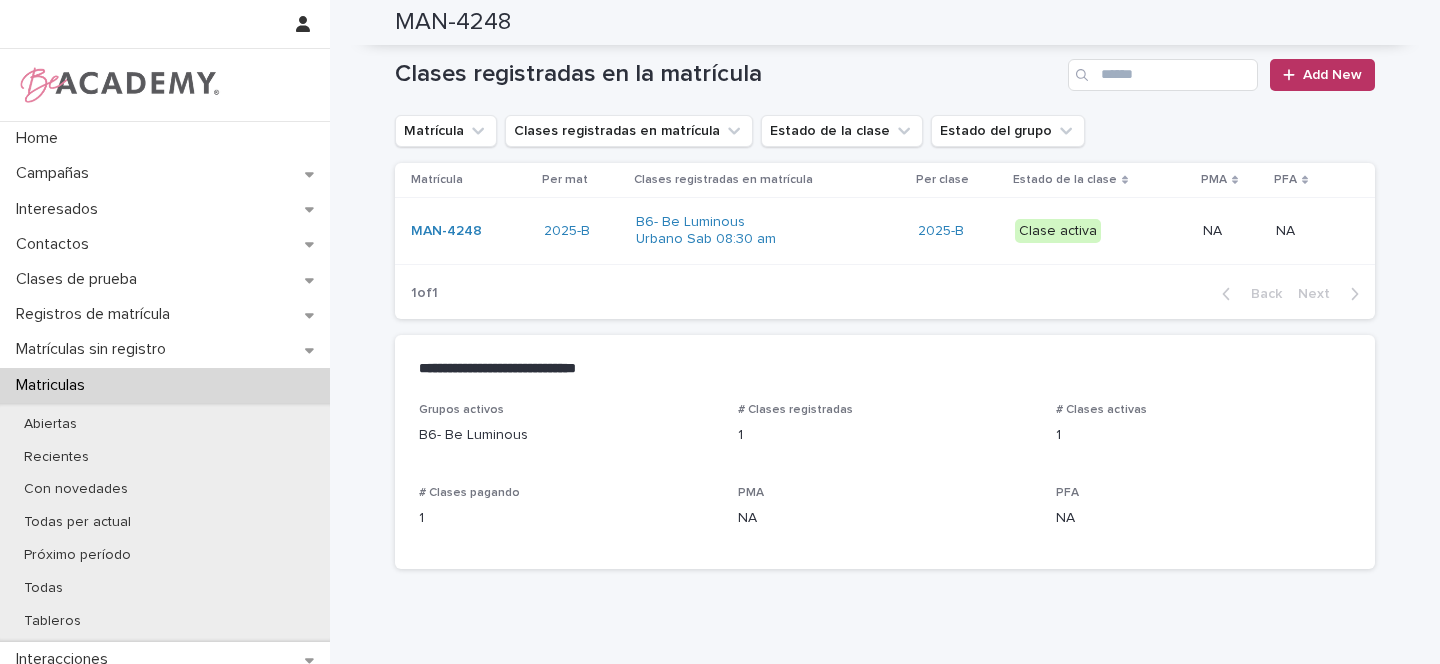 scroll, scrollTop: 79, scrollLeft: 0, axis: vertical 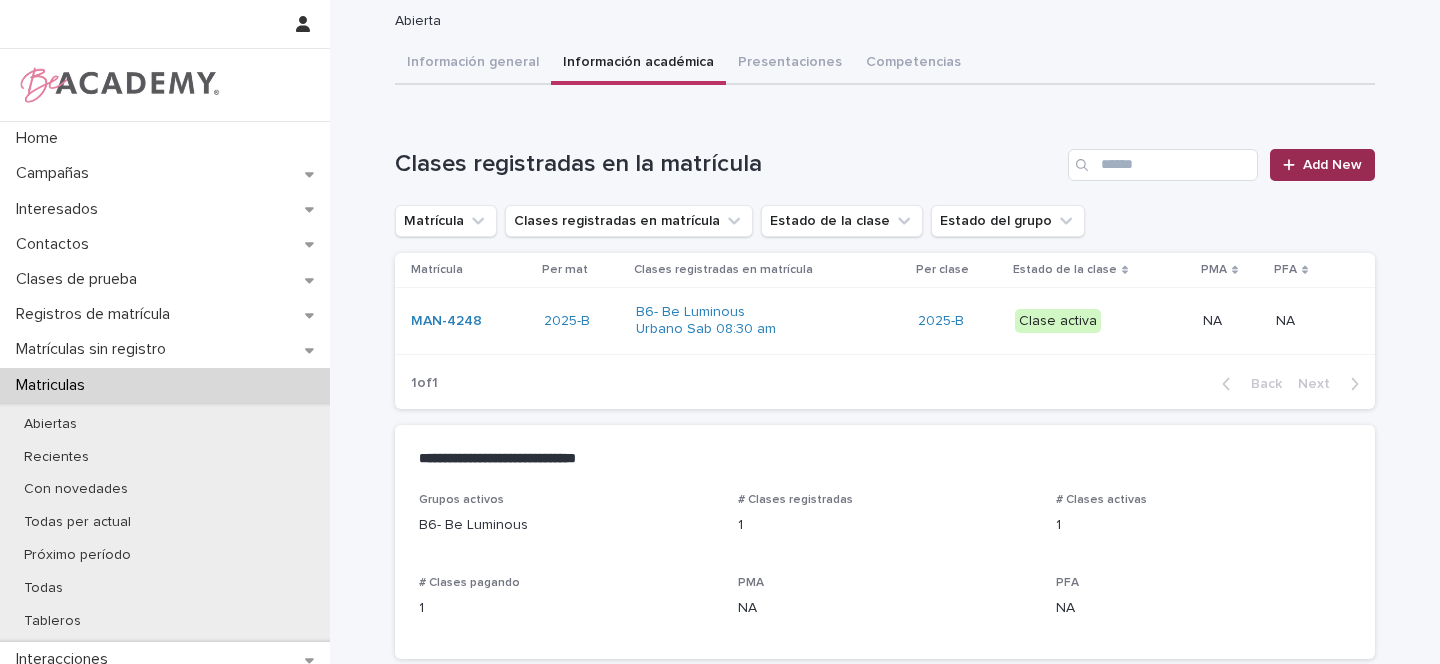 click on "Add New" at bounding box center (1332, 165) 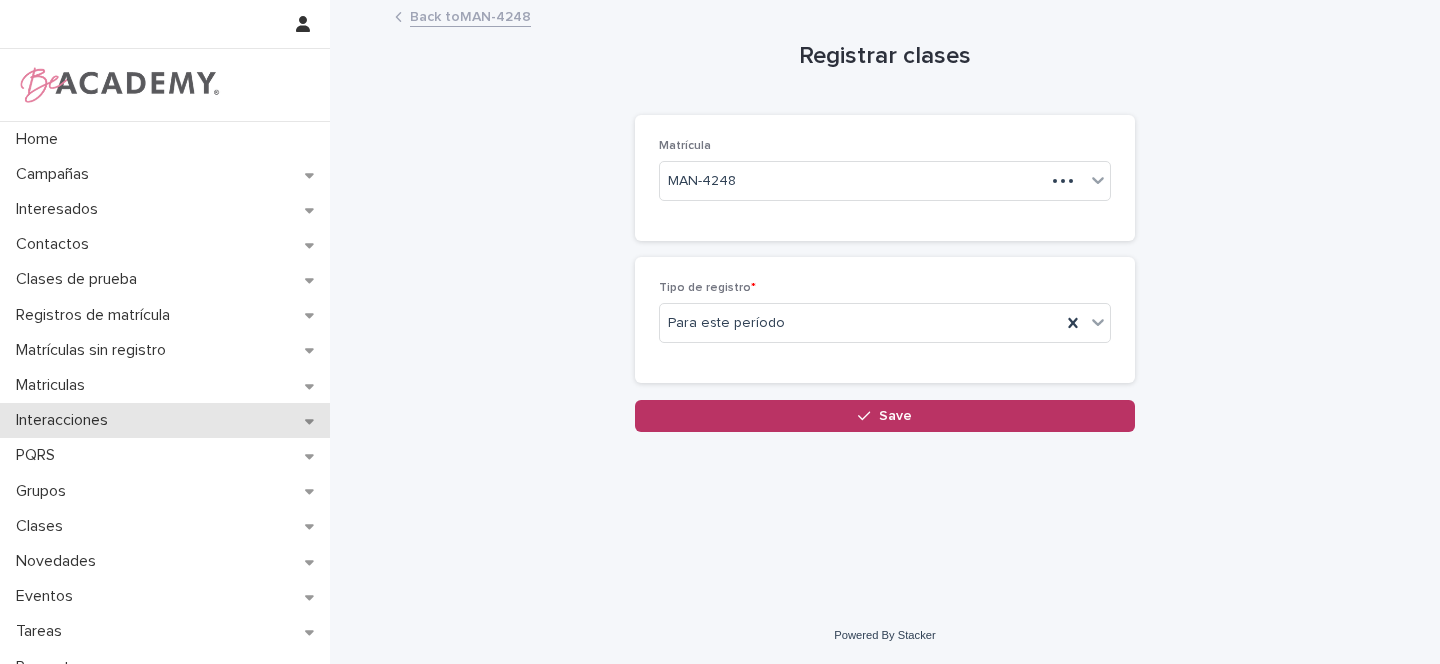 scroll, scrollTop: 0, scrollLeft: 0, axis: both 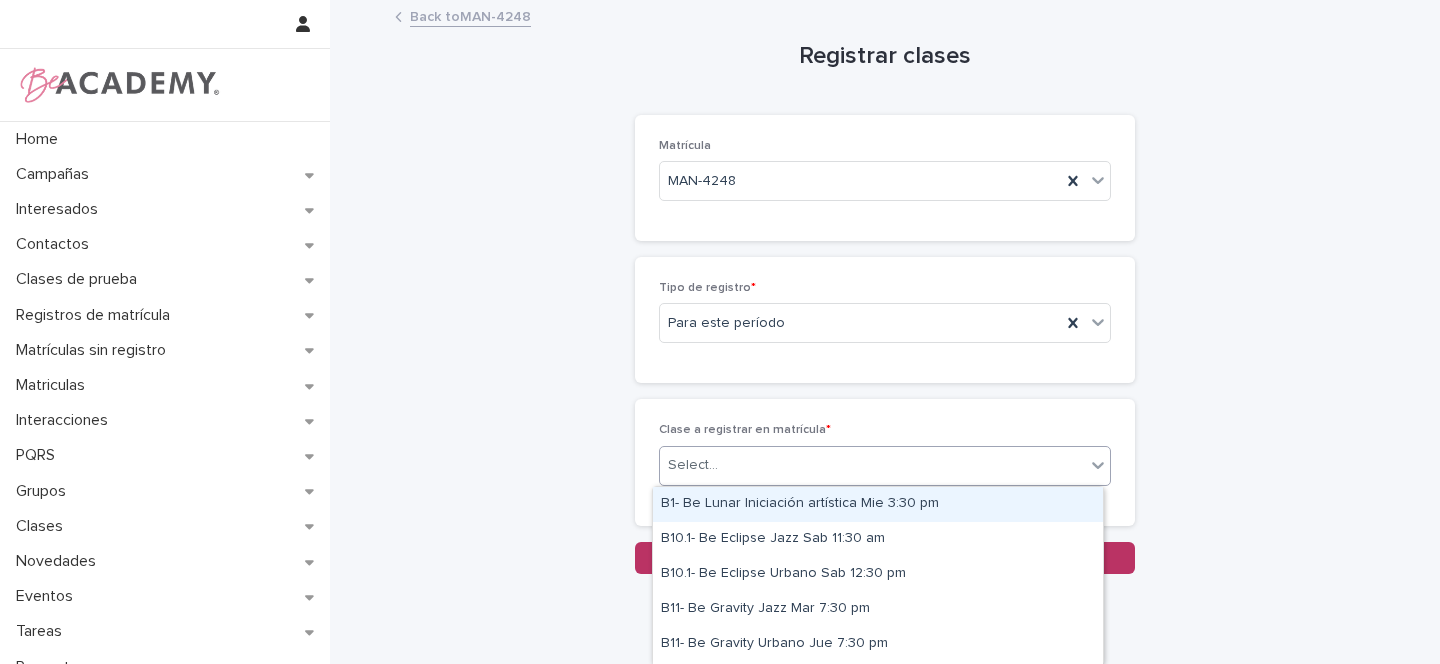 click on "Select..." at bounding box center [693, 465] 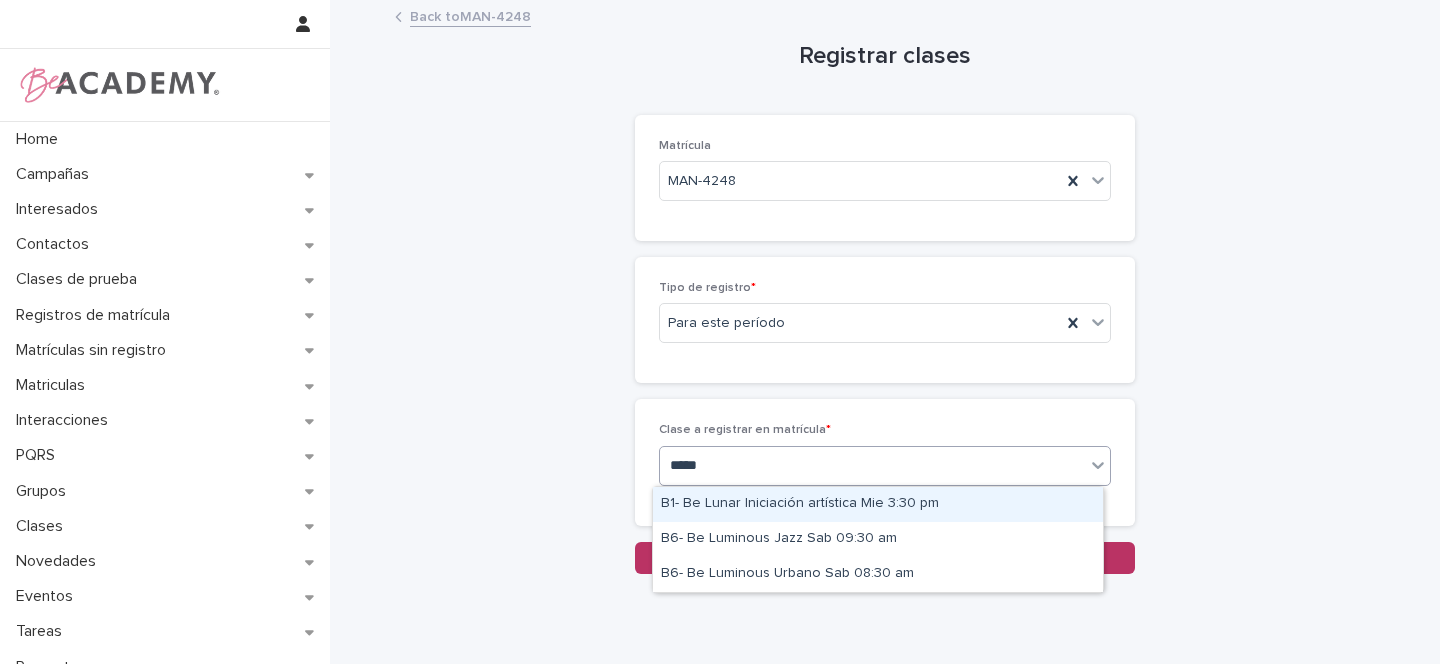 type on "******" 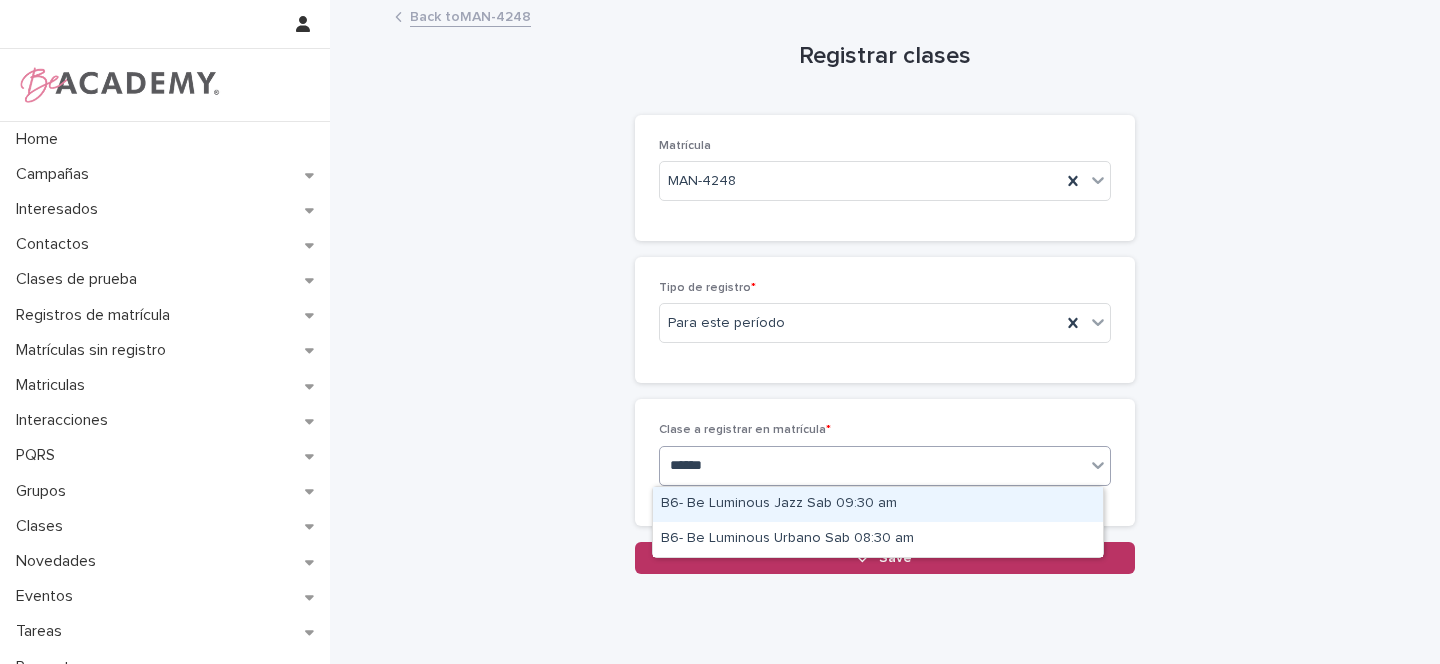 click on "B6- Be Luminous Jazz Sab 09:30 am" at bounding box center (878, 504) 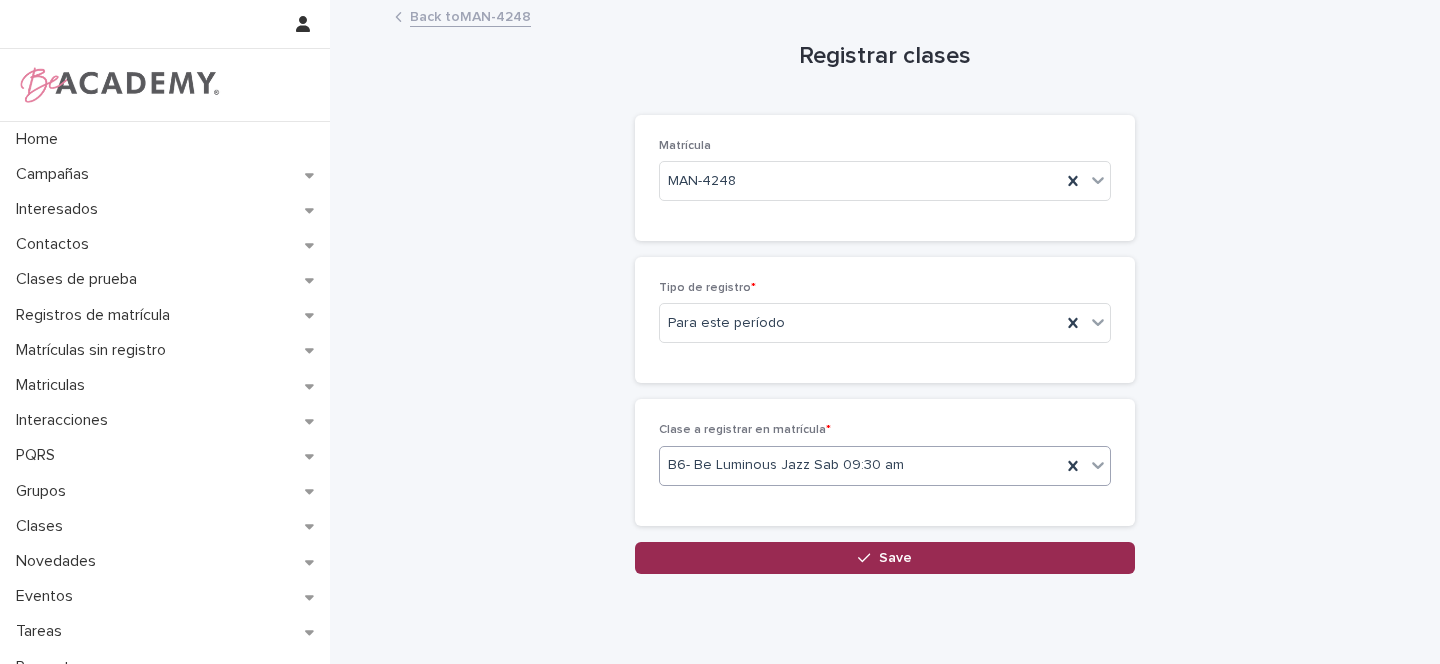 click on "Save" at bounding box center [895, 558] 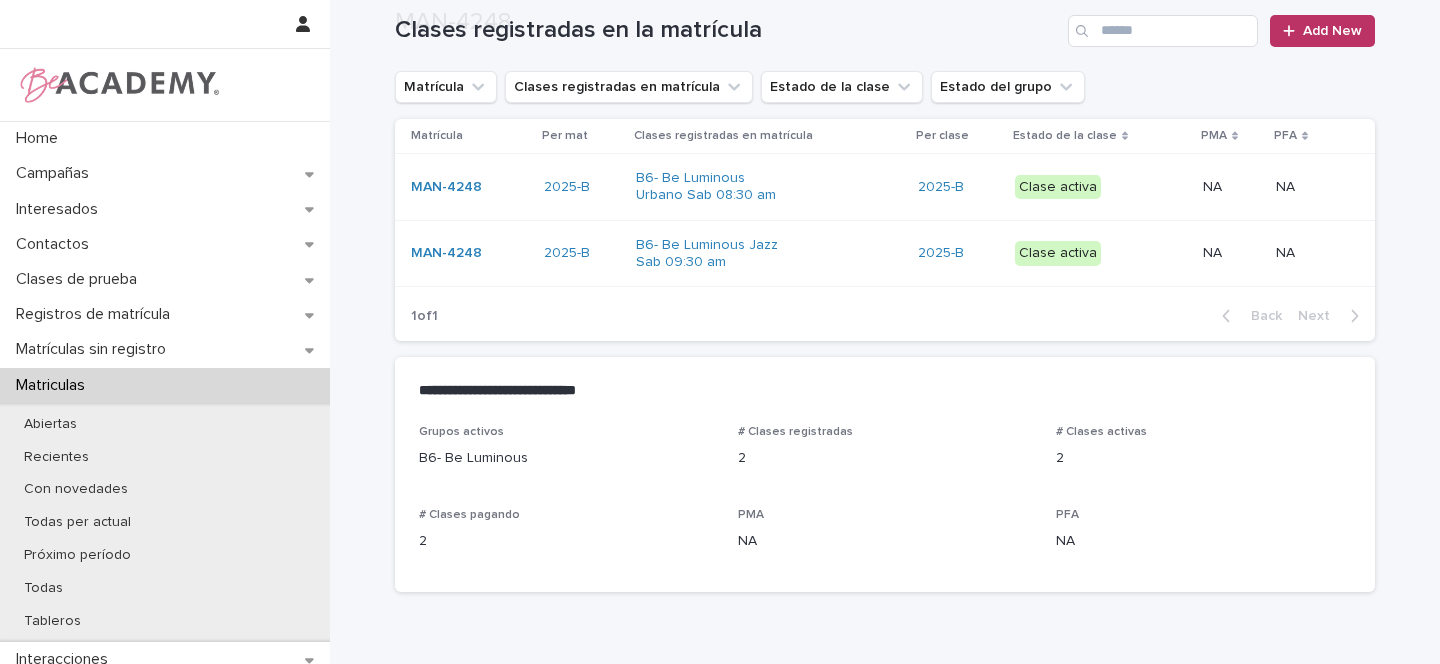 scroll, scrollTop: 296, scrollLeft: 0, axis: vertical 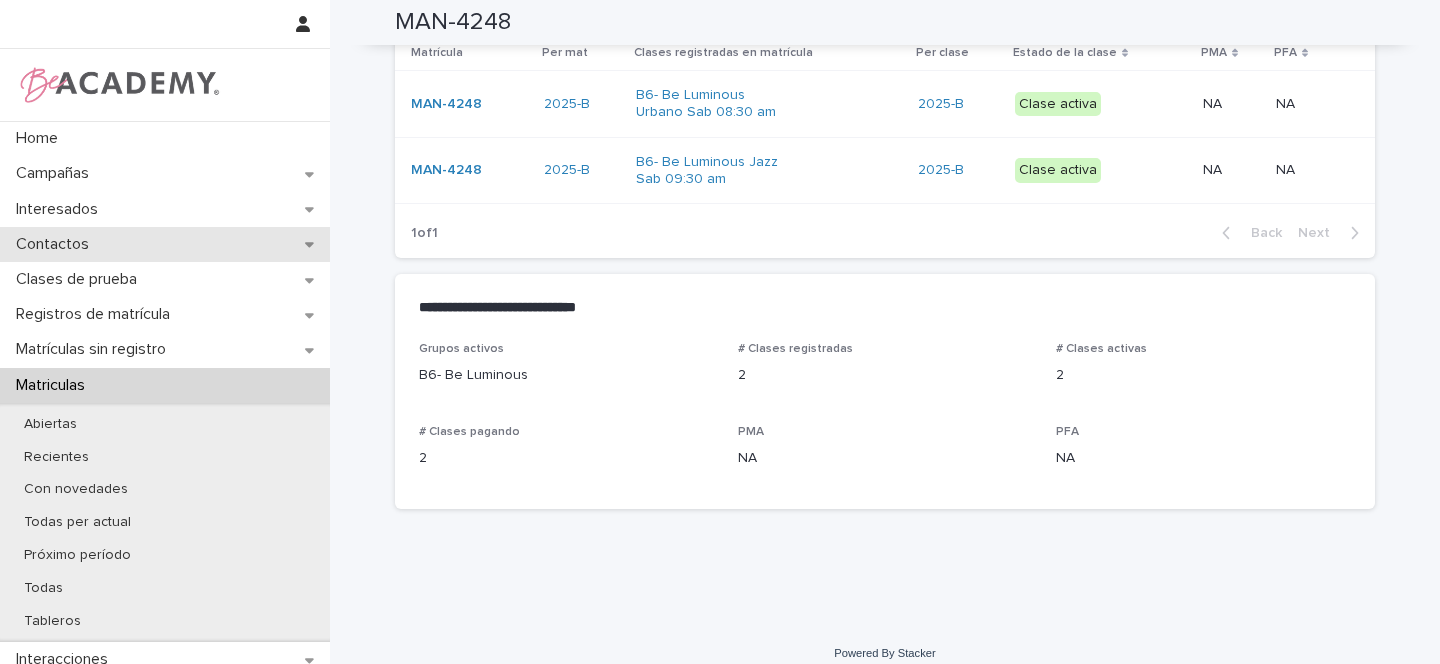 click on "Contactos" at bounding box center (165, 244) 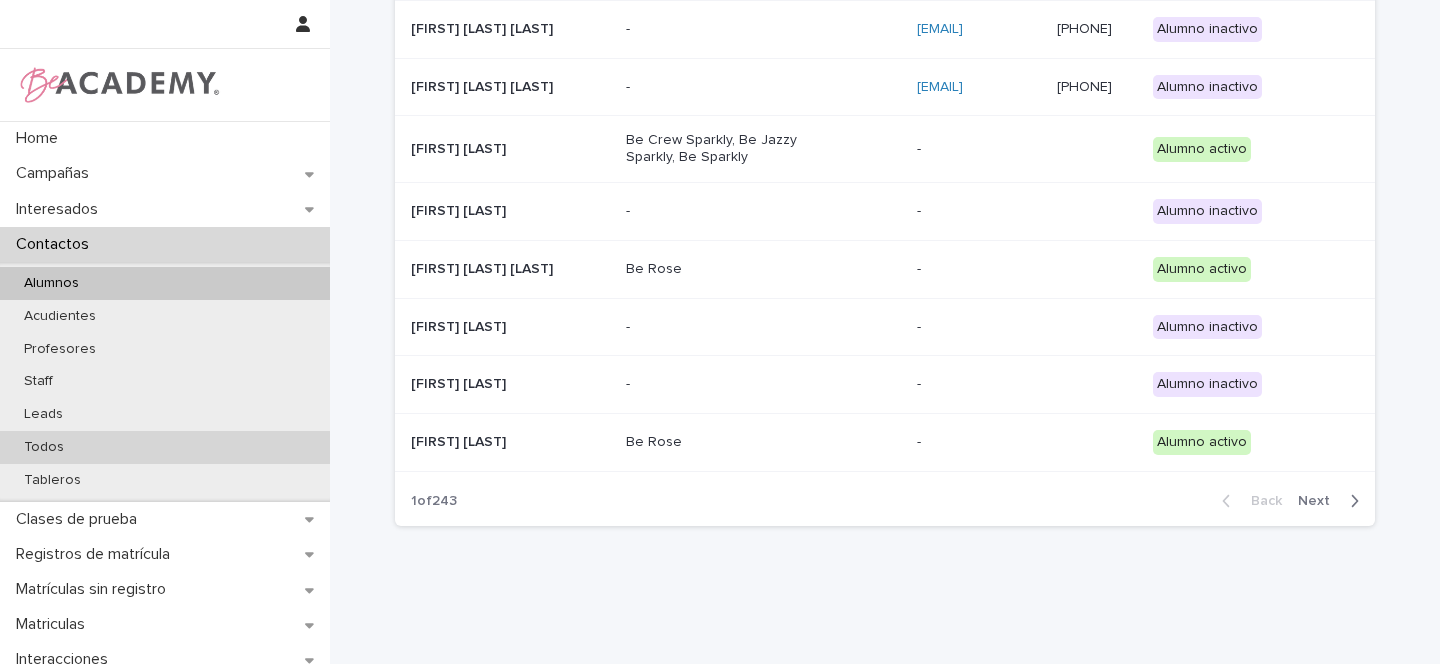 scroll, scrollTop: 0, scrollLeft: 0, axis: both 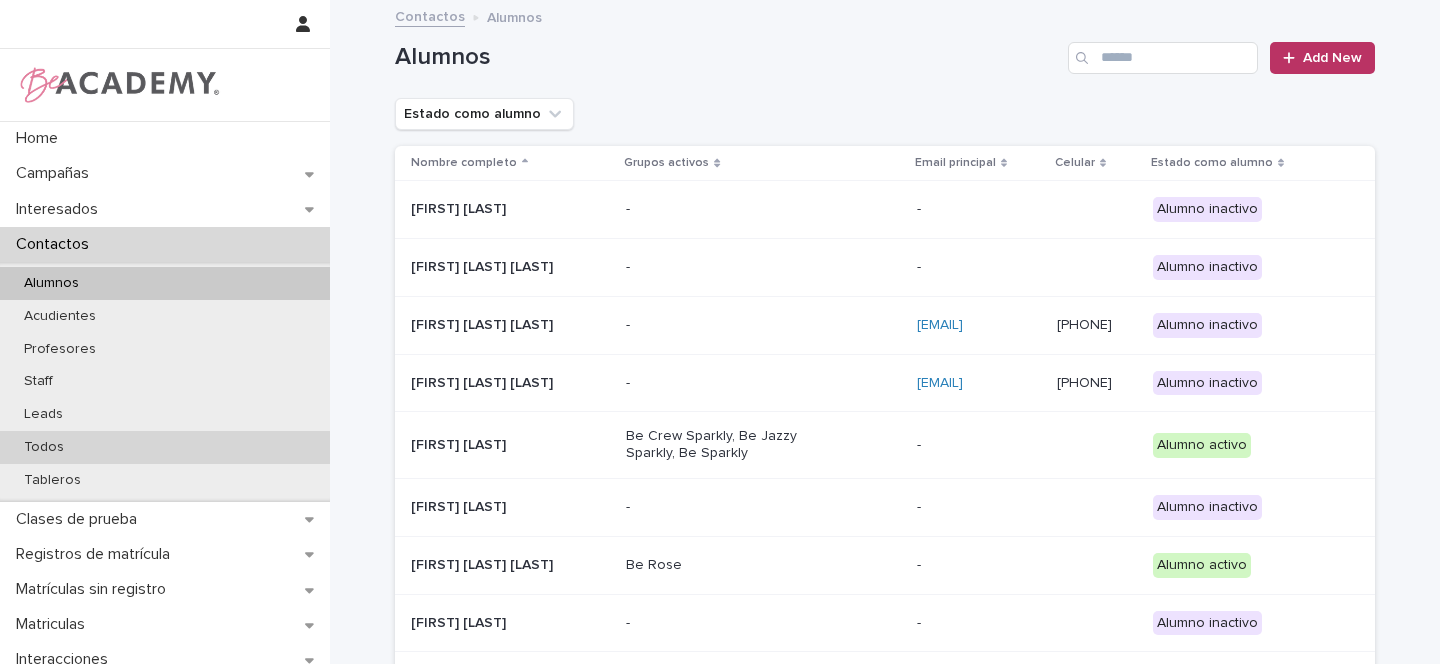 click on "Todos" at bounding box center [44, 447] 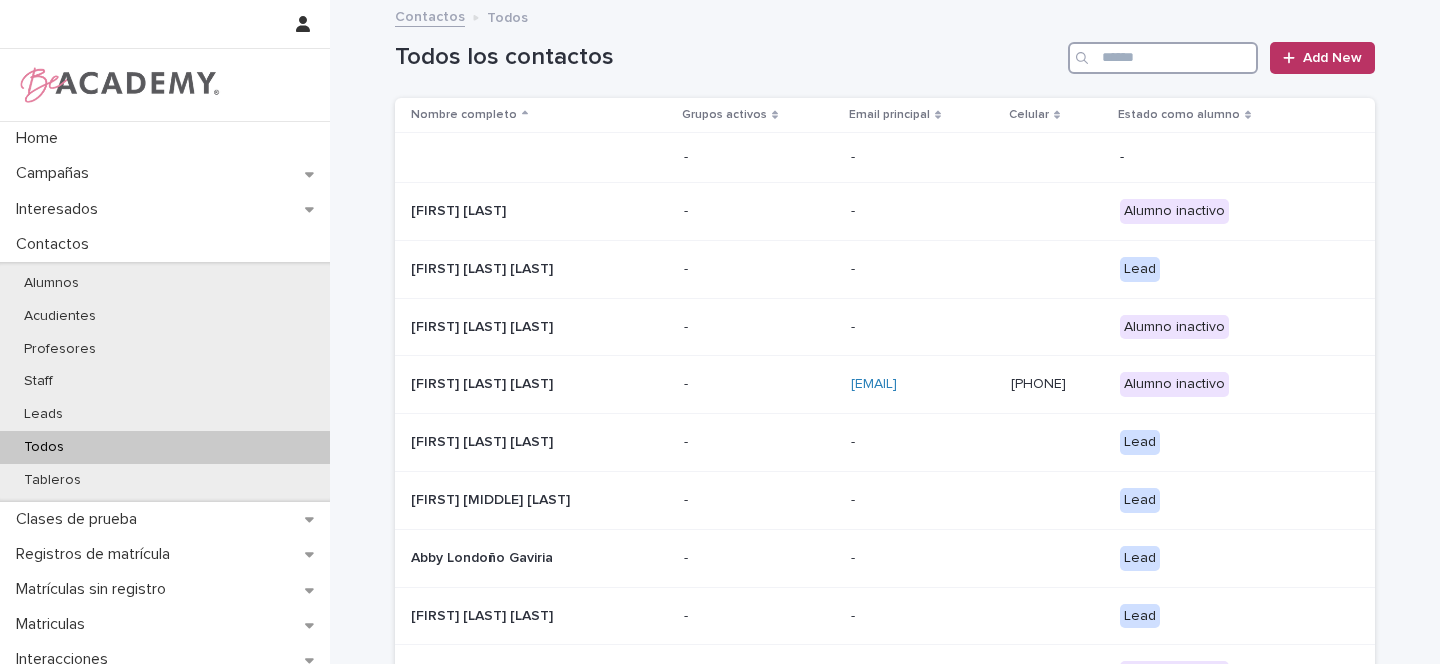 click at bounding box center (1163, 58) 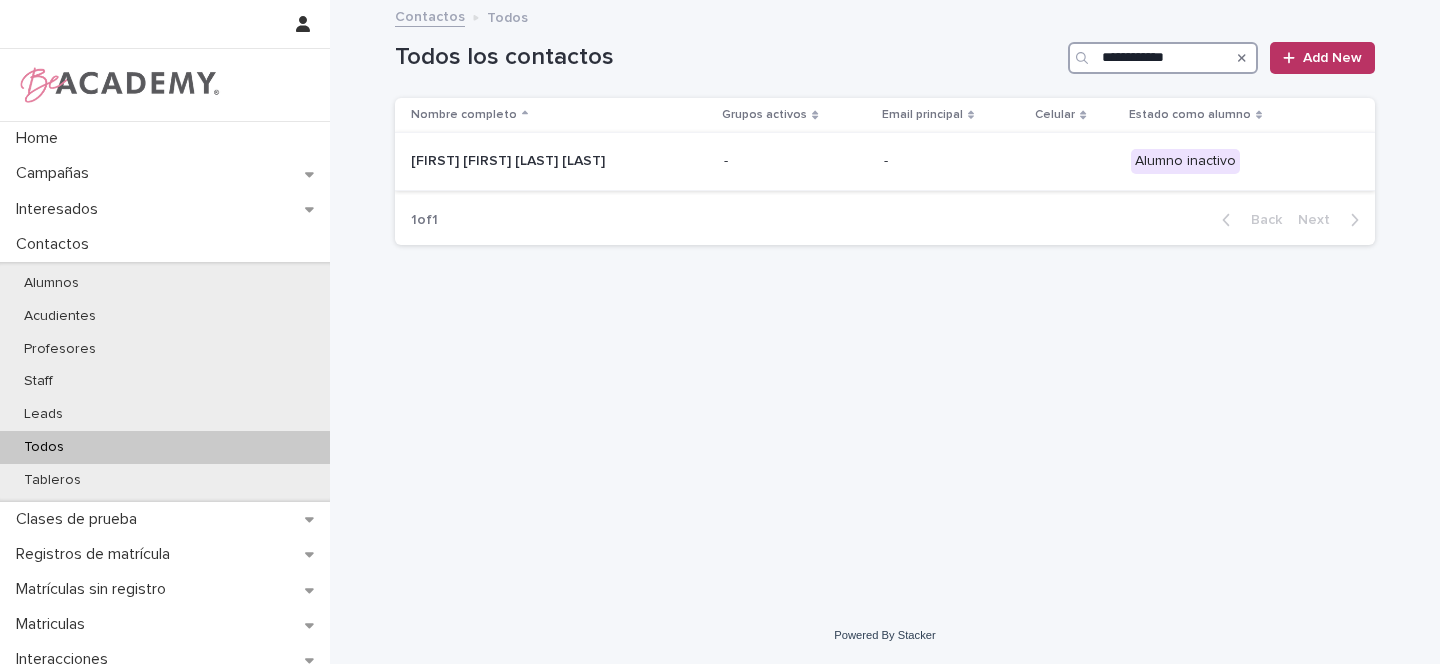 type on "**********" 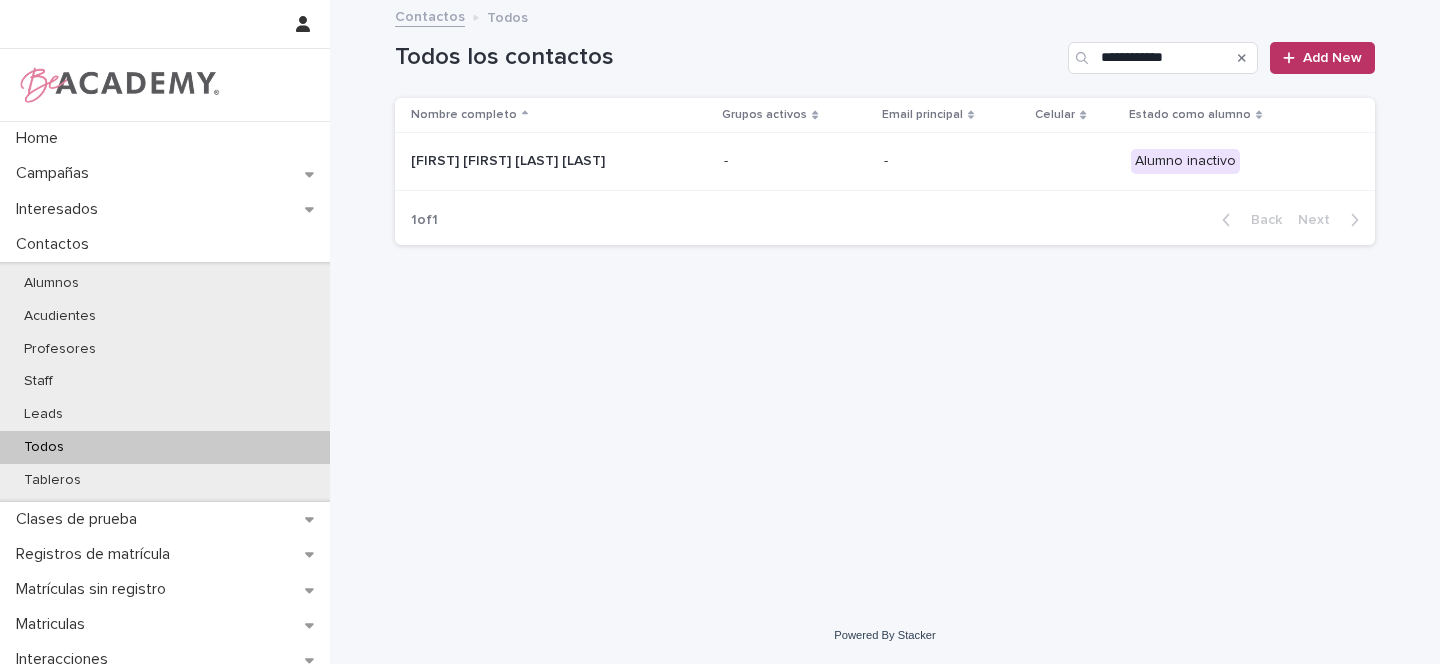 click on "[FIRST] [FIRST] [LAST] [LAST]" at bounding box center [559, 161] 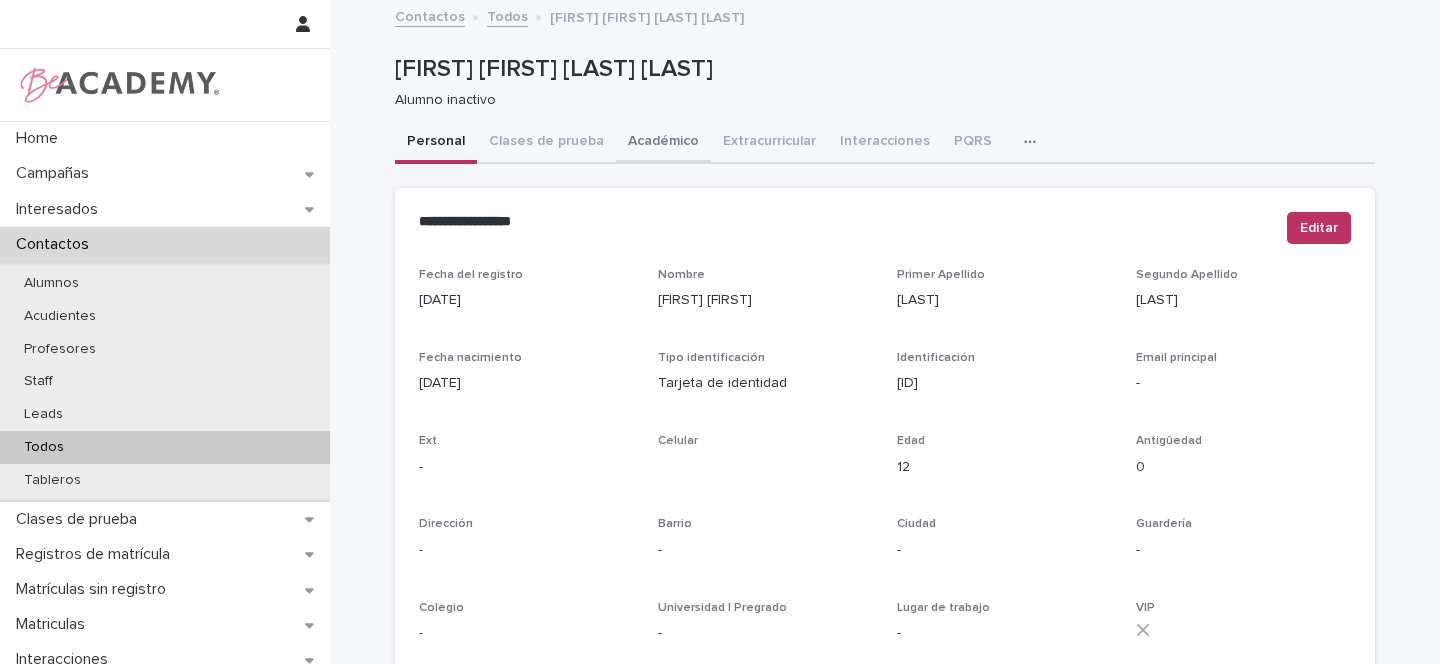 click on "Académico" at bounding box center [663, 143] 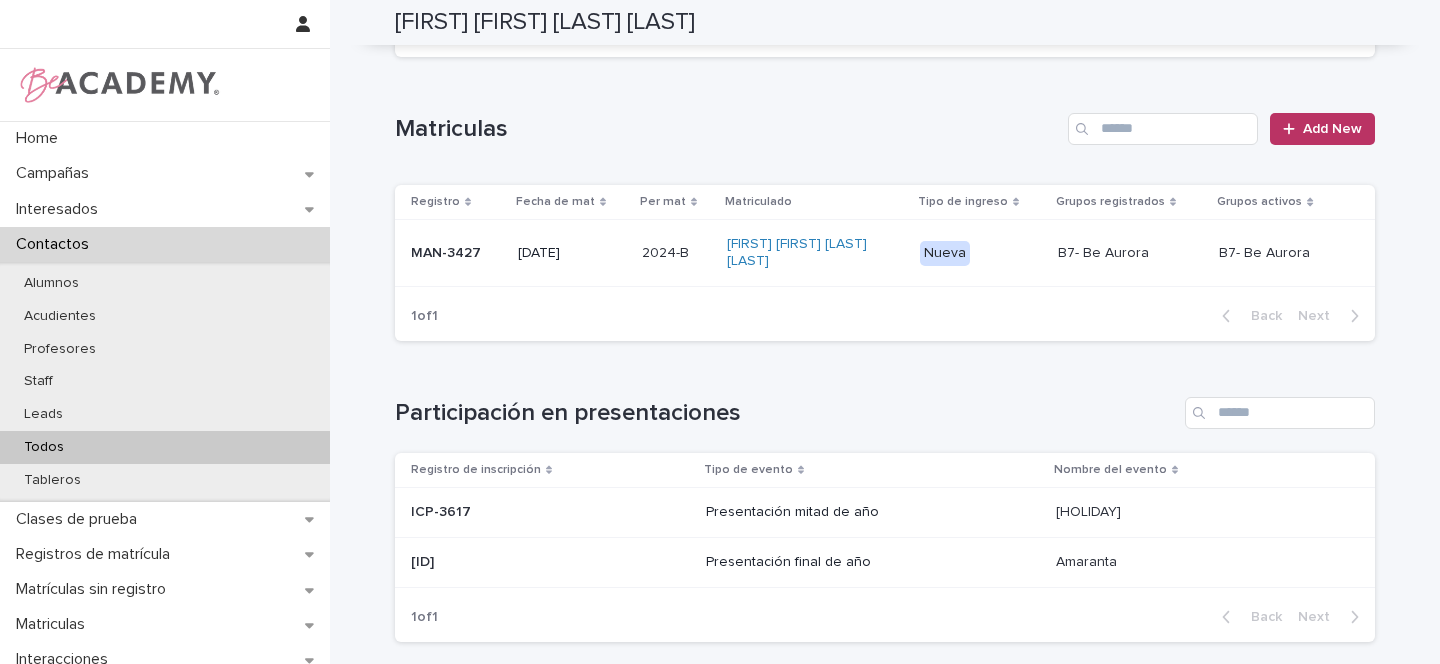 scroll, scrollTop: 388, scrollLeft: 0, axis: vertical 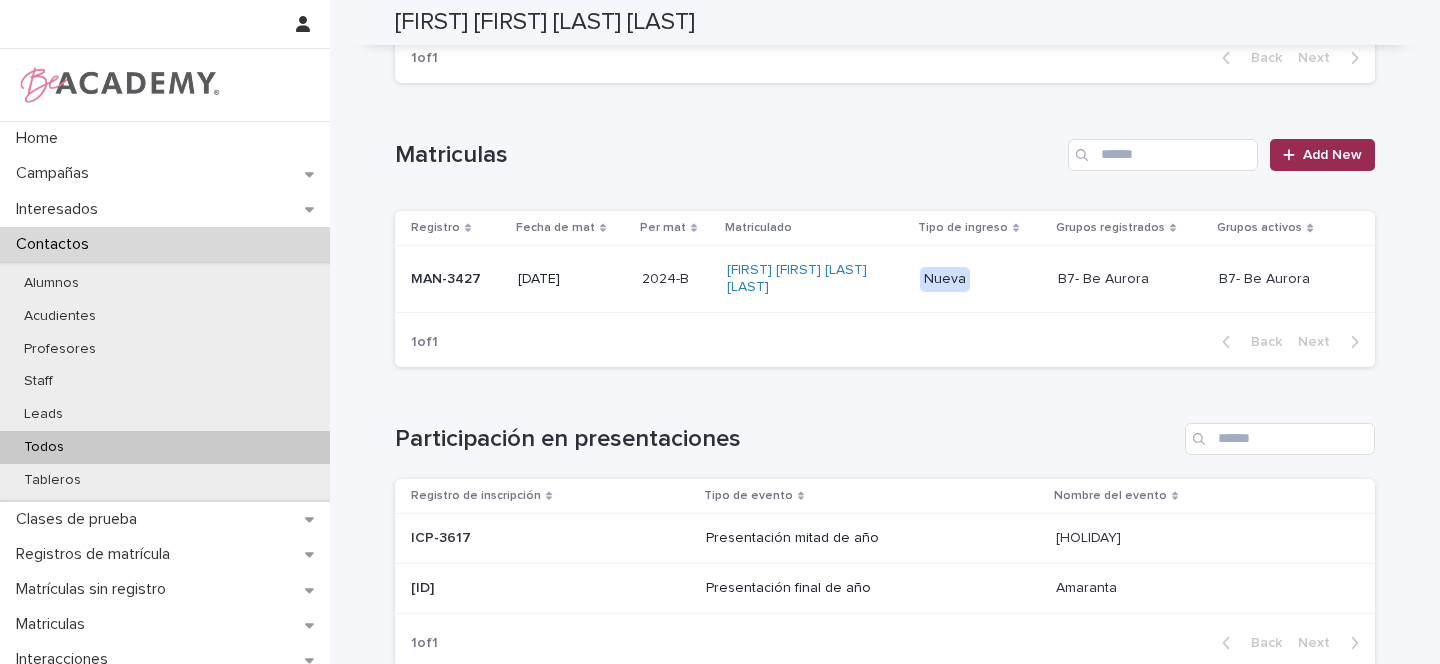 click on "Add New" at bounding box center (1332, 155) 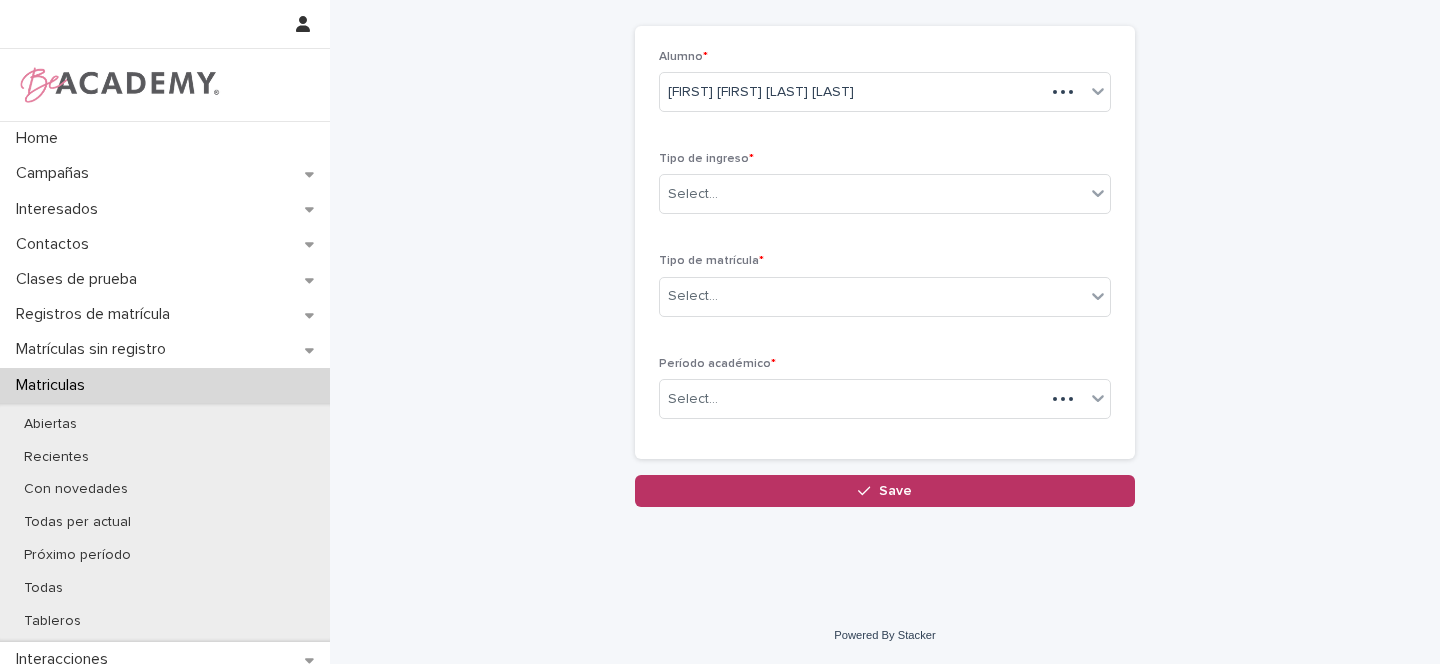 scroll, scrollTop: 89, scrollLeft: 0, axis: vertical 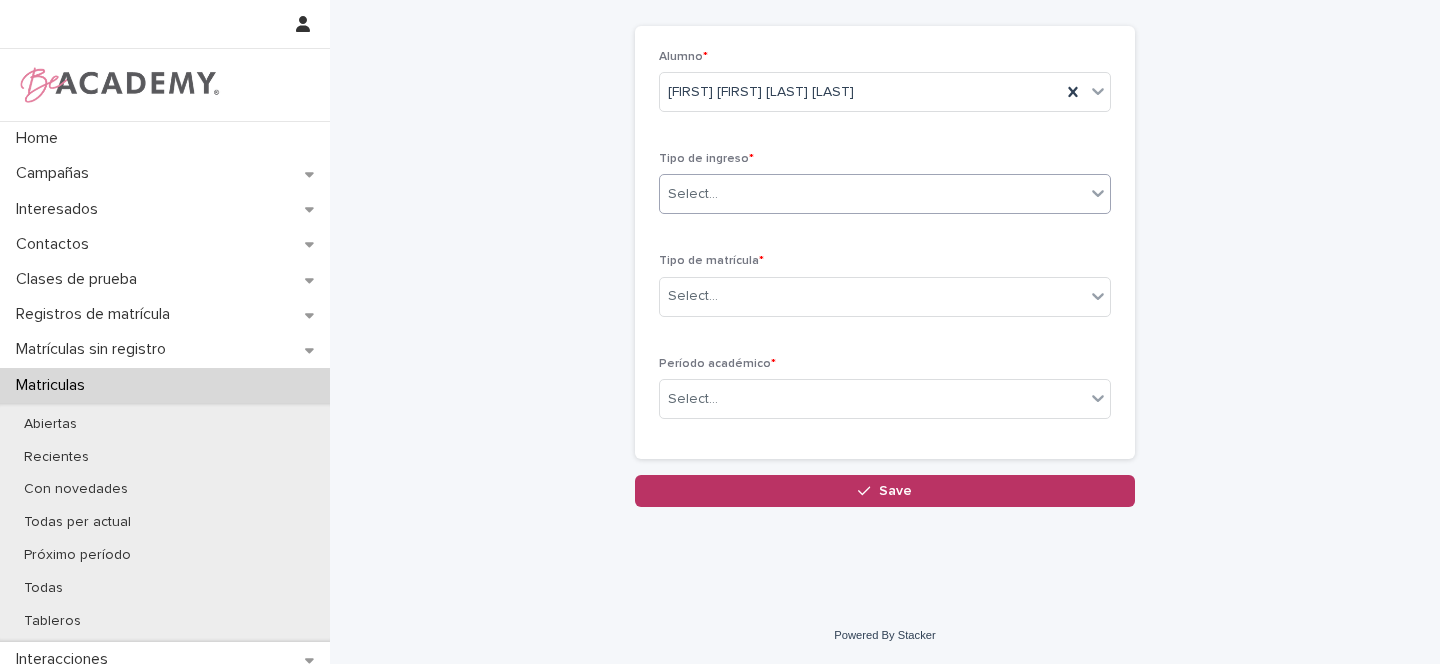 click on "Select..." at bounding box center (693, 194) 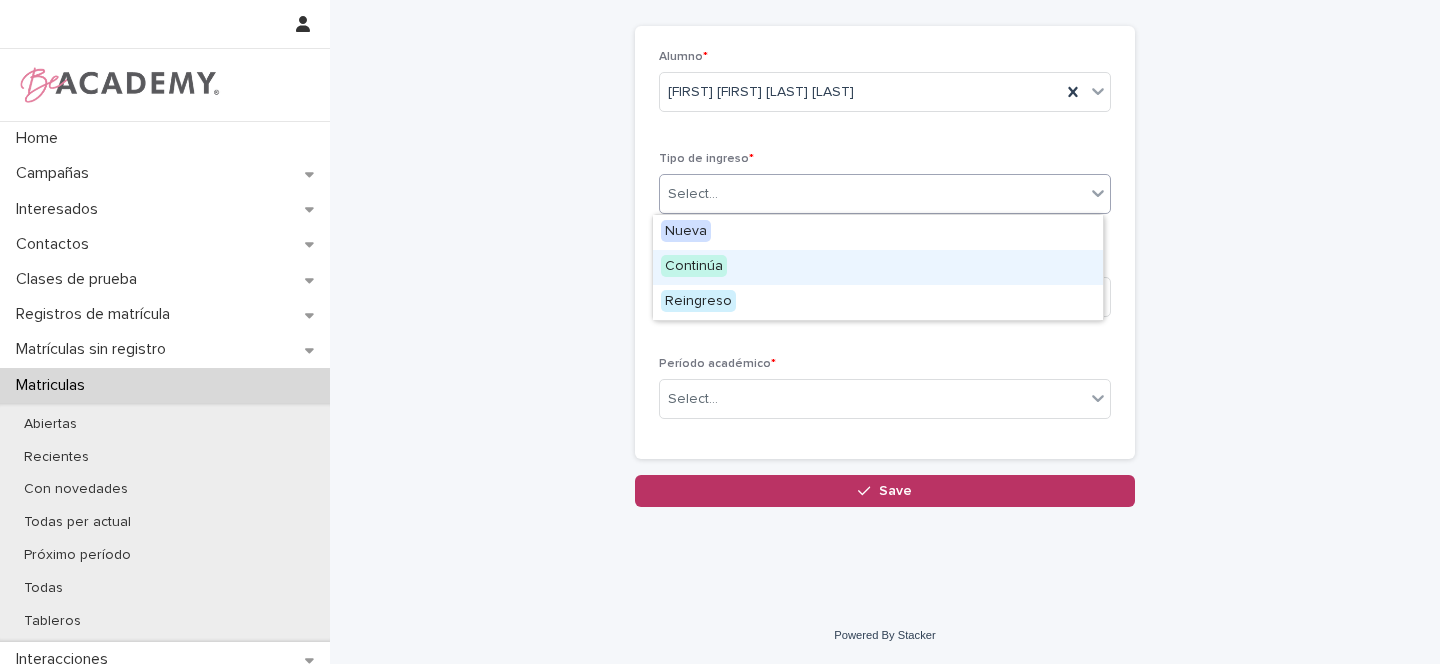 click on "Continúa" at bounding box center [694, 266] 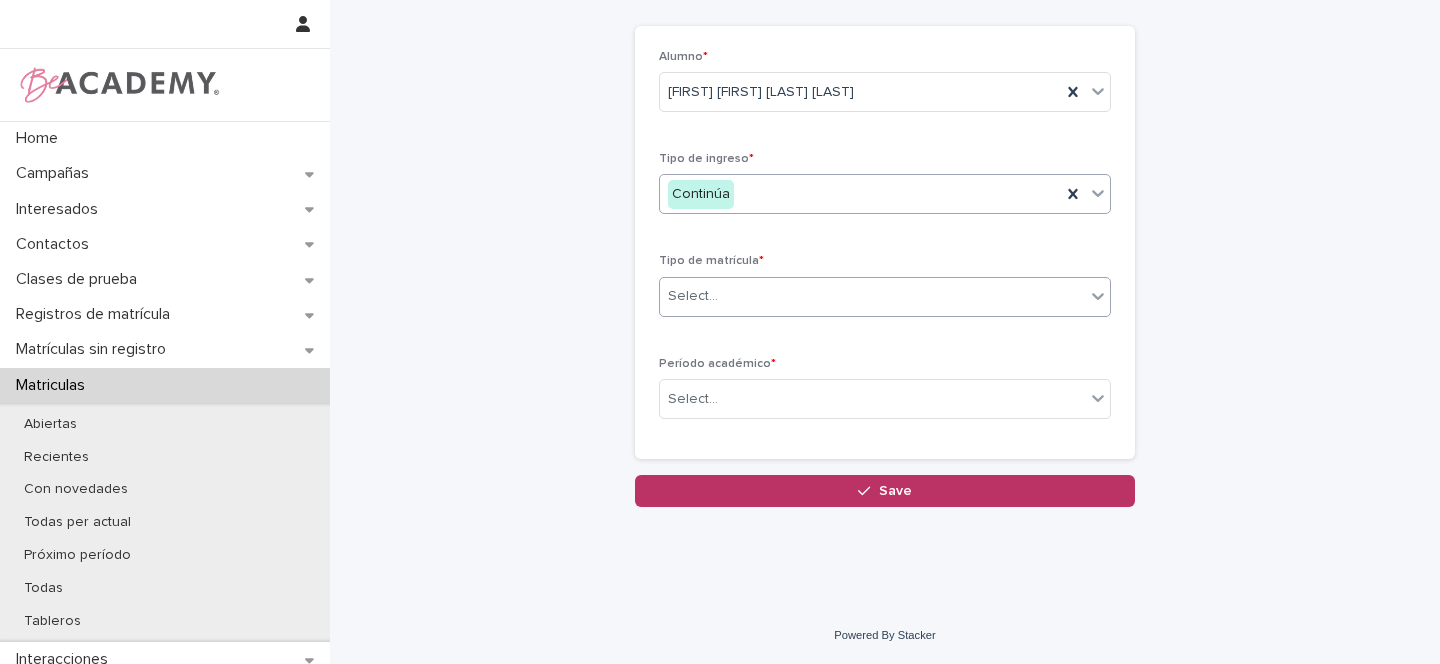 click at bounding box center [721, 296] 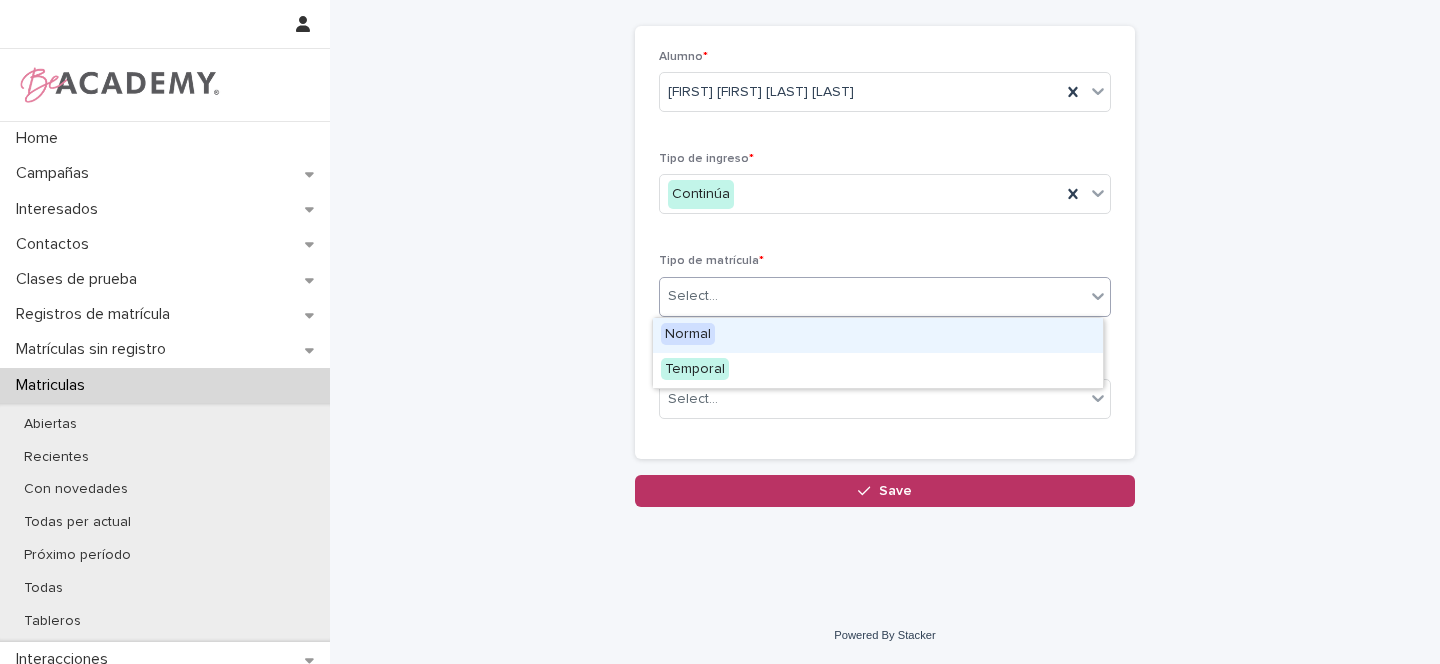 click on "Normal" at bounding box center [688, 334] 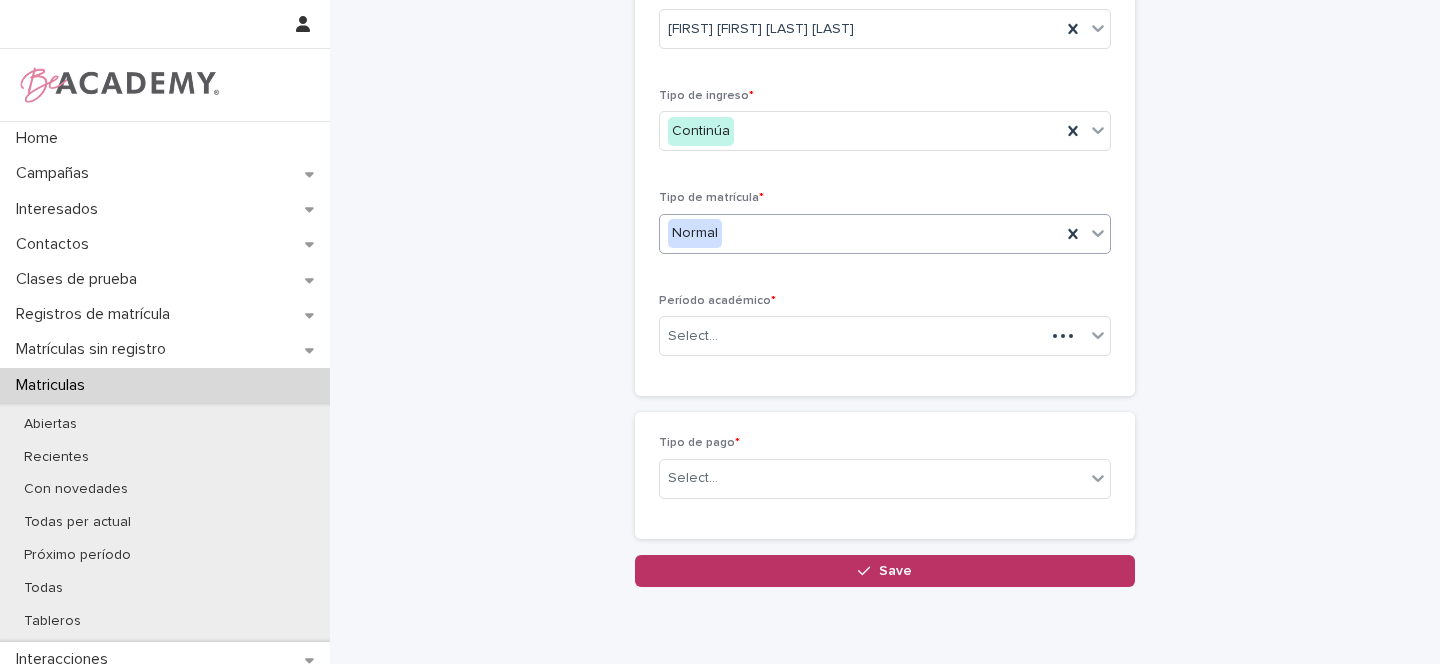 scroll, scrollTop: 160, scrollLeft: 0, axis: vertical 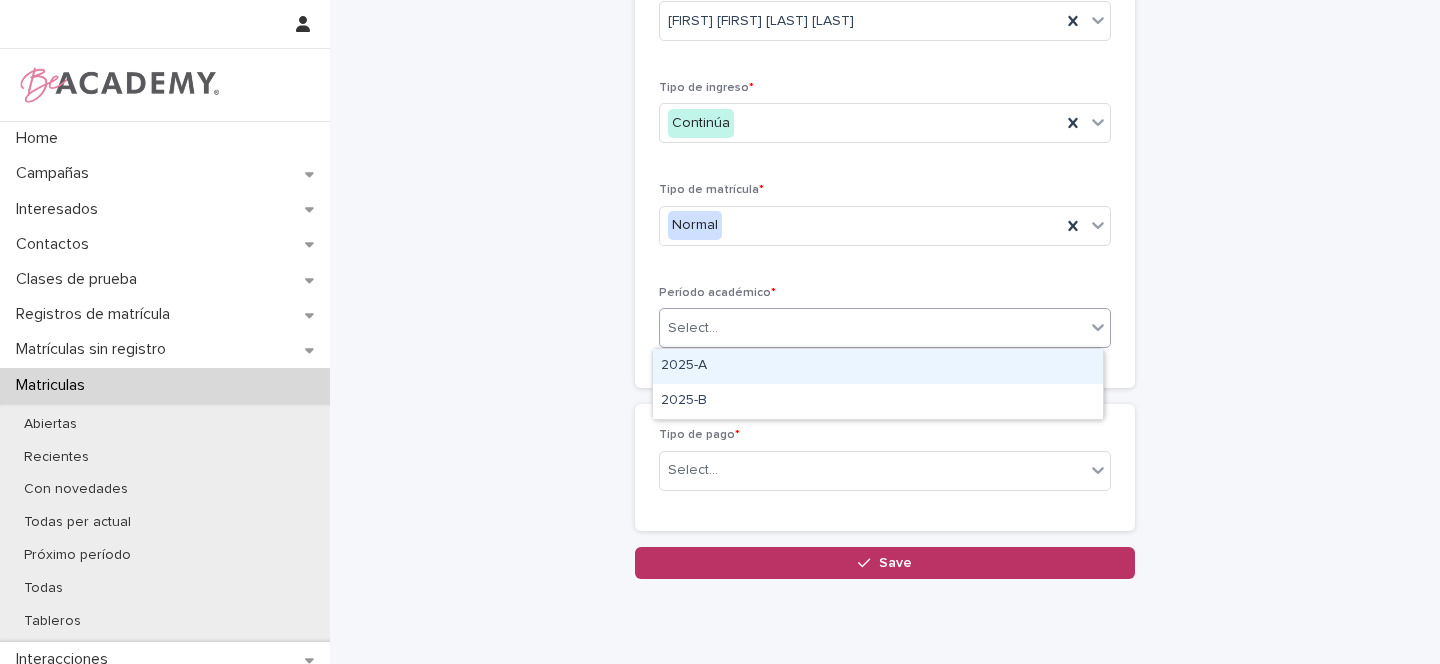 click on "Select..." at bounding box center (693, 328) 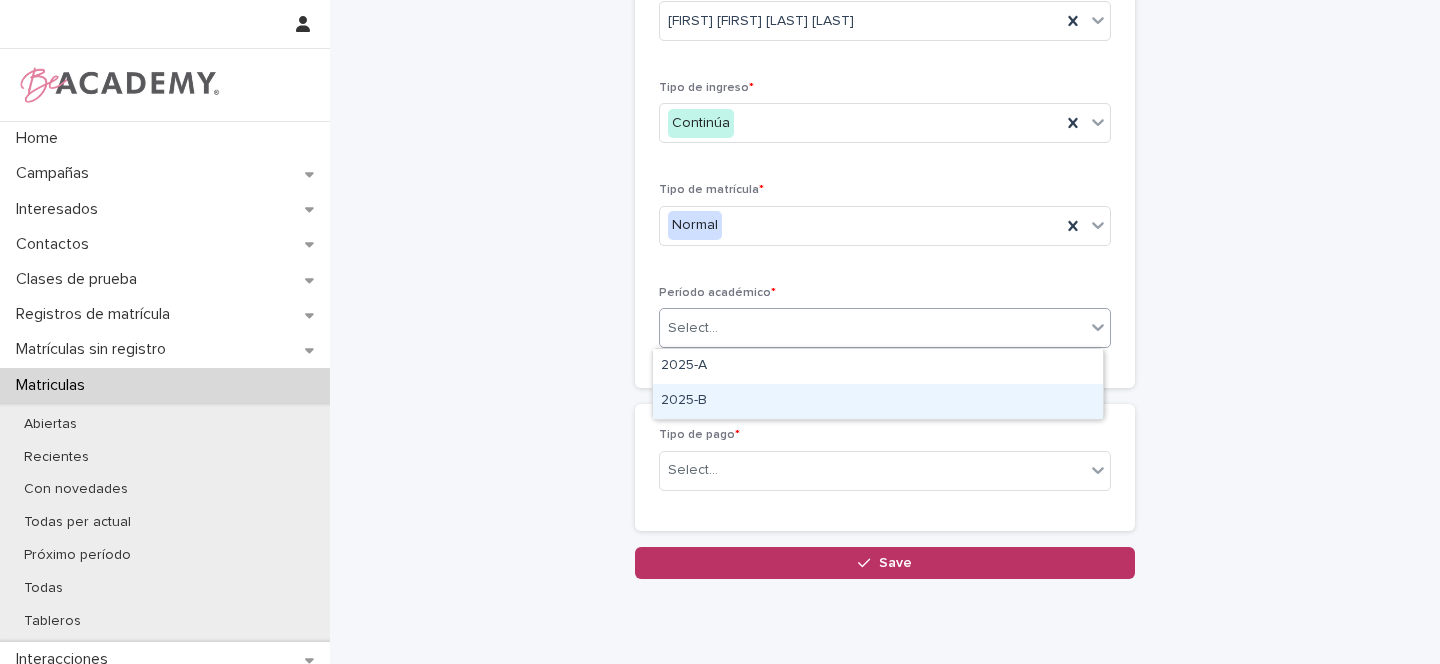 click on "2025-B" at bounding box center (878, 401) 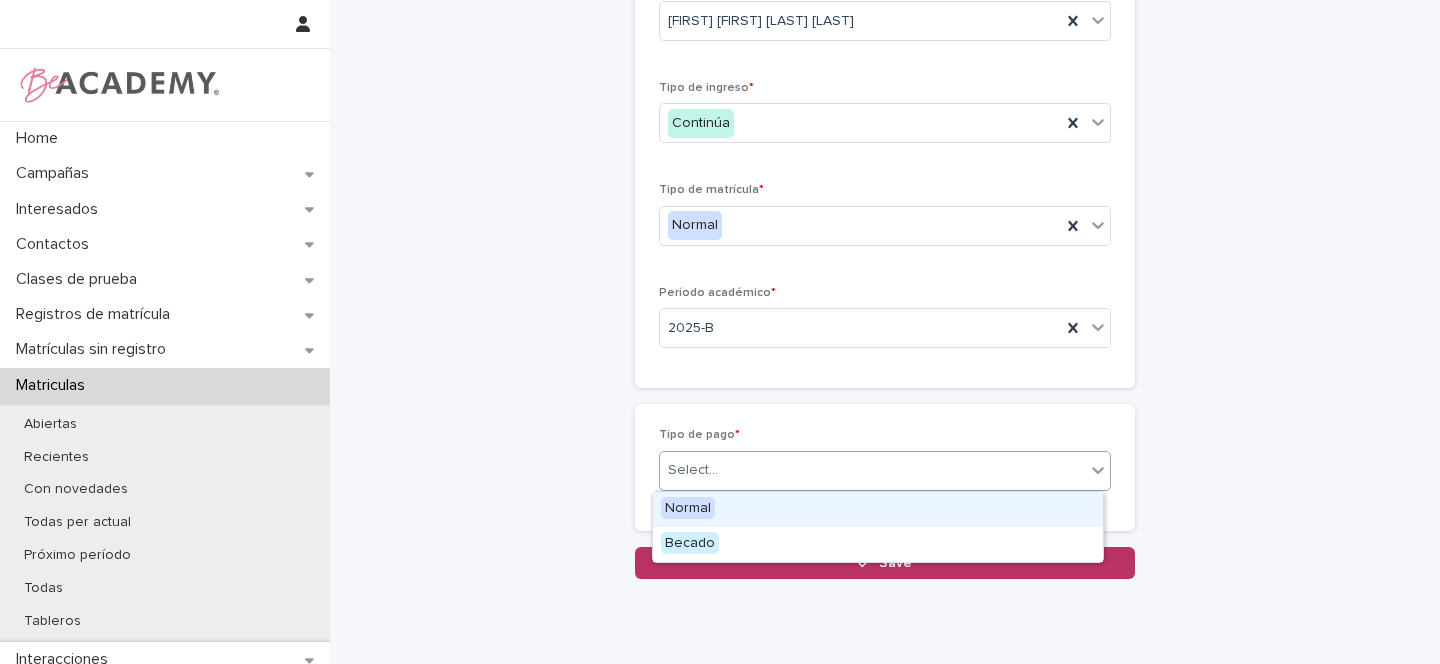 click on "Select..." at bounding box center [693, 470] 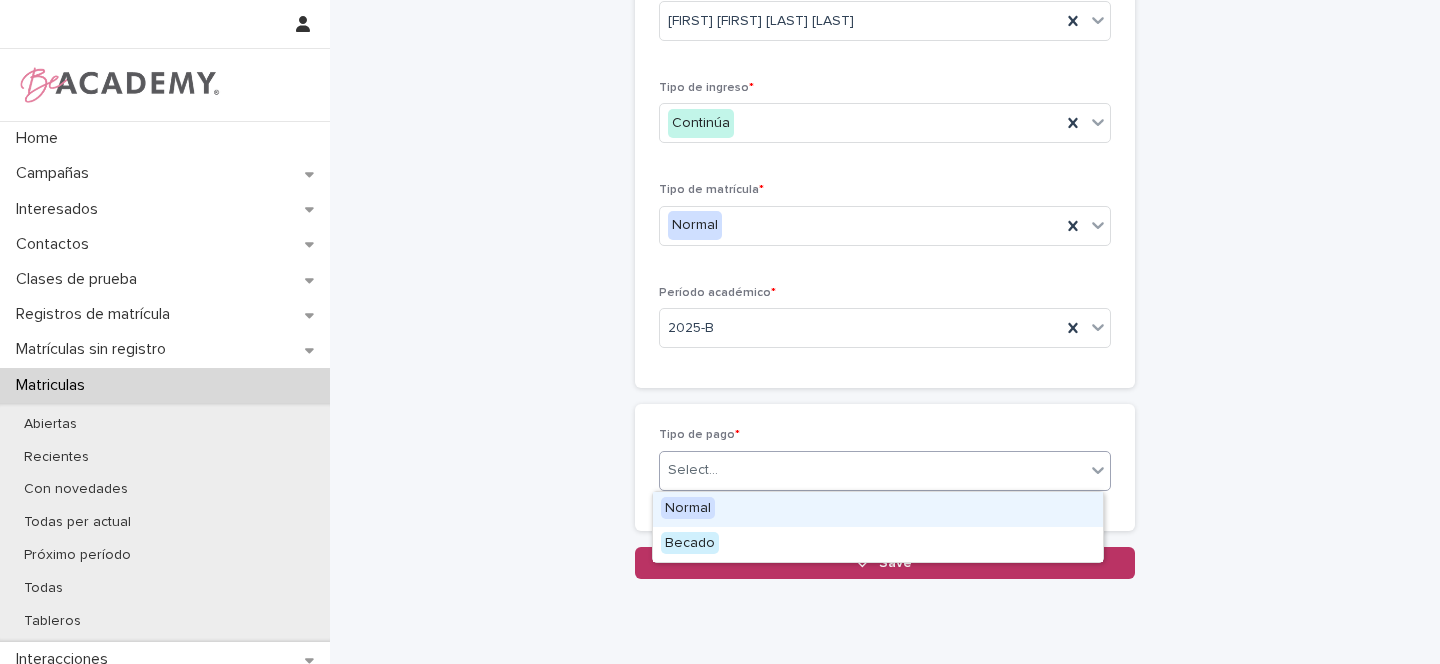 click on "Normal" at bounding box center [688, 508] 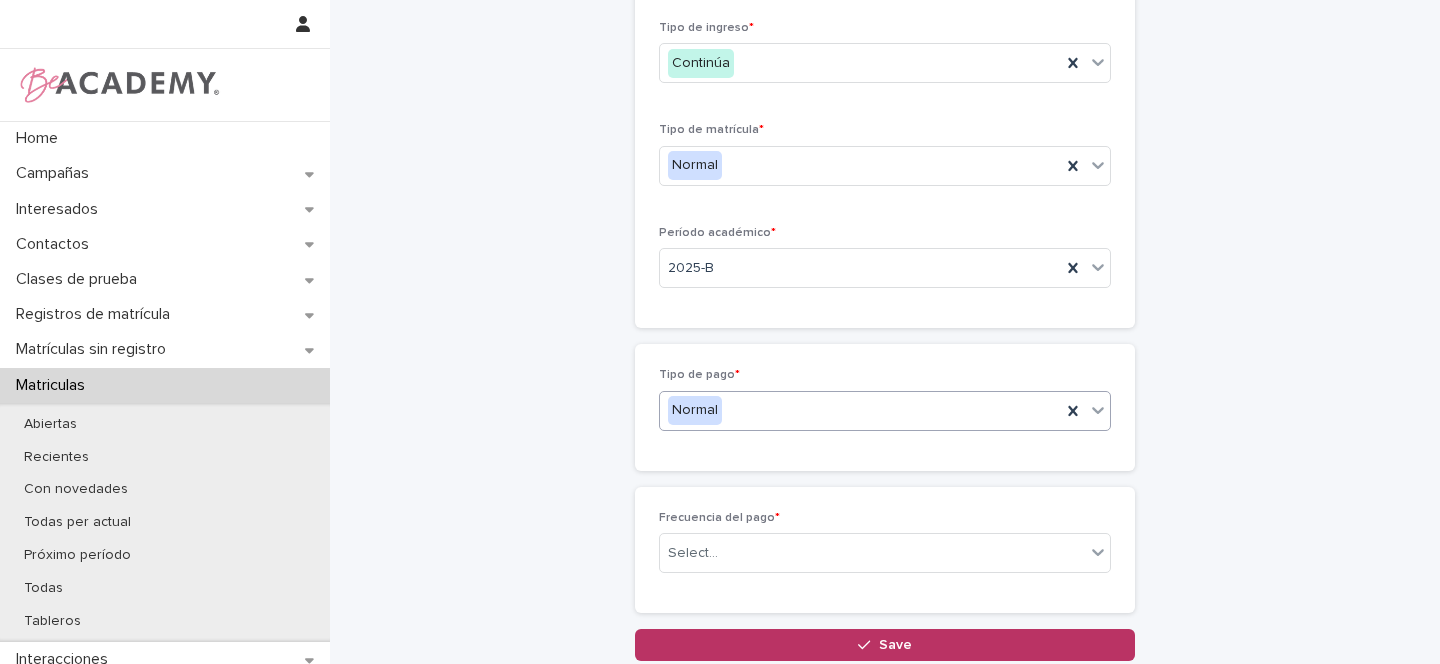 scroll, scrollTop: 231, scrollLeft: 0, axis: vertical 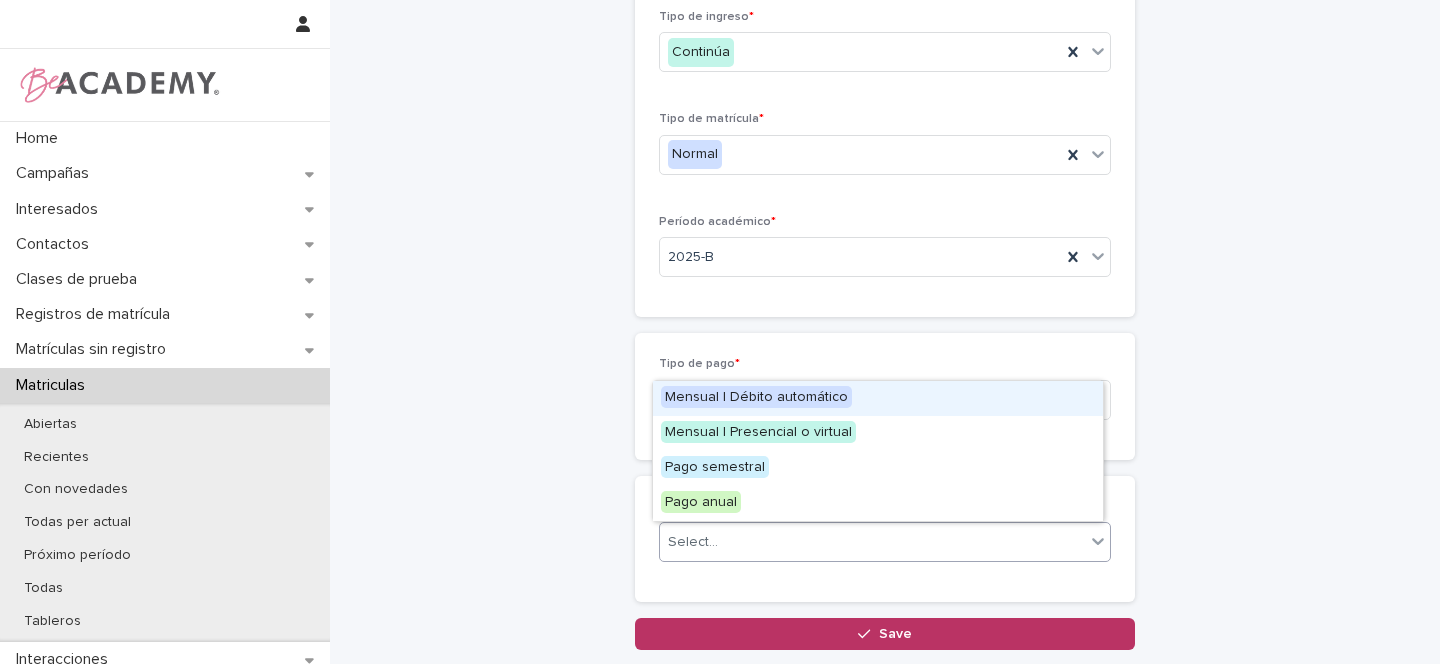 click on "Select..." at bounding box center [872, 542] 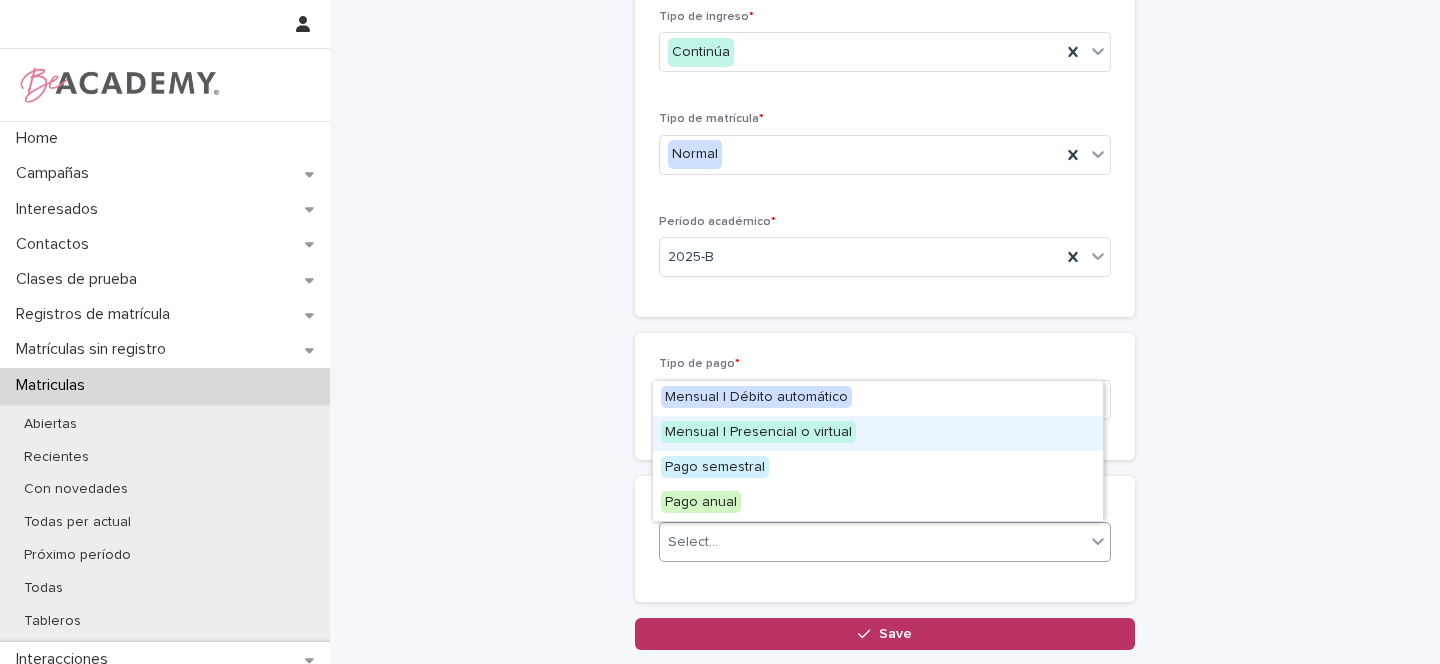 click on "Mensual | Presencial o virtual" at bounding box center (758, 432) 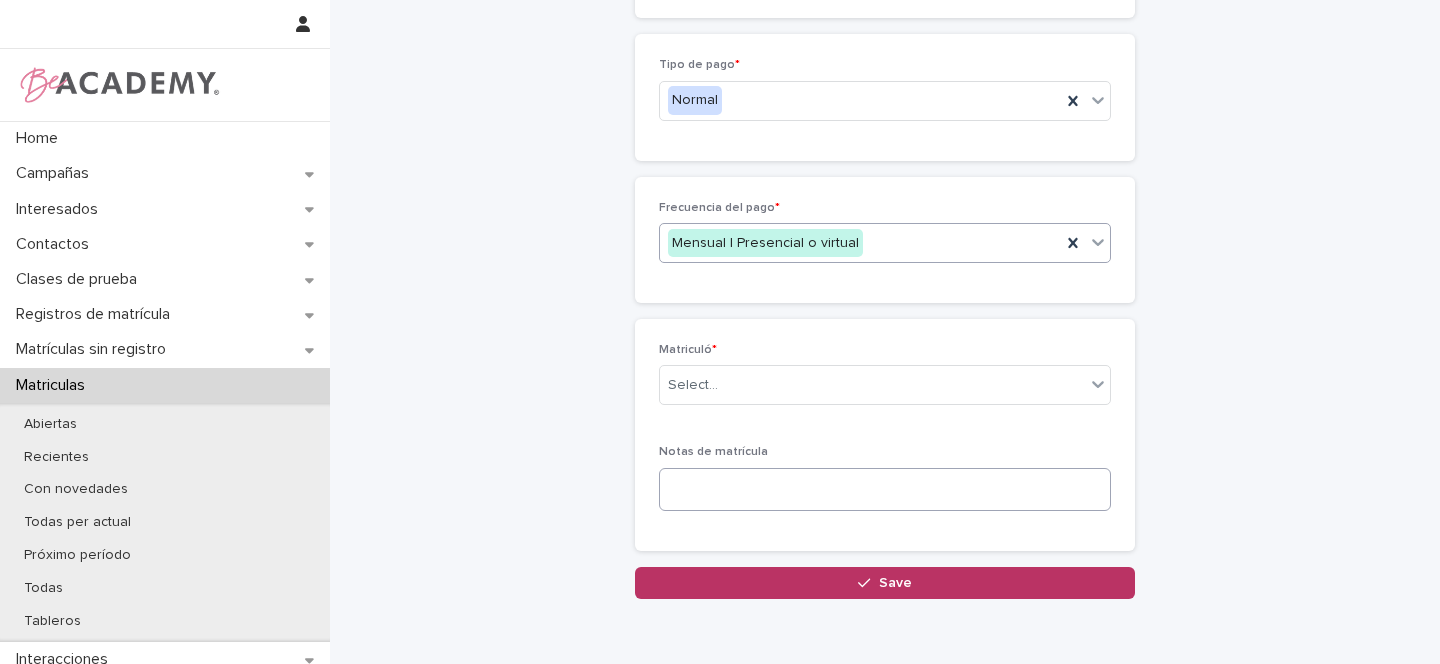 scroll, scrollTop: 573, scrollLeft: 0, axis: vertical 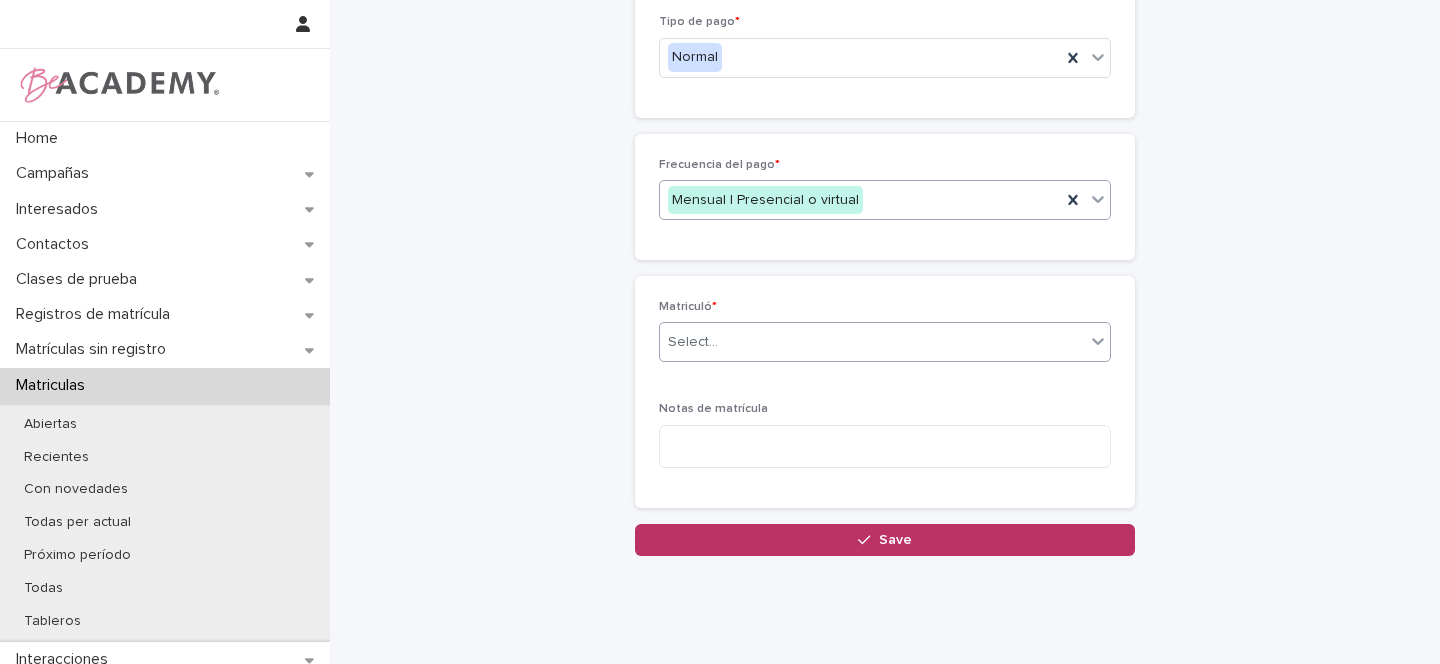 click on "Select..." at bounding box center [693, 342] 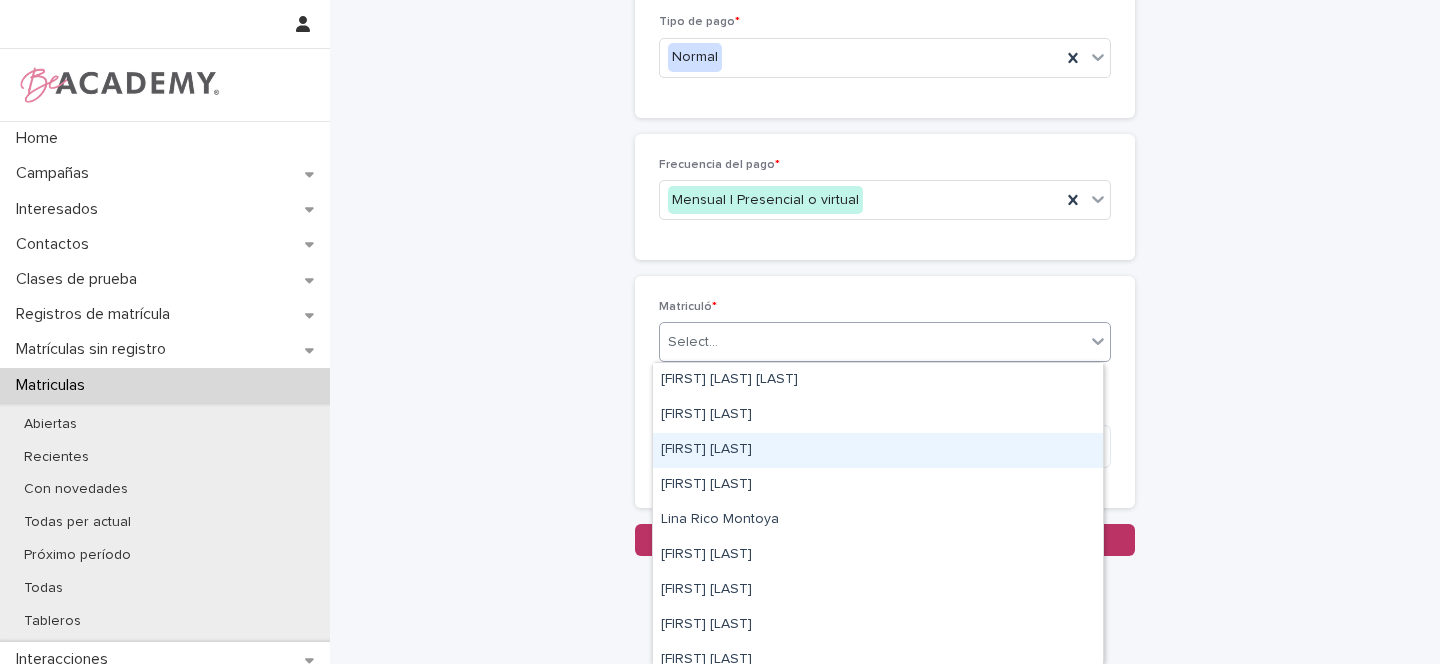 click on "[FIRST] [LAST]" at bounding box center [878, 450] 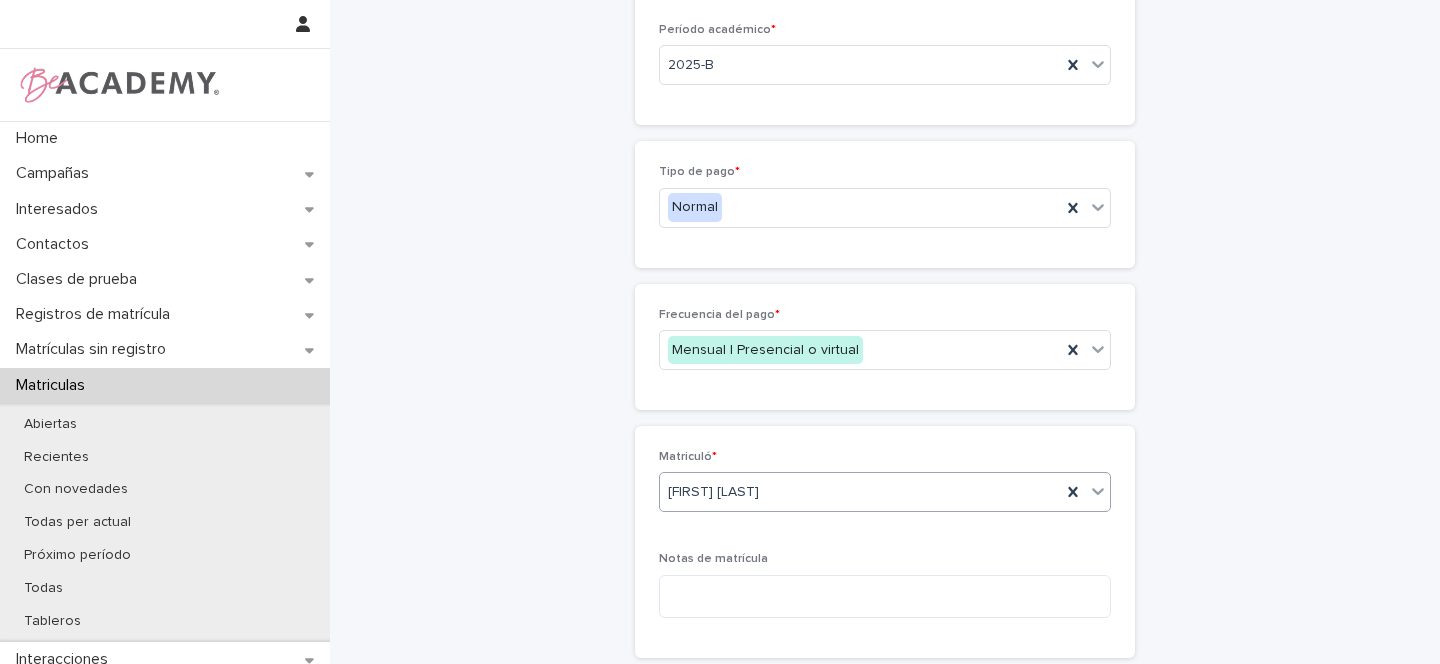 scroll, scrollTop: 622, scrollLeft: 0, axis: vertical 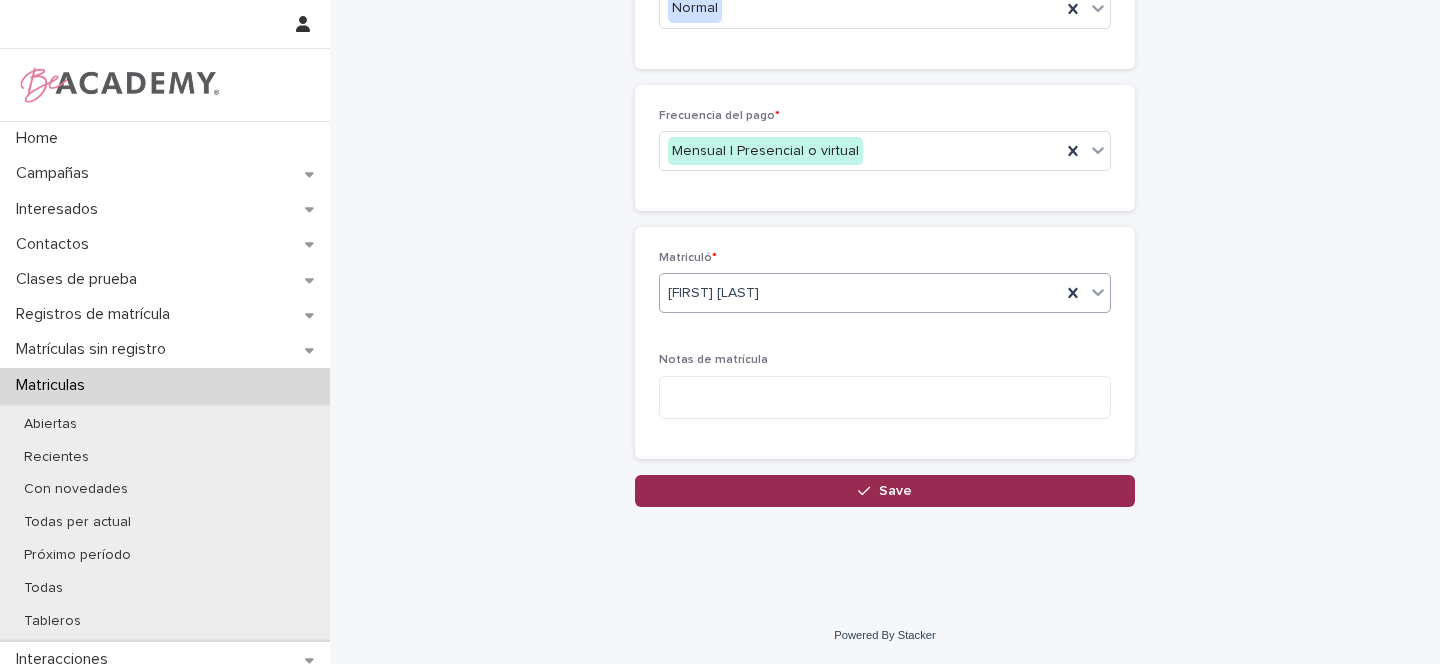 click on "Save" at bounding box center (895, 491) 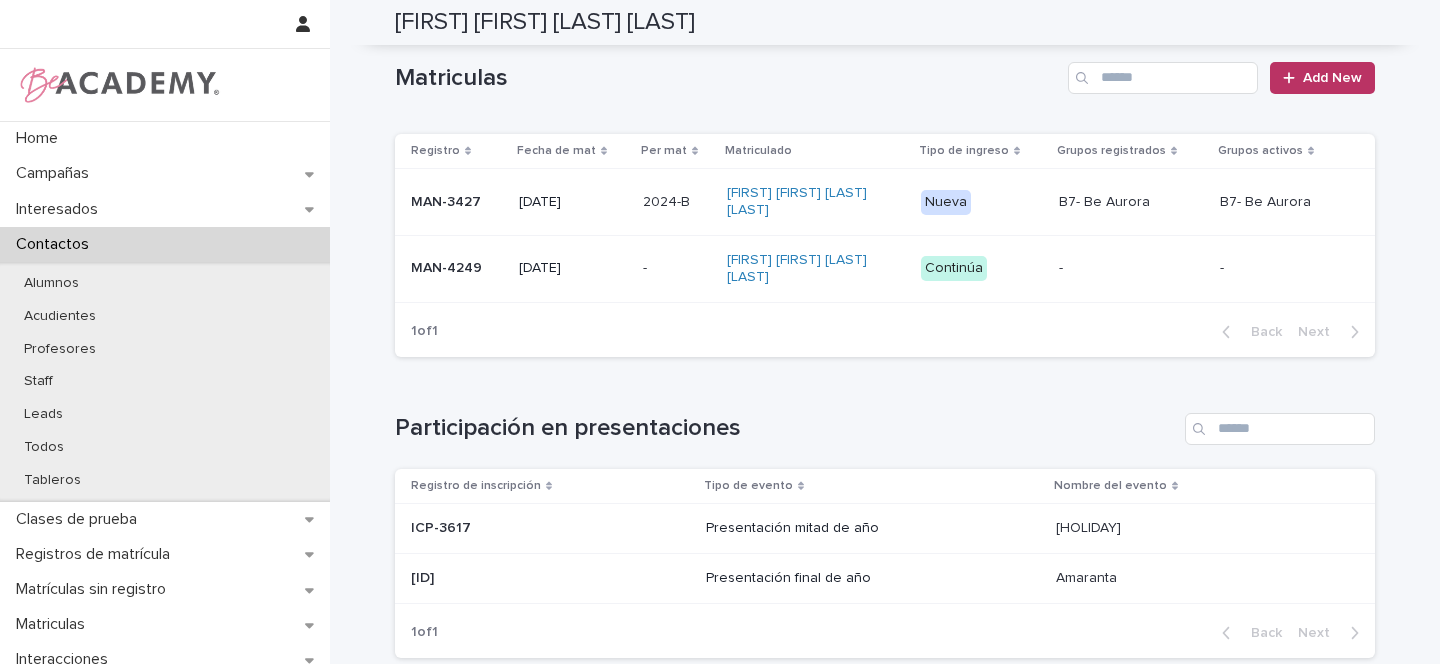 scroll, scrollTop: 0, scrollLeft: 0, axis: both 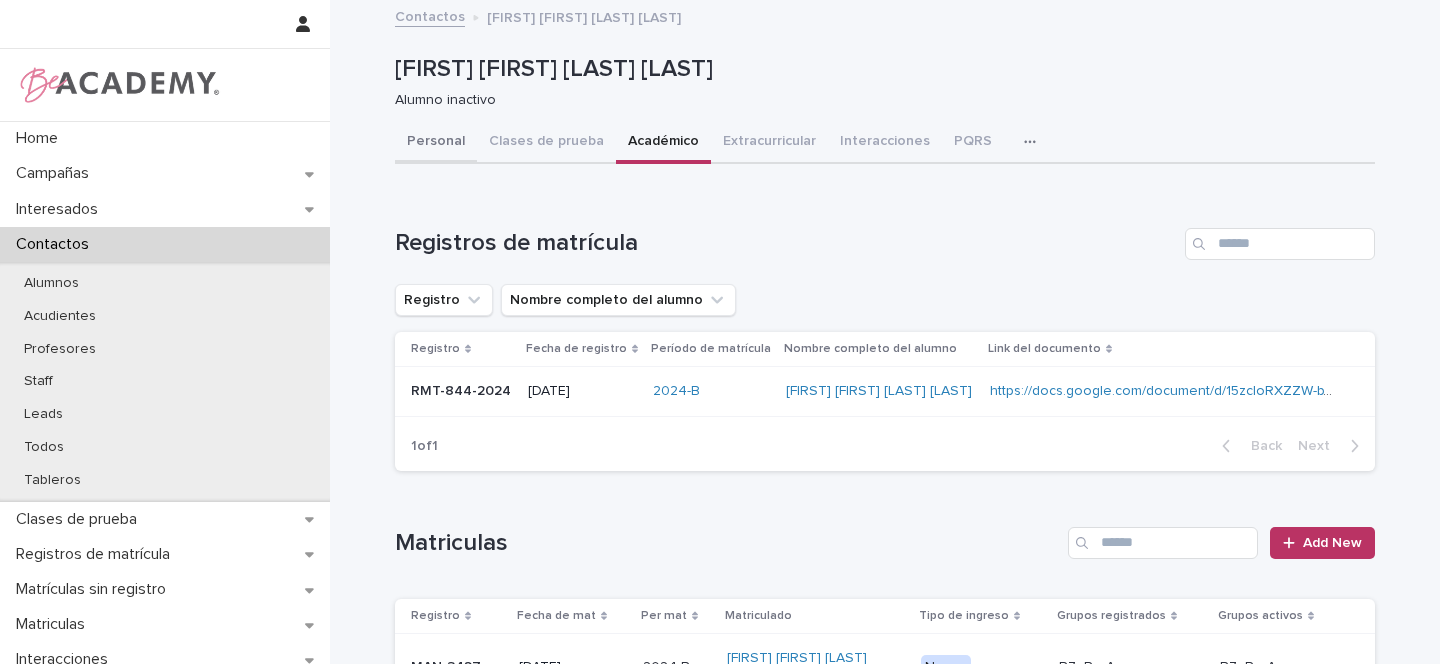 click on "Personal" at bounding box center (436, 143) 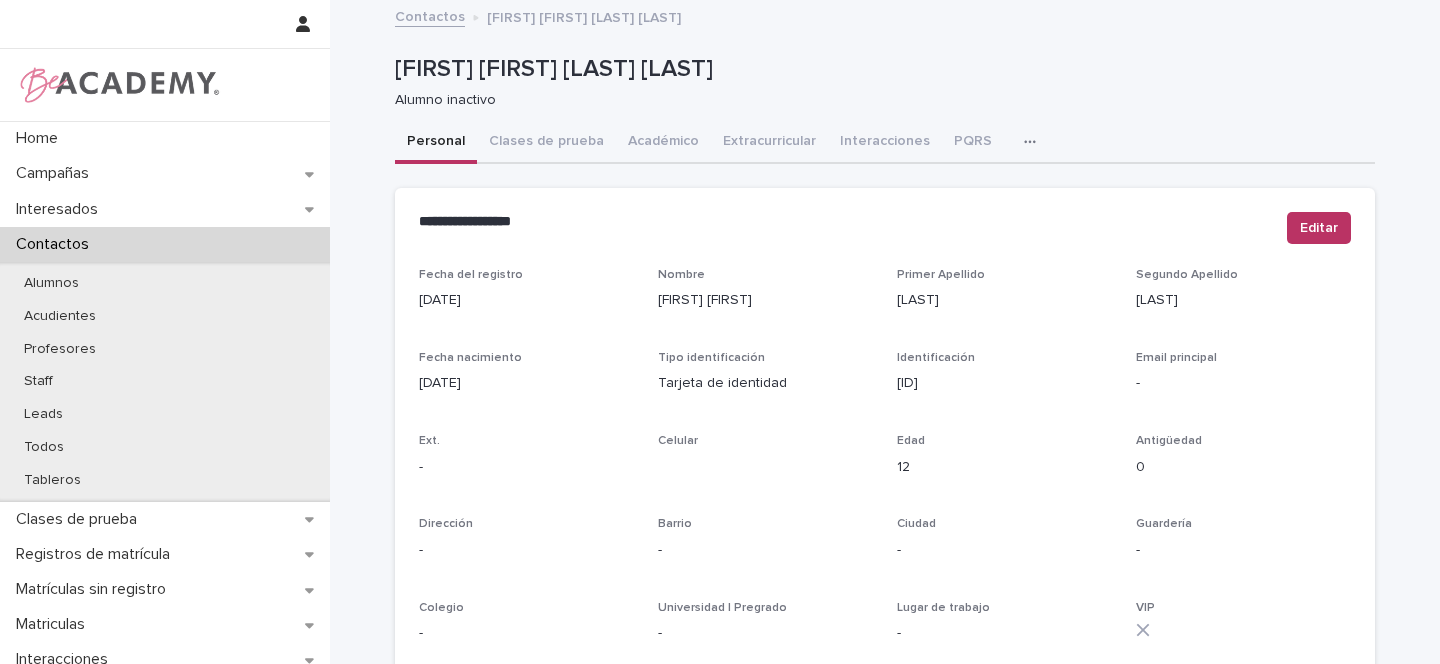 scroll, scrollTop: 857, scrollLeft: 0, axis: vertical 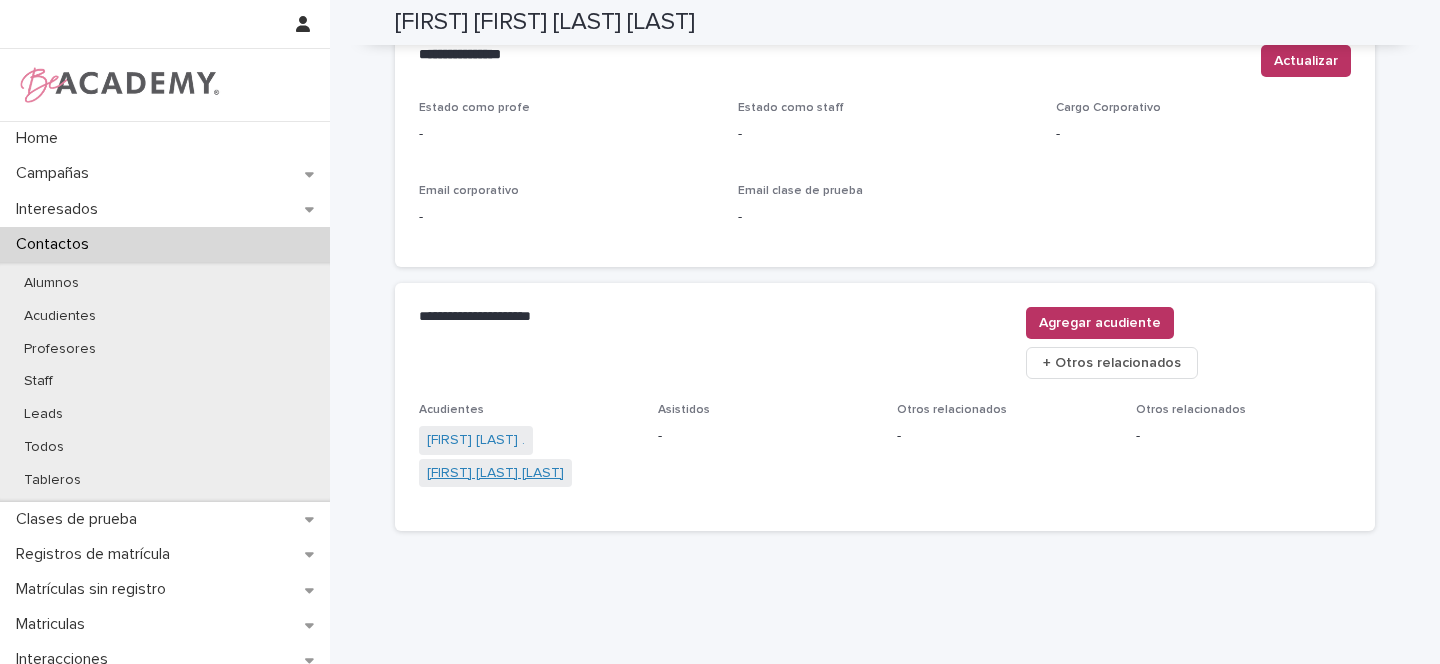 click on "[FIRST] [LAST] [LAST]" at bounding box center [495, 473] 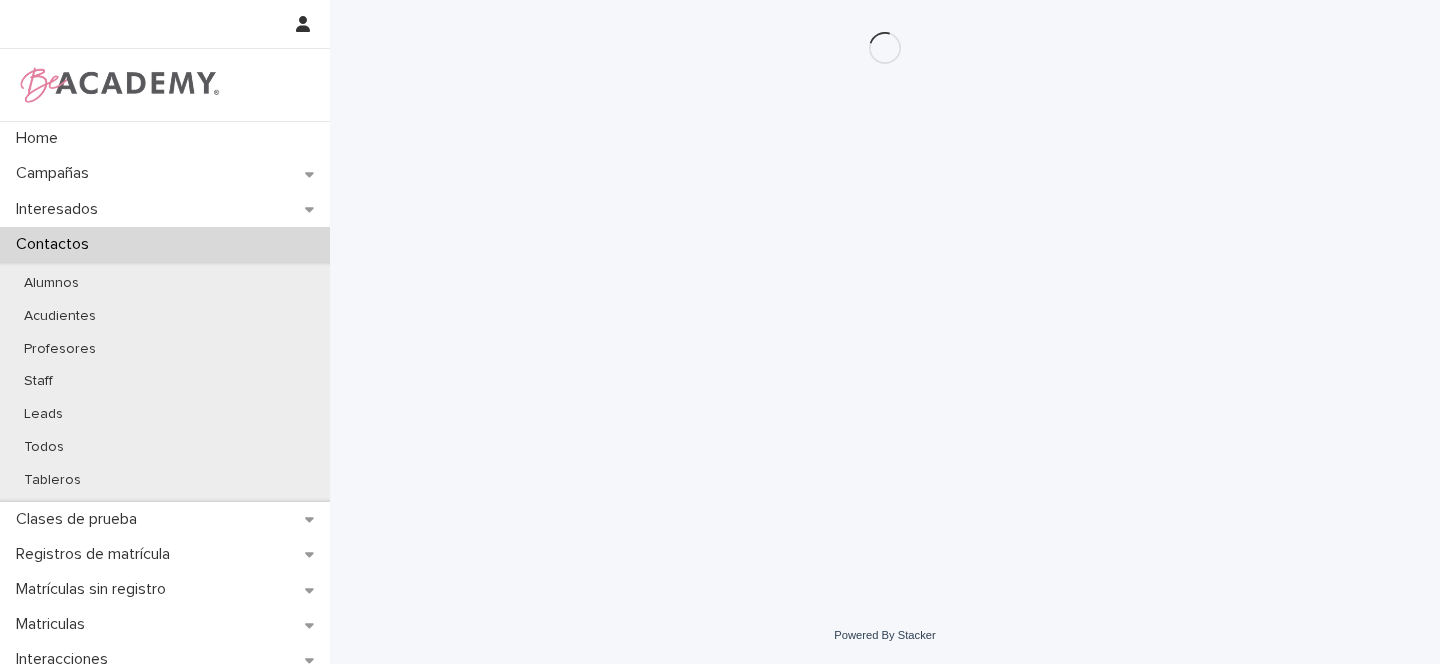 scroll, scrollTop: 0, scrollLeft: 0, axis: both 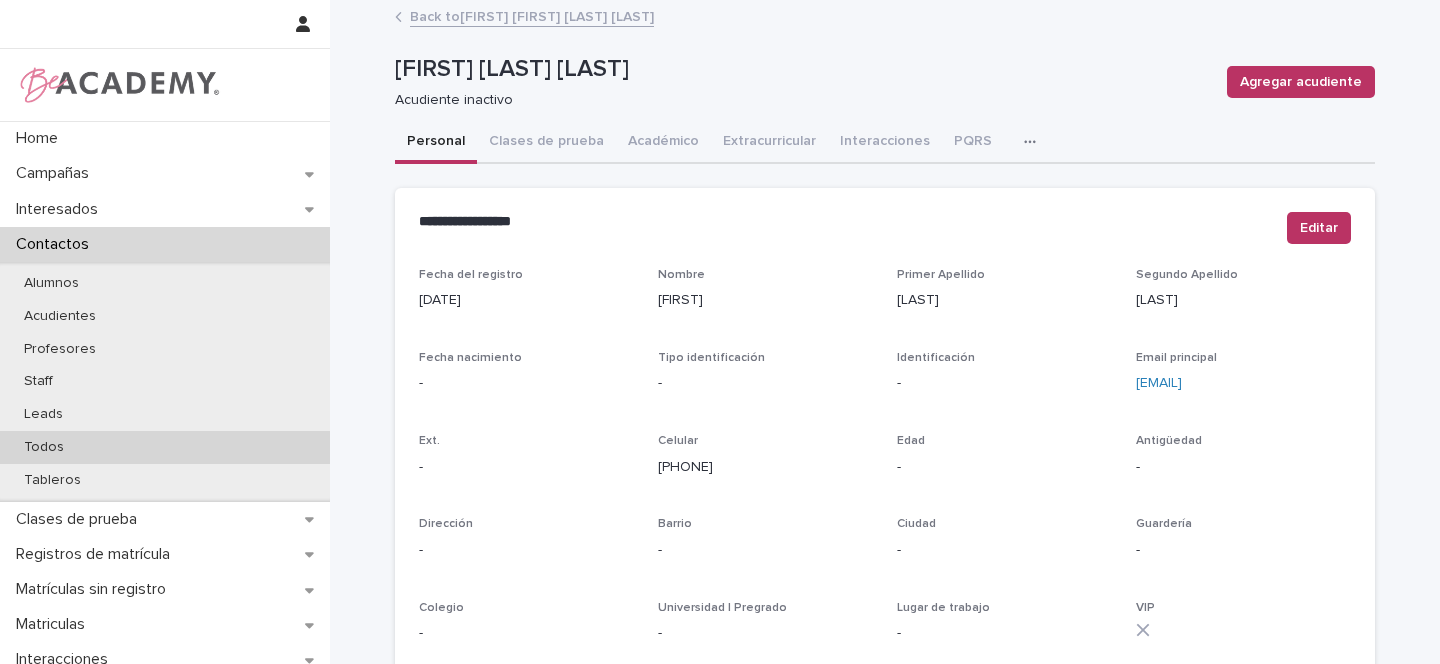 click on "Todos" at bounding box center (44, 447) 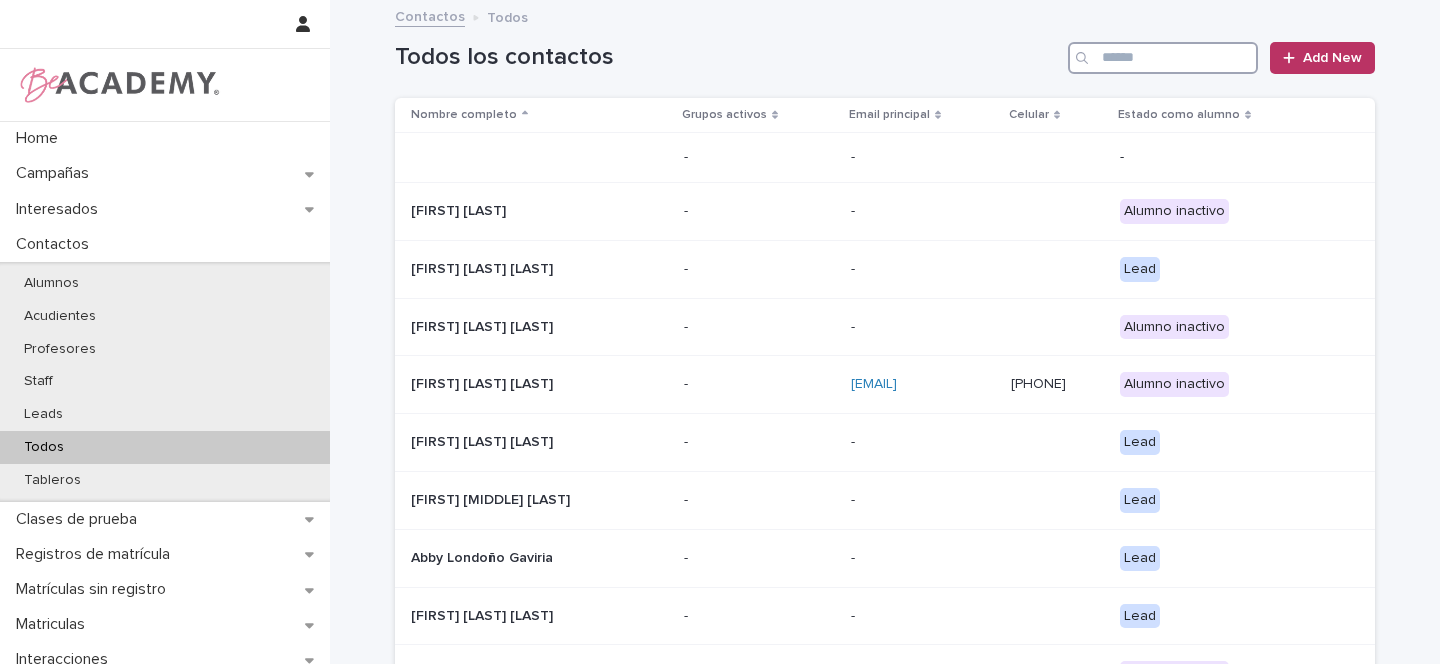 click at bounding box center (1163, 58) 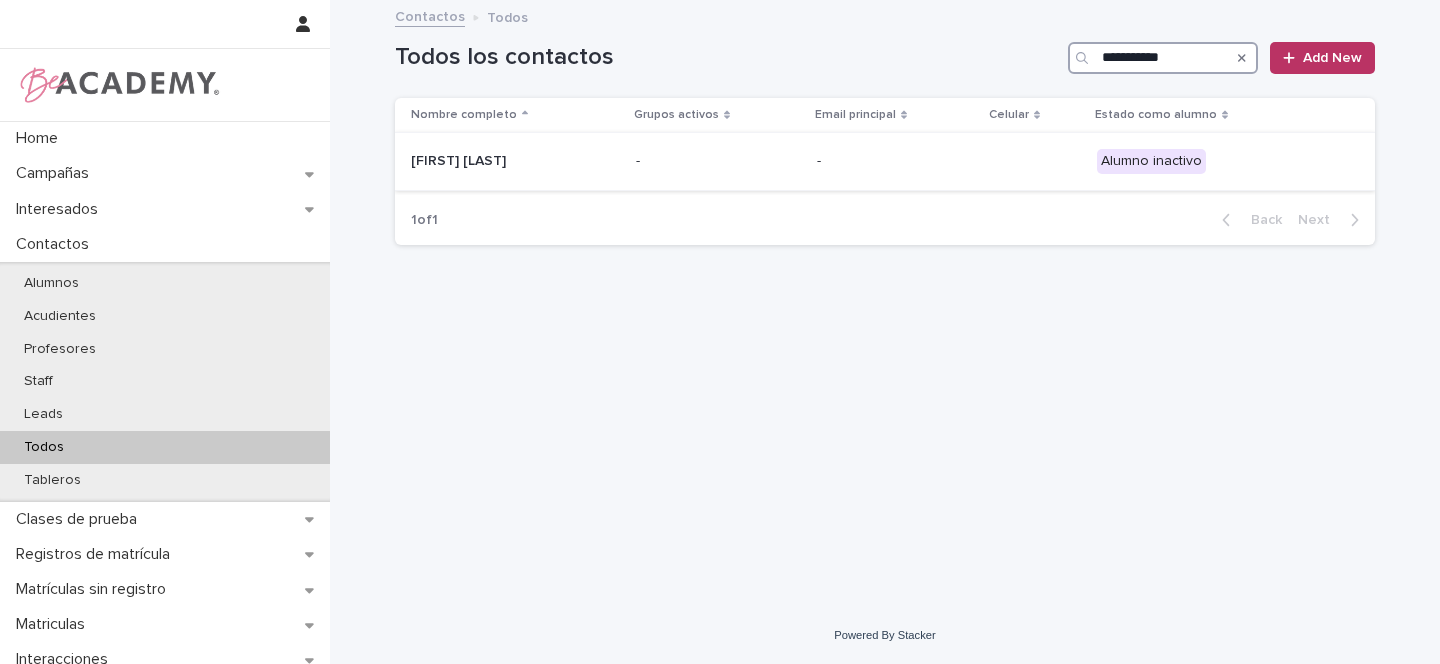 type on "**********" 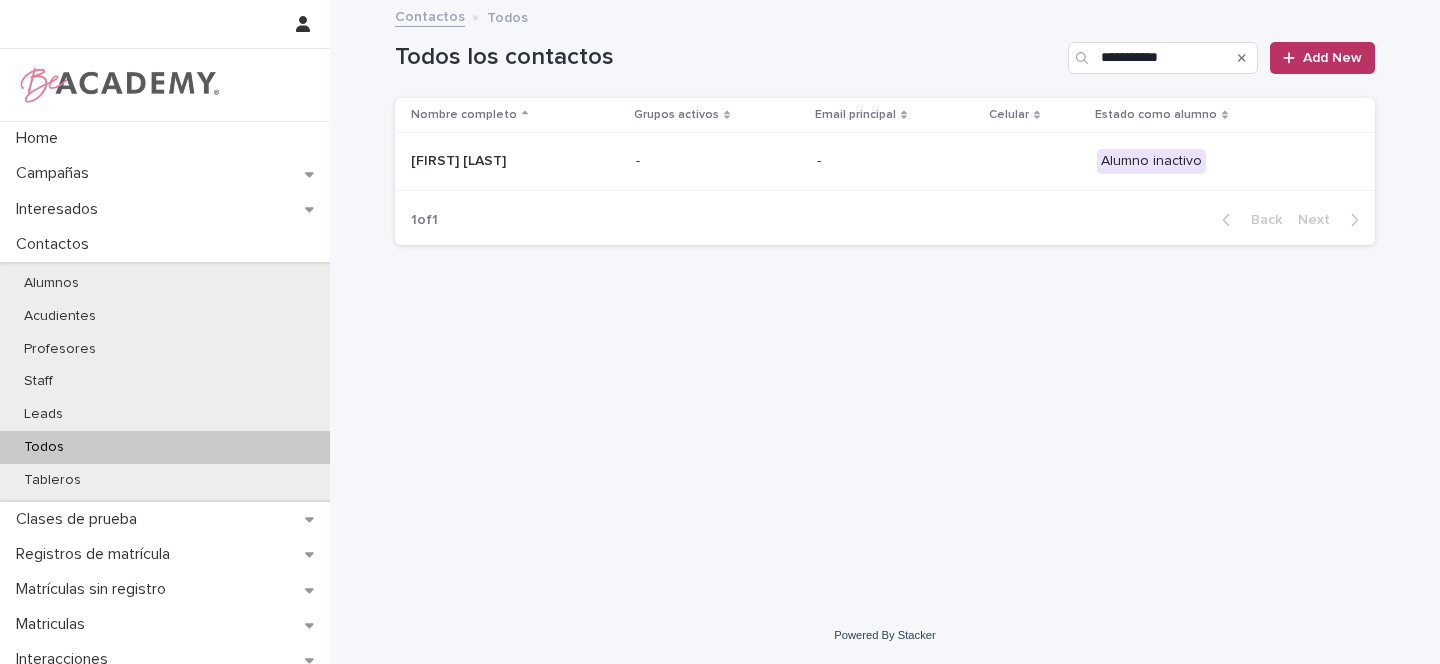 click on "[FIRST] [LAST]" at bounding box center (515, 161) 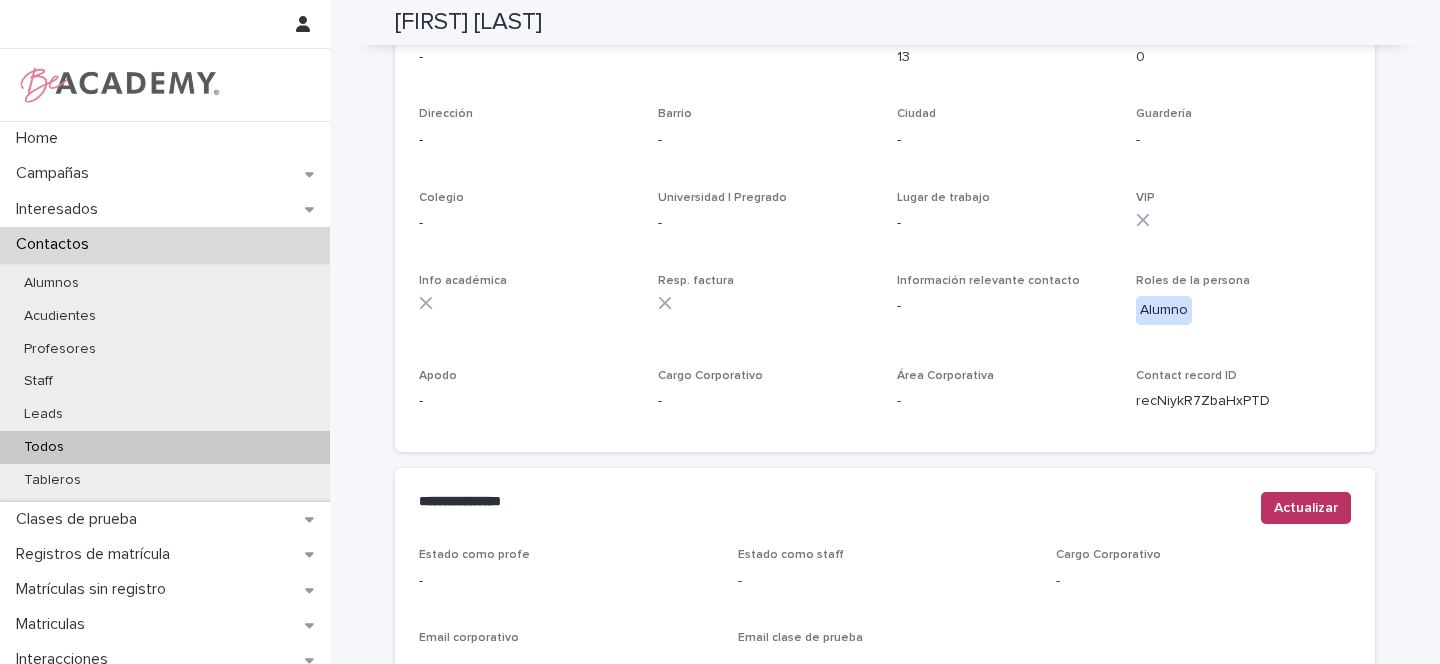 scroll, scrollTop: 0, scrollLeft: 0, axis: both 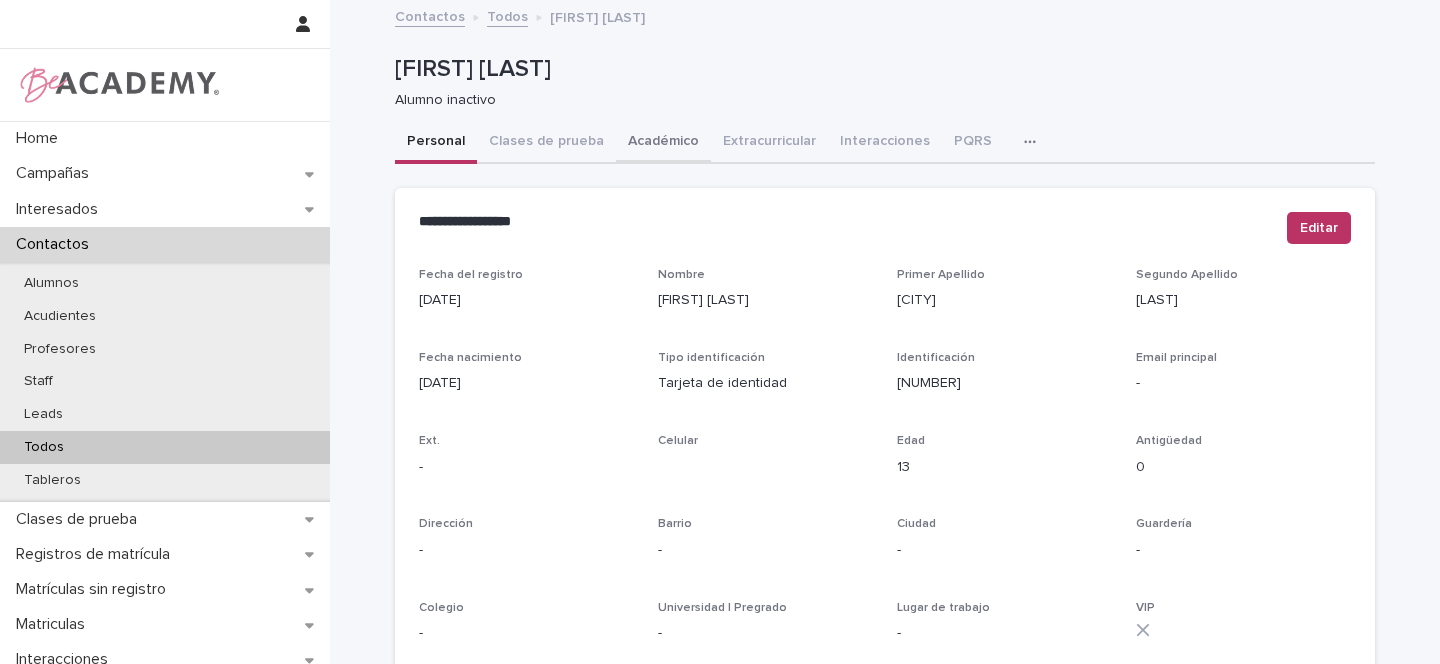 click on "Académico" at bounding box center [663, 143] 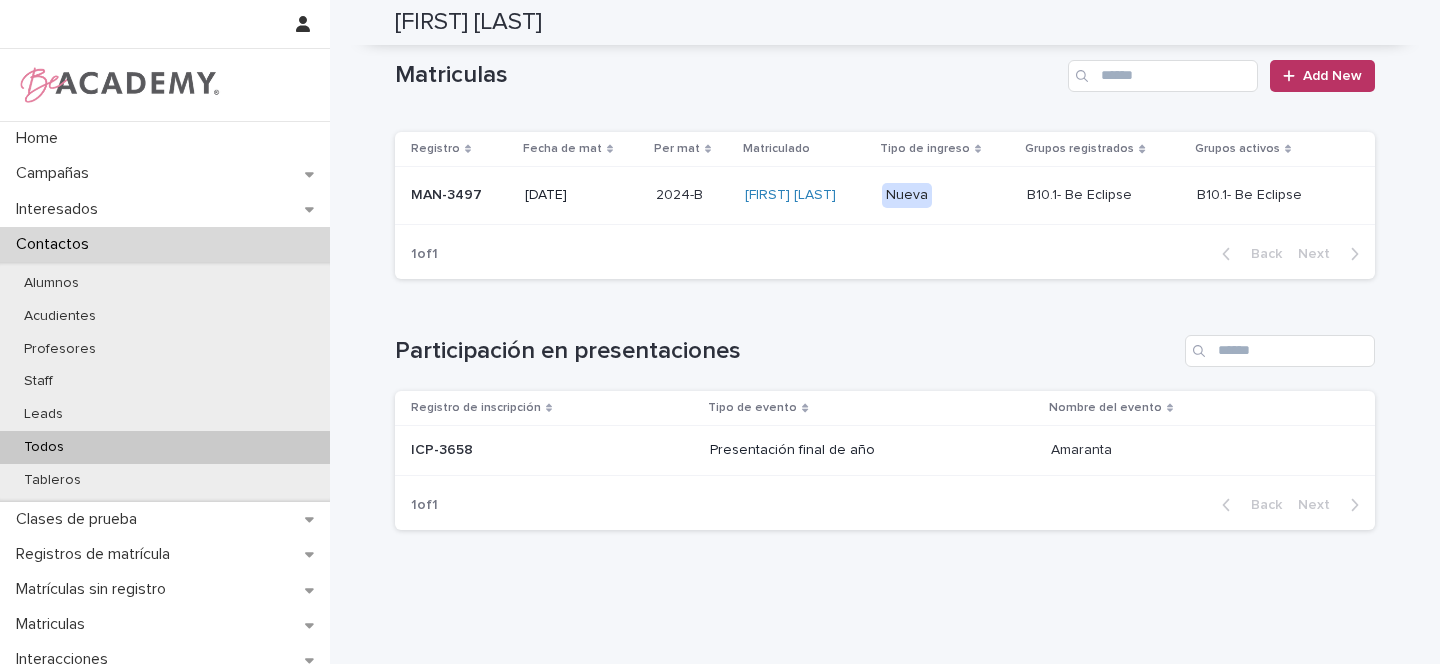 scroll, scrollTop: 494, scrollLeft: 0, axis: vertical 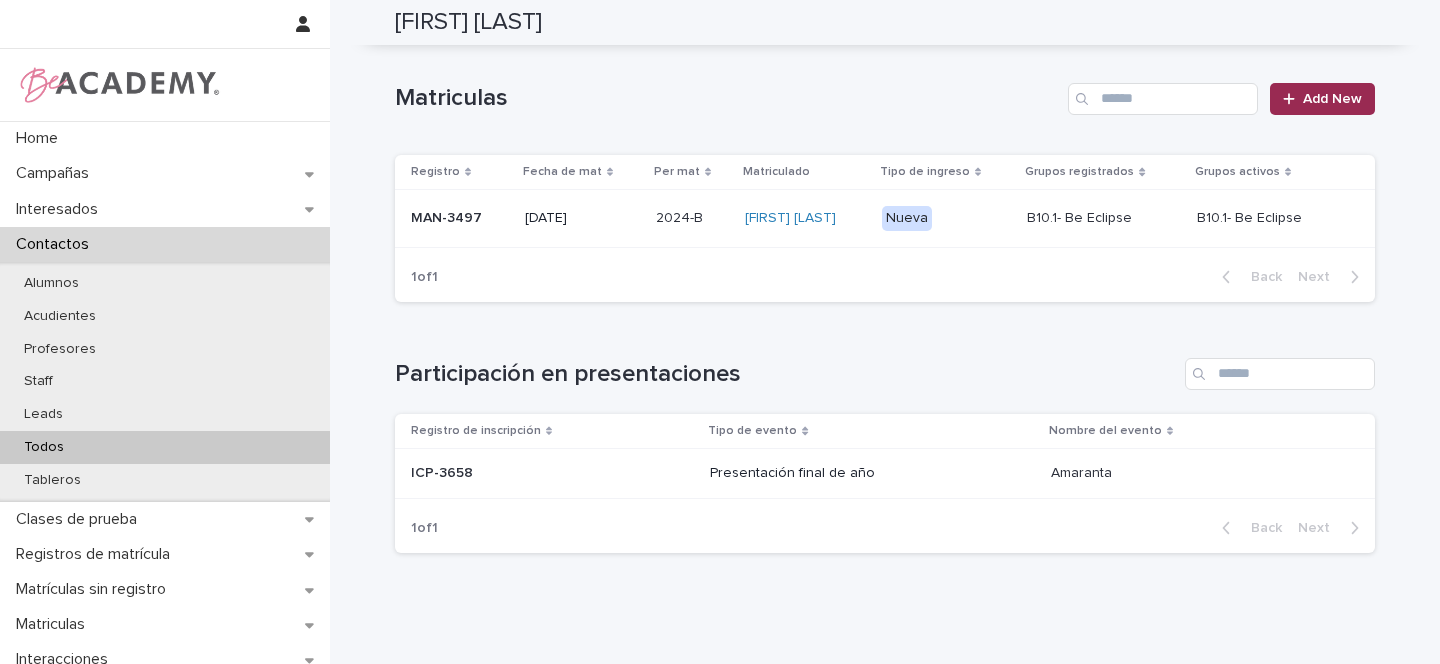 click on "Add New" at bounding box center [1332, 99] 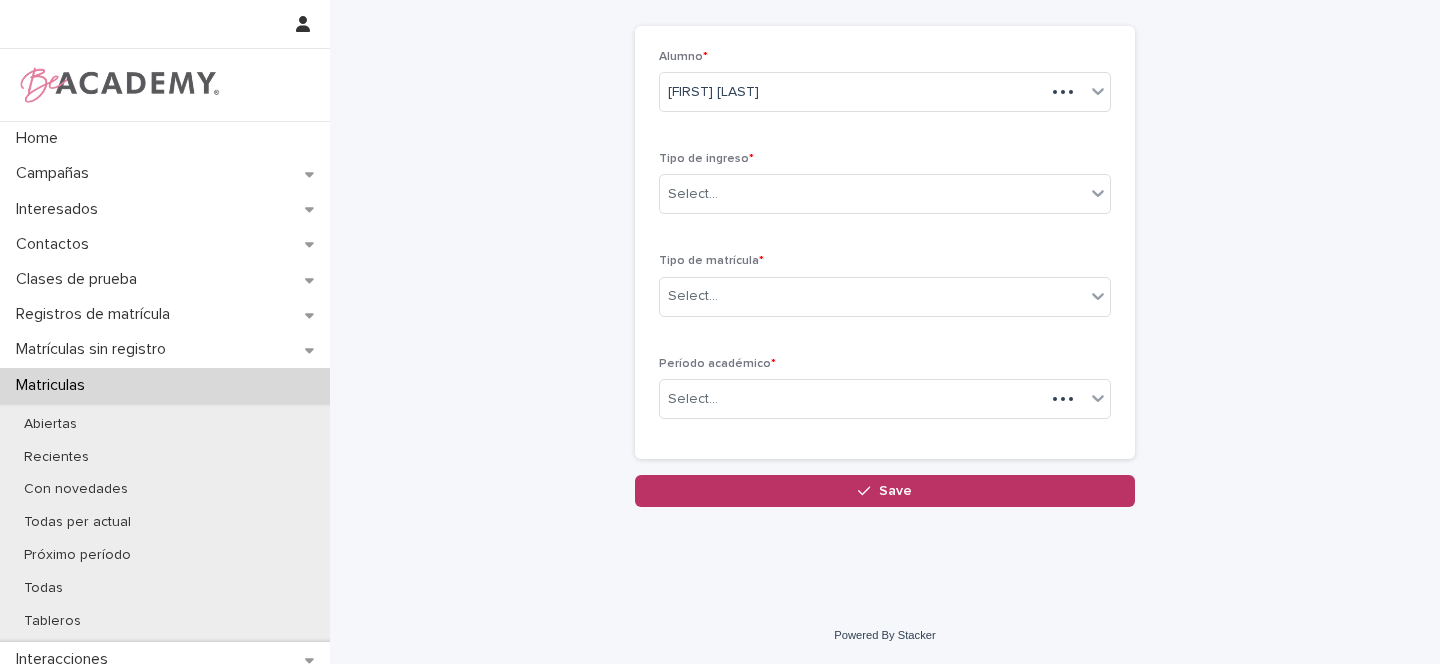 scroll, scrollTop: 89, scrollLeft: 0, axis: vertical 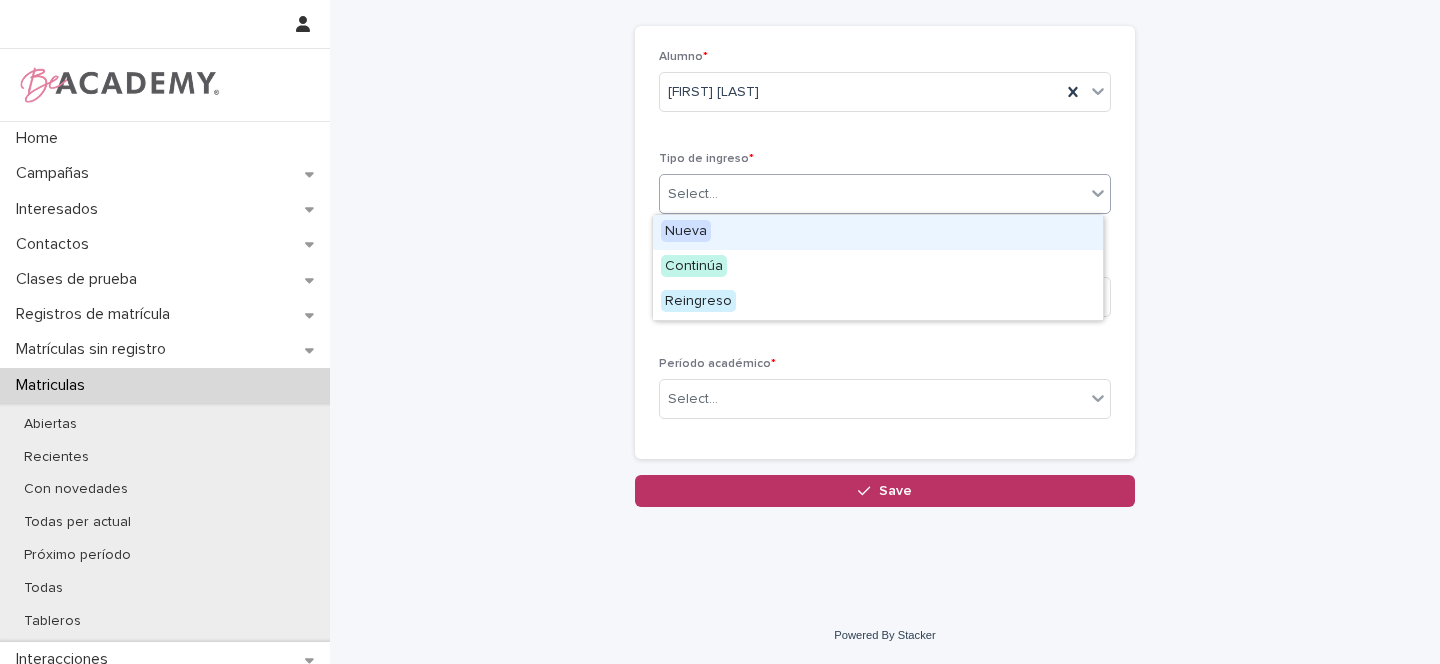 click on "Select..." at bounding box center [693, 194] 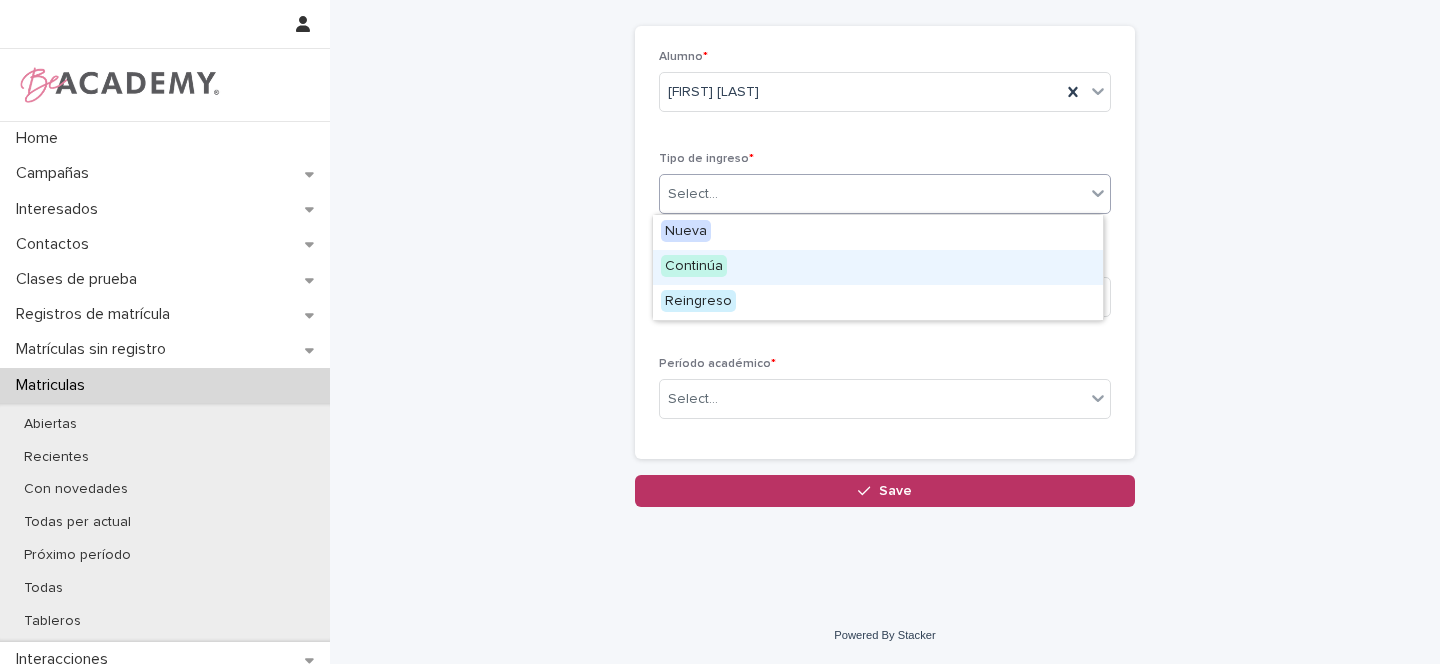 click on "Continúa" at bounding box center (694, 266) 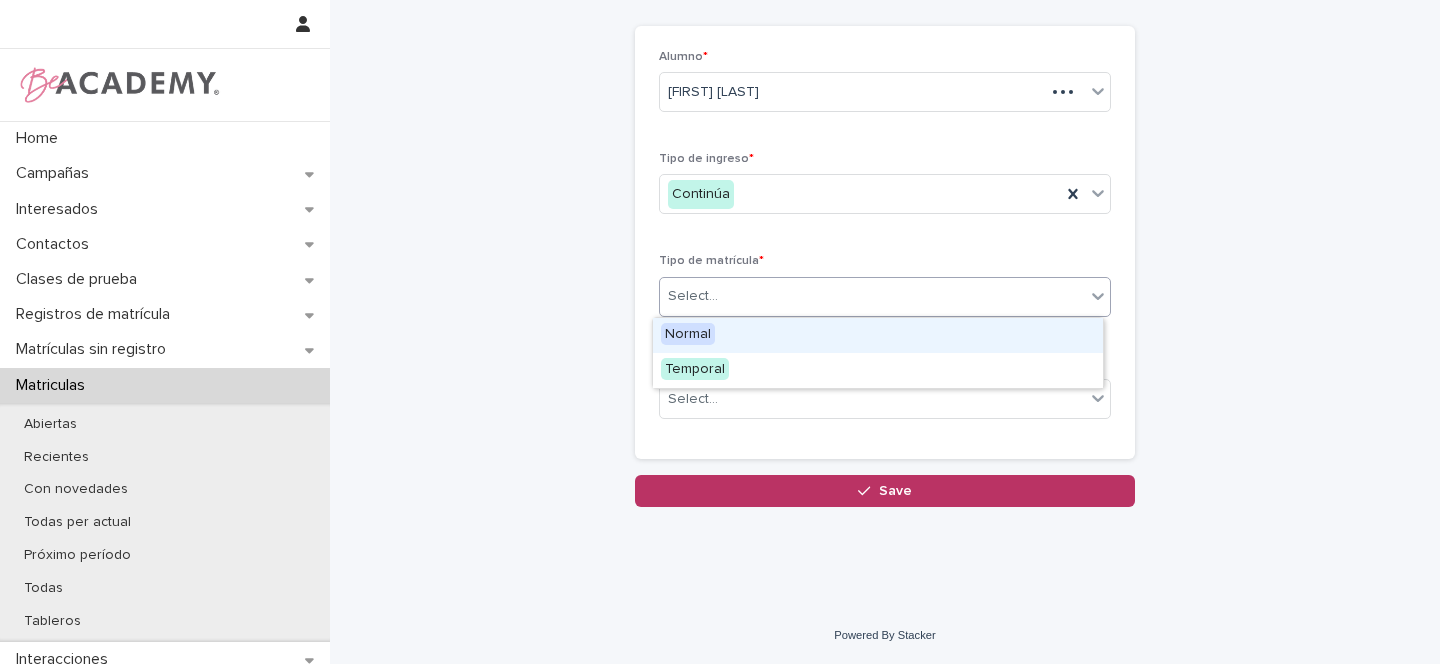 click on "Select..." at bounding box center [693, 296] 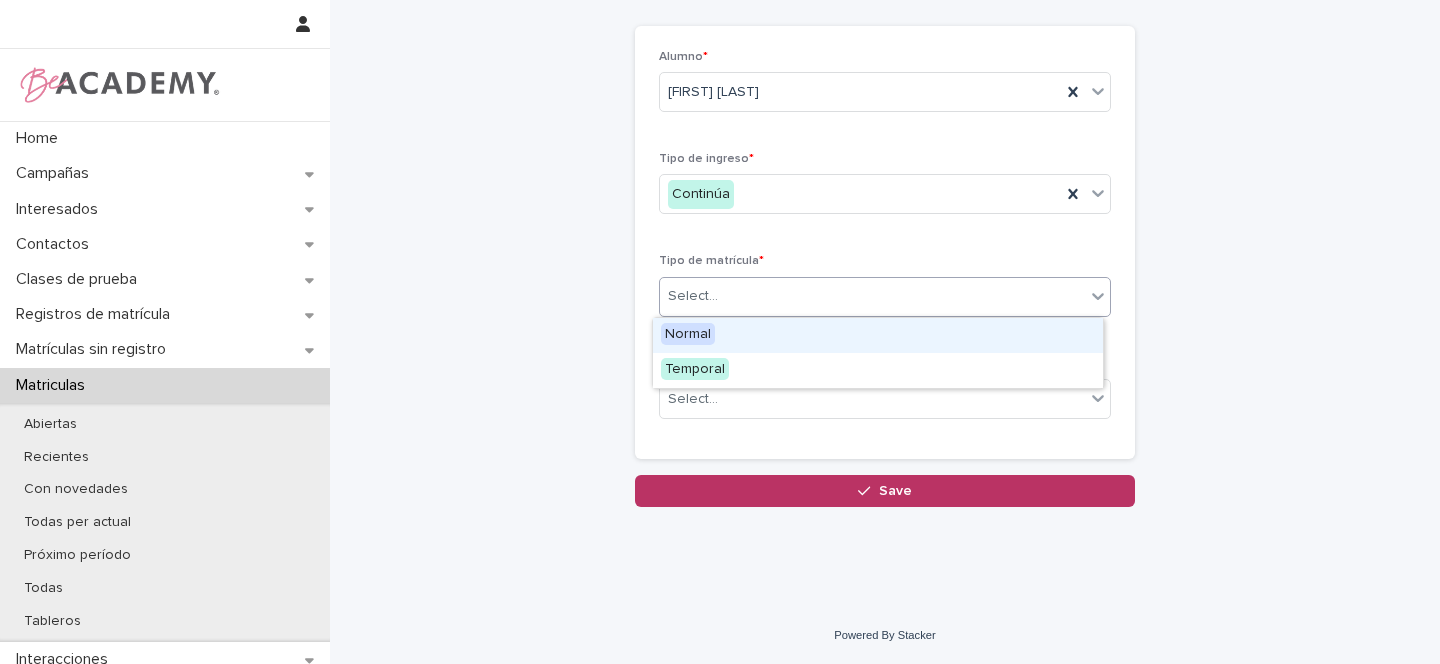 click on "Normal" at bounding box center [688, 334] 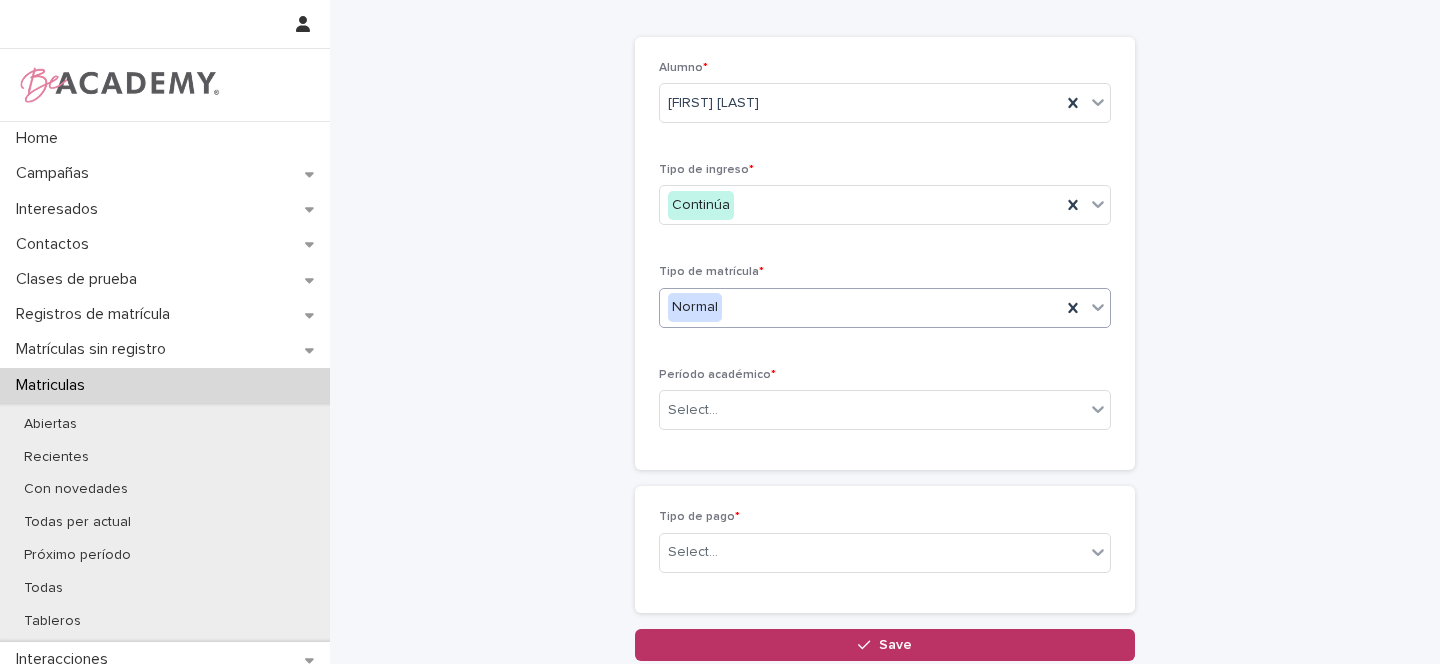 scroll, scrollTop: 0, scrollLeft: 0, axis: both 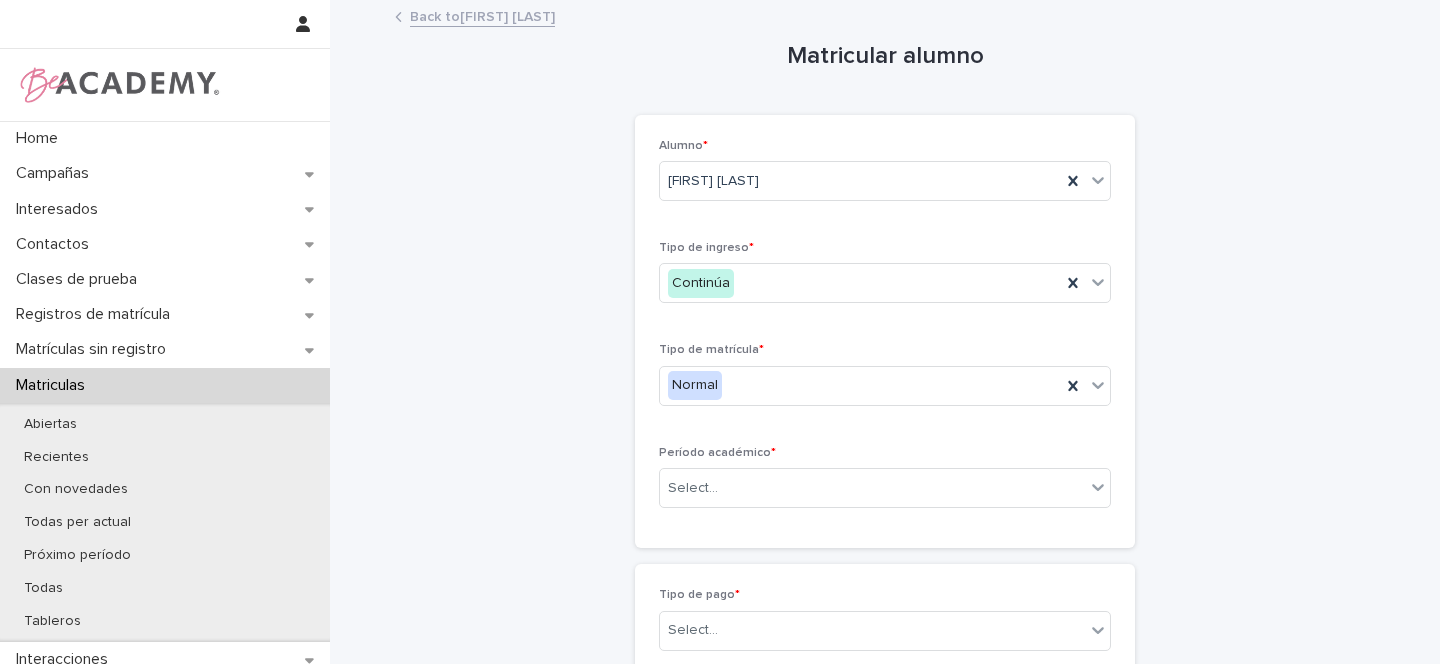 click on "Back to   [FIRST] [LAST] [LAST]" at bounding box center [482, 15] 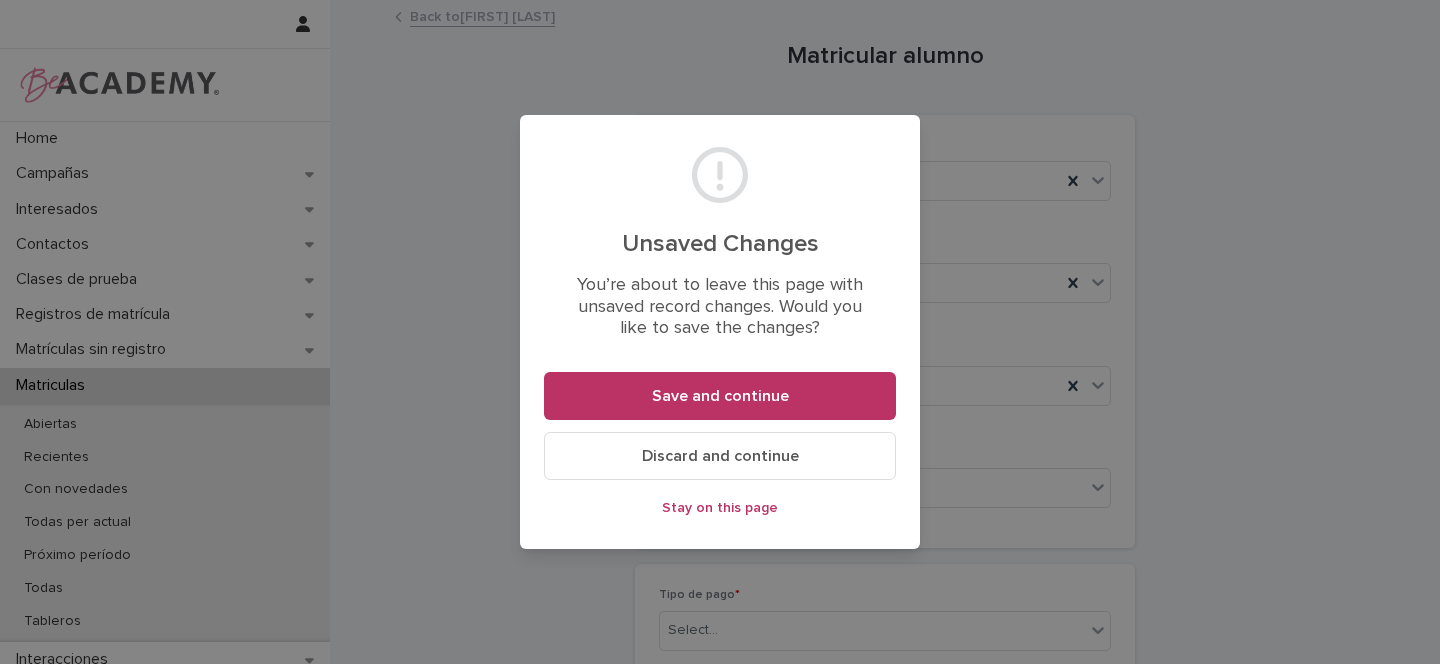 click on "Discard and continue" at bounding box center (720, 456) 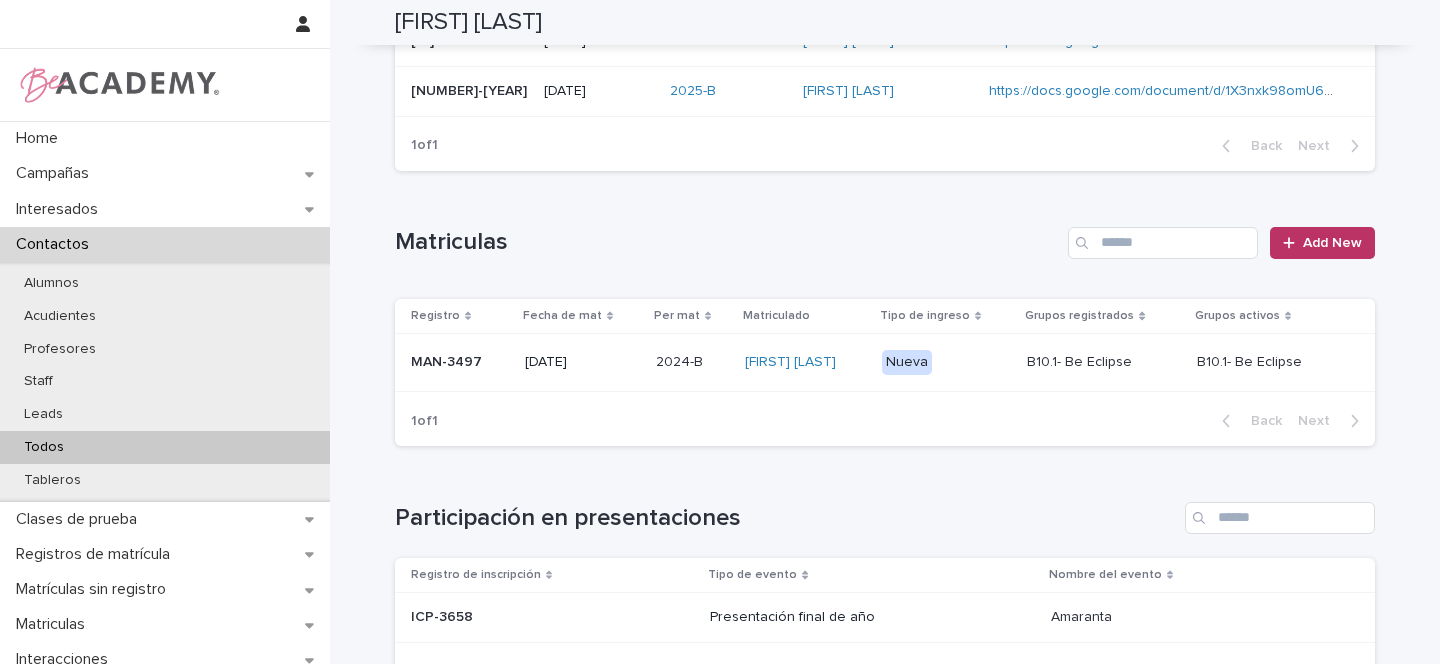 scroll, scrollTop: 231, scrollLeft: 0, axis: vertical 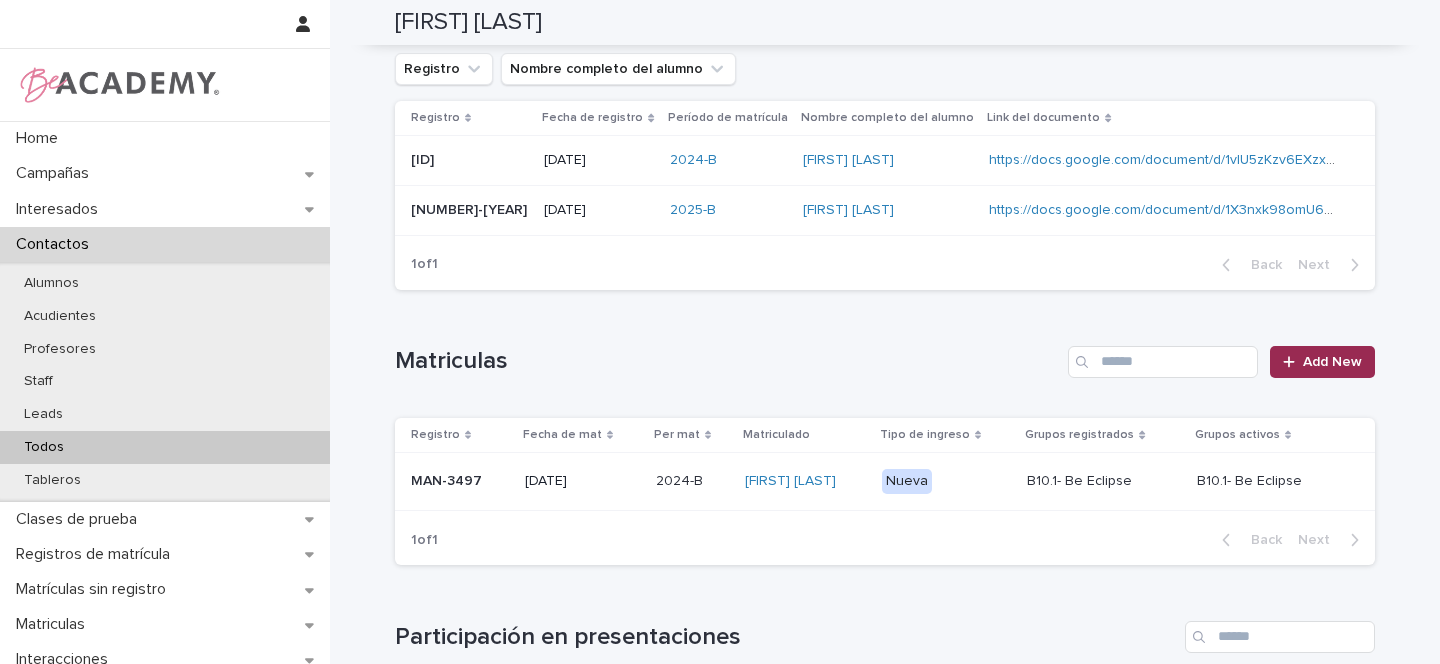click on "Add New" at bounding box center [1332, 362] 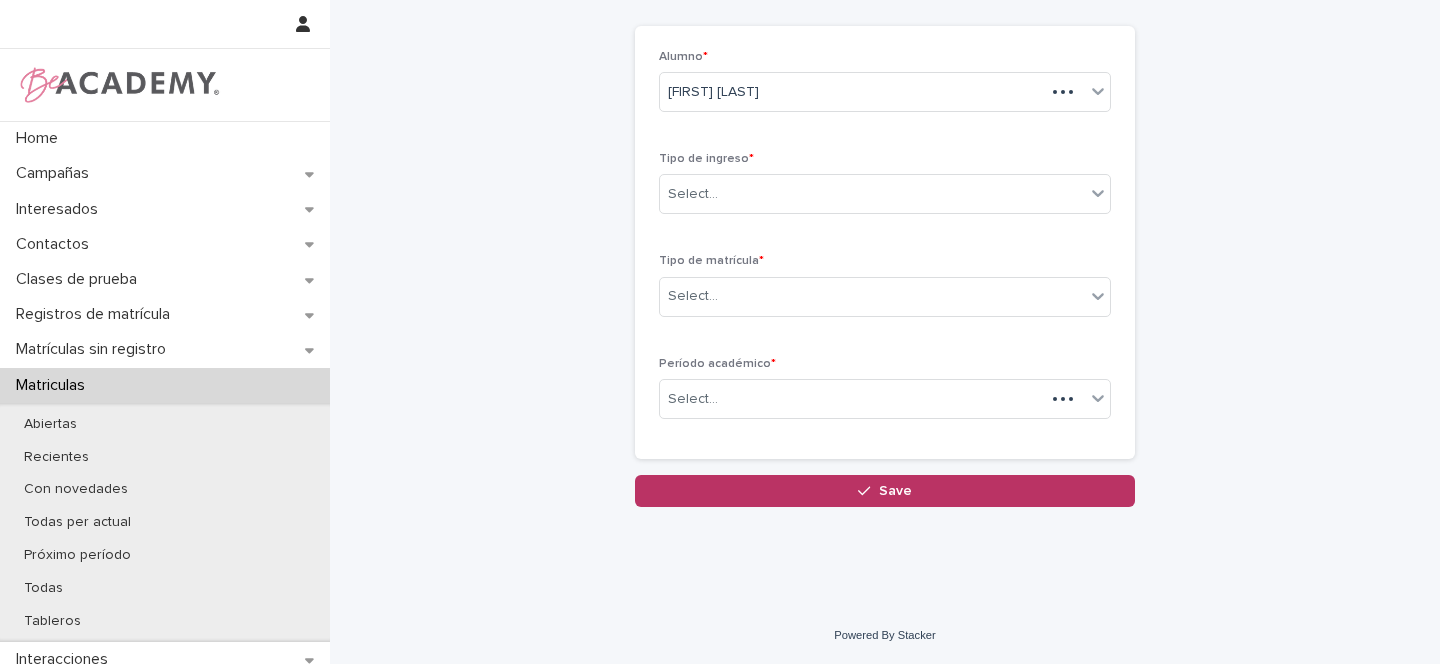 scroll, scrollTop: 89, scrollLeft: 0, axis: vertical 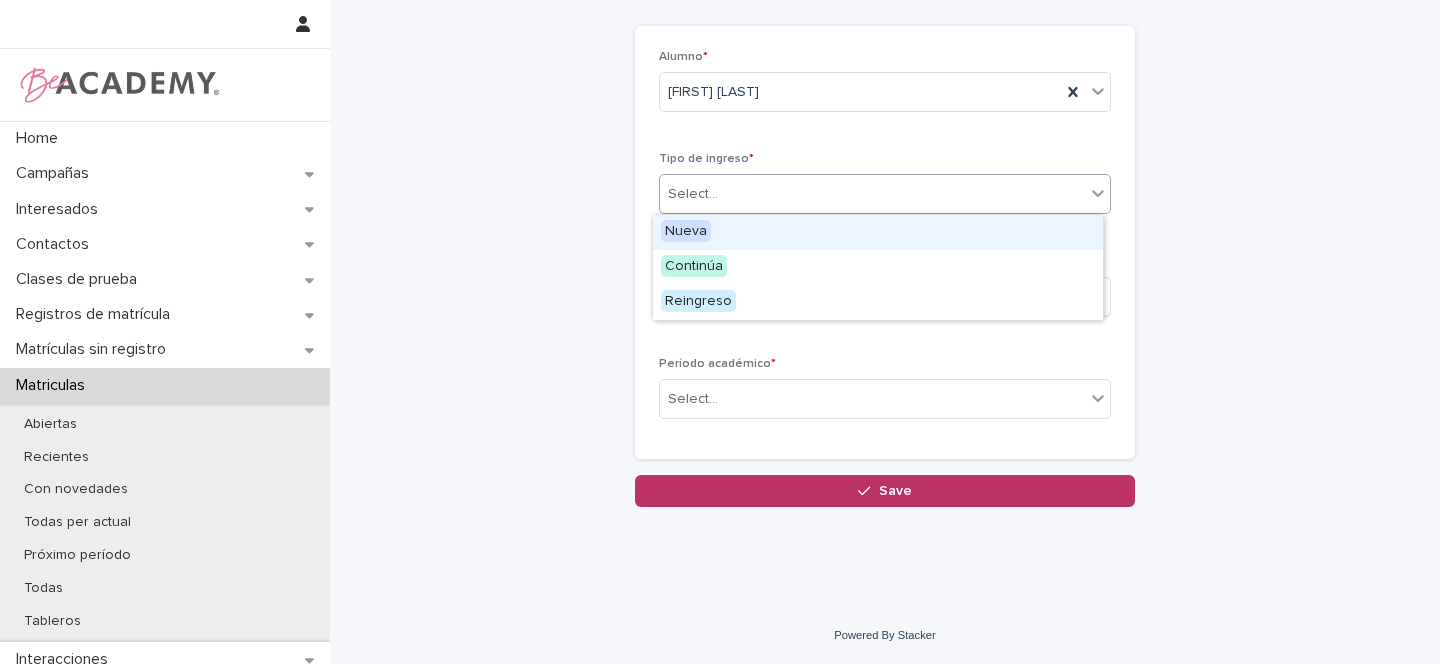 click on "Select..." at bounding box center [872, 194] 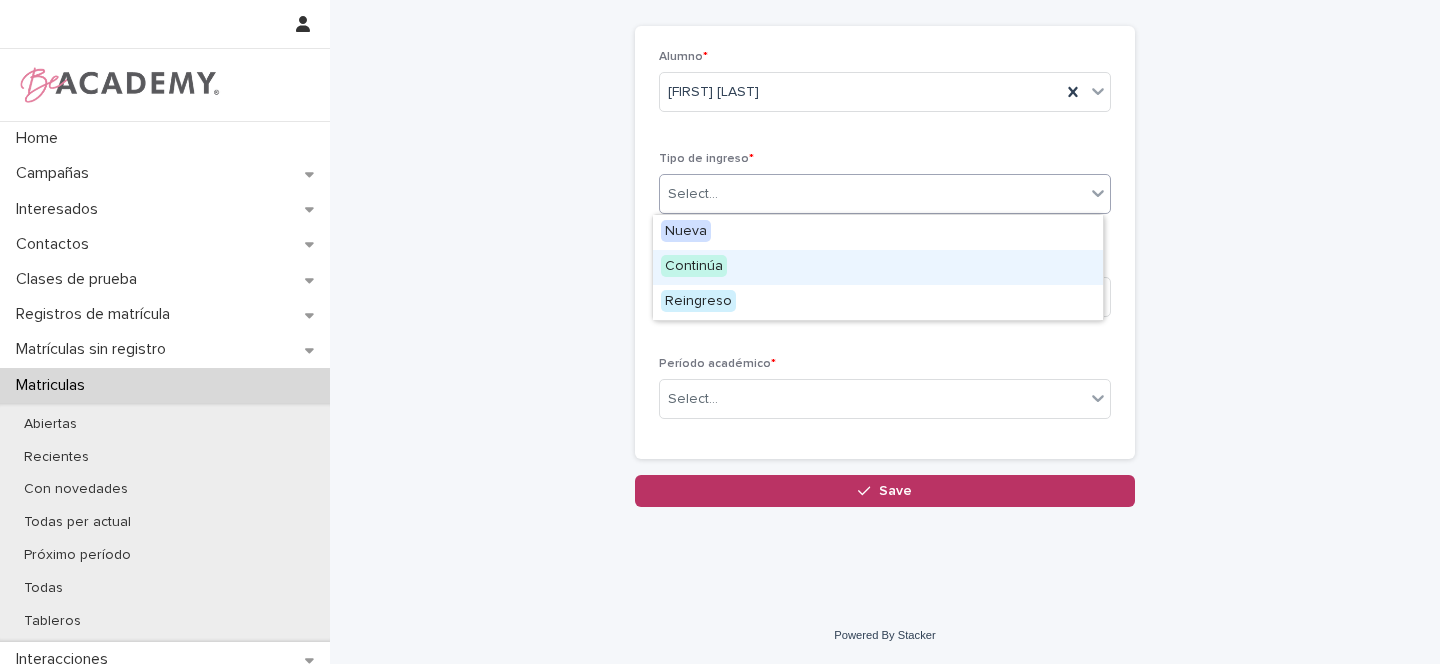 click on "Continúa" at bounding box center (694, 266) 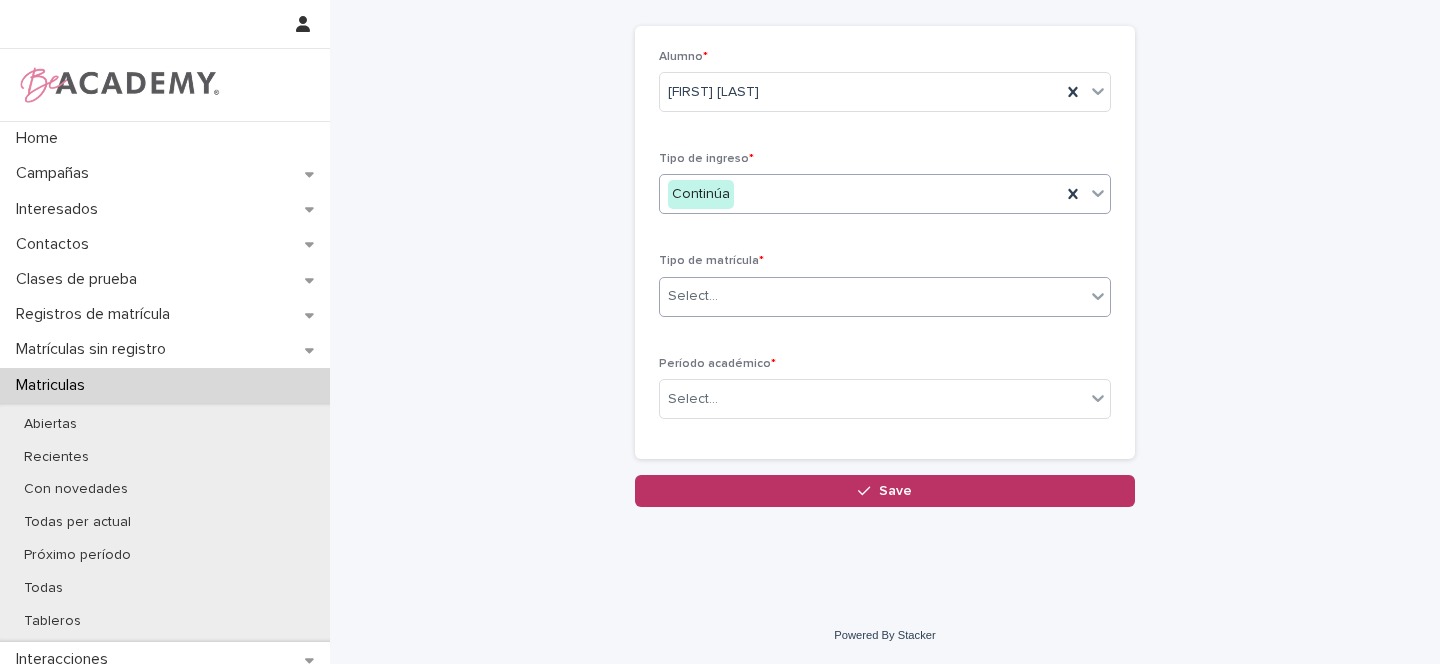 click on "Select..." at bounding box center [693, 296] 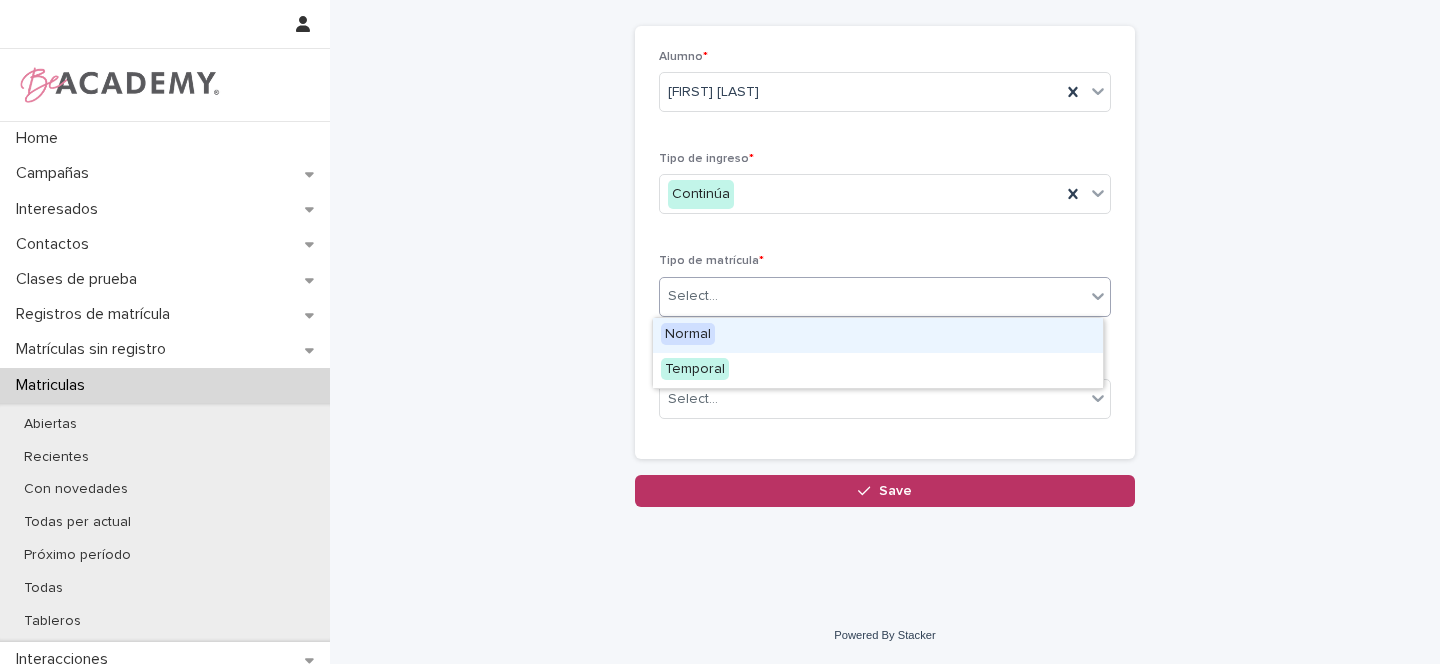 click on "Normal" at bounding box center (688, 334) 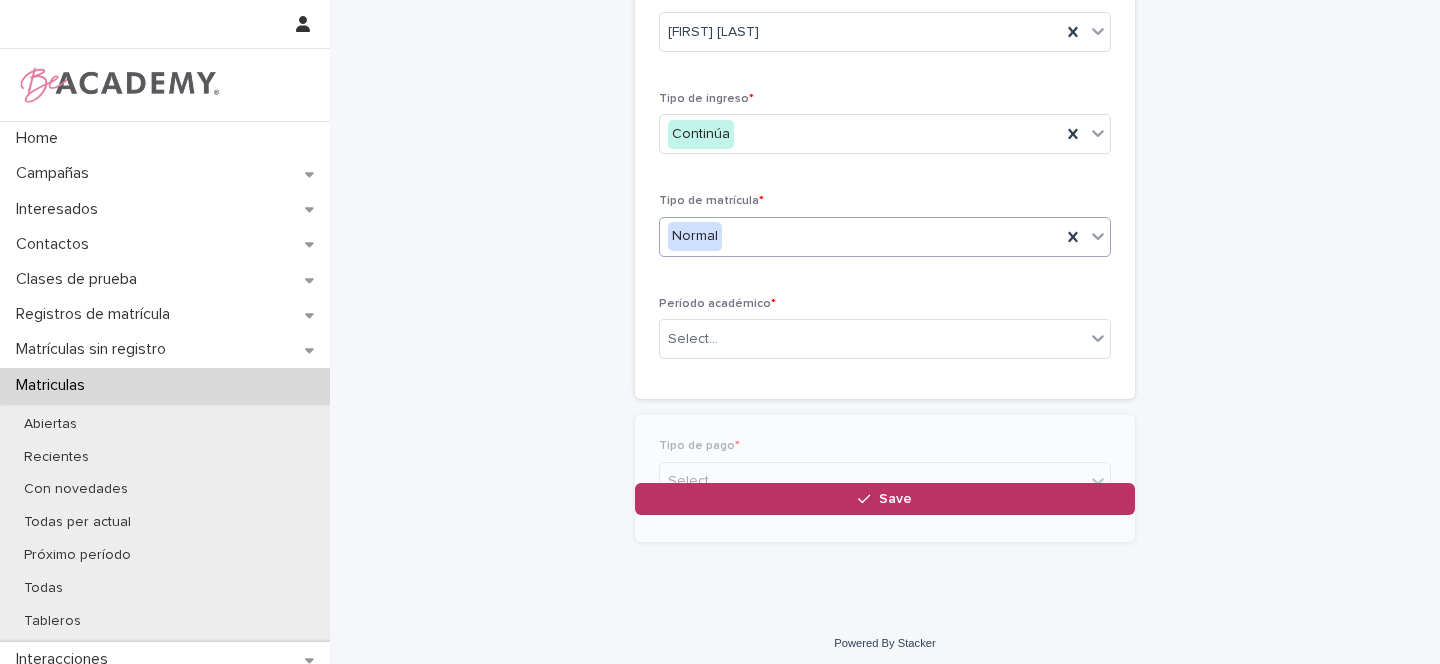 scroll, scrollTop: 160, scrollLeft: 0, axis: vertical 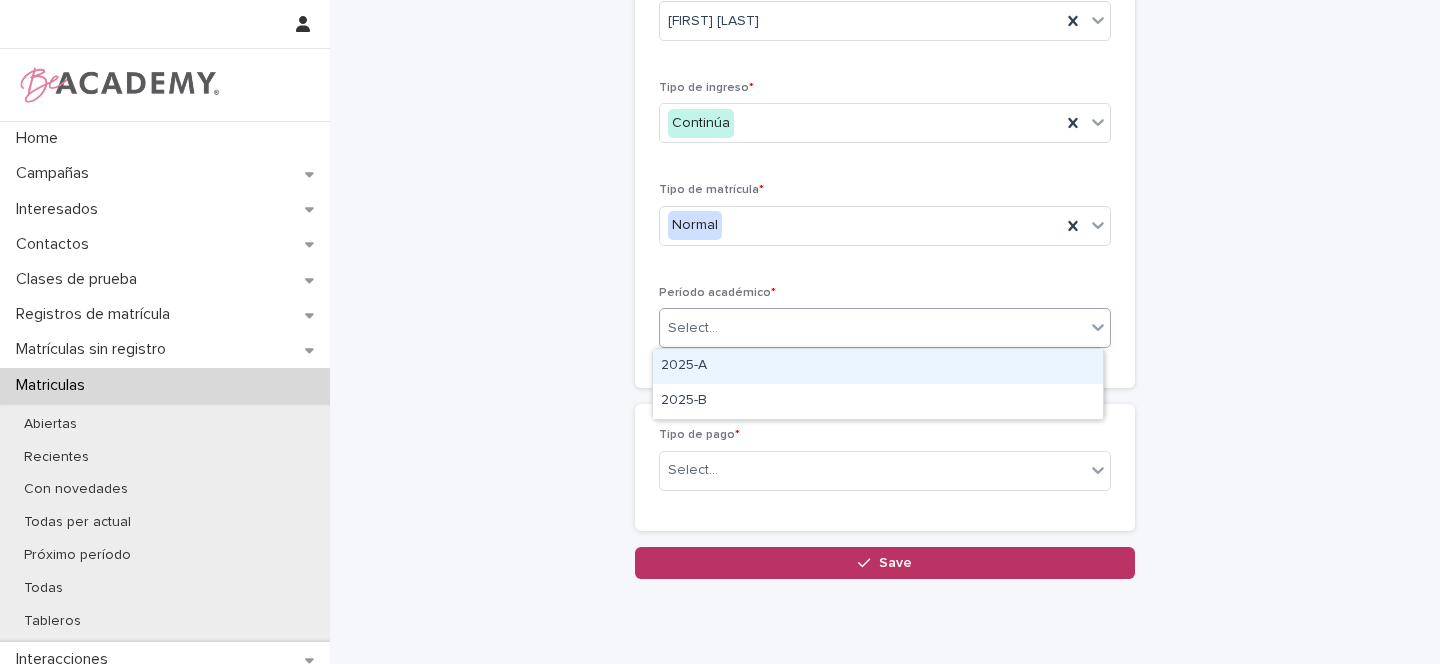 click on "Select..." at bounding box center (693, 328) 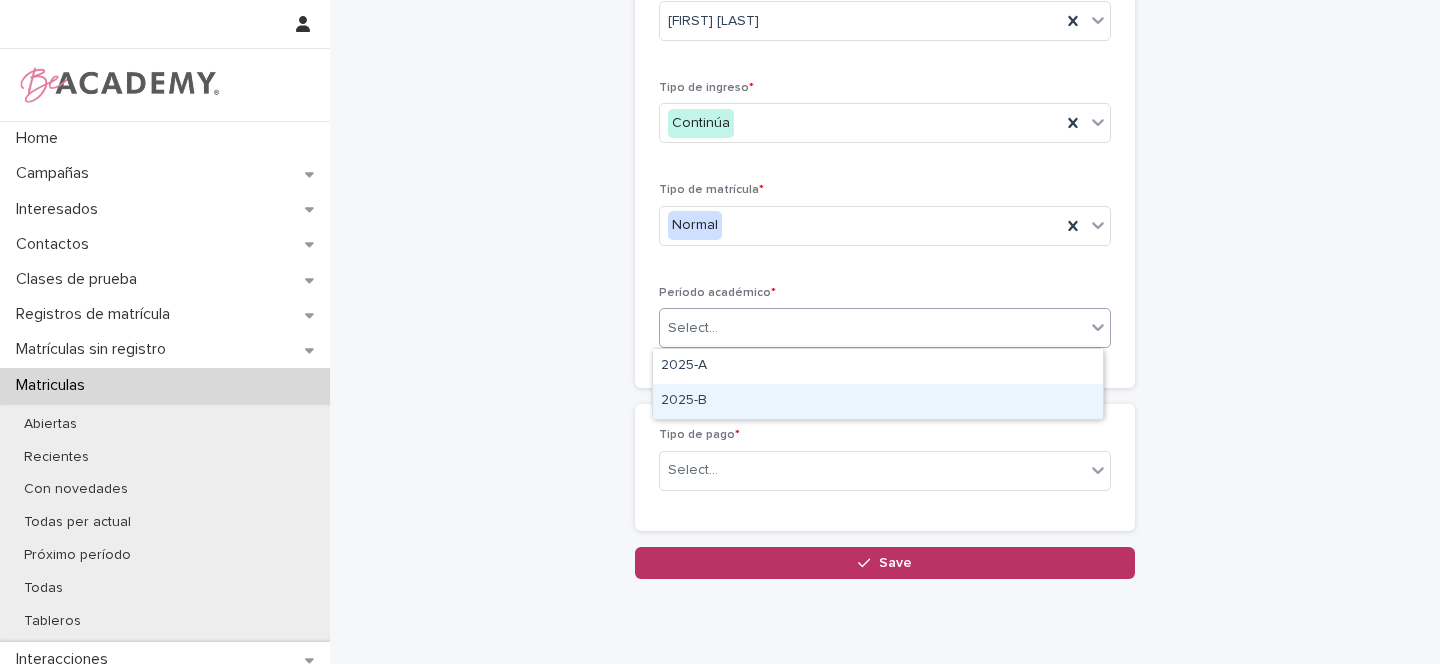 click on "2025-B" at bounding box center [878, 401] 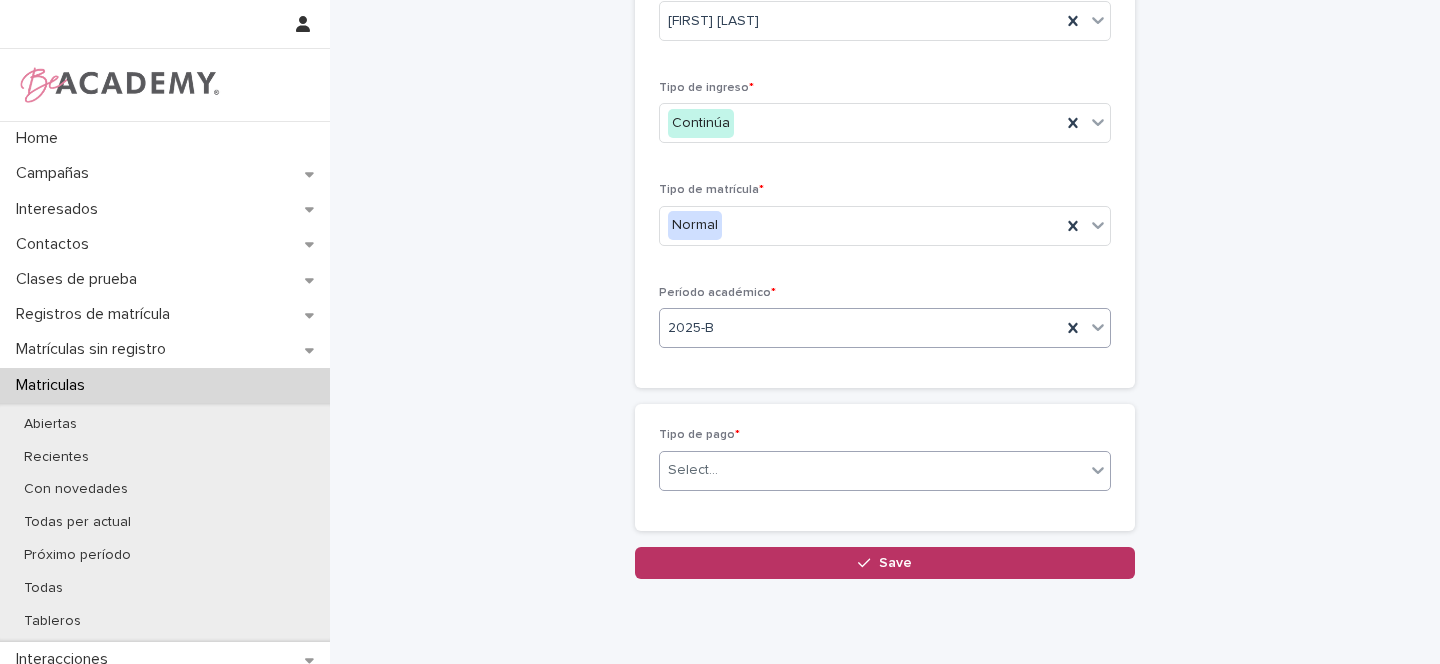 click on "Select..." at bounding box center [693, 470] 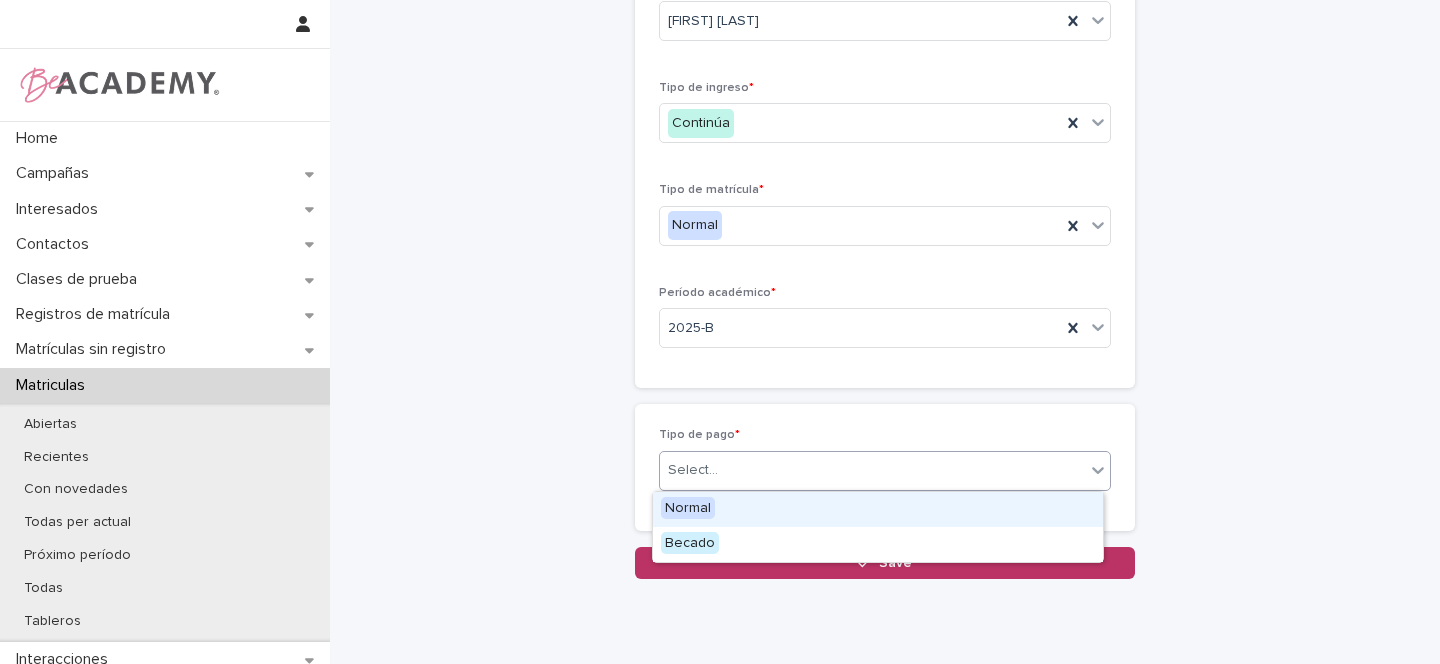 click on "Normal" at bounding box center (688, 508) 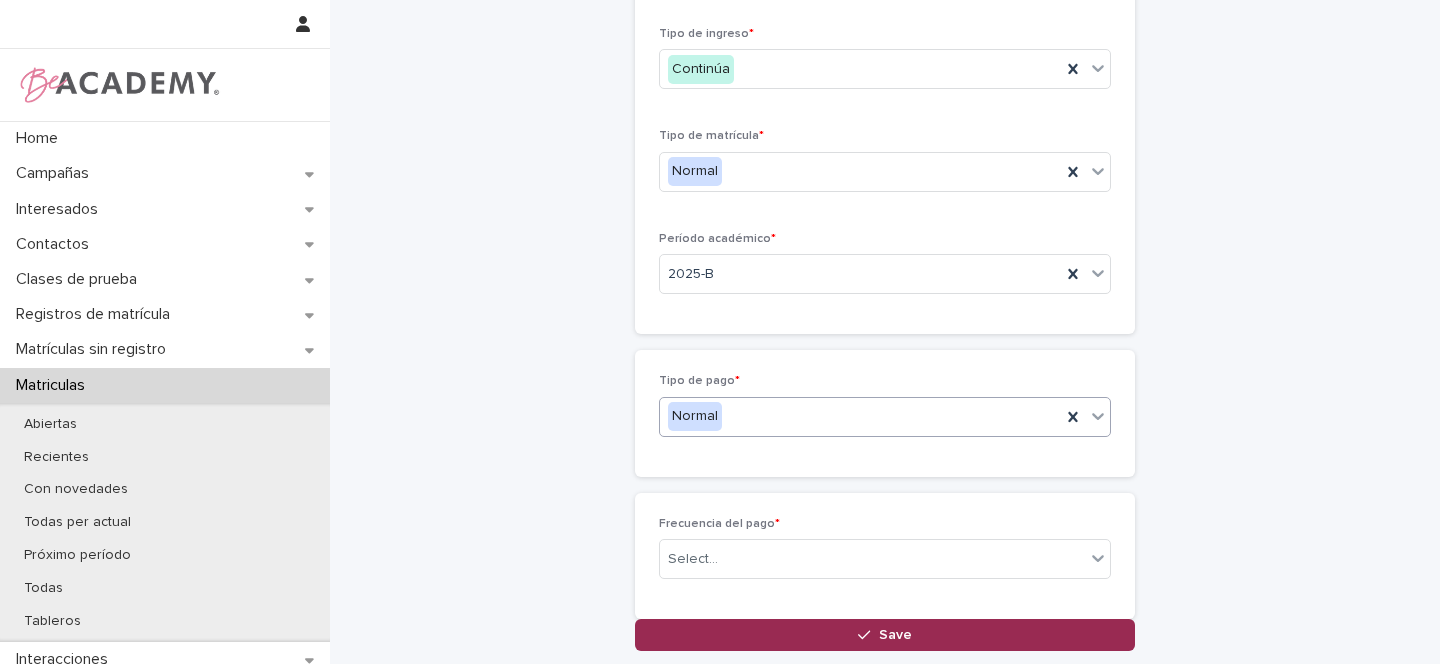 scroll, scrollTop: 231, scrollLeft: 0, axis: vertical 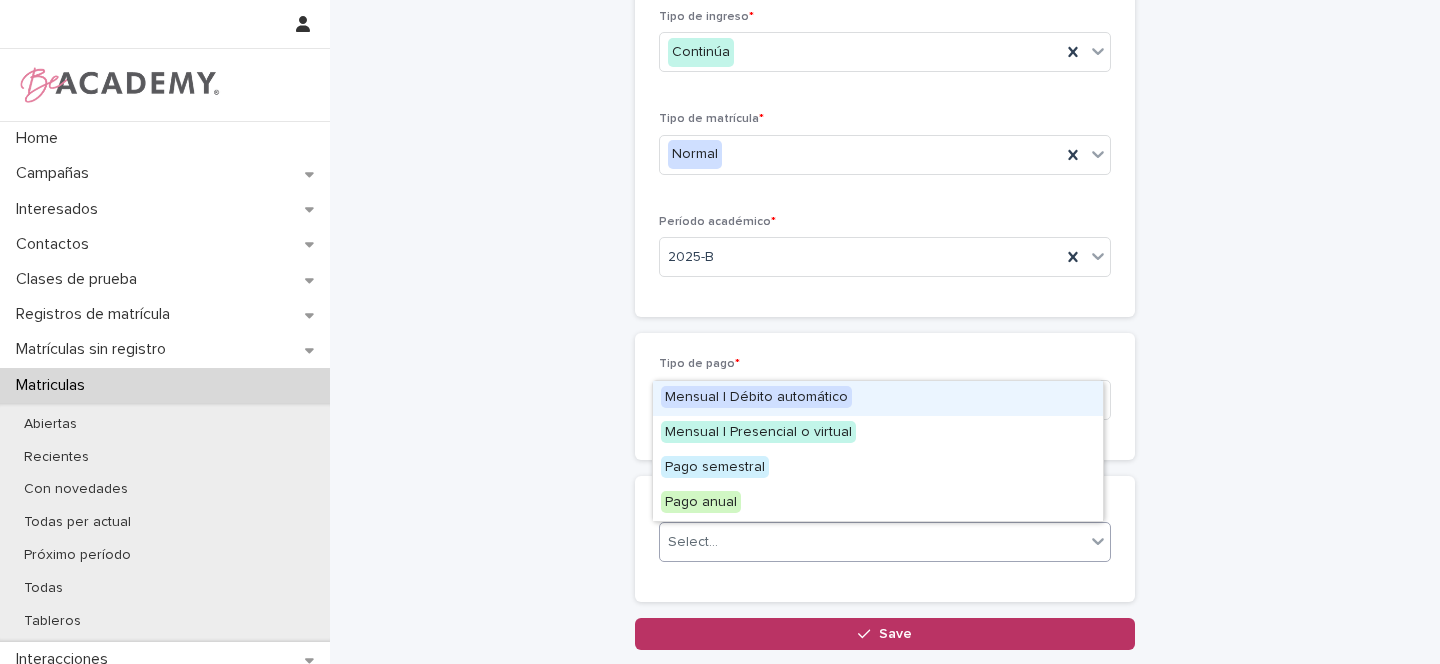 click on "Select..." at bounding box center (693, 542) 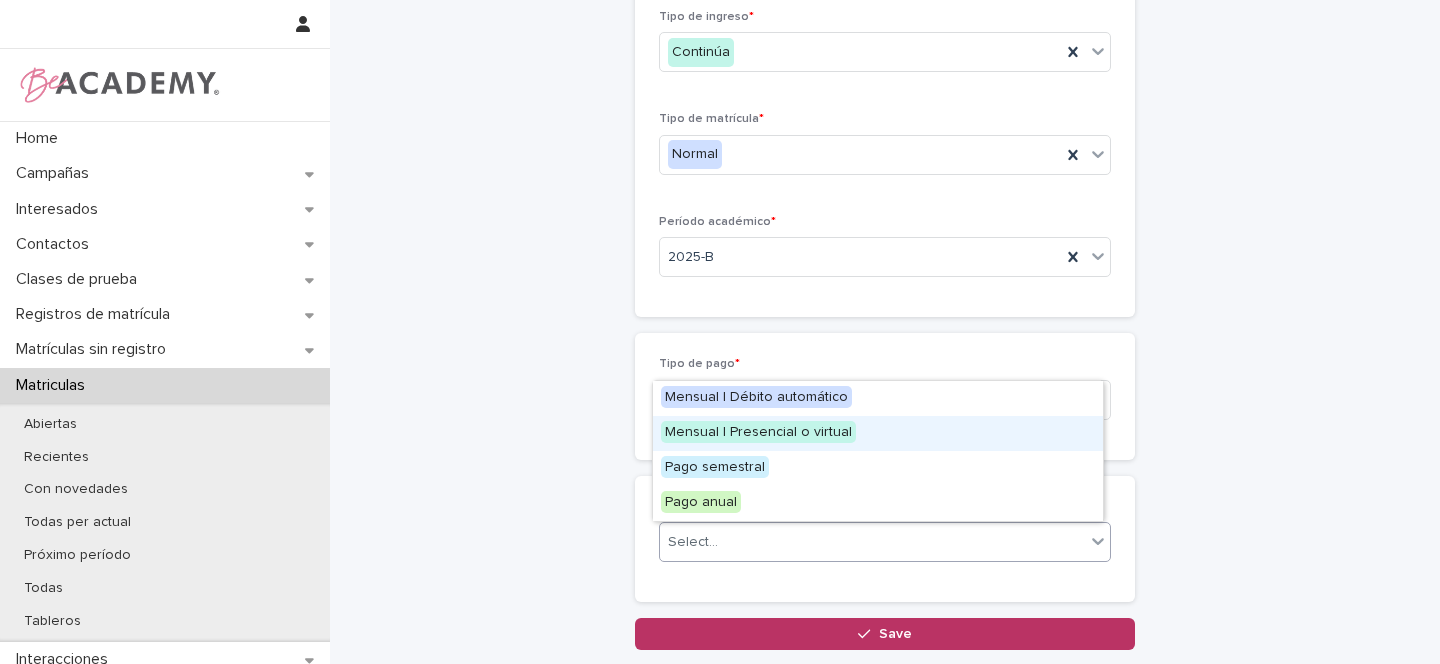 click on "Mensual | Presencial o virtual" at bounding box center [758, 432] 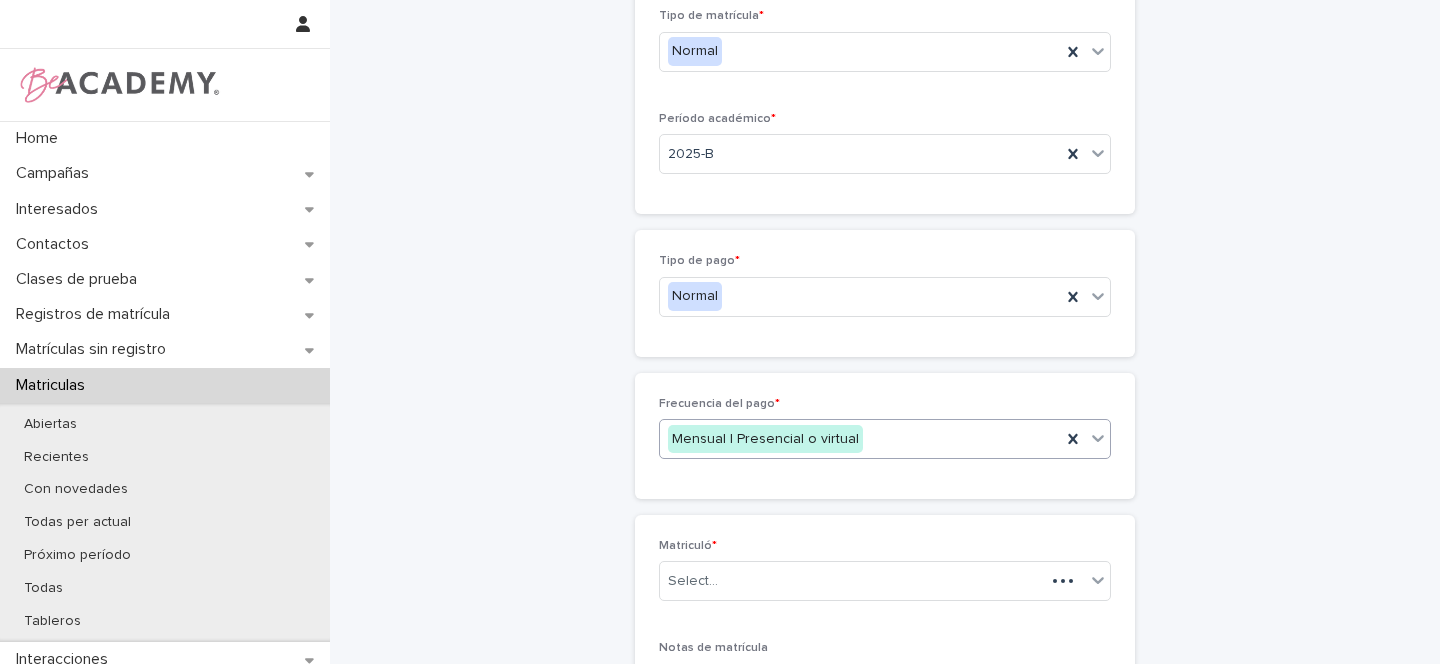 scroll, scrollTop: 355, scrollLeft: 0, axis: vertical 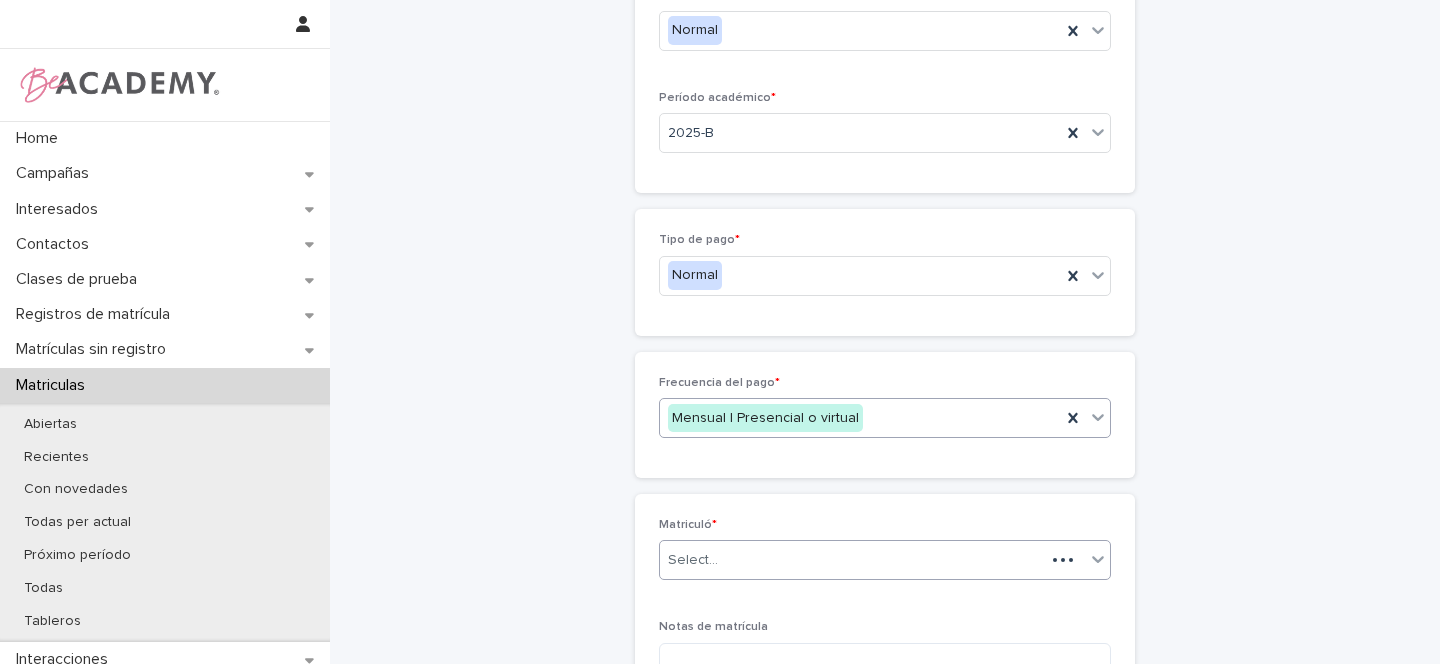 click on "Select..." at bounding box center (693, 560) 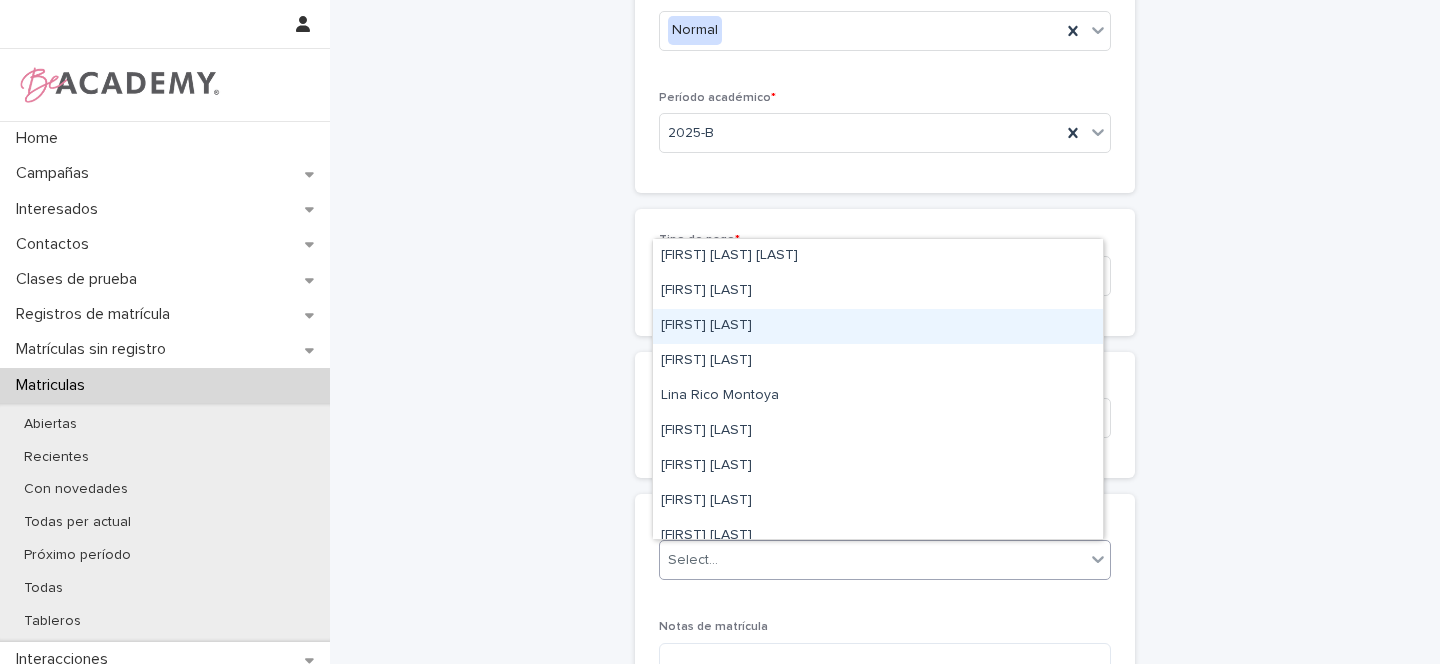 click on "[FIRST] [LAST]" at bounding box center [878, 326] 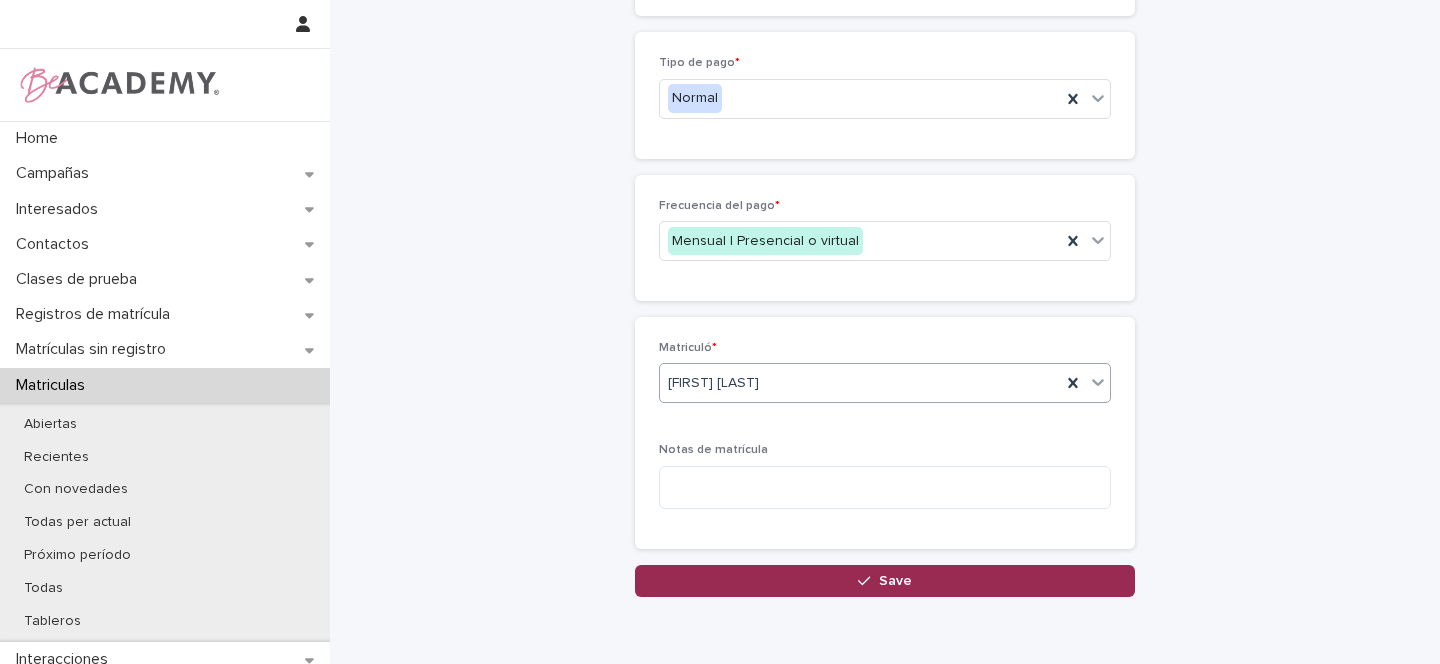 scroll, scrollTop: 545, scrollLeft: 0, axis: vertical 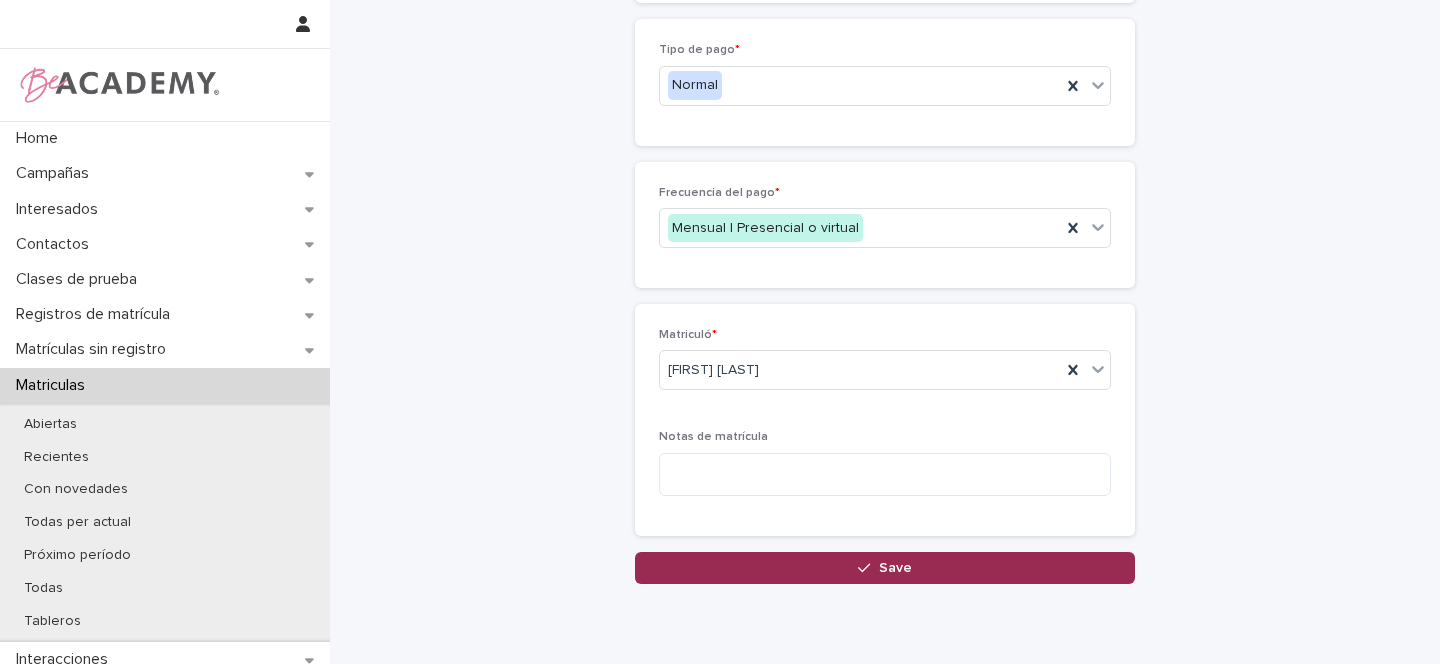 click on "Save" at bounding box center (885, 568) 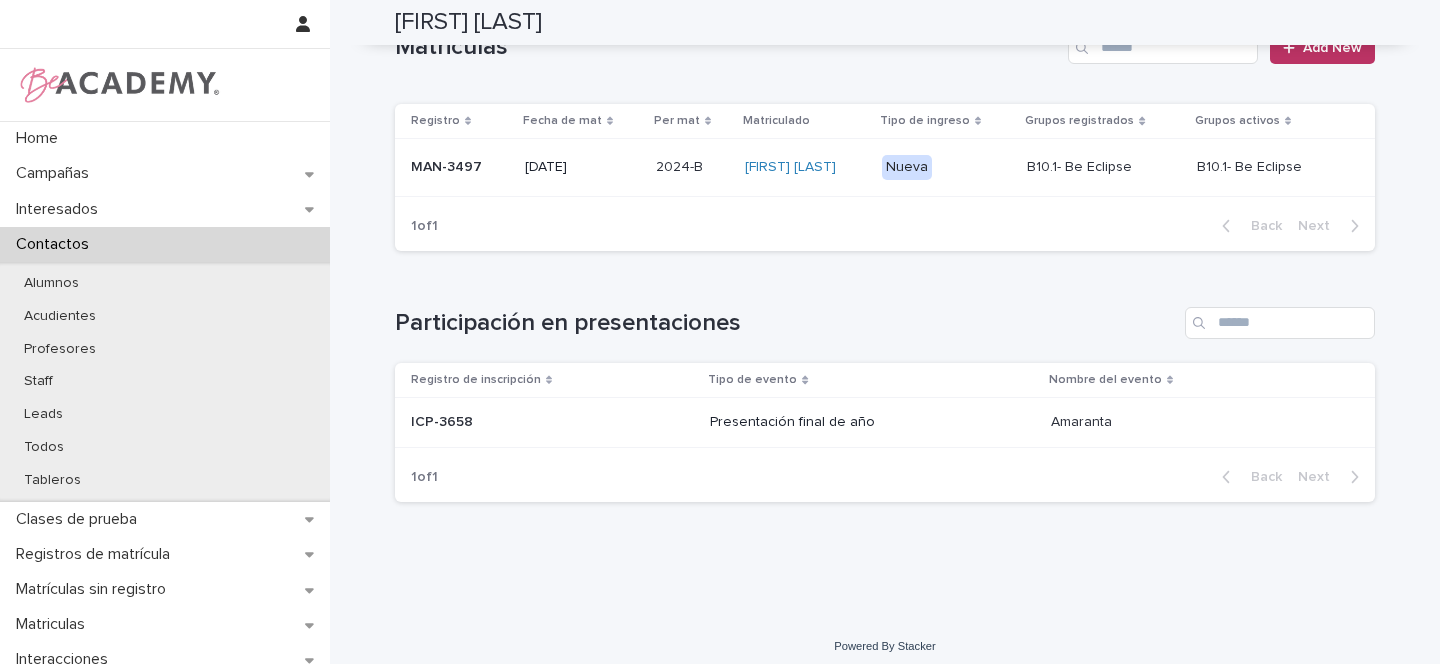 scroll, scrollTop: 547, scrollLeft: 0, axis: vertical 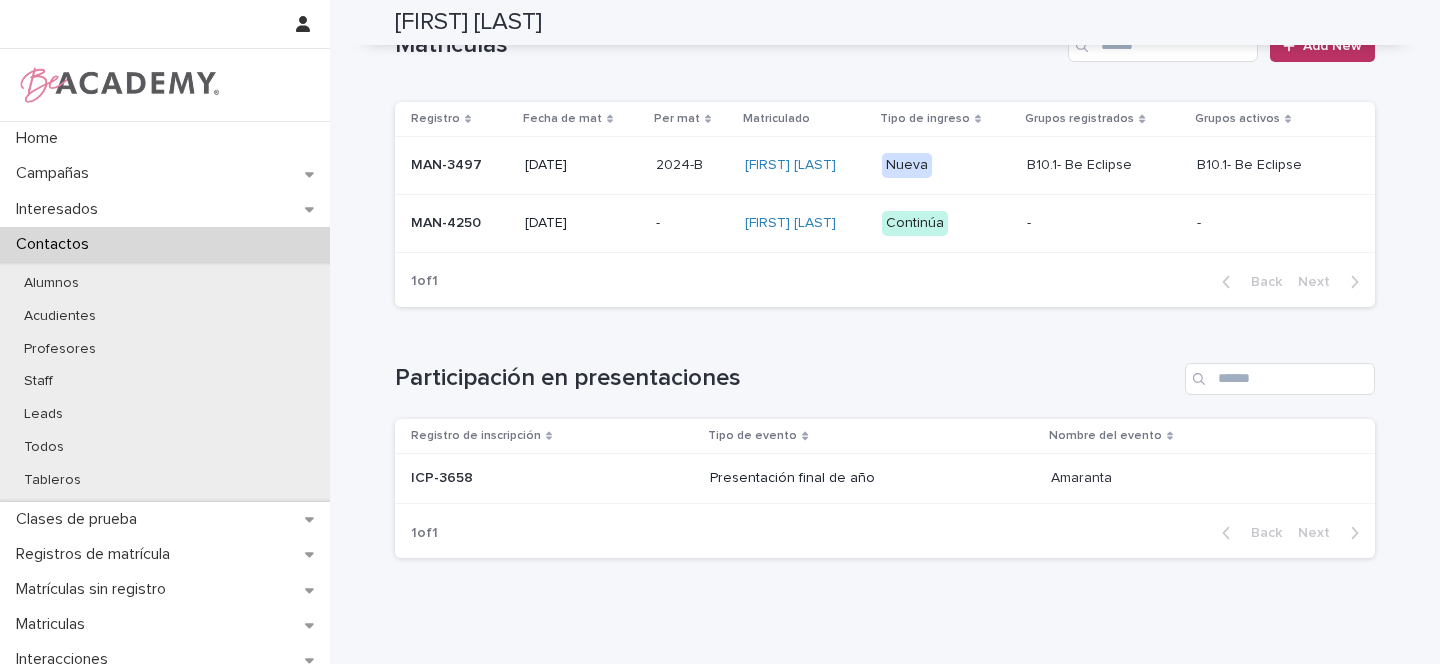 click on "[DATE]" at bounding box center (582, 223) 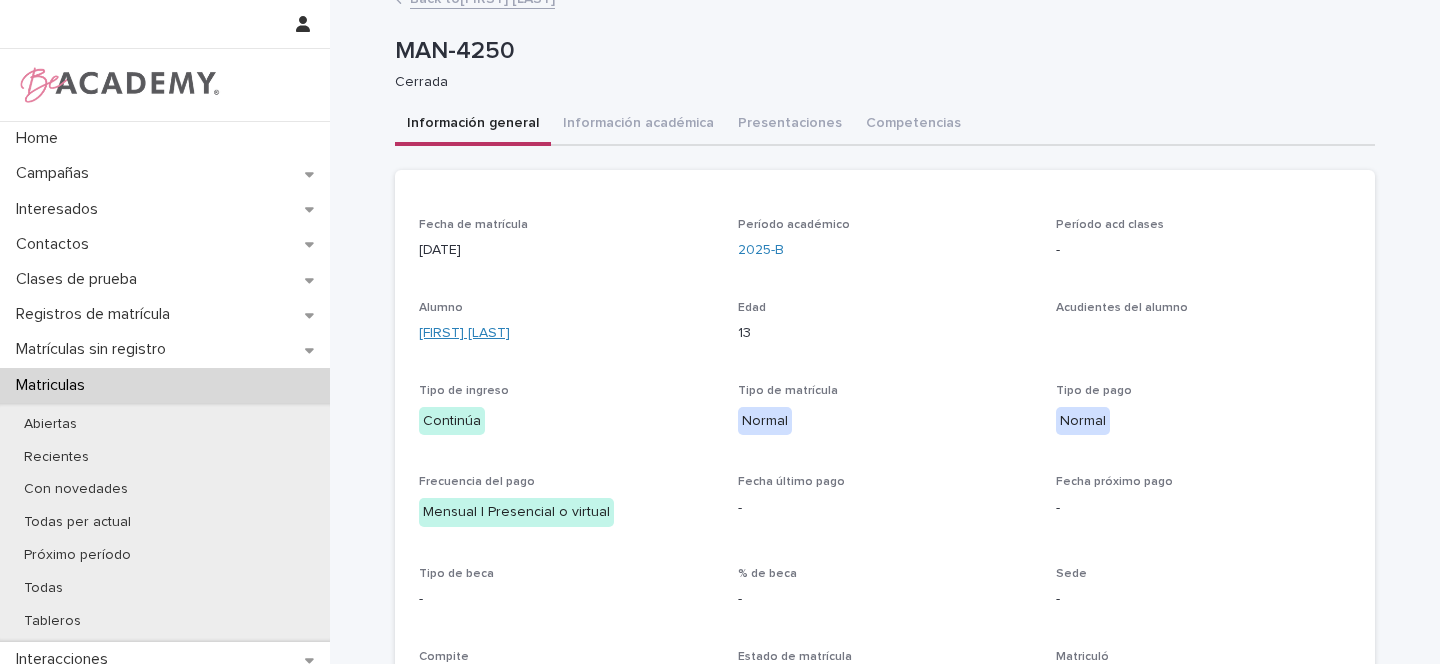 scroll, scrollTop: 24, scrollLeft: 0, axis: vertical 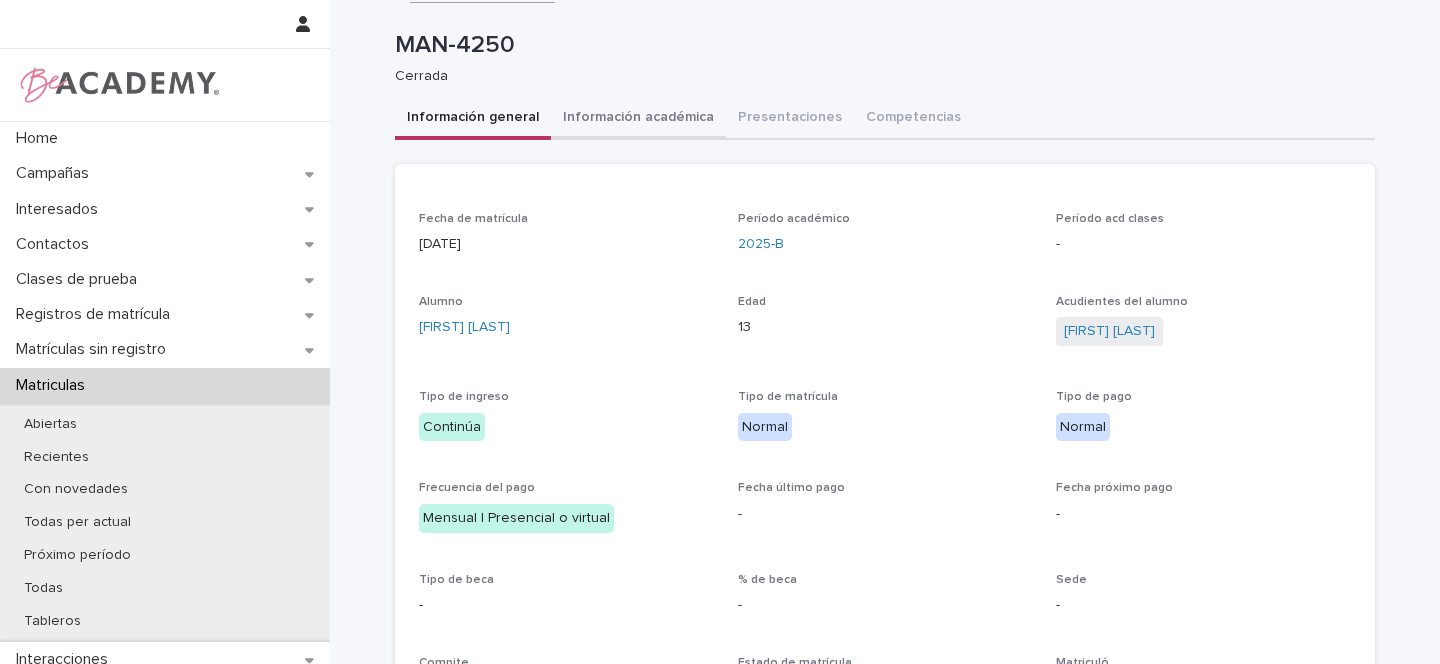 click on "Información académica" at bounding box center (638, 119) 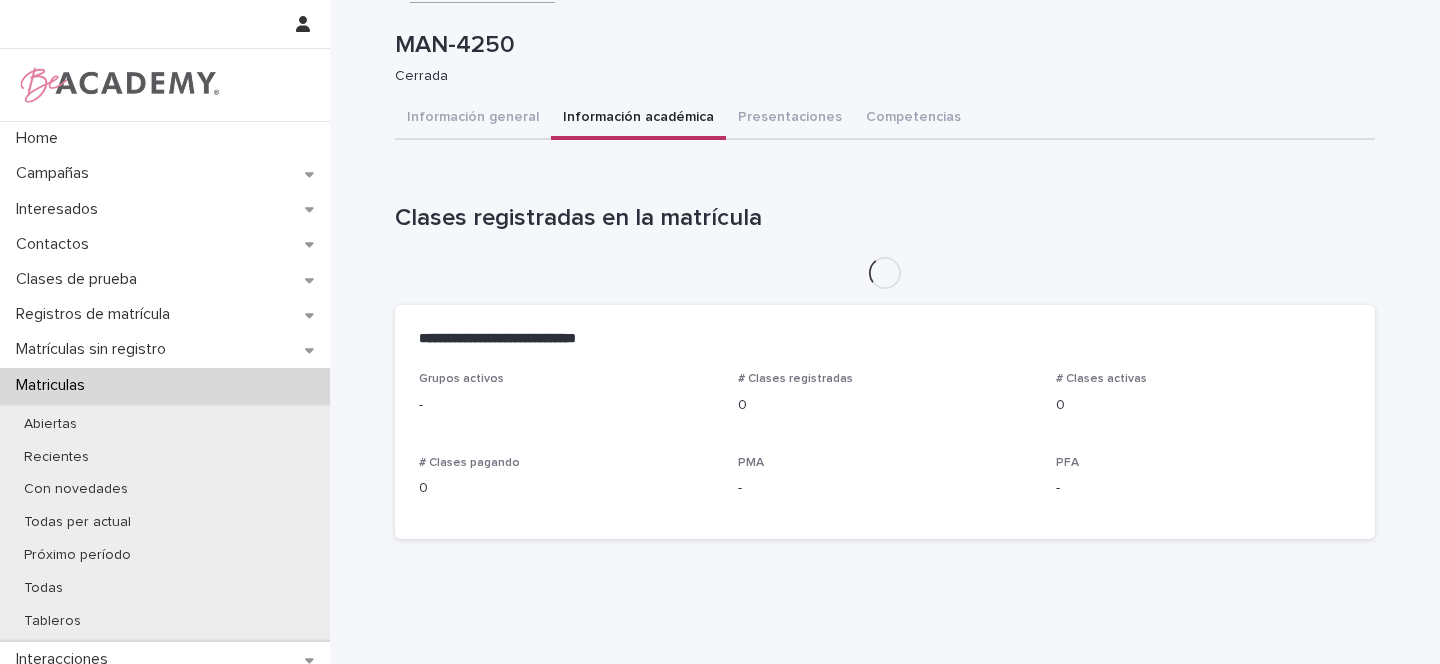 scroll, scrollTop: 0, scrollLeft: 0, axis: both 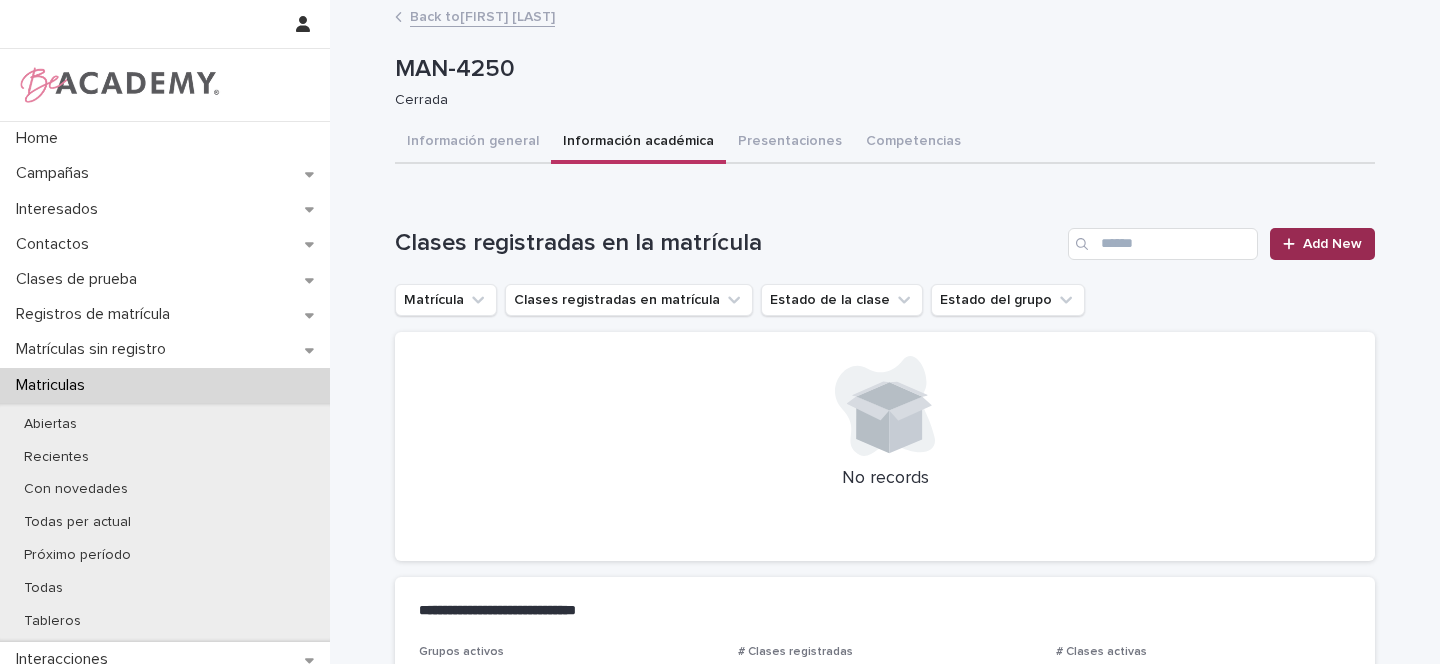 click on "Add New" at bounding box center [1332, 244] 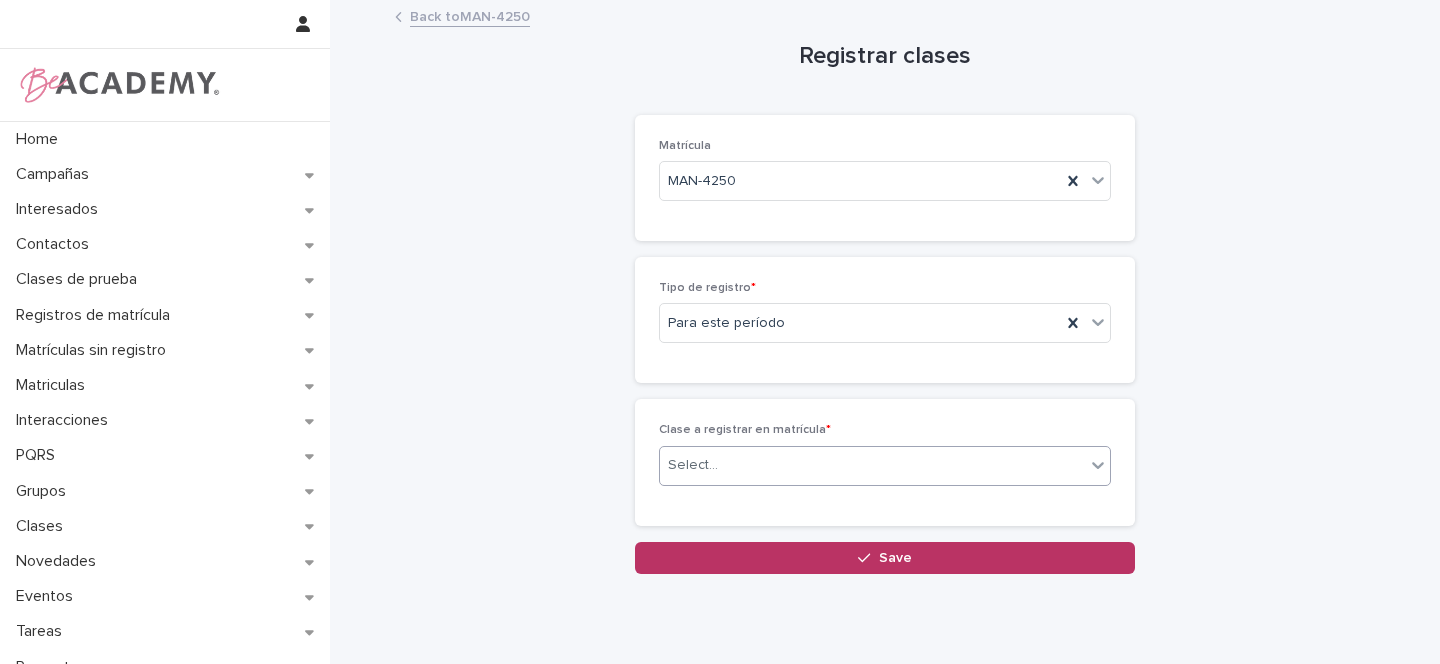 click on "Select..." at bounding box center [693, 465] 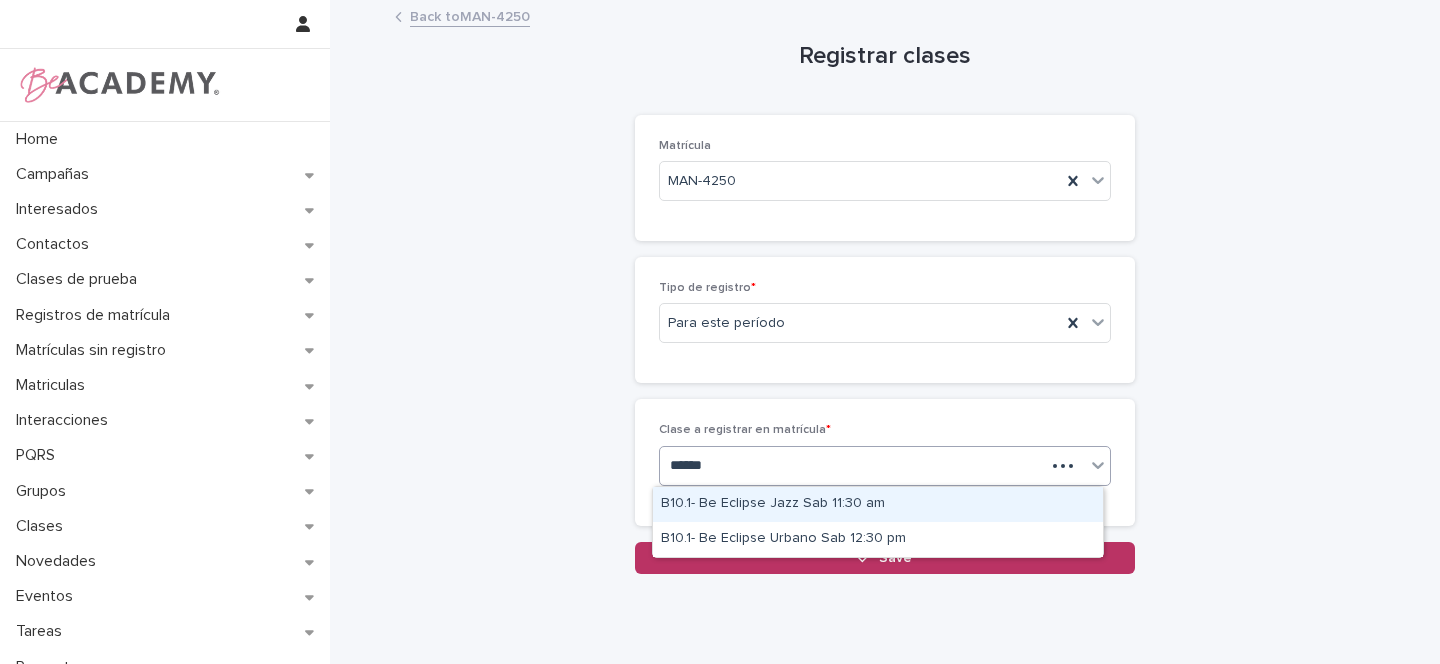 type on "*******" 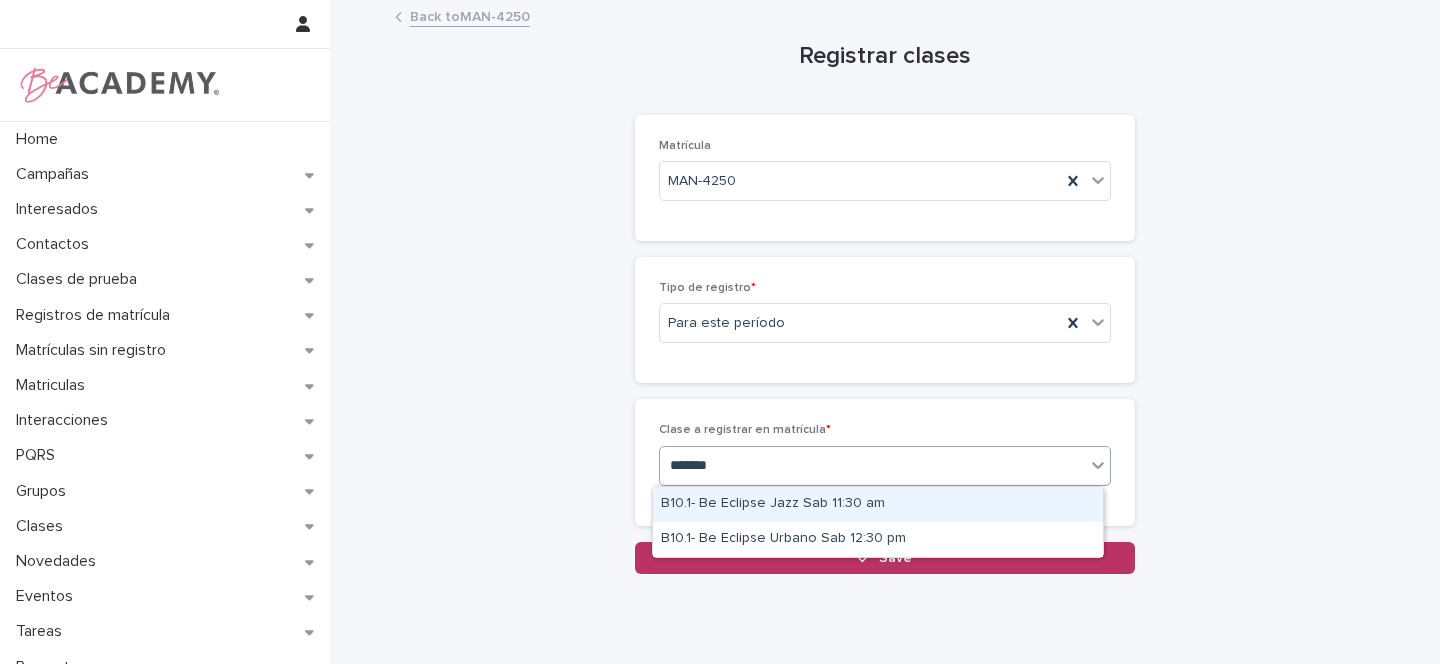 click on "B10.1- Be Eclipse Jazz Sab 11:30 am" at bounding box center [878, 504] 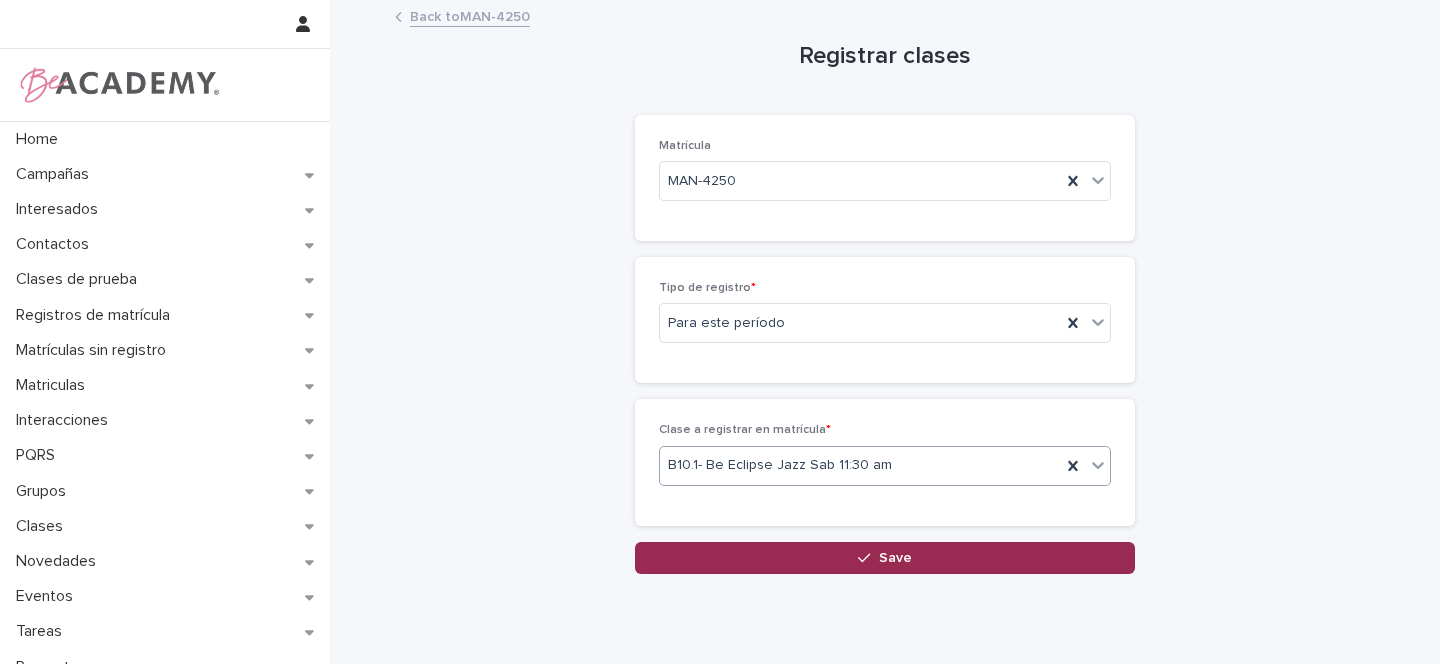 click on "Save" at bounding box center [895, 558] 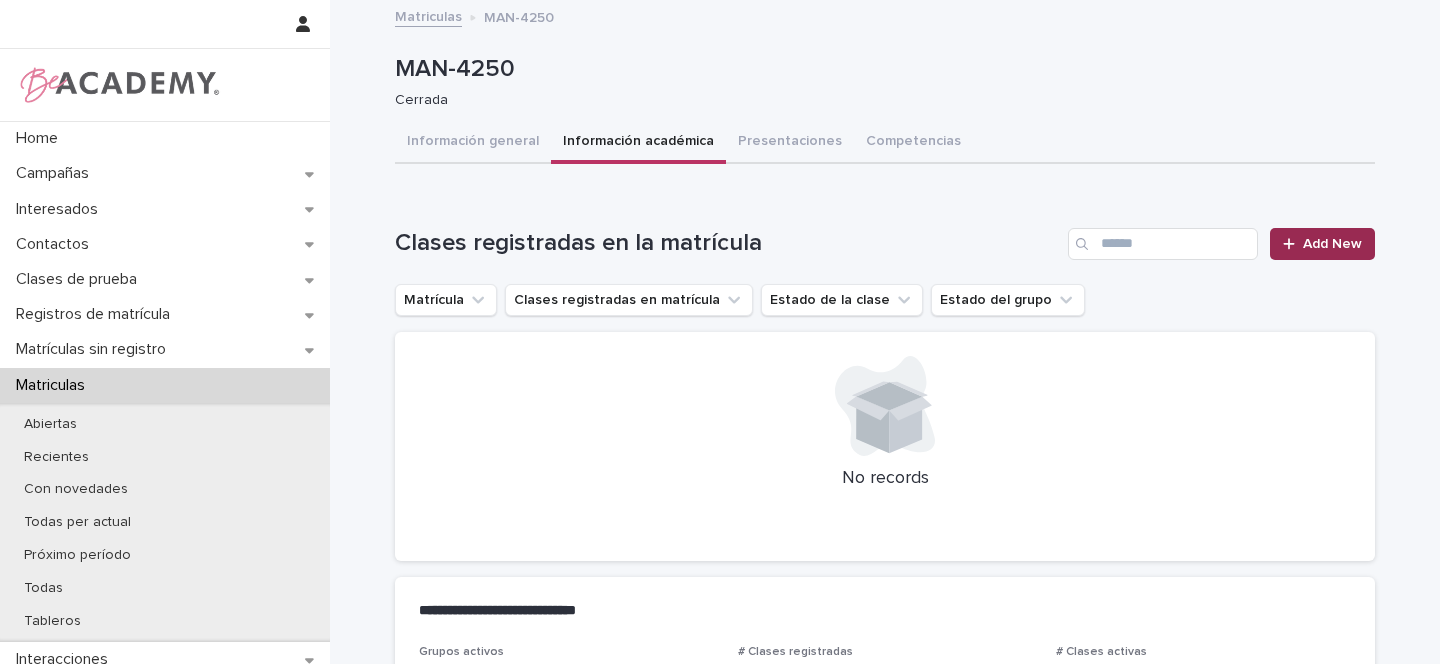 click on "Add New" at bounding box center [1332, 244] 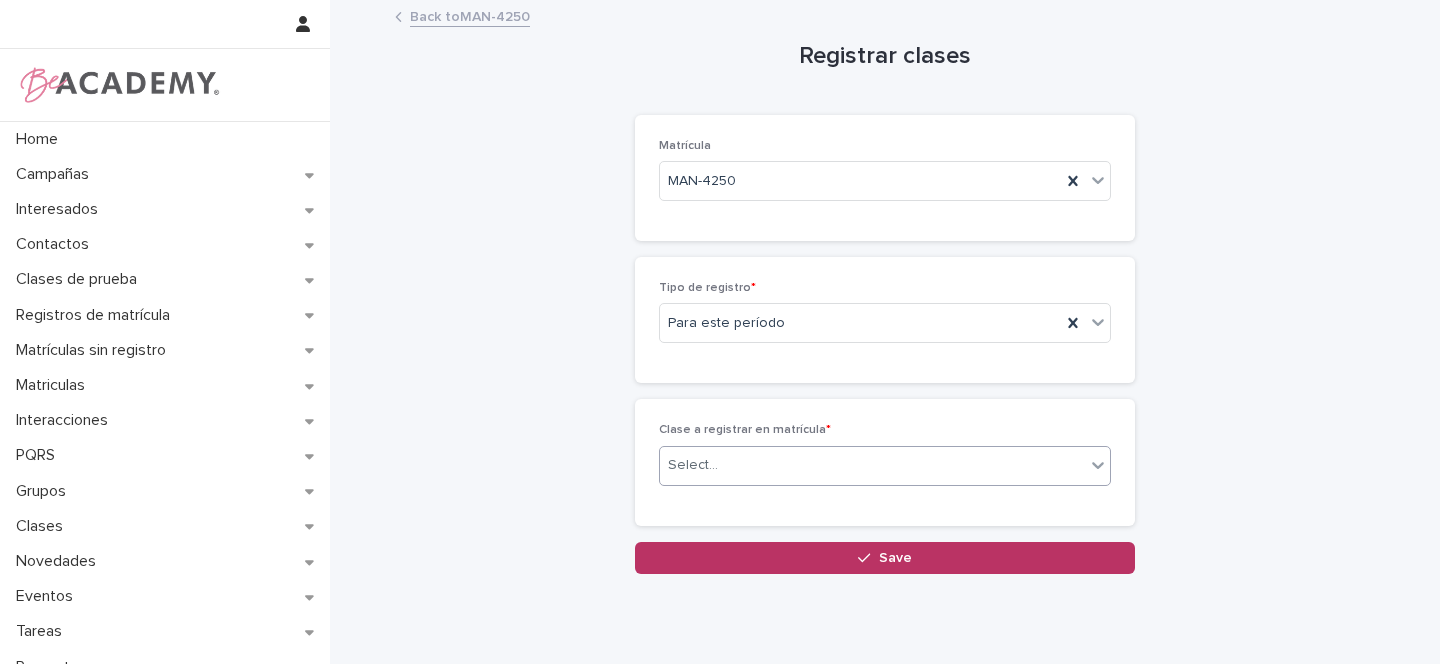 click at bounding box center (721, 465) 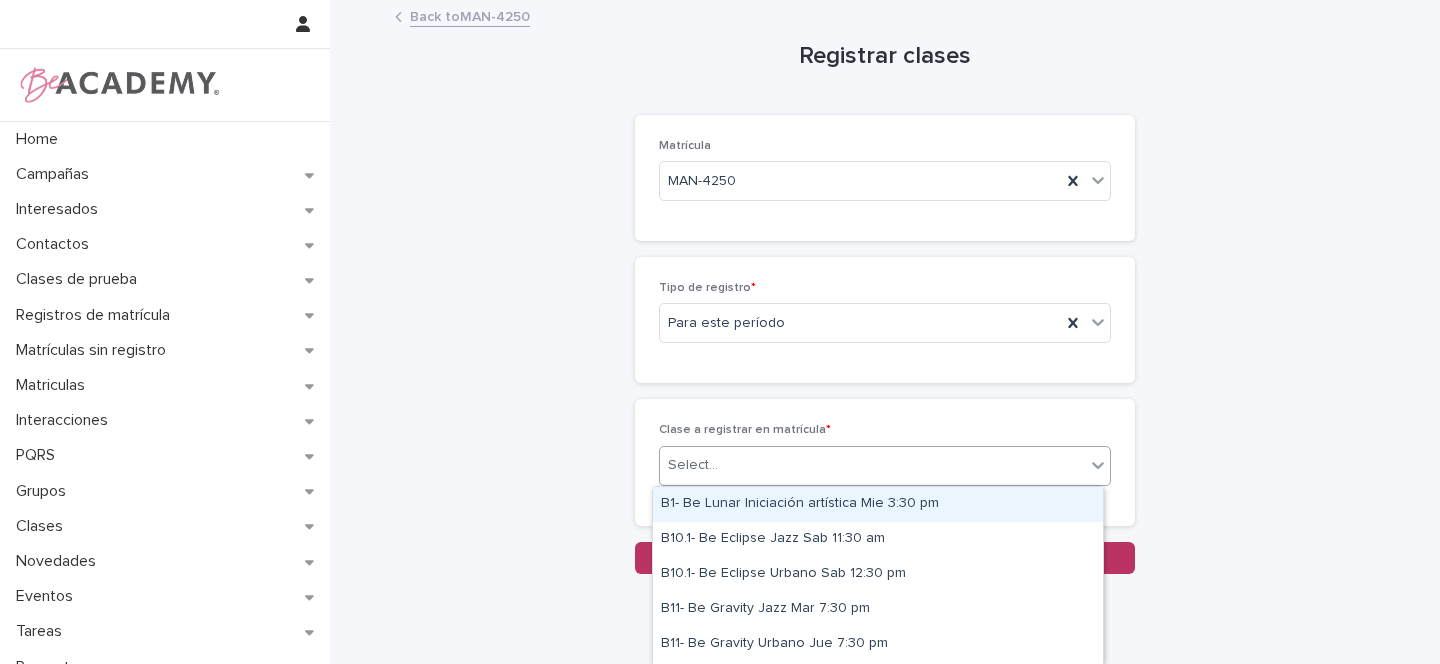 type on "*" 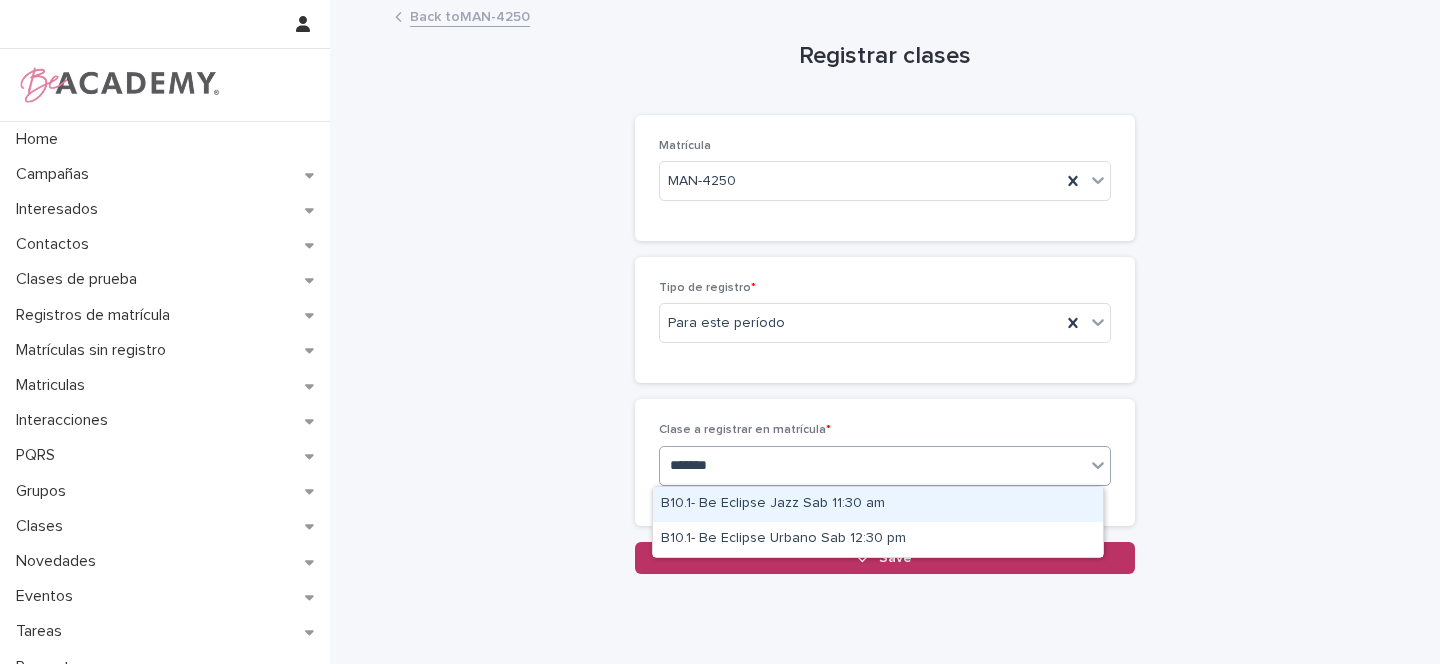 type on "********" 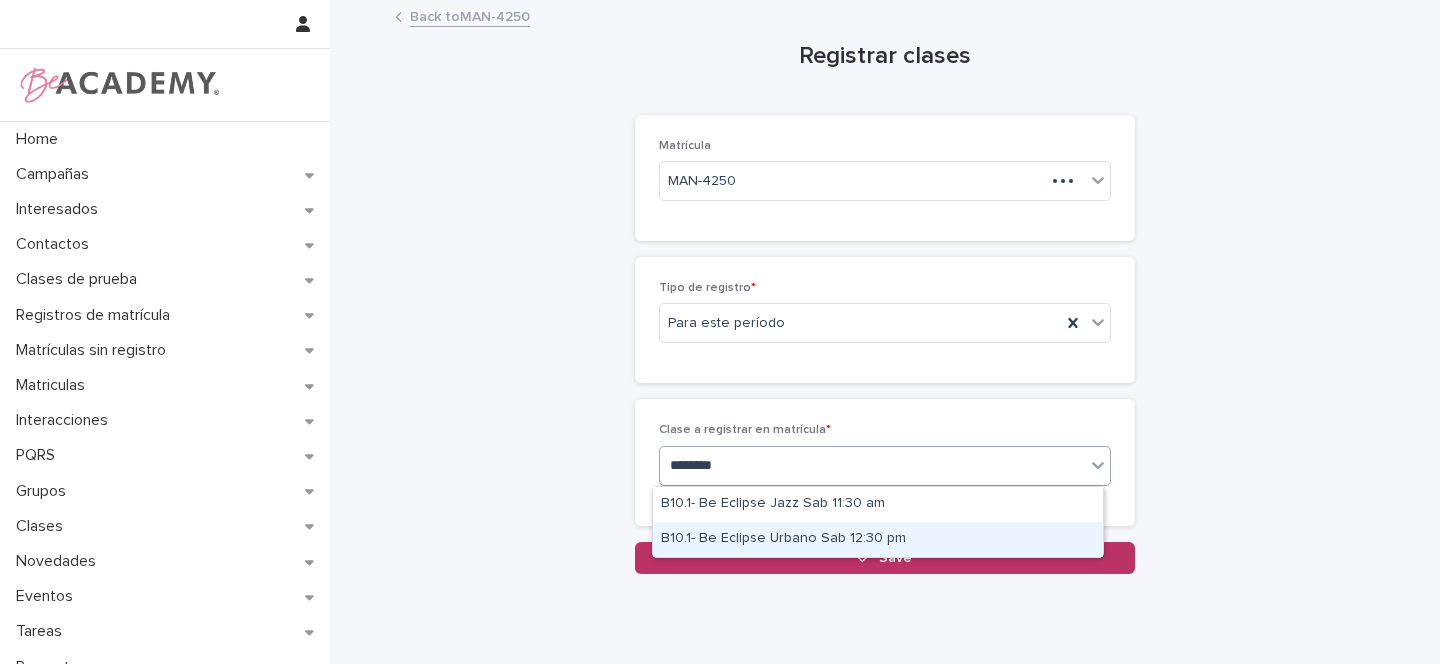 click on "B10.1- Be Eclipse Urbano Sab 12:30 pm" at bounding box center [878, 539] 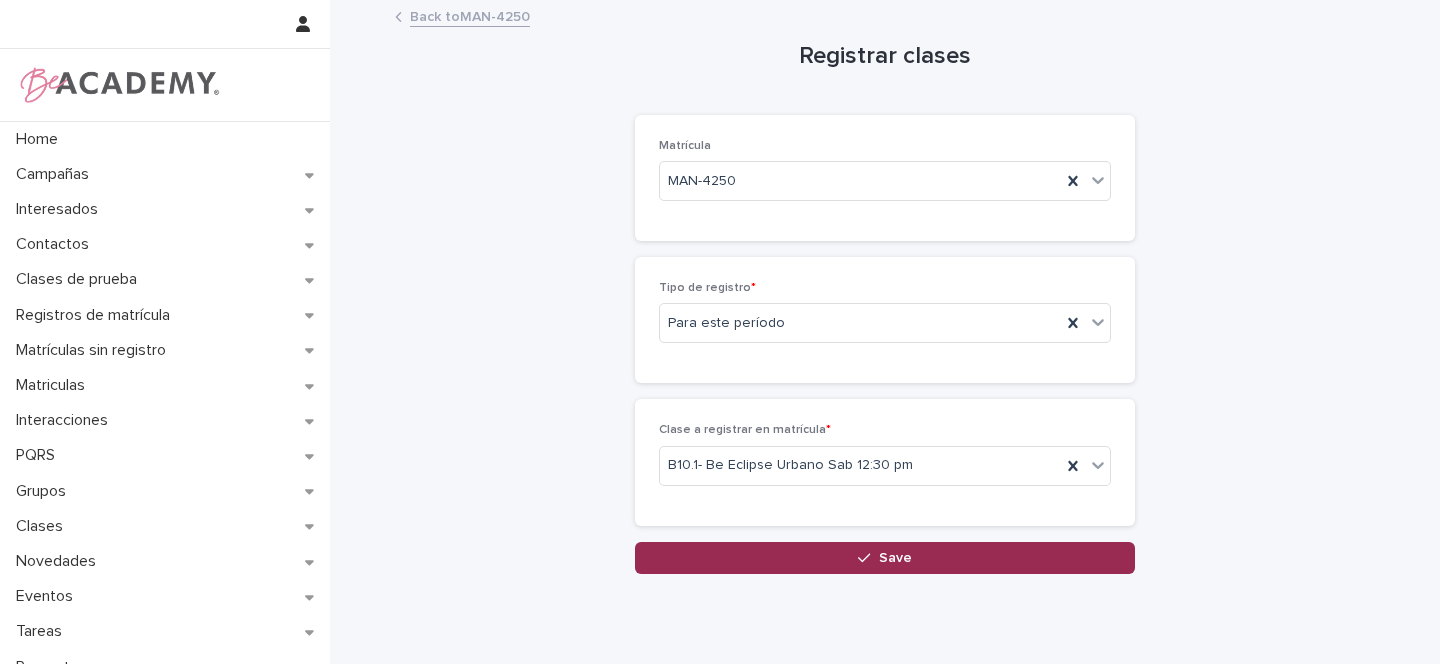click on "Save" at bounding box center (885, 558) 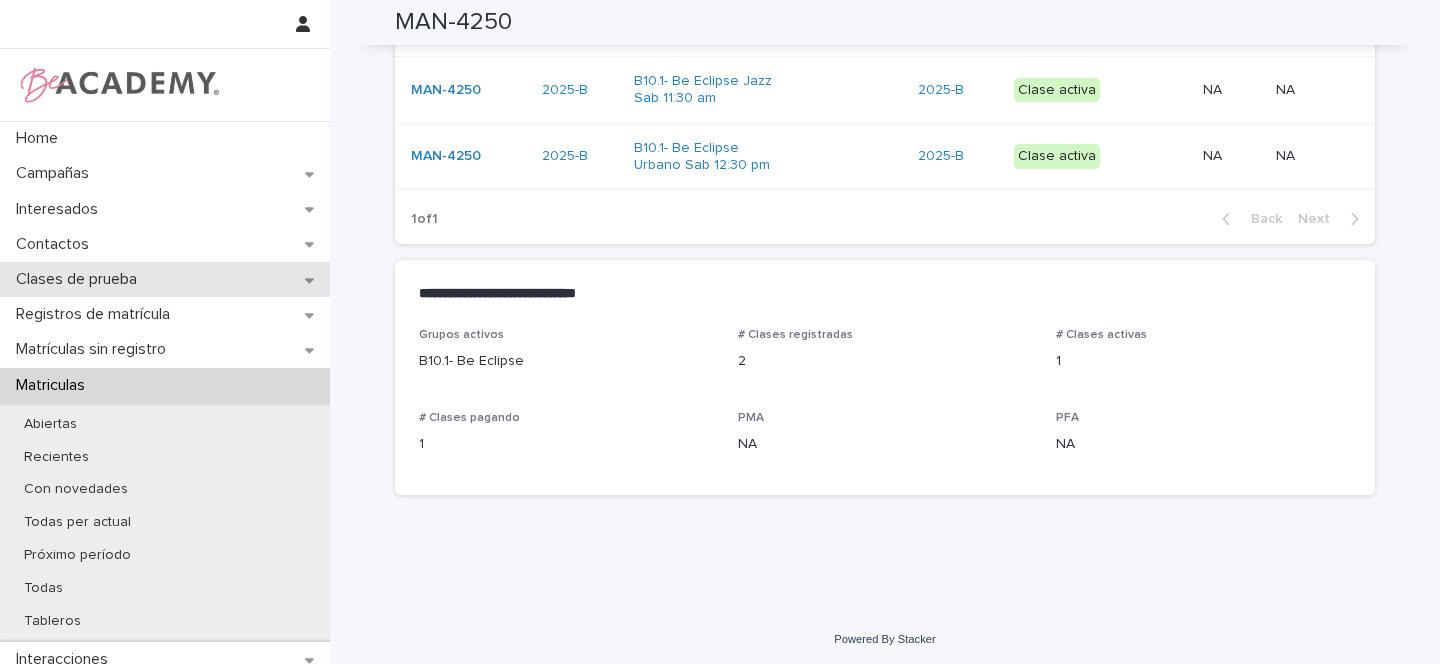 scroll, scrollTop: 309, scrollLeft: 0, axis: vertical 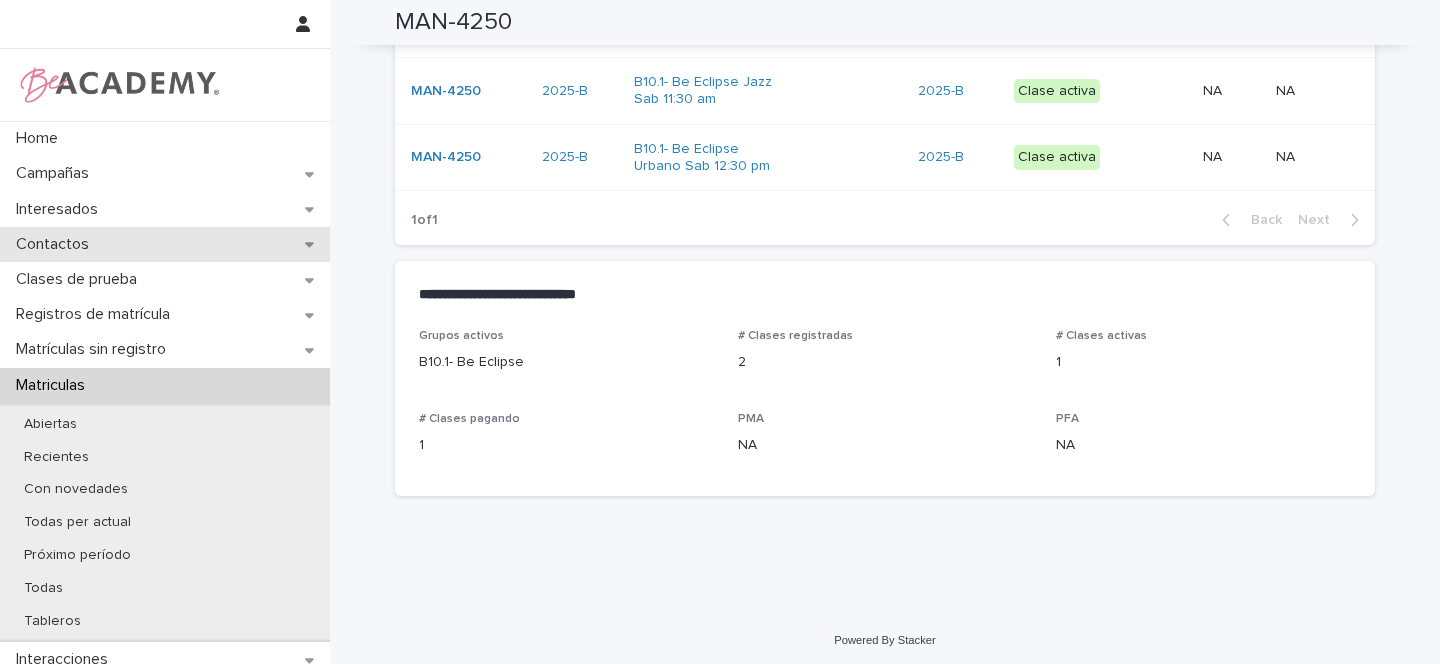 click on "Contactos" at bounding box center [165, 244] 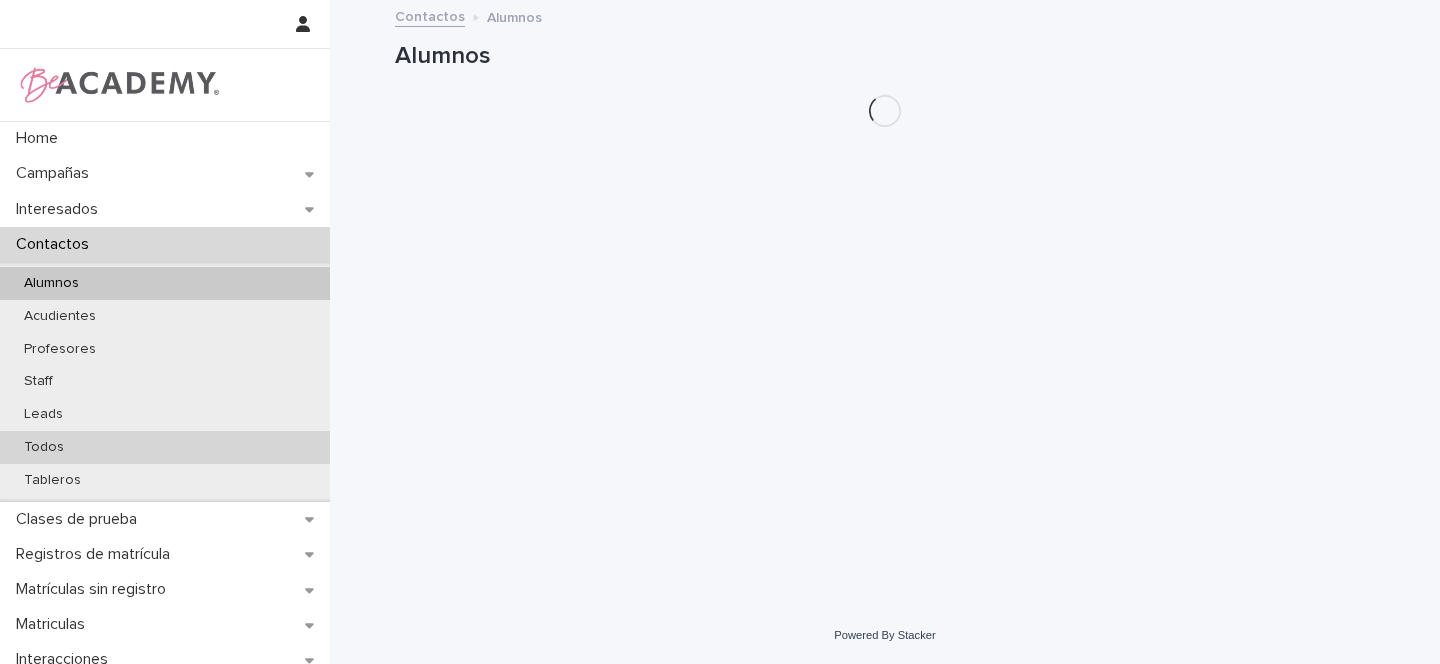 scroll, scrollTop: 0, scrollLeft: 0, axis: both 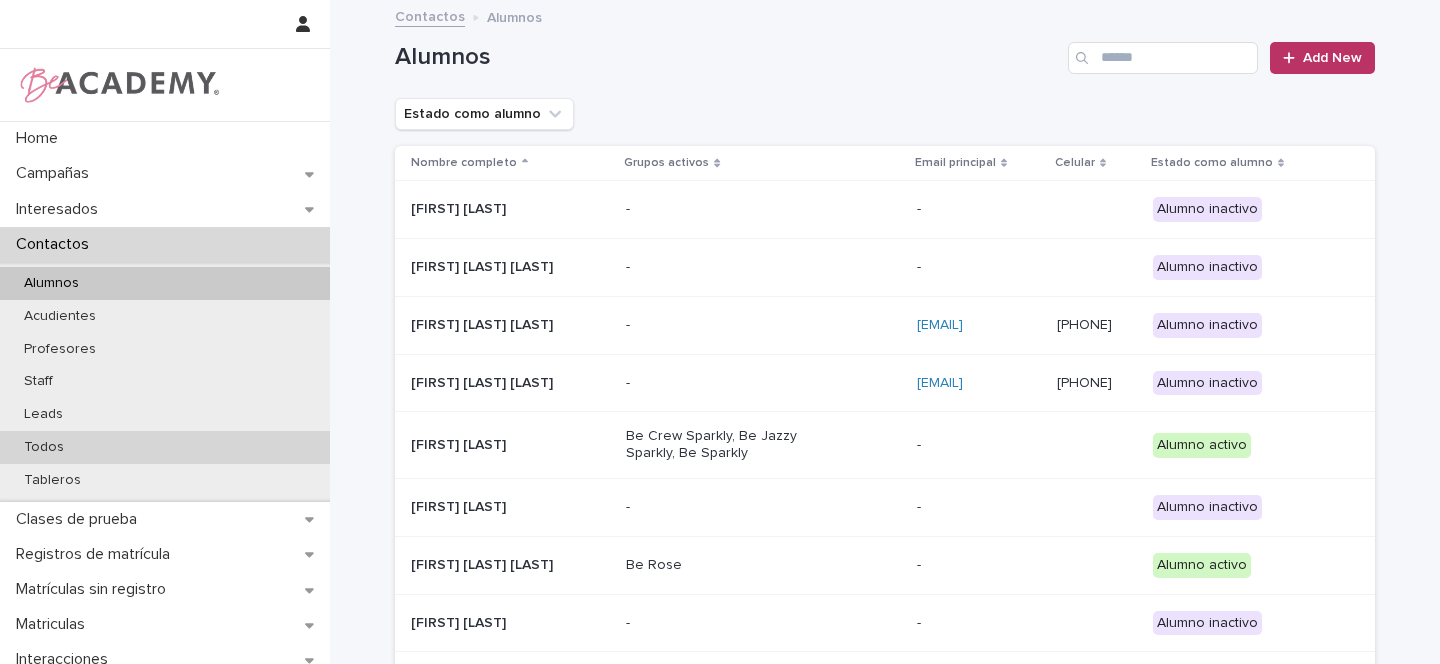 click on "Todos" at bounding box center [44, 447] 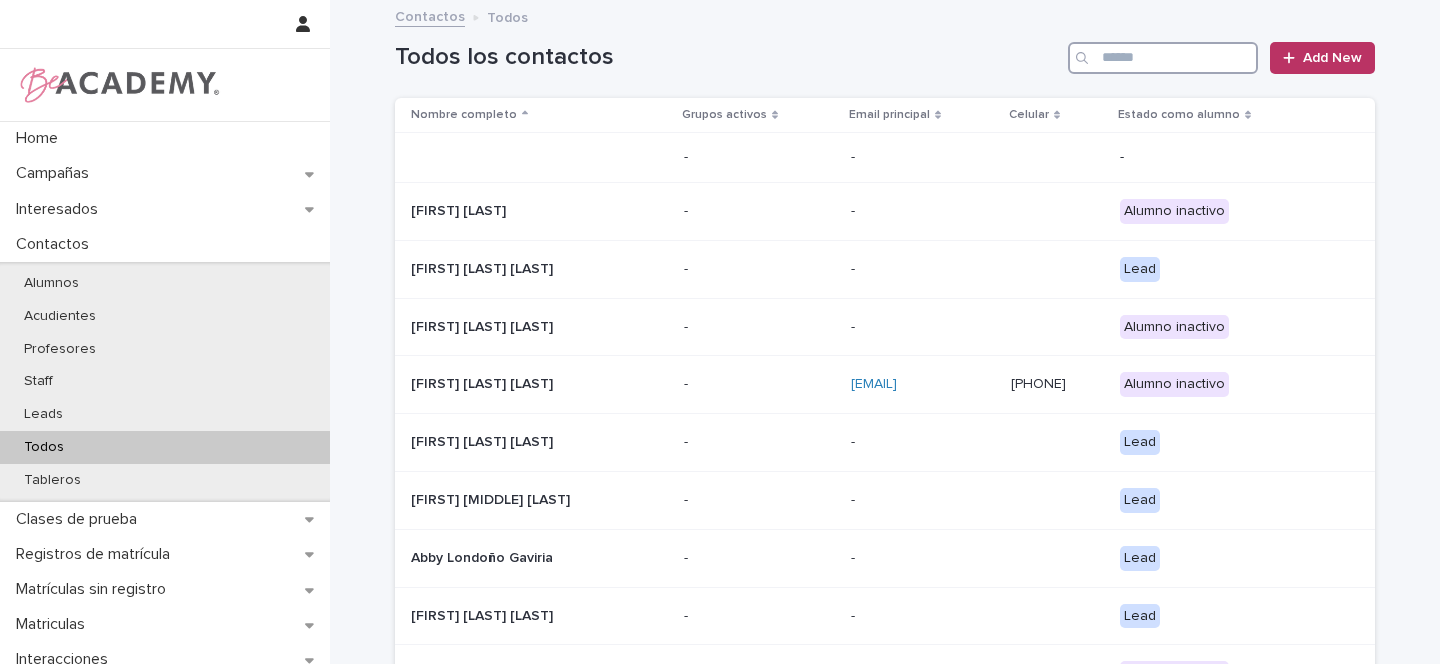 click at bounding box center [1163, 58] 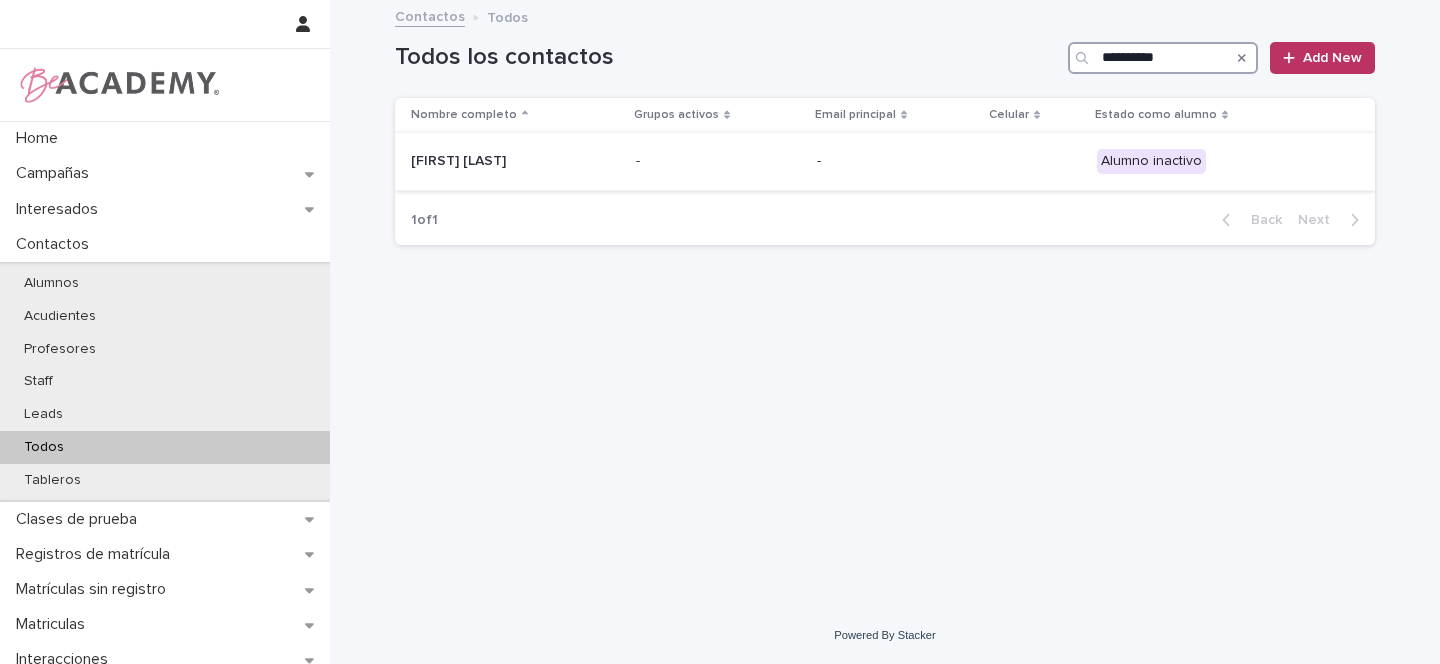 type on "**********" 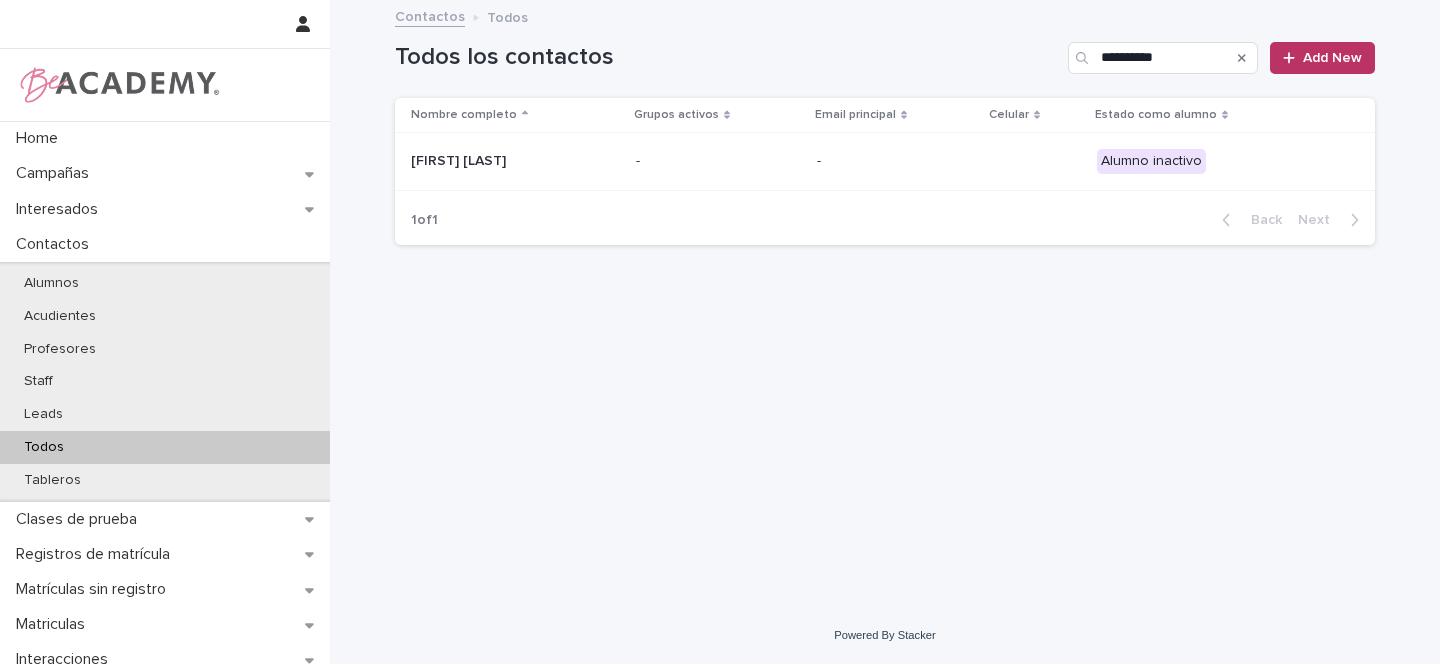 click on "[FIRST] [LAST]" at bounding box center (511, 161) 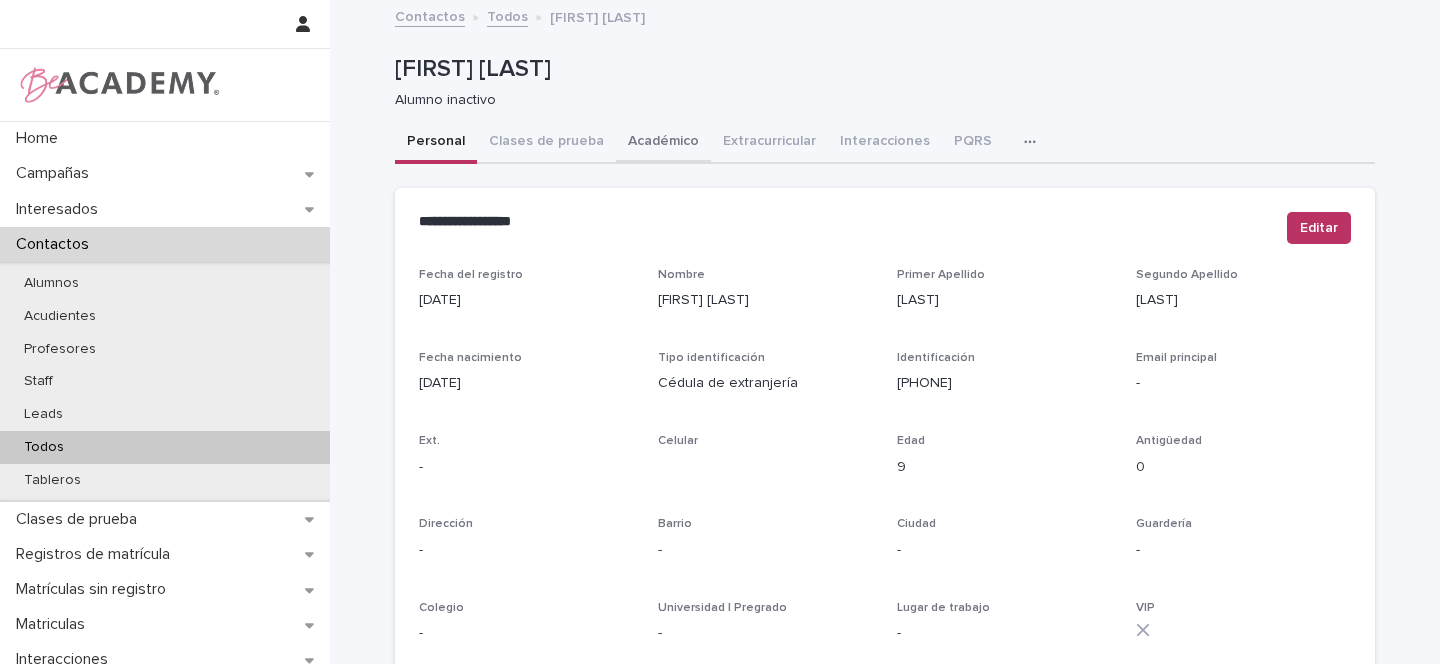 click on "Académico" at bounding box center [663, 143] 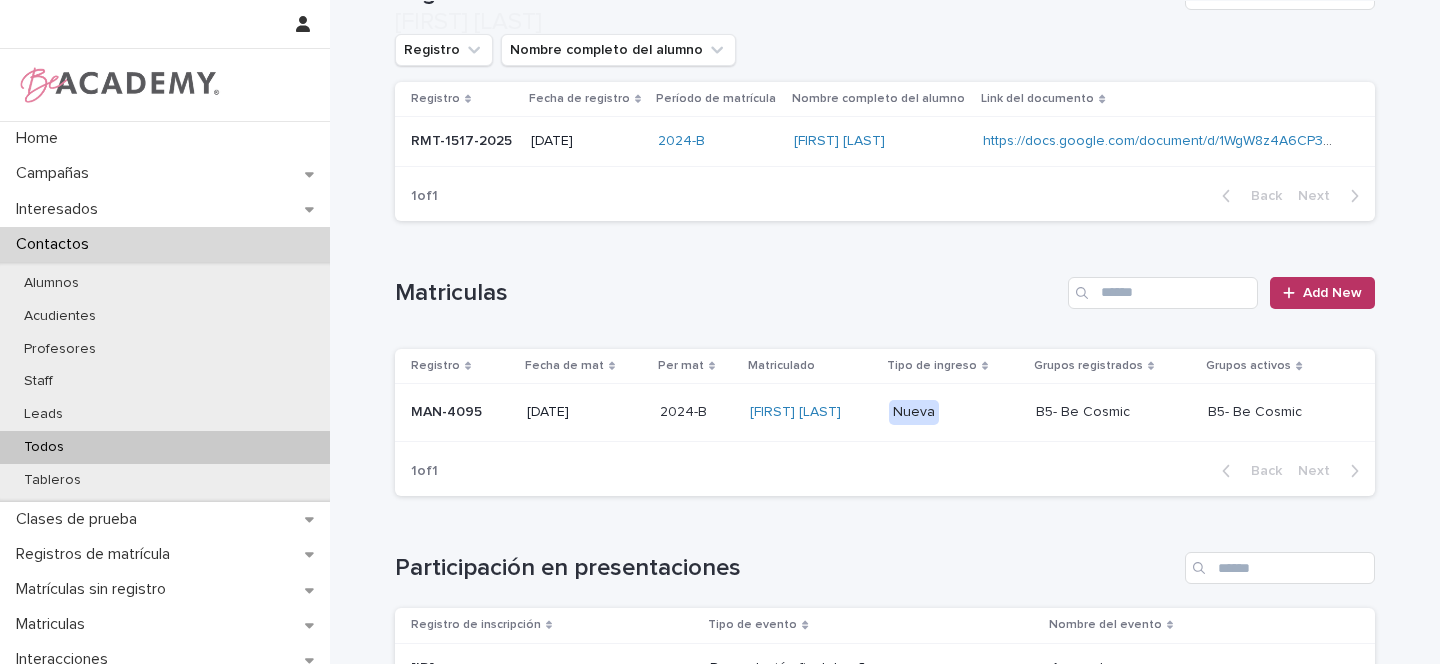 scroll, scrollTop: 400, scrollLeft: 0, axis: vertical 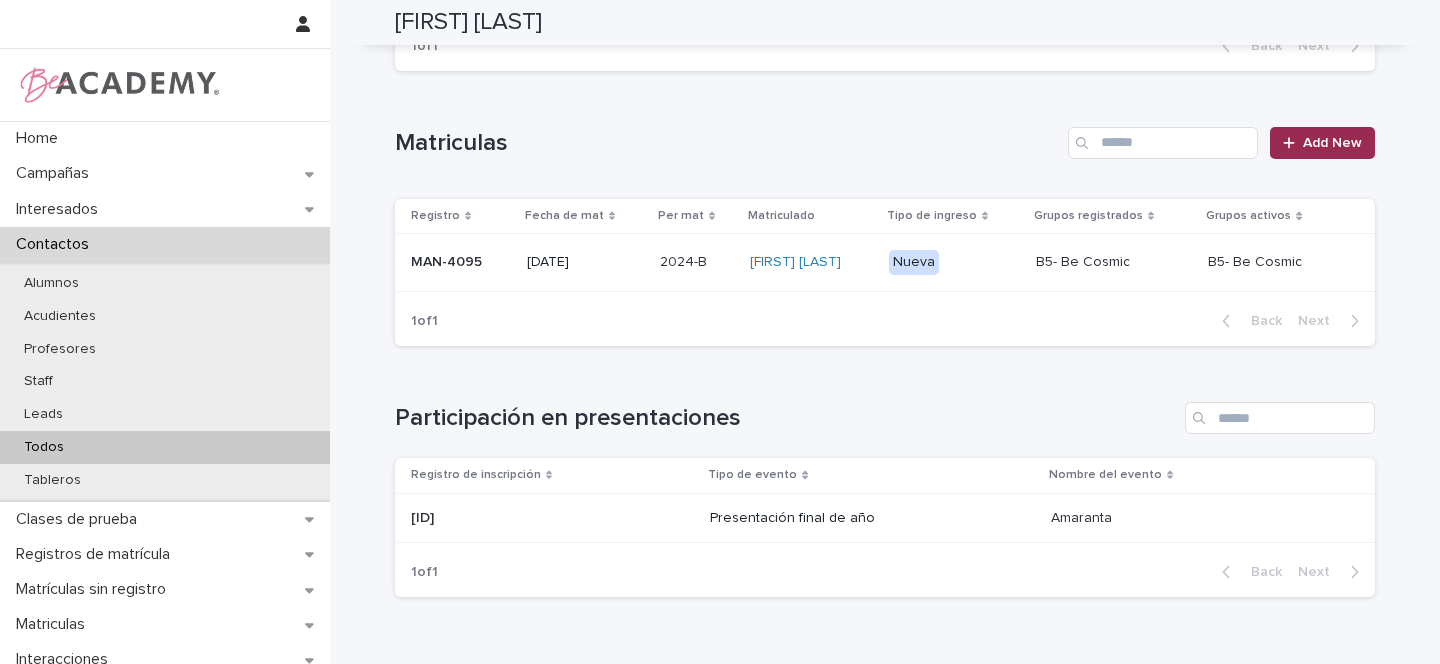 click on "Add New" at bounding box center [1322, 143] 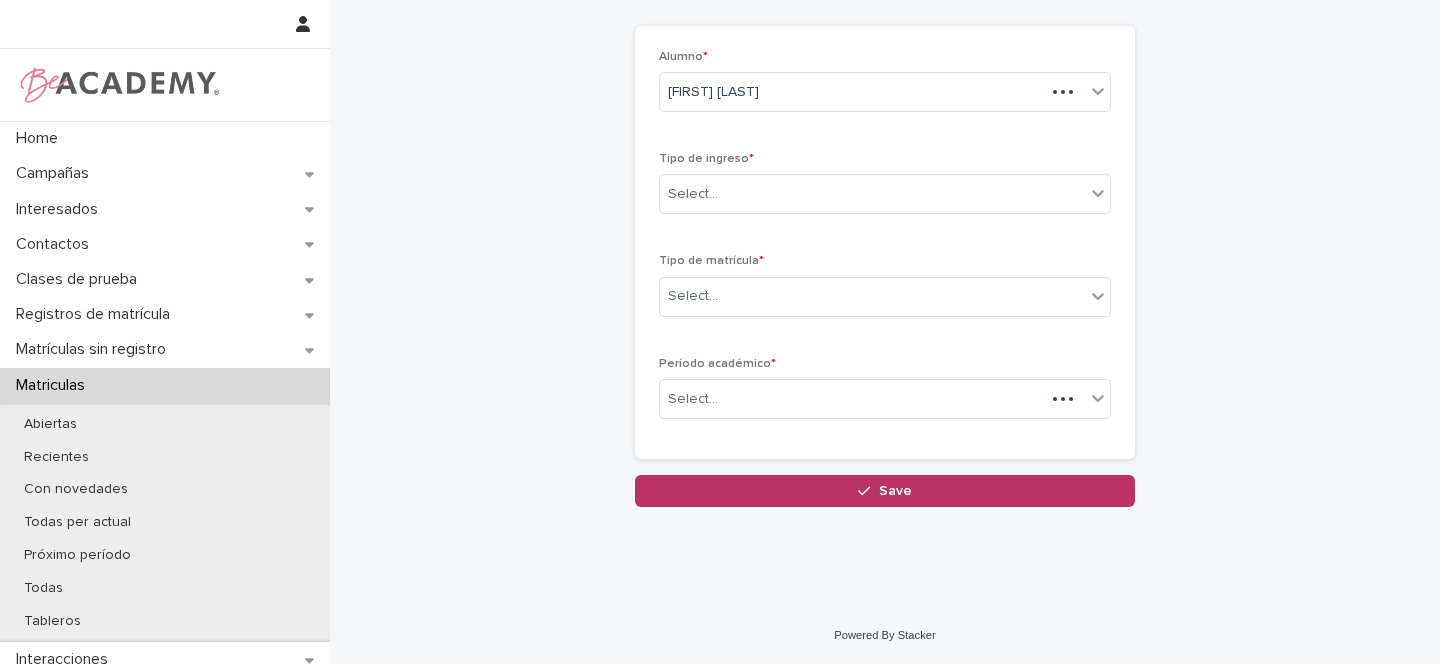 scroll, scrollTop: 89, scrollLeft: 0, axis: vertical 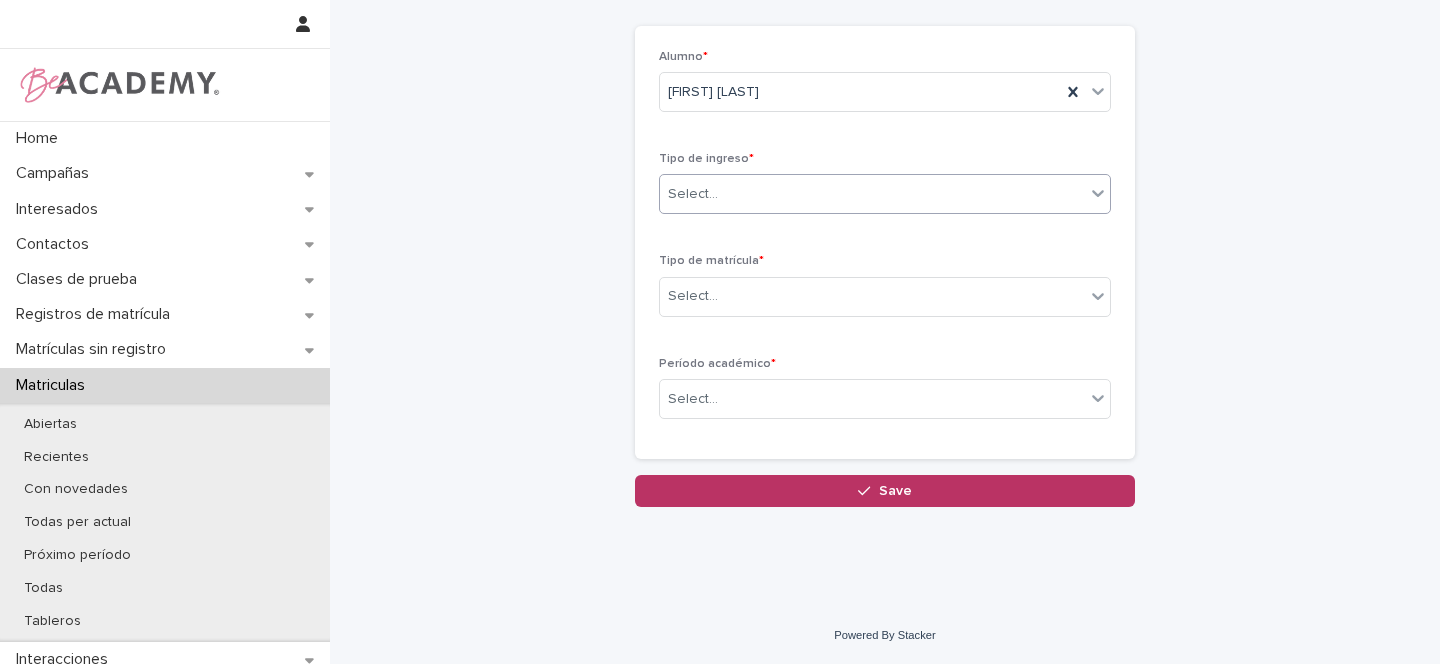 click on "Select..." at bounding box center [872, 194] 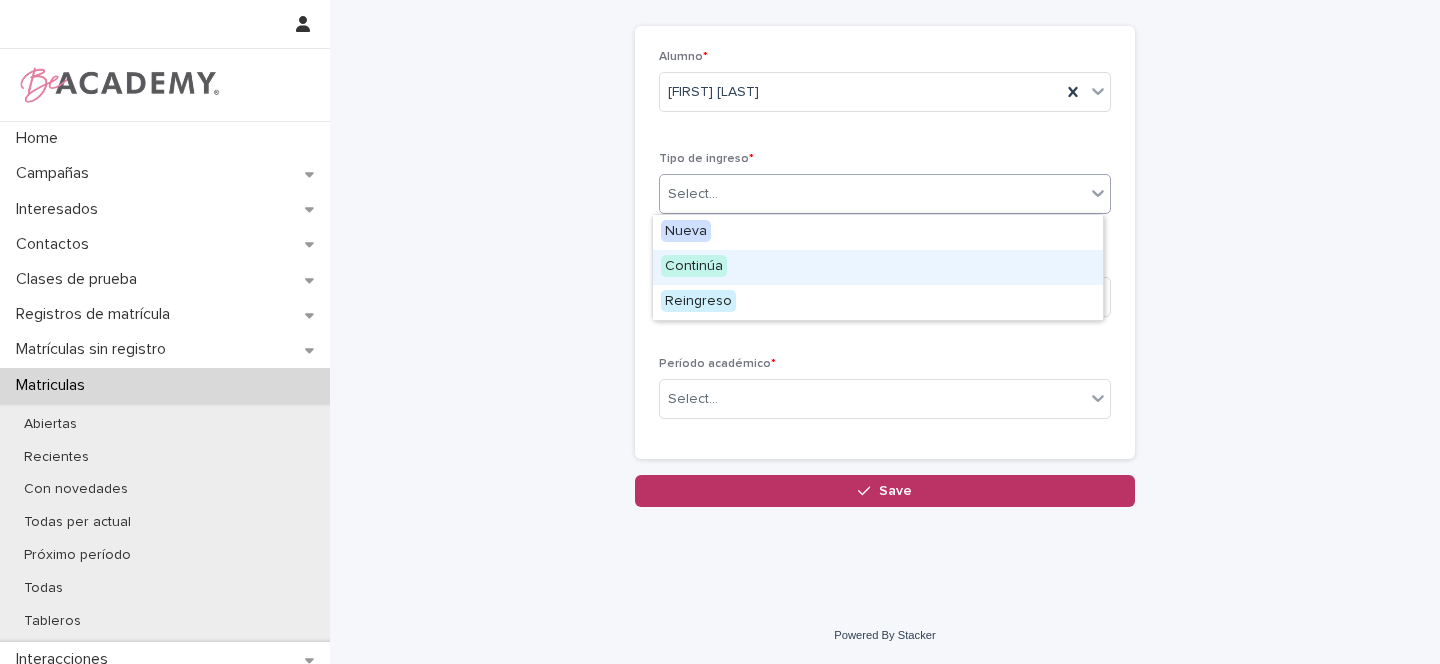 click on "Continúa" at bounding box center [694, 266] 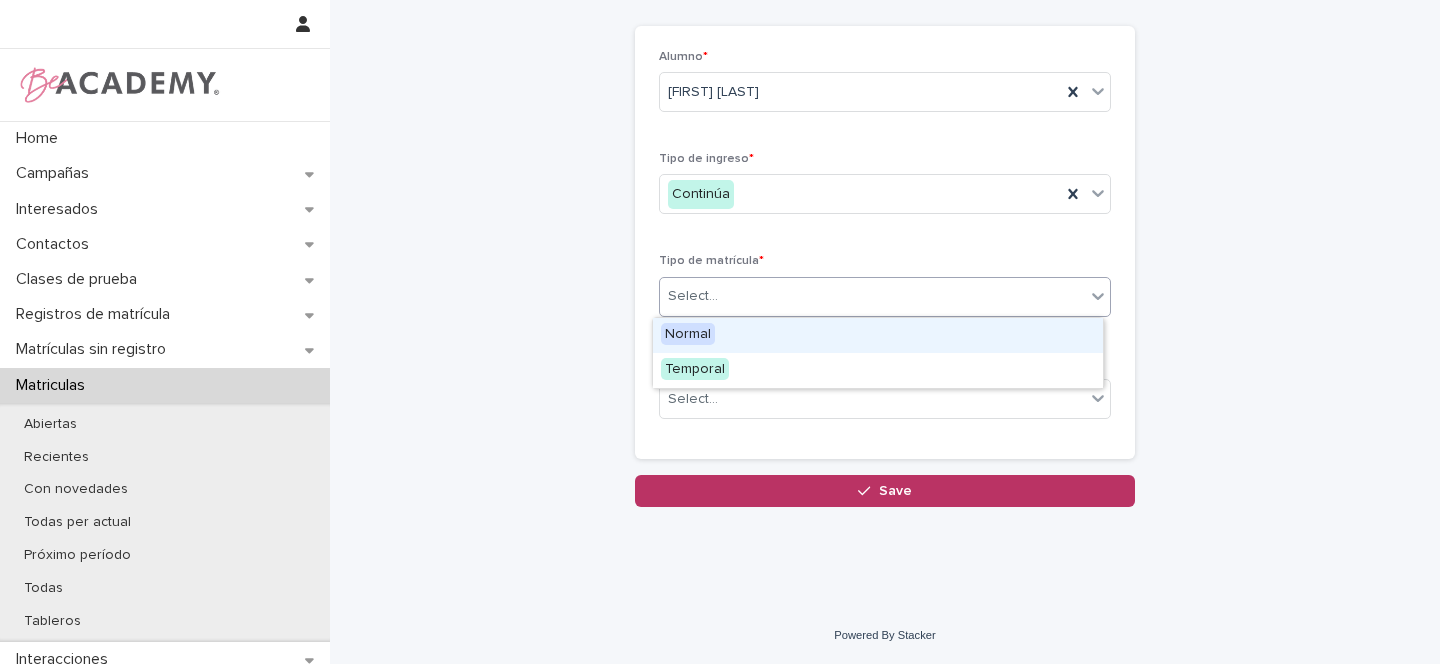 click on "Select..." at bounding box center (693, 296) 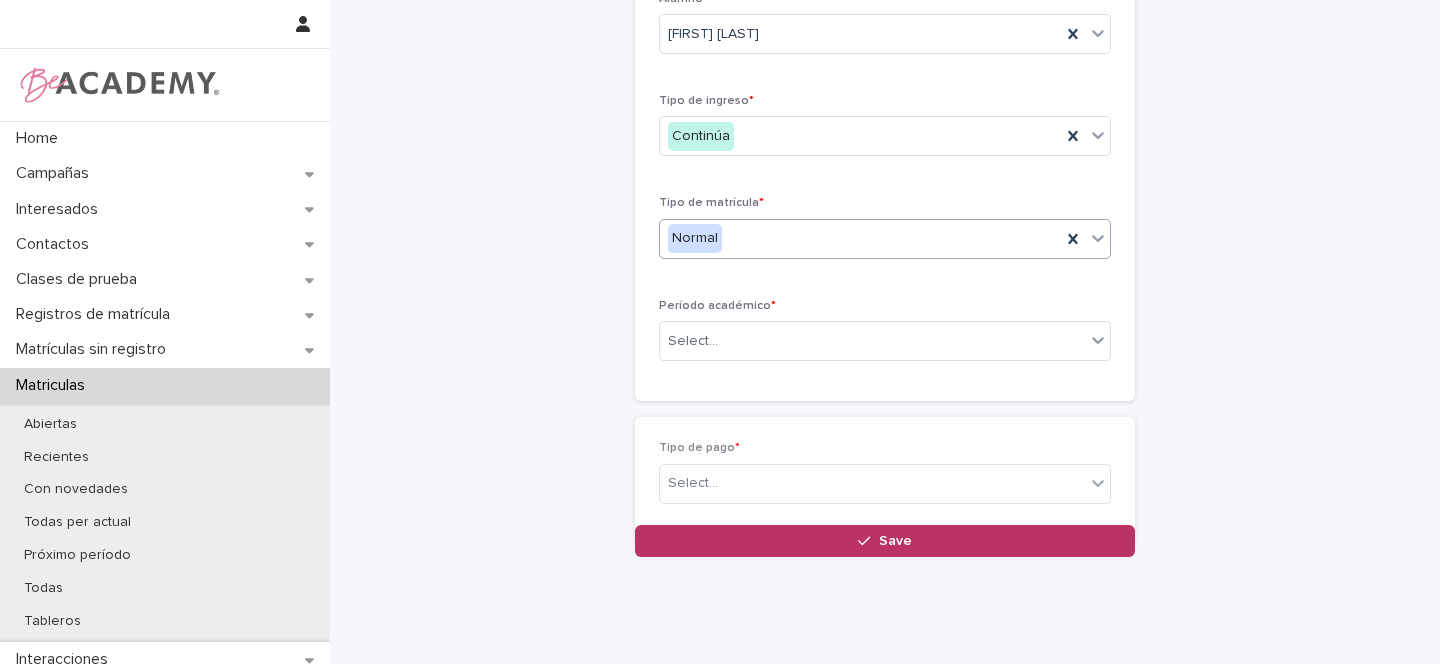scroll, scrollTop: 160, scrollLeft: 0, axis: vertical 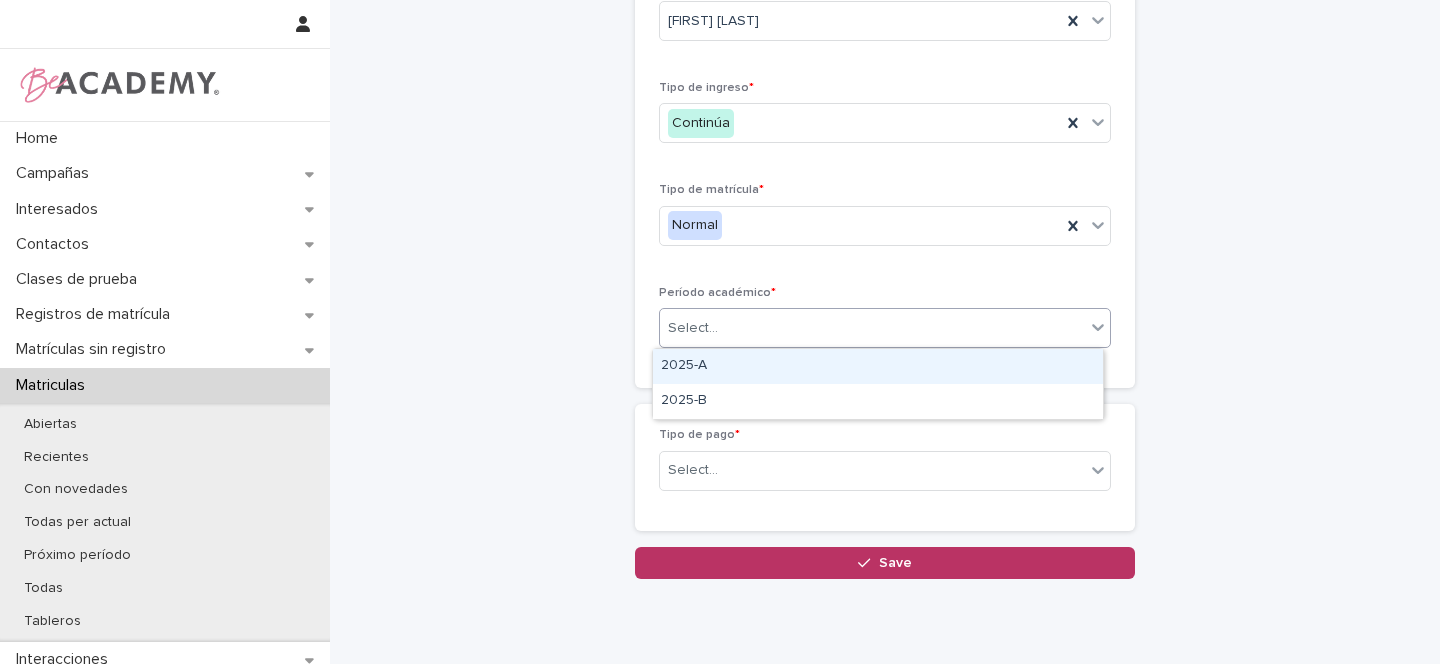 click on "Select..." at bounding box center (693, 328) 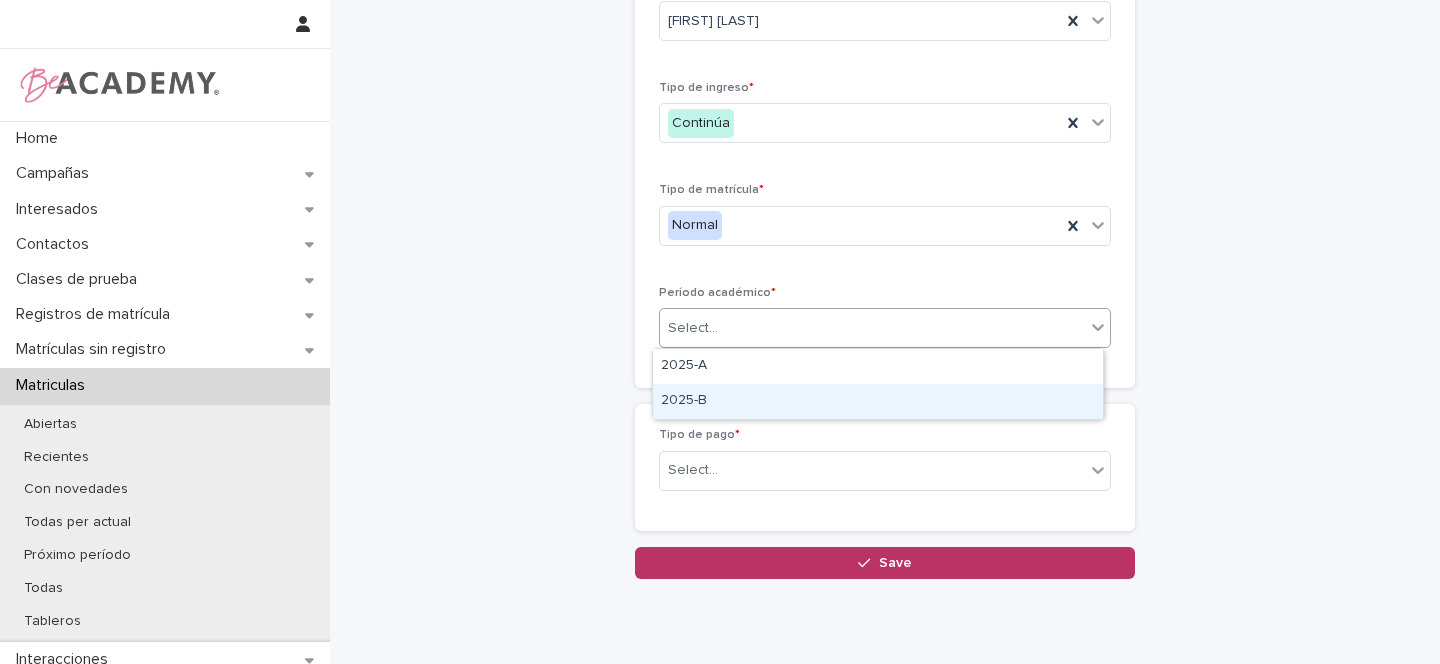 click on "2025-B" at bounding box center (878, 401) 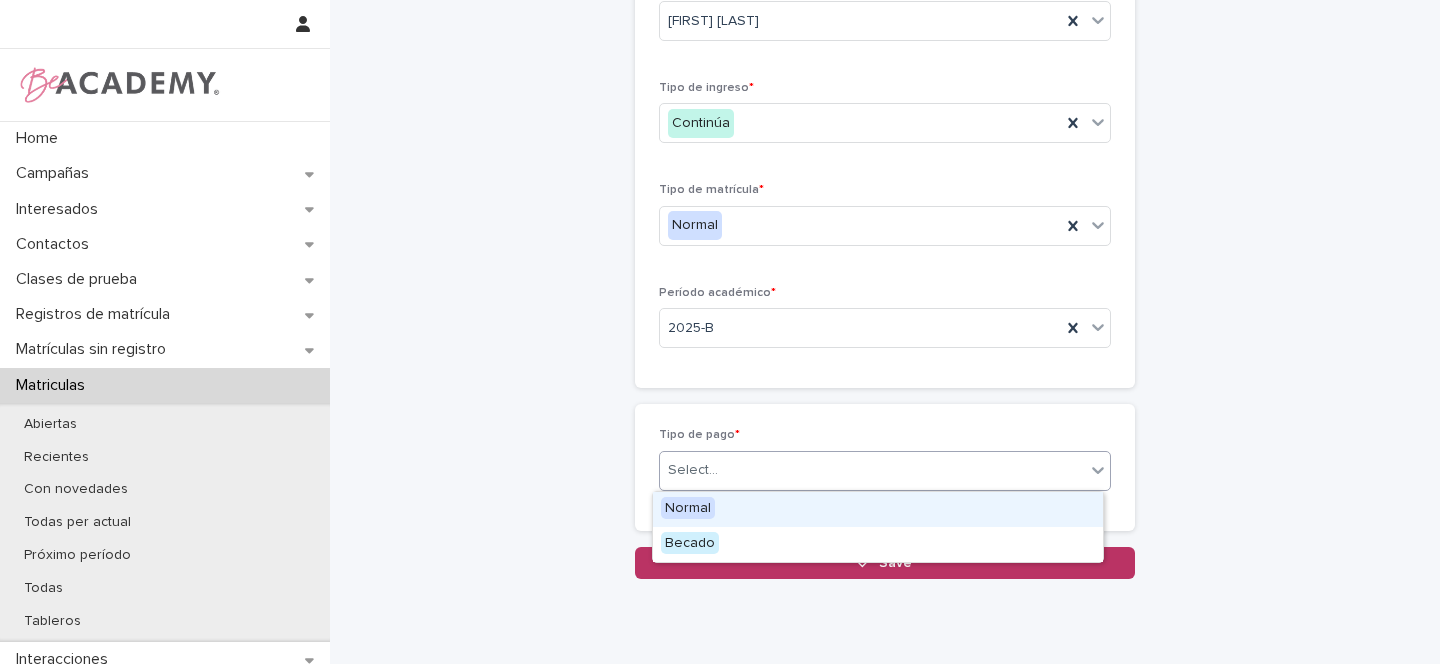 click on "Select..." at bounding box center (693, 470) 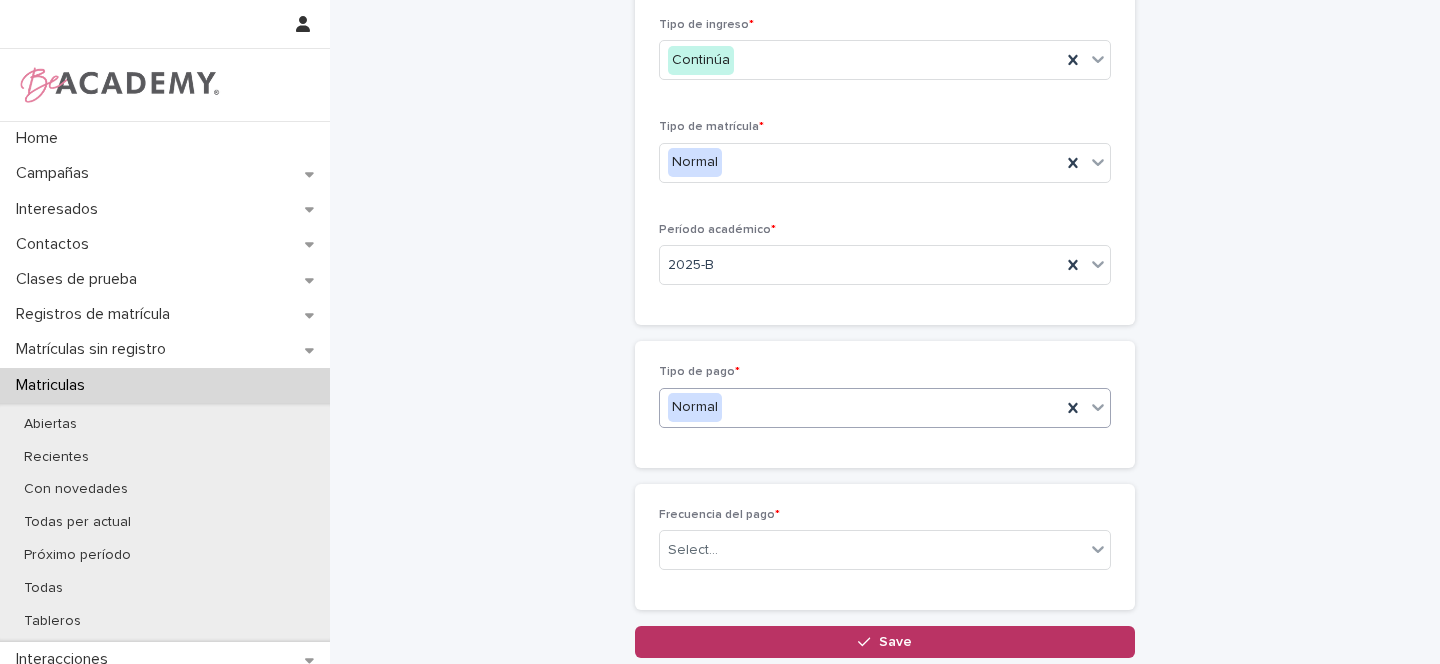 scroll, scrollTop: 231, scrollLeft: 0, axis: vertical 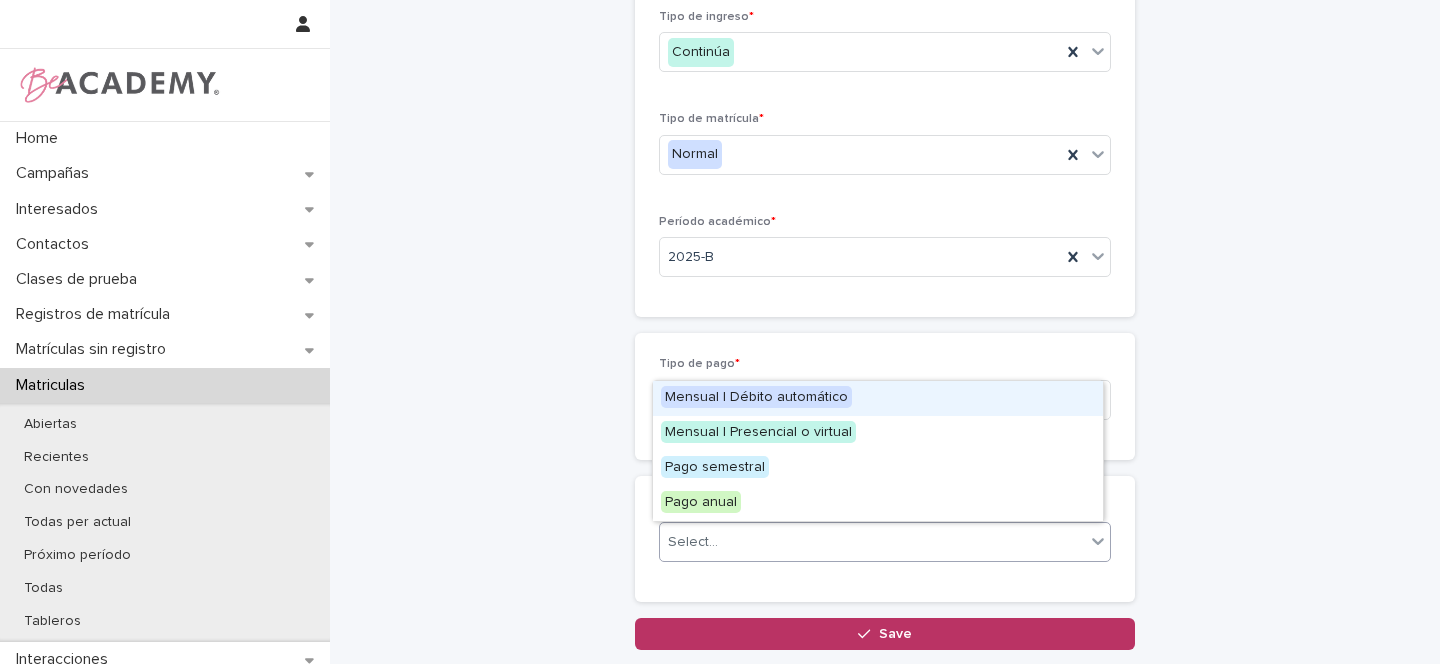 click at bounding box center [721, 542] 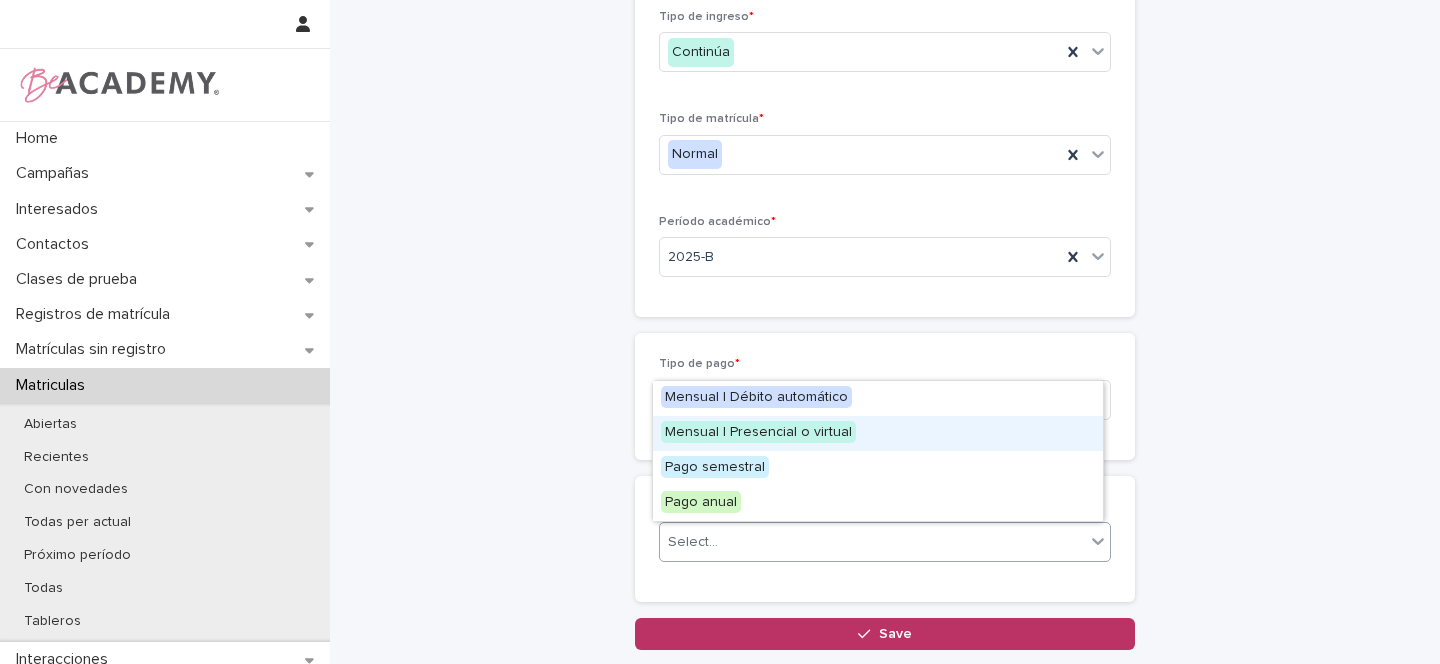 click on "Mensual | Presencial o virtual" at bounding box center (758, 432) 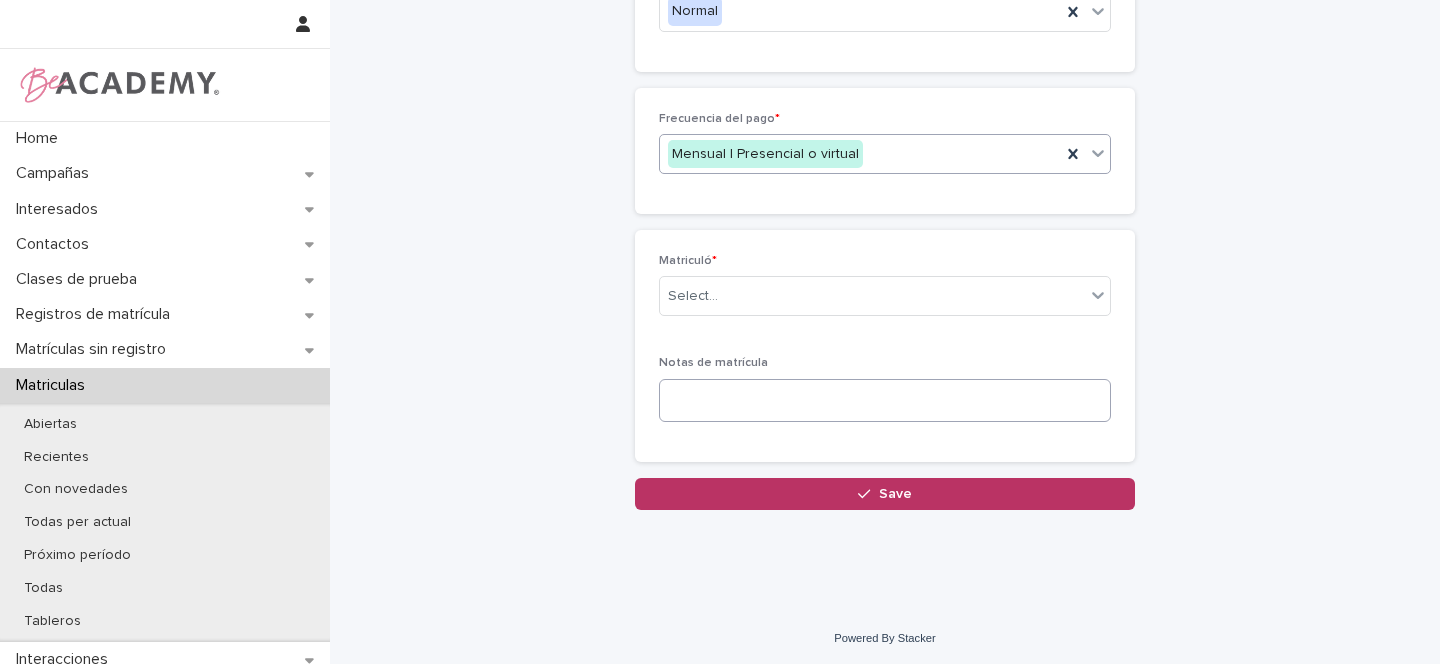 scroll, scrollTop: 622, scrollLeft: 0, axis: vertical 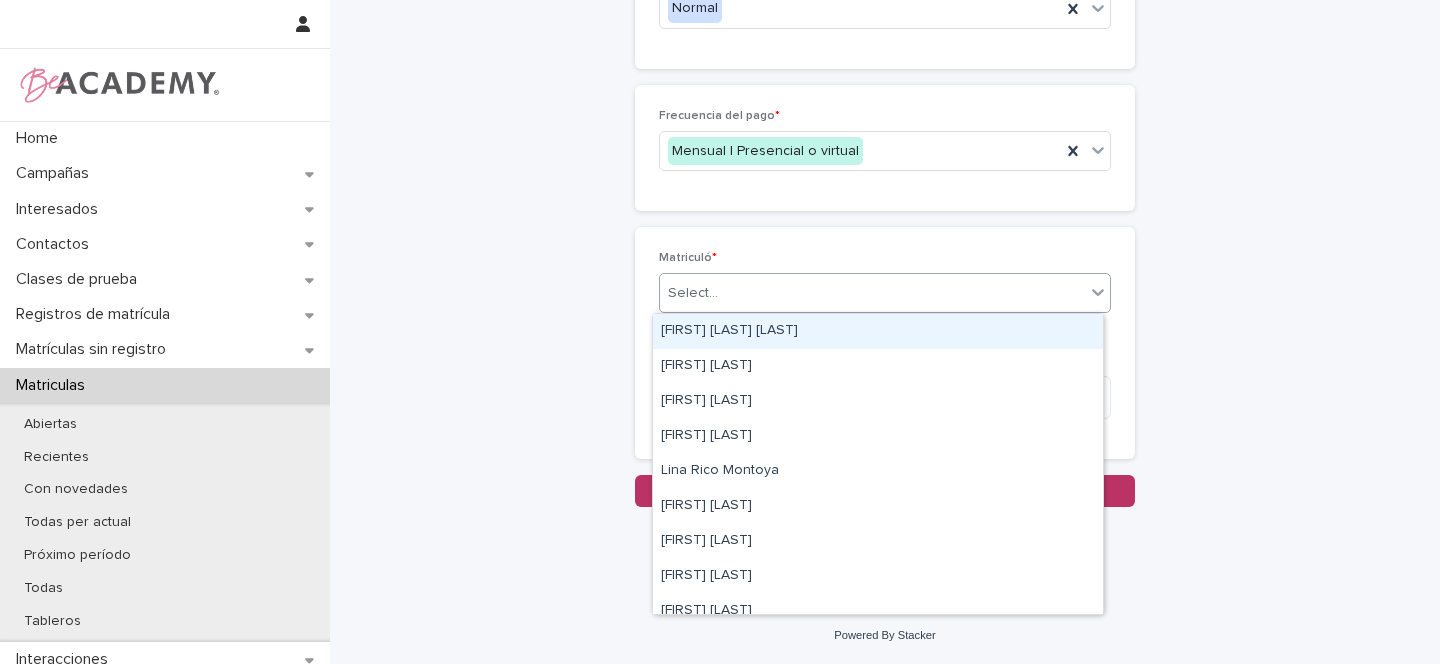 click on "Select..." at bounding box center [693, 293] 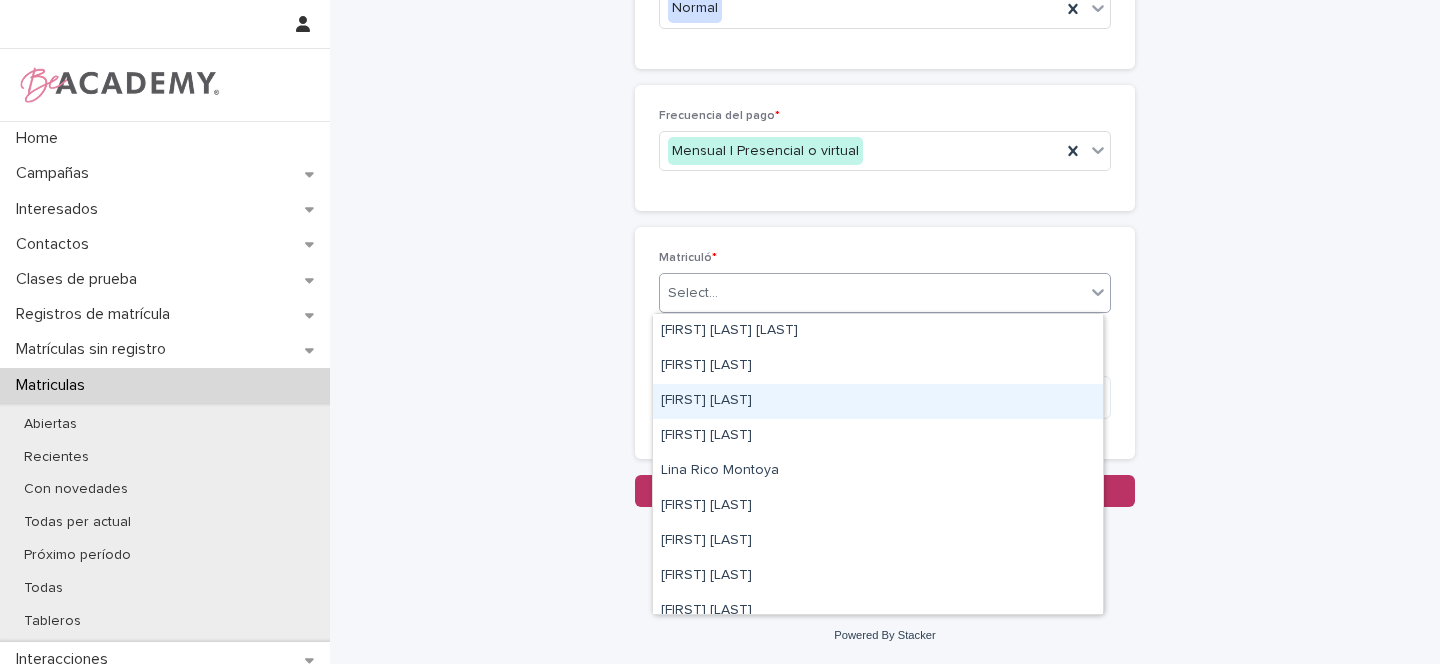 drag, startPoint x: 688, startPoint y: 382, endPoint x: 688, endPoint y: 396, distance: 14 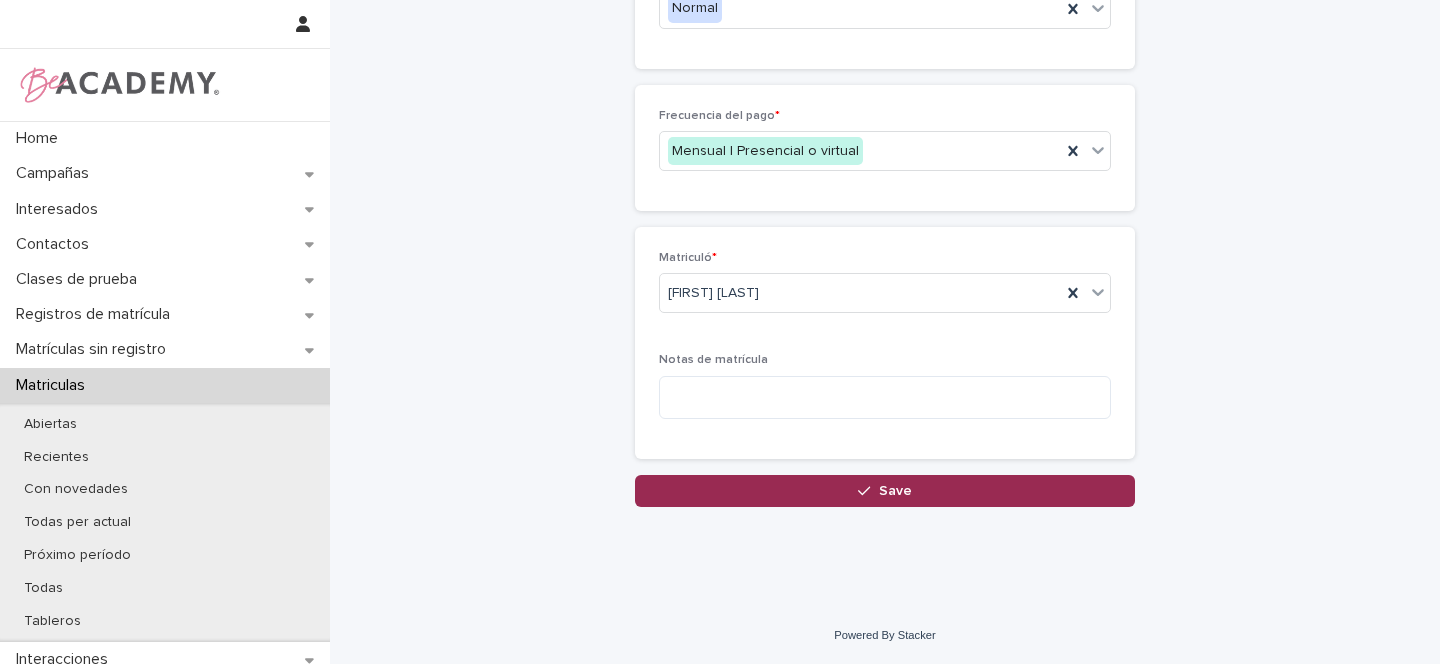 click on "Save" at bounding box center [885, 491] 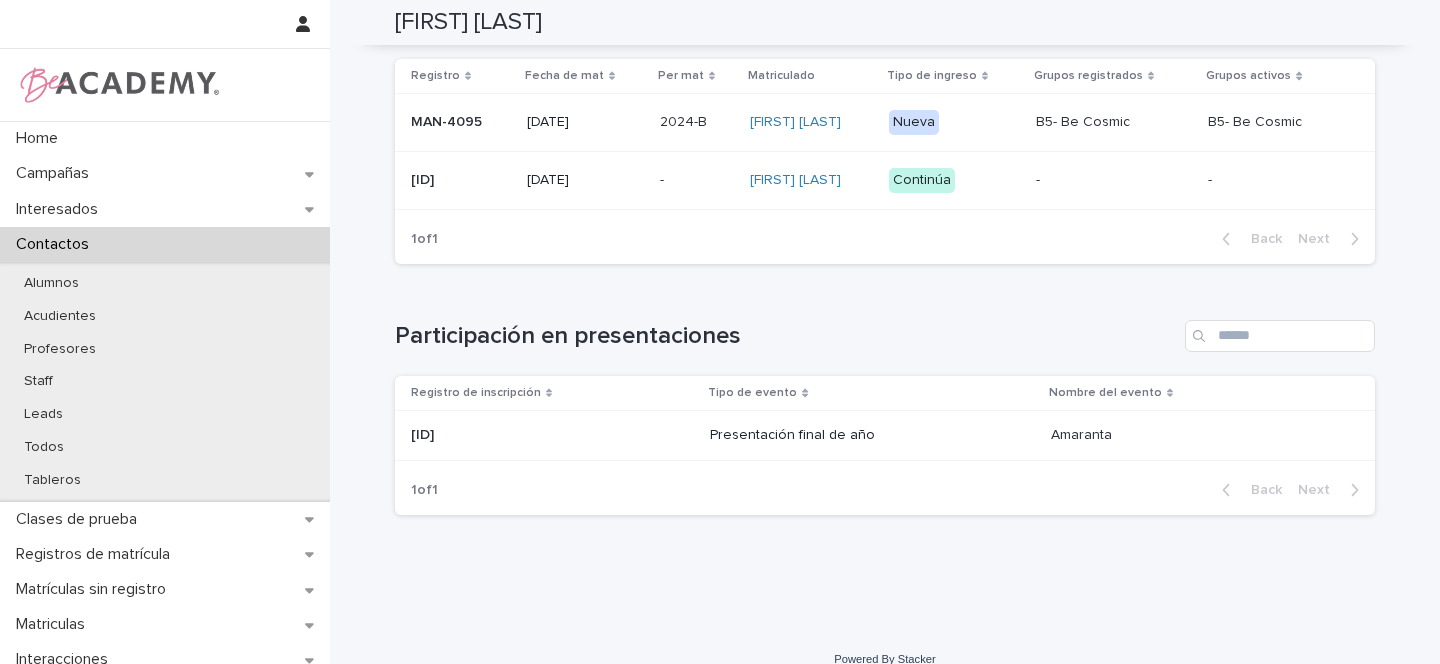scroll, scrollTop: 582, scrollLeft: 0, axis: vertical 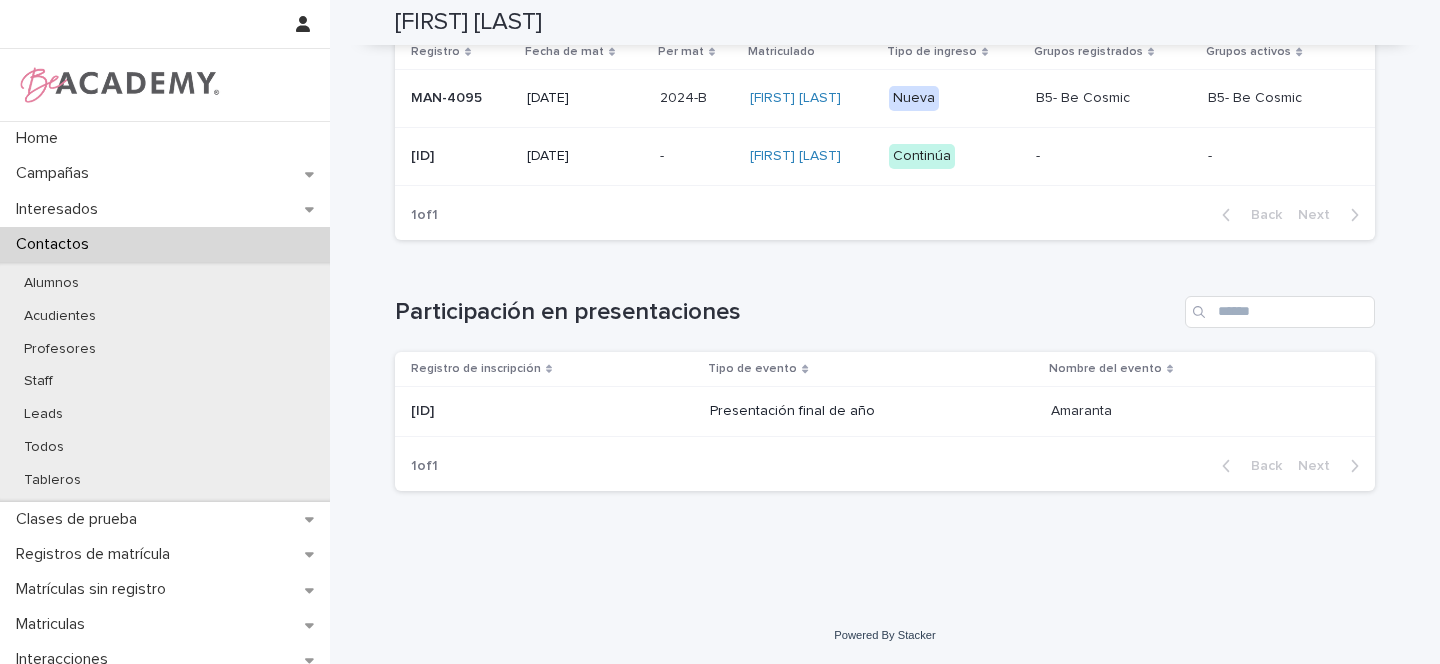 click on "[ID]" at bounding box center (461, 156) 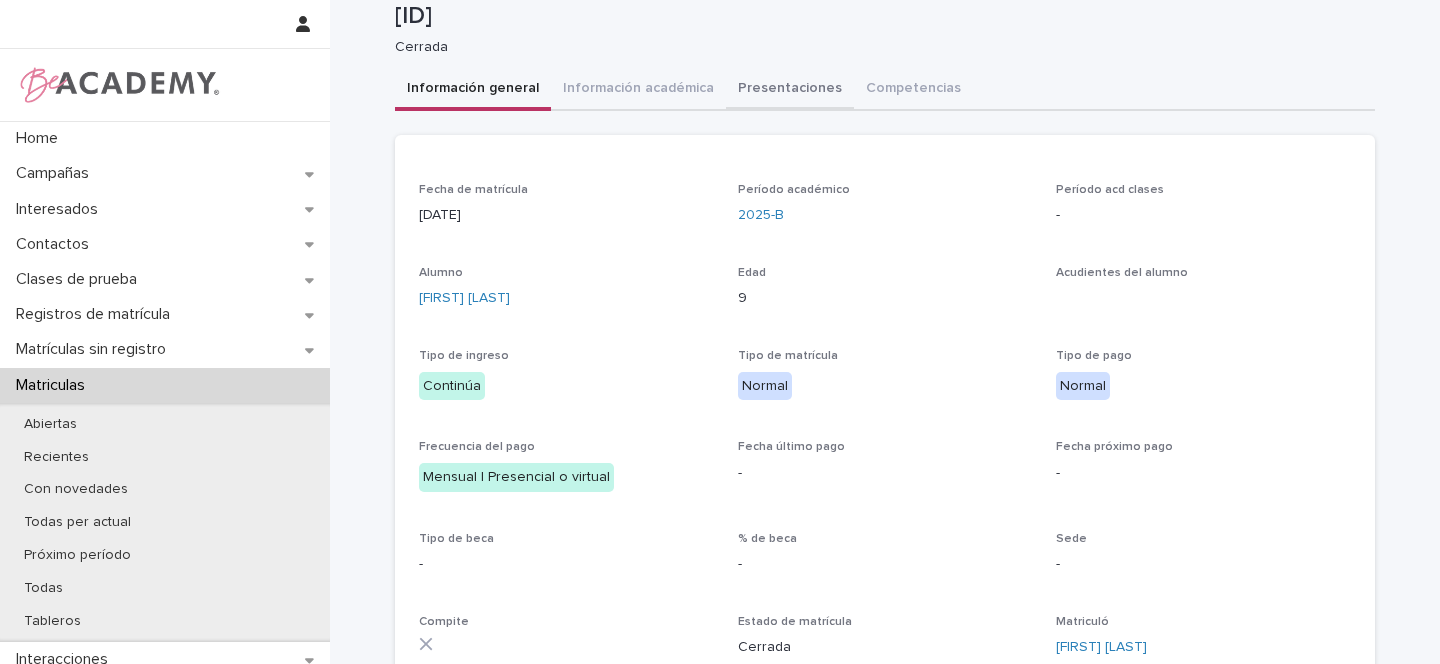 scroll, scrollTop: 59, scrollLeft: 0, axis: vertical 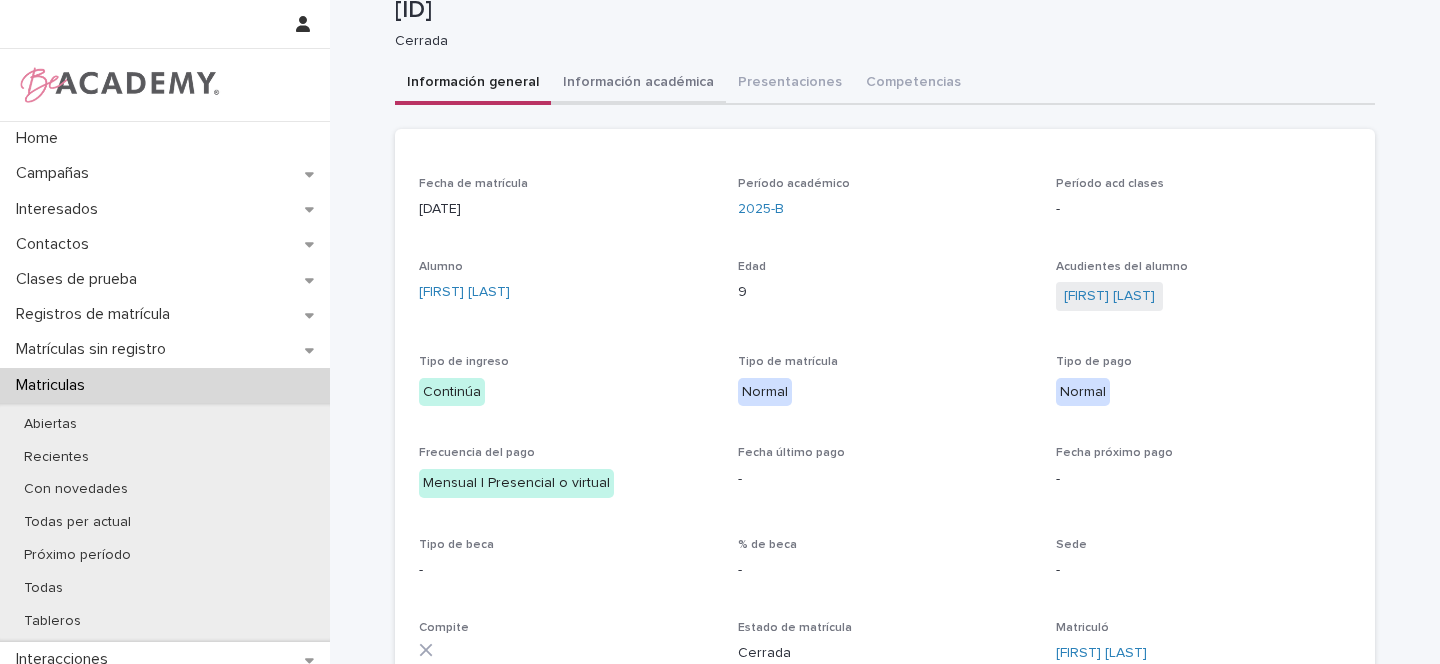 click on "**********" at bounding box center [885, 397] 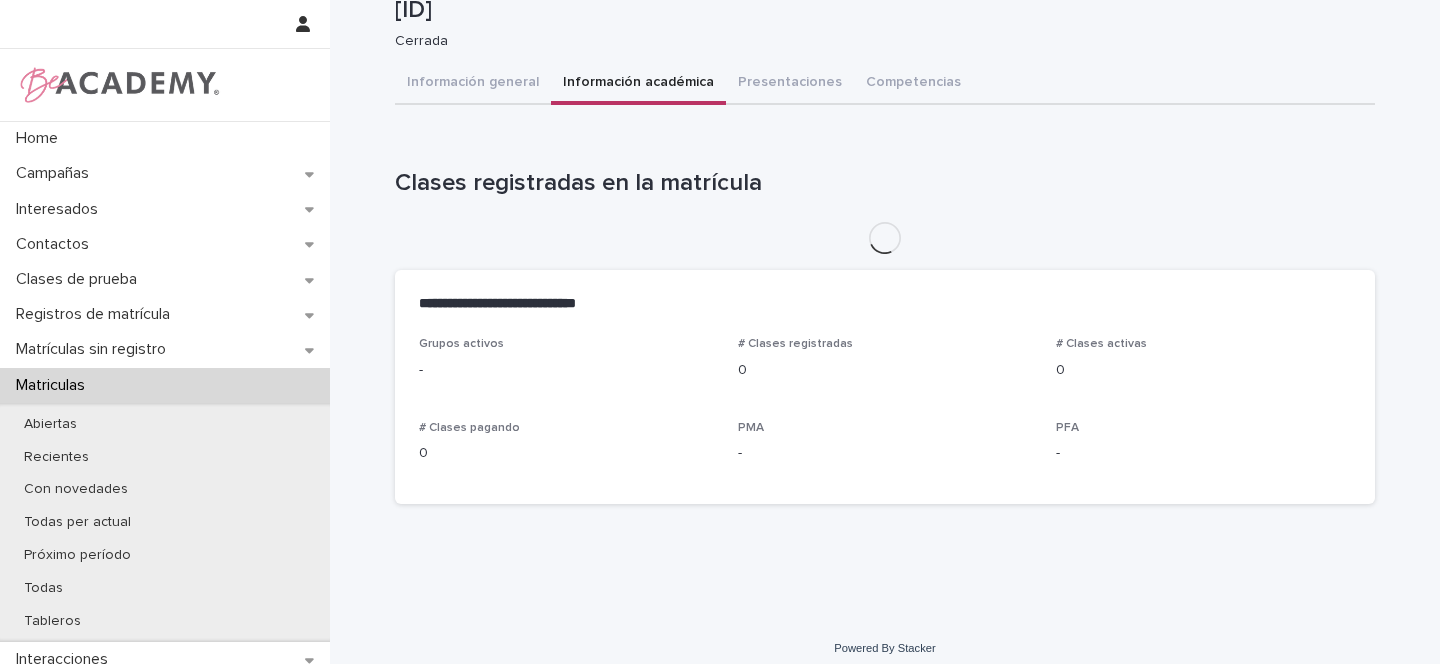 scroll, scrollTop: 0, scrollLeft: 0, axis: both 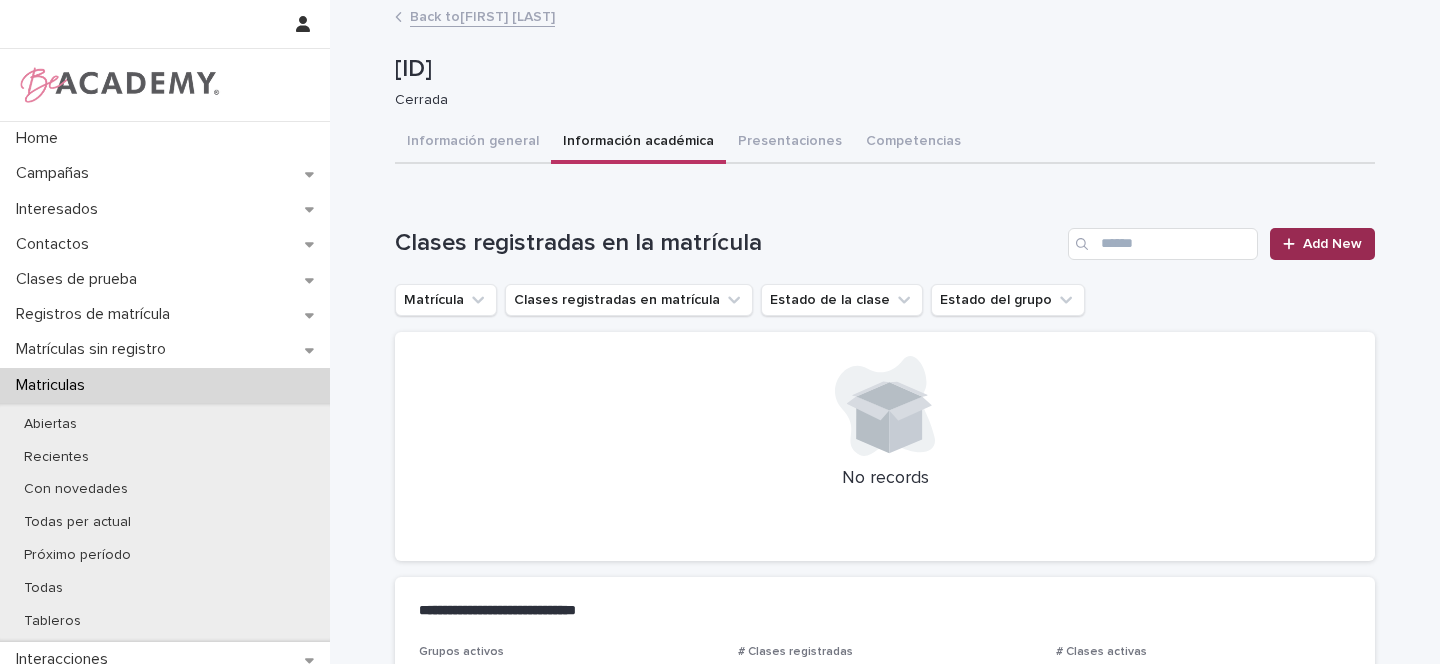 click on "Add New" at bounding box center [1322, 244] 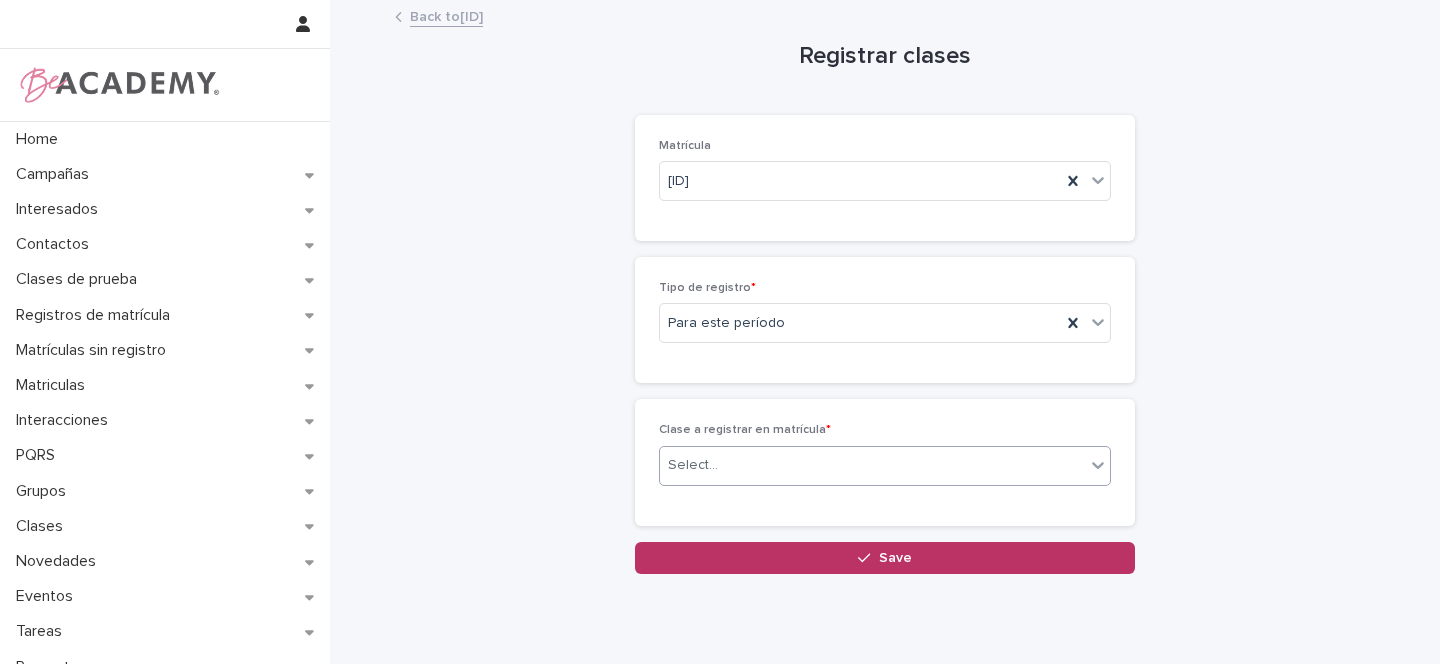 click on "Select..." at bounding box center (872, 465) 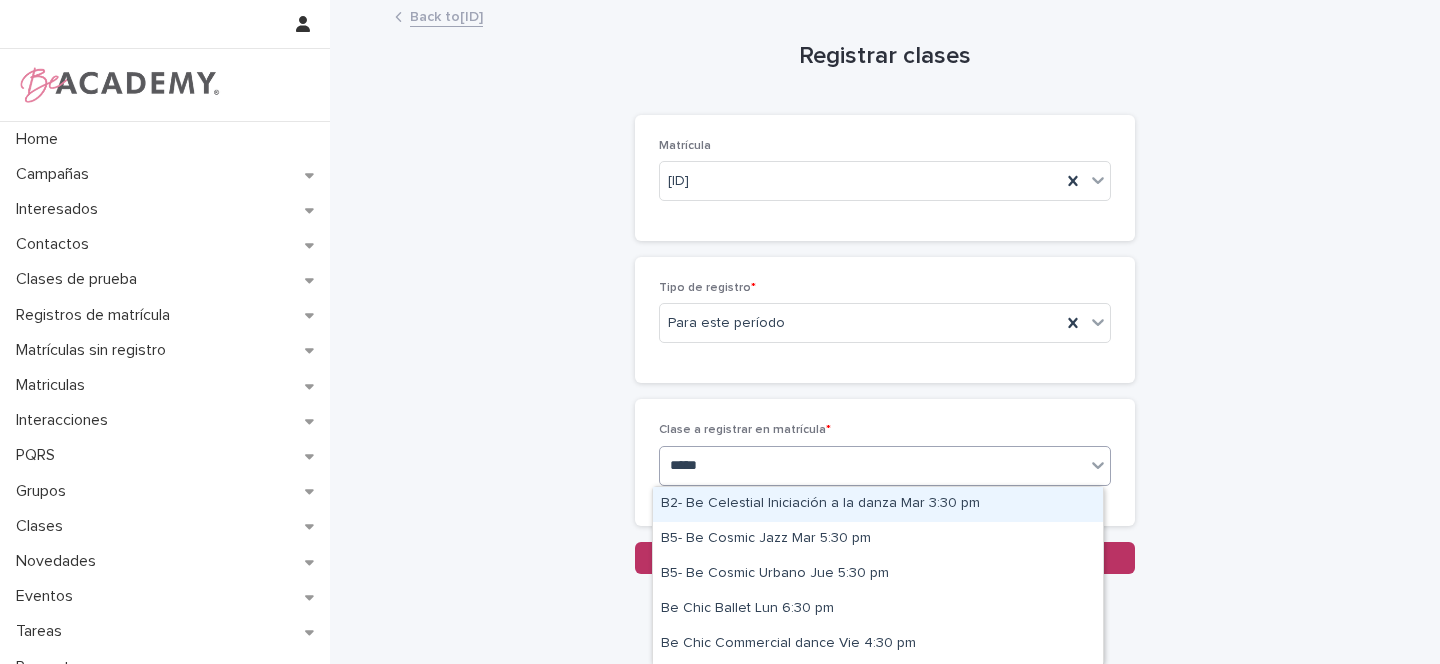 type on "******" 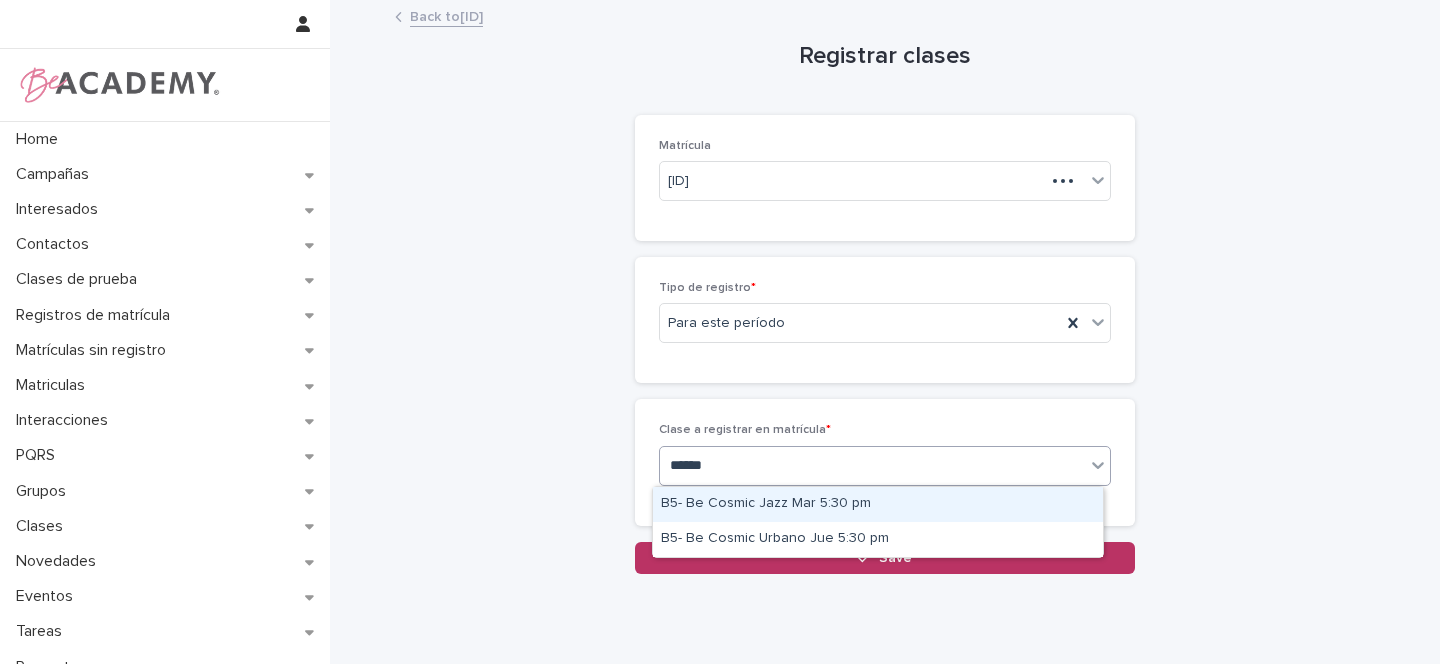 click on "B5- Be Cosmic Jazz Mar 5:30 pm" at bounding box center (878, 504) 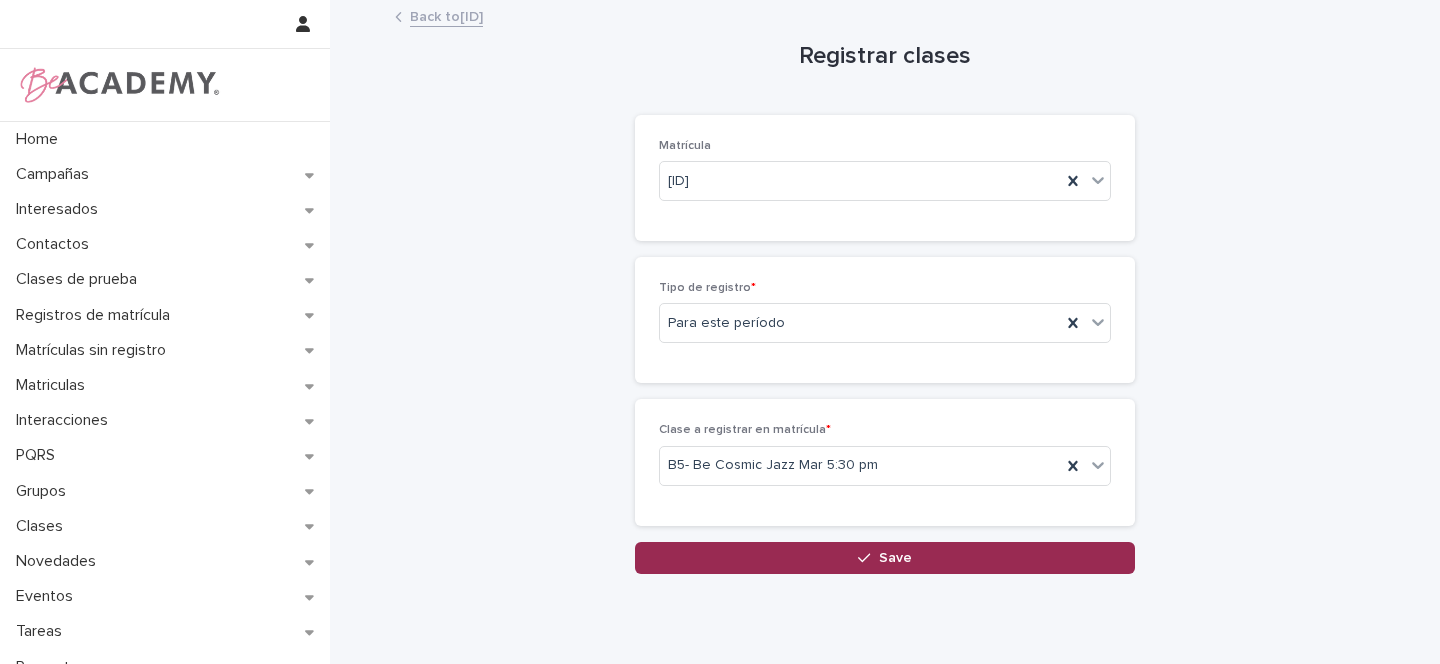 click on "Save" at bounding box center (895, 558) 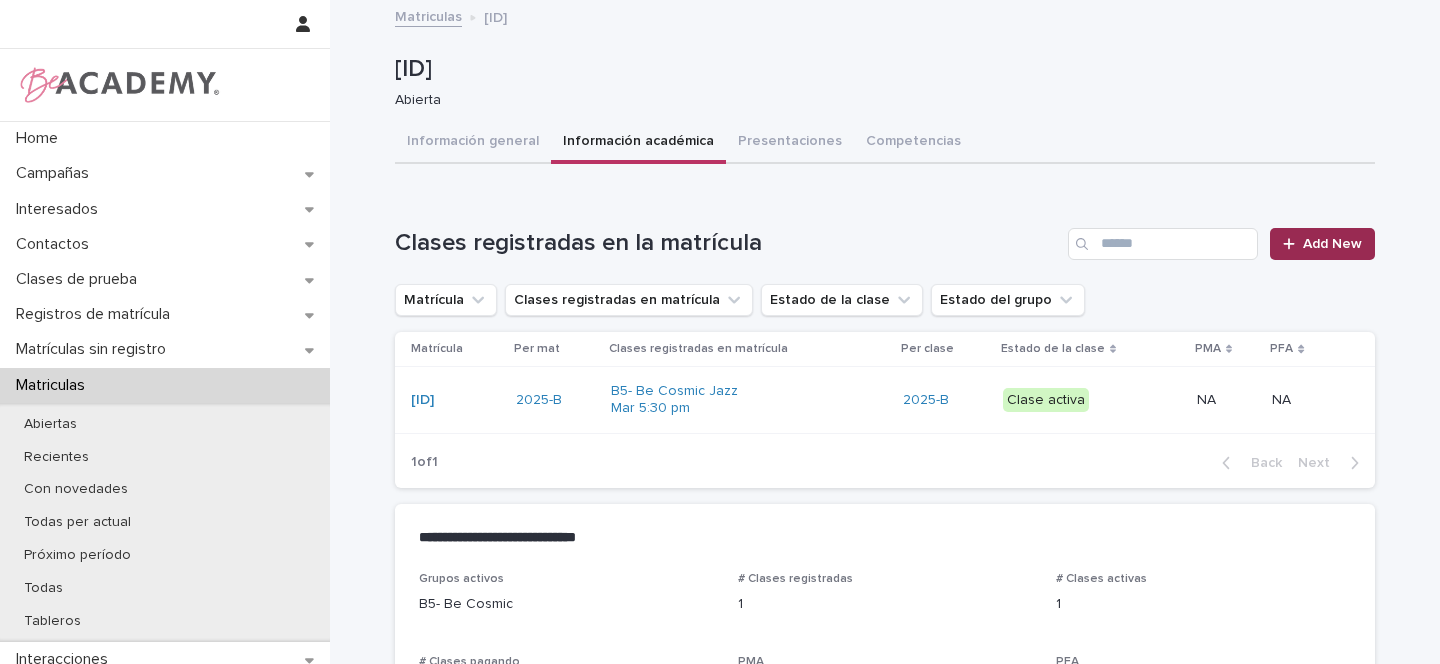 click on "Add New" at bounding box center [1332, 244] 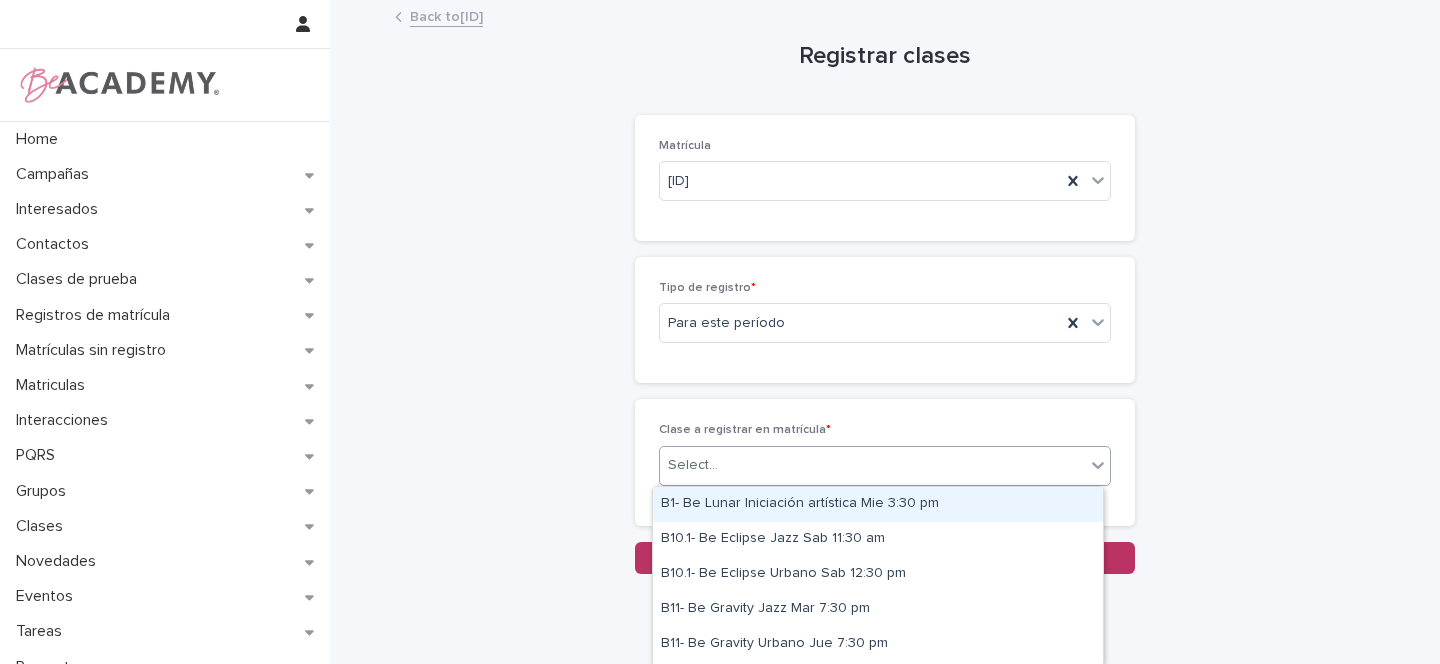 click on "Select..." at bounding box center [693, 465] 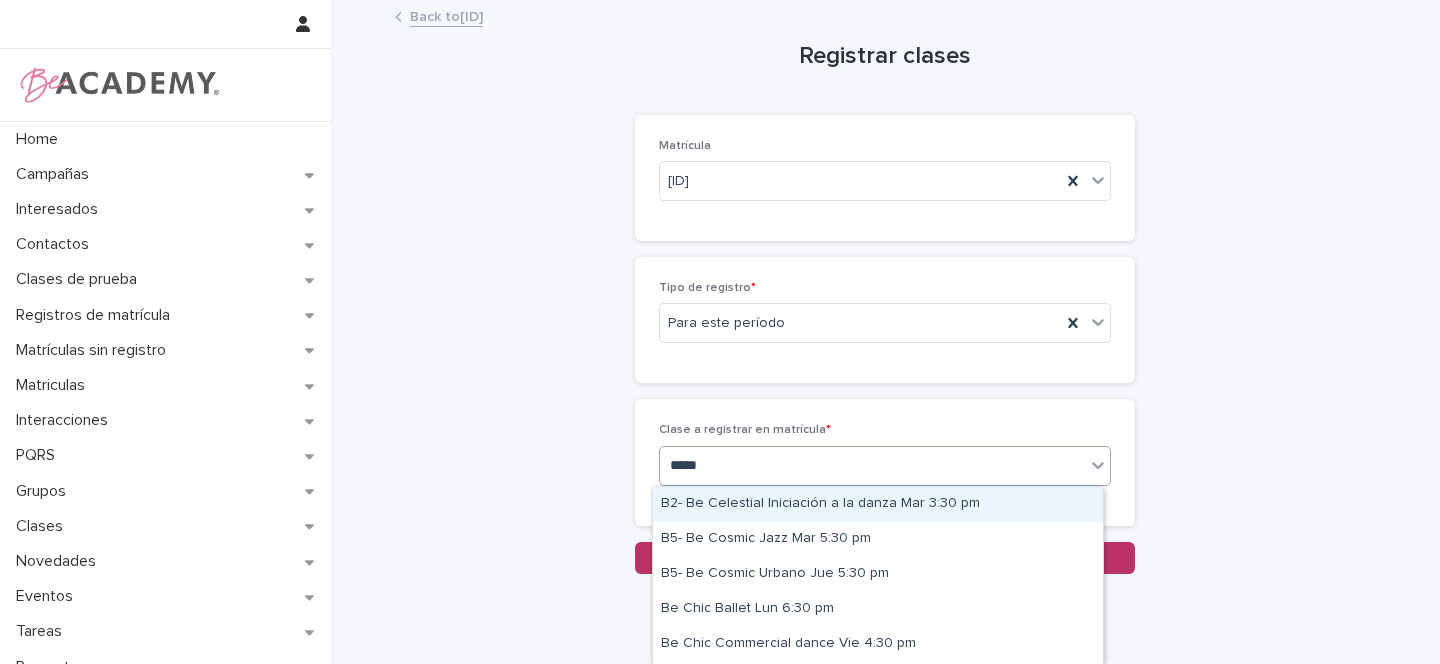 type on "******" 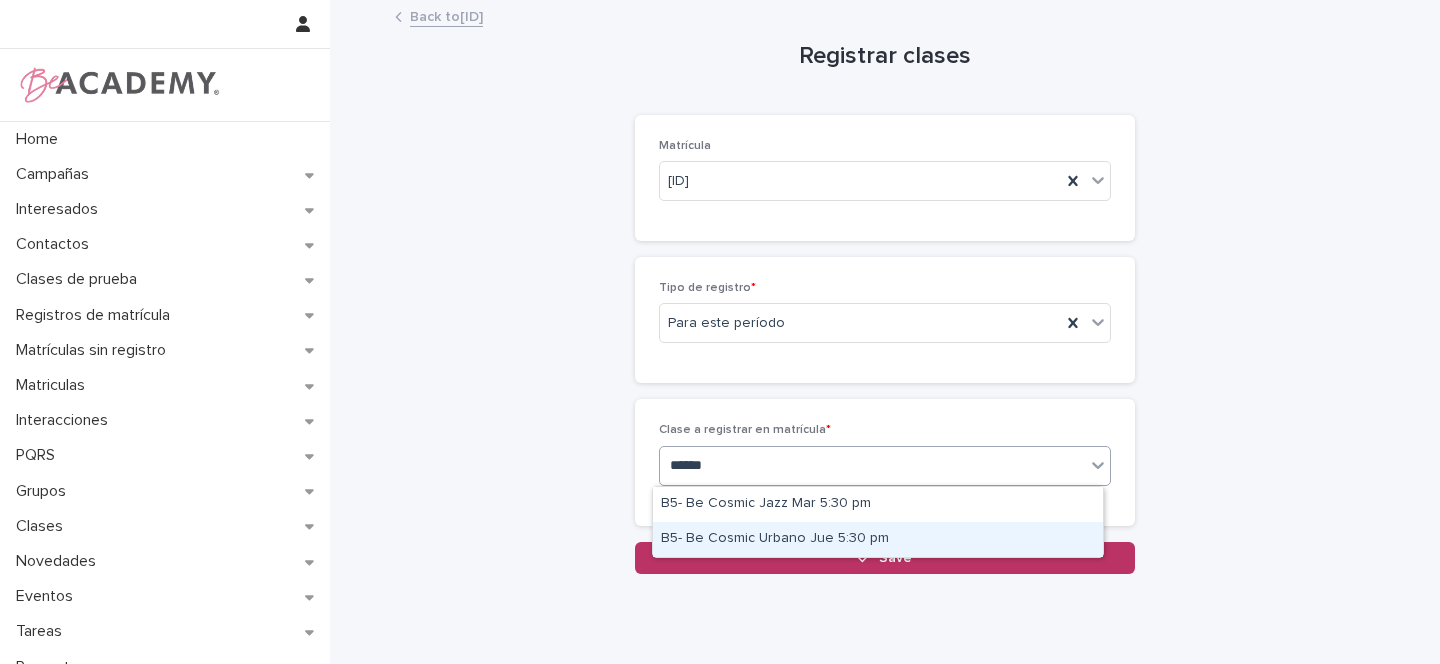 click on "B5- Be Cosmic Urbano Jue 5:30 pm" at bounding box center (878, 539) 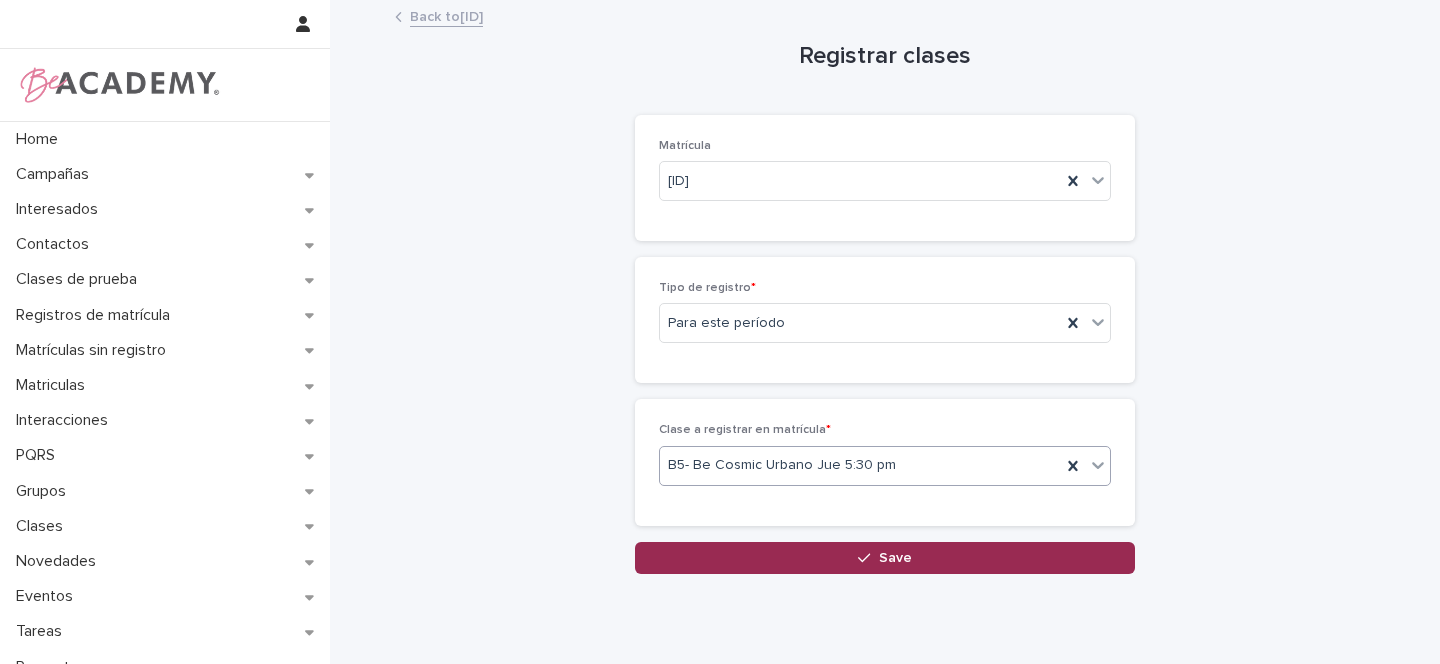 click on "Save" at bounding box center [885, 558] 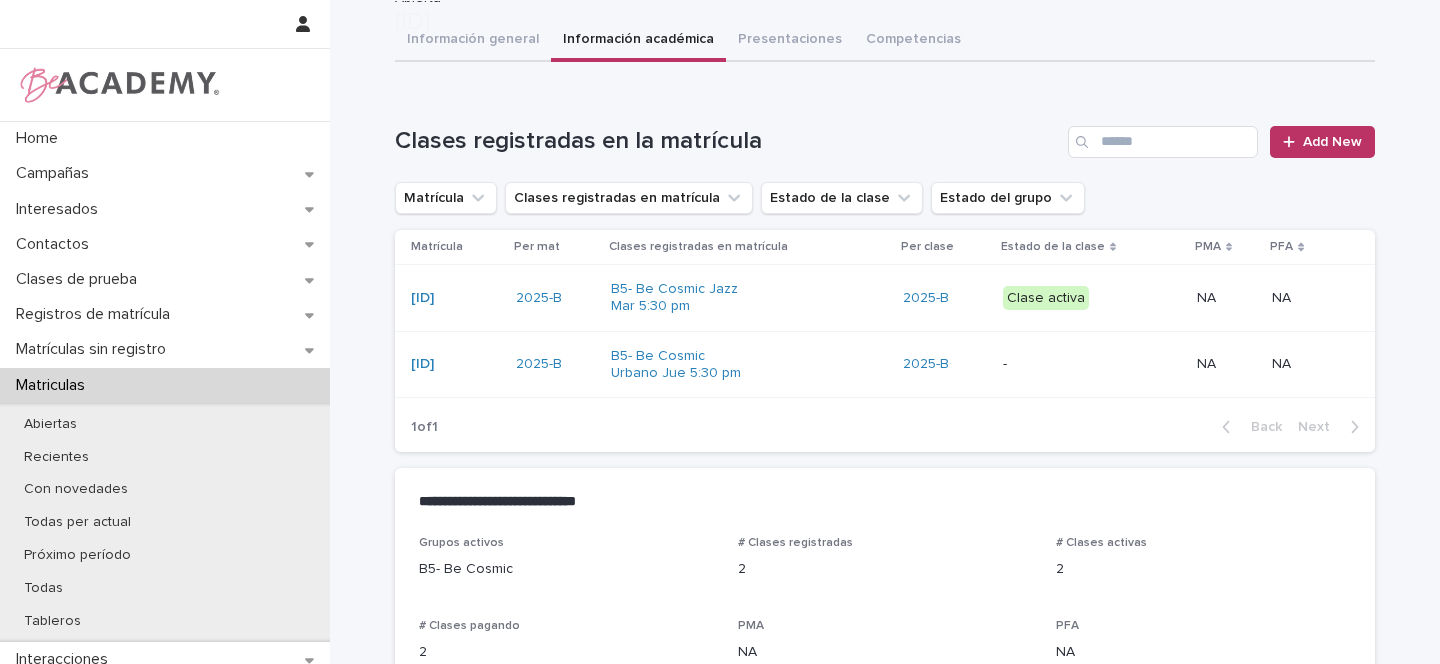 scroll, scrollTop: 218, scrollLeft: 0, axis: vertical 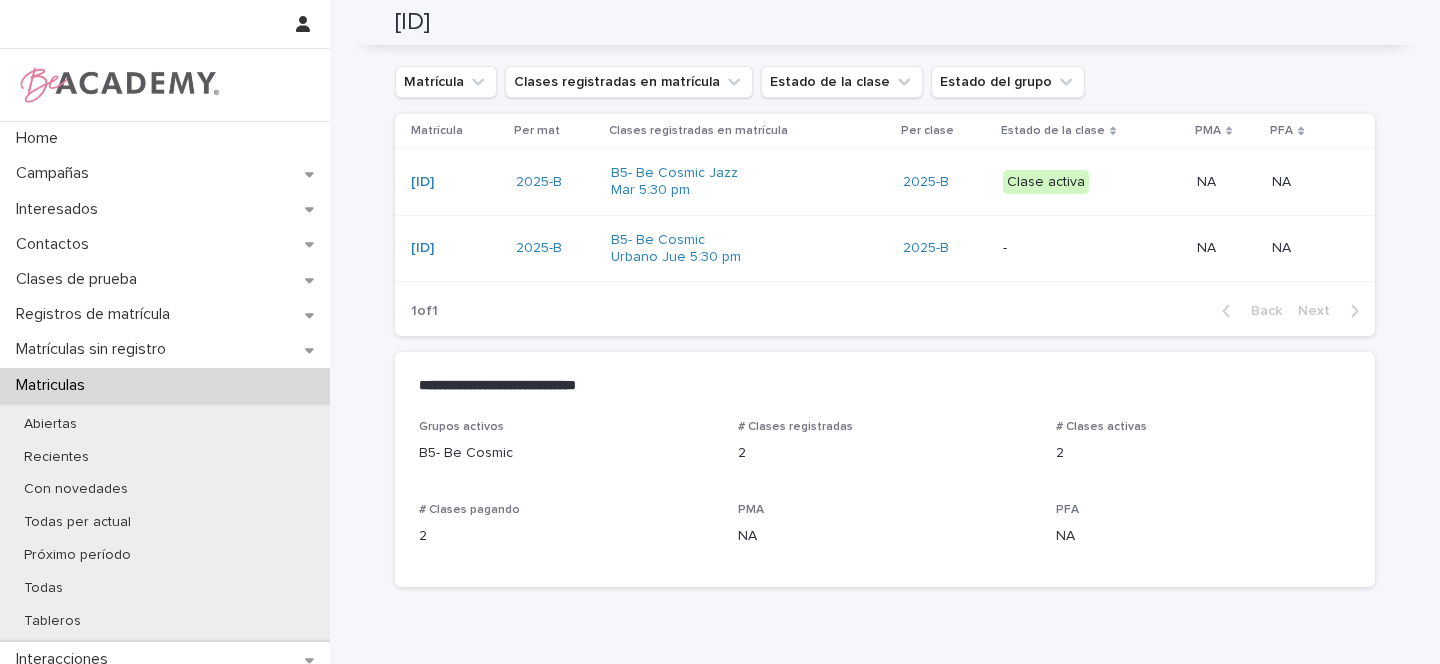 click on "[ID]" at bounding box center [455, 248] 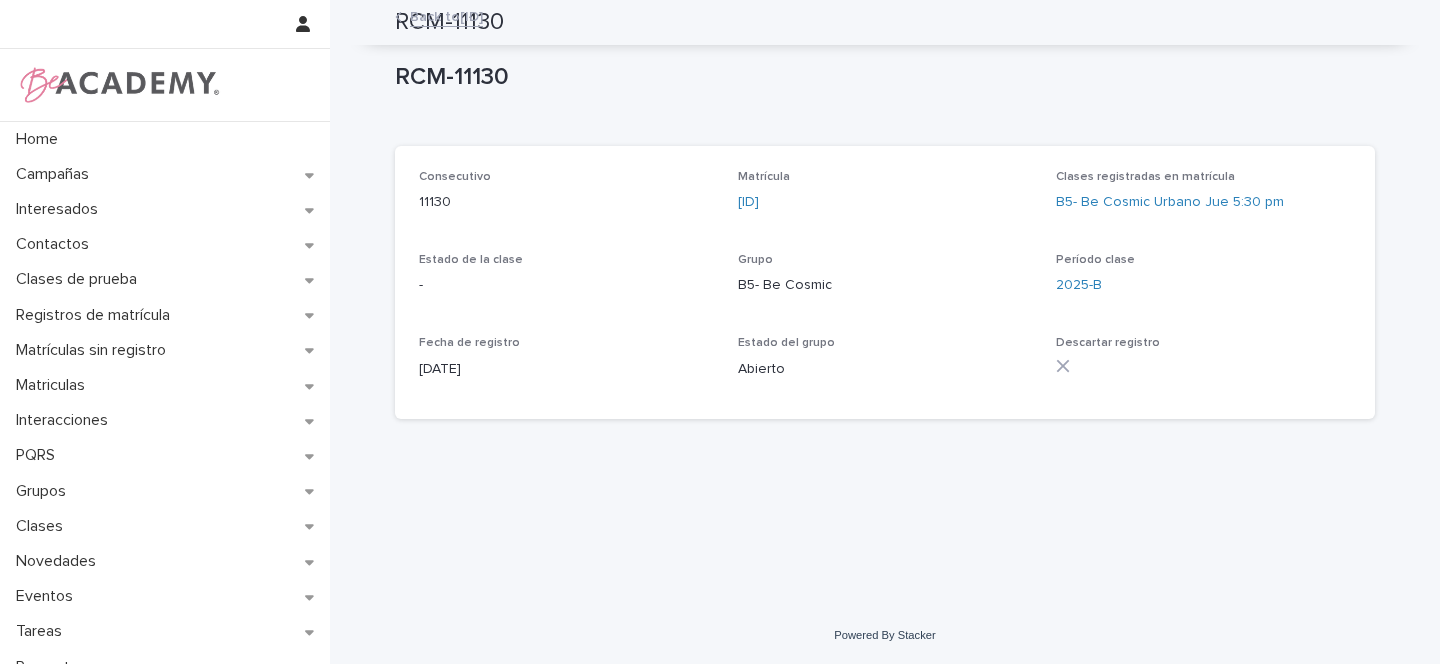 scroll, scrollTop: 0, scrollLeft: 0, axis: both 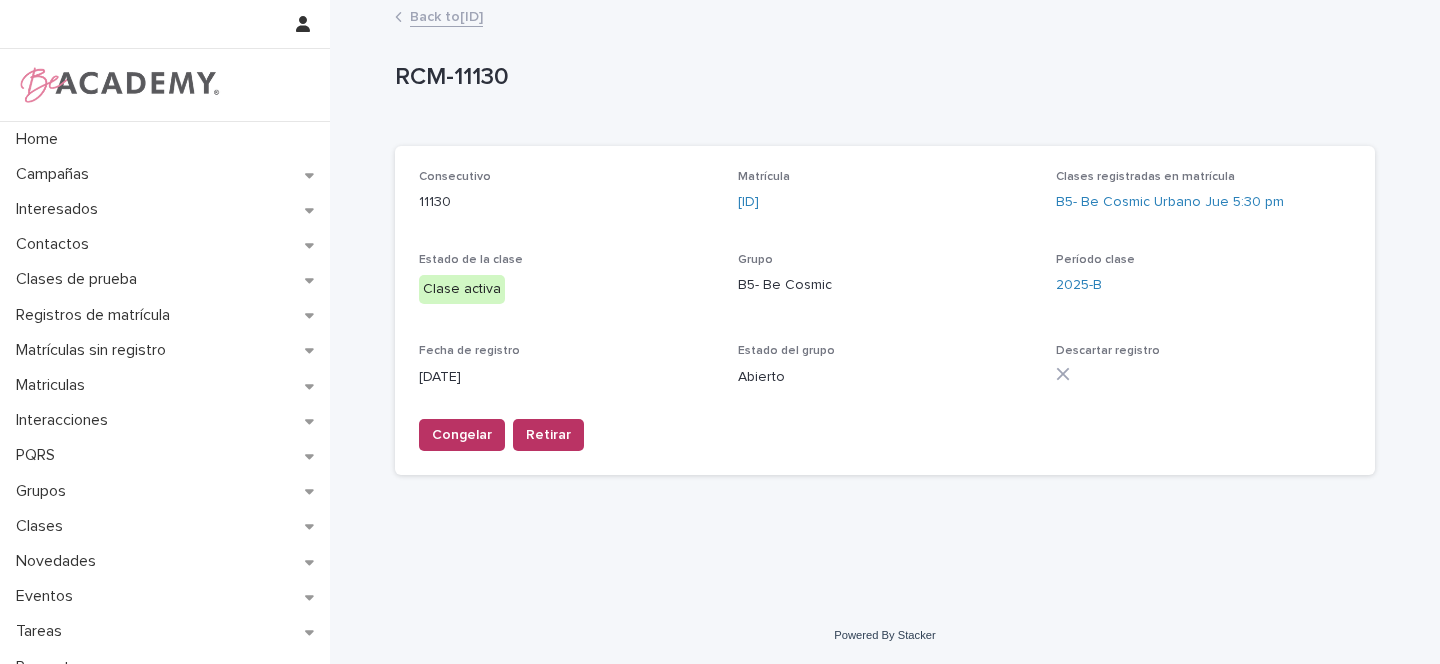click on "Back to  MAN-4251" at bounding box center (446, 15) 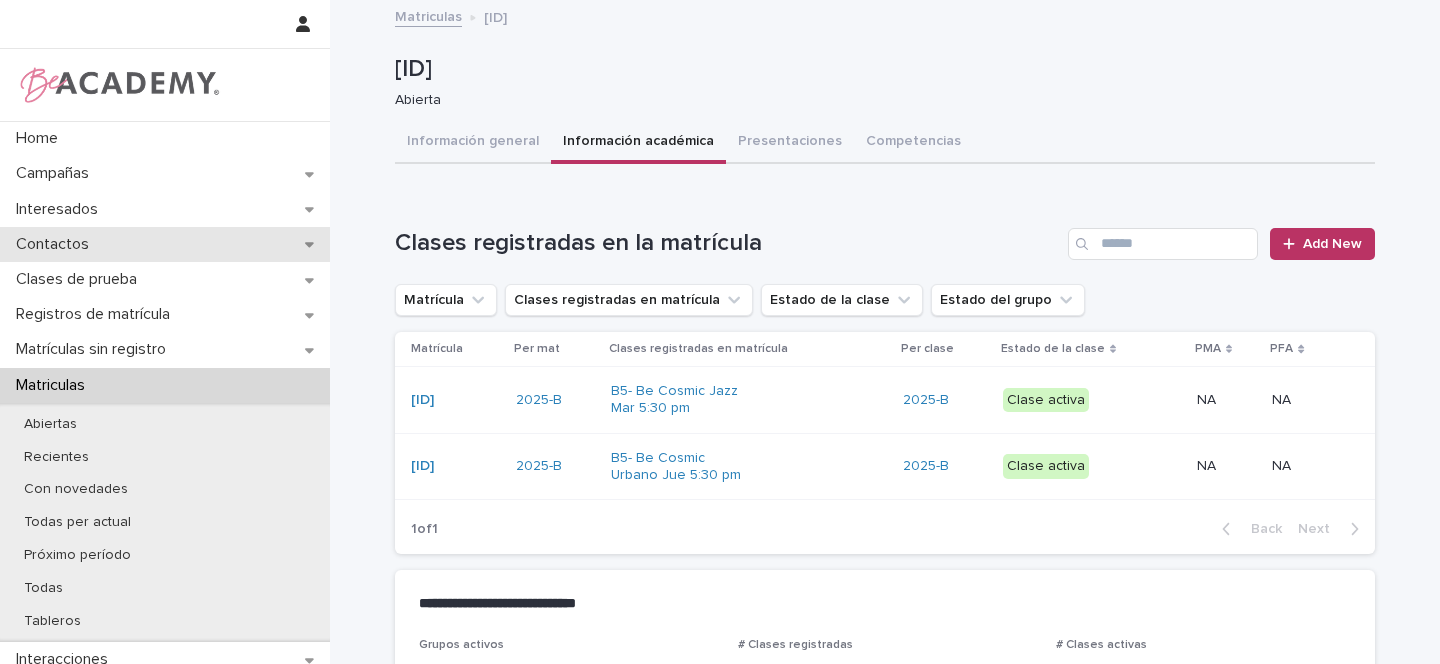 click on "Contactos" at bounding box center [165, 244] 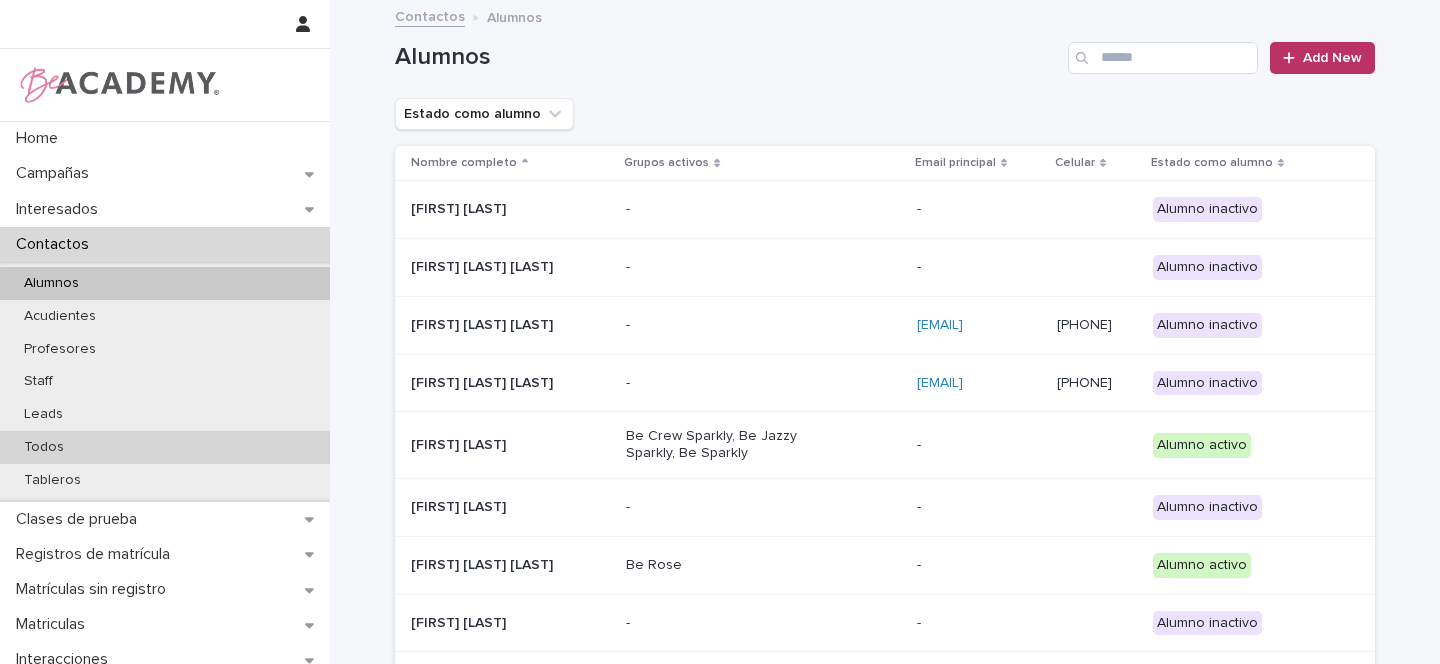 click on "Todos" at bounding box center [44, 447] 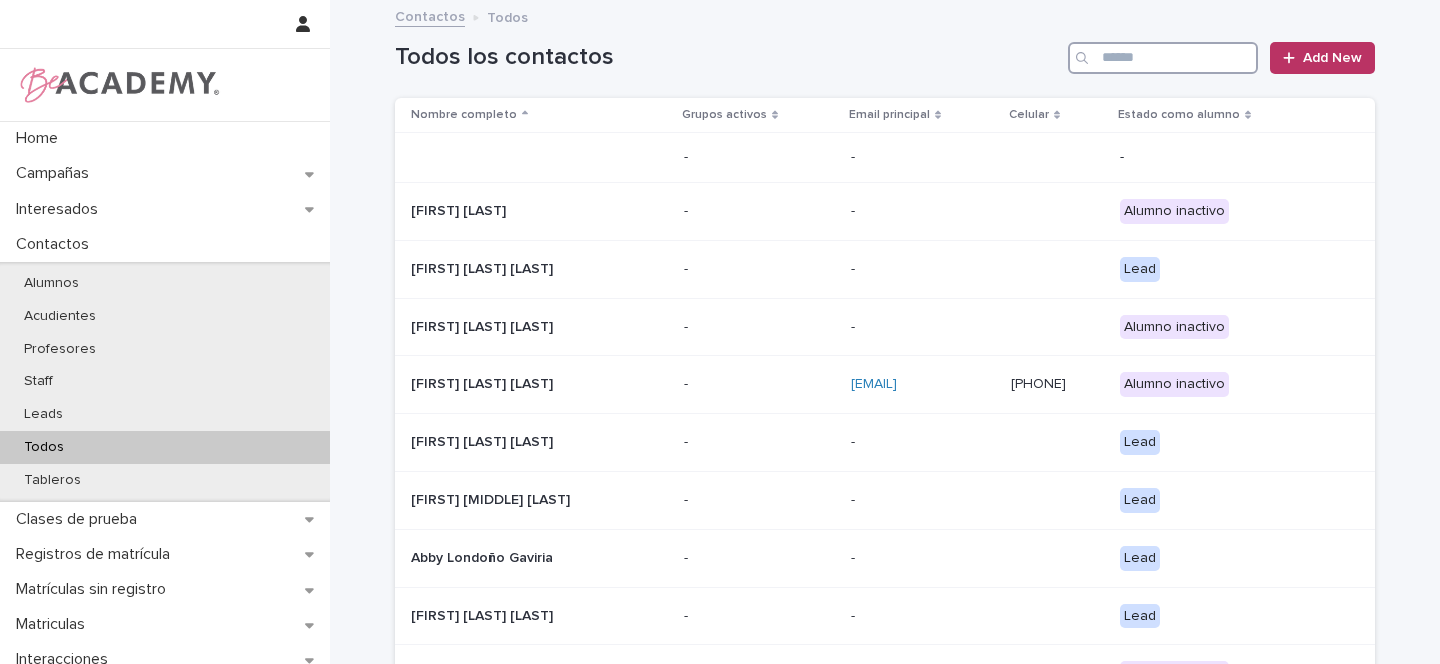 click at bounding box center (1163, 58) 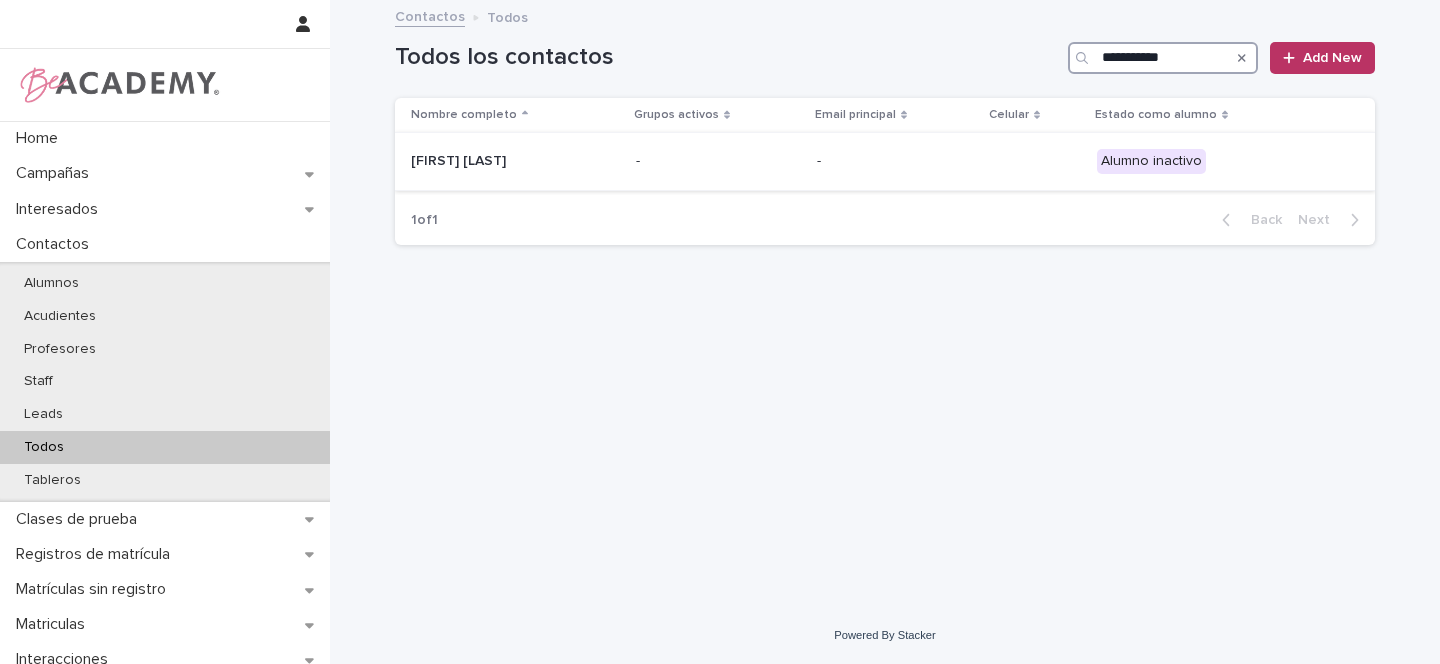 type on "**********" 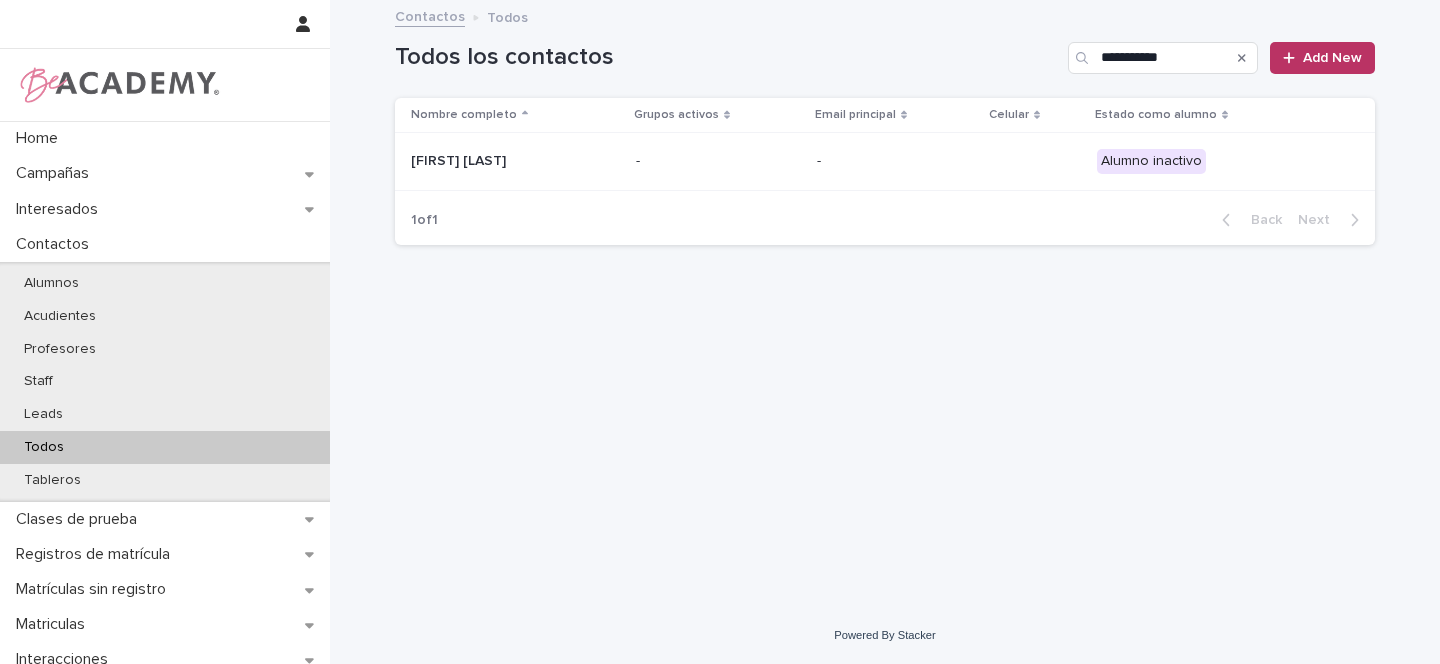 click on "[FIRST] [LAST]" at bounding box center [511, 161] 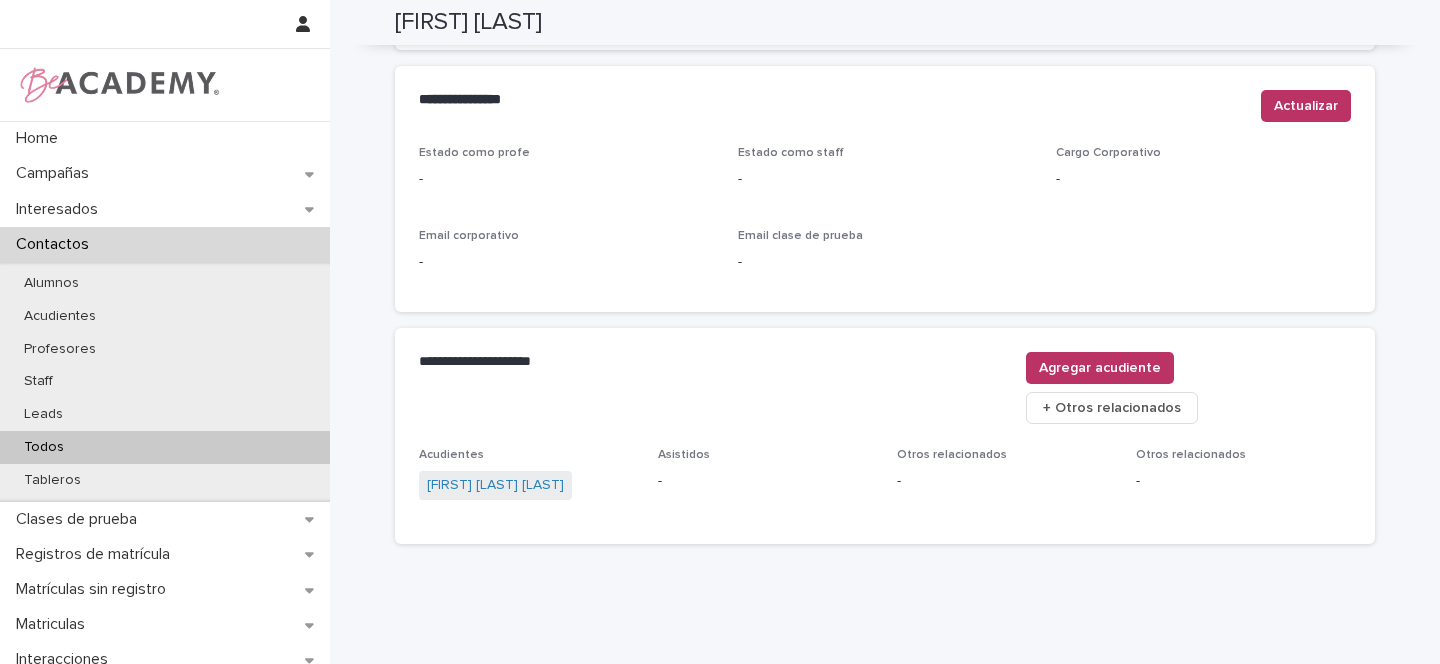 scroll, scrollTop: 0, scrollLeft: 0, axis: both 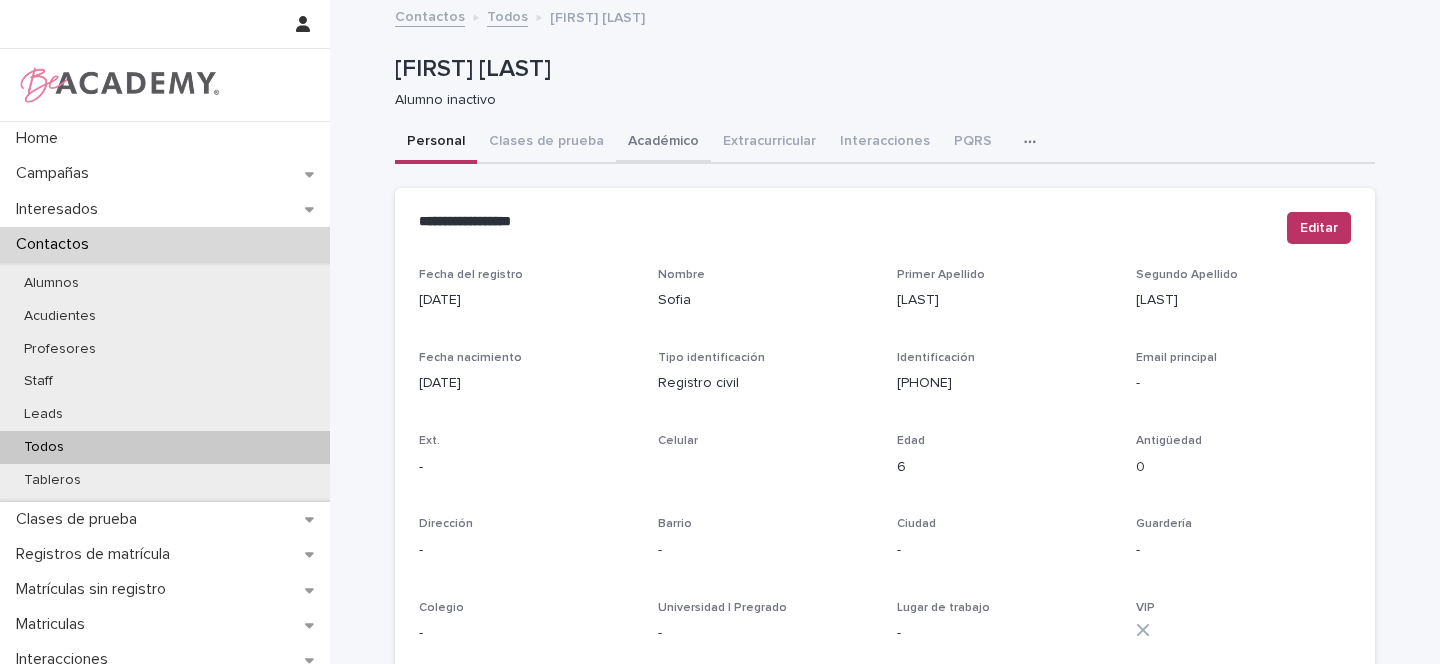 click on "Académico" at bounding box center [663, 143] 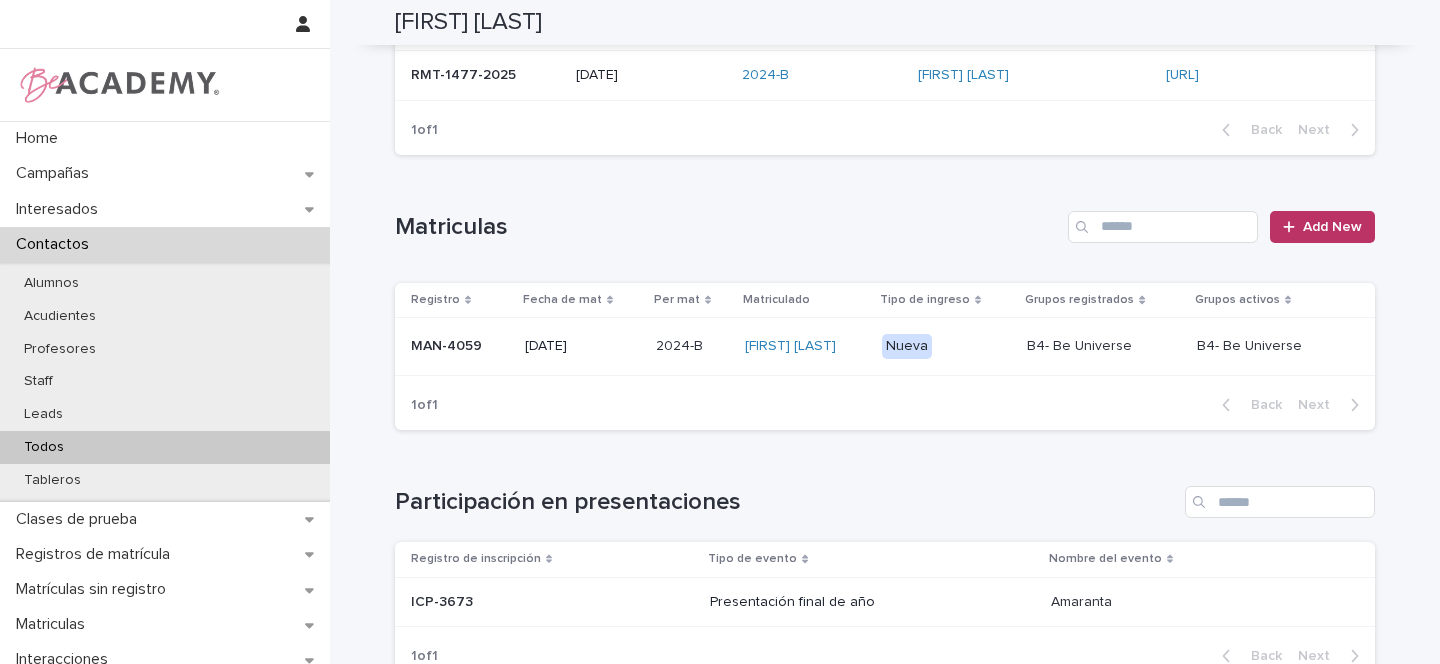 scroll, scrollTop: 321, scrollLeft: 0, axis: vertical 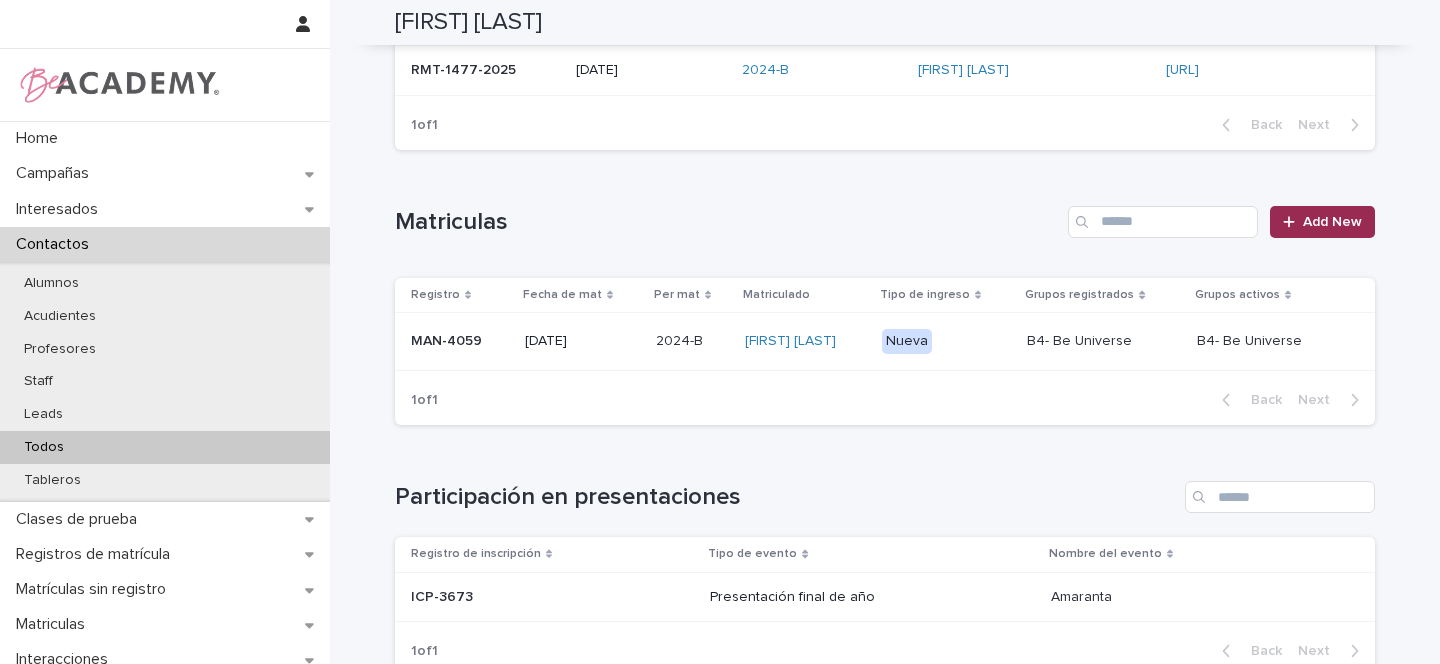 click on "Add New" at bounding box center (1332, 222) 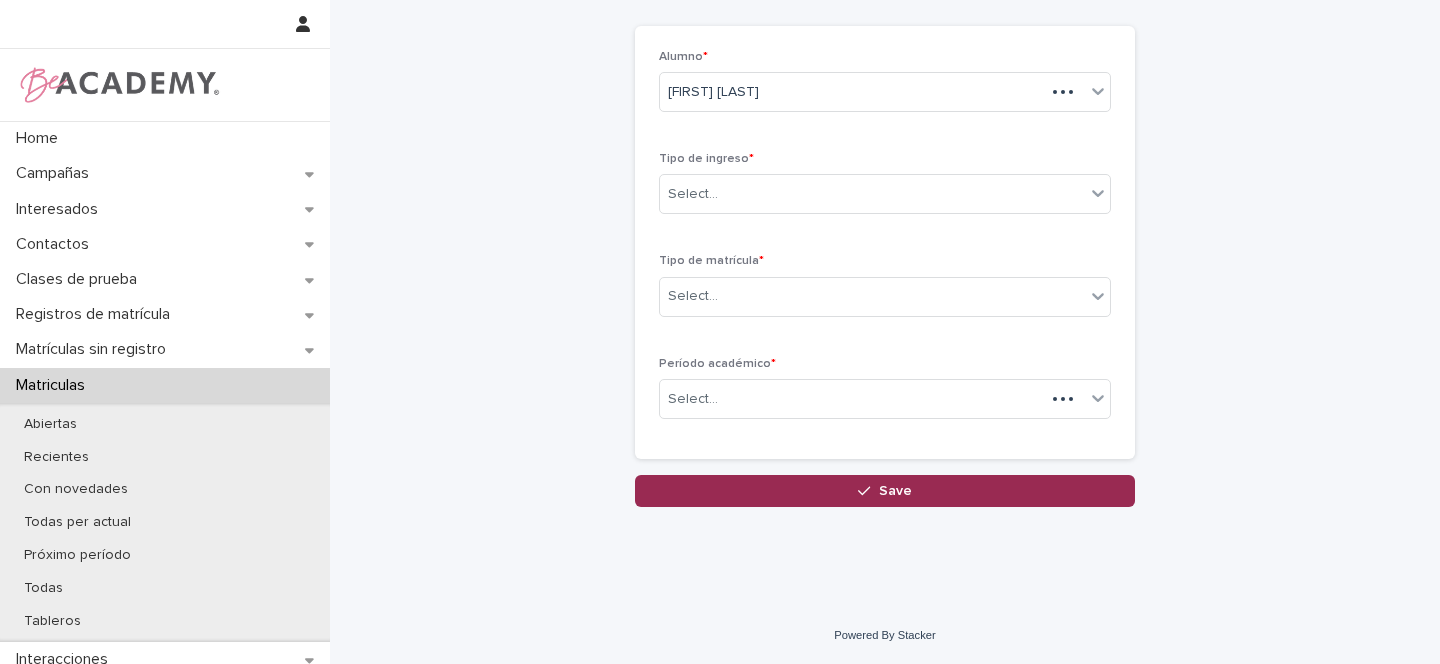 scroll, scrollTop: 89, scrollLeft: 0, axis: vertical 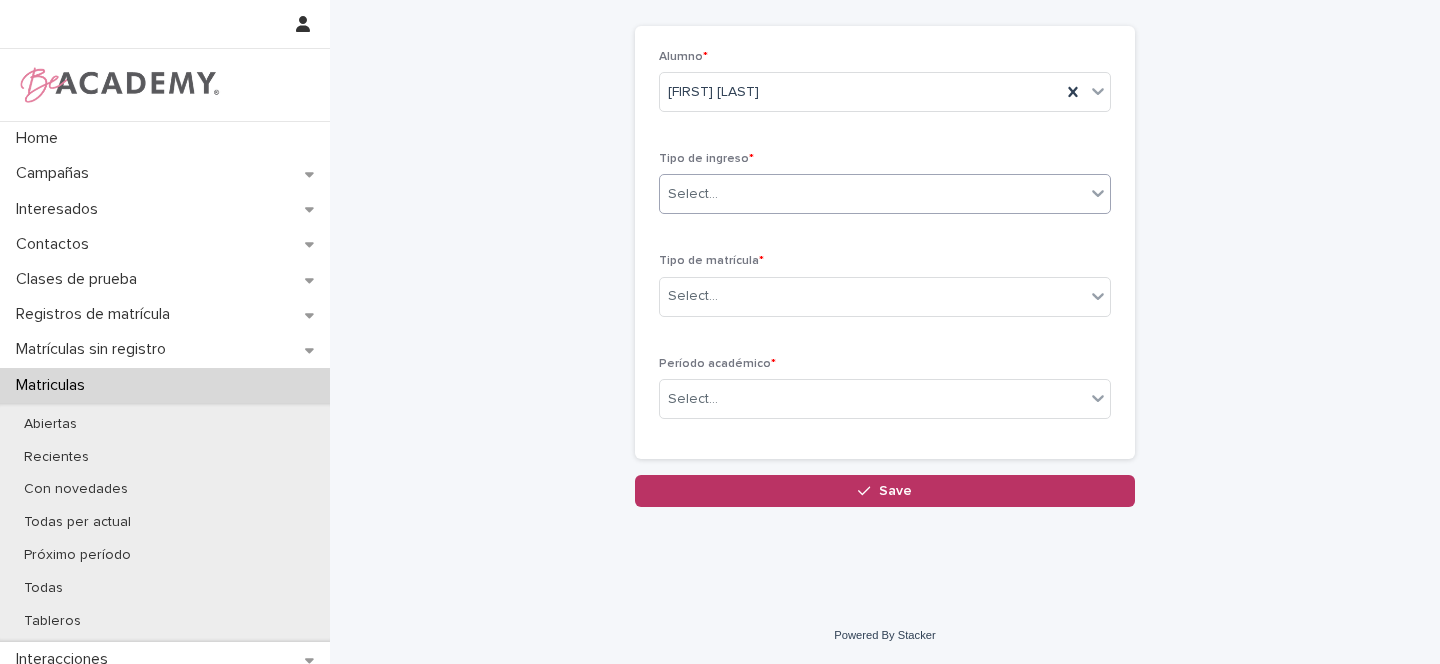 click on "Select..." at bounding box center [872, 194] 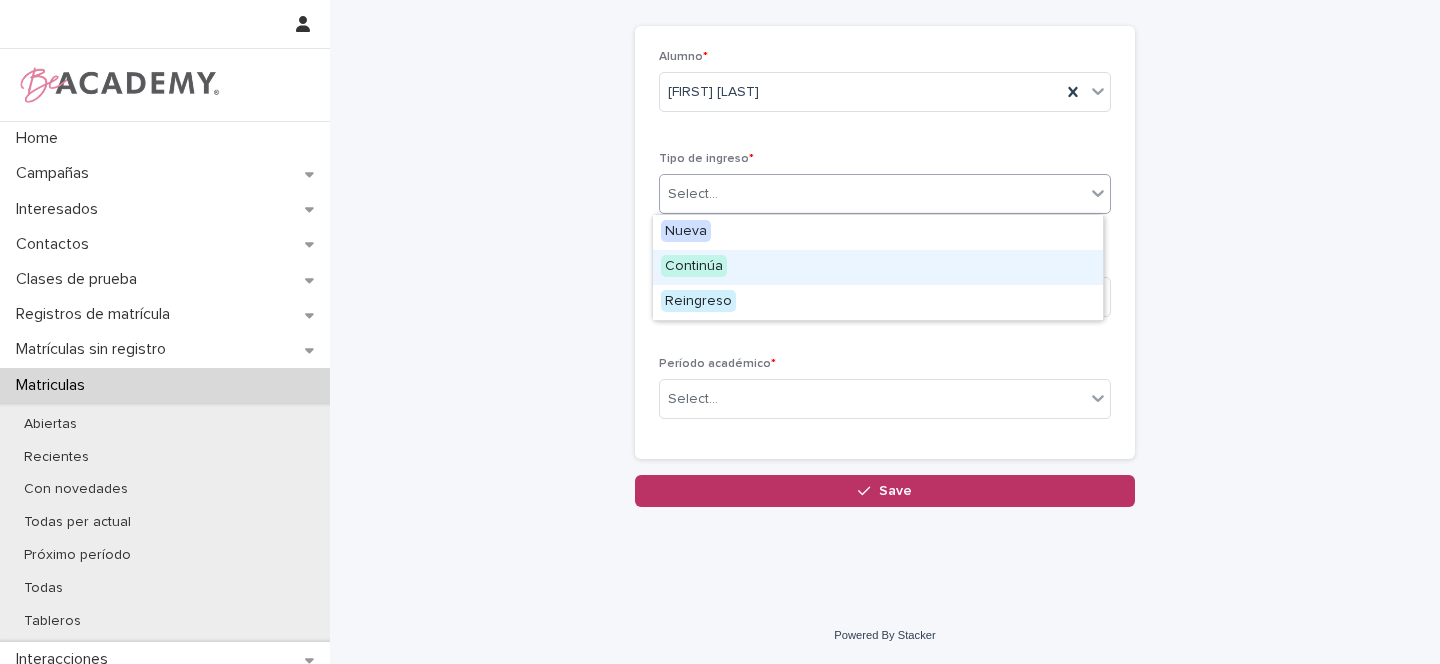 click on "Continúa" at bounding box center (694, 266) 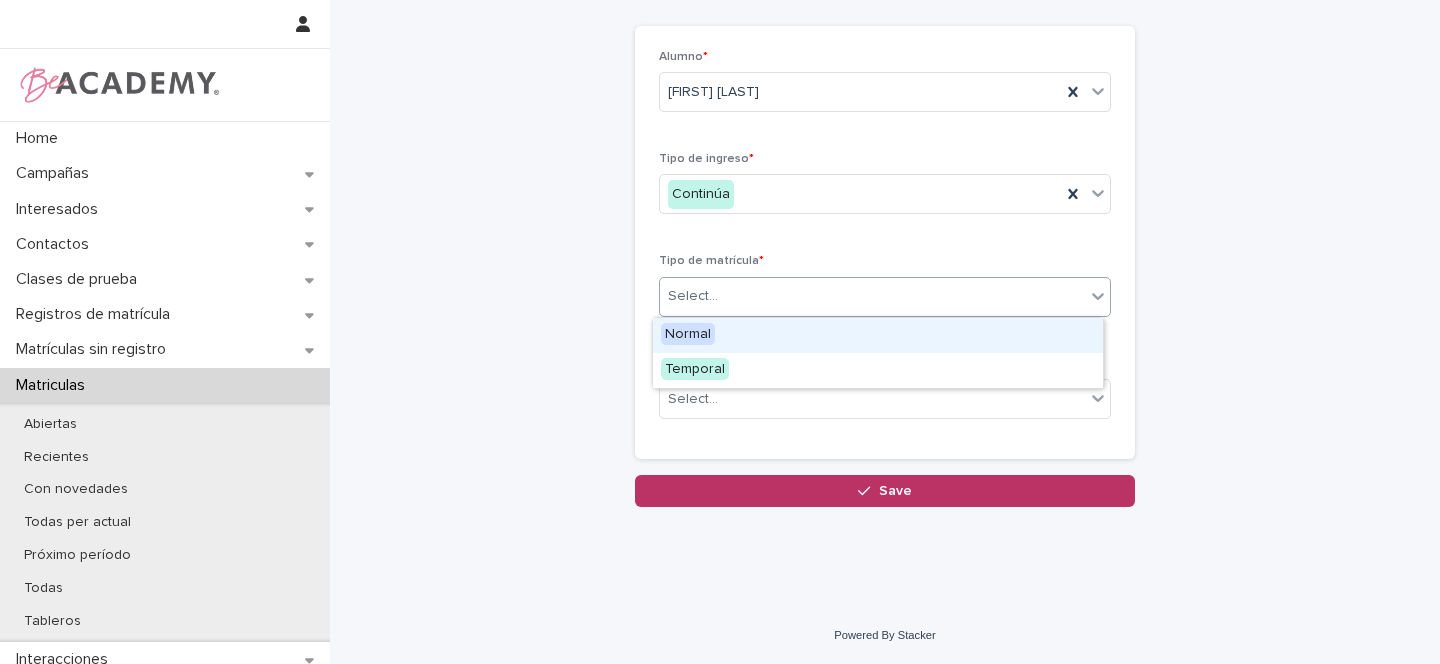 click on "Select..." at bounding box center (693, 296) 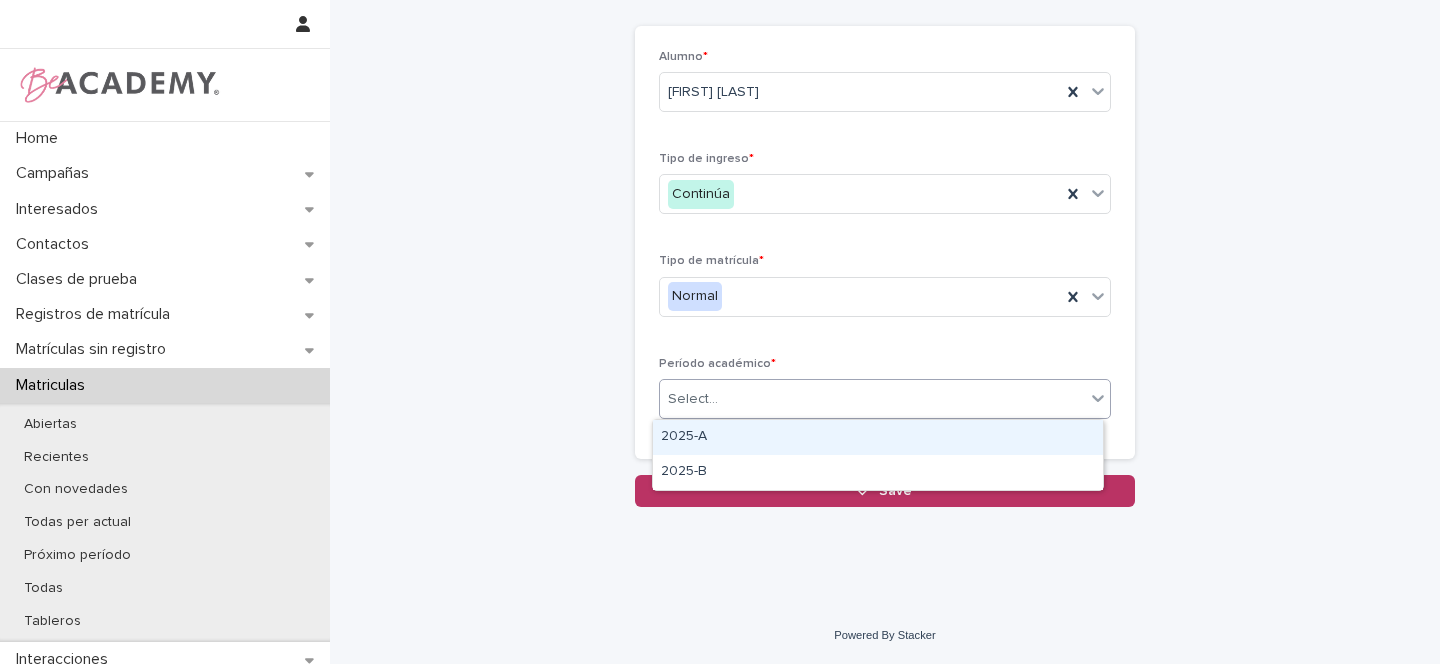 click on "Select..." at bounding box center (872, 399) 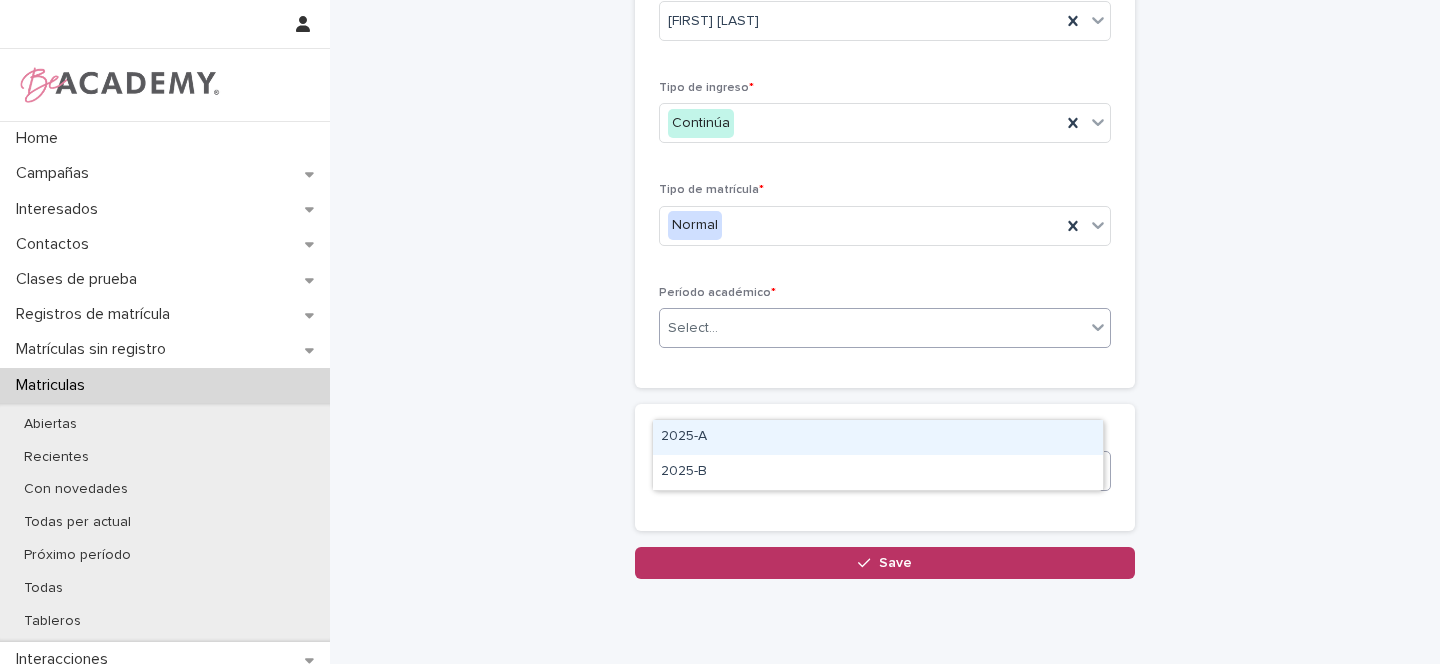 scroll, scrollTop: 160, scrollLeft: 0, axis: vertical 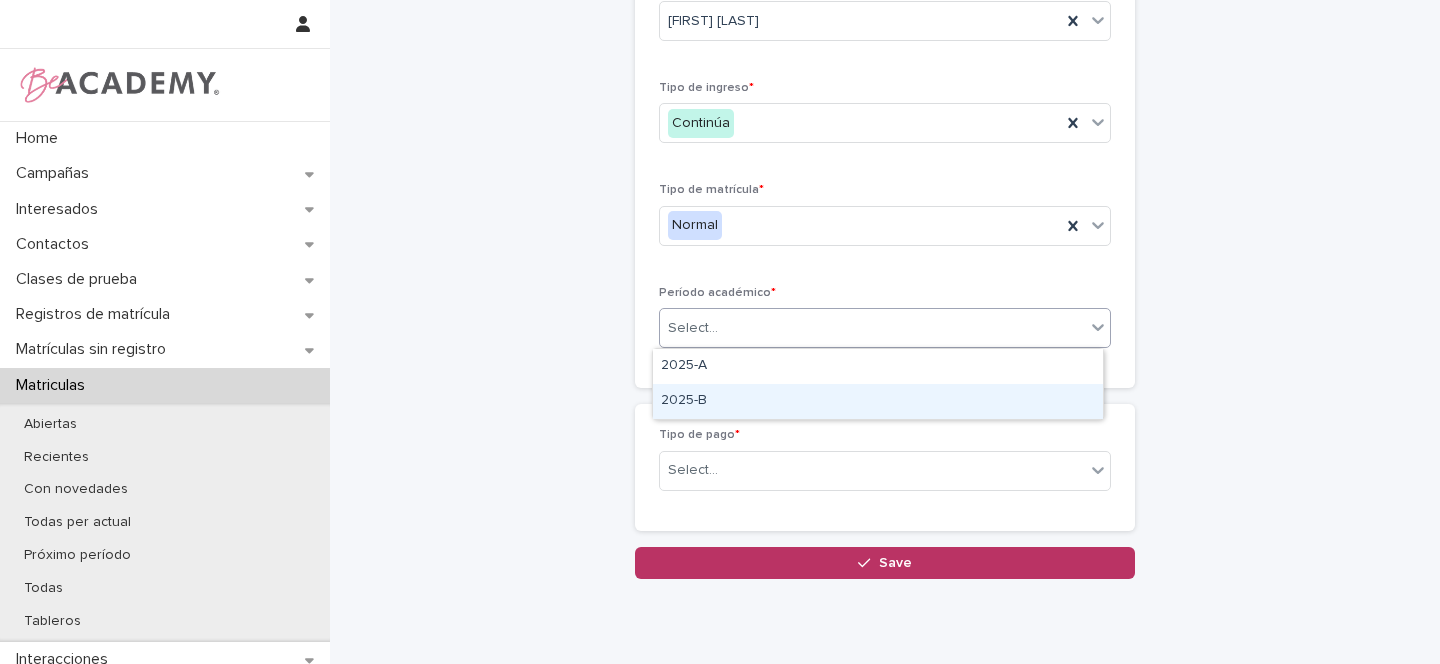 click on "2025-B" at bounding box center (878, 401) 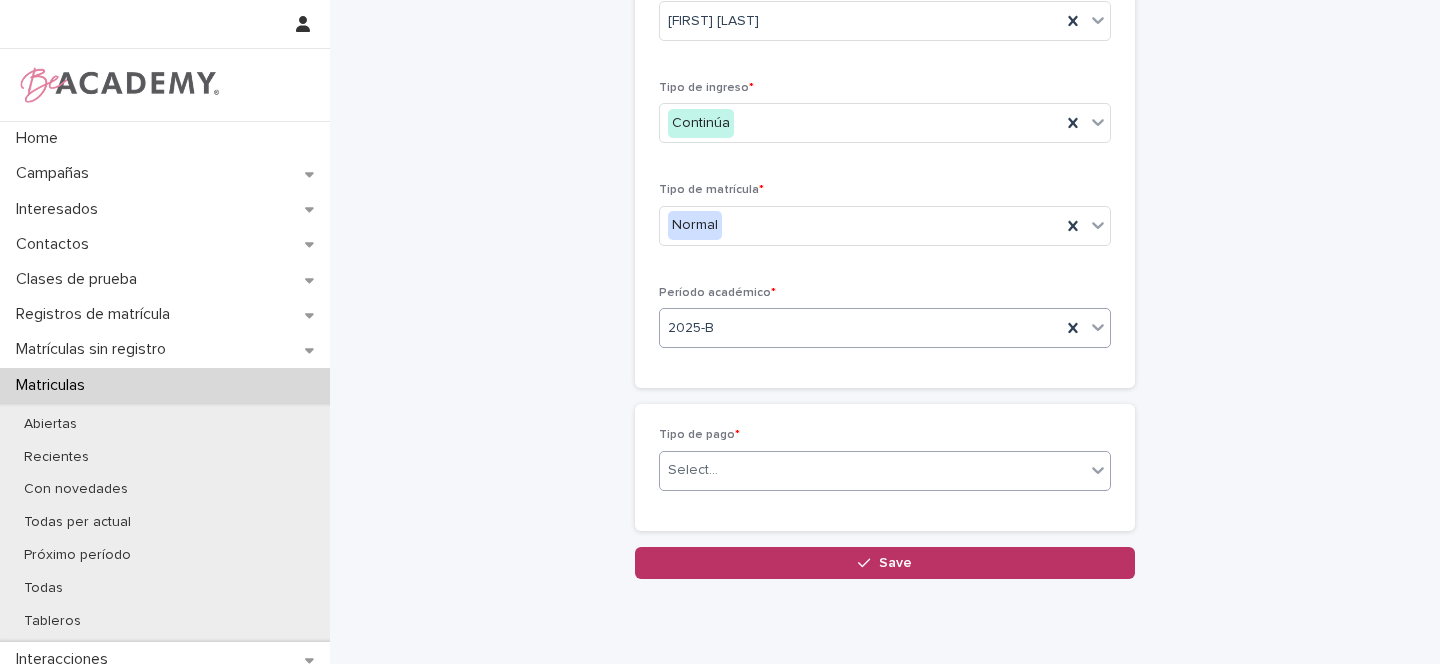 click on "Select..." at bounding box center [693, 470] 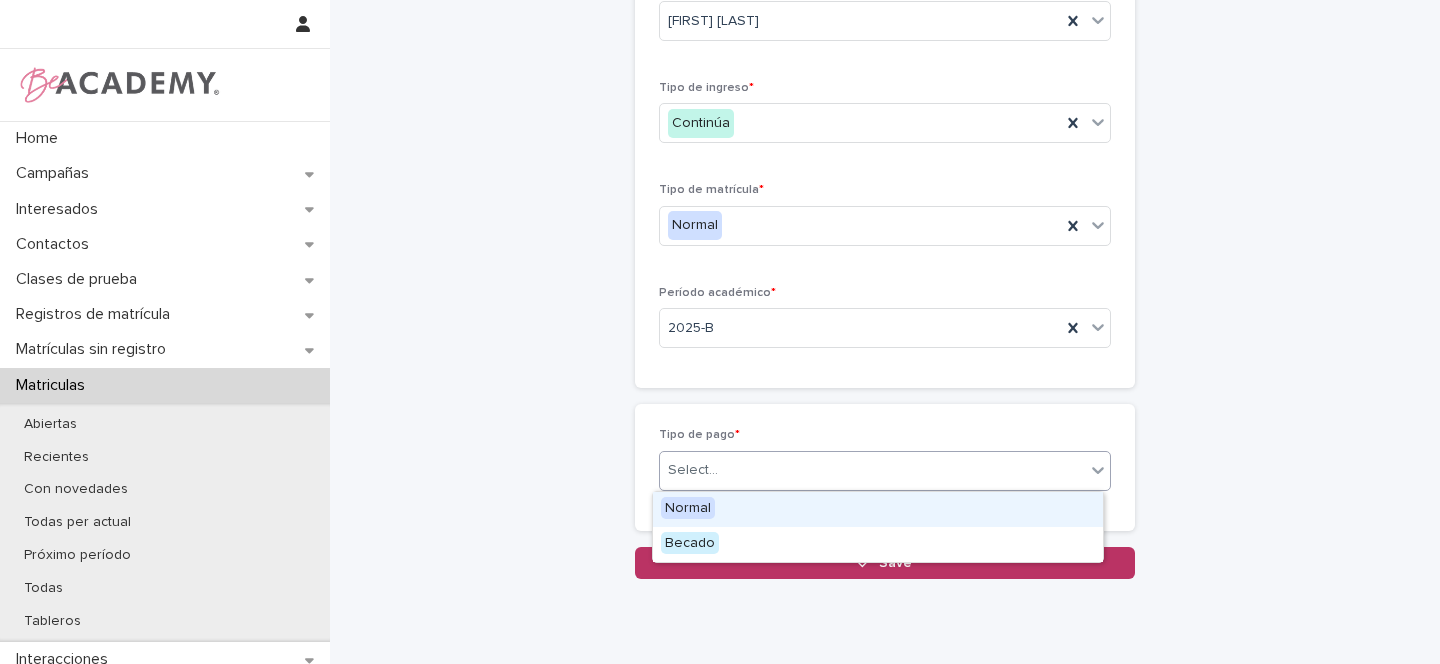 click on "Normal" at bounding box center (688, 508) 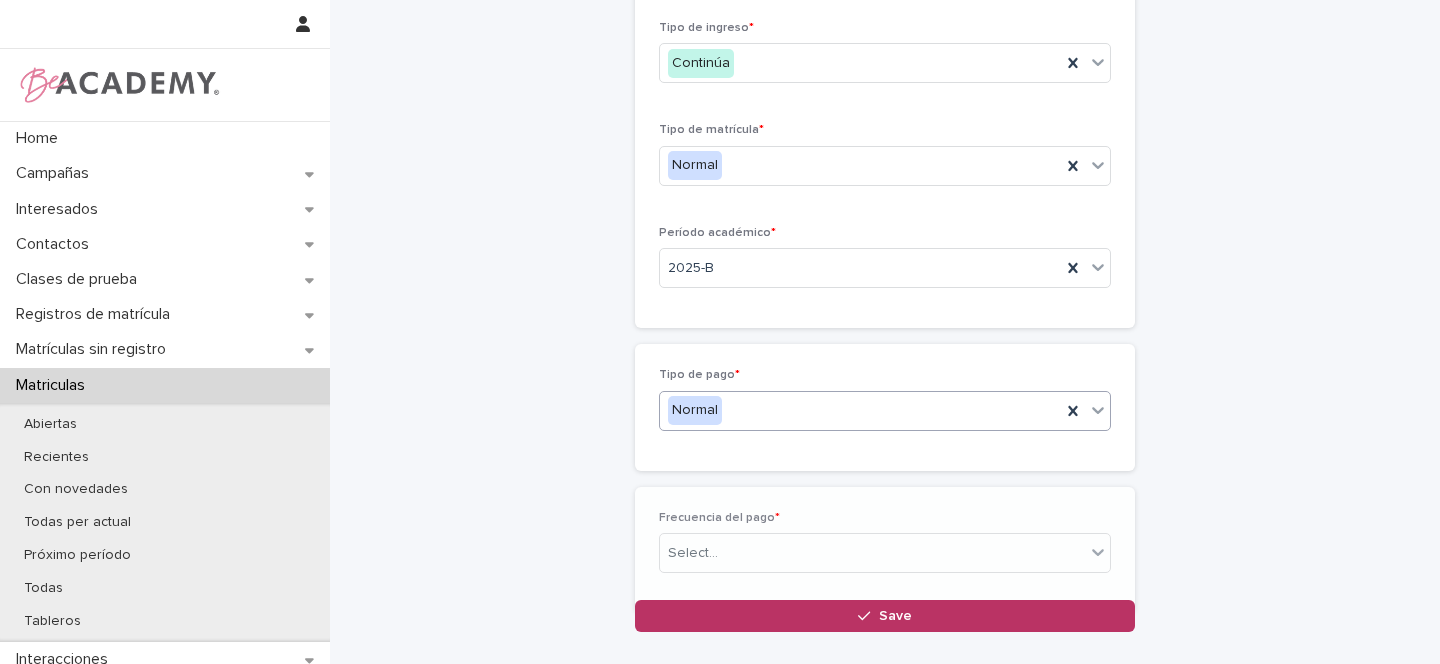 scroll, scrollTop: 231, scrollLeft: 0, axis: vertical 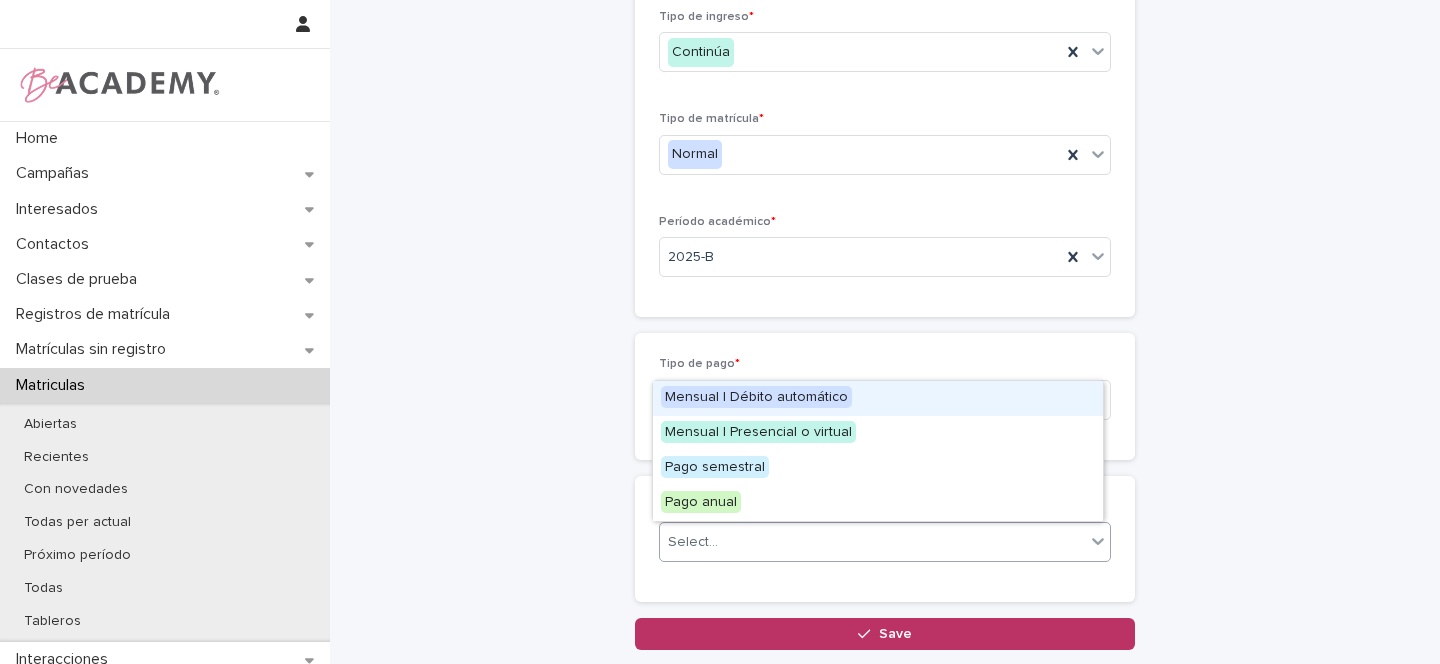 click on "Select..." at bounding box center (872, 542) 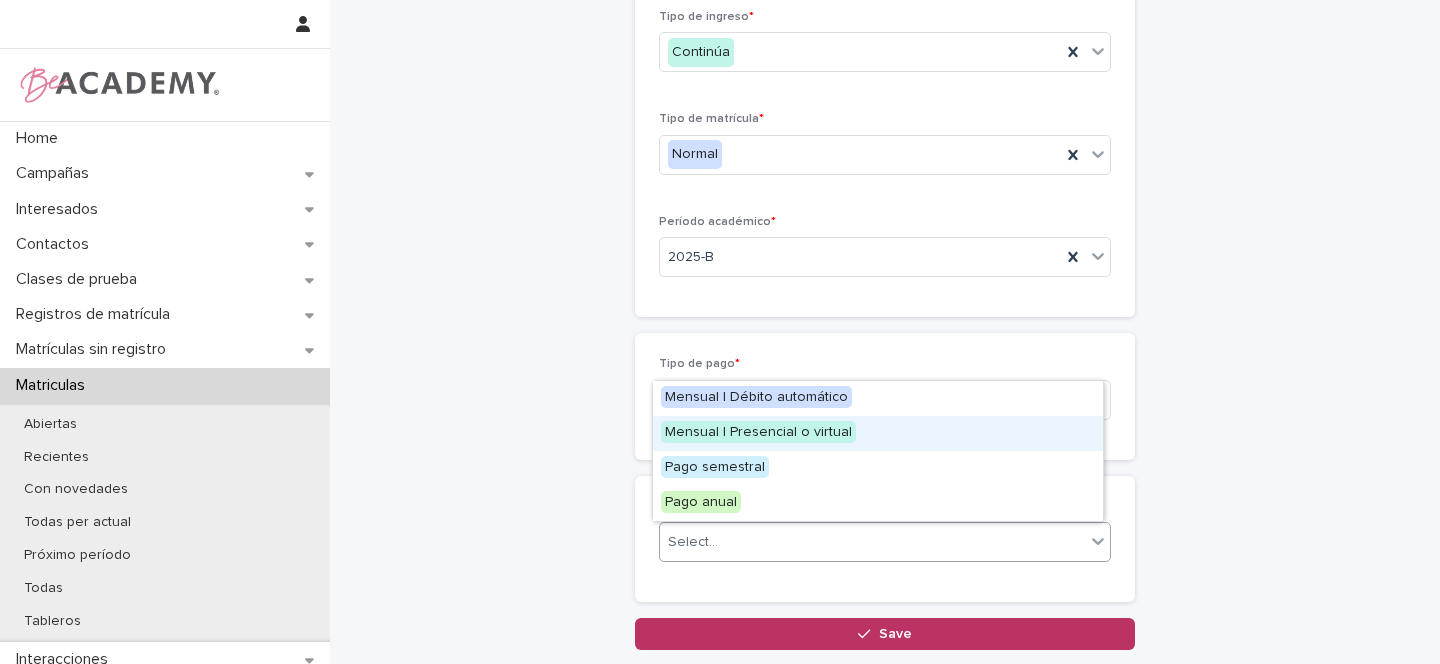 click on "Mensual | Presencial o virtual" at bounding box center (758, 432) 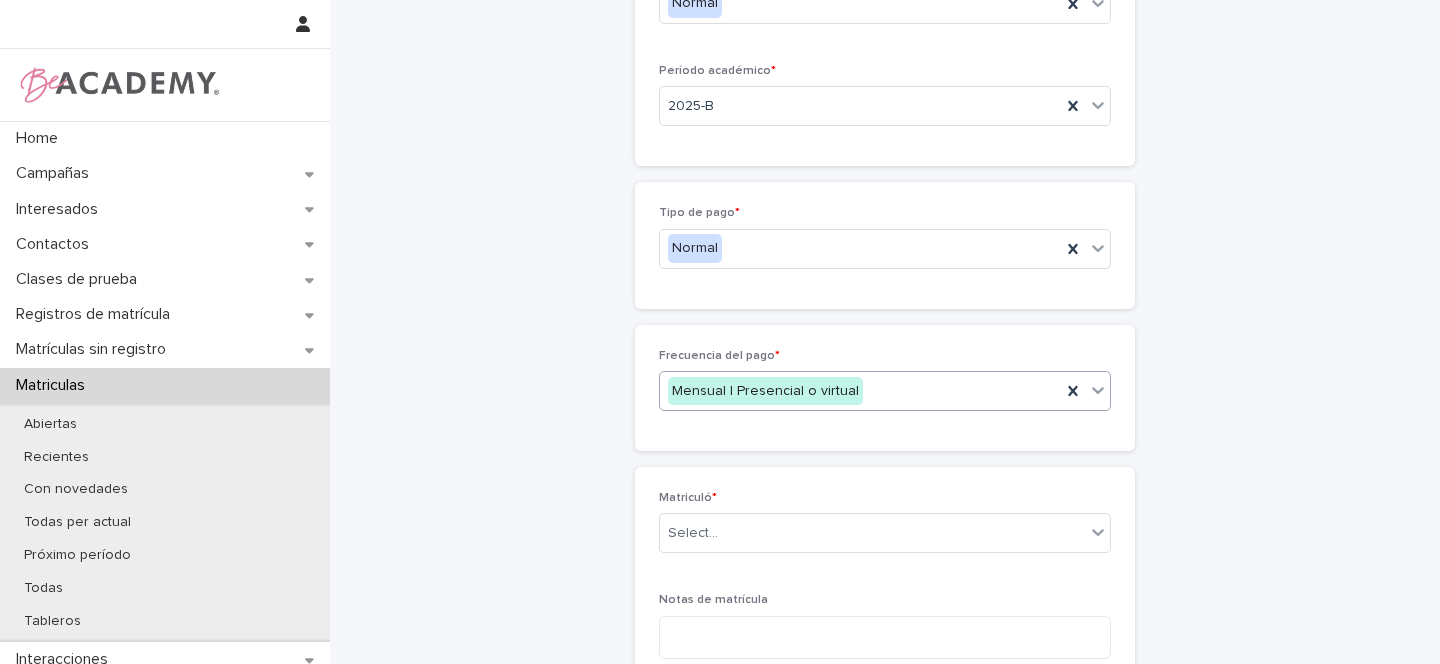 scroll, scrollTop: 622, scrollLeft: 0, axis: vertical 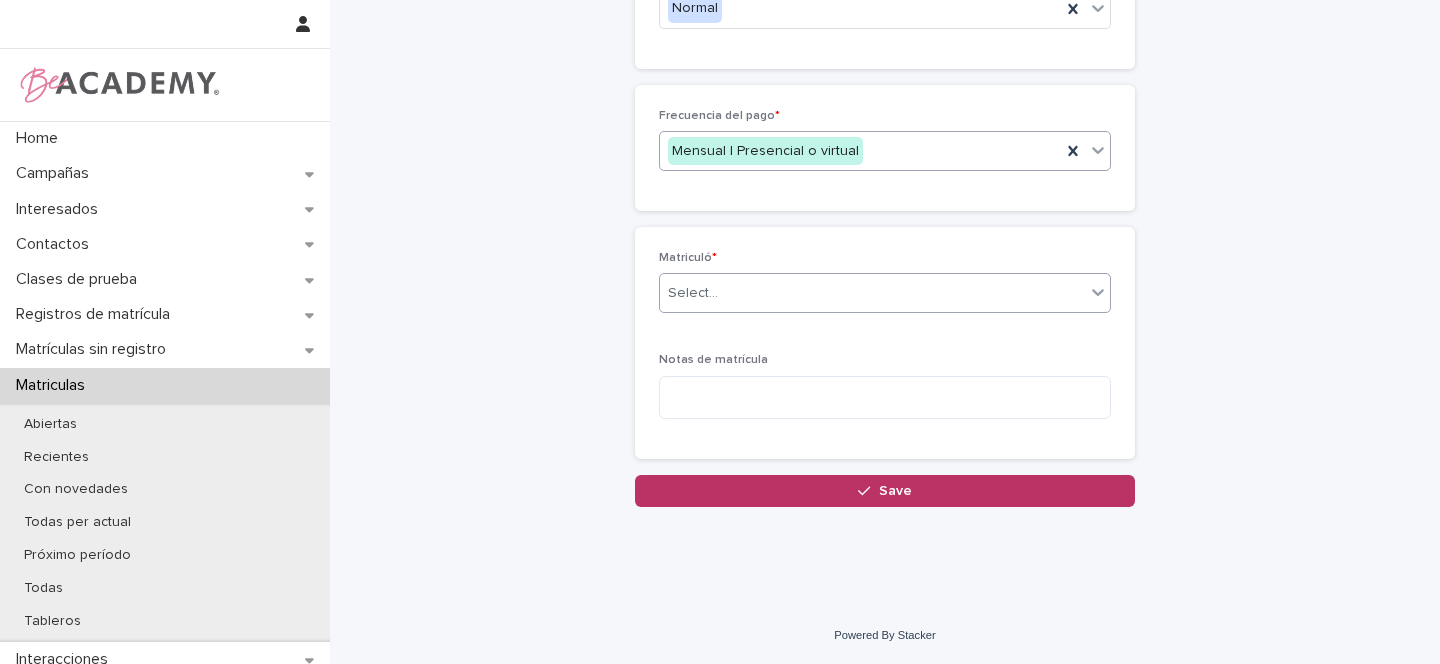click on "Select..." at bounding box center [872, 293] 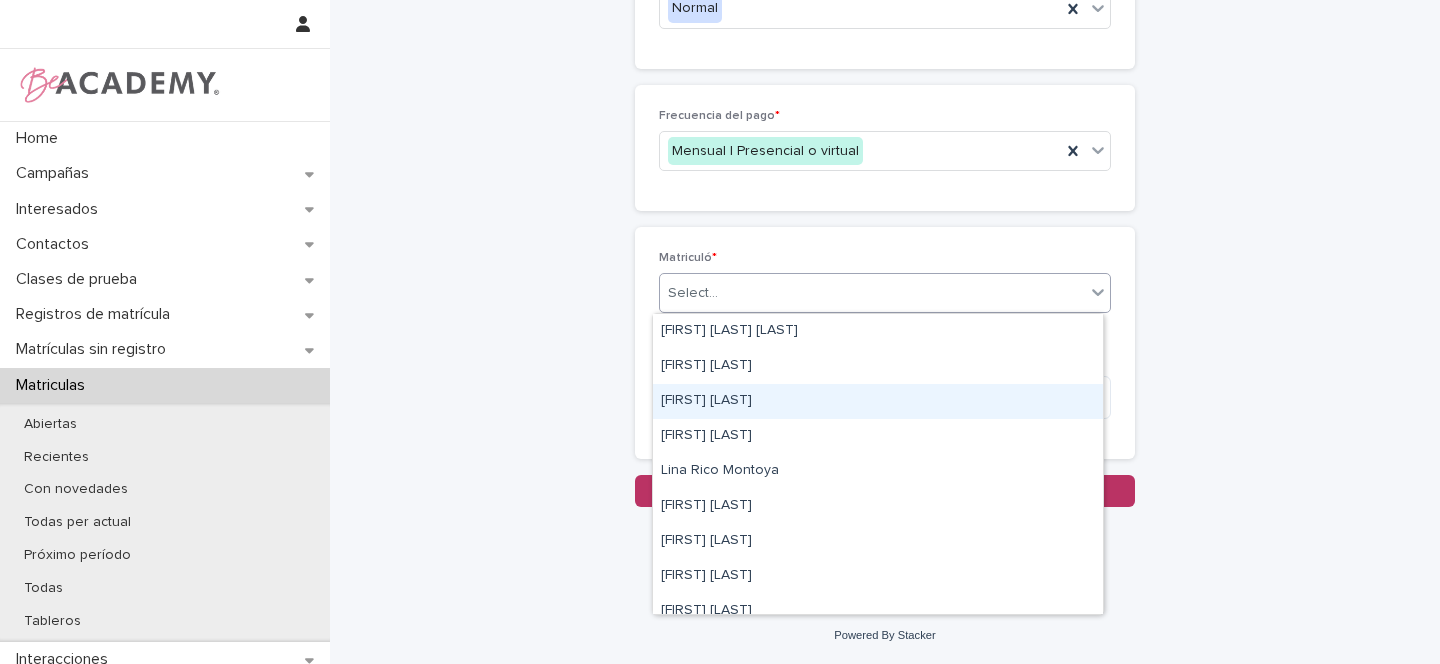 click on "[FIRST] [LAST]" at bounding box center [878, 401] 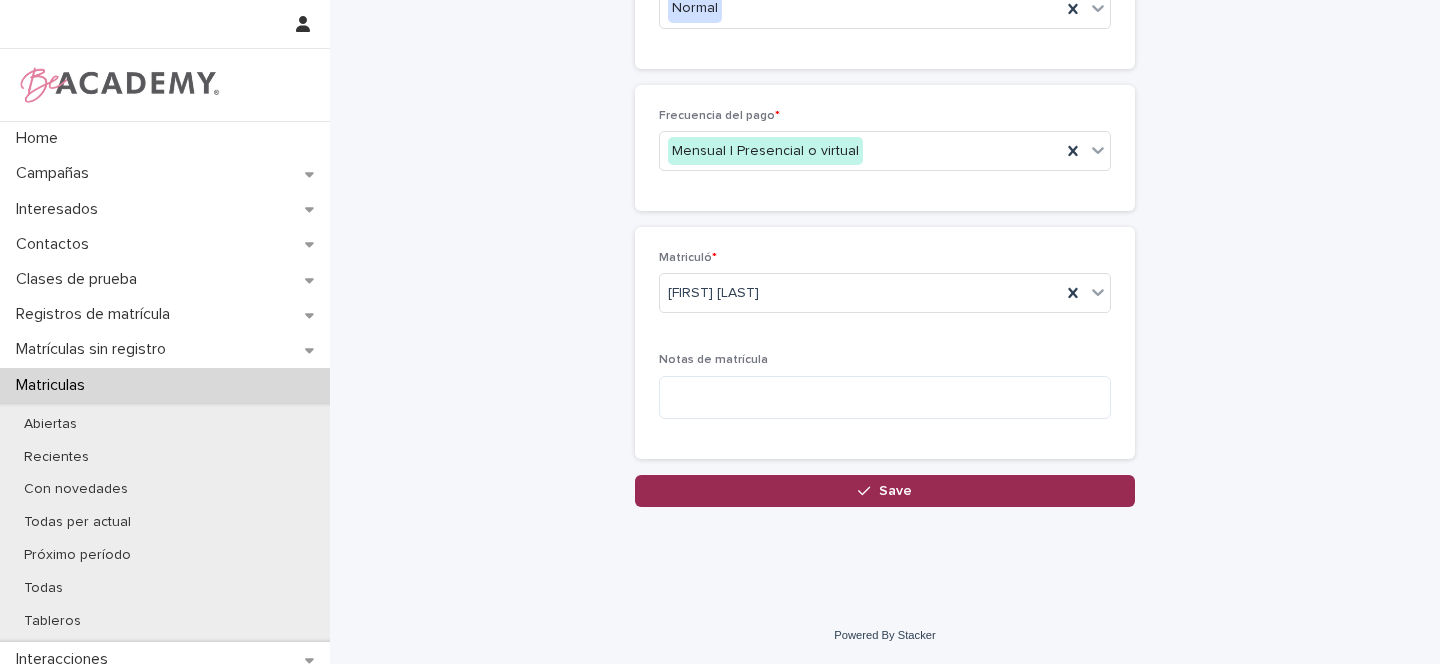 click on "Save" at bounding box center [895, 491] 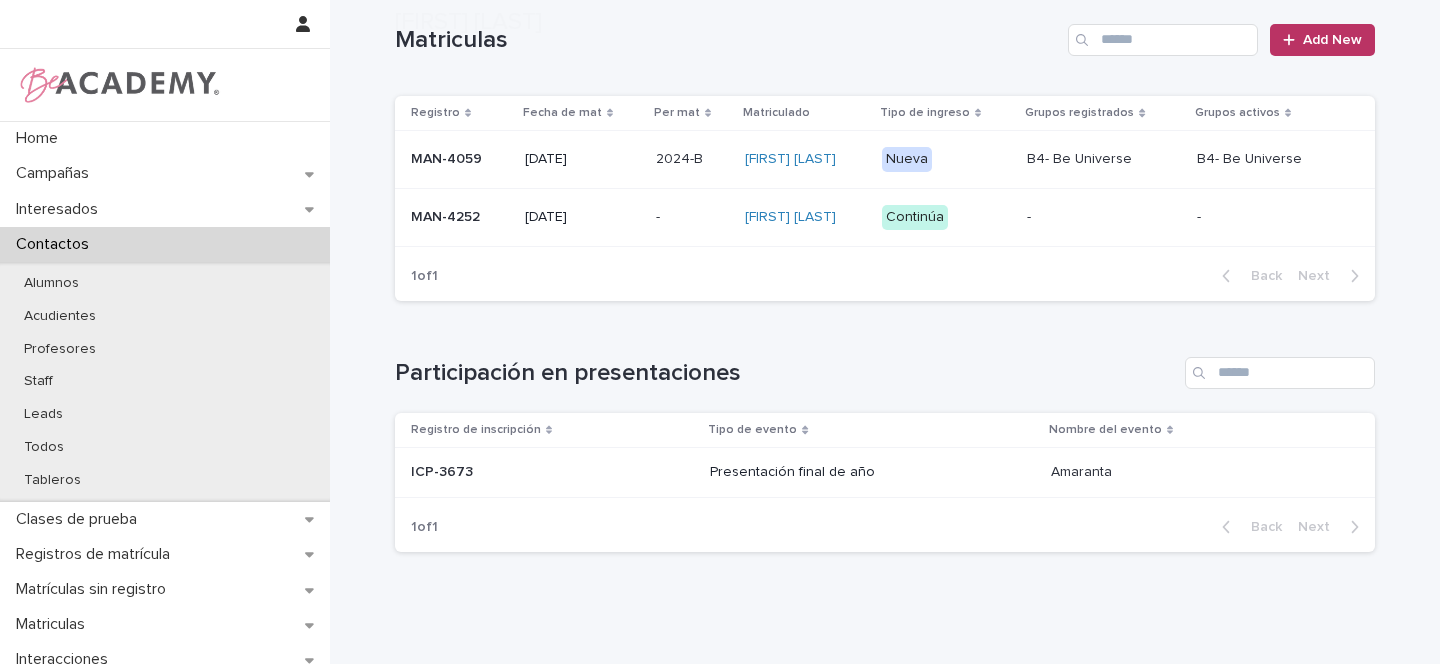 scroll, scrollTop: 517, scrollLeft: 0, axis: vertical 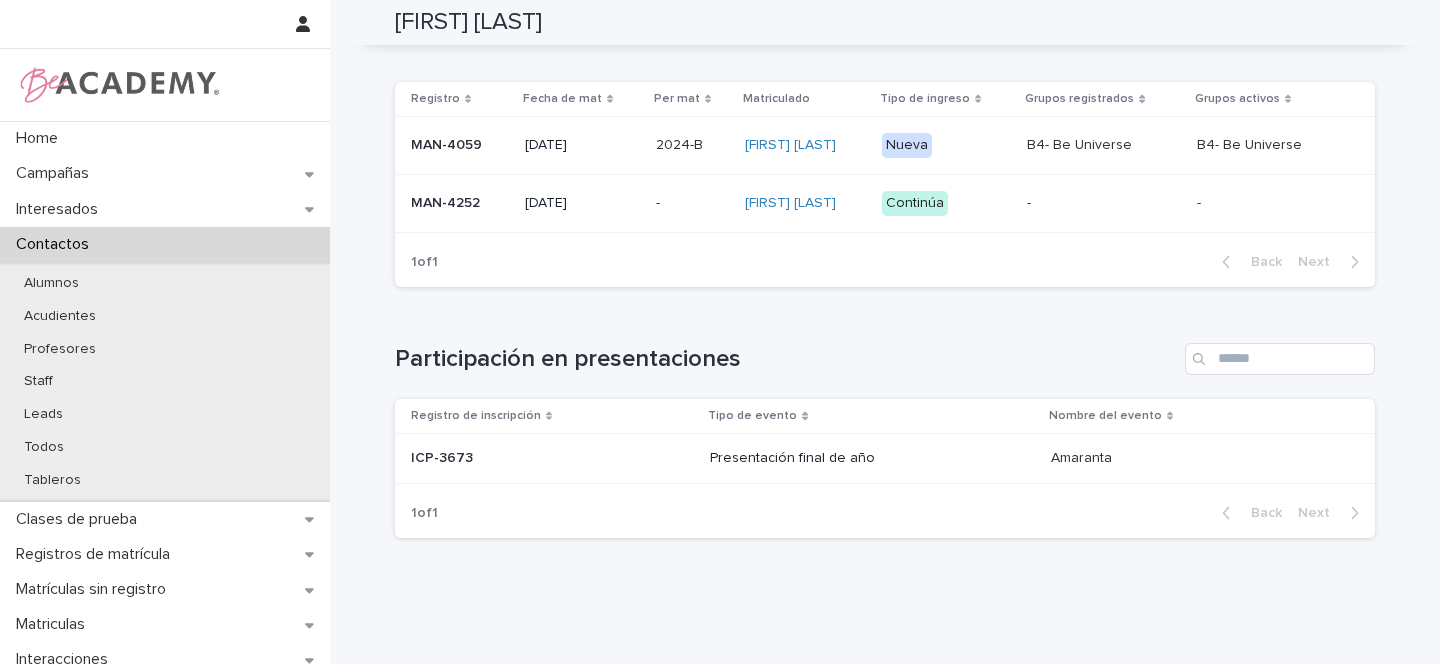 click on "MAN-4252" at bounding box center [460, 203] 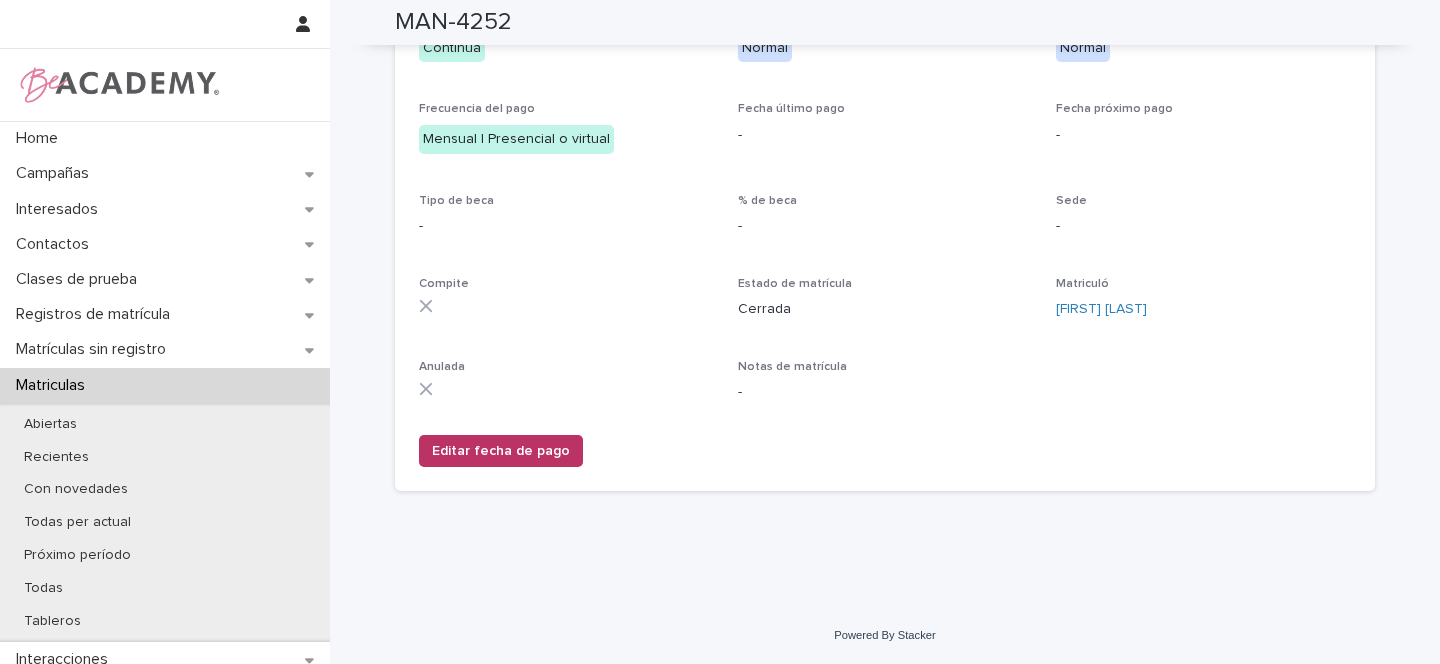 scroll, scrollTop: 0, scrollLeft: 0, axis: both 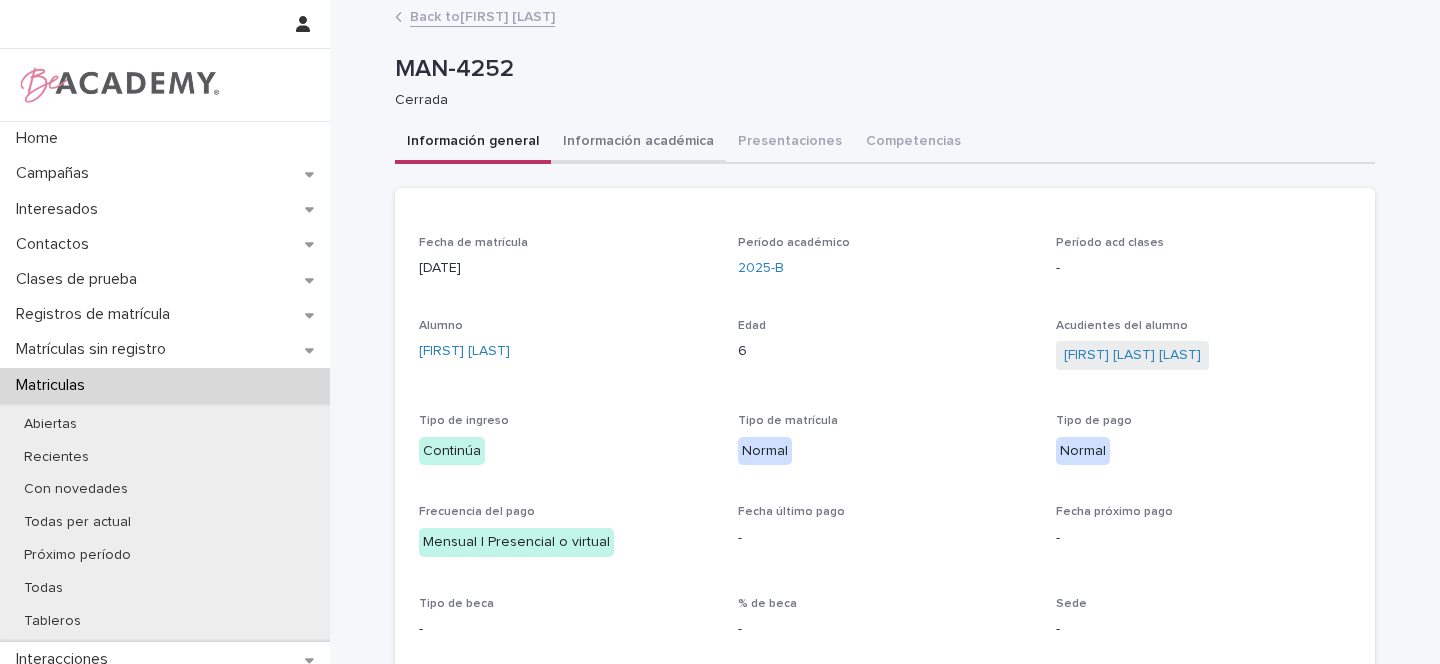 click on "Información académica" at bounding box center (638, 143) 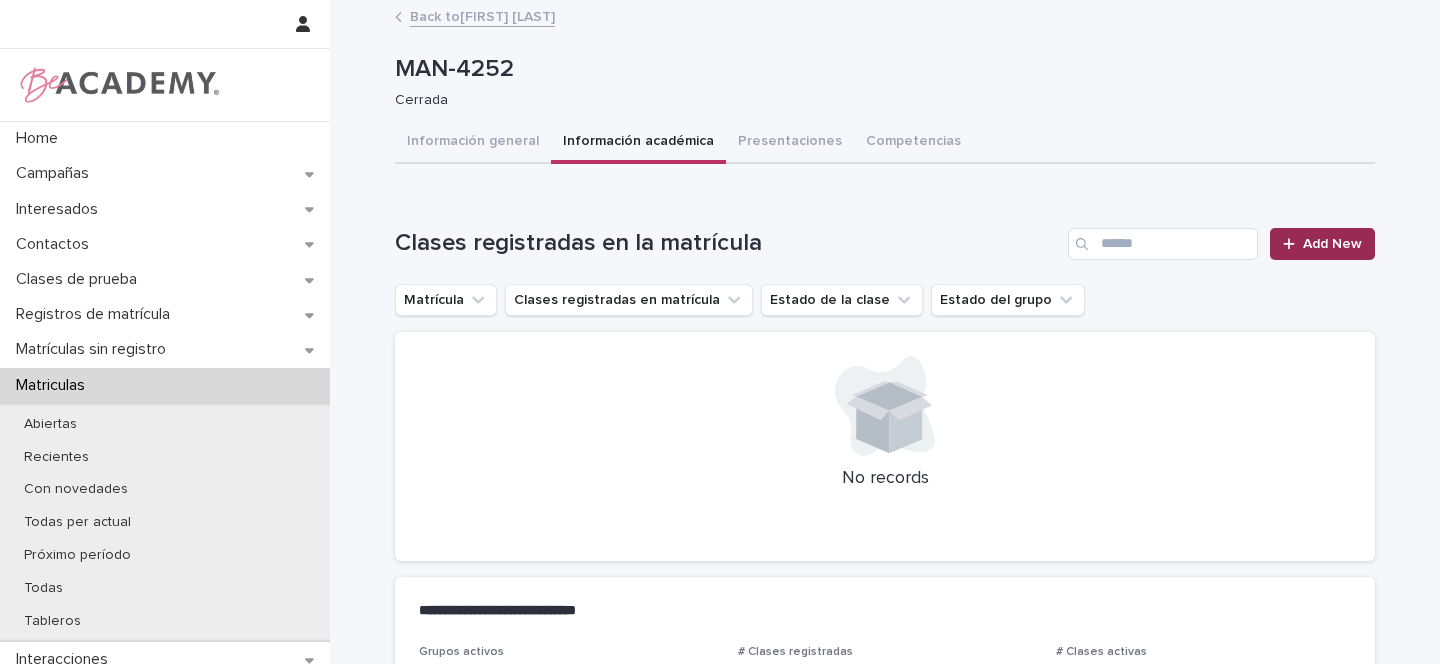 click on "Add New" at bounding box center [1322, 244] 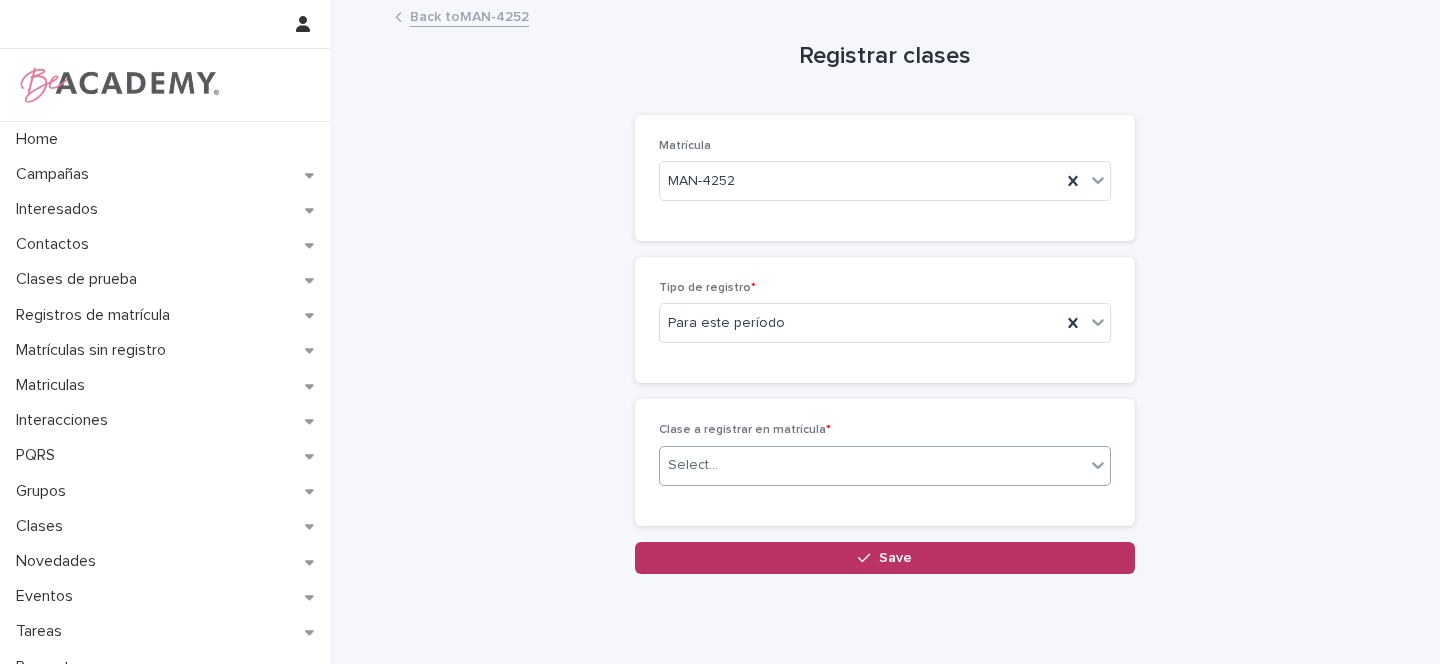 click on "Select..." at bounding box center (693, 465) 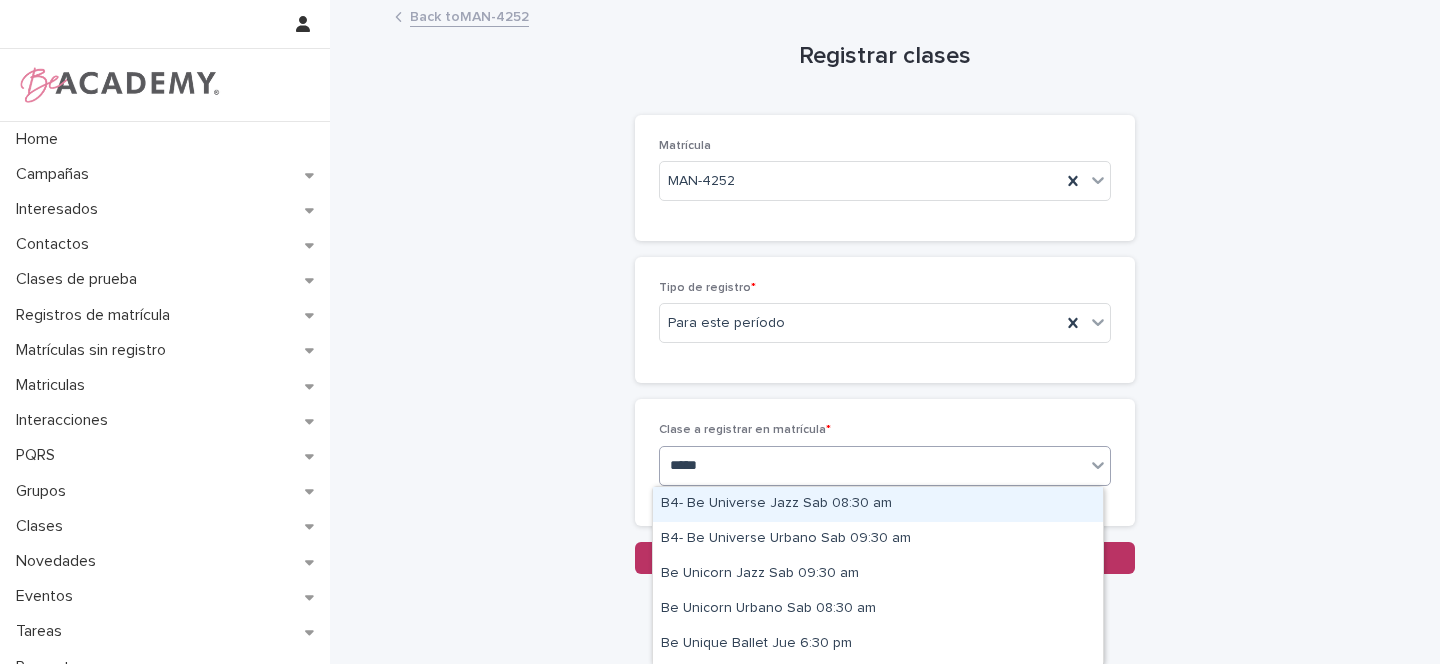 type on "******" 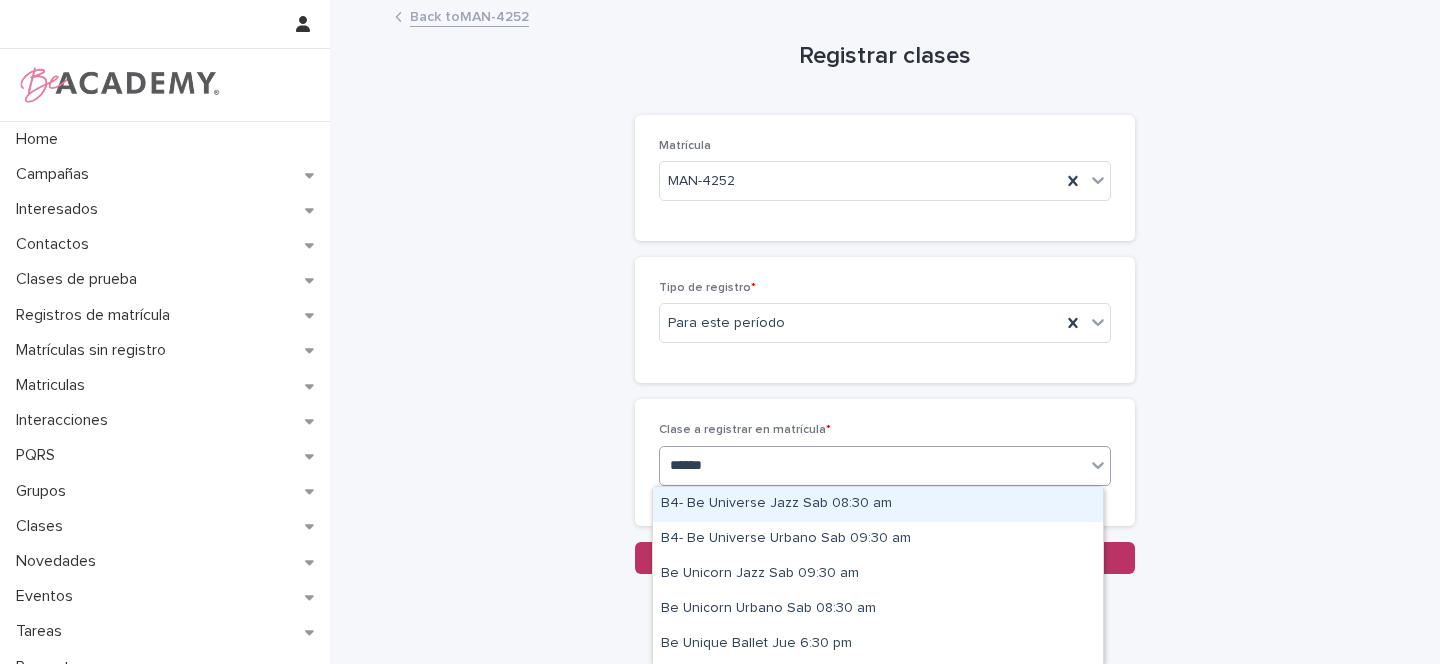 click on "B4- Be Universe Jazz Sab 08:30 am" at bounding box center (878, 504) 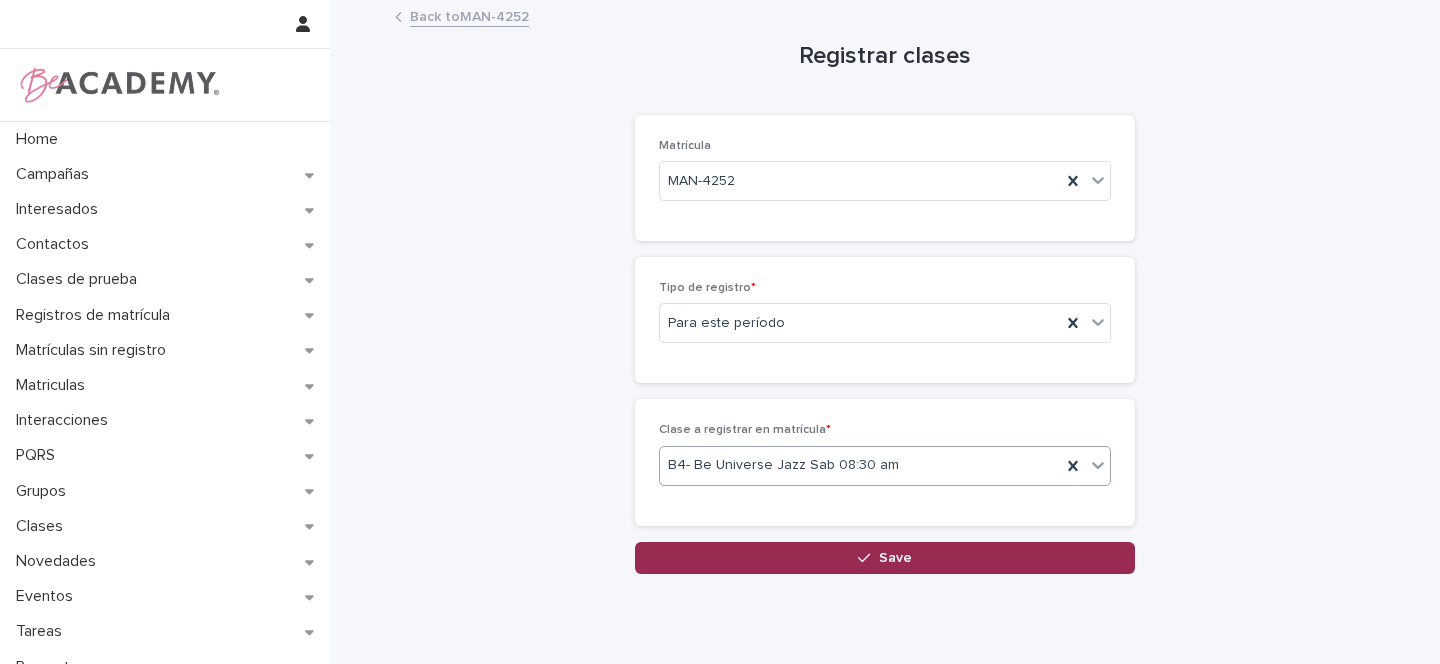 click on "Save" at bounding box center [885, 558] 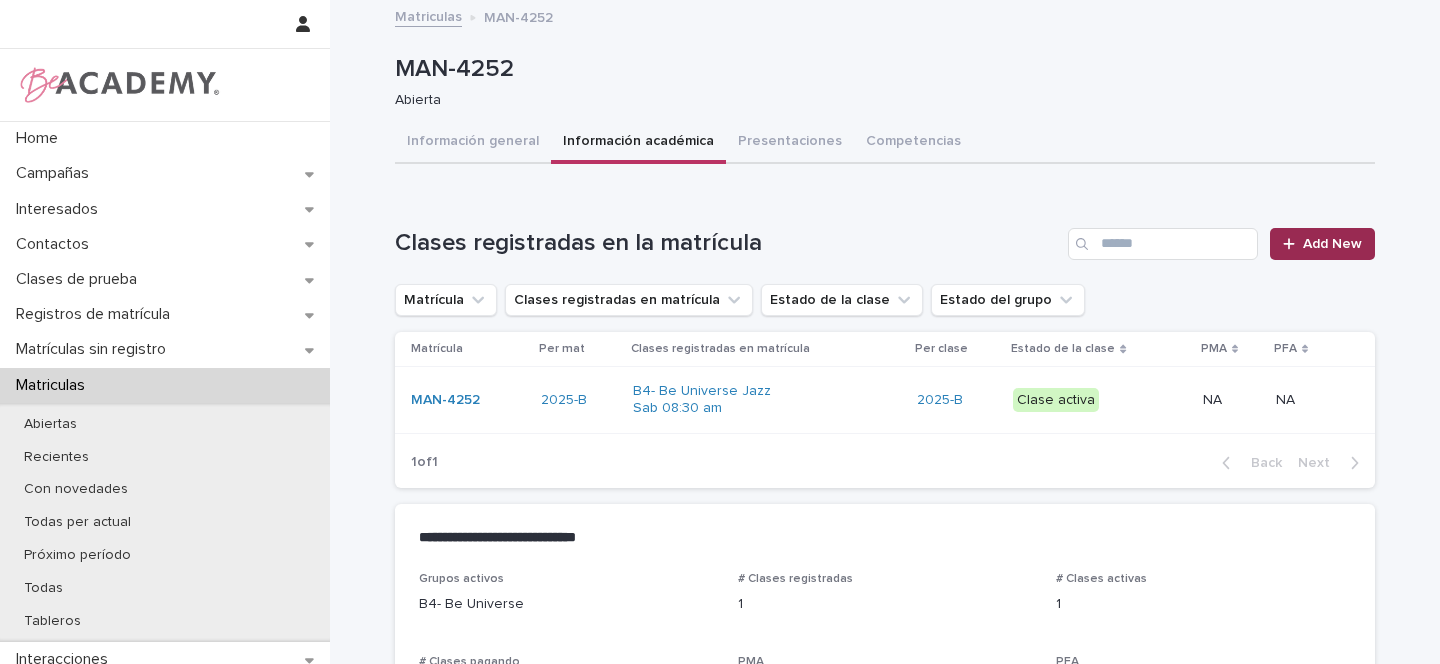 click on "Add New" at bounding box center (1332, 244) 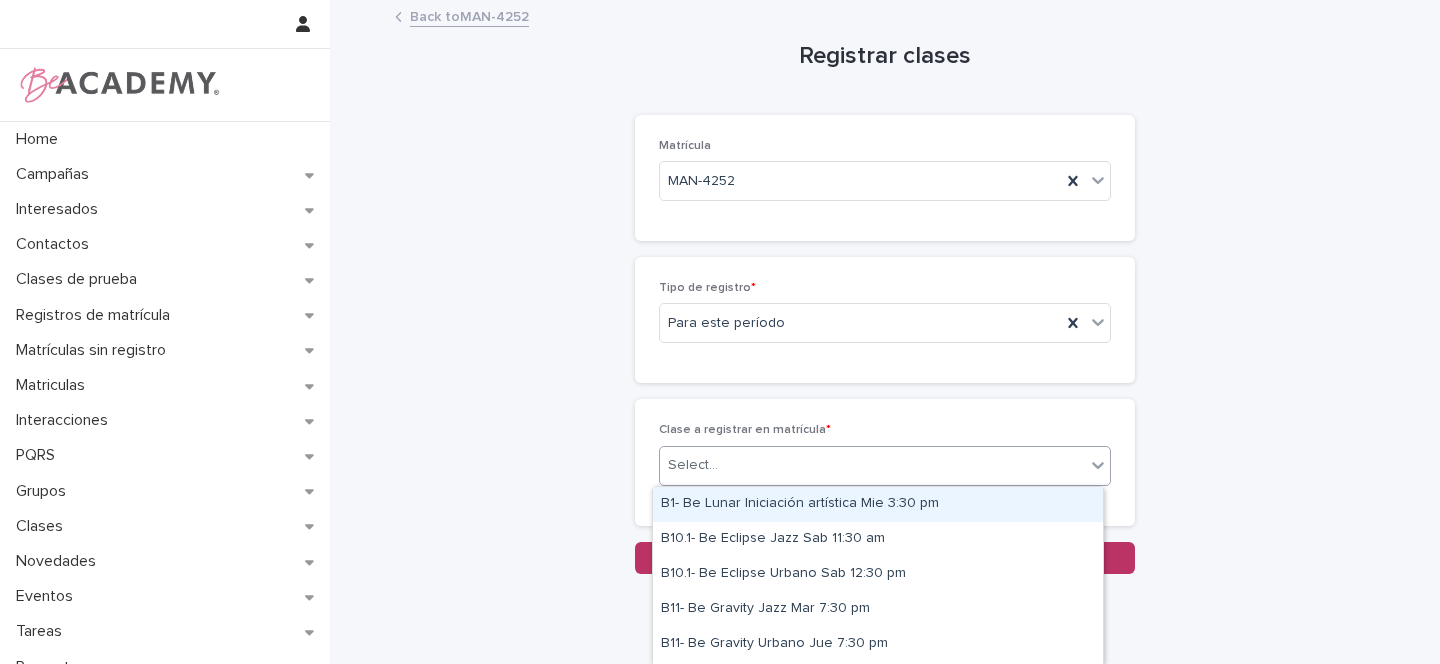 click on "Select..." at bounding box center (693, 465) 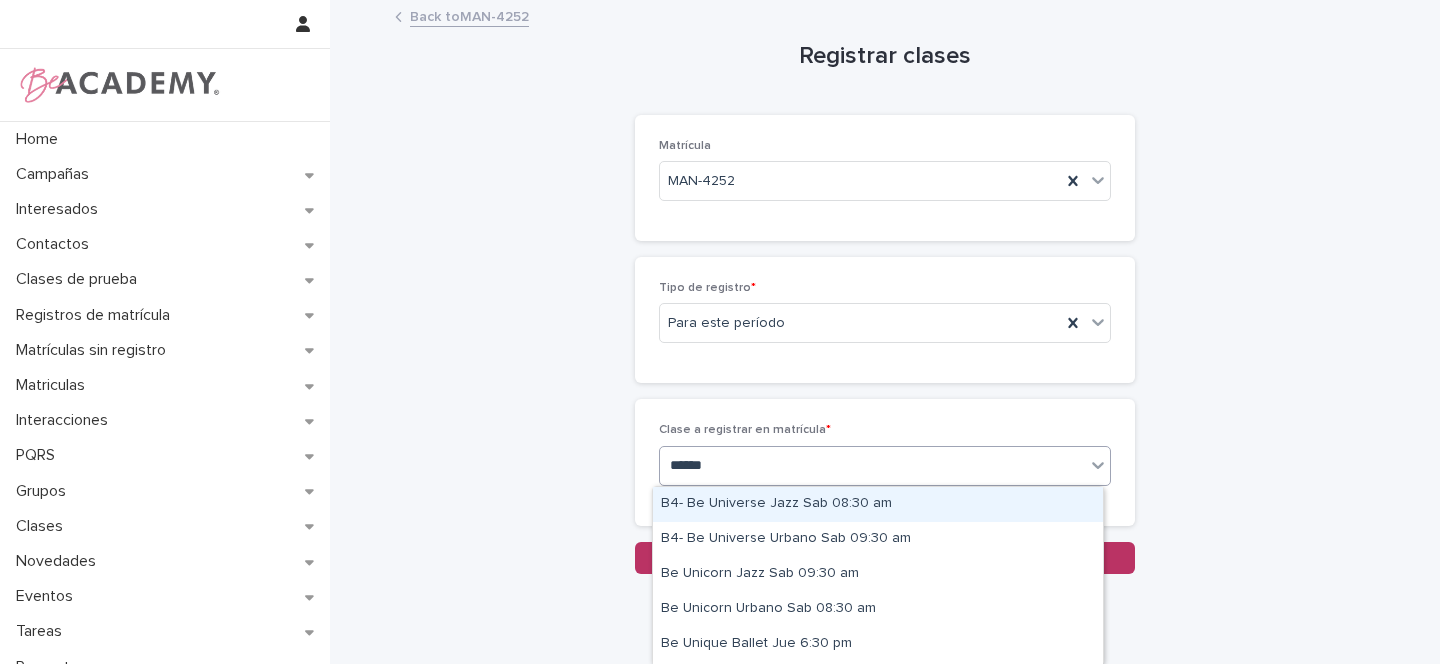 type on "*******" 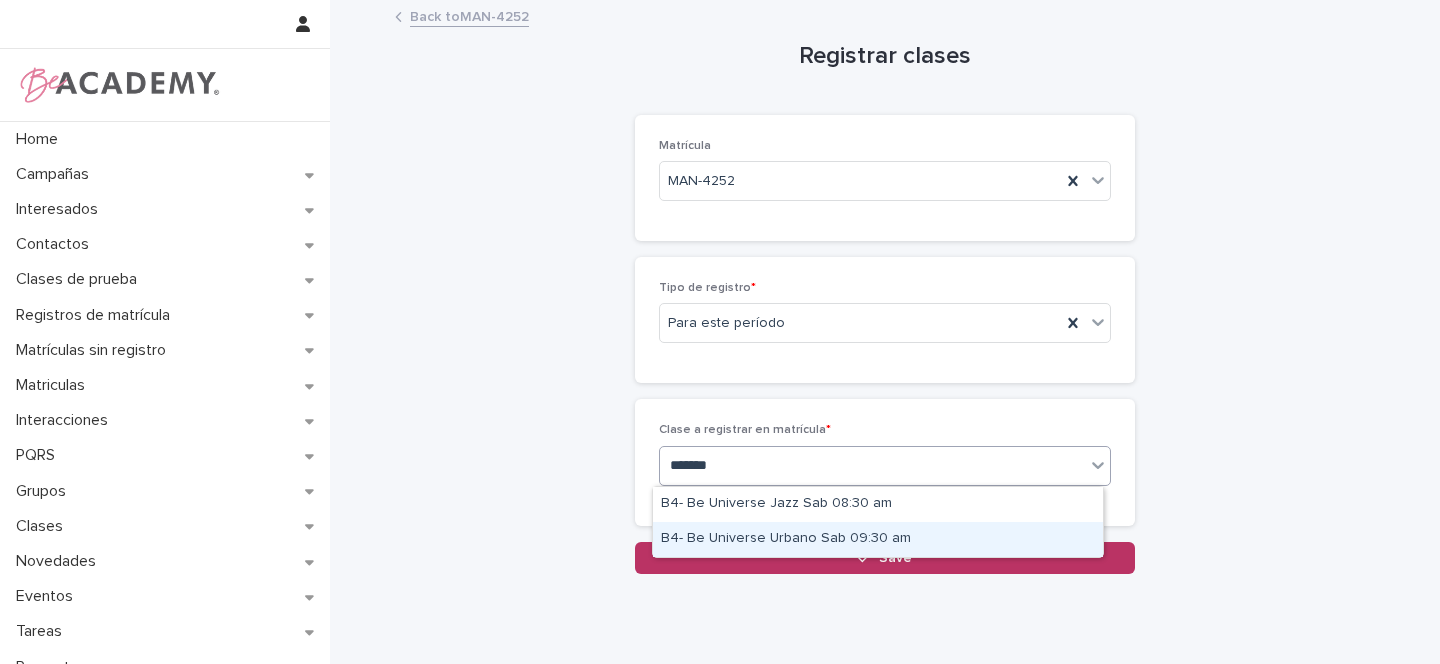 click on "B4- Be Universe Urbano Sab 09:30 am" at bounding box center (878, 539) 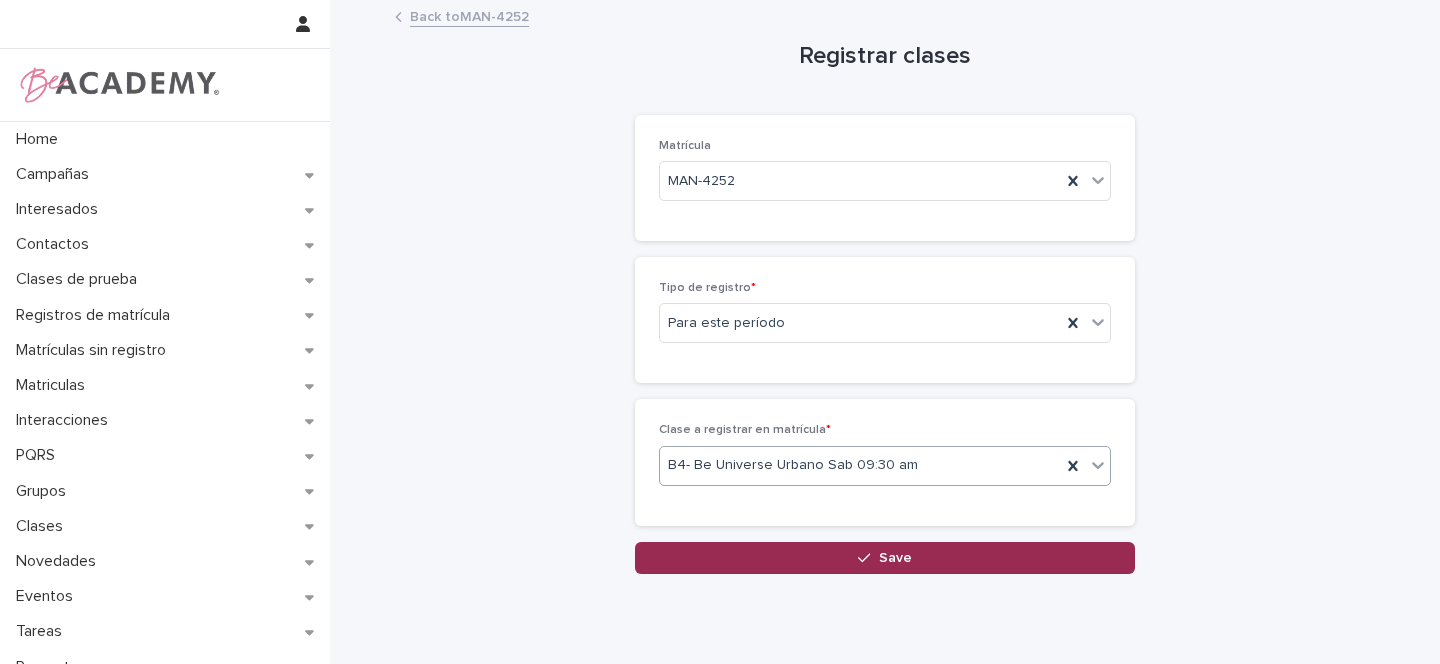click on "Save" at bounding box center (895, 558) 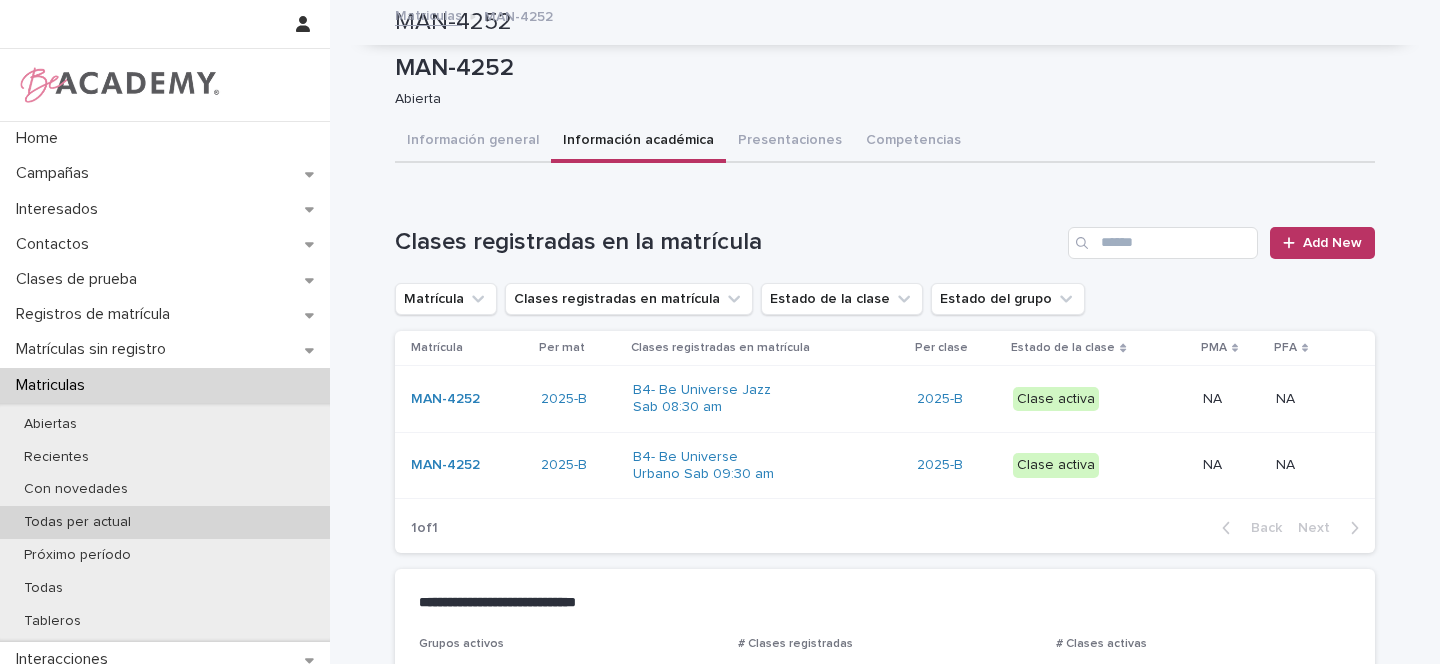 scroll, scrollTop: 0, scrollLeft: 0, axis: both 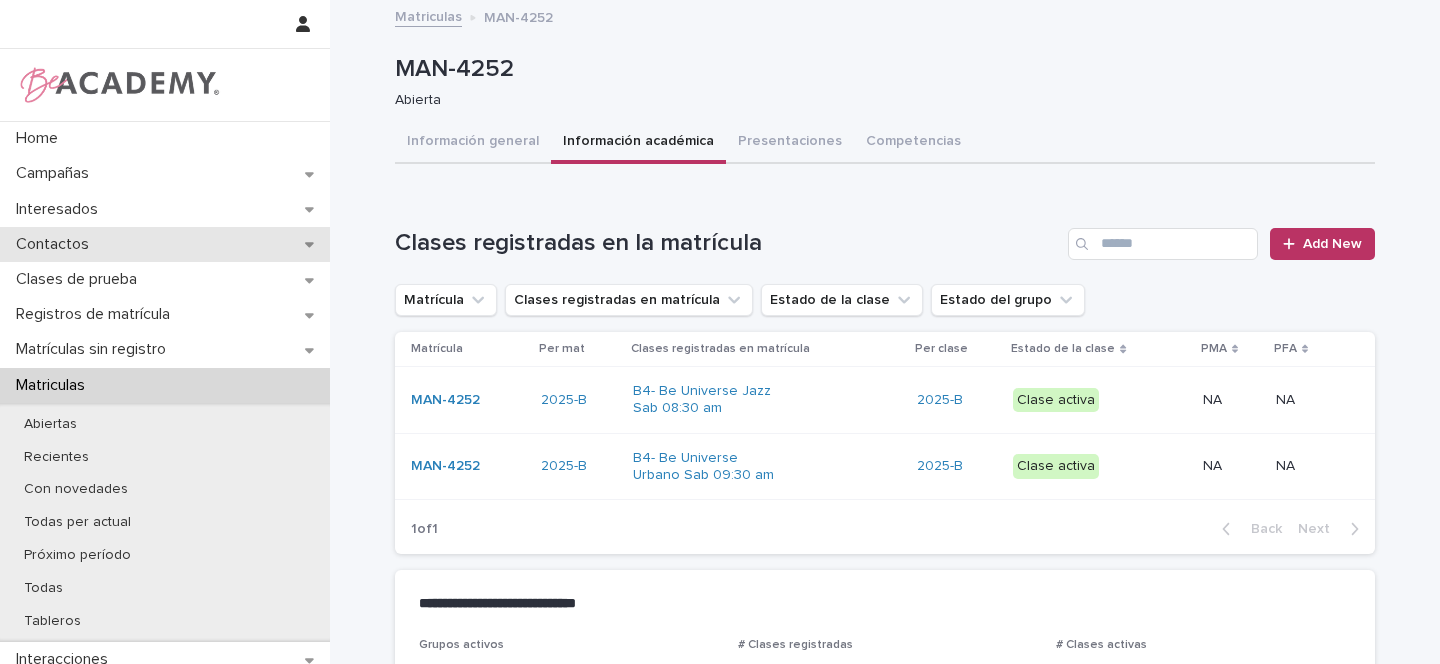 click on "Contactos" at bounding box center [165, 244] 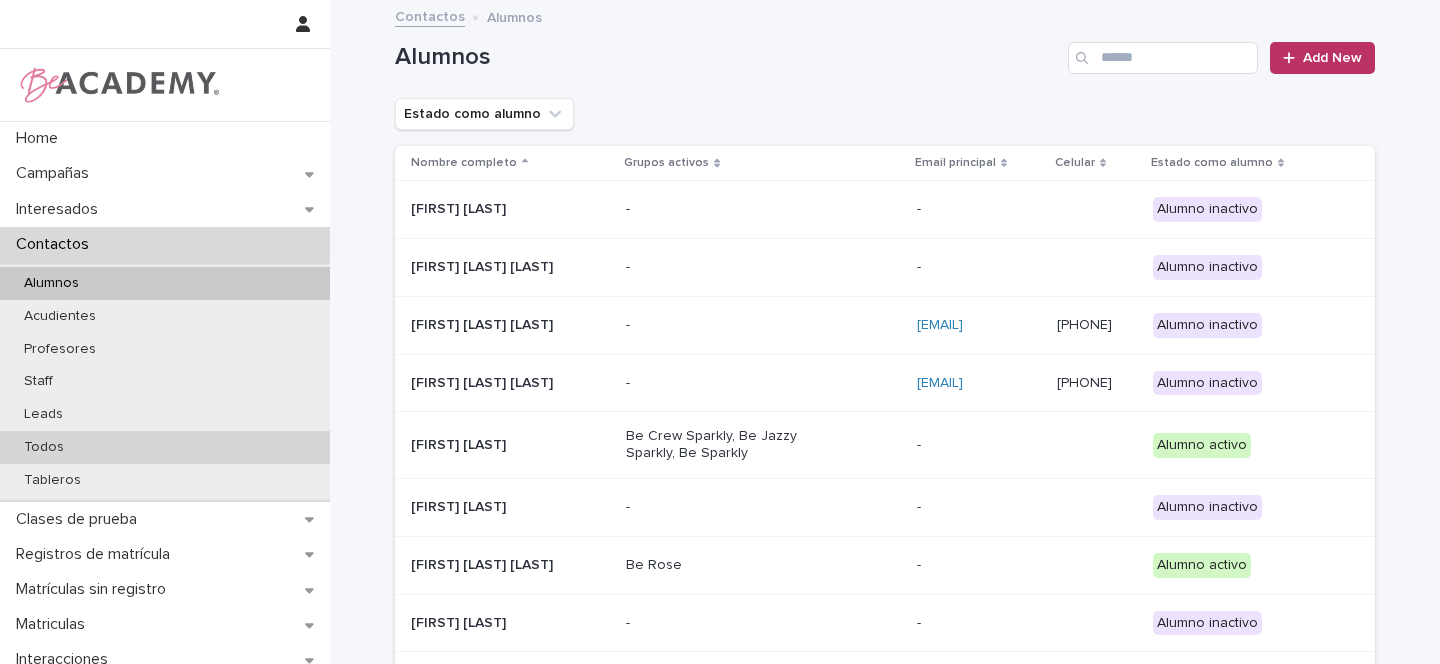 click on "Todos" at bounding box center [44, 447] 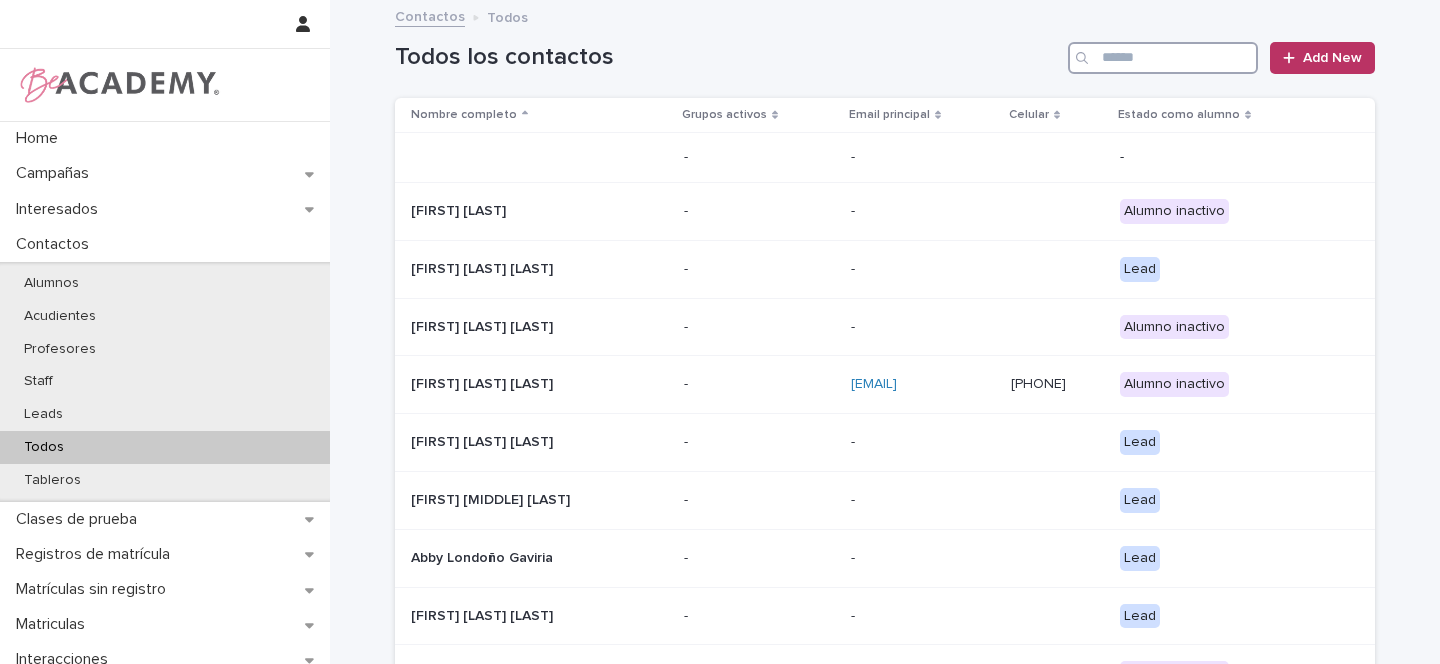 click at bounding box center (1163, 58) 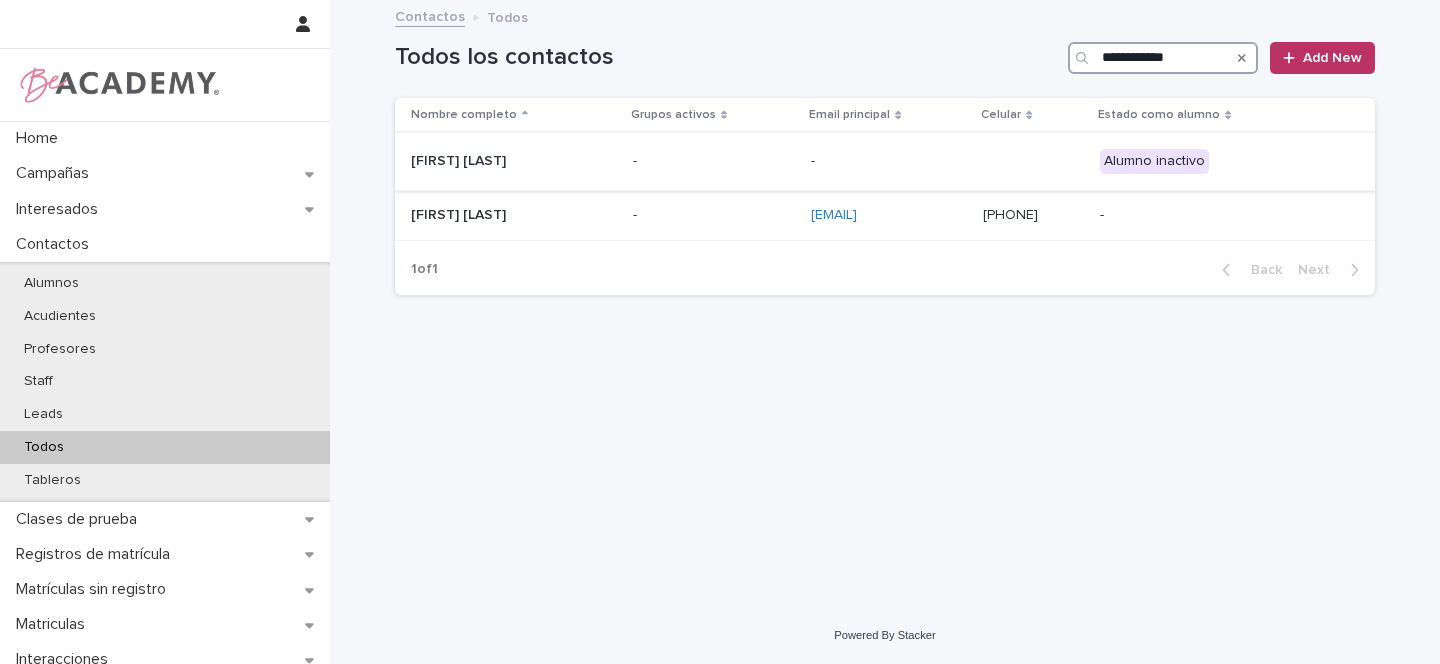 type on "**********" 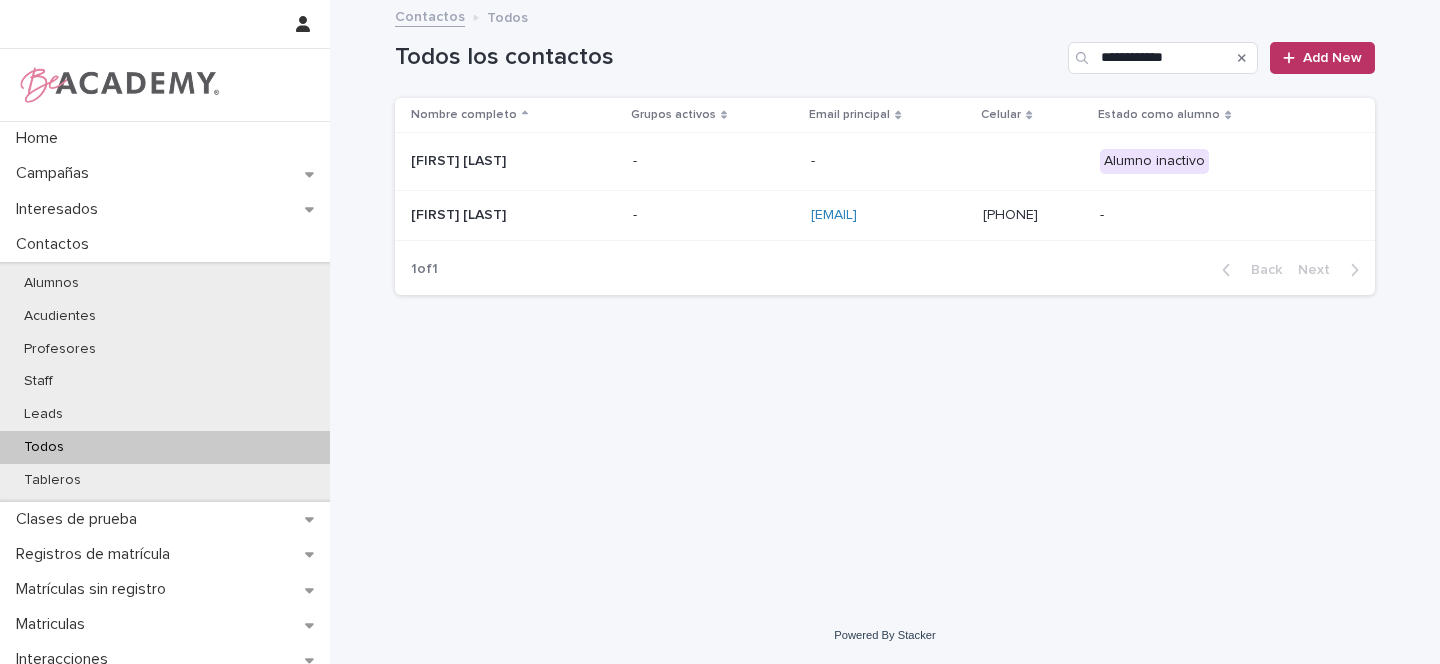 click on "[FIRST] [LAST]" at bounding box center [511, 161] 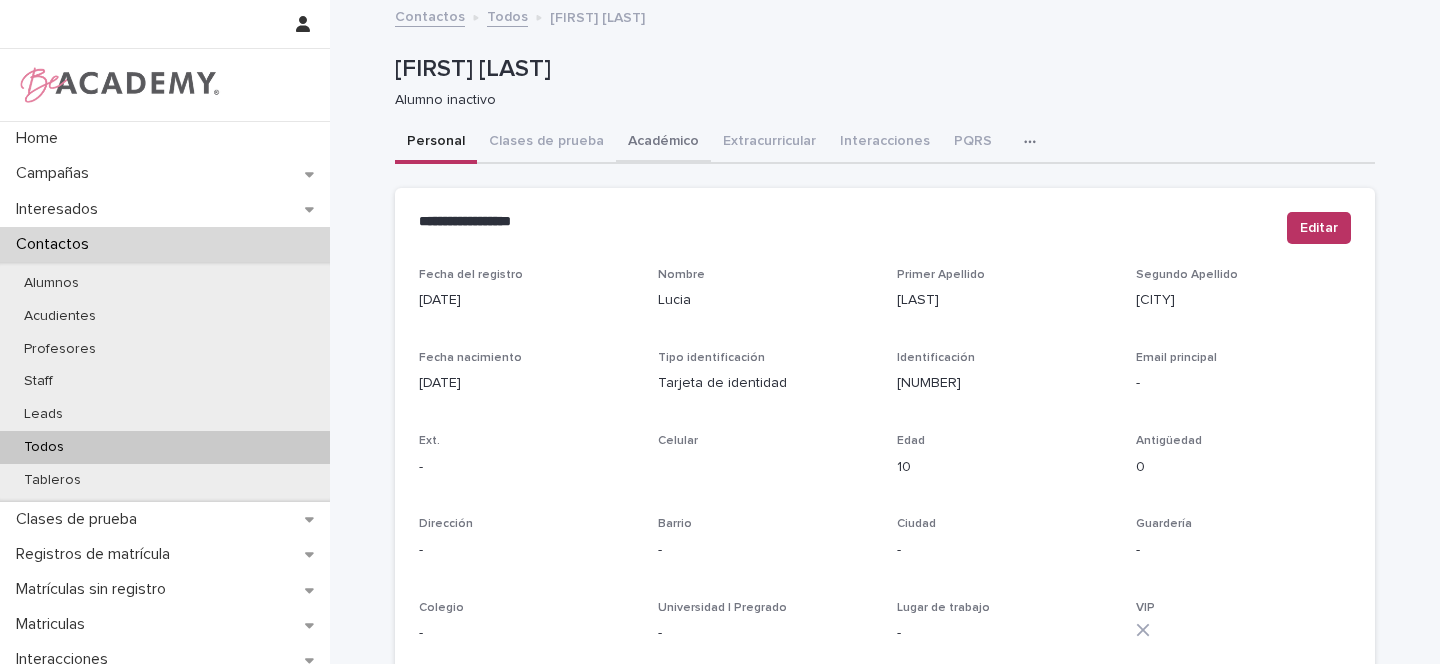 click on "Académico" at bounding box center [663, 143] 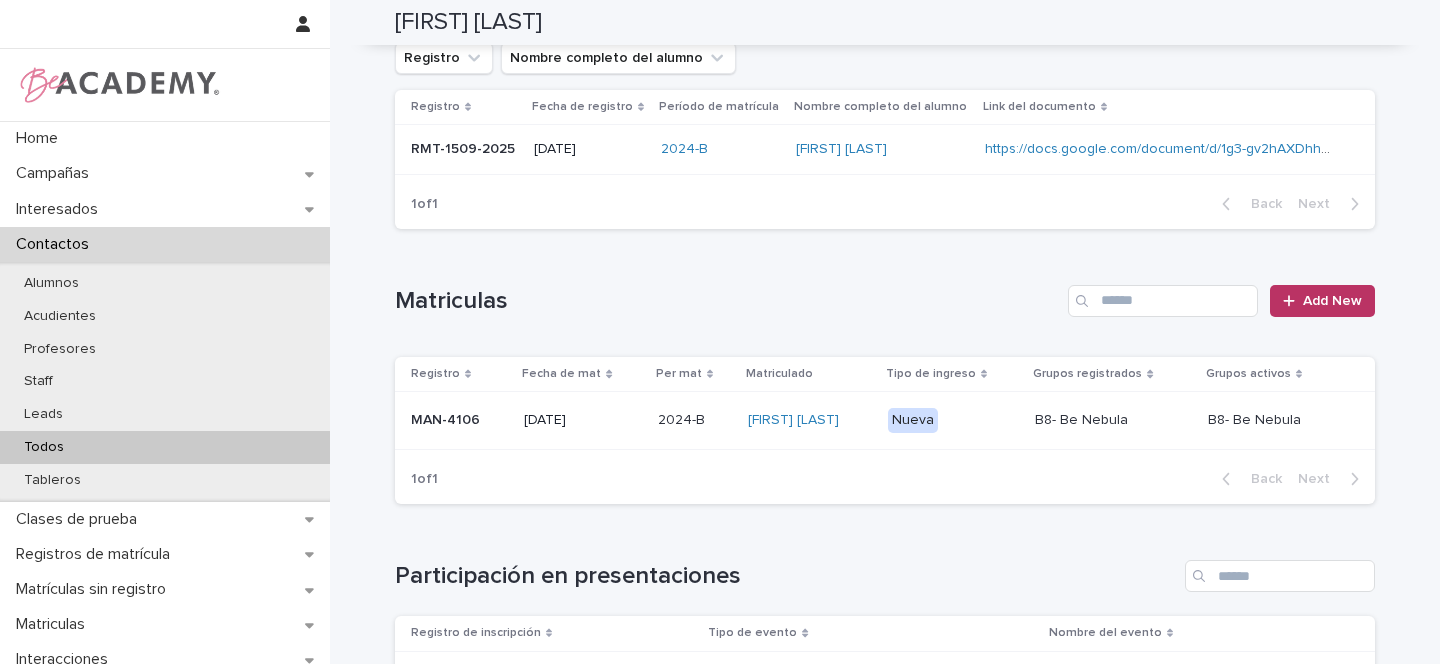 scroll, scrollTop: 238, scrollLeft: 0, axis: vertical 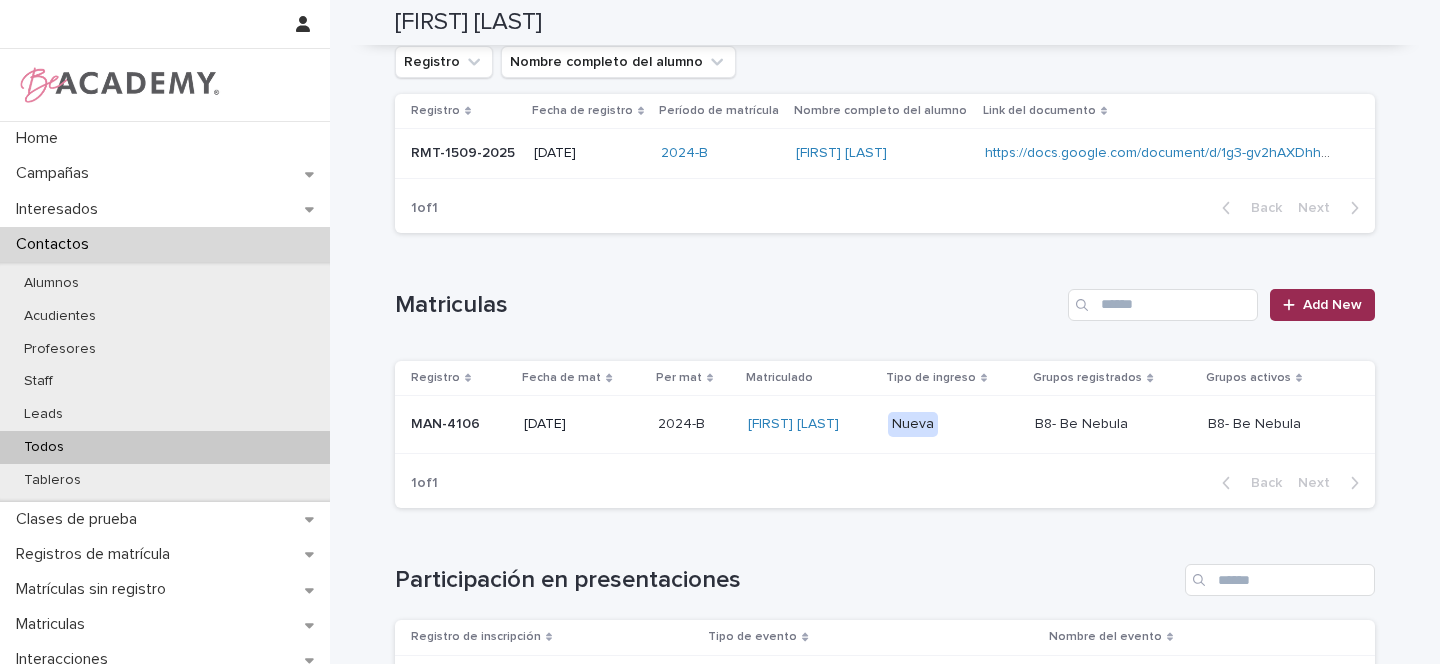 click on "Add New" at bounding box center (1322, 305) 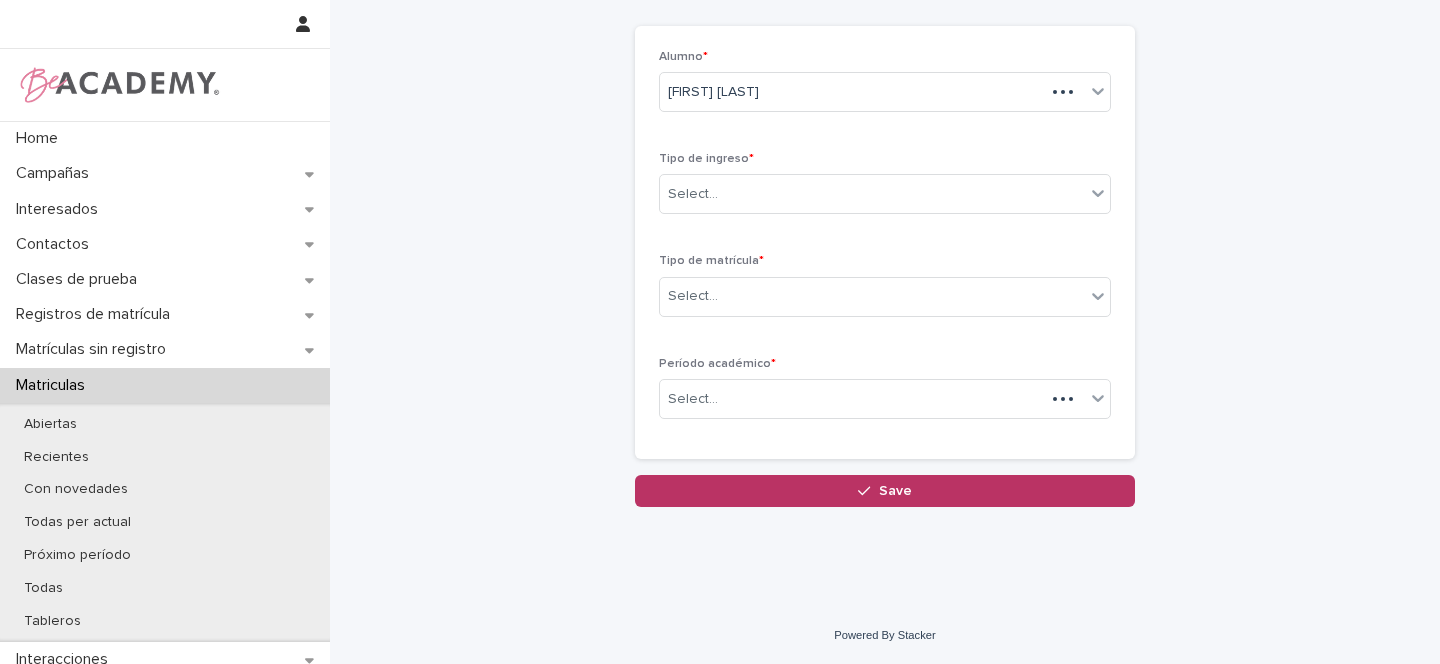 scroll, scrollTop: 89, scrollLeft: 0, axis: vertical 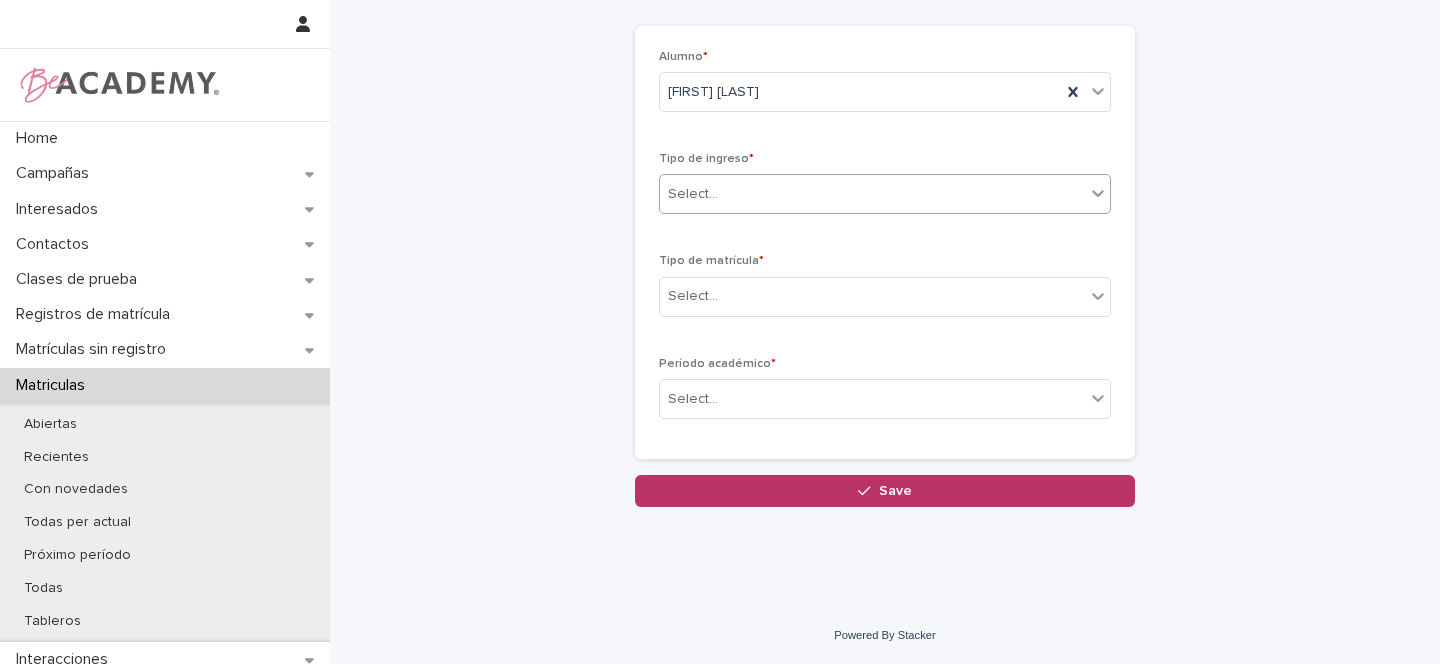 click on "Select..." at bounding box center (693, 194) 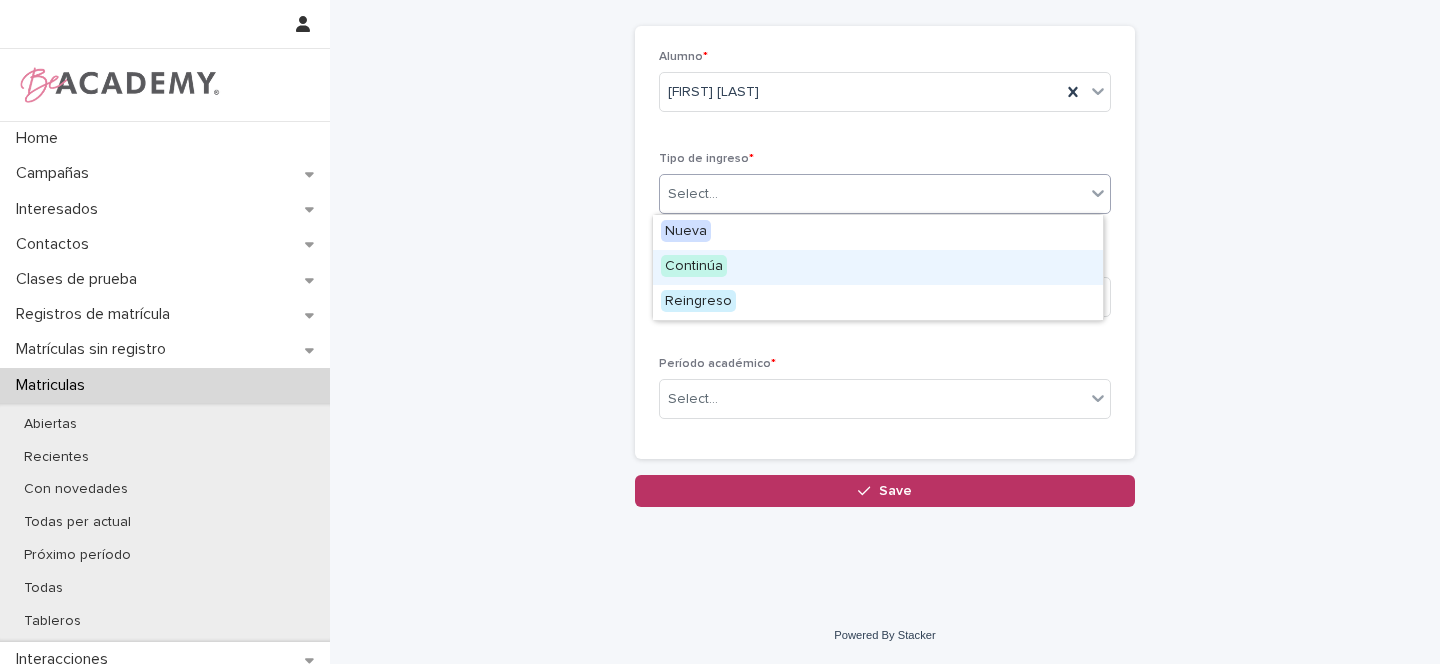 click on "Continúa" at bounding box center [694, 266] 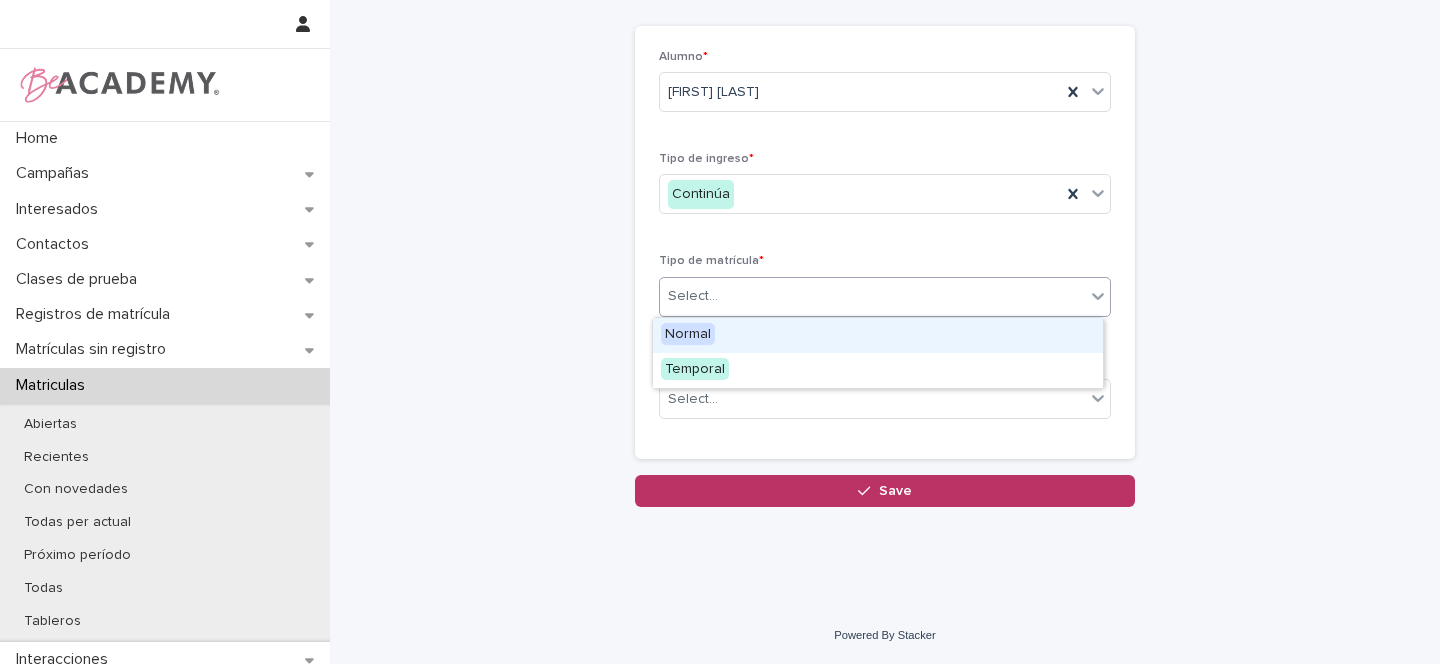 click on "Select..." at bounding box center [693, 296] 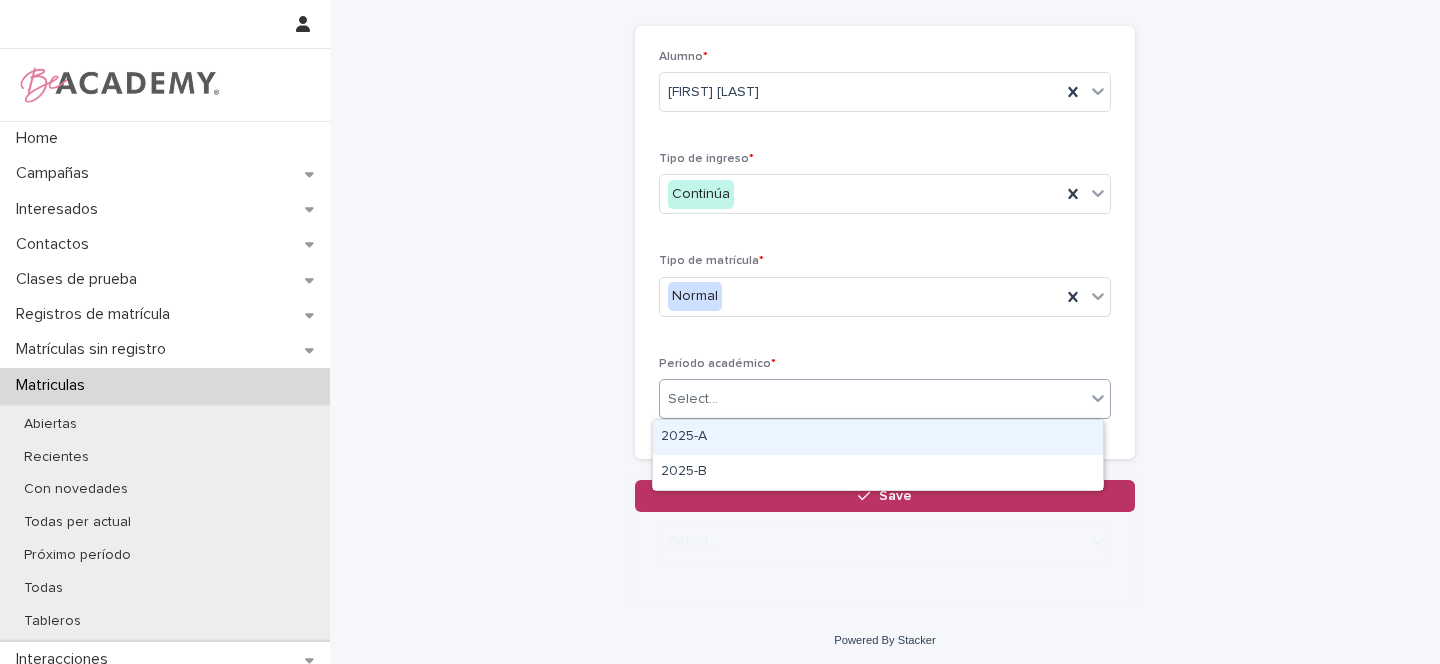 click on "Select..." at bounding box center [693, 399] 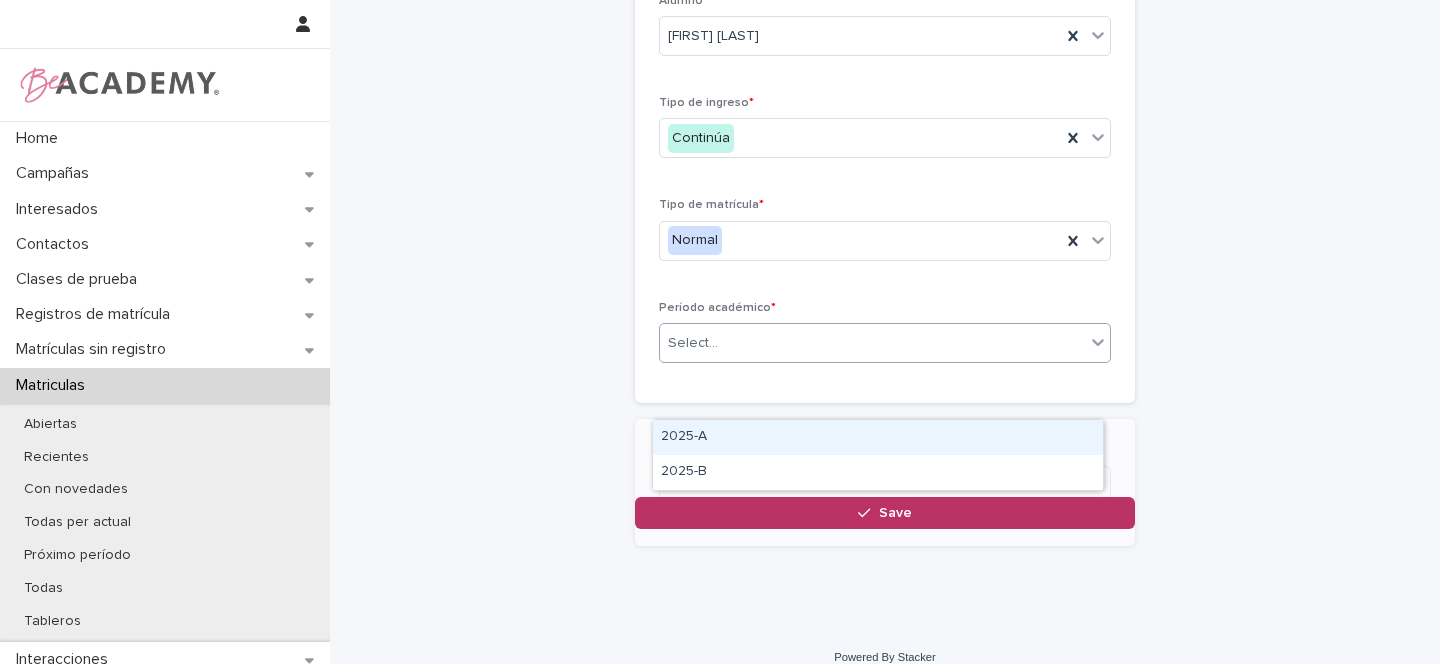 scroll, scrollTop: 160, scrollLeft: 0, axis: vertical 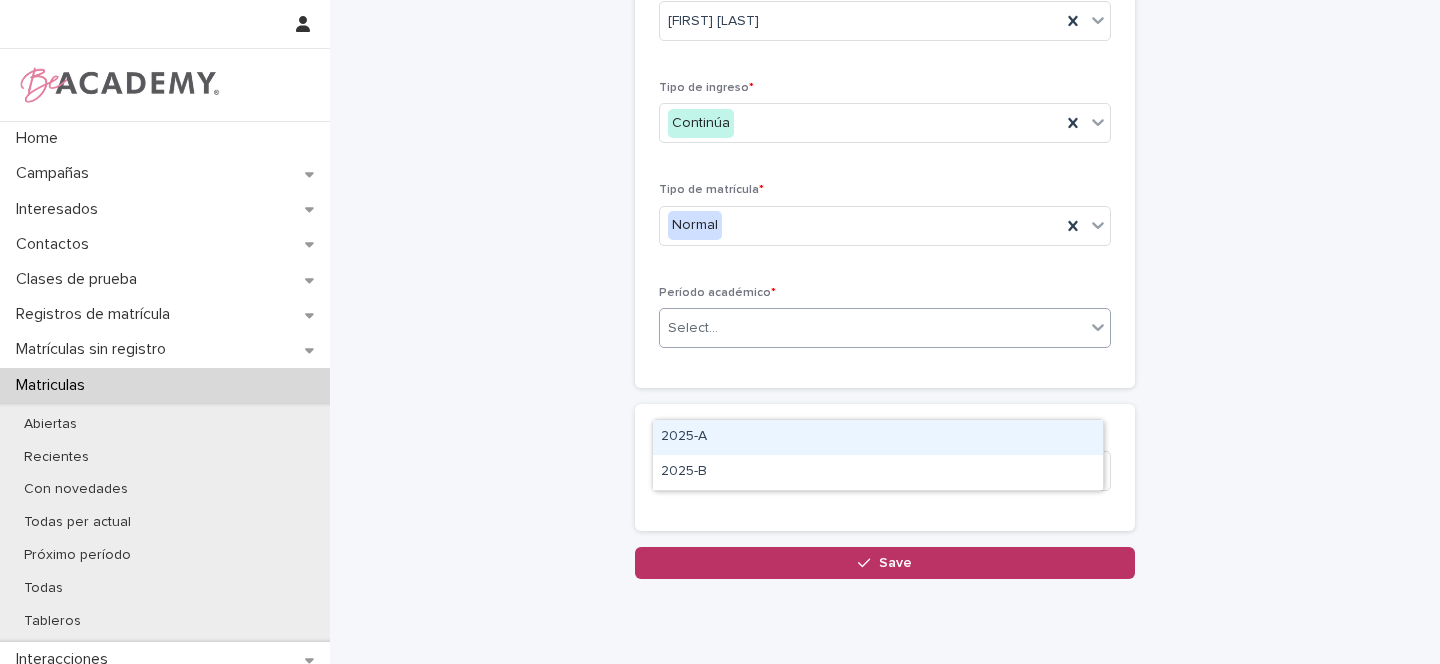 click on "Select..." at bounding box center [693, 470] 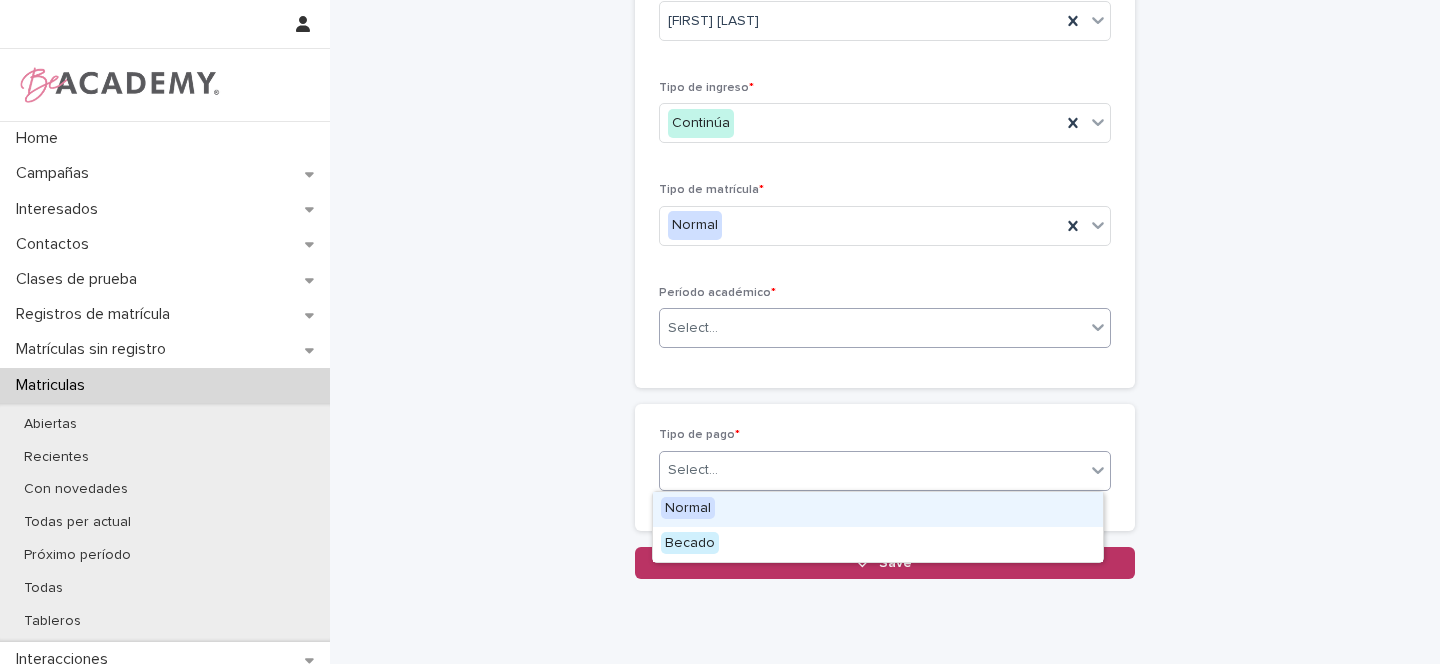 click on "Select..." at bounding box center (693, 328) 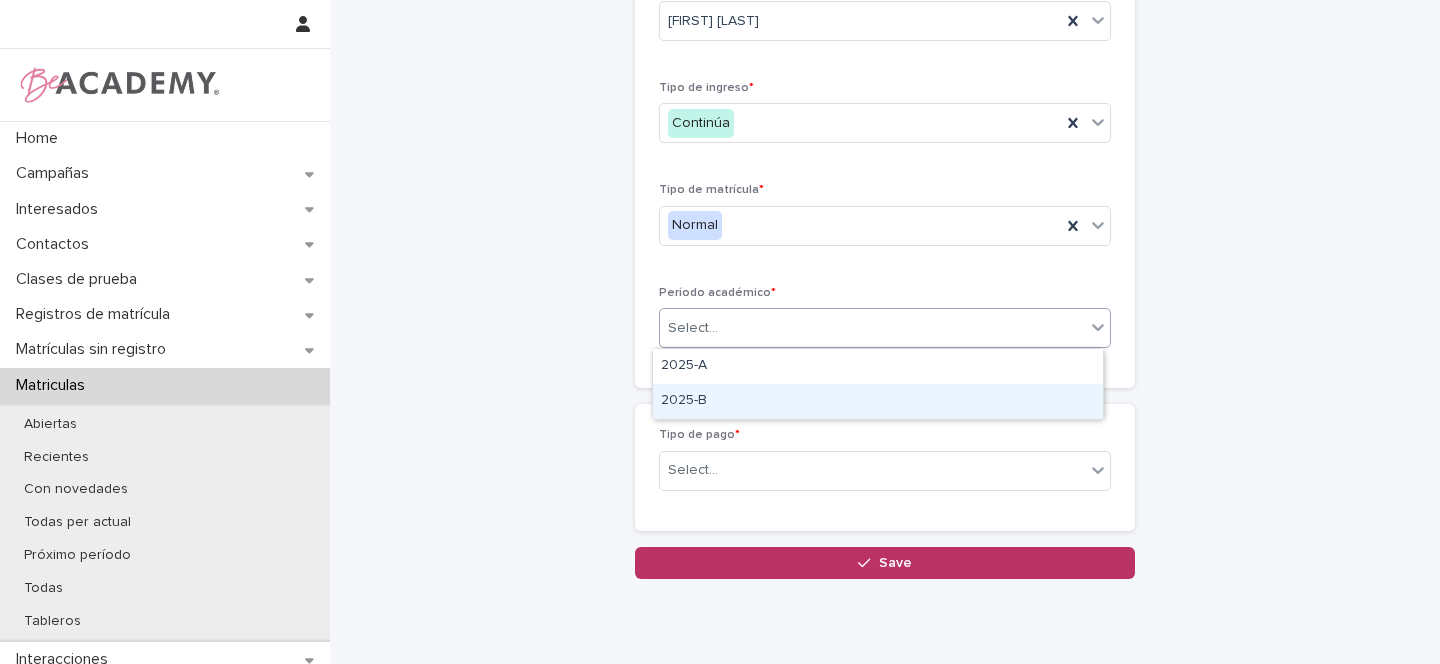 click on "2025-B" at bounding box center [878, 401] 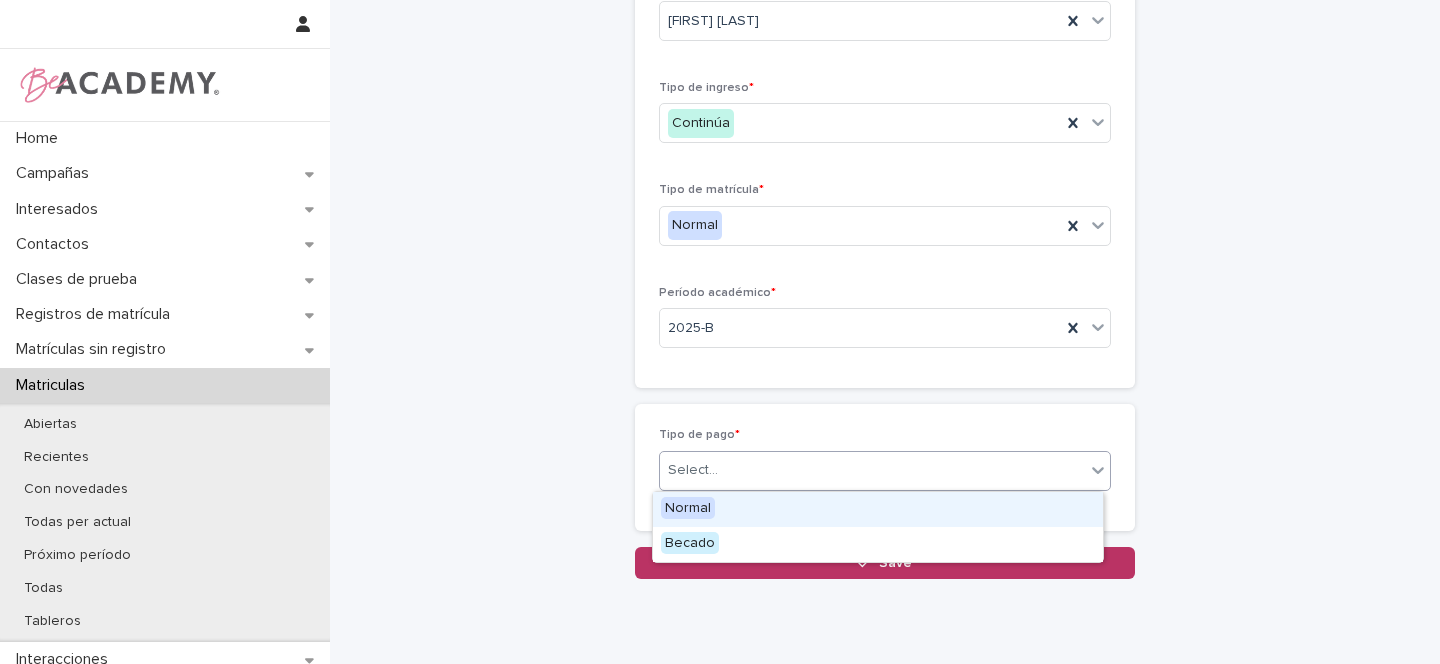 click on "Select..." at bounding box center (693, 470) 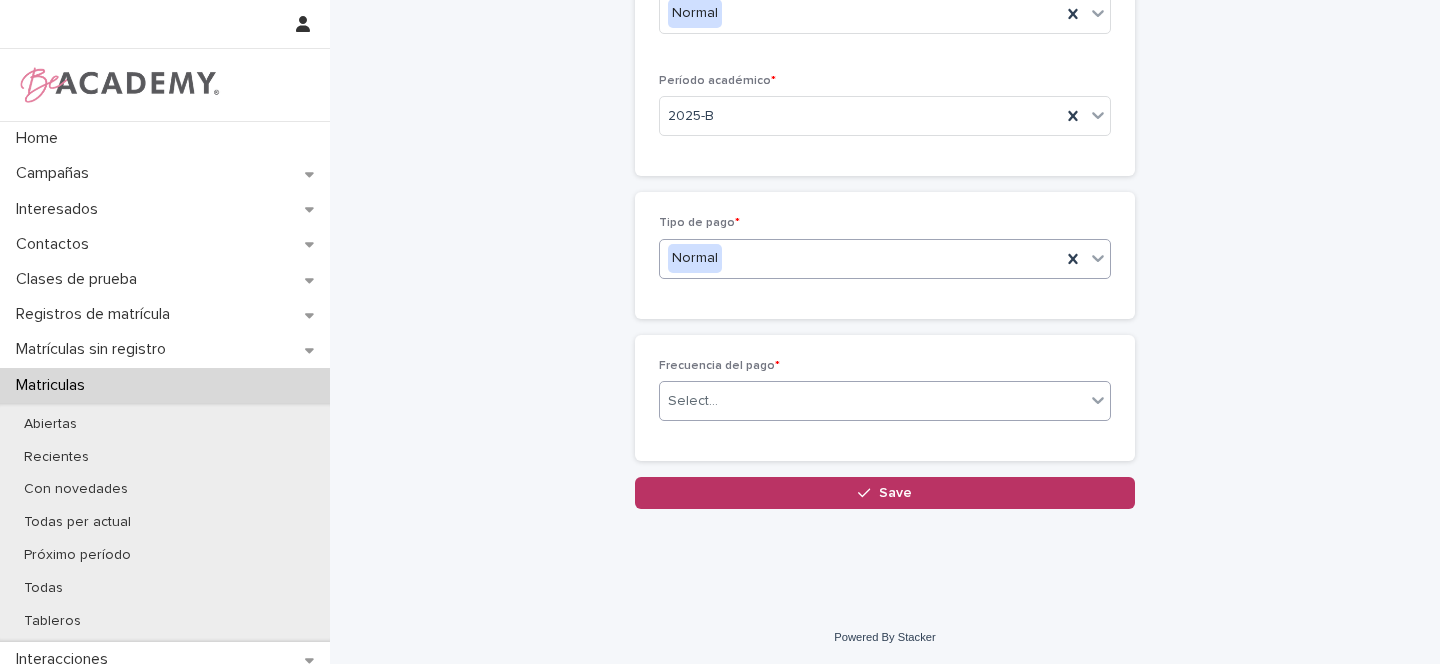 scroll, scrollTop: 374, scrollLeft: 0, axis: vertical 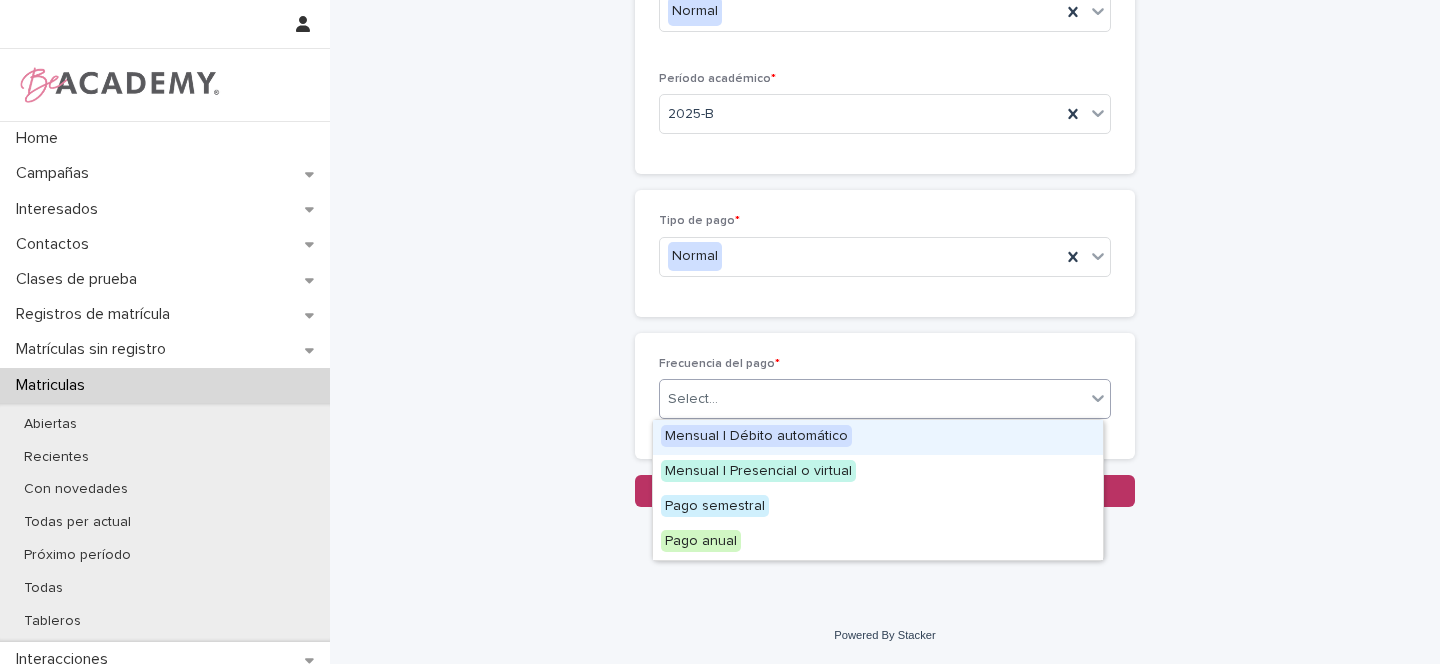 click on "Select..." at bounding box center (872, 399) 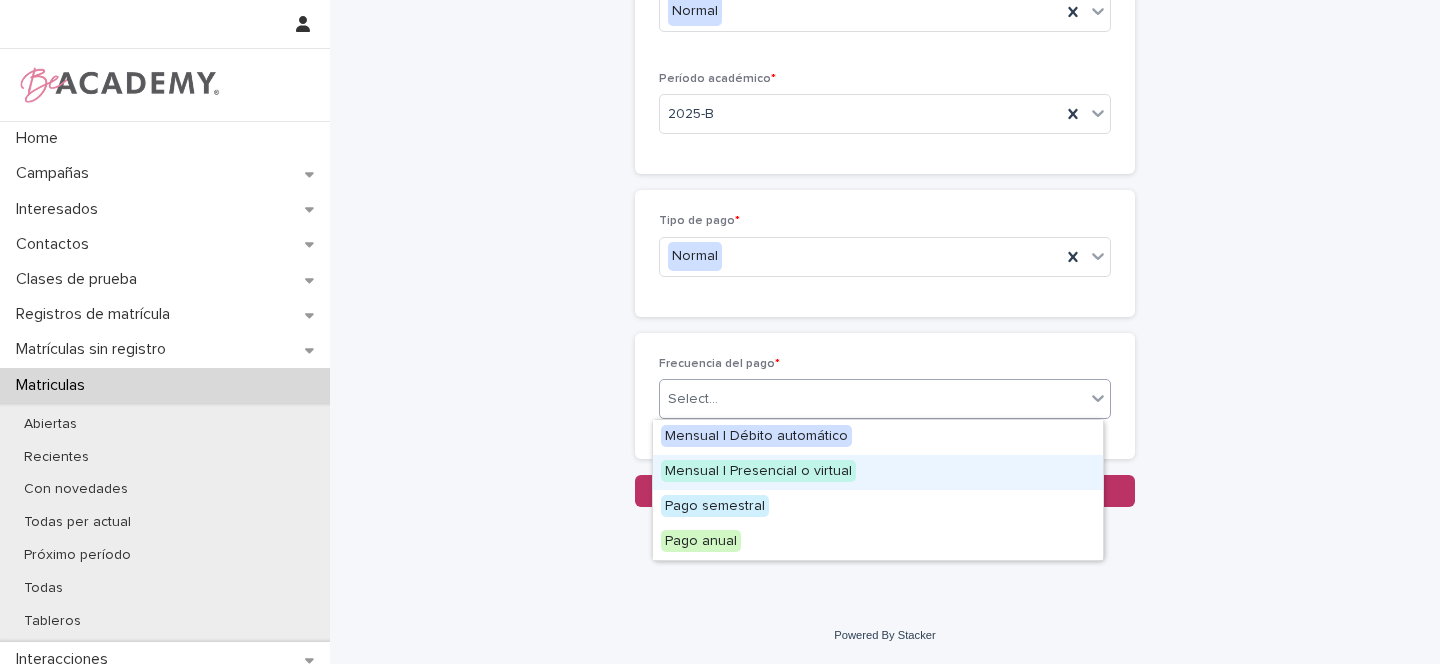 click on "Mensual | Presencial o virtual" at bounding box center (758, 471) 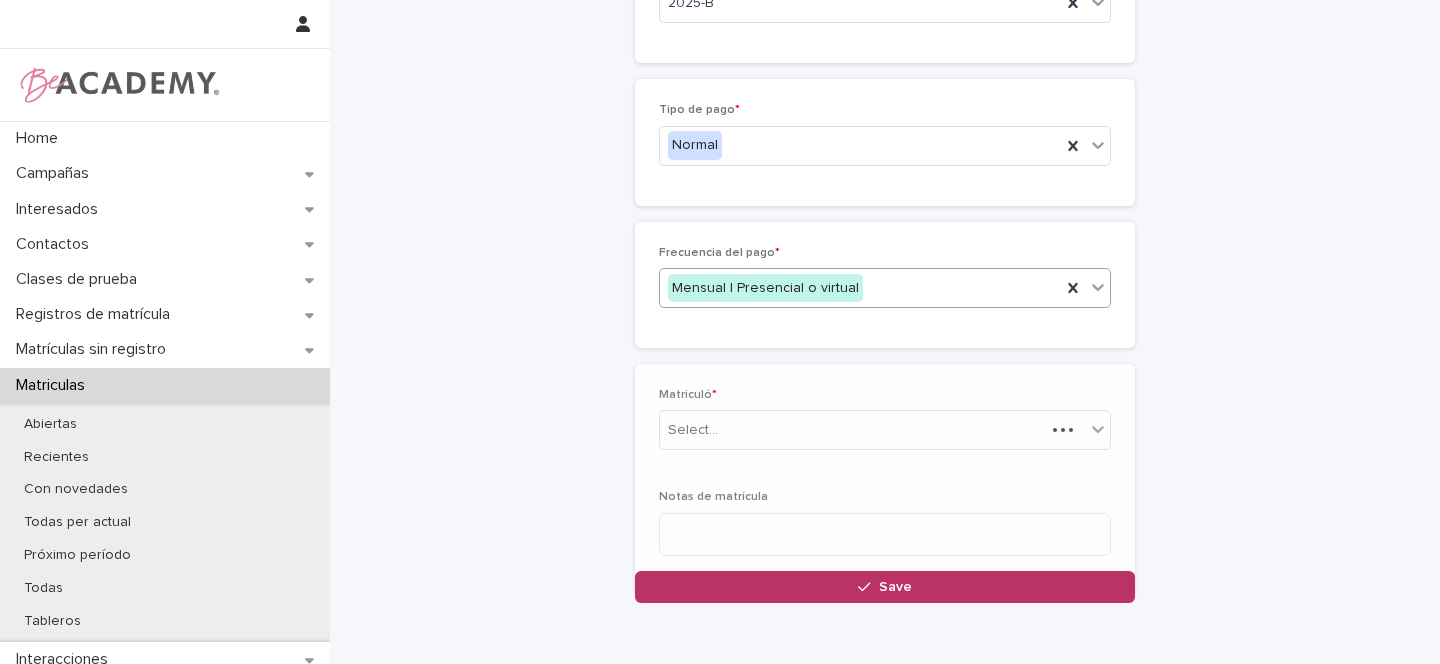 scroll, scrollTop: 498, scrollLeft: 0, axis: vertical 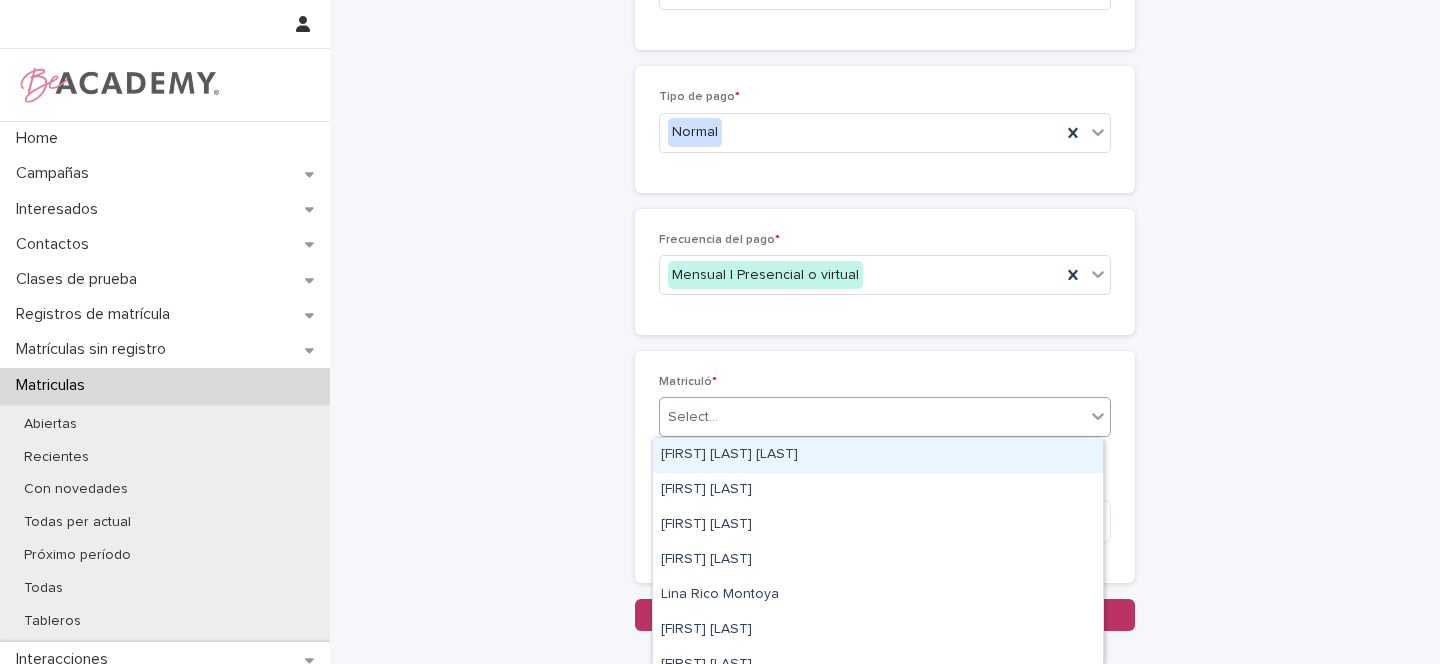 click on "Select..." at bounding box center [693, 417] 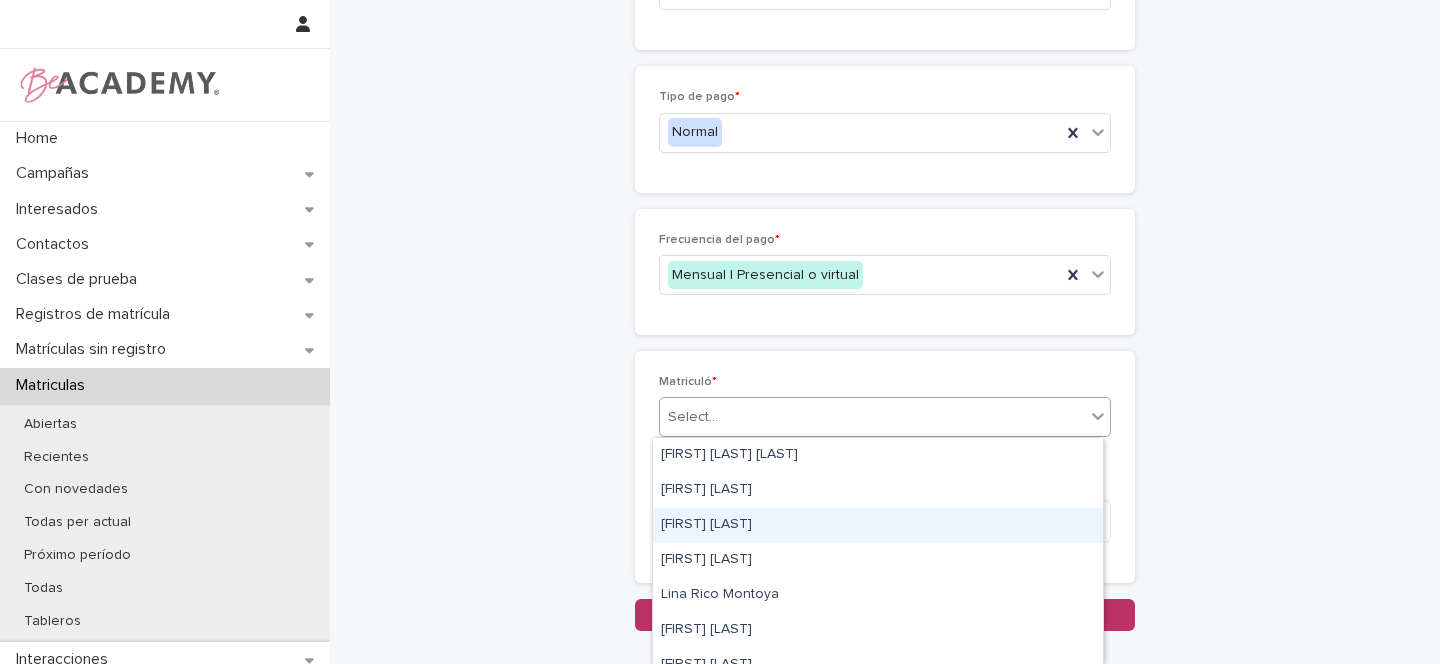 click on "[FIRST] [LAST]" at bounding box center [878, 525] 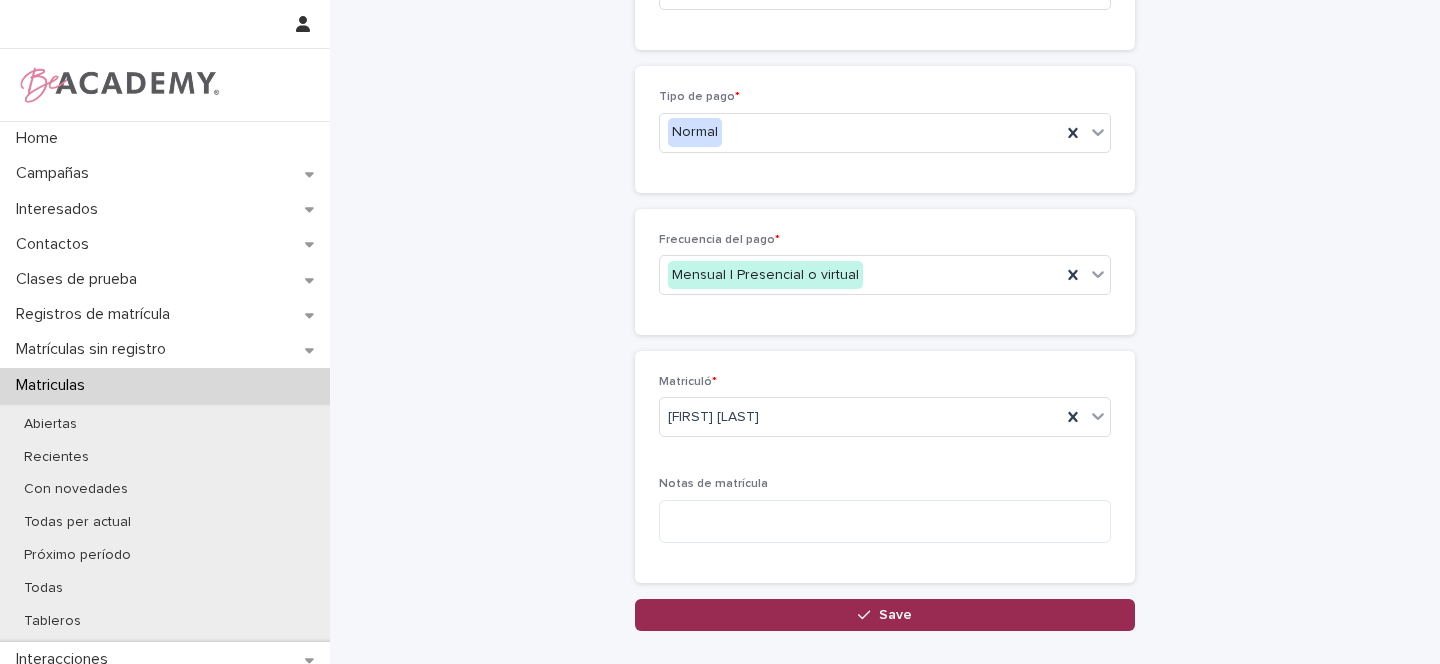 click on "Save" at bounding box center (895, 615) 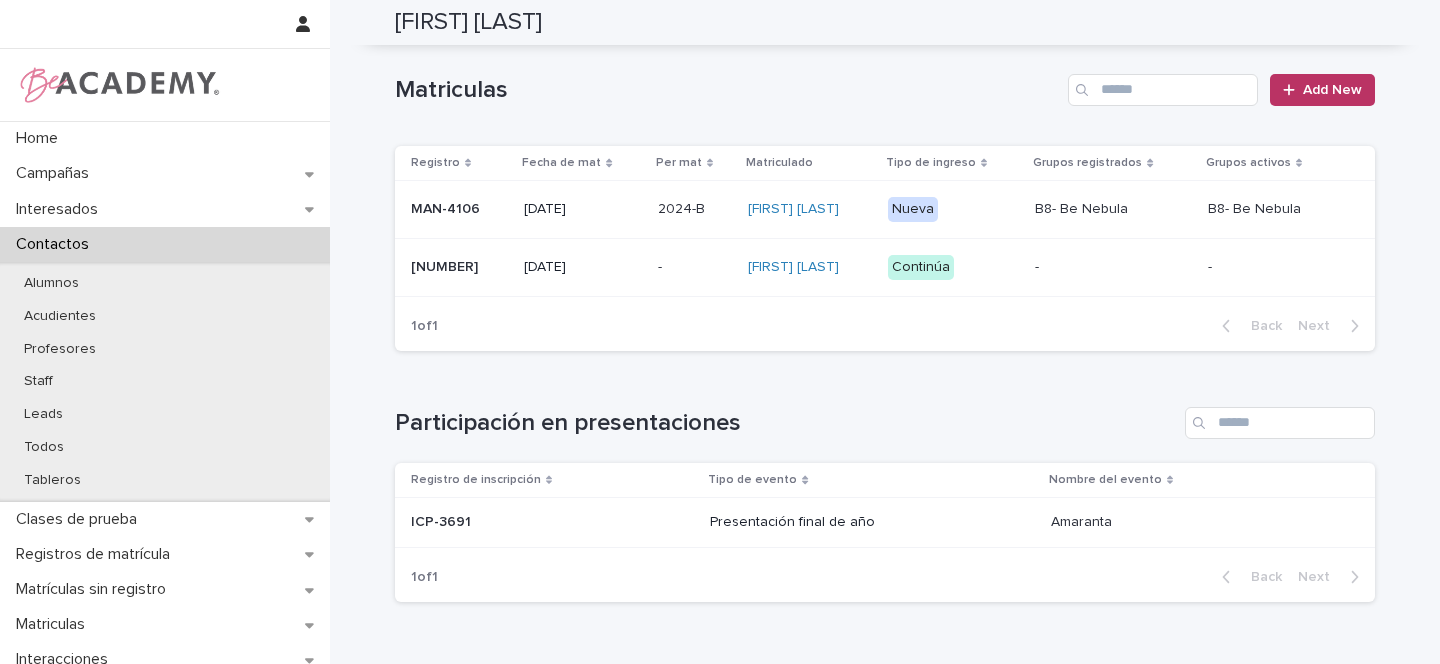 scroll, scrollTop: 444, scrollLeft: 0, axis: vertical 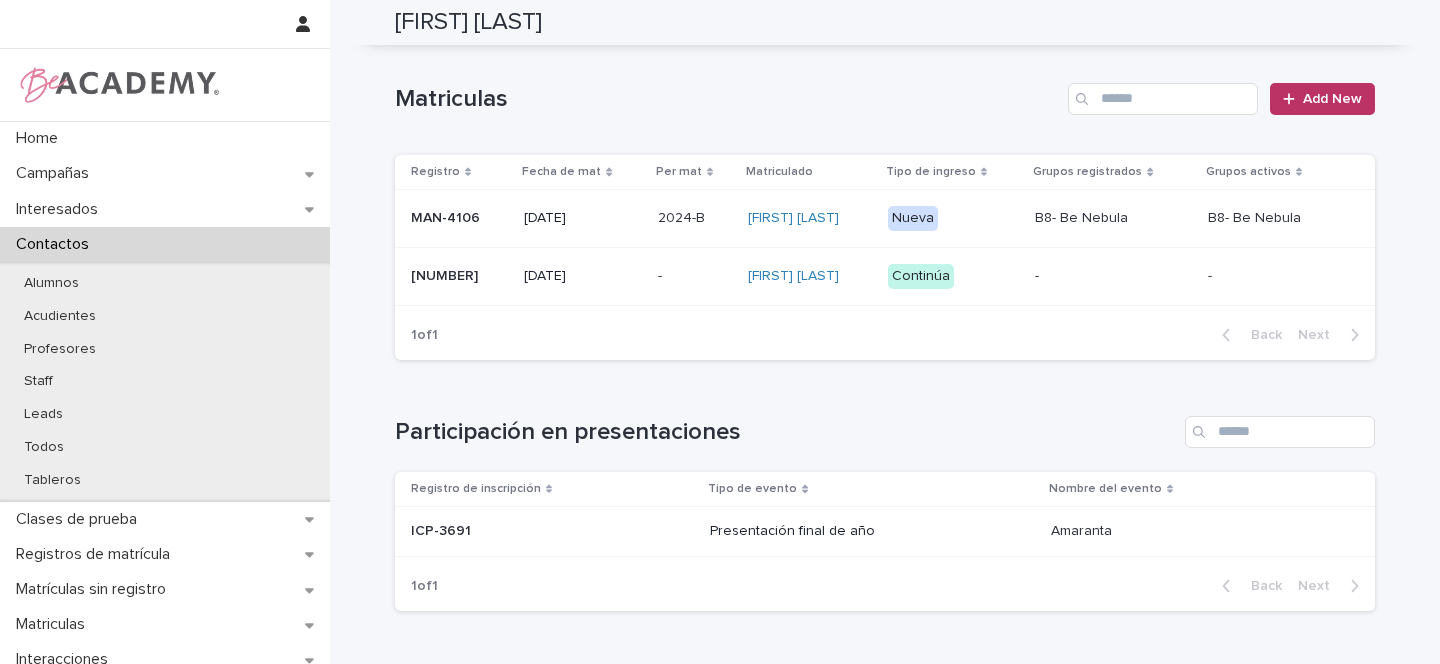 click on "[NUMBER]" at bounding box center [459, 276] 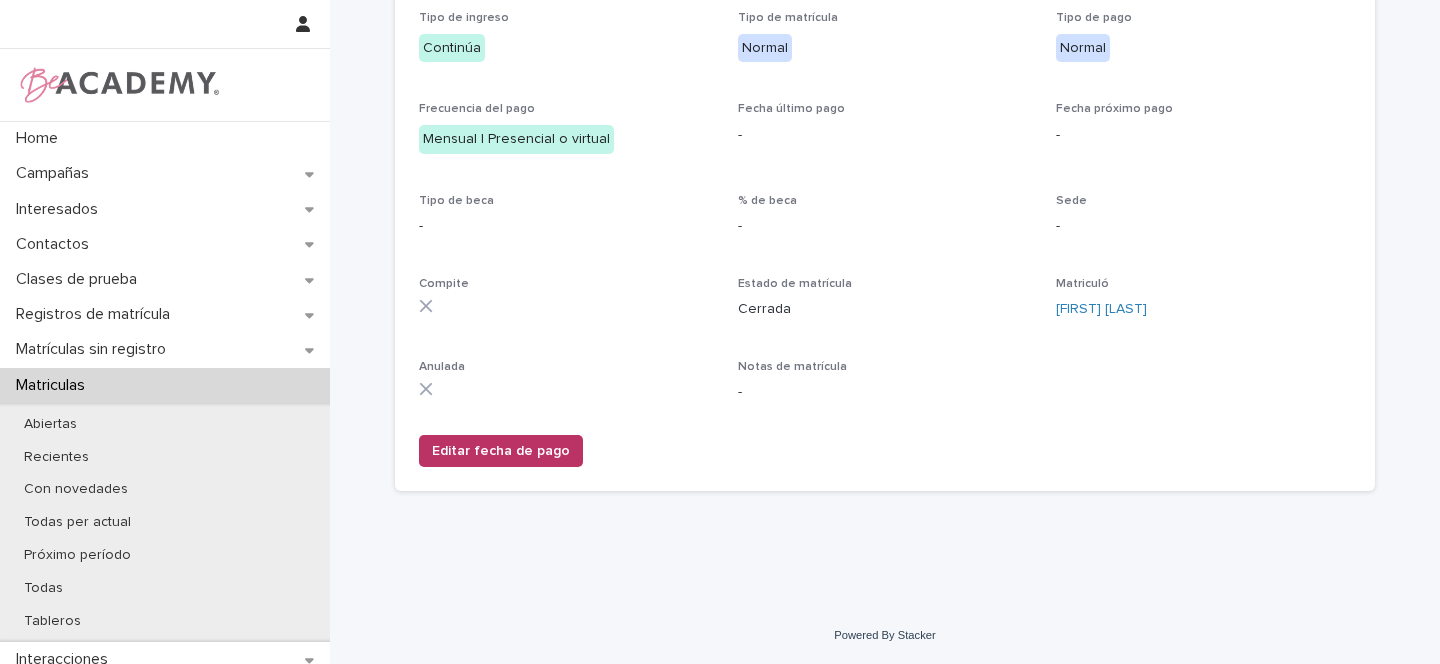 drag, startPoint x: 486, startPoint y: 260, endPoint x: 515, endPoint y: 405, distance: 147.87157 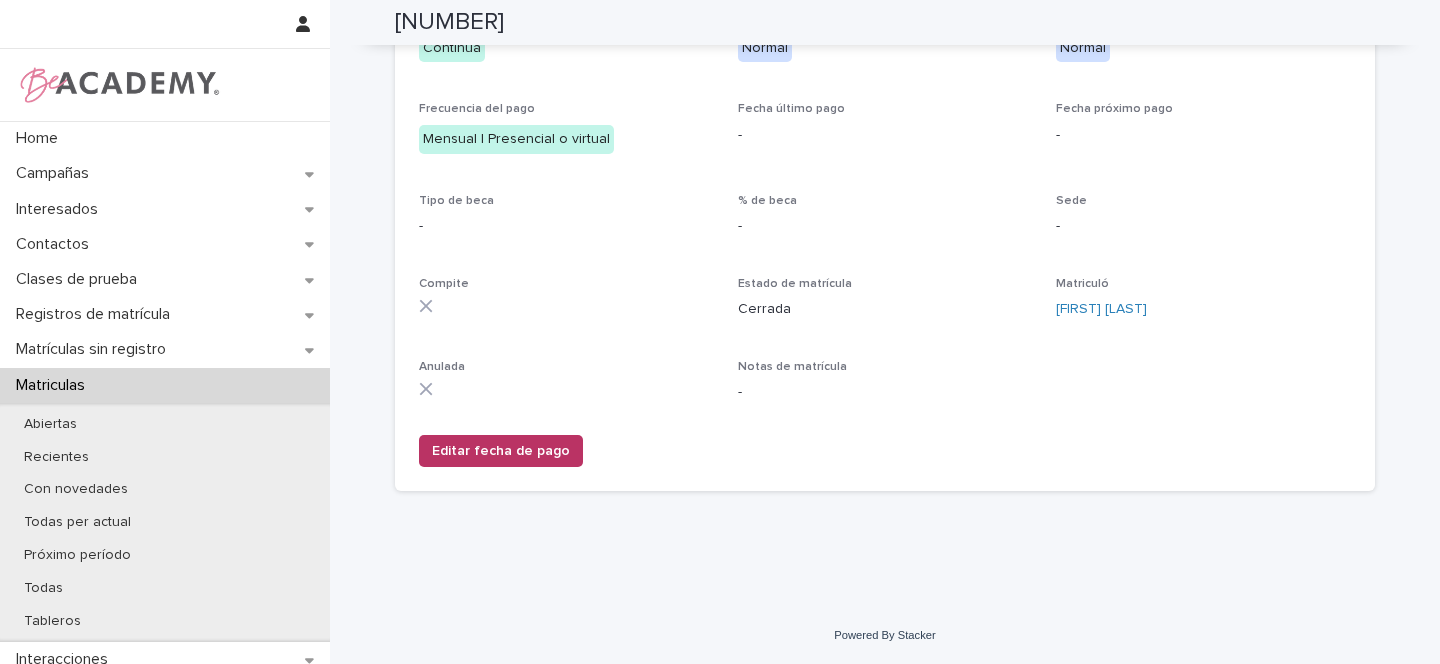 scroll, scrollTop: 0, scrollLeft: 0, axis: both 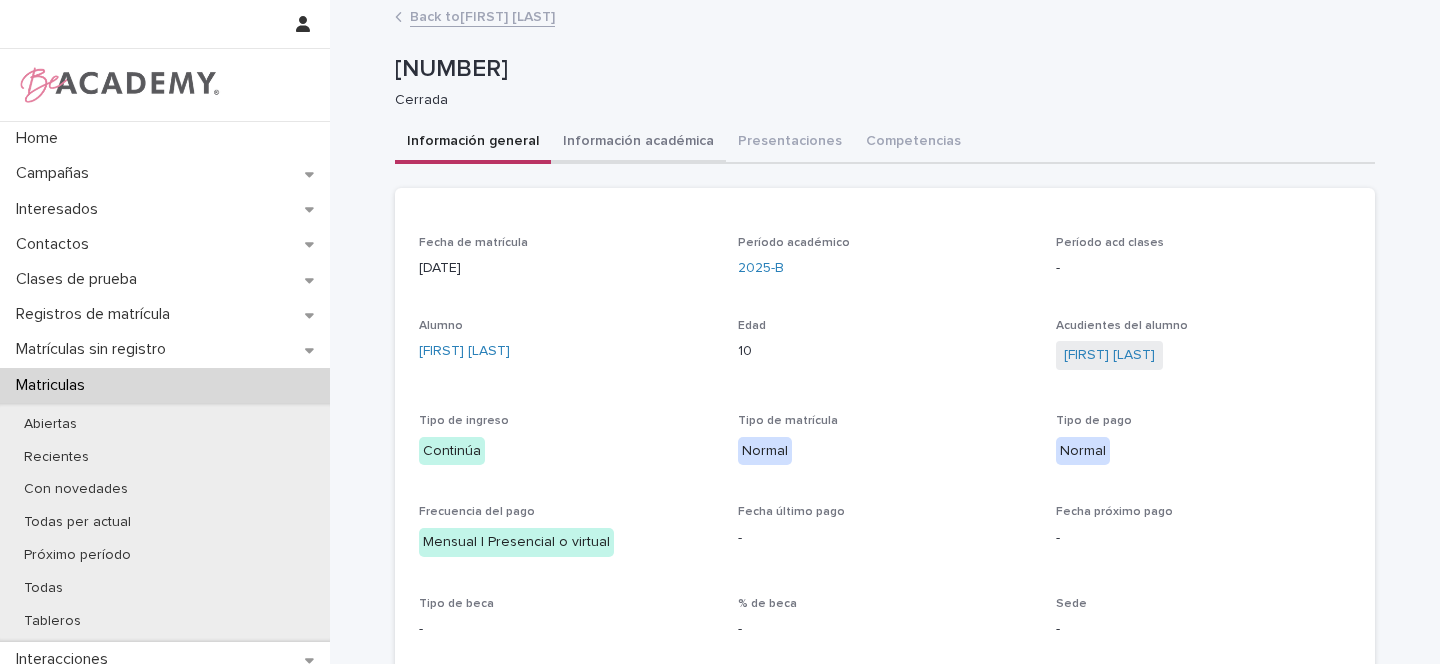 click on "Información académica" at bounding box center [638, 143] 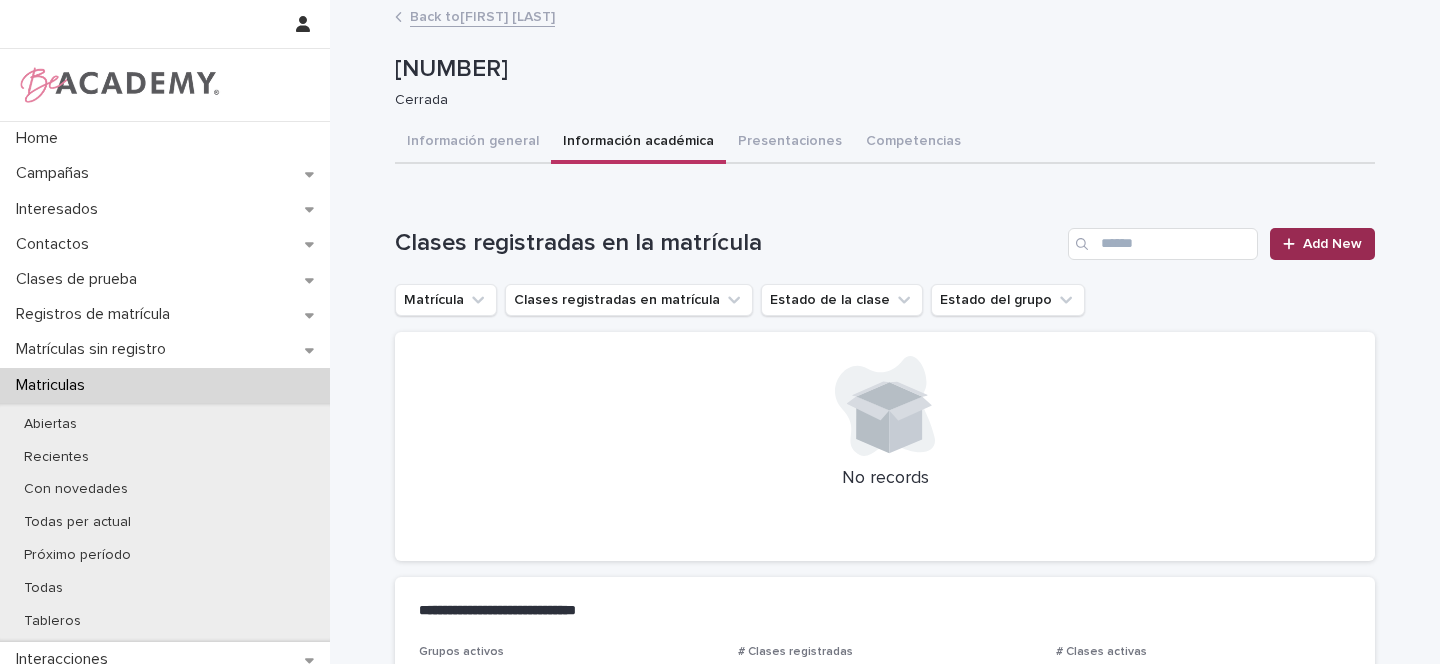 click on "Add New" at bounding box center (1322, 244) 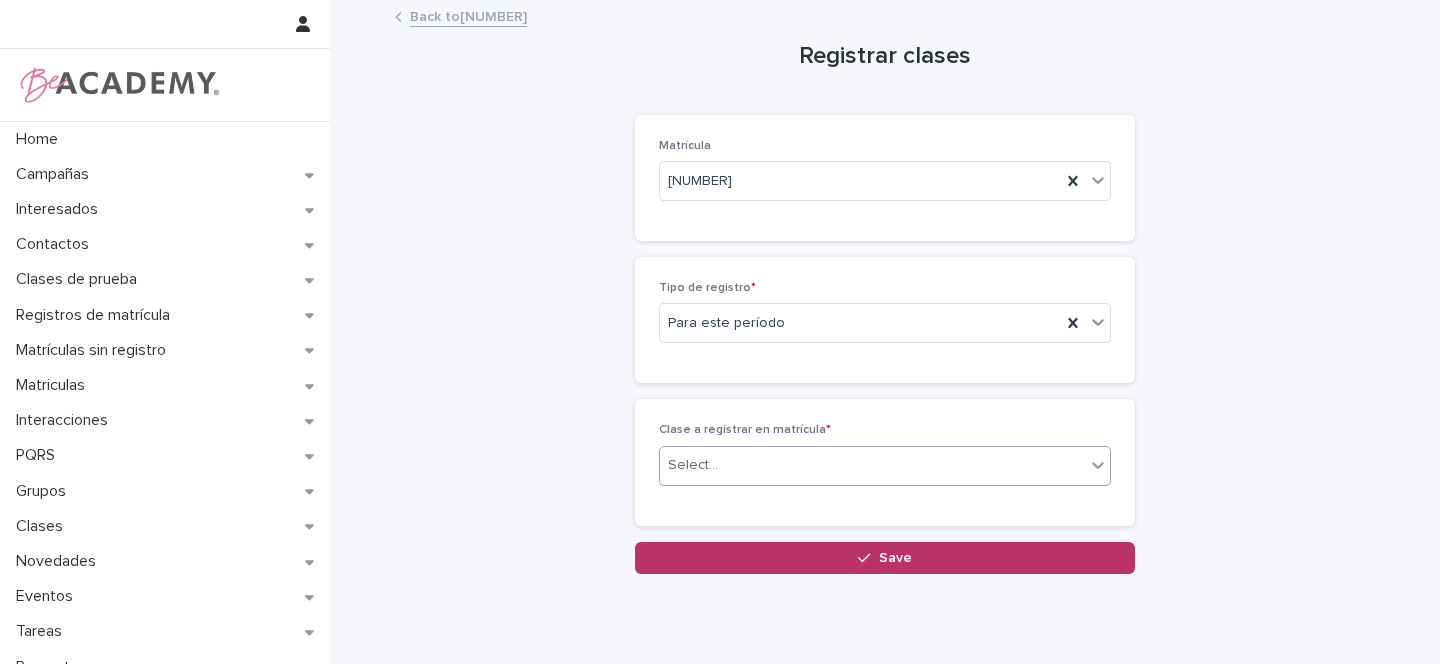 click at bounding box center [721, 465] 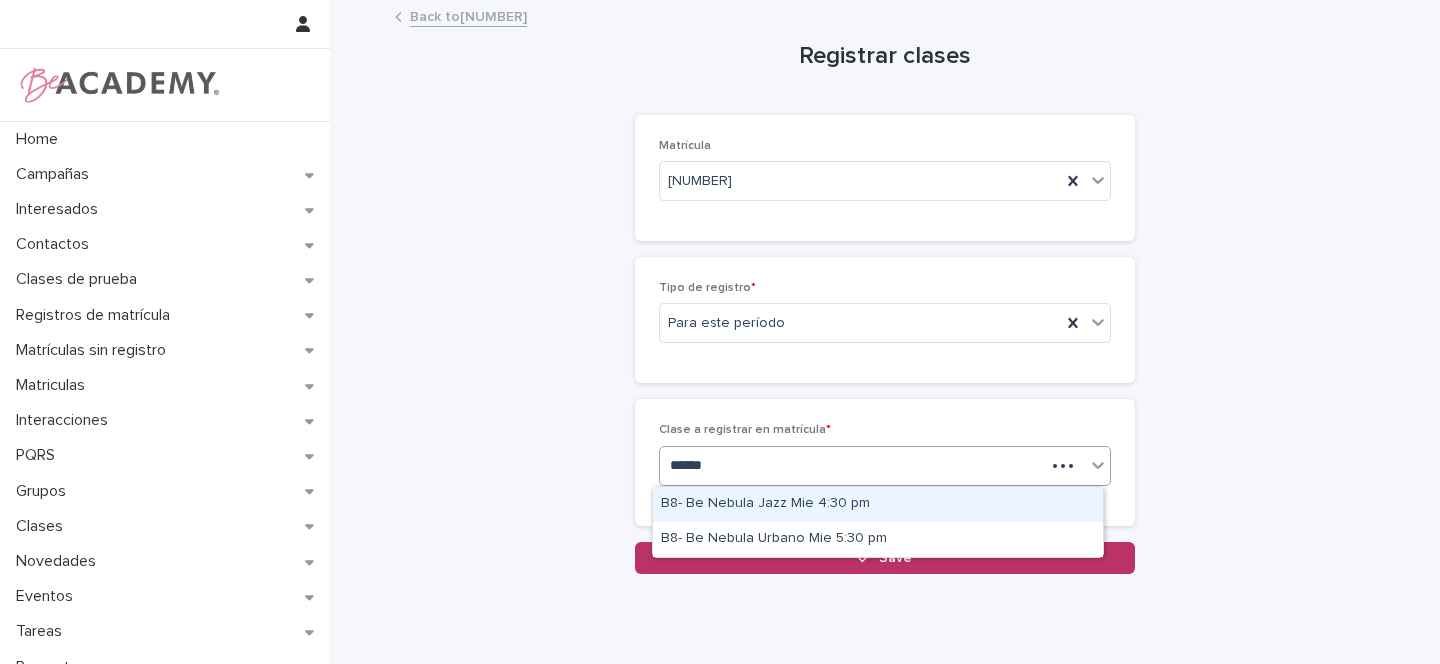 type on "*******" 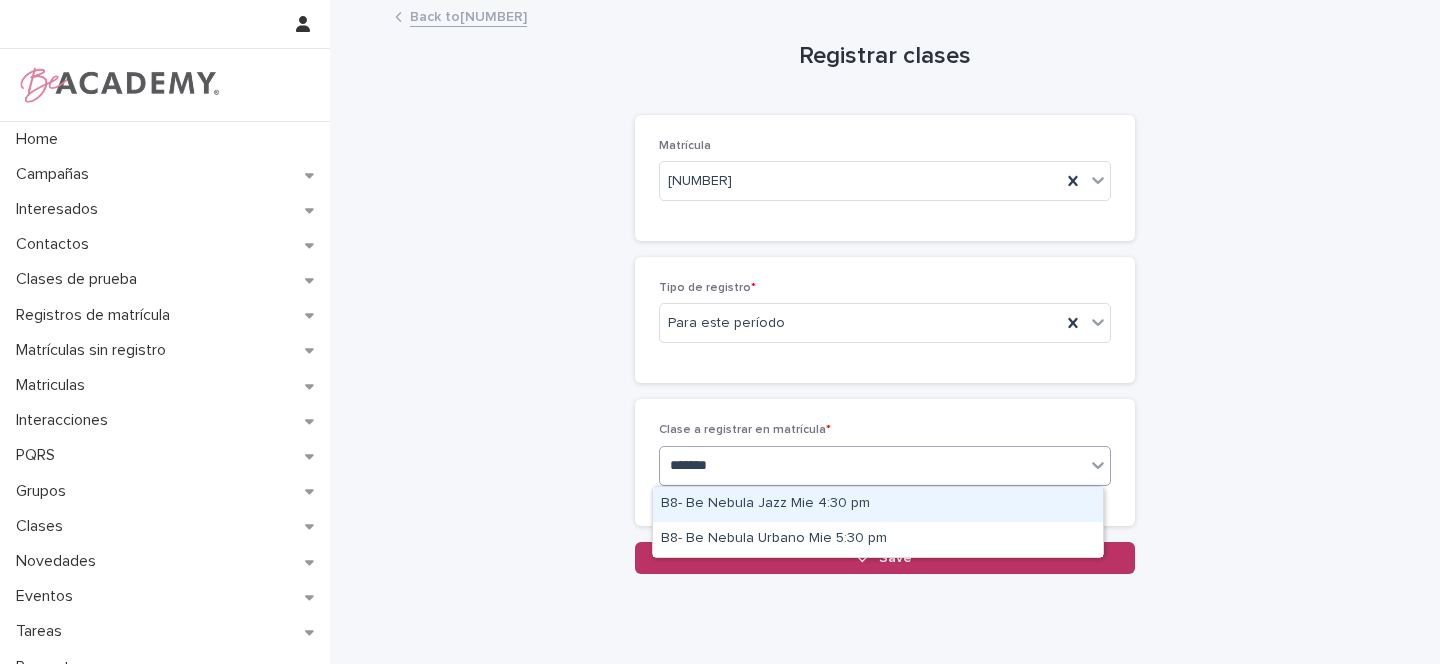 click on "B8- Be Nebula Jazz Mie 4:30 pm" at bounding box center (878, 504) 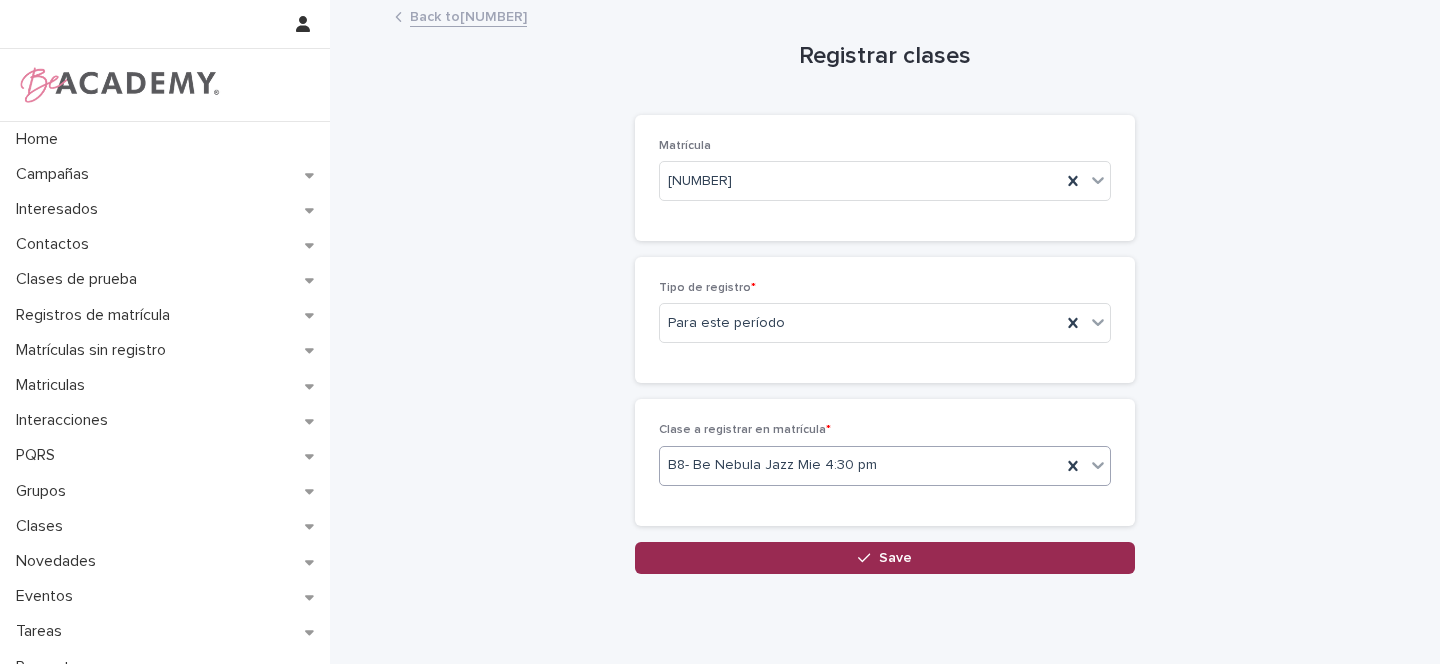 click on "Save" at bounding box center [895, 558] 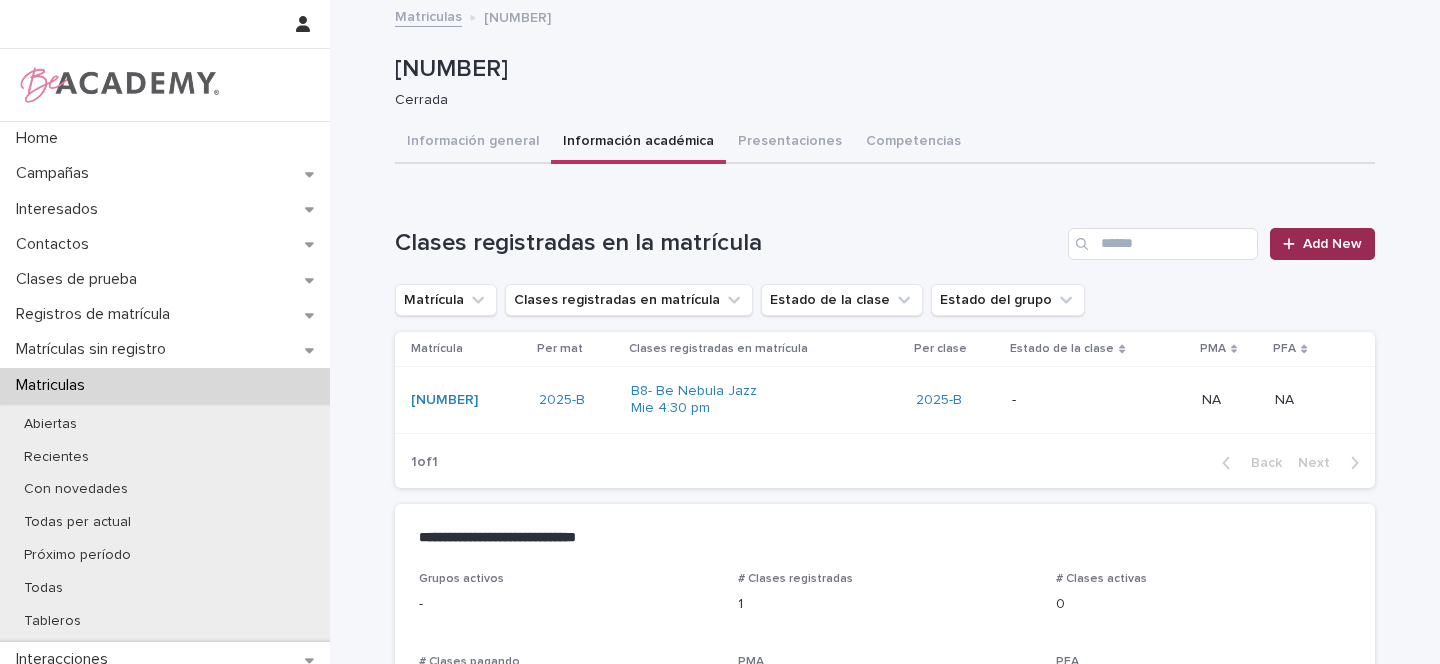 click on "Add New" at bounding box center [1332, 244] 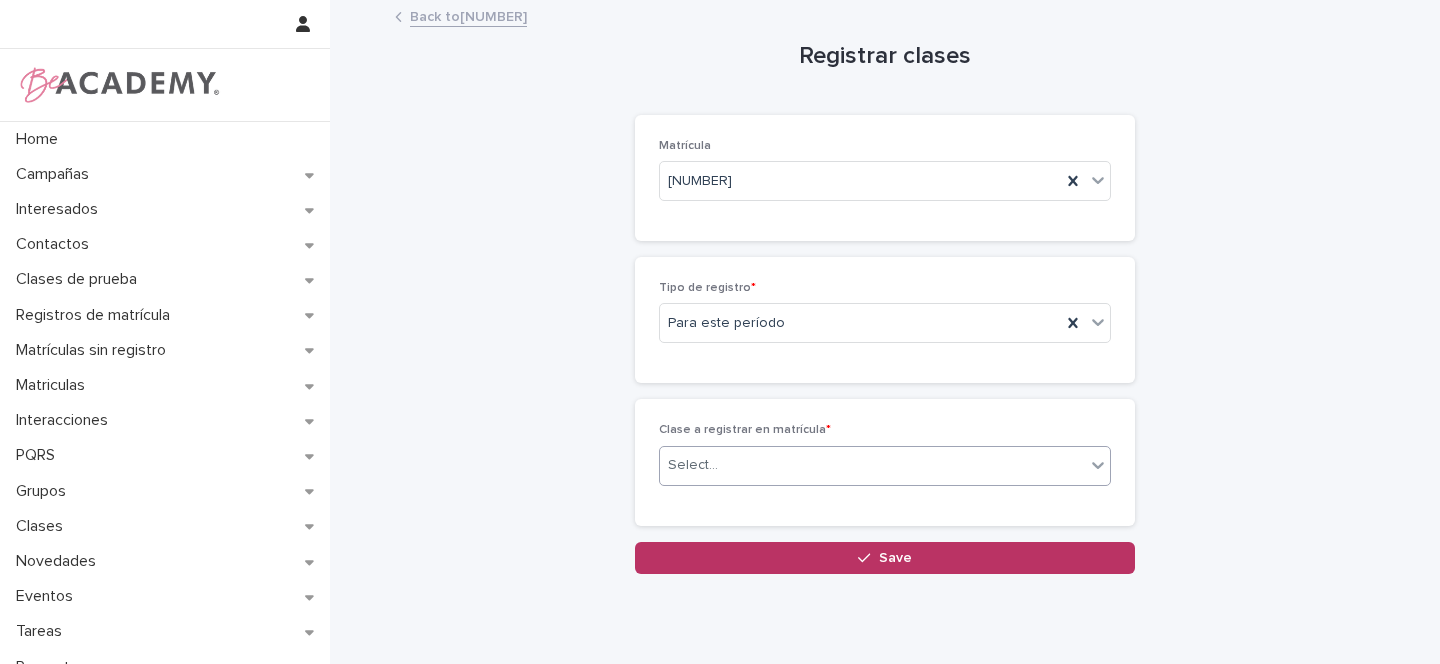 click on "Select..." at bounding box center (693, 465) 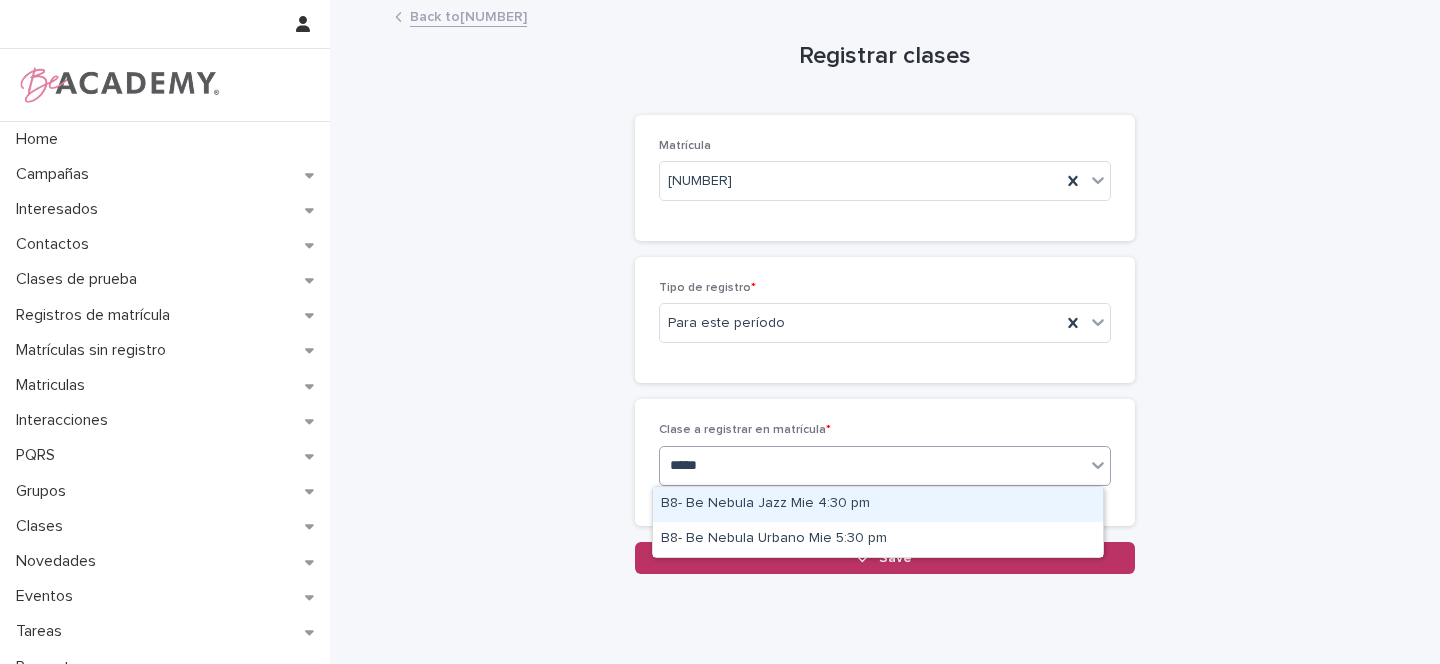 type on "******" 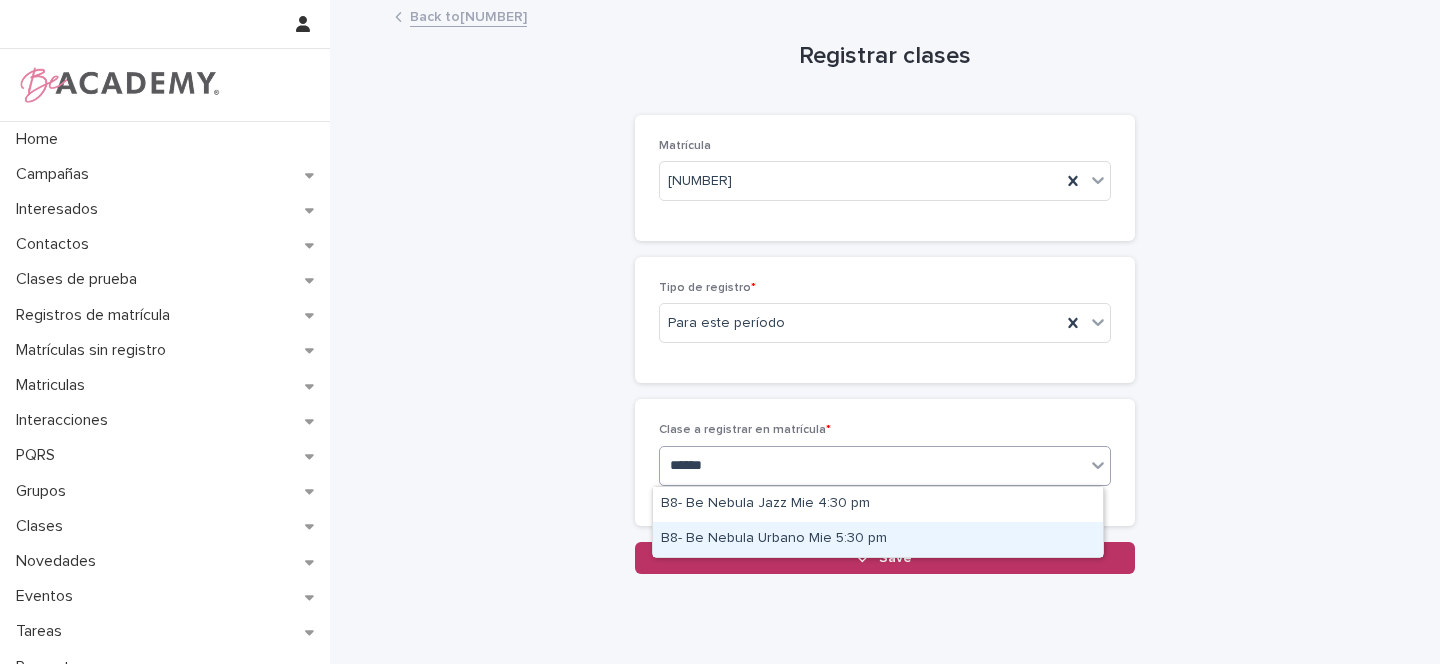 drag, startPoint x: 740, startPoint y: 512, endPoint x: 800, endPoint y: 534, distance: 63.90618 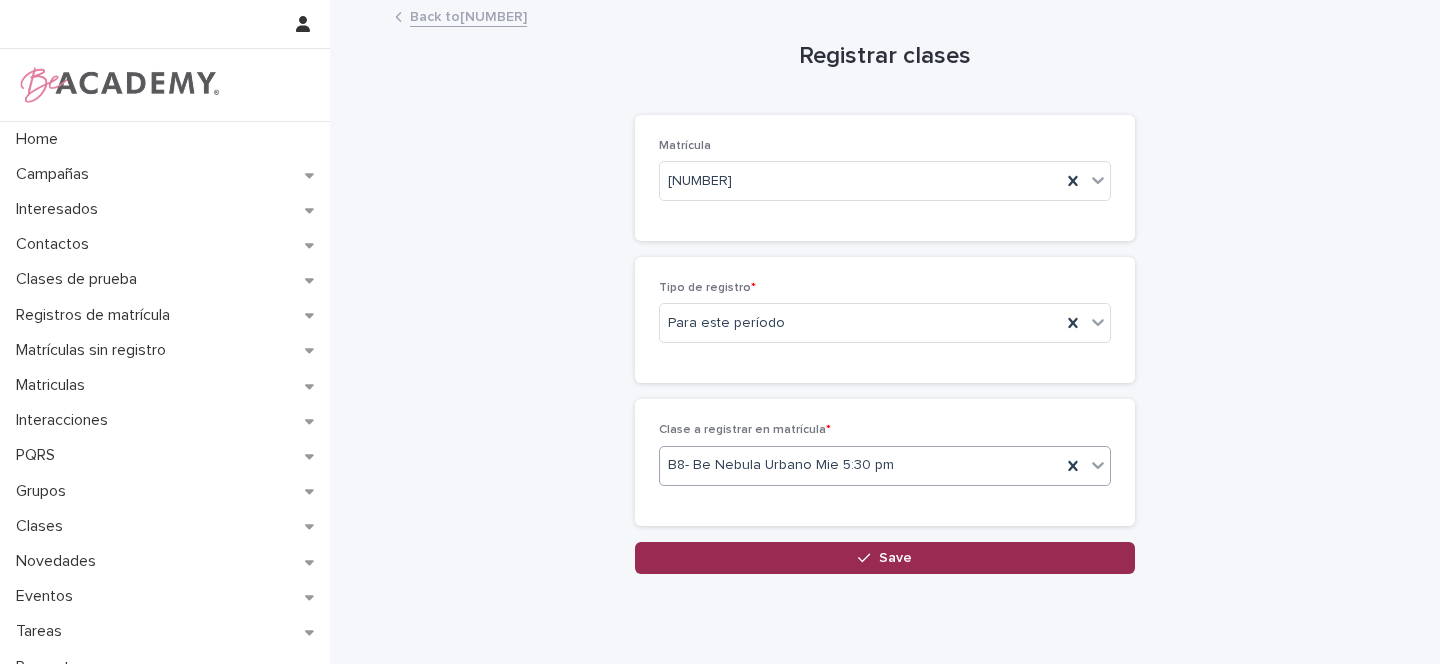 click on "Save" at bounding box center (885, 558) 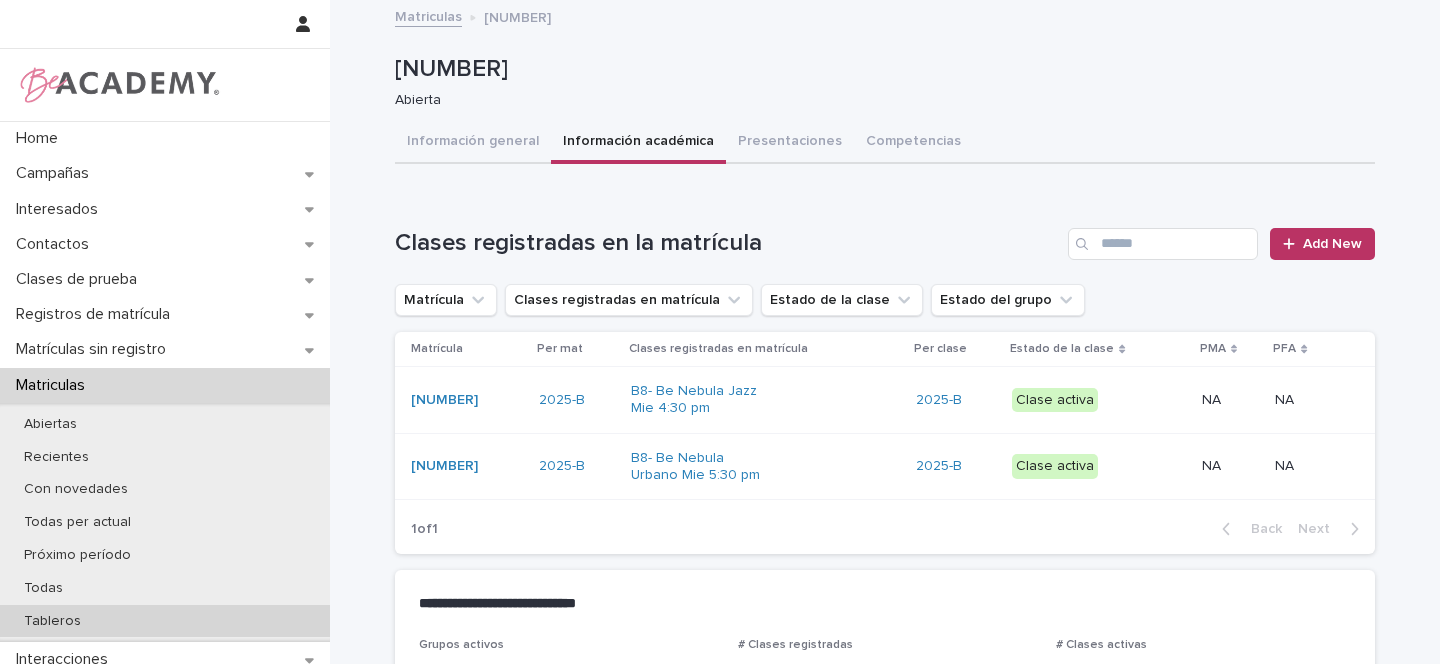 click on "Tableros" at bounding box center [165, 621] 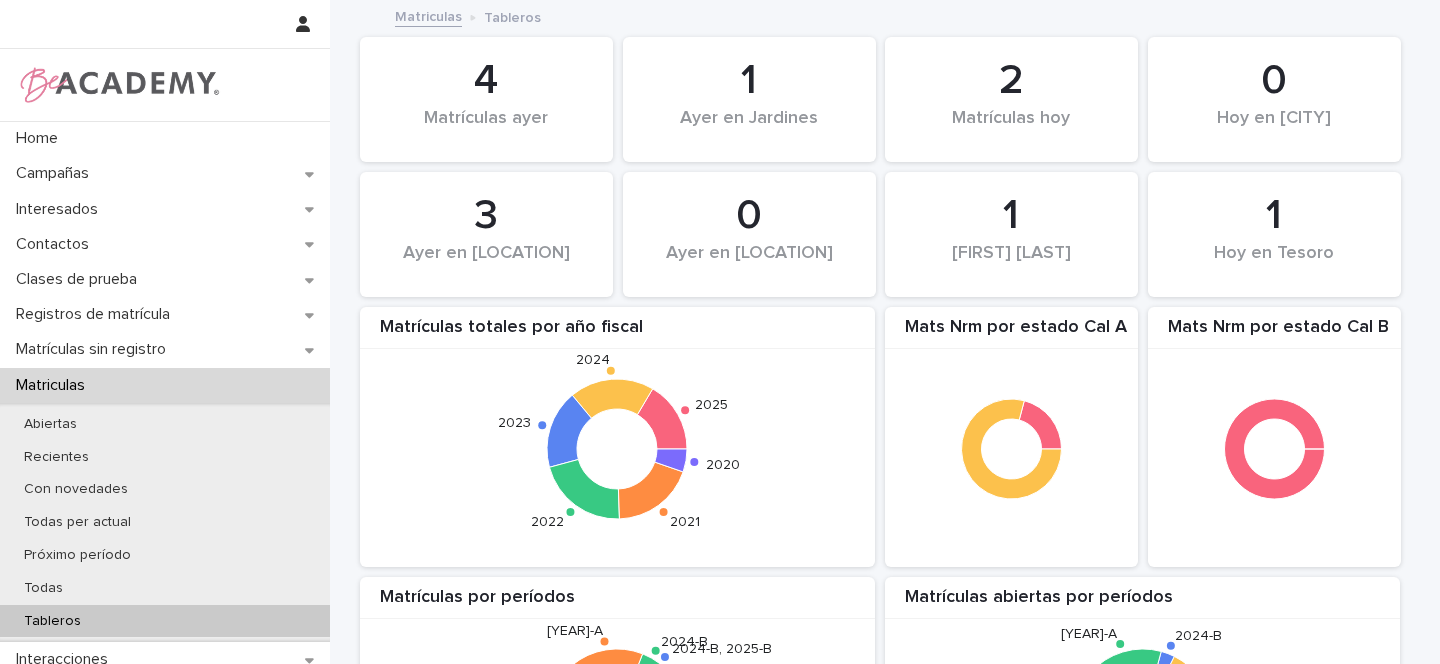 click on "Tableros" at bounding box center (165, 621) 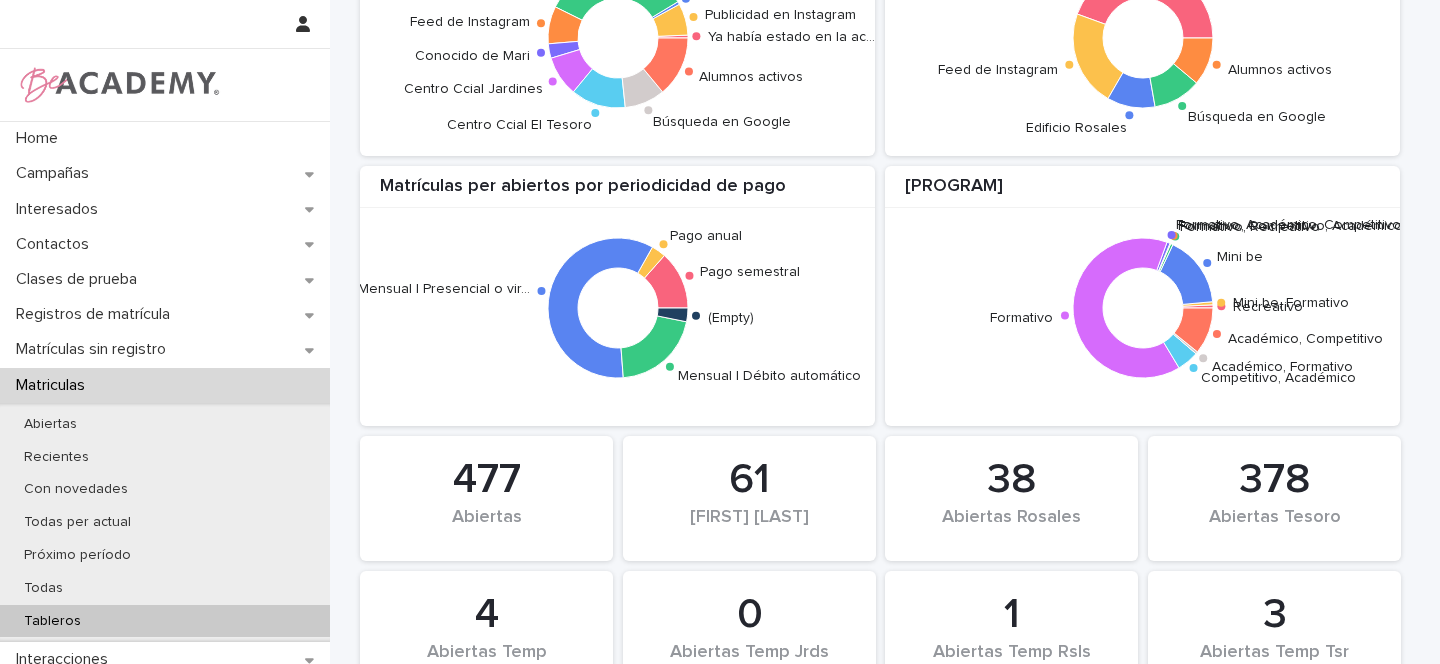 scroll, scrollTop: 1960, scrollLeft: 0, axis: vertical 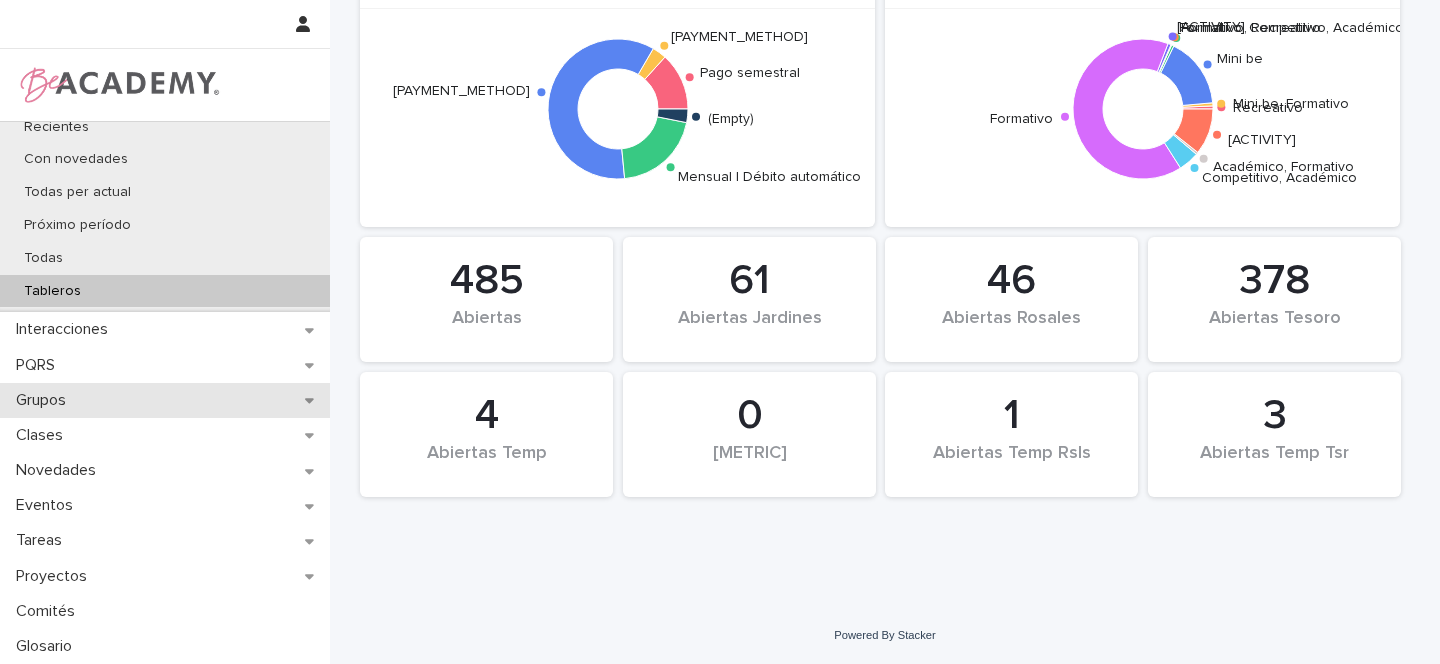 click 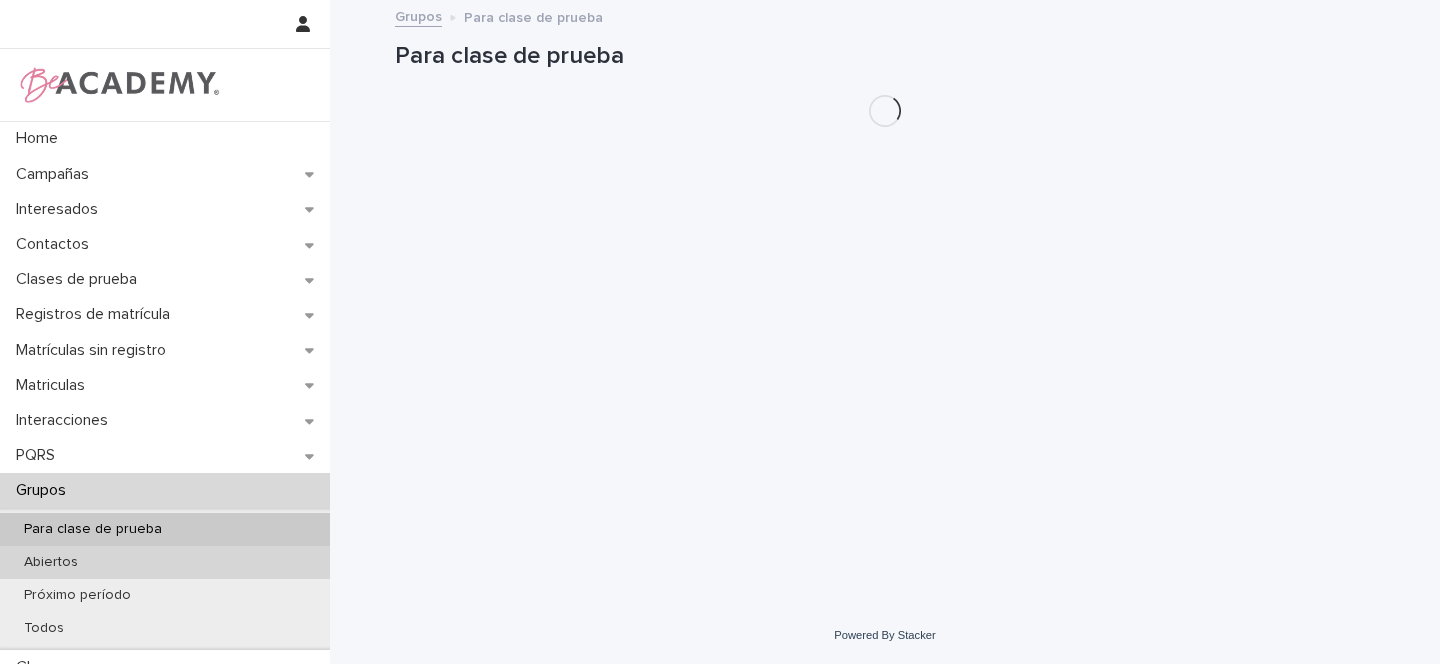 scroll, scrollTop: 0, scrollLeft: 0, axis: both 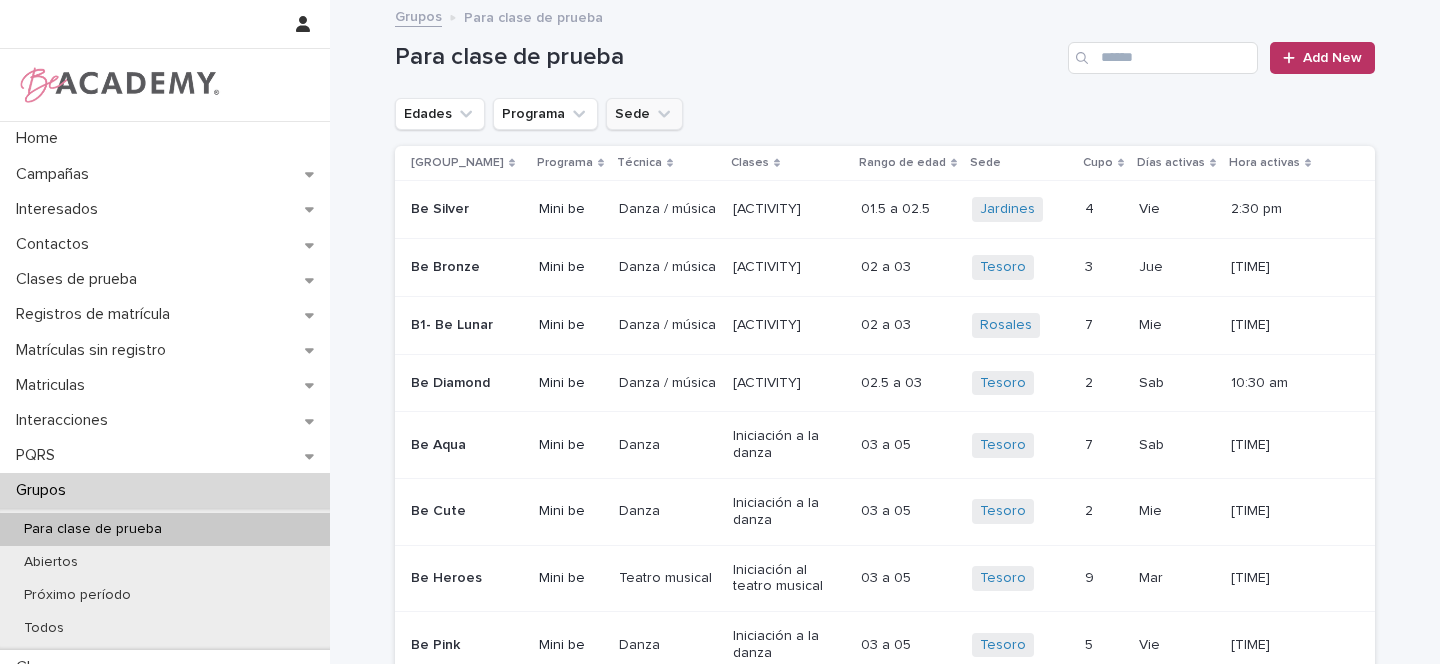 click 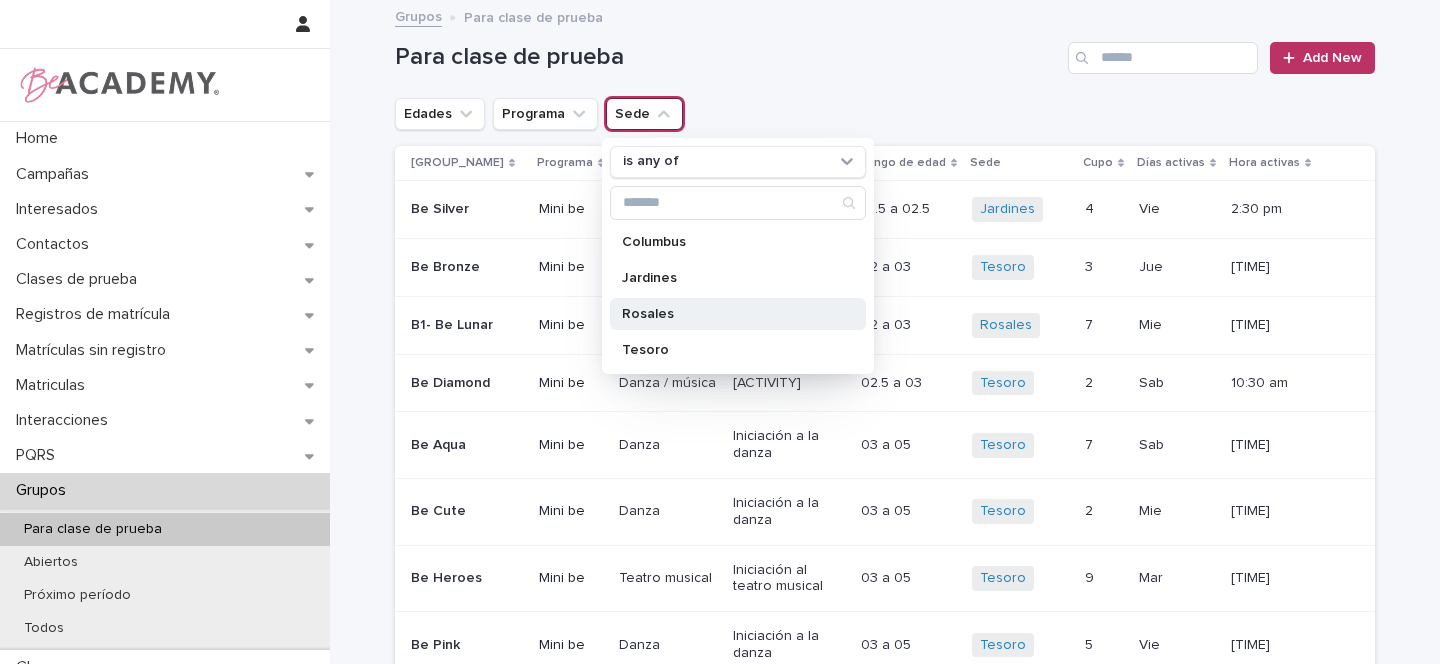 click on "[LAST]" at bounding box center (728, 314) 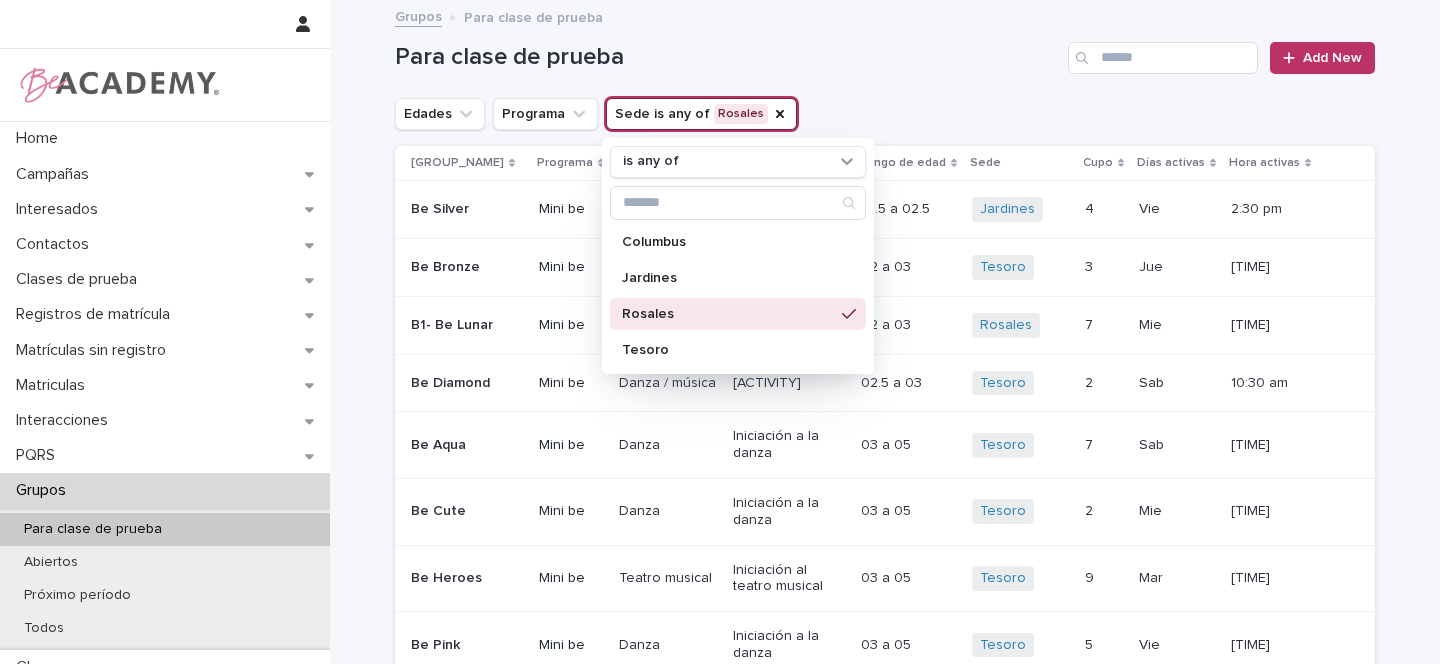 click 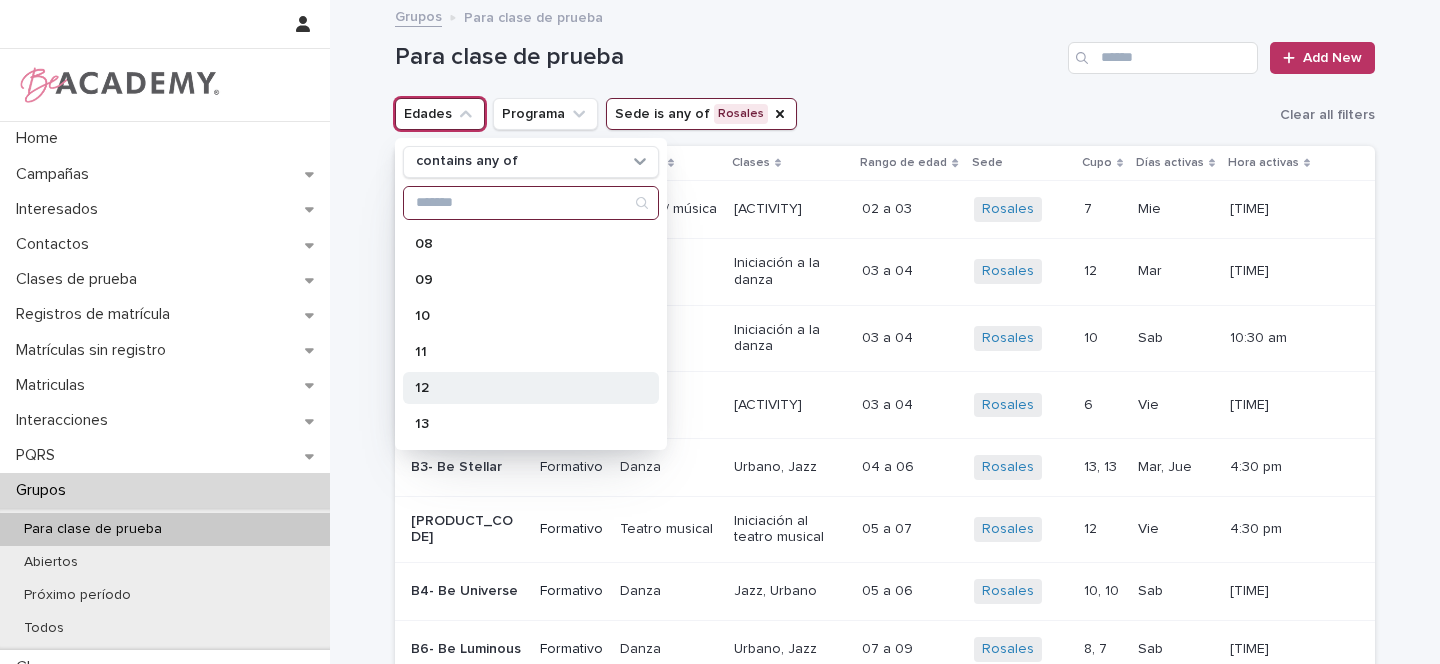 scroll, scrollTop: 342, scrollLeft: 0, axis: vertical 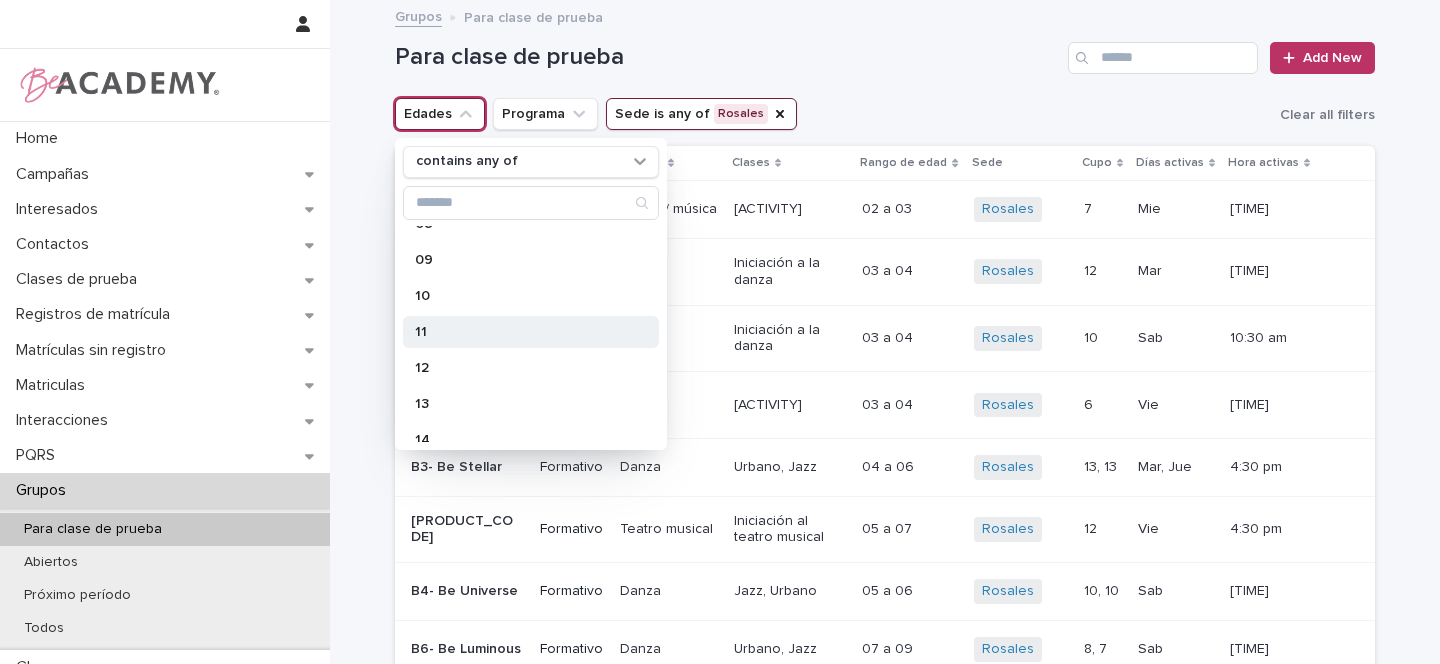 click on "11" at bounding box center (521, 332) 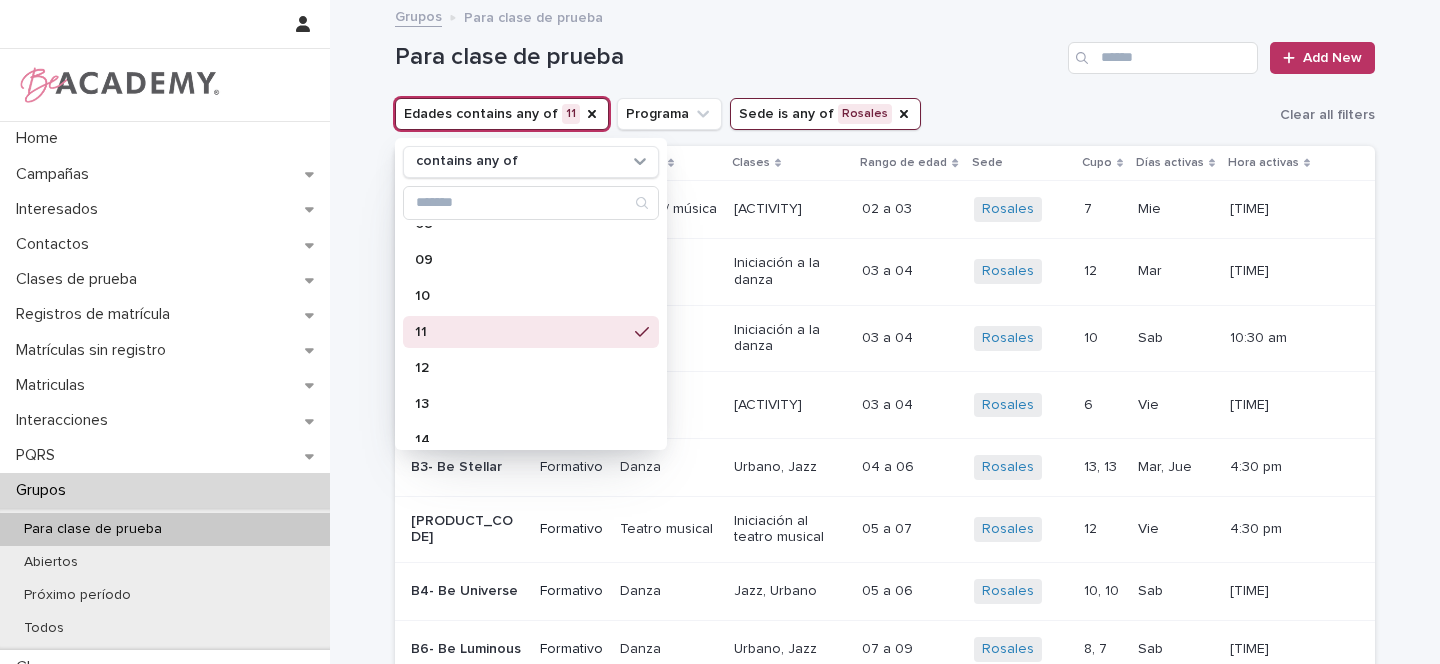 click on "Para clase de prueba Add New" at bounding box center [885, 50] 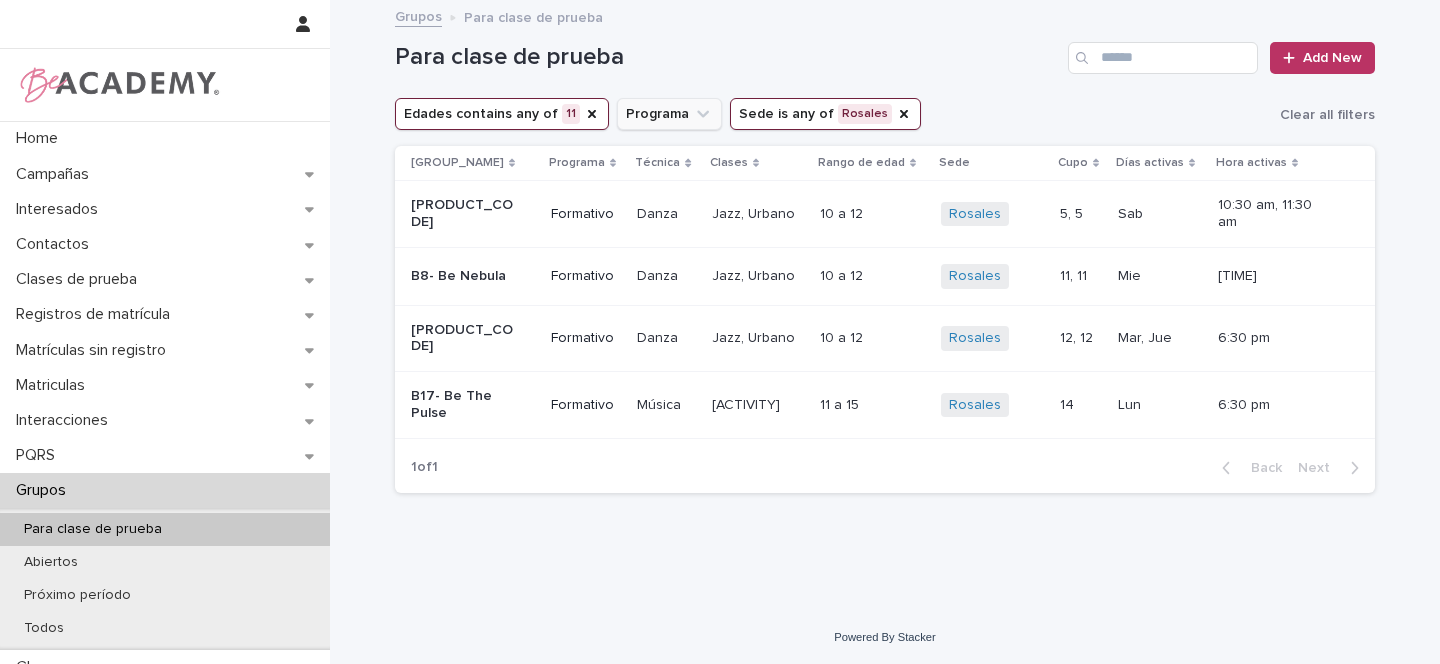 drag, startPoint x: 579, startPoint y: 112, endPoint x: 537, endPoint y: 129, distance: 45.310043 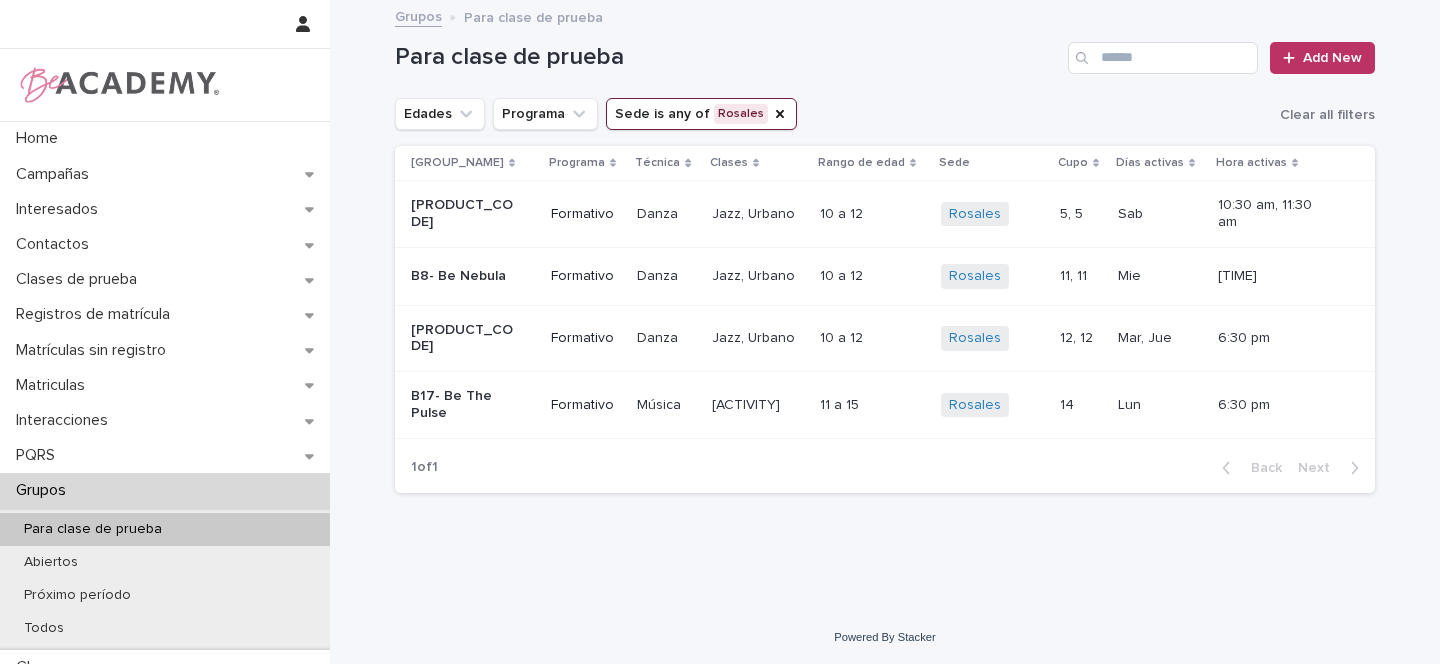 click 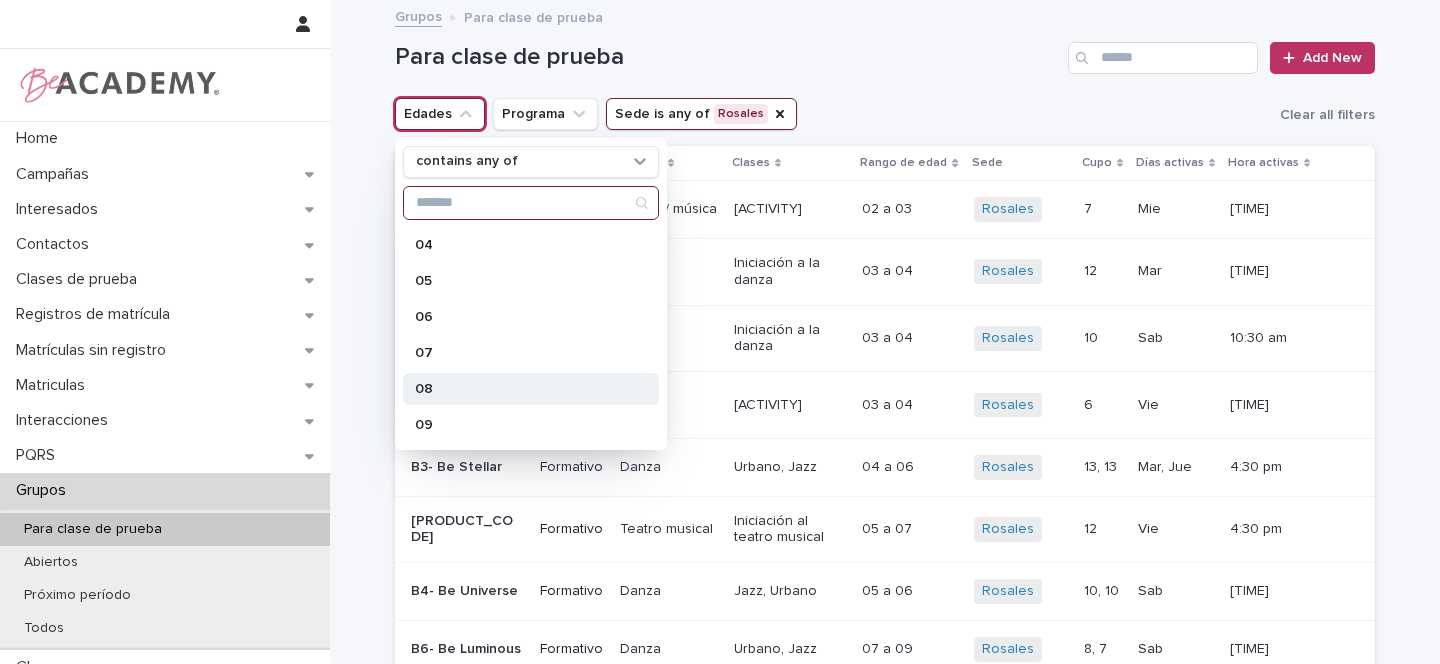 scroll, scrollTop: 180, scrollLeft: 0, axis: vertical 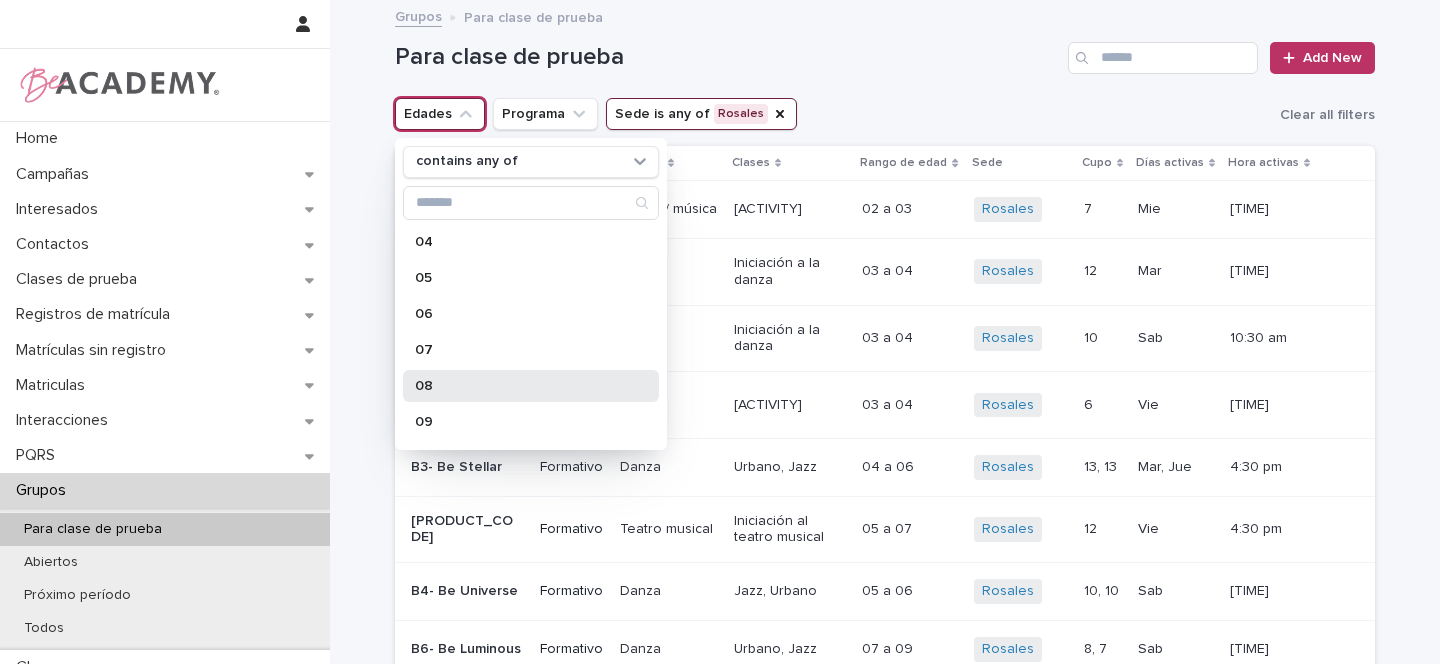 click on "08" at bounding box center [521, 386] 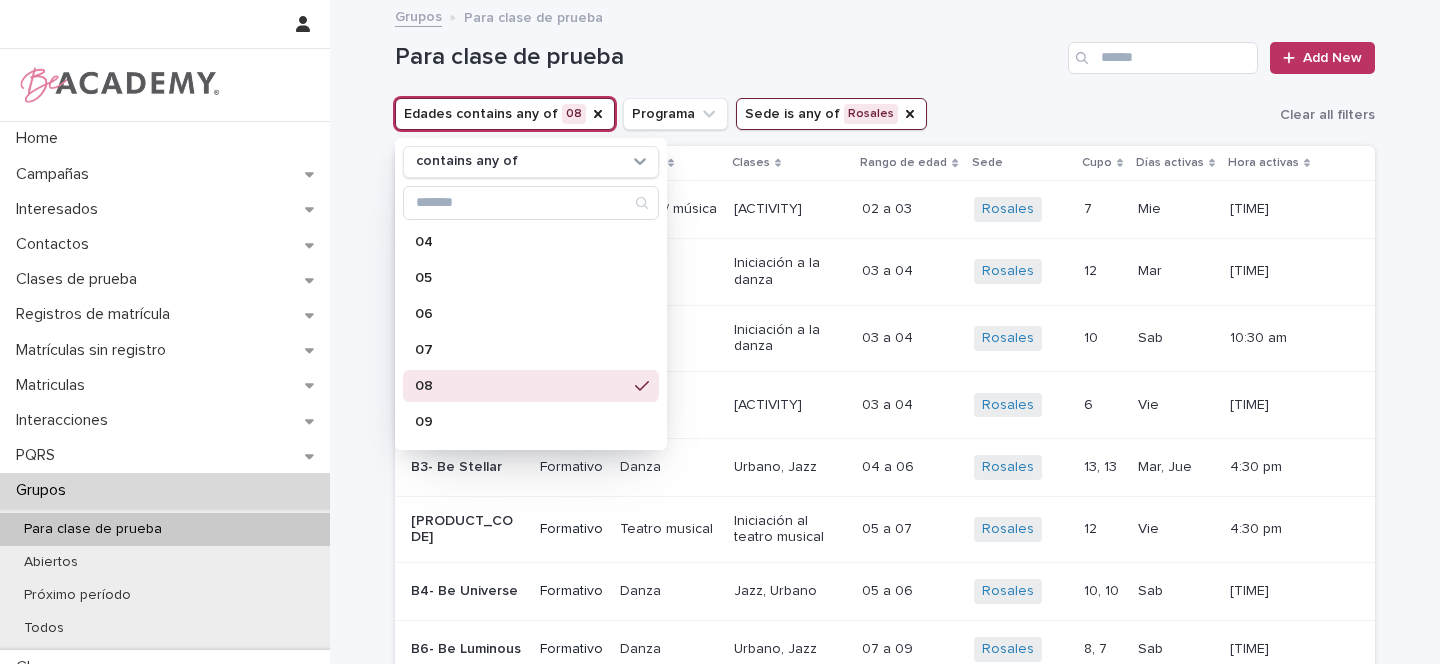 click on "Para clase de prueba Add New" at bounding box center [885, 50] 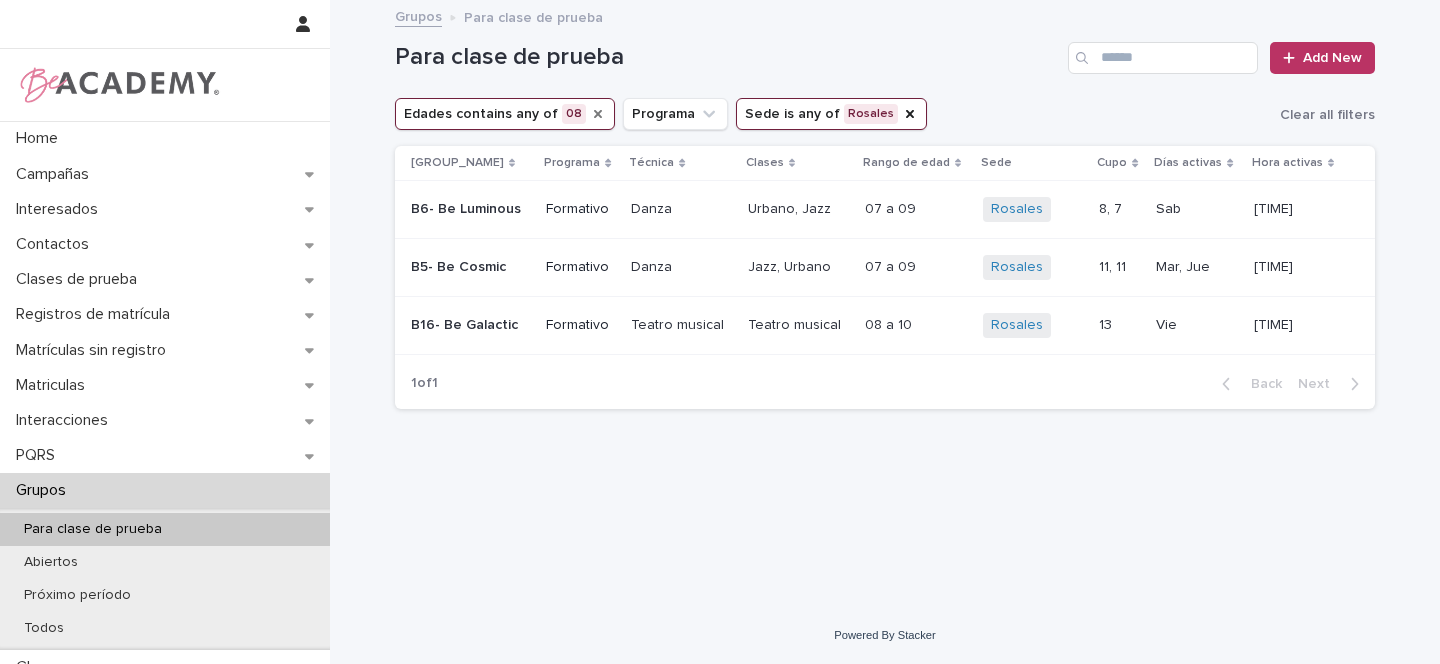 click 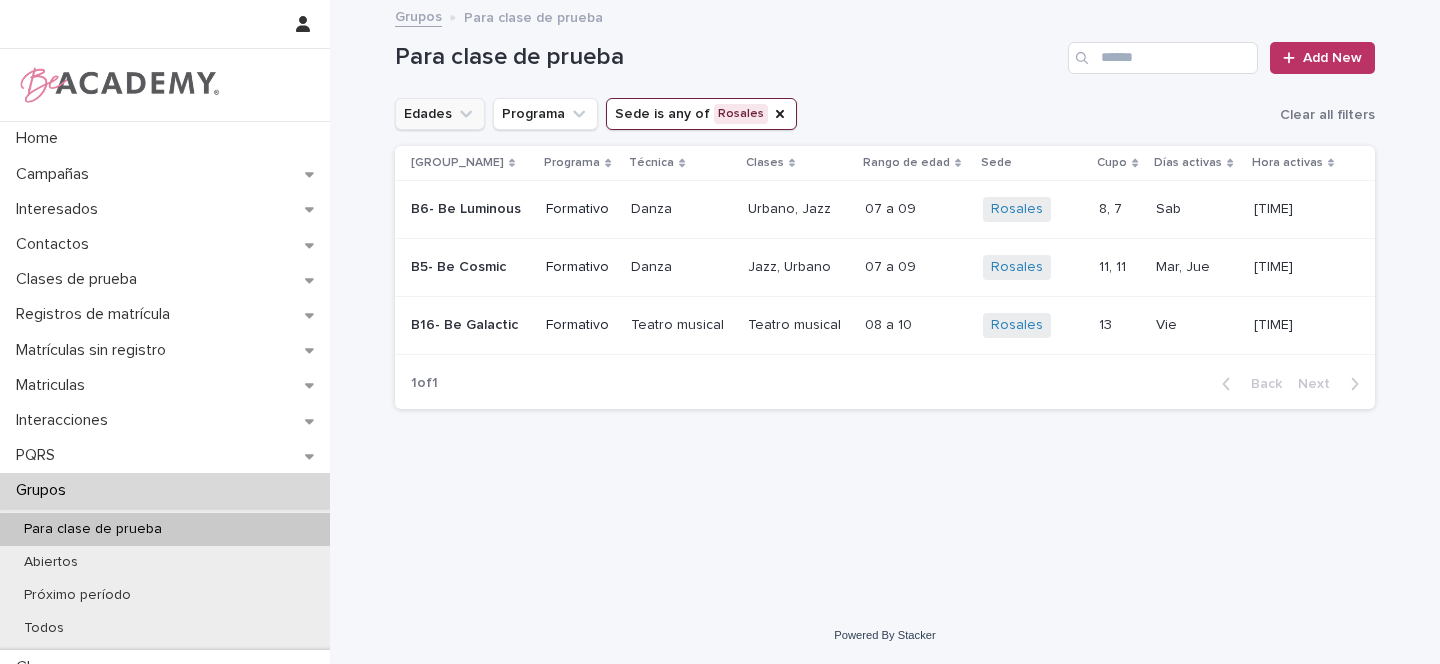 click 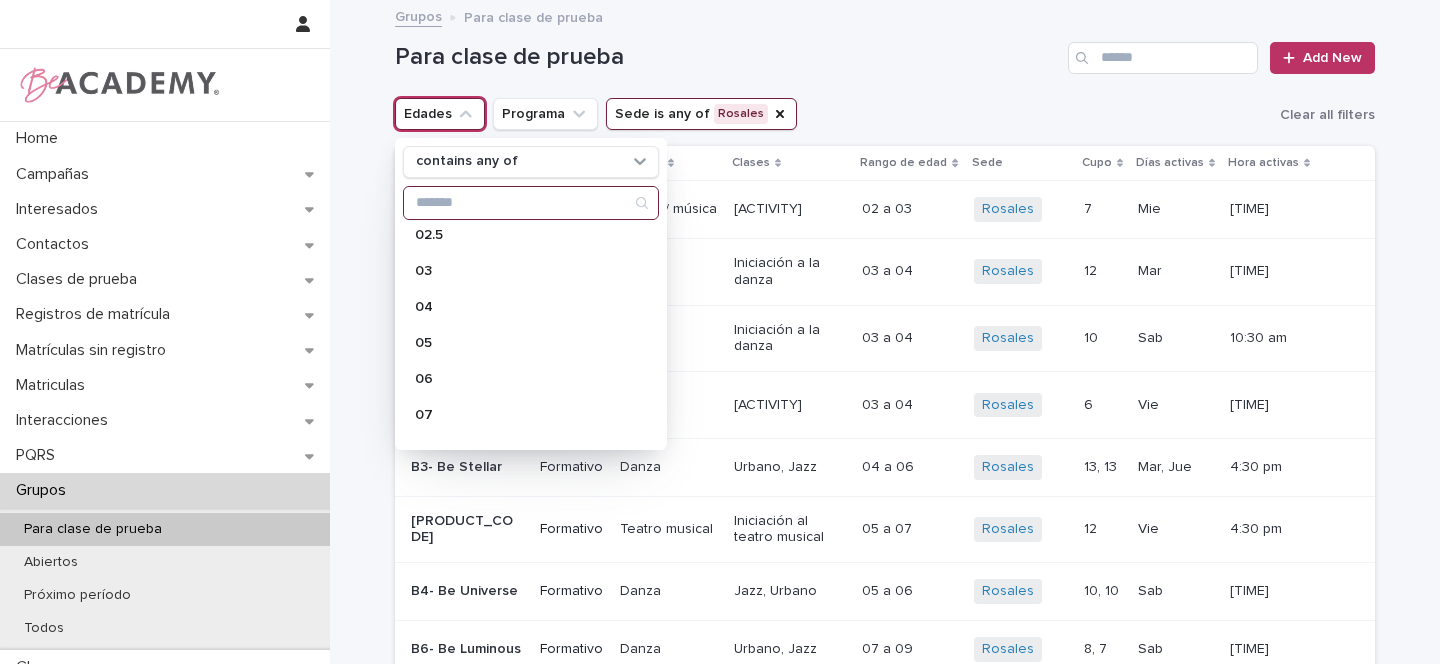 scroll, scrollTop: 500, scrollLeft: 0, axis: vertical 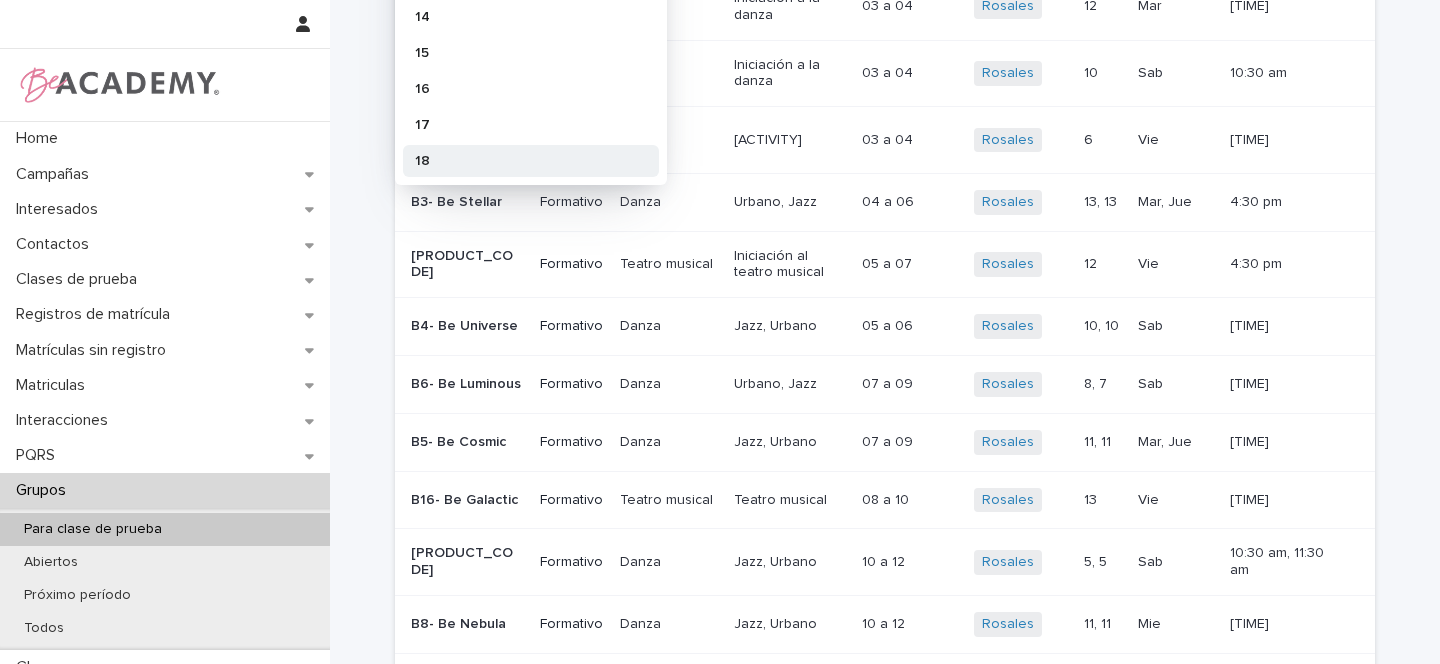 click on "18" at bounding box center [521, 161] 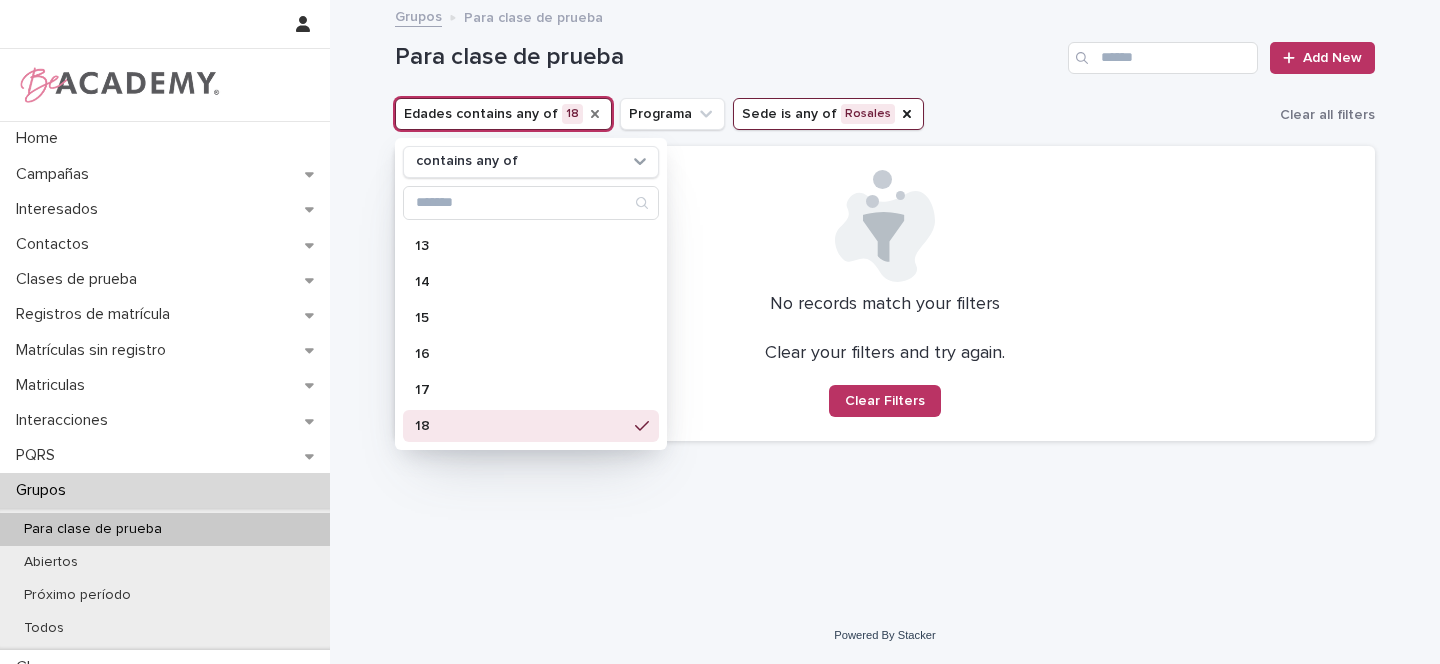 scroll, scrollTop: 0, scrollLeft: 0, axis: both 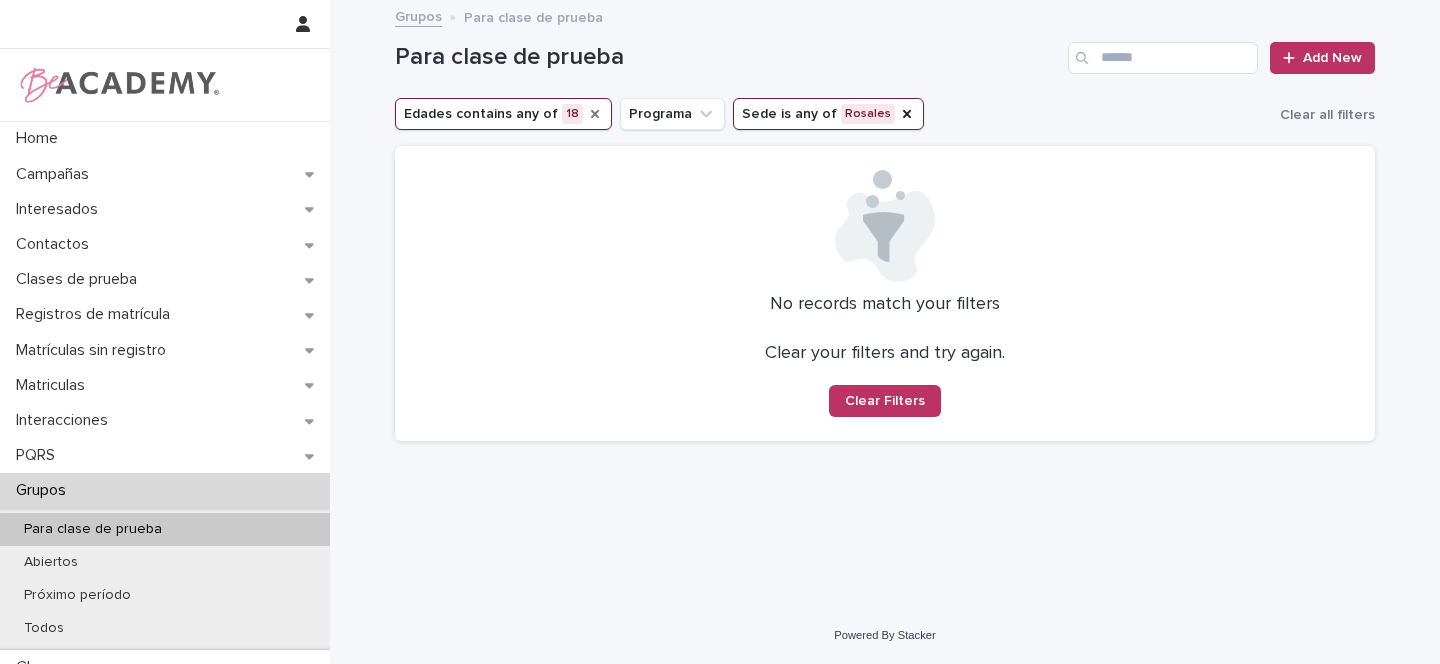 click at bounding box center [885, 226] 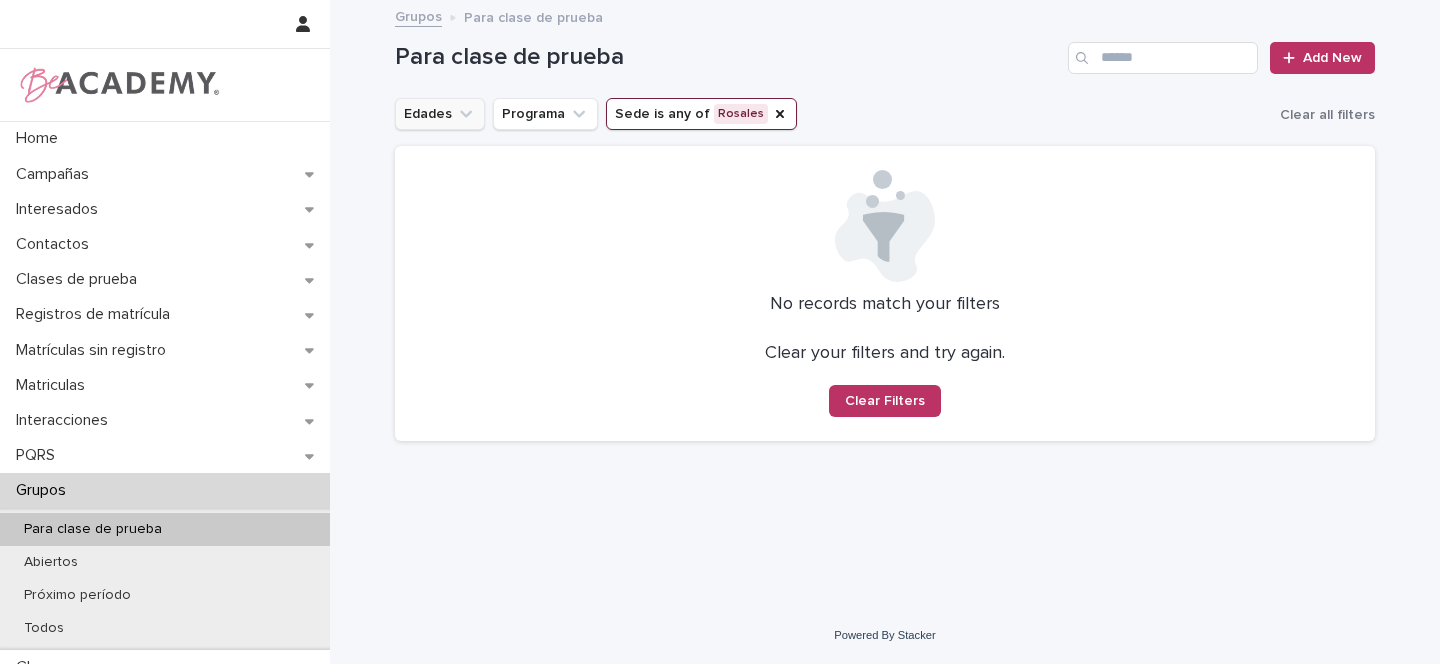 click 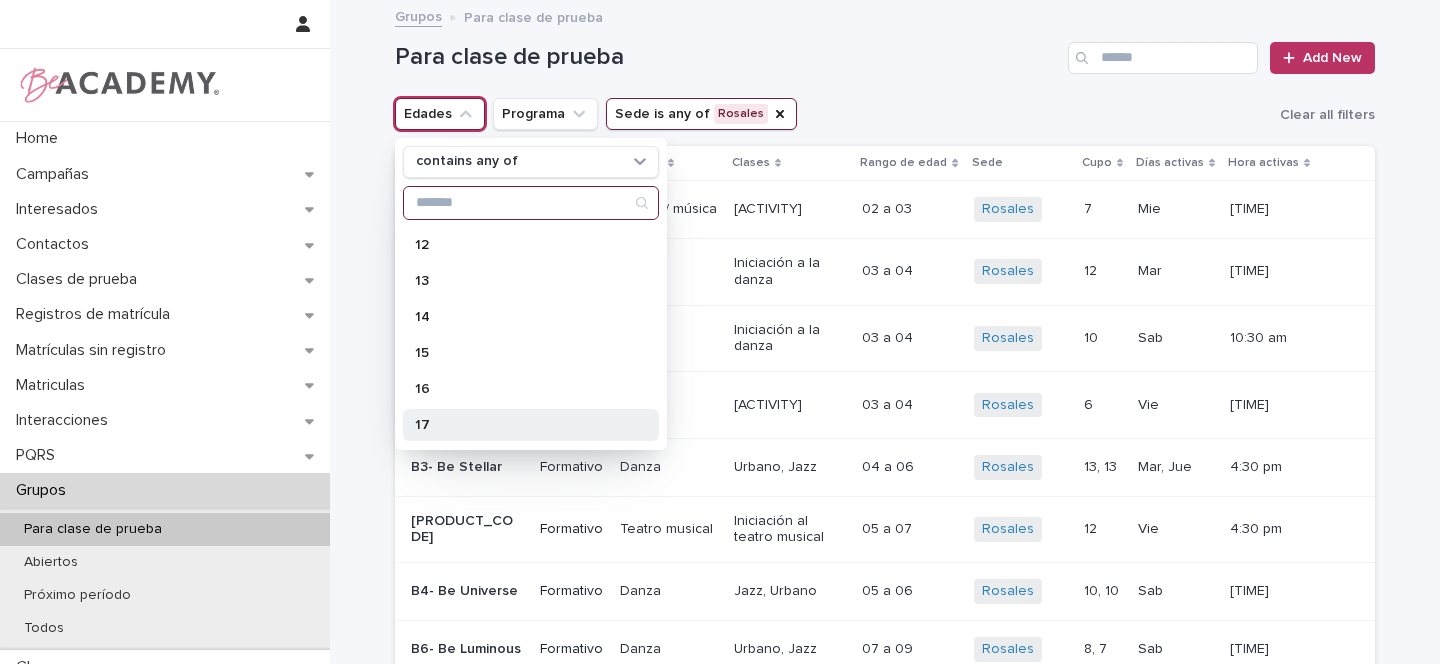 scroll, scrollTop: 500, scrollLeft: 0, axis: vertical 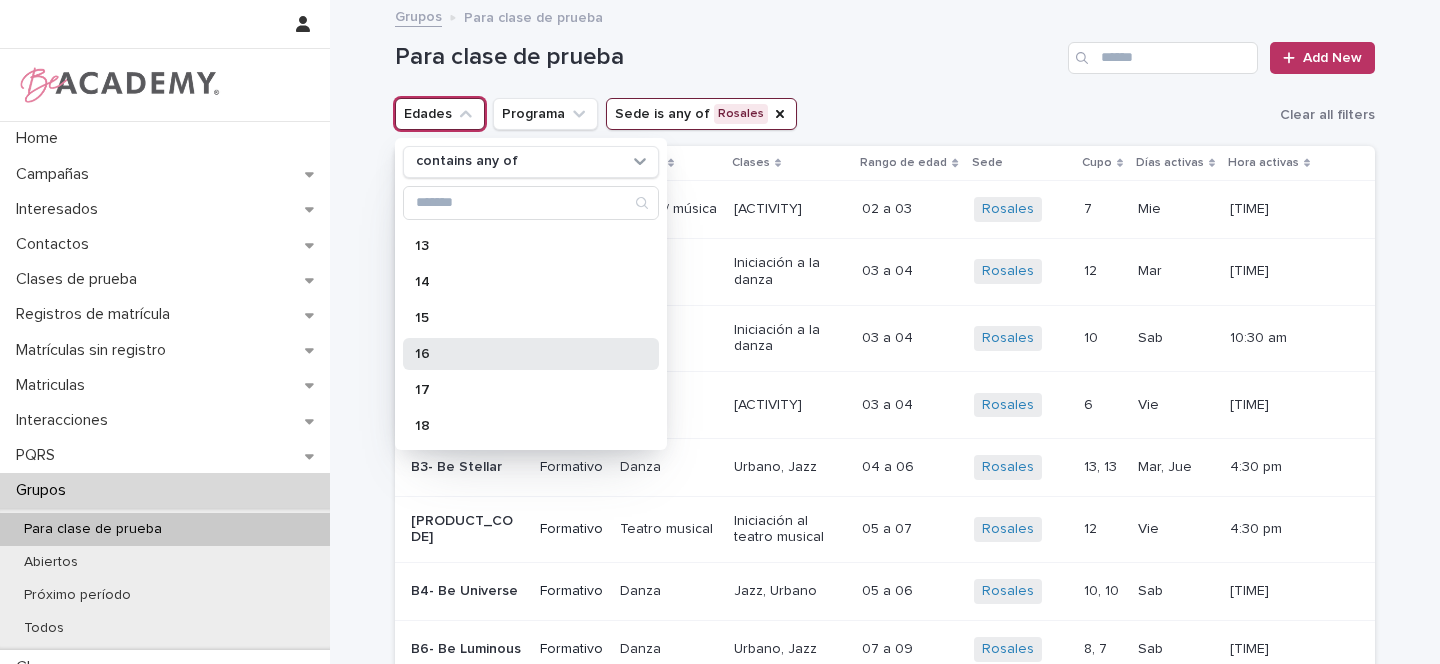 click on "16" at bounding box center (521, 354) 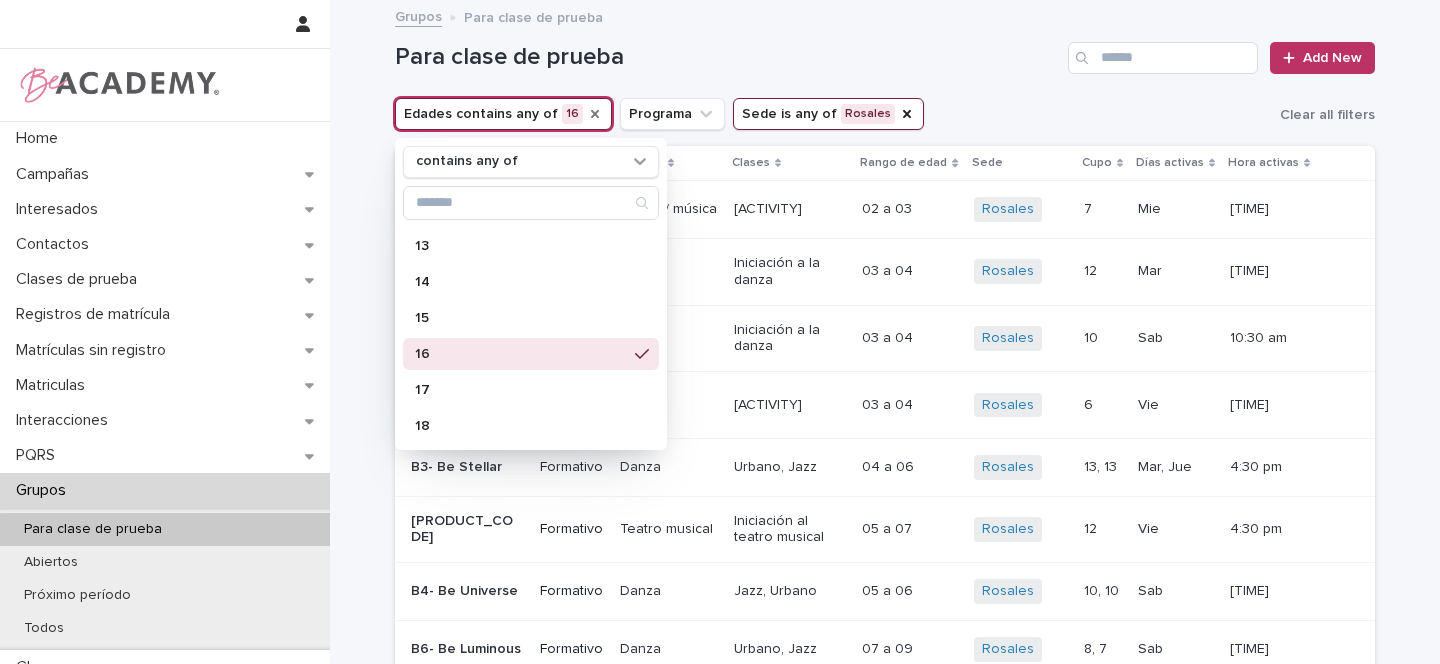 click on "Edades contains any of 16 contains any of 01   01.5 02   02.5 03   04   05   06   07   08   09   10   11   12   13   14   15   16   17   18   Programa Sede is any of Rosales Clear all filters" at bounding box center (885, 114) 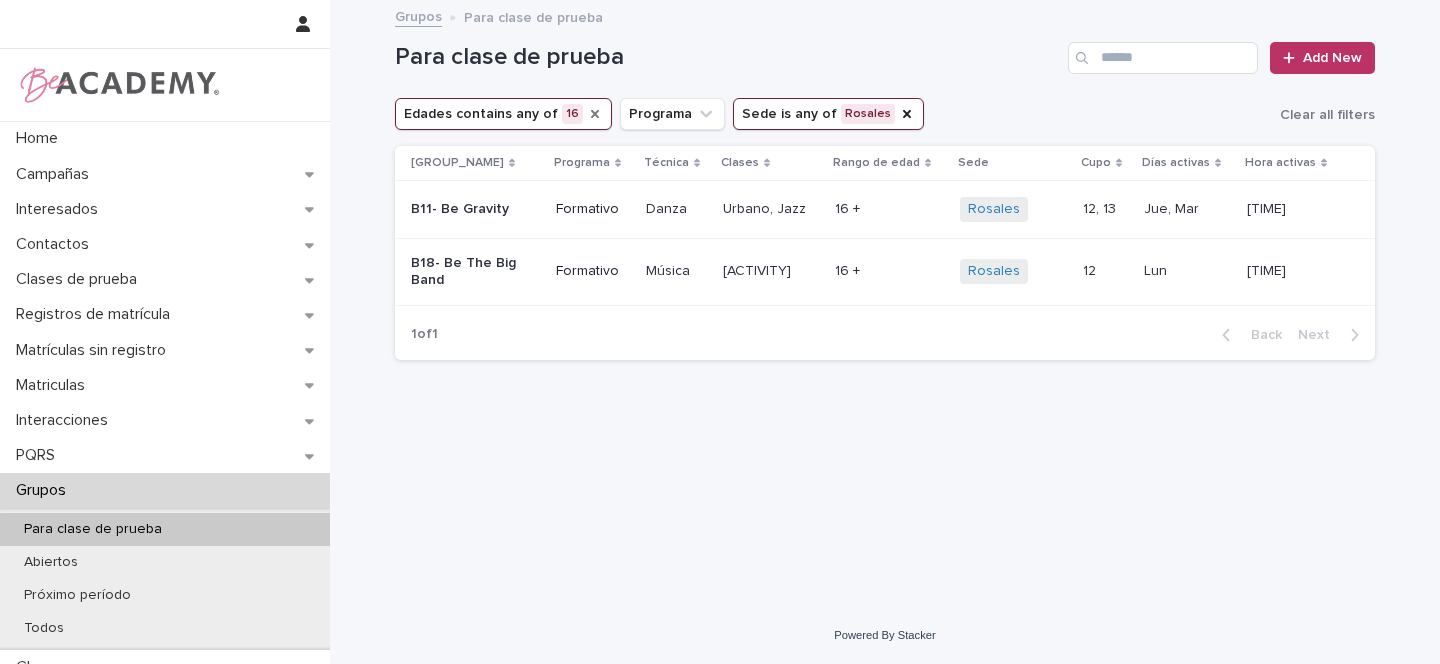 click on "B18- Be The Big Band" at bounding box center [475, 272] 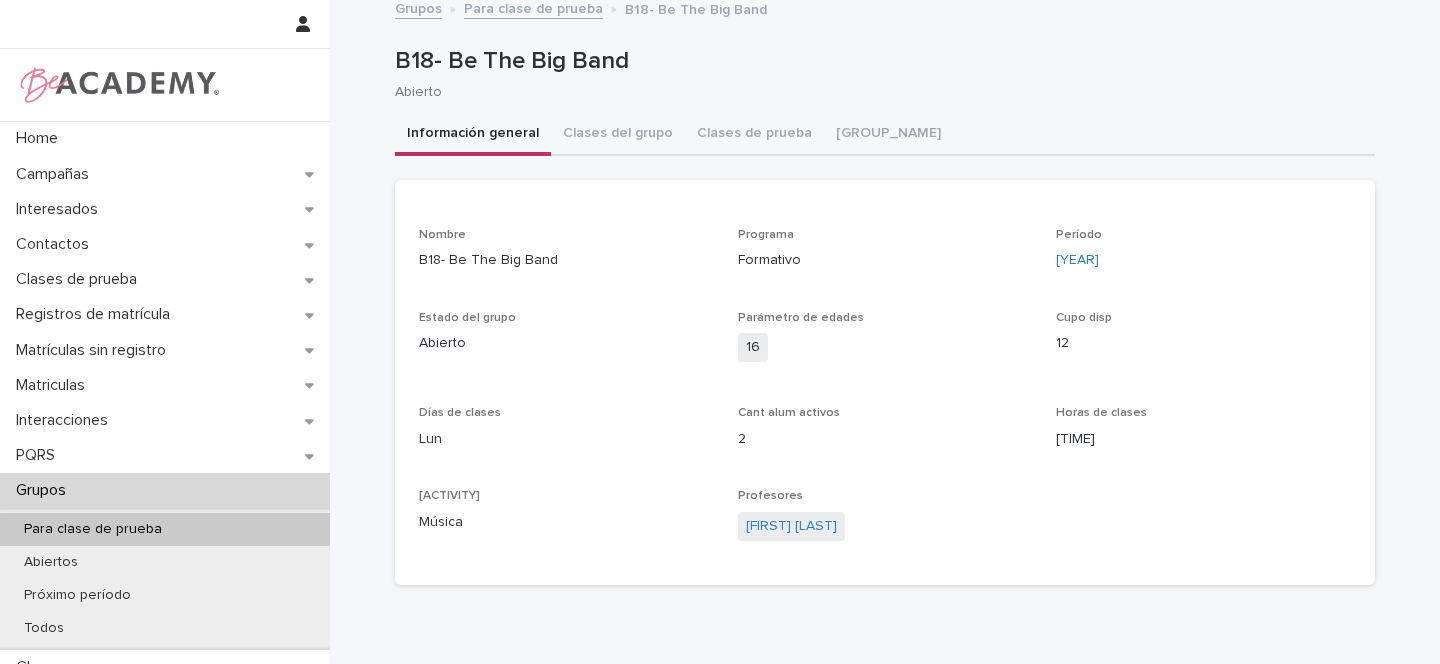 scroll, scrollTop: 0, scrollLeft: 0, axis: both 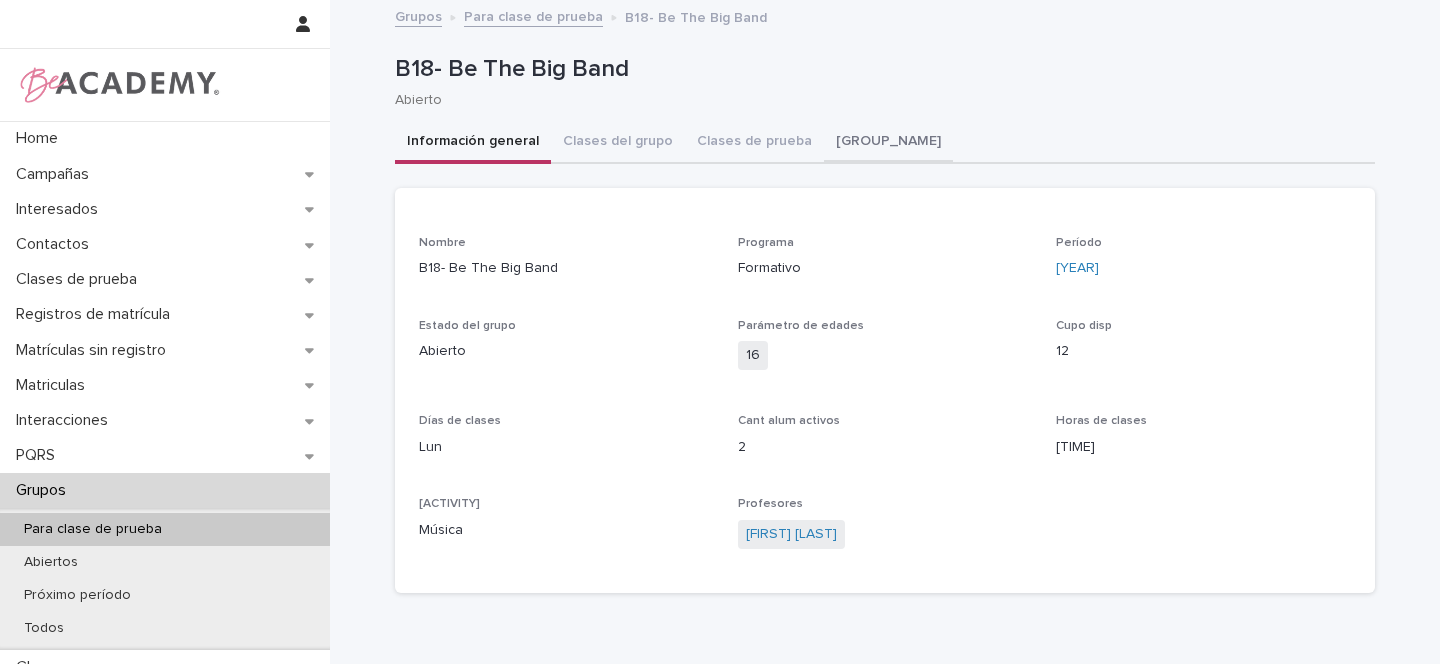 click on "Alumnos del grupo" at bounding box center (888, 143) 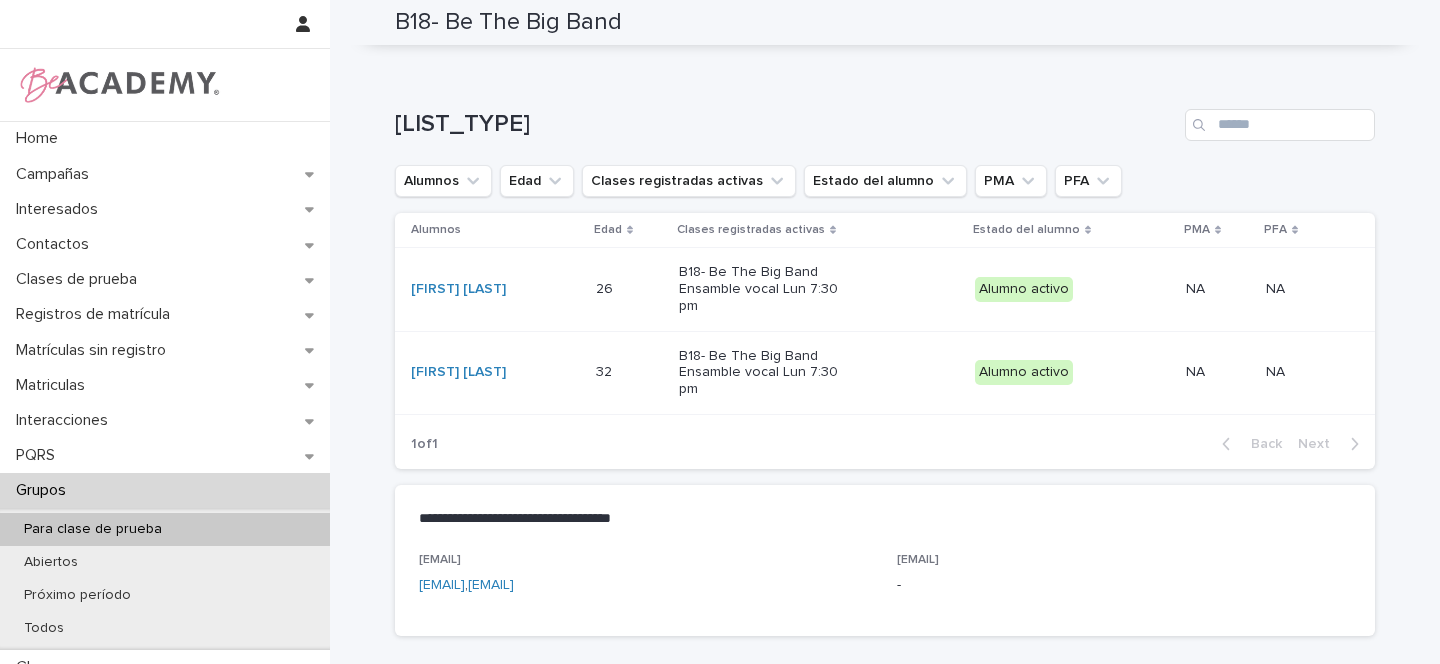 scroll, scrollTop: 0, scrollLeft: 0, axis: both 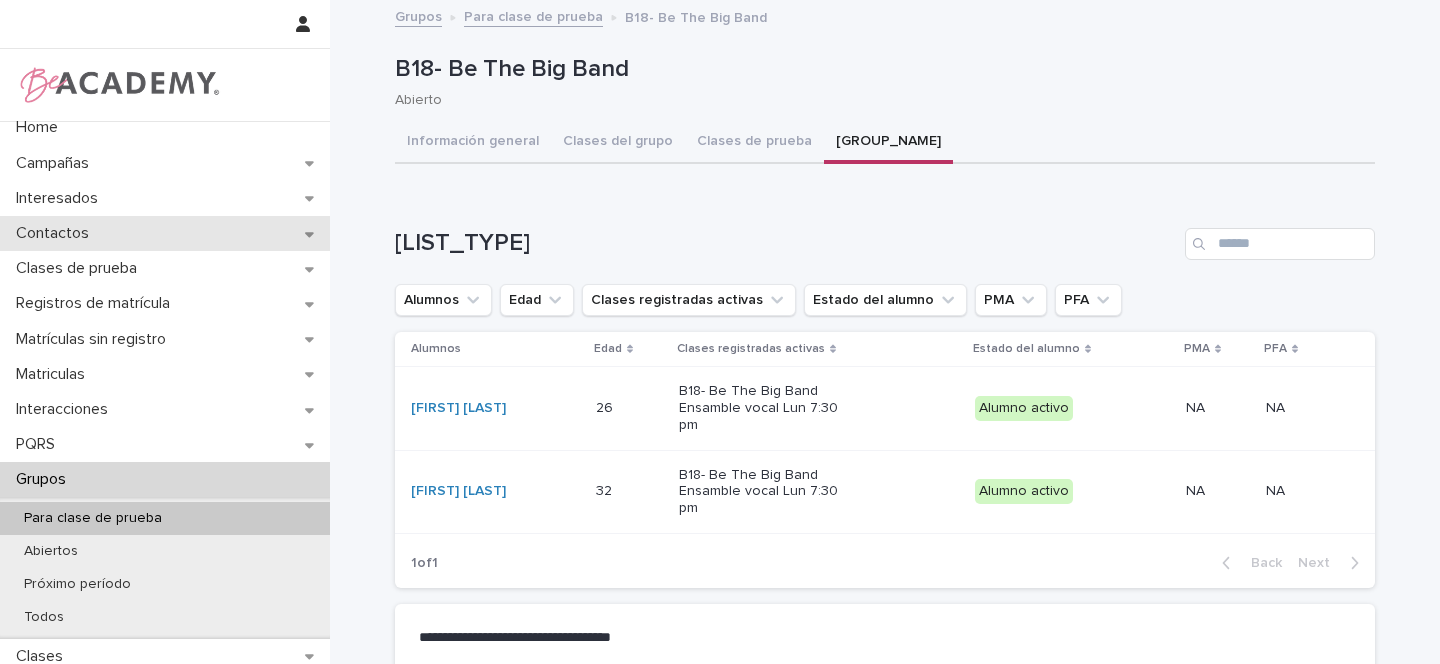 click on "Contactos" at bounding box center [165, 233] 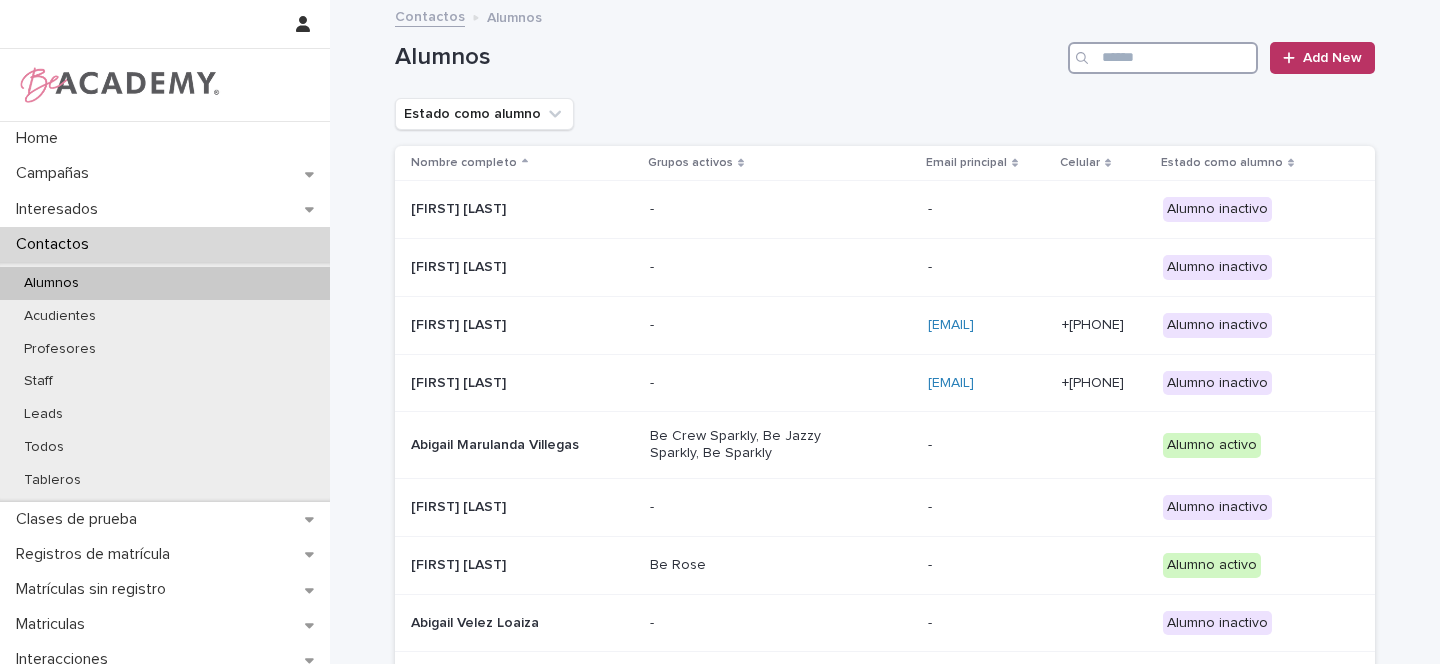 click at bounding box center (1163, 58) 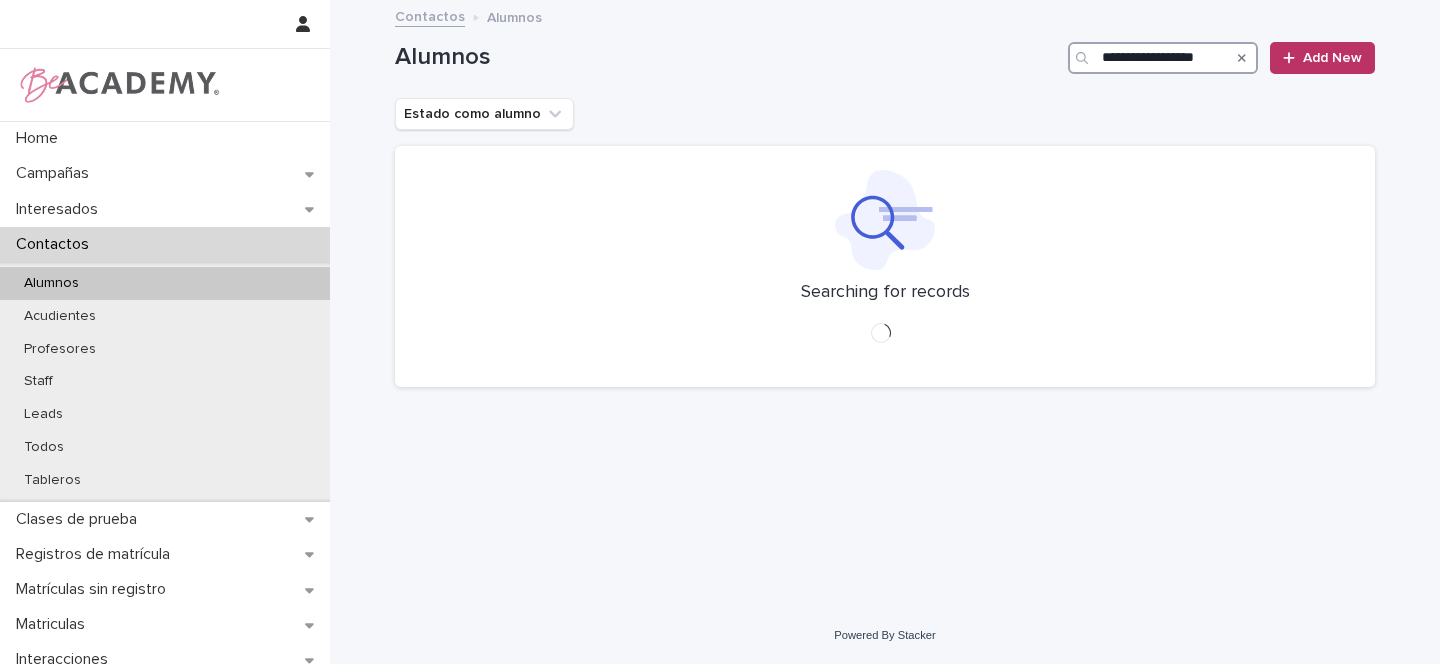 scroll, scrollTop: 0, scrollLeft: 4, axis: horizontal 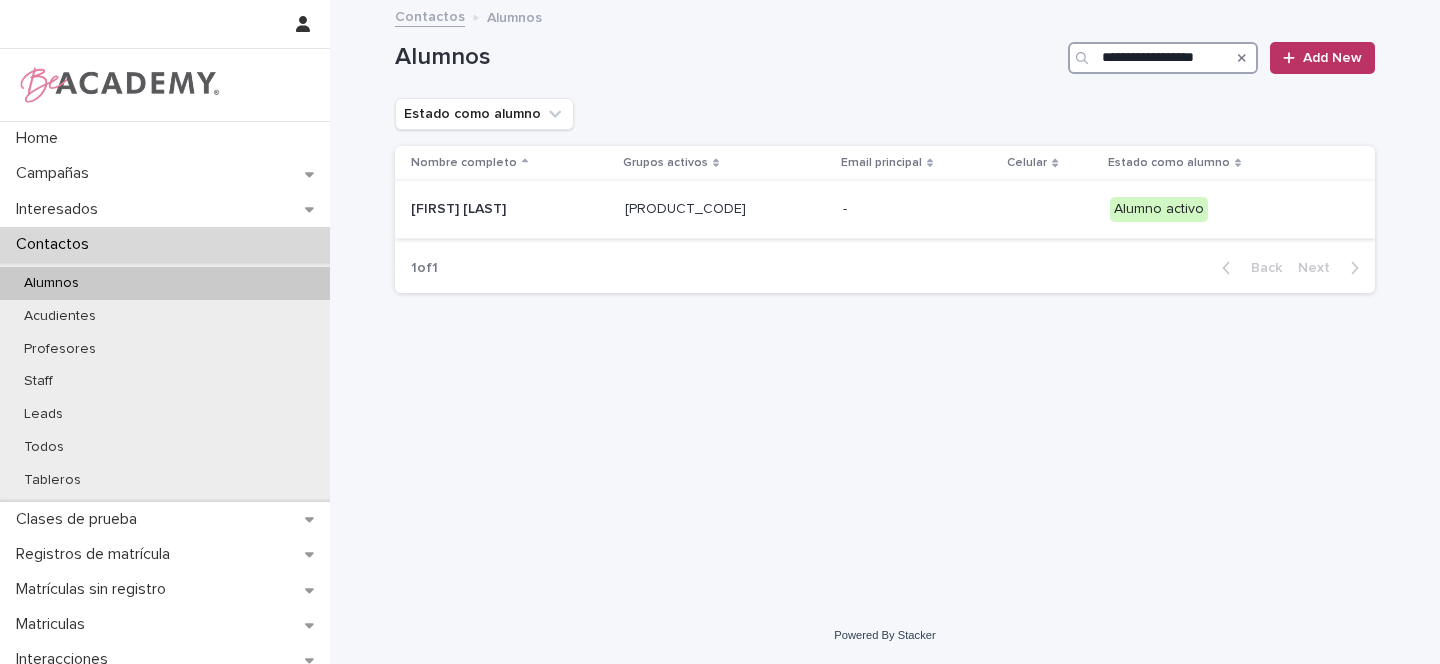 type on "**********" 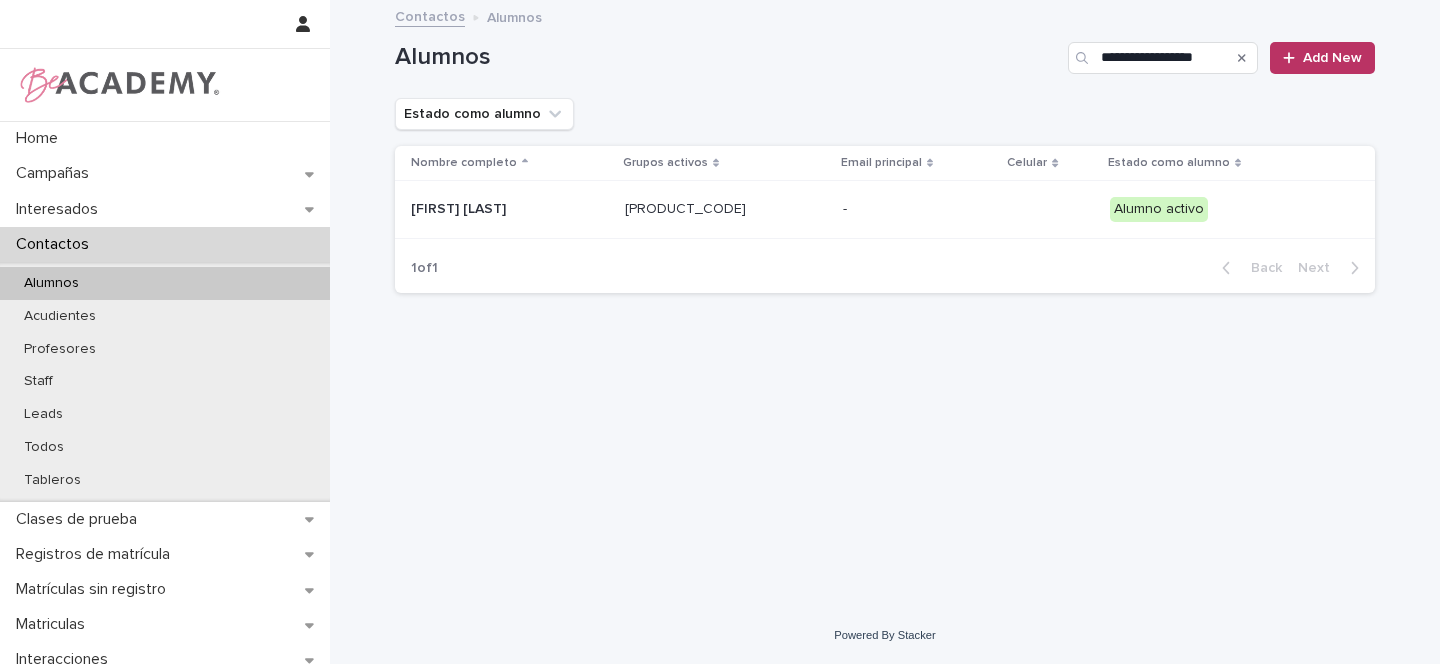 scroll, scrollTop: 0, scrollLeft: 0, axis: both 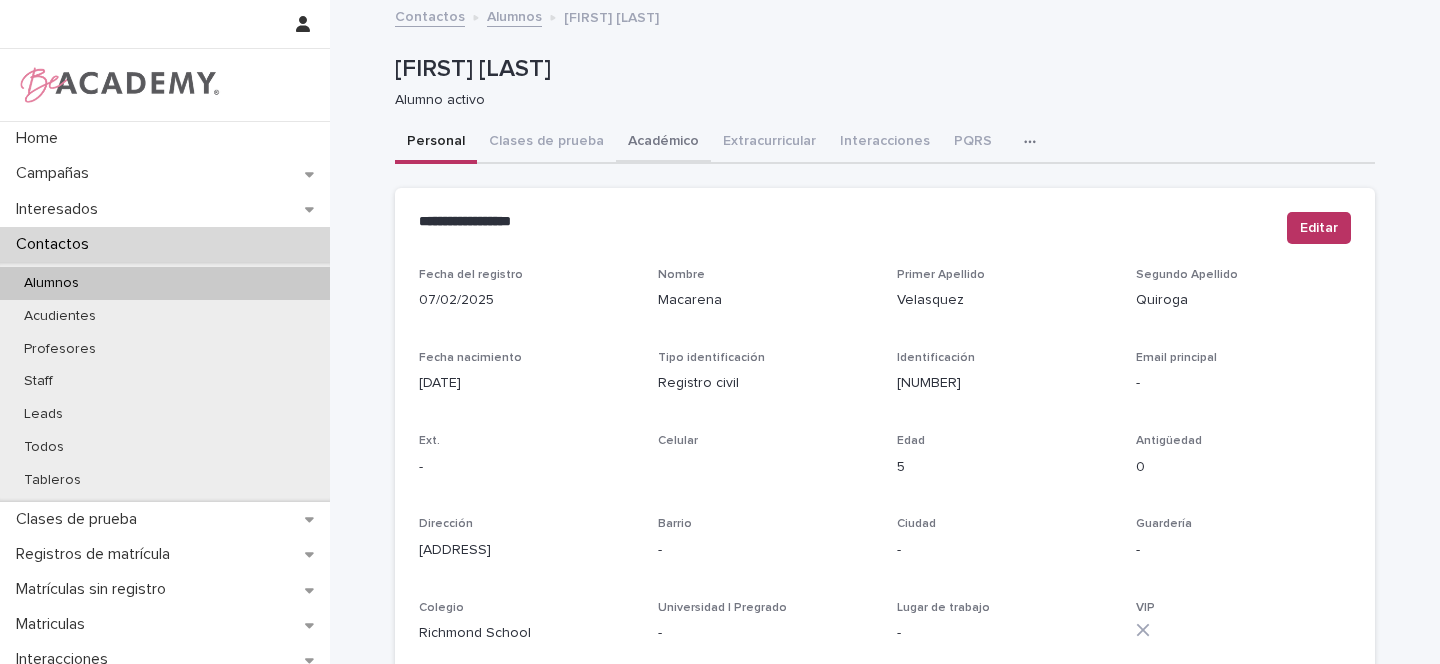 click on "Académico" at bounding box center (663, 143) 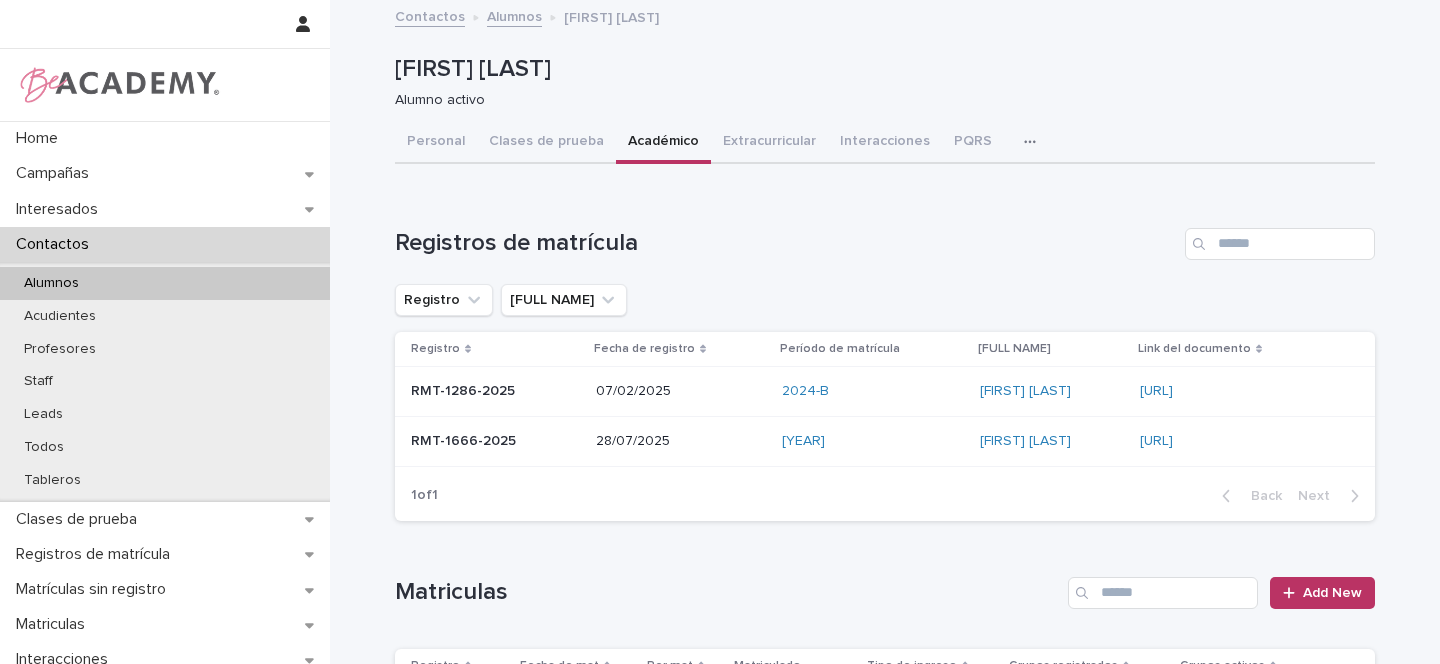 scroll, scrollTop: 327, scrollLeft: 0, axis: vertical 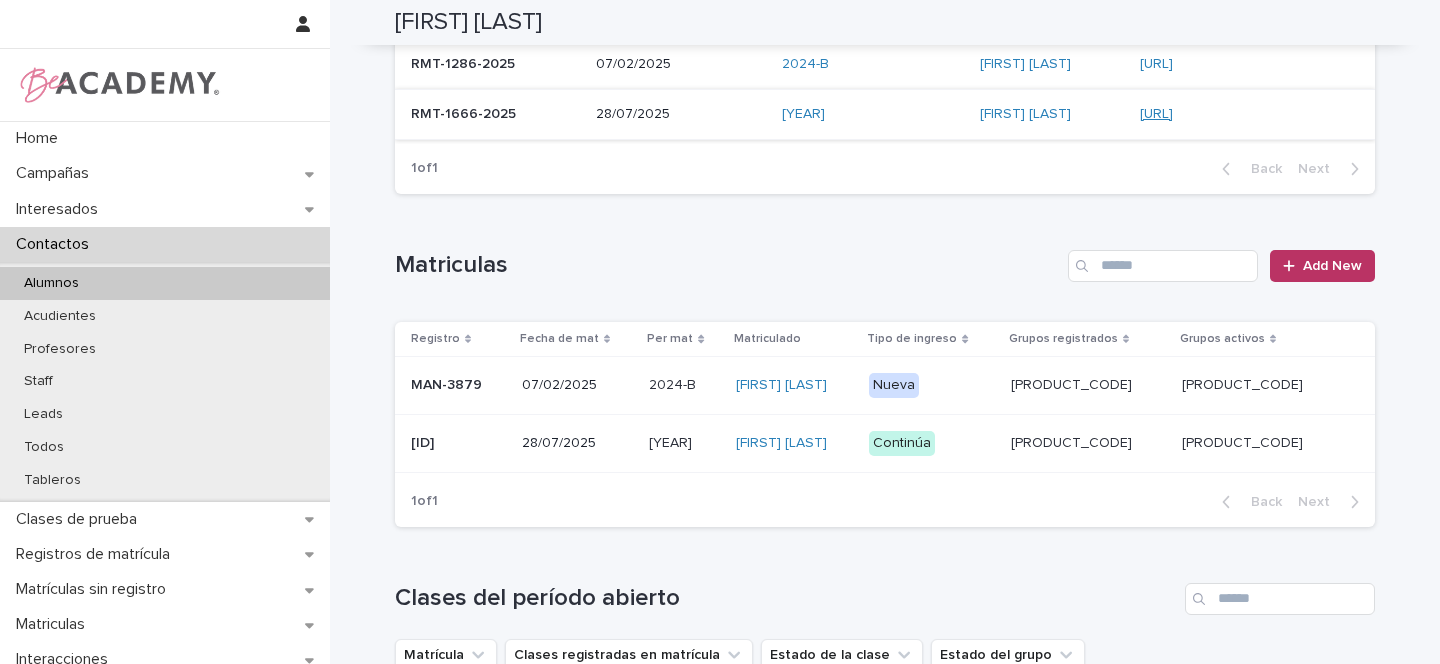 click on "https://docs.google.com/document/d/1e3wdmuizBsnK21Q78CryTF-DtTHO0BABSX7xcvHvdAc" at bounding box center [1156, 114] 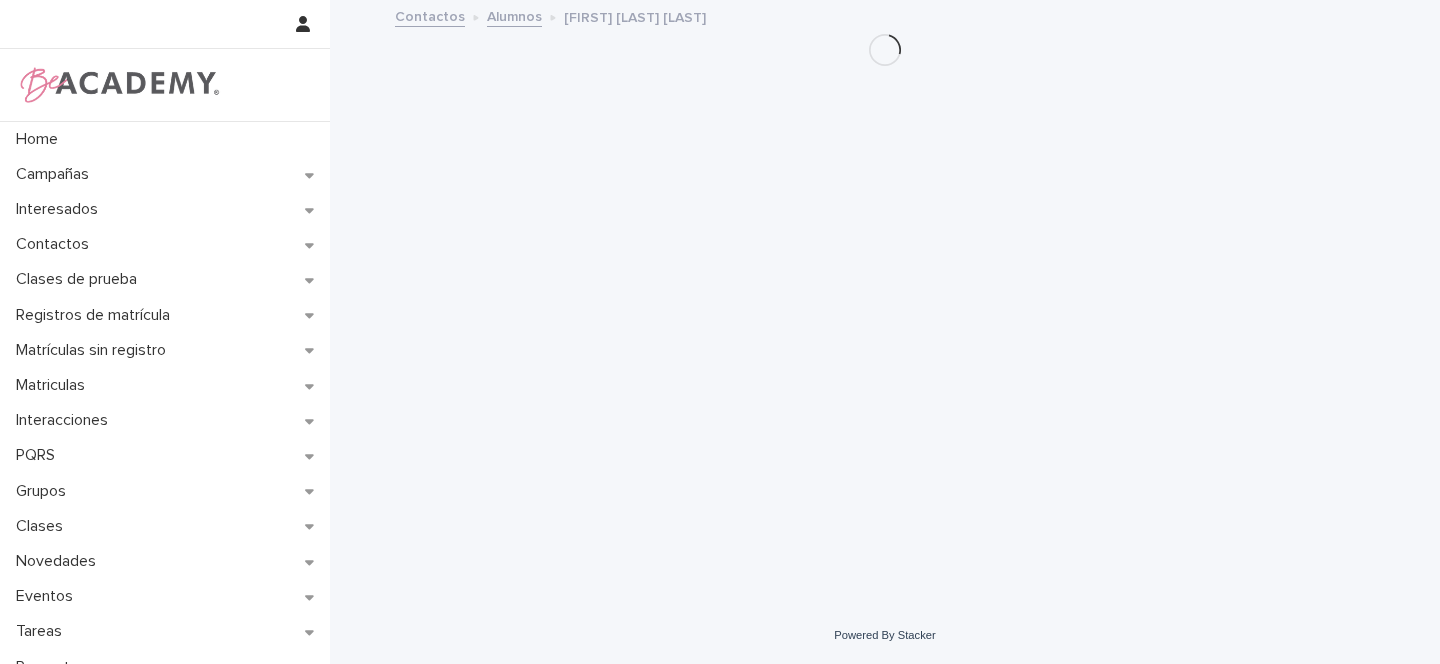scroll, scrollTop: 0, scrollLeft: 0, axis: both 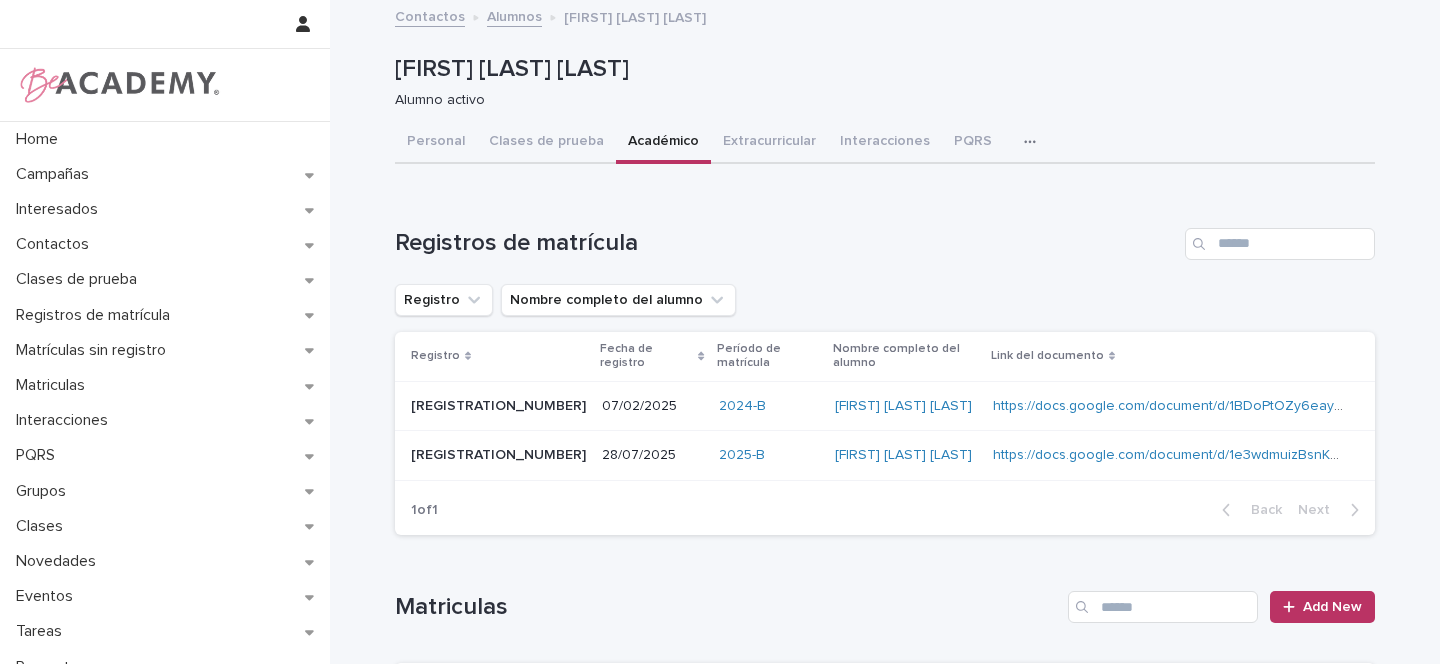 click on "28/07/2025" at bounding box center [652, 455] 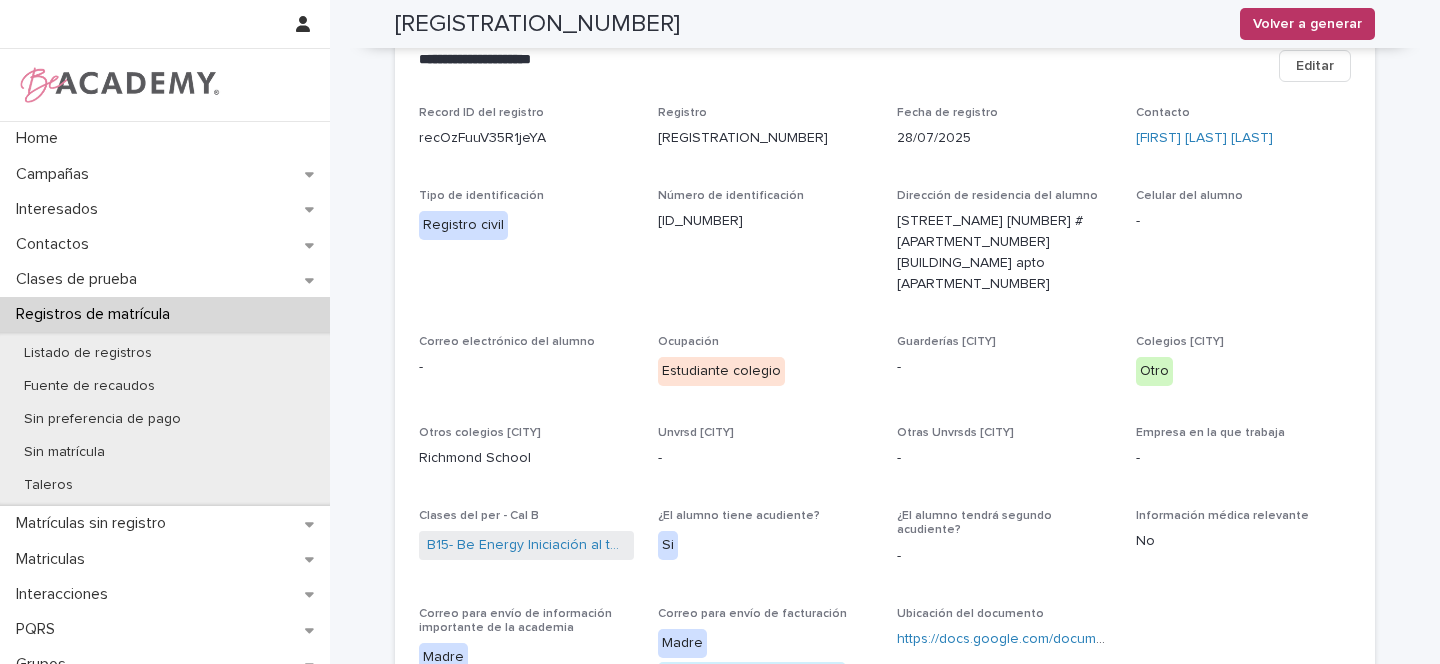 scroll, scrollTop: 0, scrollLeft: 0, axis: both 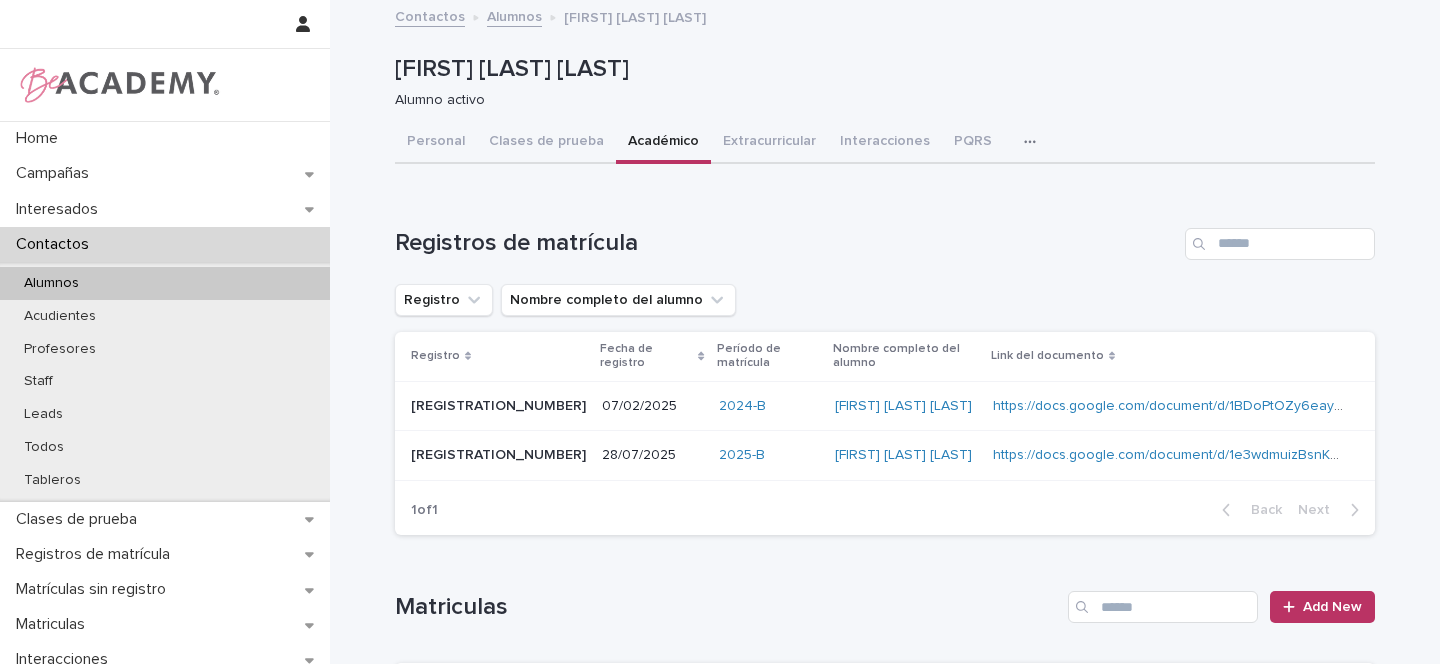 click on "2025-B" at bounding box center [769, 455] 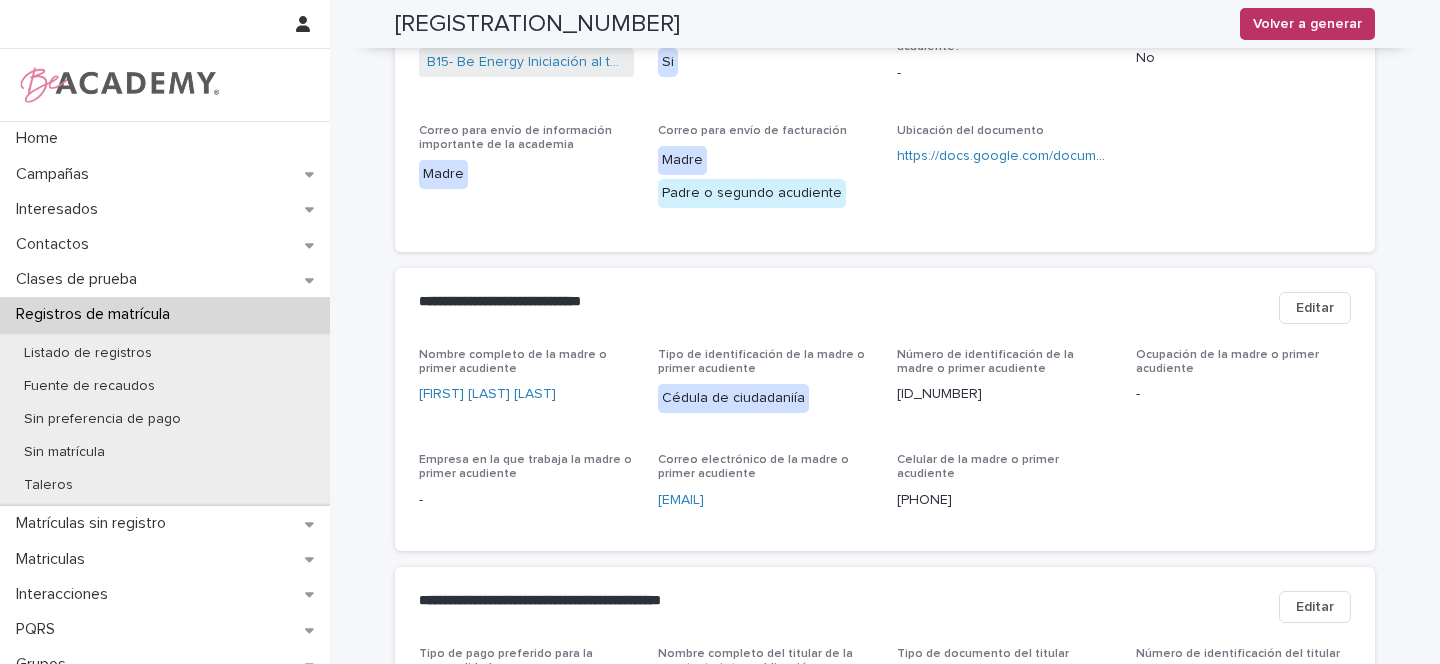 scroll, scrollTop: 0, scrollLeft: 0, axis: both 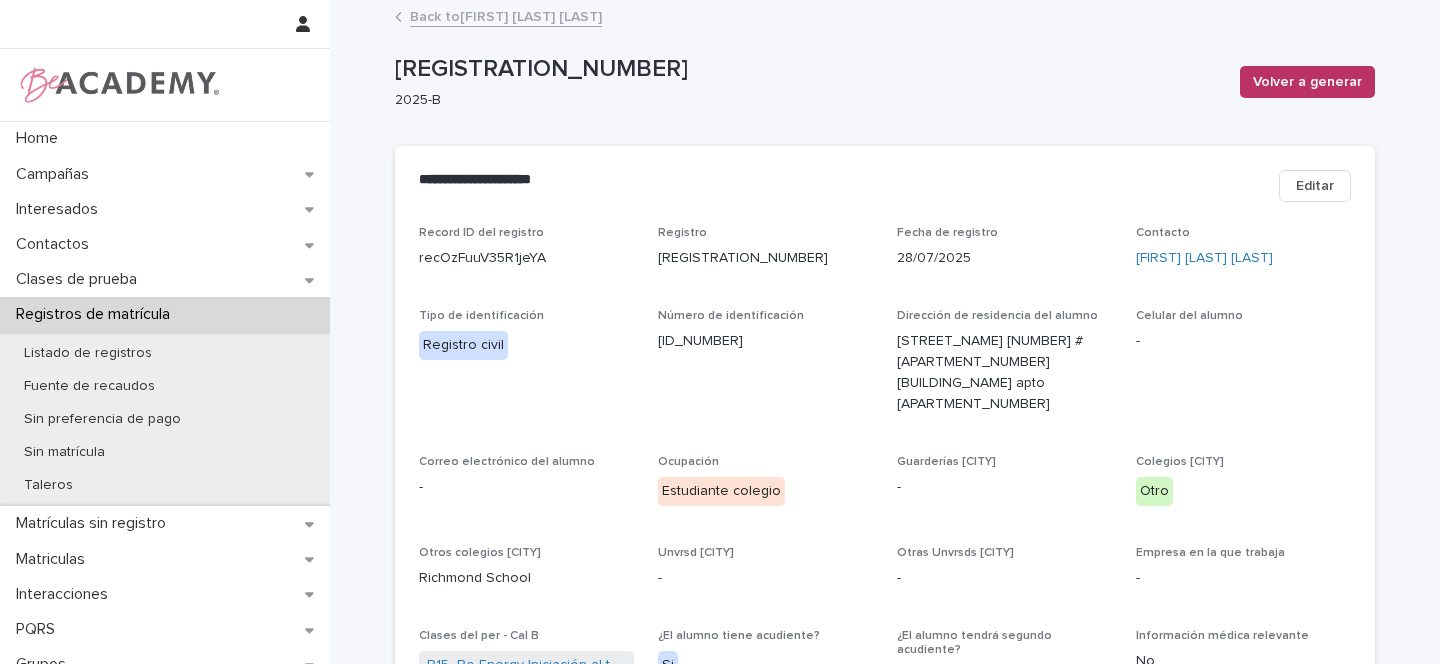 click on "Back to [FIRST] [LAST] [LAST]" at bounding box center [506, 15] 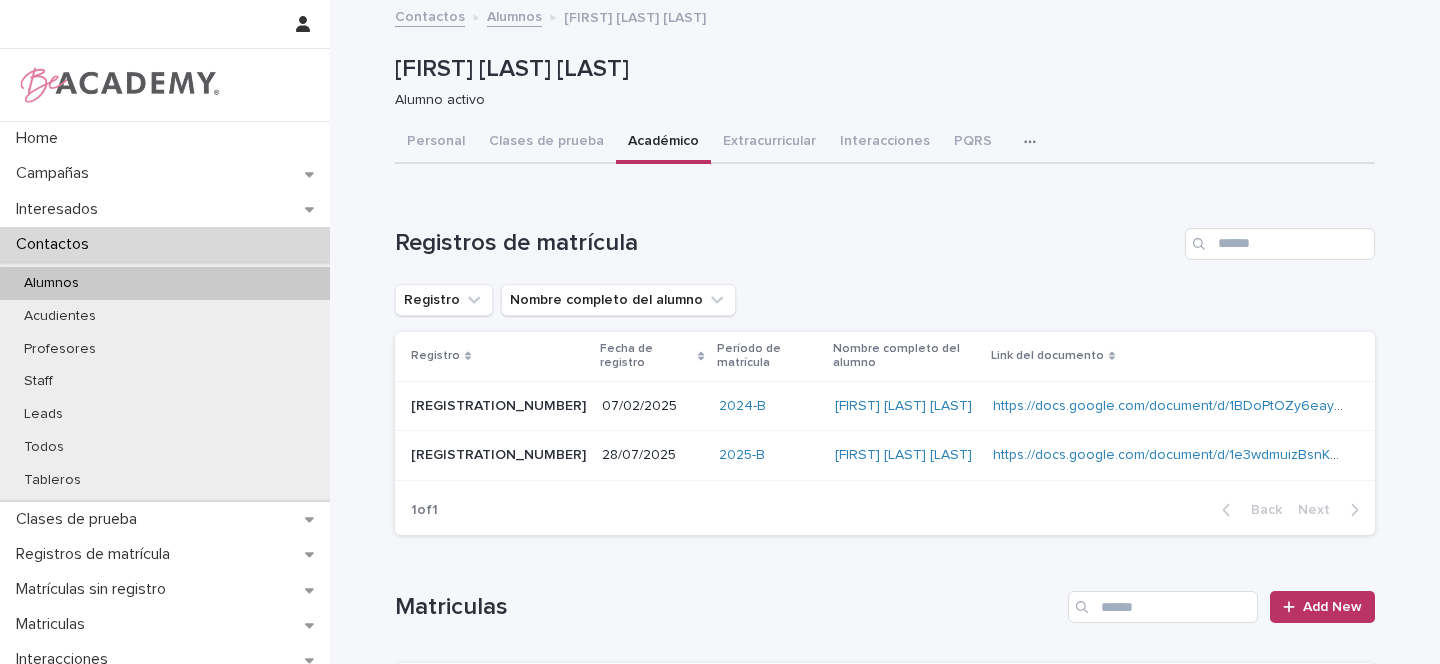 click on "RMT-1666-2025 RMT-1666-2025" at bounding box center [494, 456] 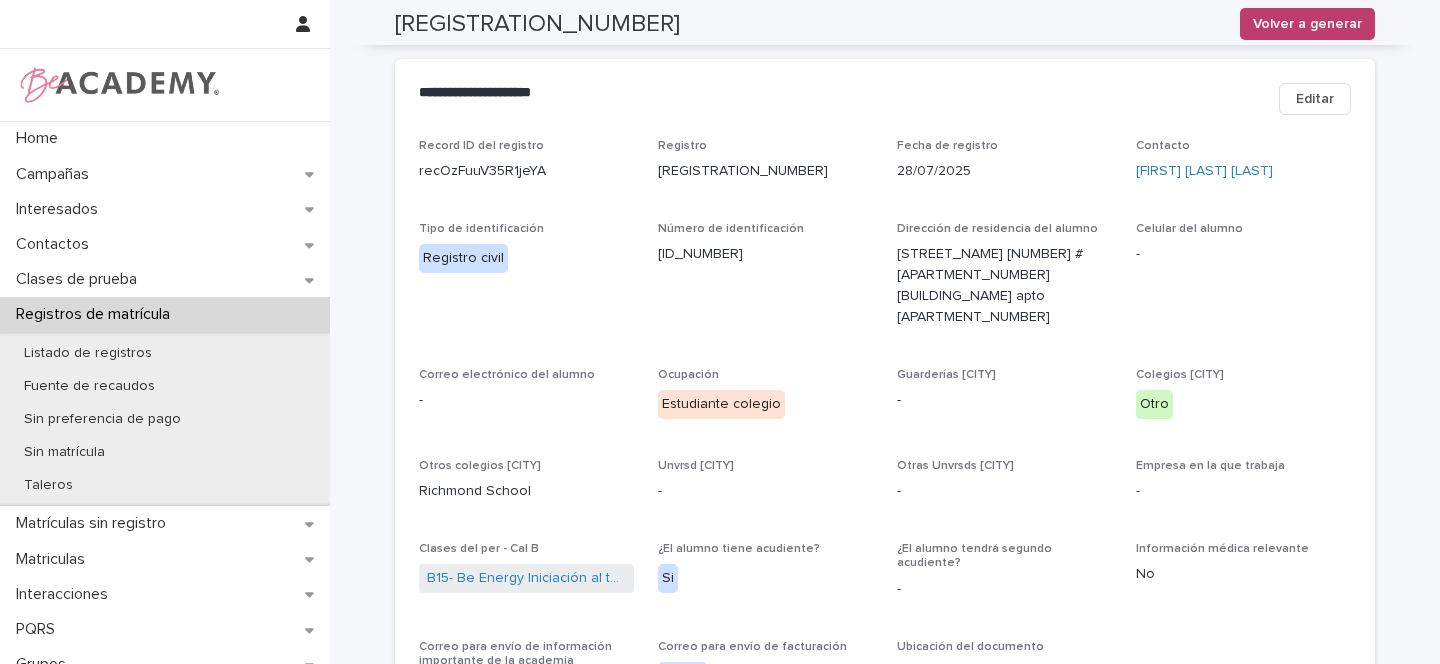 scroll, scrollTop: 0, scrollLeft: 0, axis: both 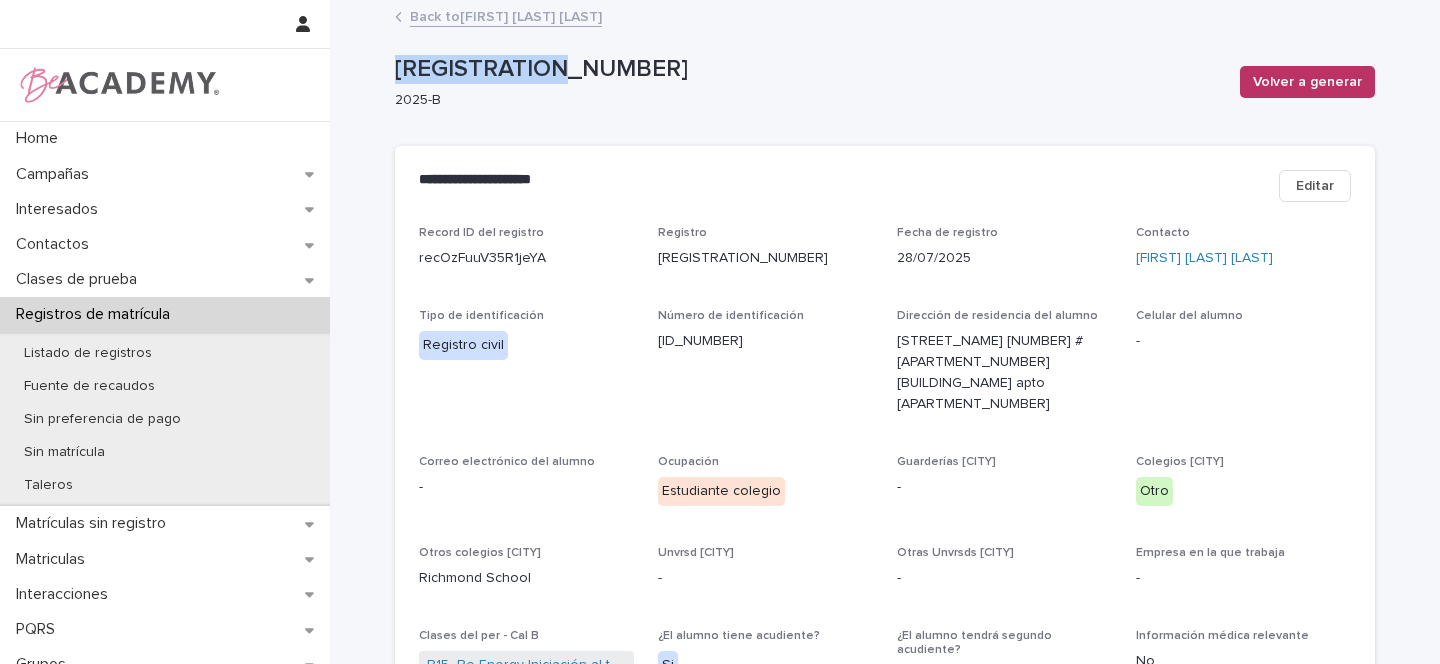 drag, startPoint x: 567, startPoint y: 73, endPoint x: 390, endPoint y: 69, distance: 177.0452 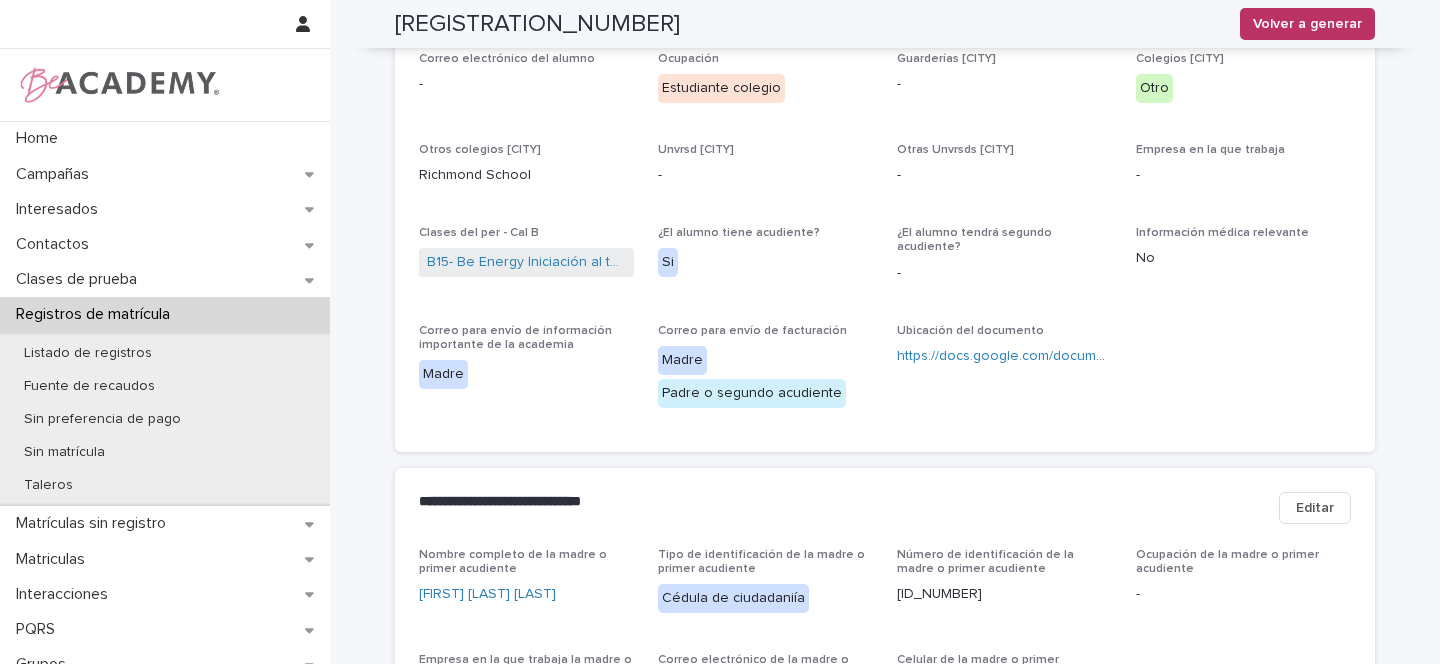 scroll, scrollTop: 0, scrollLeft: 0, axis: both 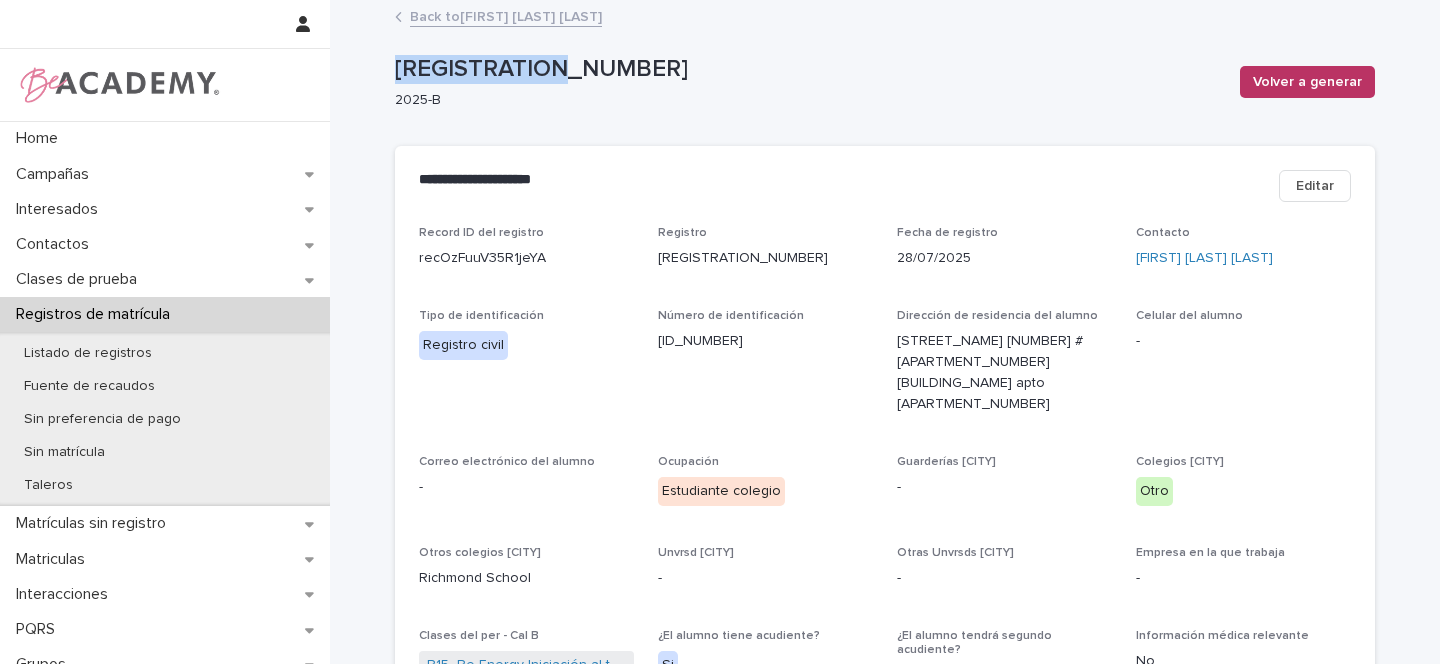 click on "Back to  Macarena Velasquez Quiroga" at bounding box center [506, 15] 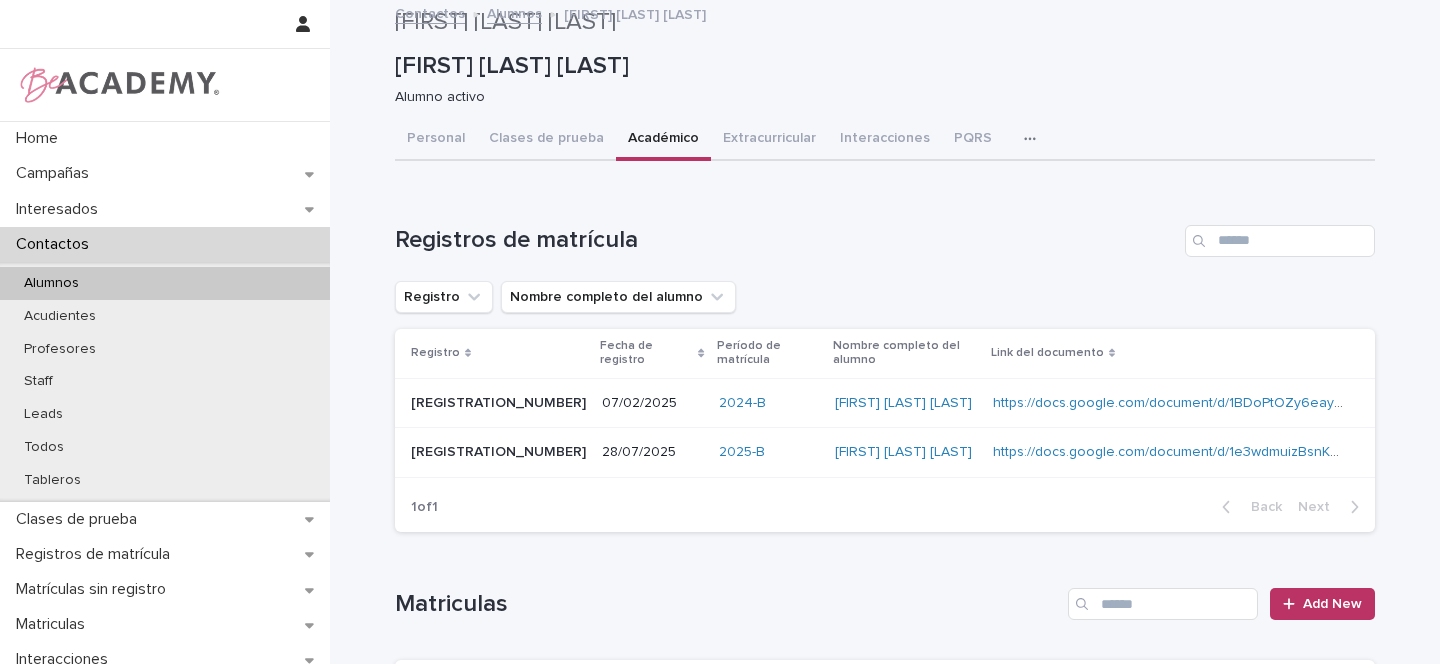 scroll, scrollTop: 0, scrollLeft: 0, axis: both 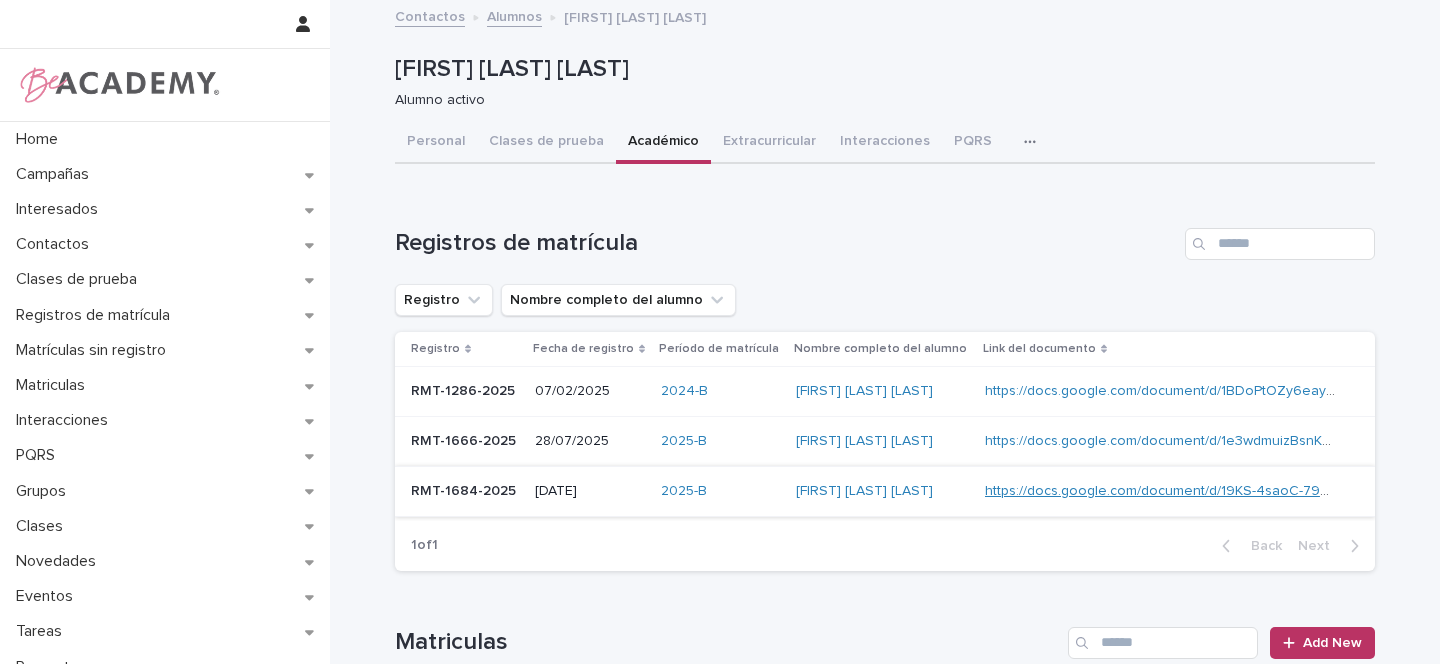 click on "https://docs.google.com/document/d/19KS-4saoC-795Y5LDuim0SOFggbipuiXpOsAIhaHh-M" at bounding box center (1273, 491) 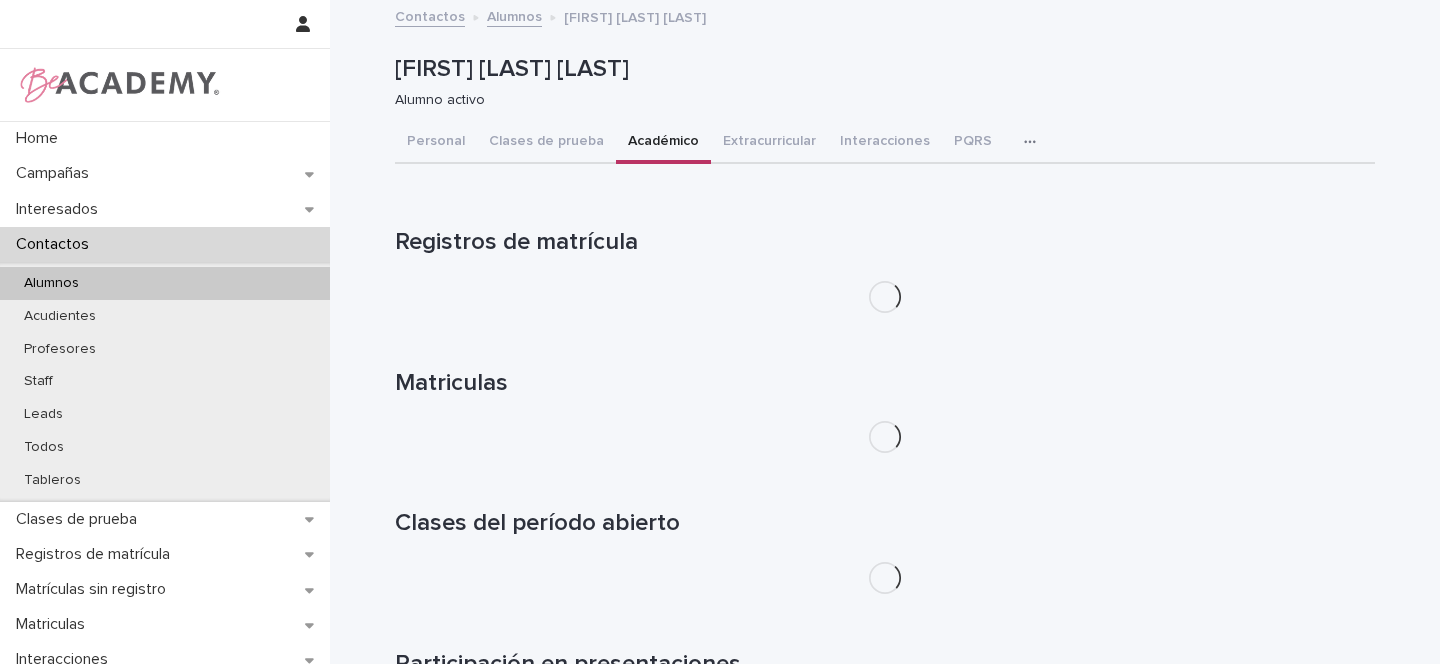 scroll, scrollTop: 0, scrollLeft: 0, axis: both 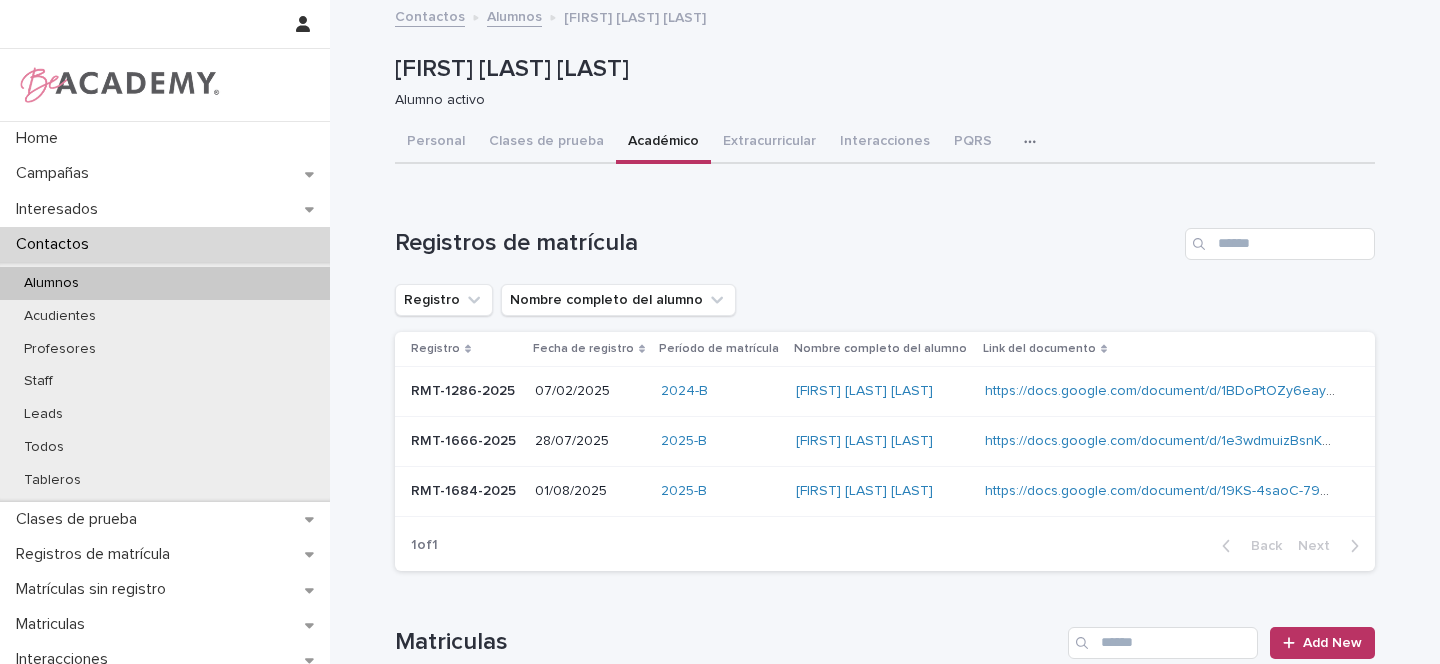 click on "Alumnos" at bounding box center (51, 283) 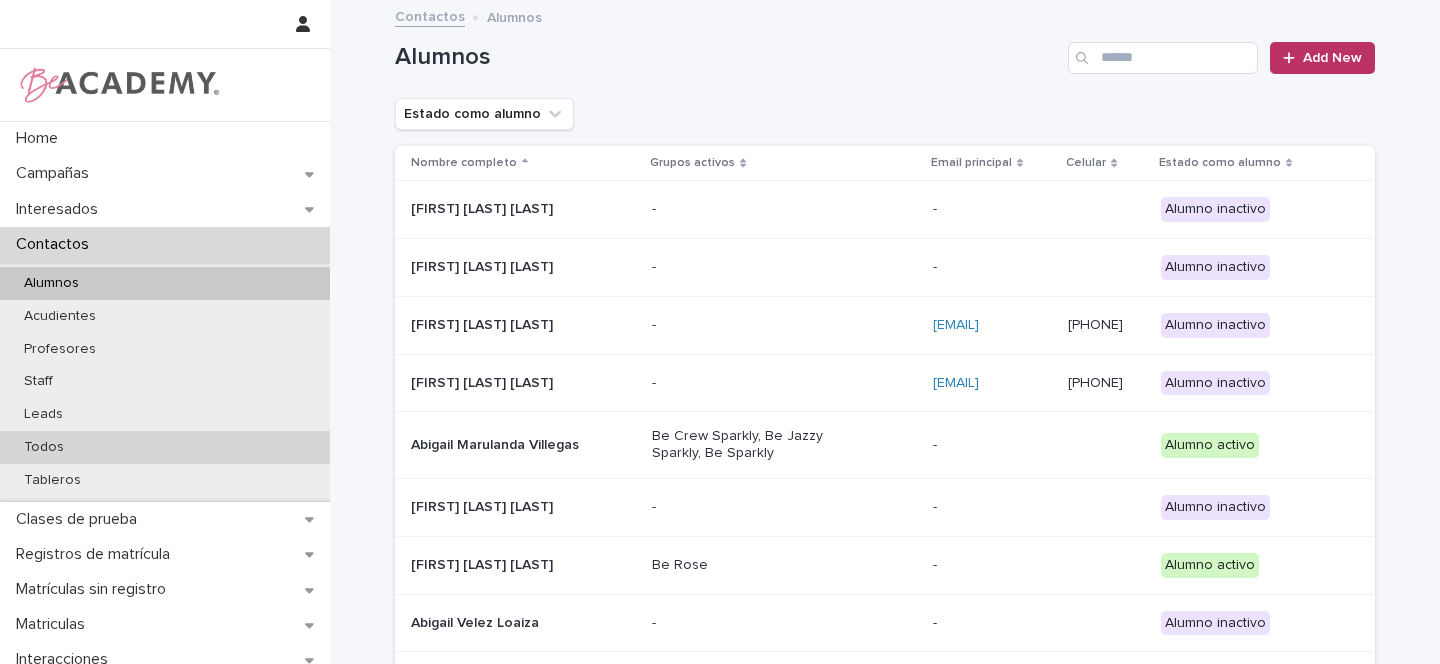 click on "Todos" at bounding box center [44, 447] 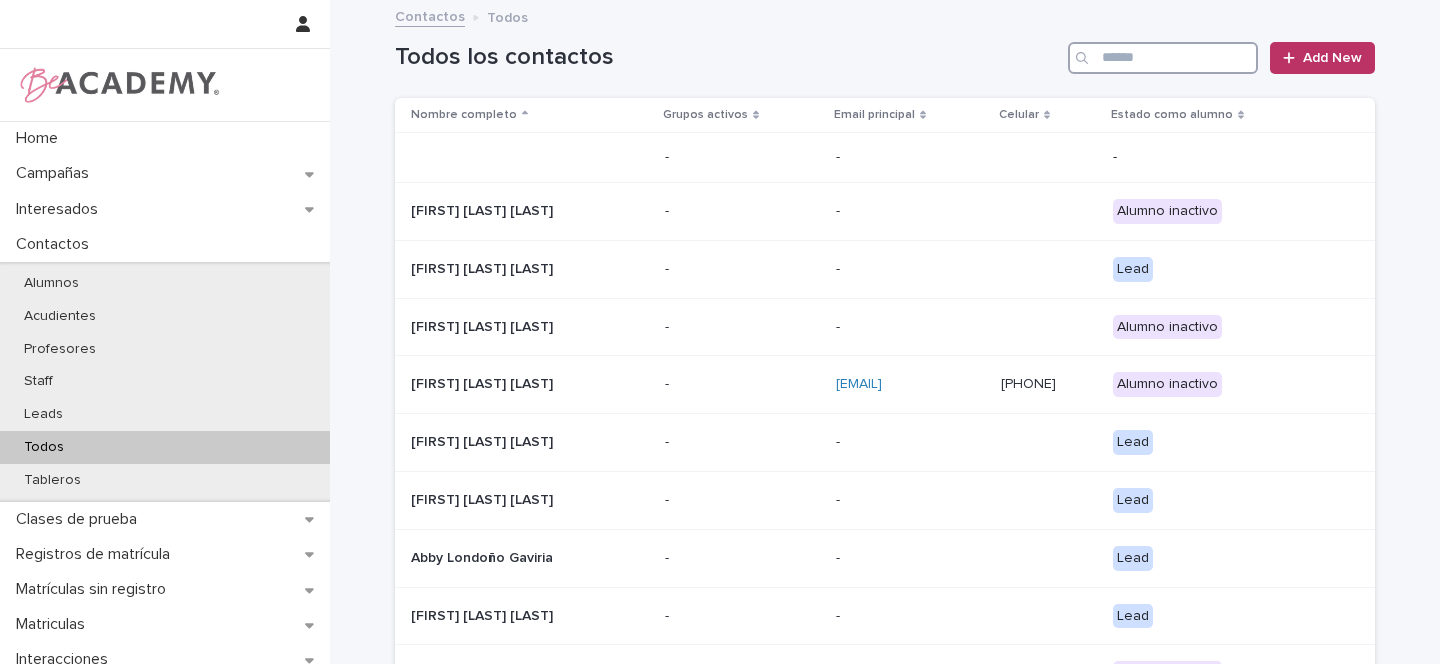 click at bounding box center [1163, 58] 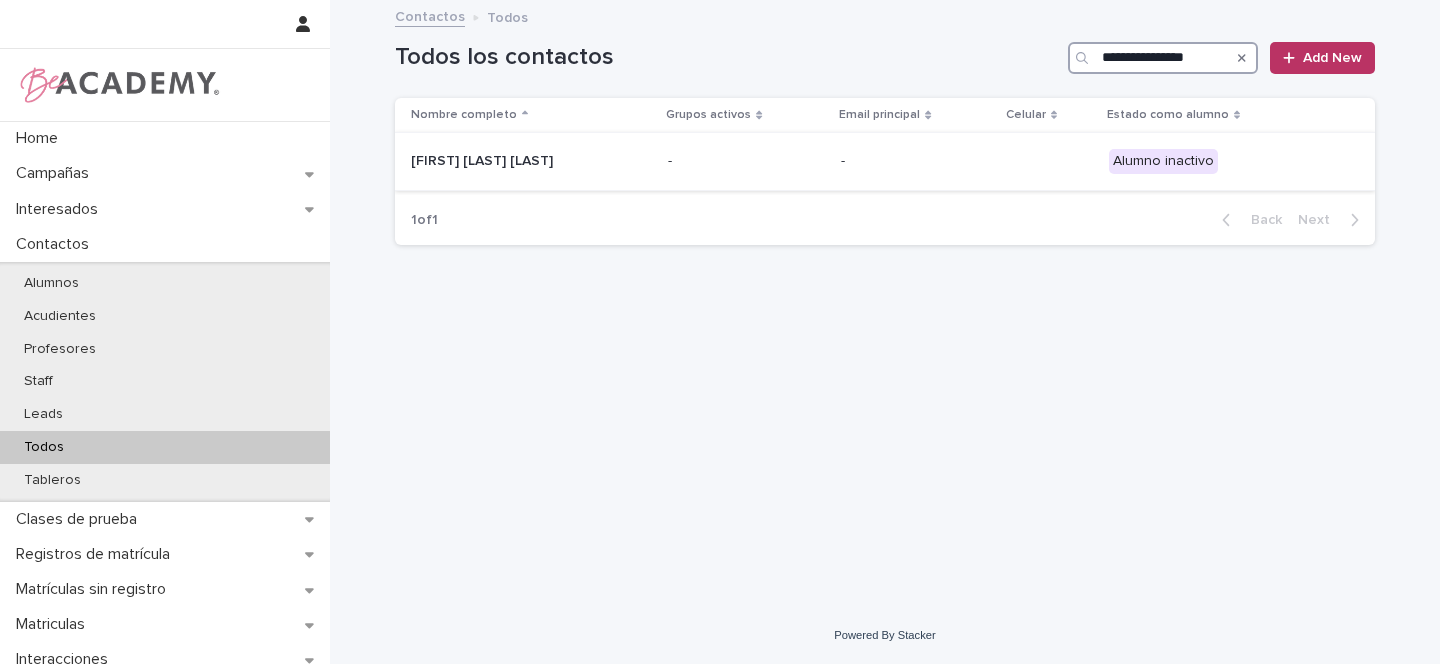 type on "**********" 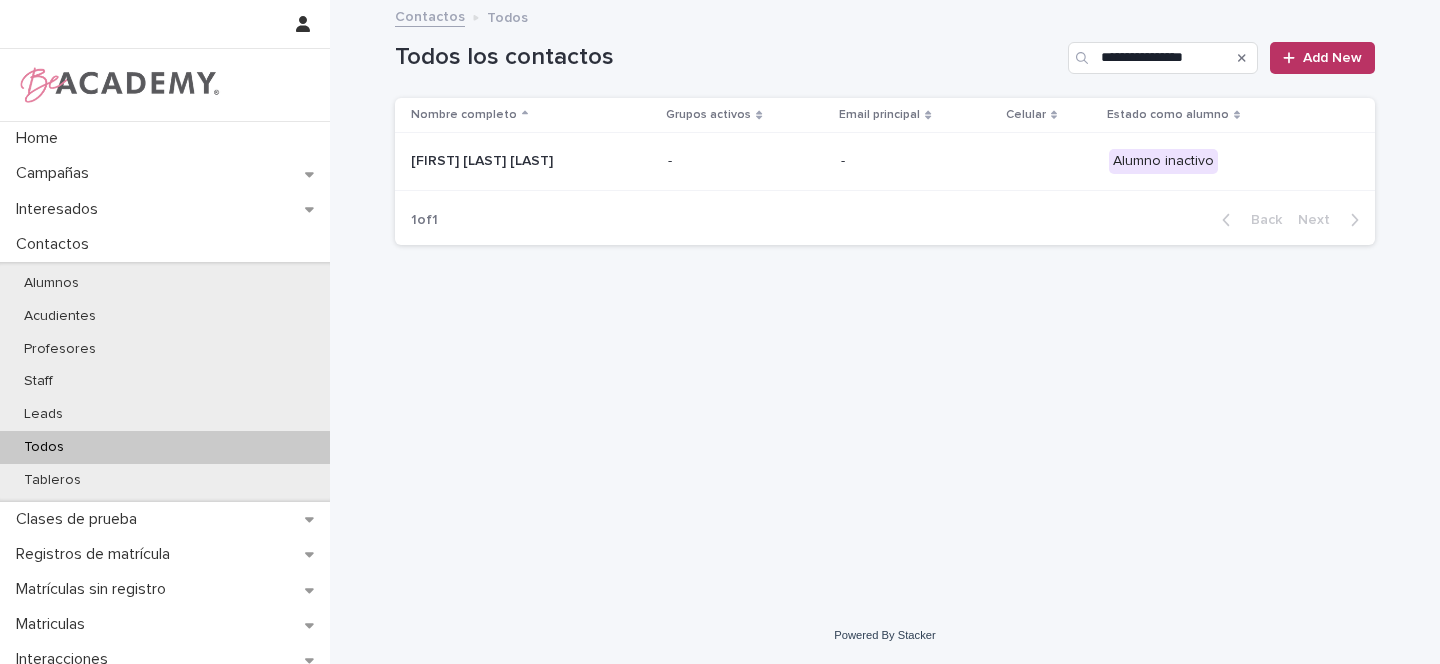 click on "Francisca Urbina Arango" at bounding box center [531, 161] 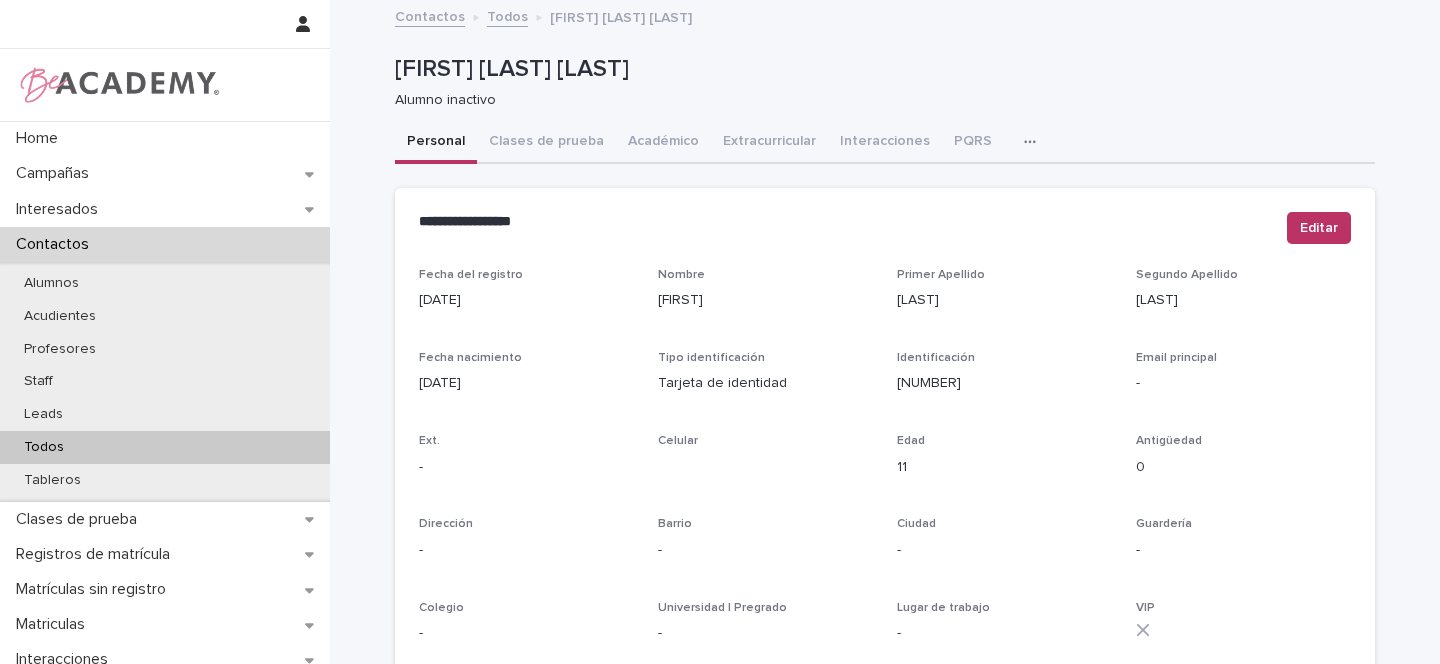 scroll, scrollTop: 857, scrollLeft: 0, axis: vertical 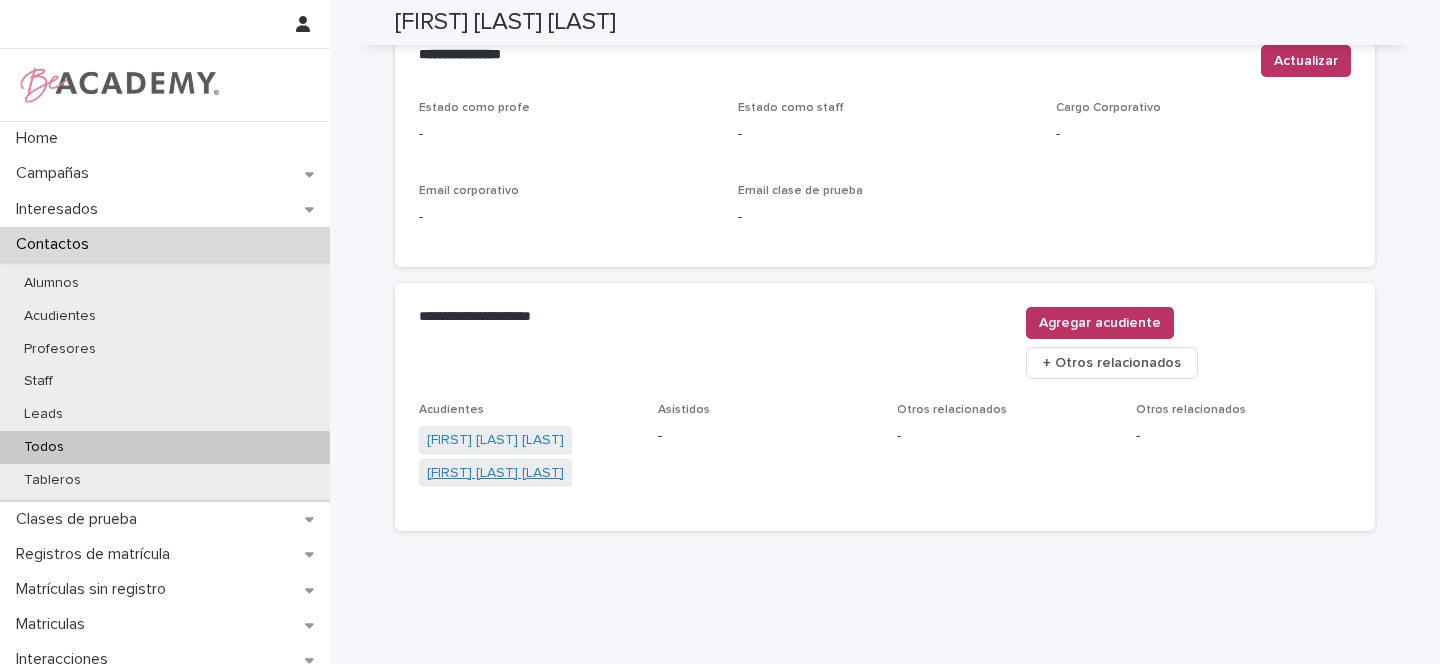 click on "Cristina Arango Olaya" at bounding box center (495, 473) 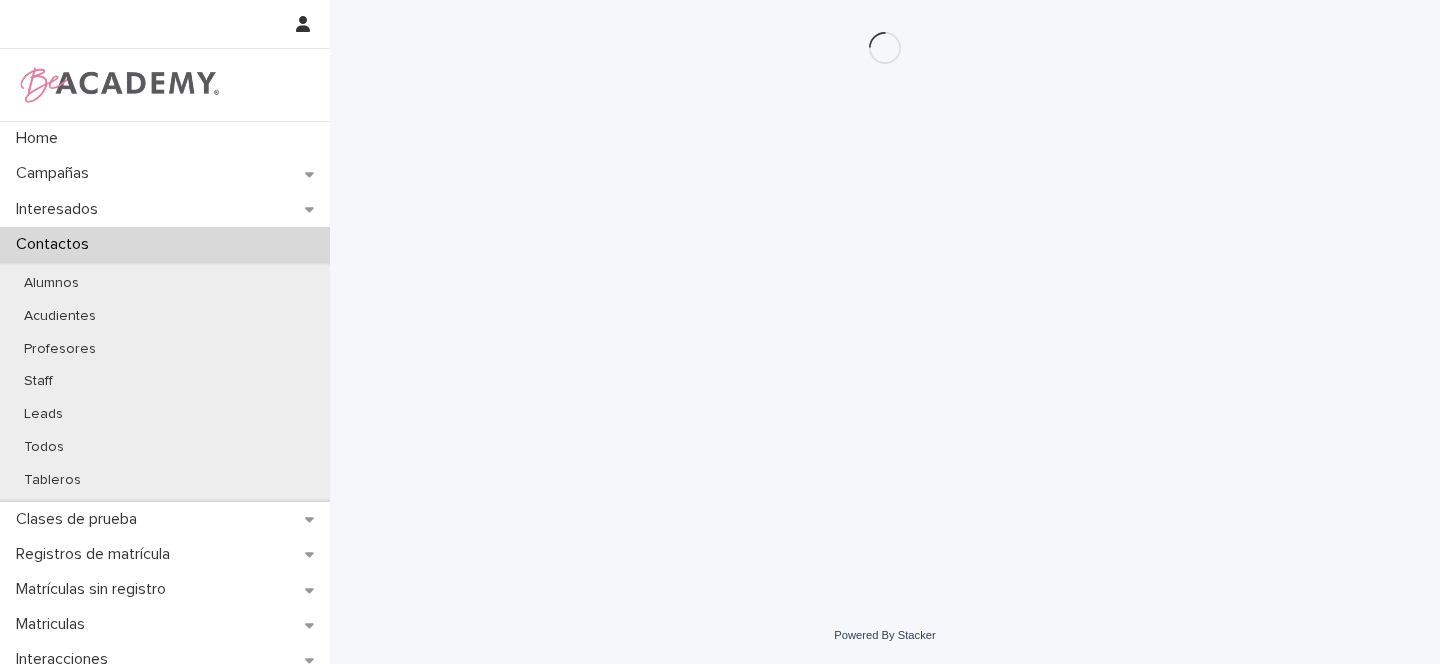 scroll, scrollTop: 0, scrollLeft: 0, axis: both 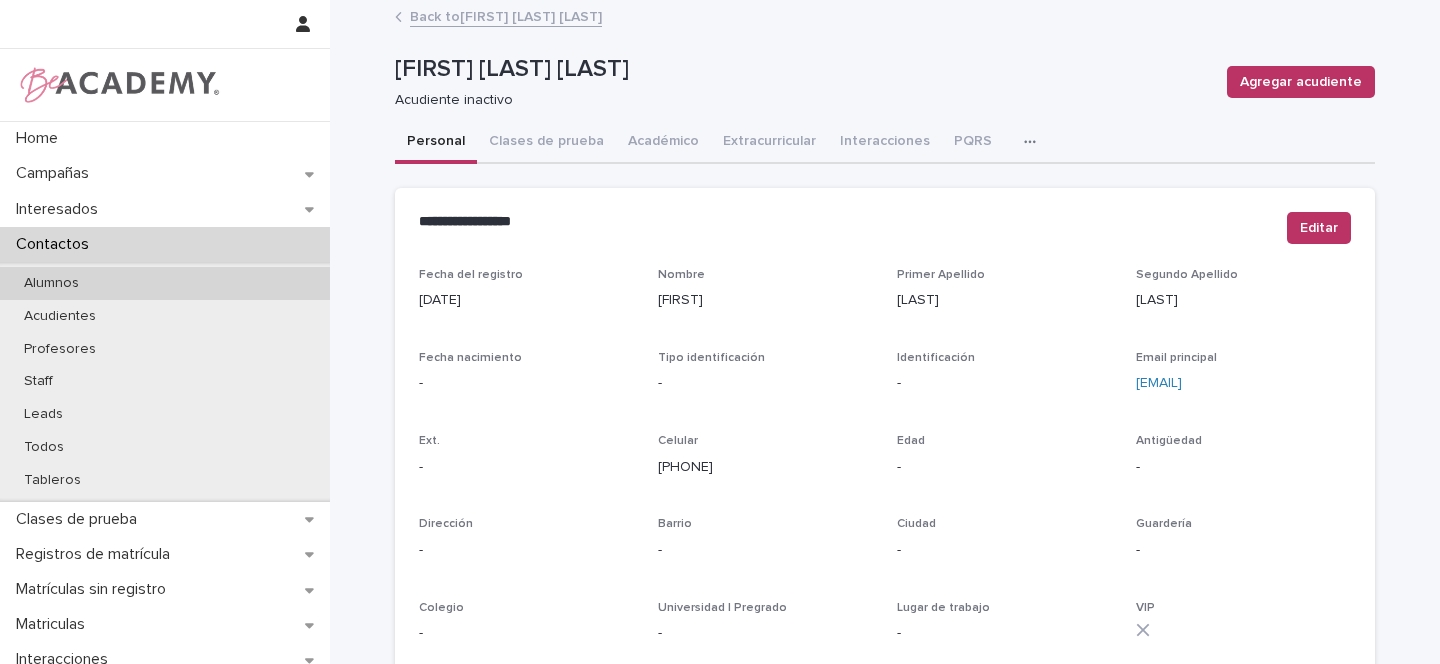 click on "Alumnos" at bounding box center (165, 283) 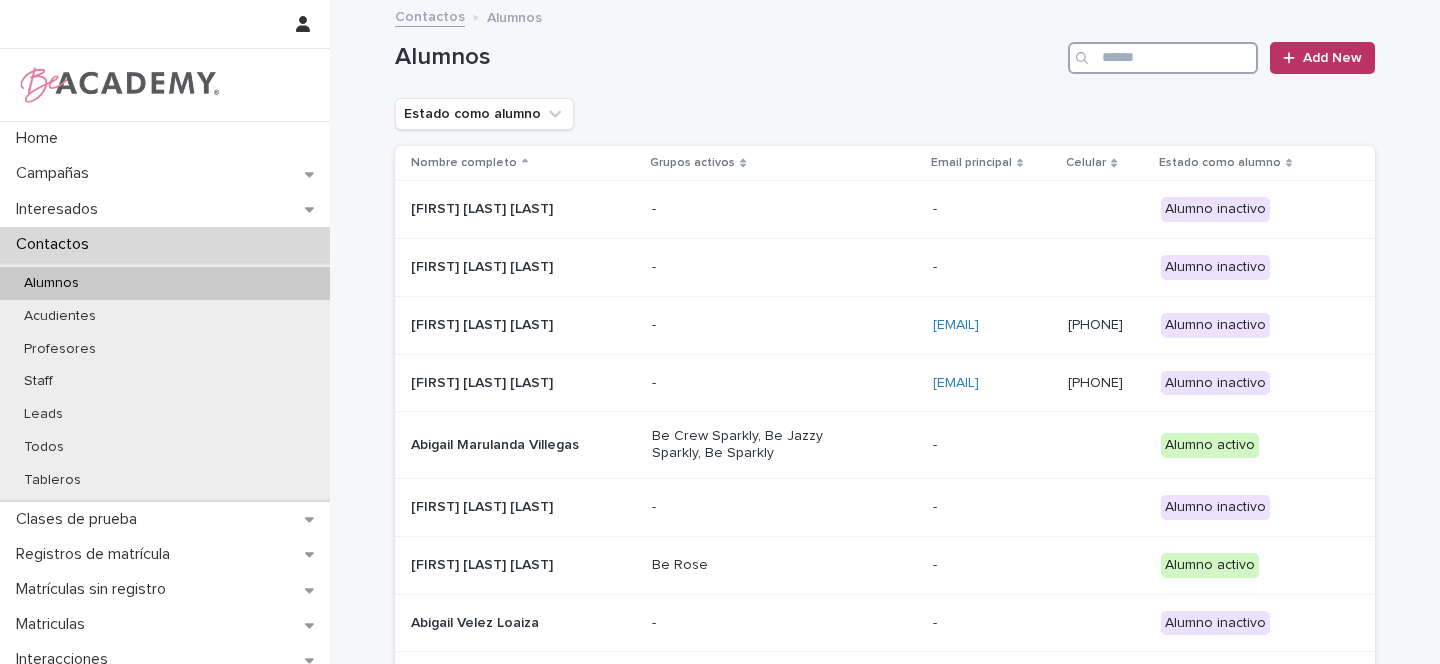 click at bounding box center [1163, 58] 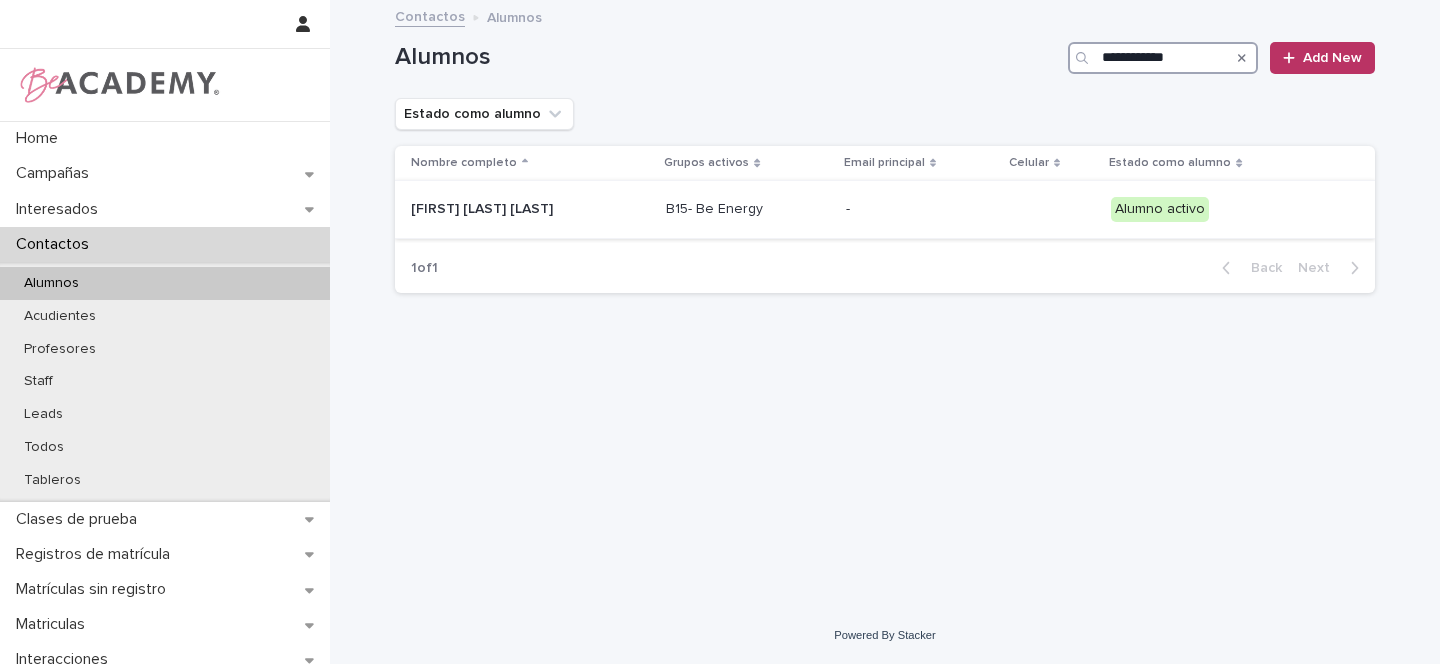 type on "**********" 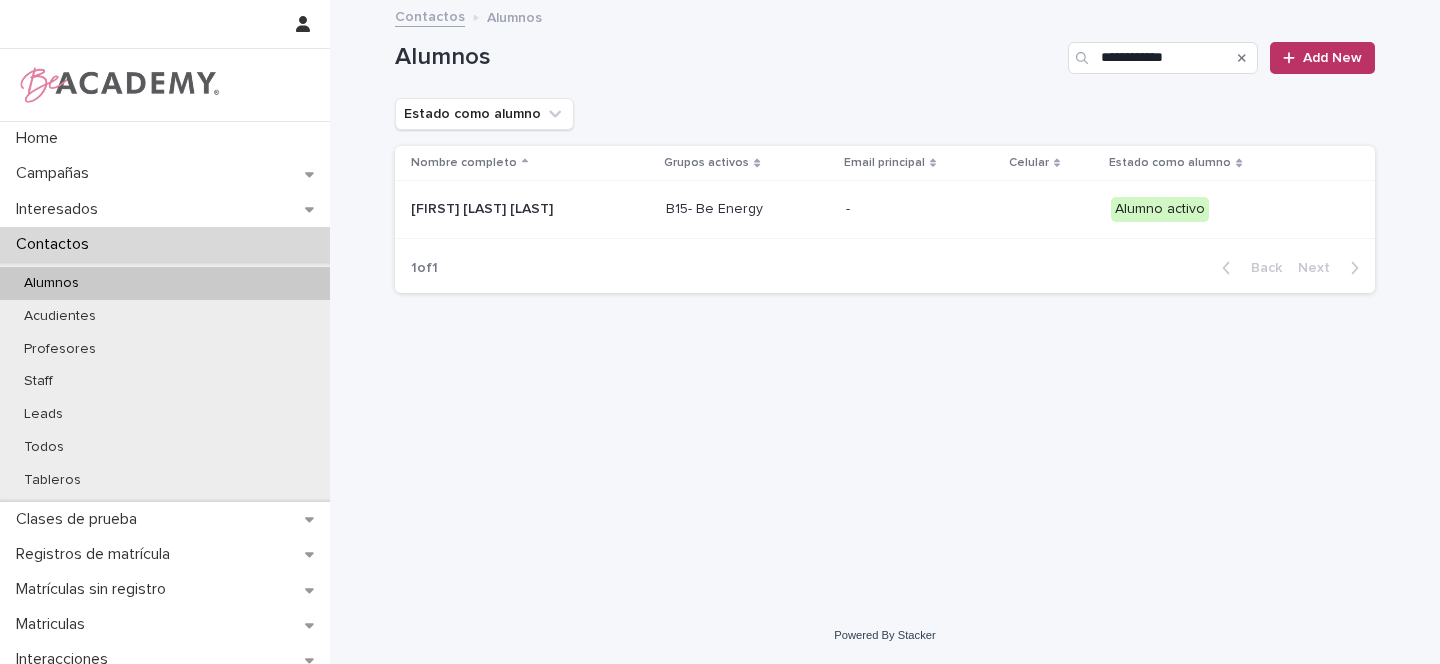 click on "Macarena Velasquez Quiroga" at bounding box center (530, 209) 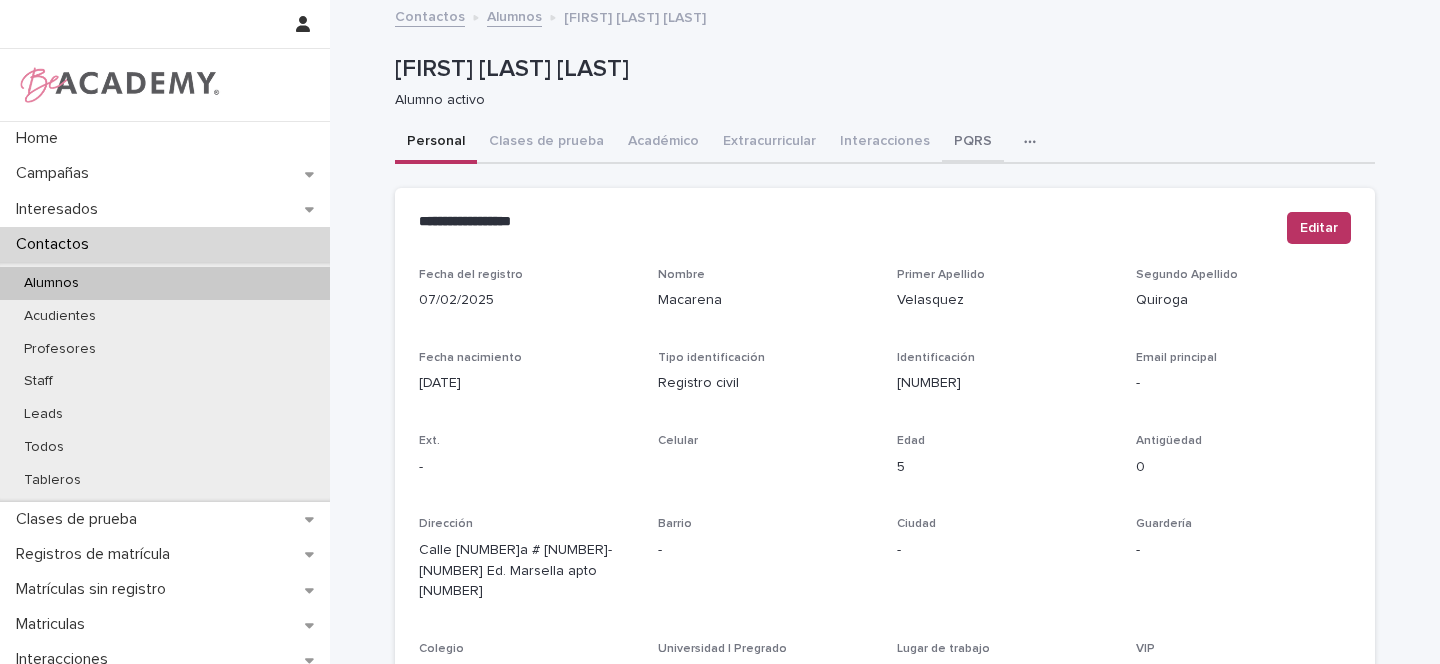 click on "PQRS" at bounding box center [973, 143] 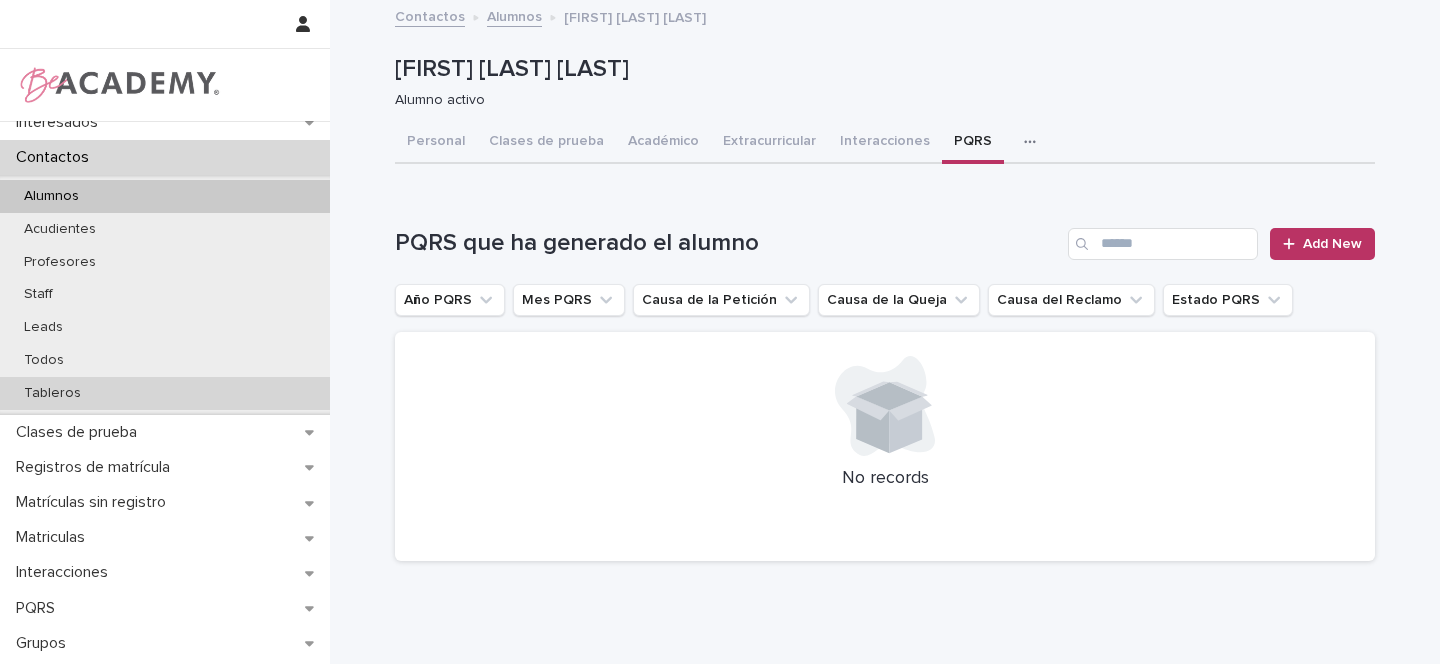 scroll, scrollTop: 128, scrollLeft: 0, axis: vertical 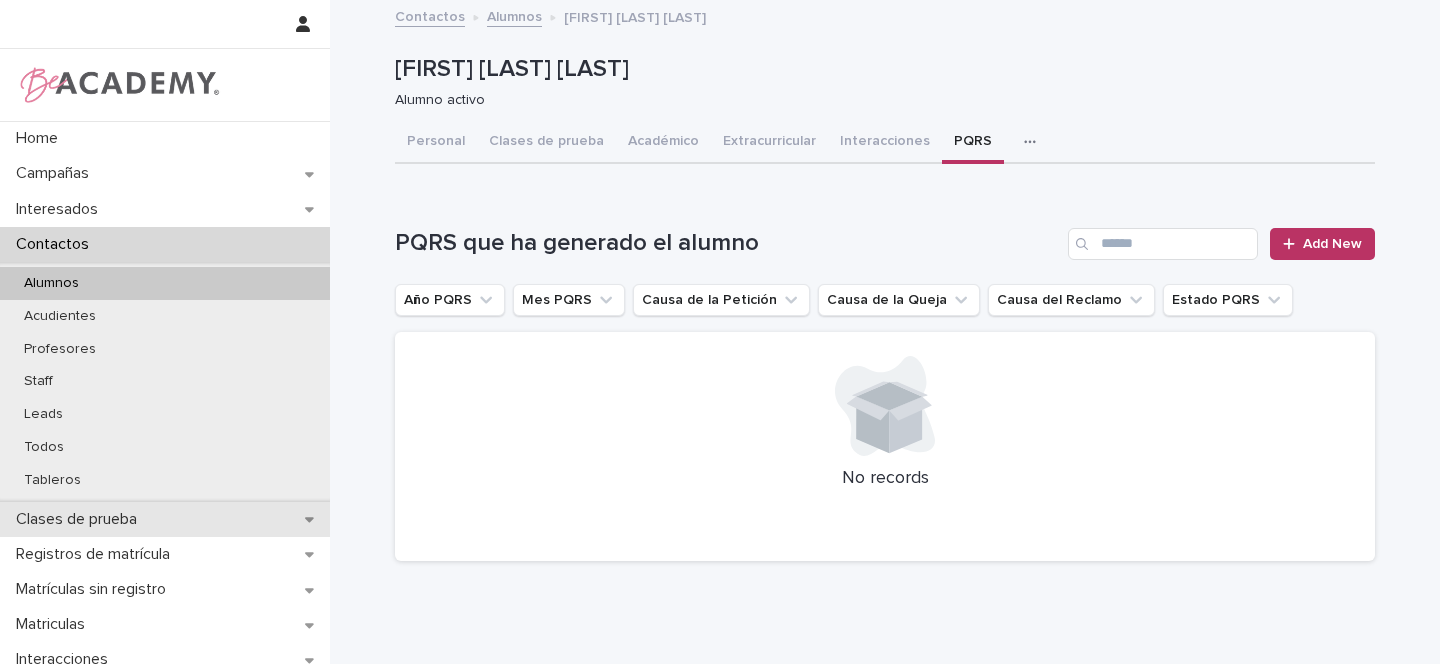 click on "Clases de prueba" at bounding box center (165, 519) 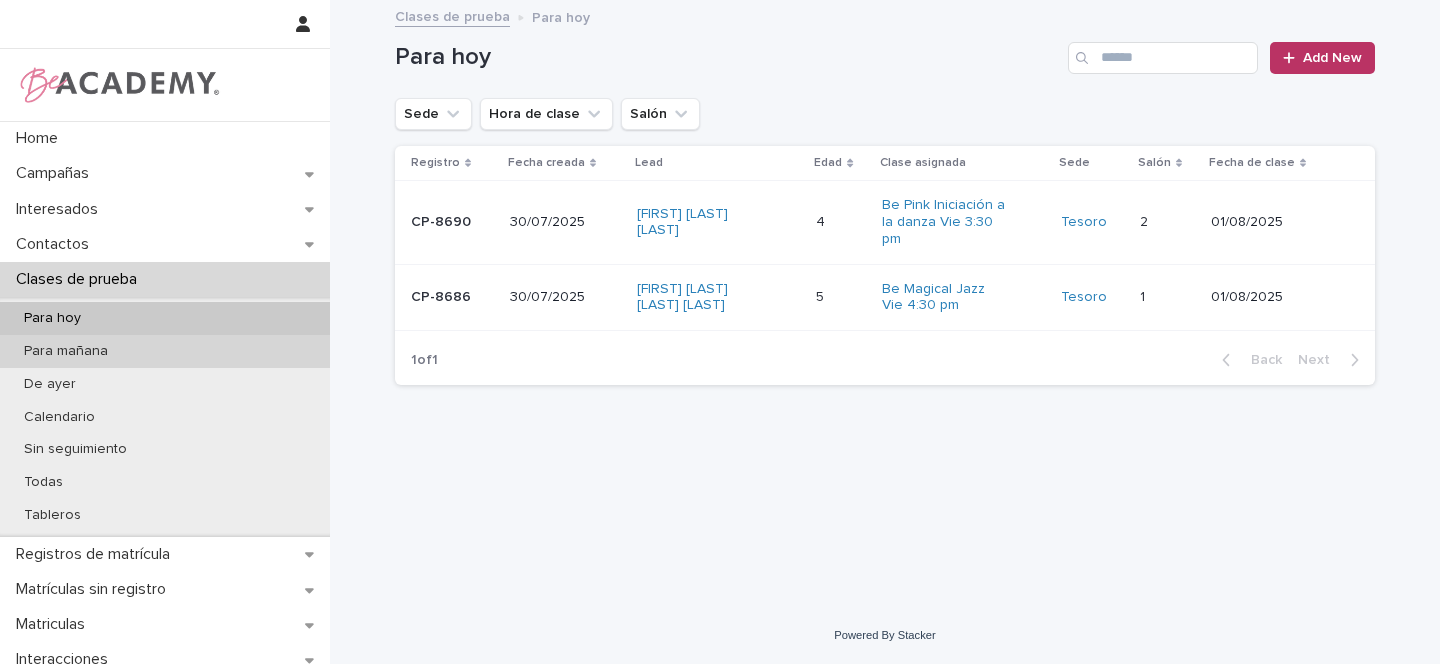 click on "Para mañana" at bounding box center [66, 351] 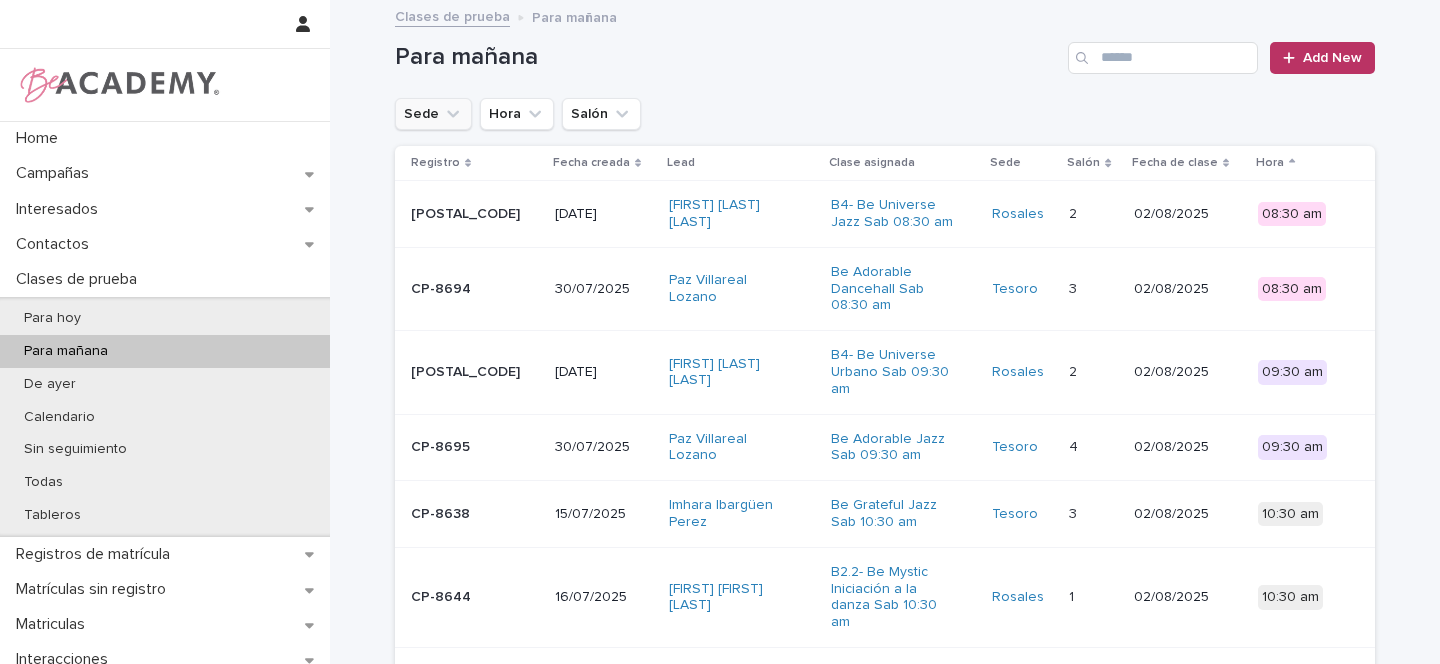 click 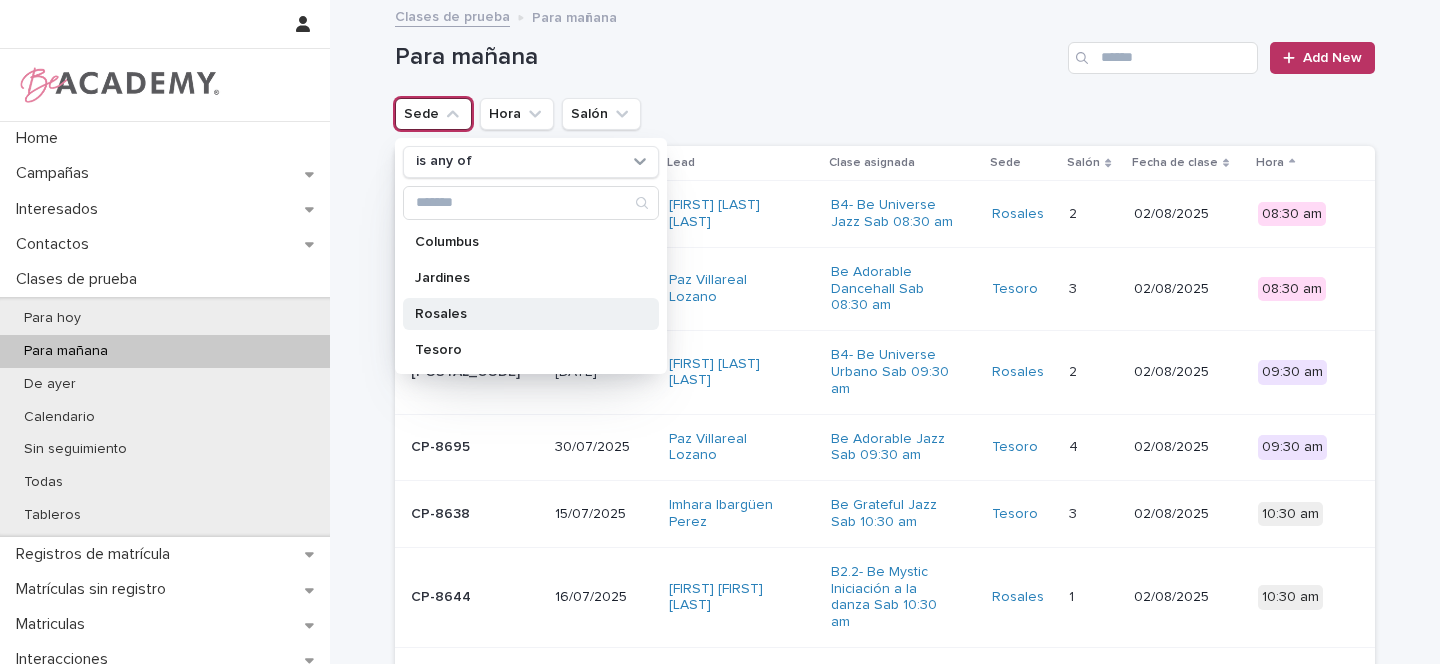 click on "[LAST]" at bounding box center (521, 314) 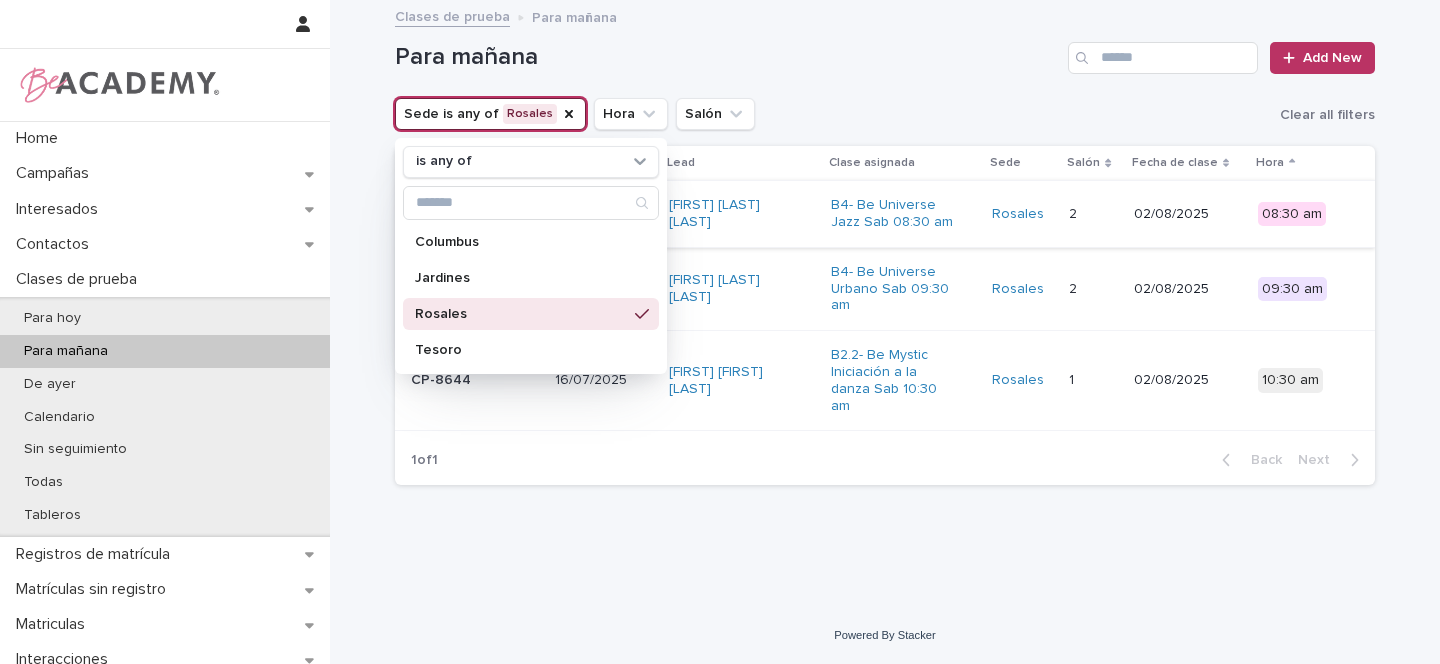 click on "Sede is any of Rosales is any of Columbus Jardines Rosales Tesoro Hora Salón Clear all filters" at bounding box center (885, 114) 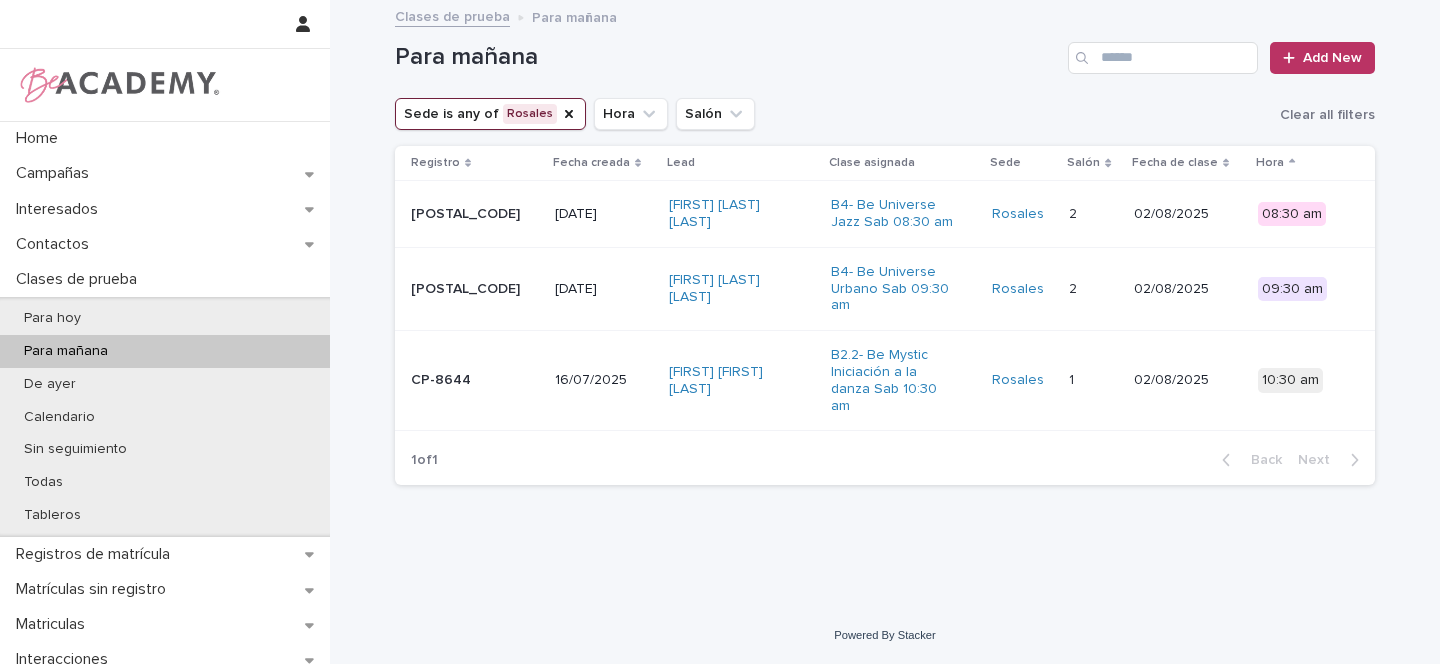 click on "Valentina Neva Silva" at bounding box center (741, 214) 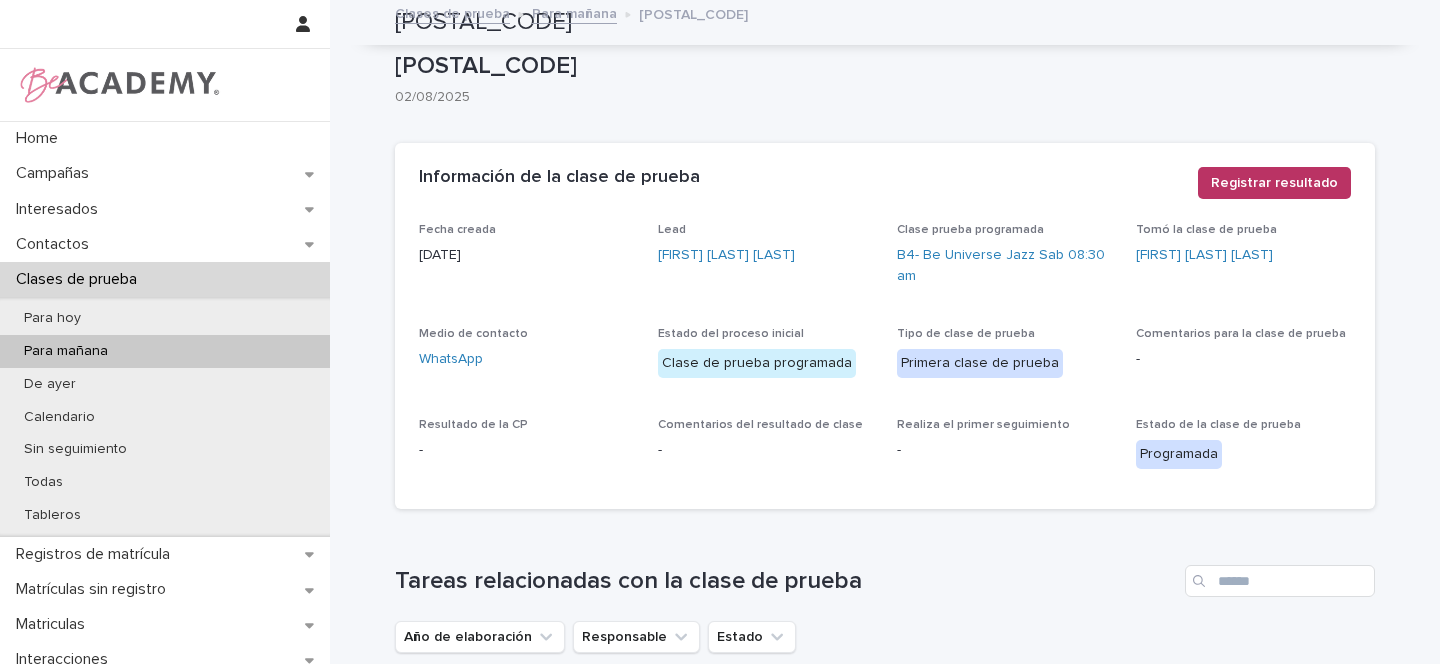scroll, scrollTop: 0, scrollLeft: 0, axis: both 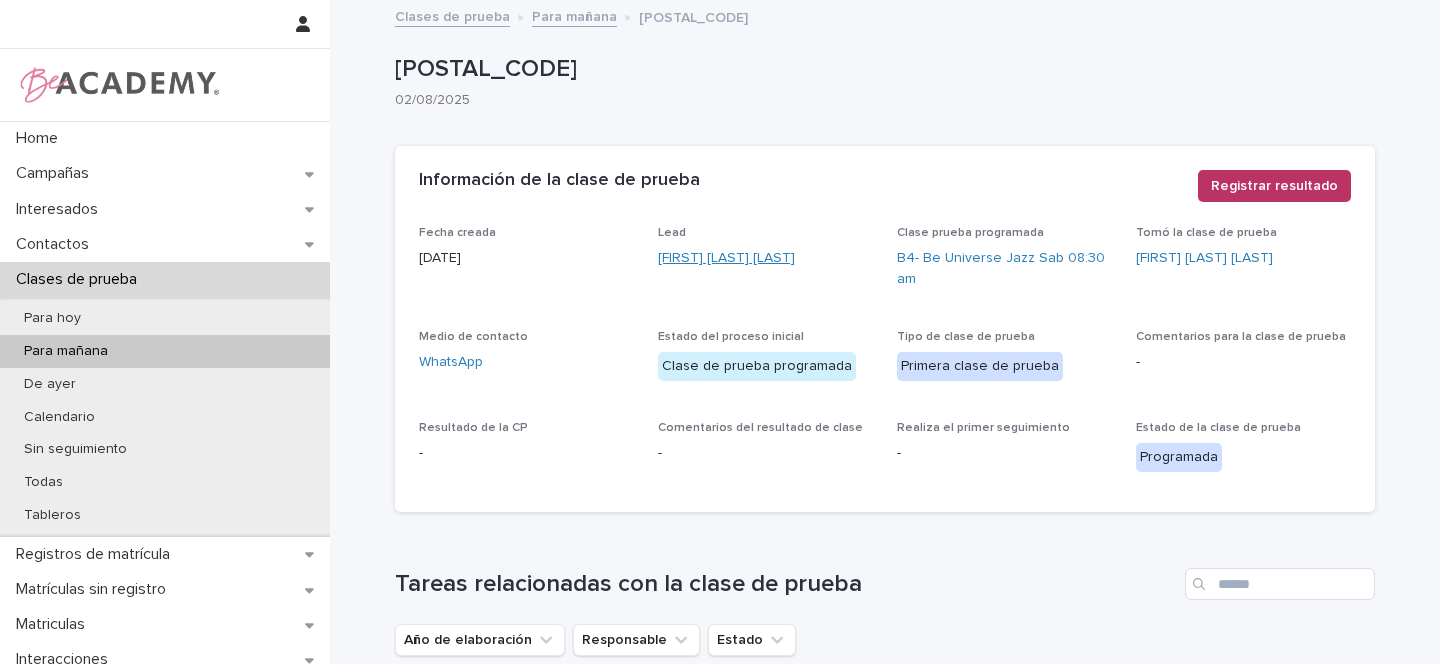 click on "Valentina Neva Silva" at bounding box center [726, 258] 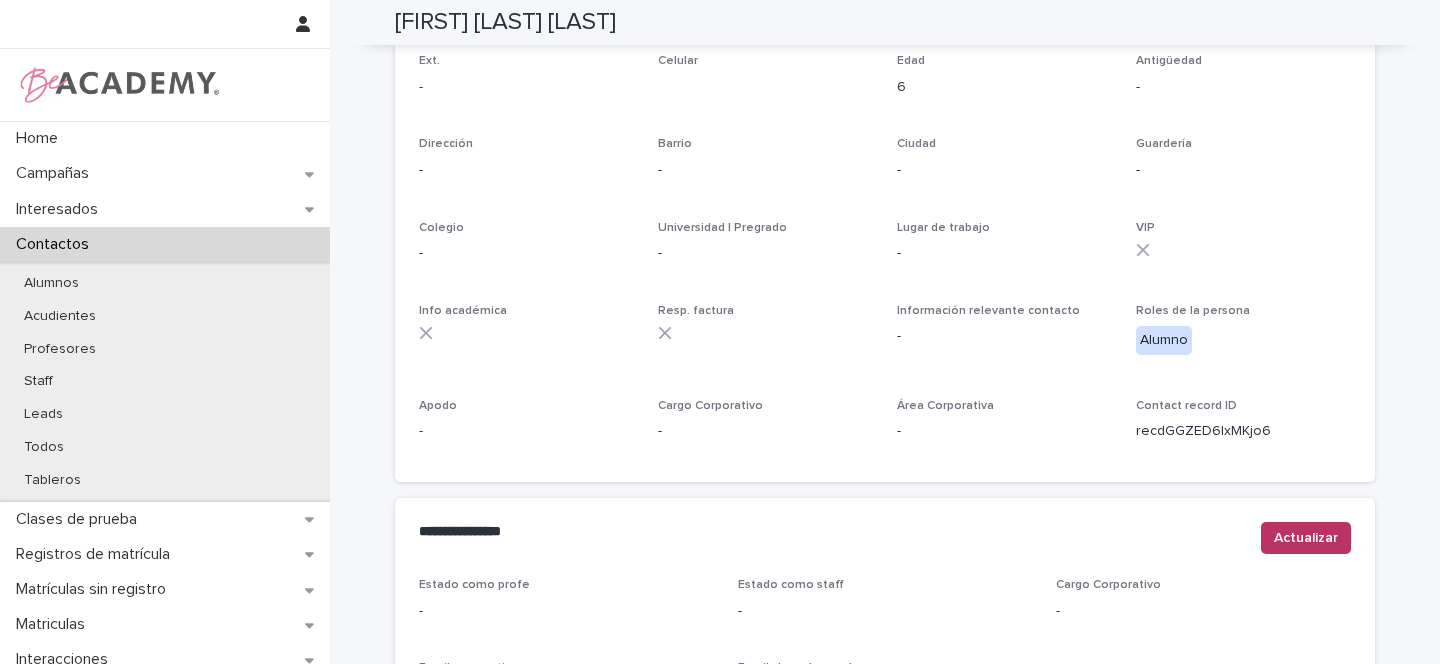 scroll, scrollTop: 0, scrollLeft: 0, axis: both 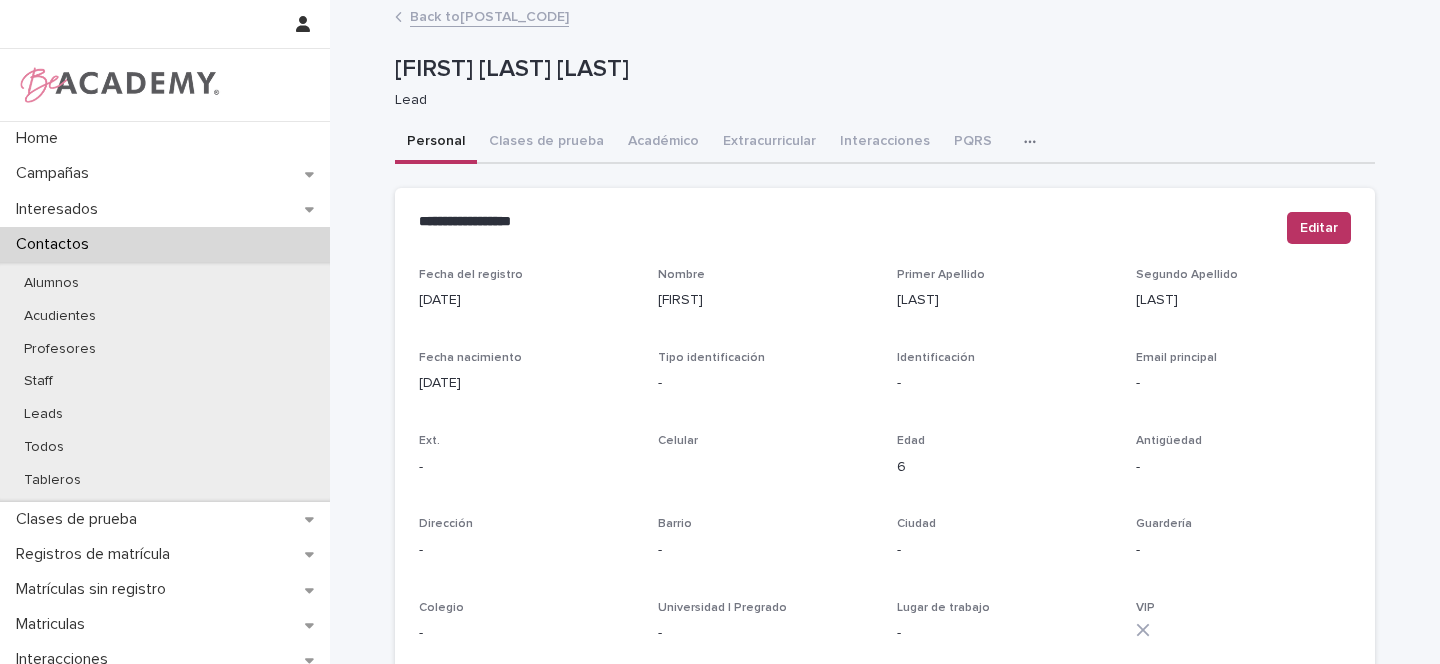 click on "Back to  CP-8675" at bounding box center [489, 15] 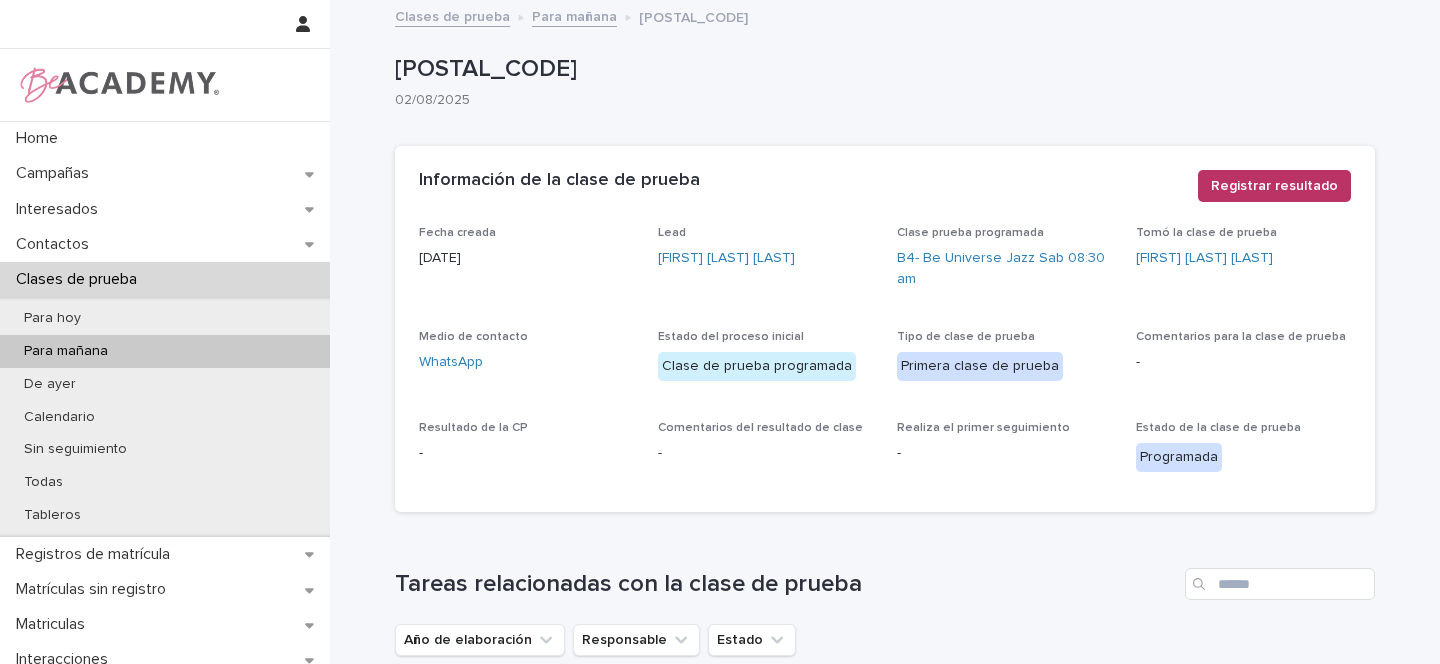click on "Clases de prueba" at bounding box center [452, 15] 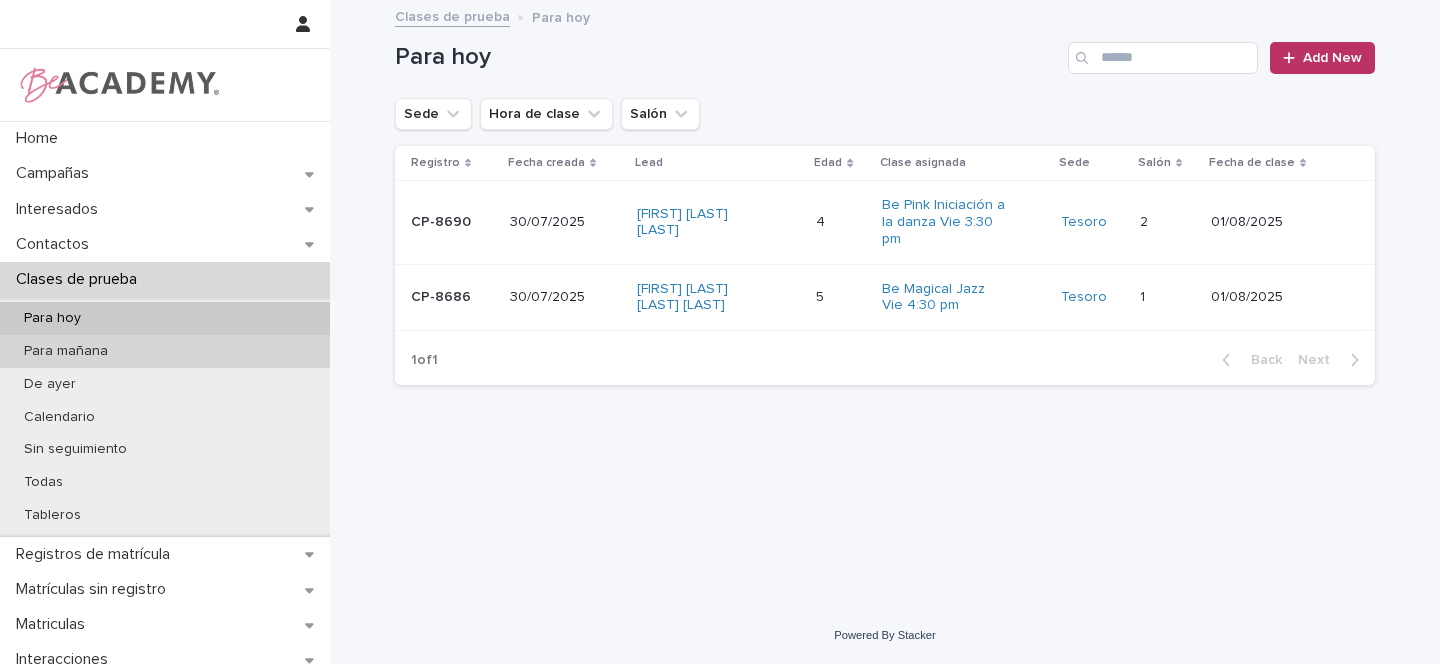 click on "Para mañana" at bounding box center [66, 351] 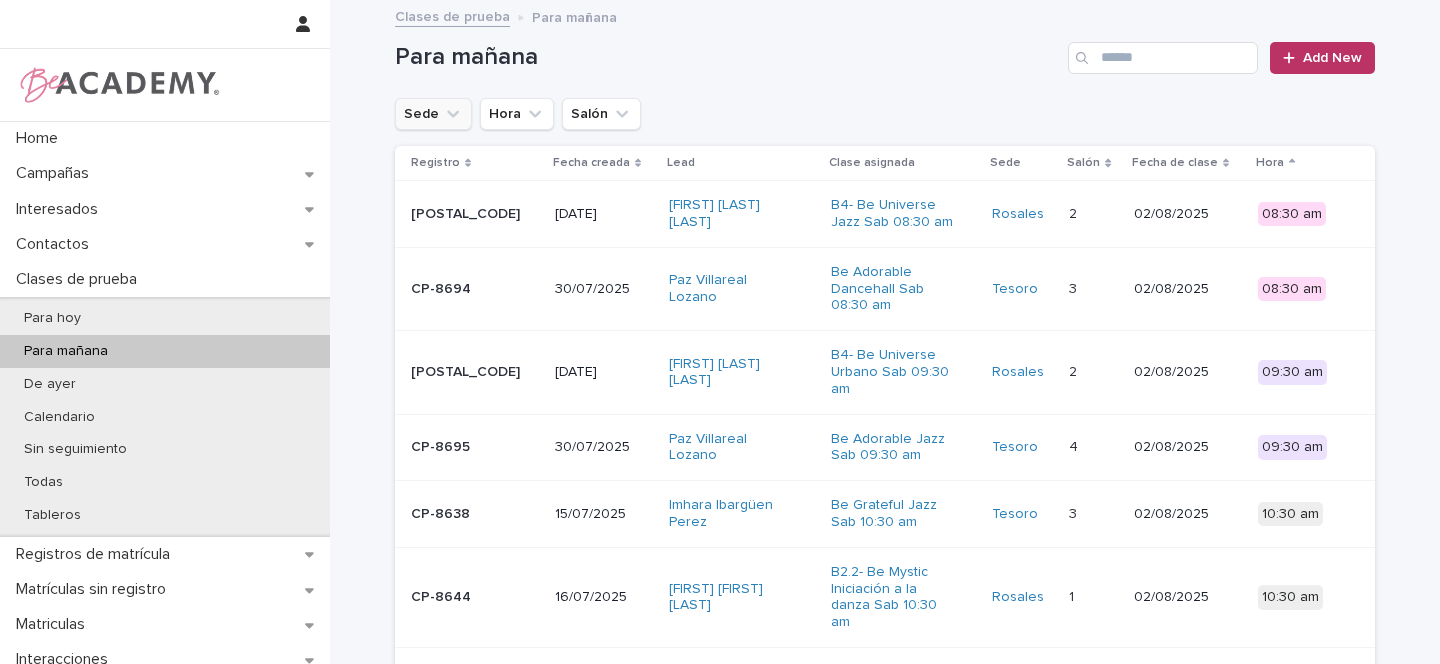 click 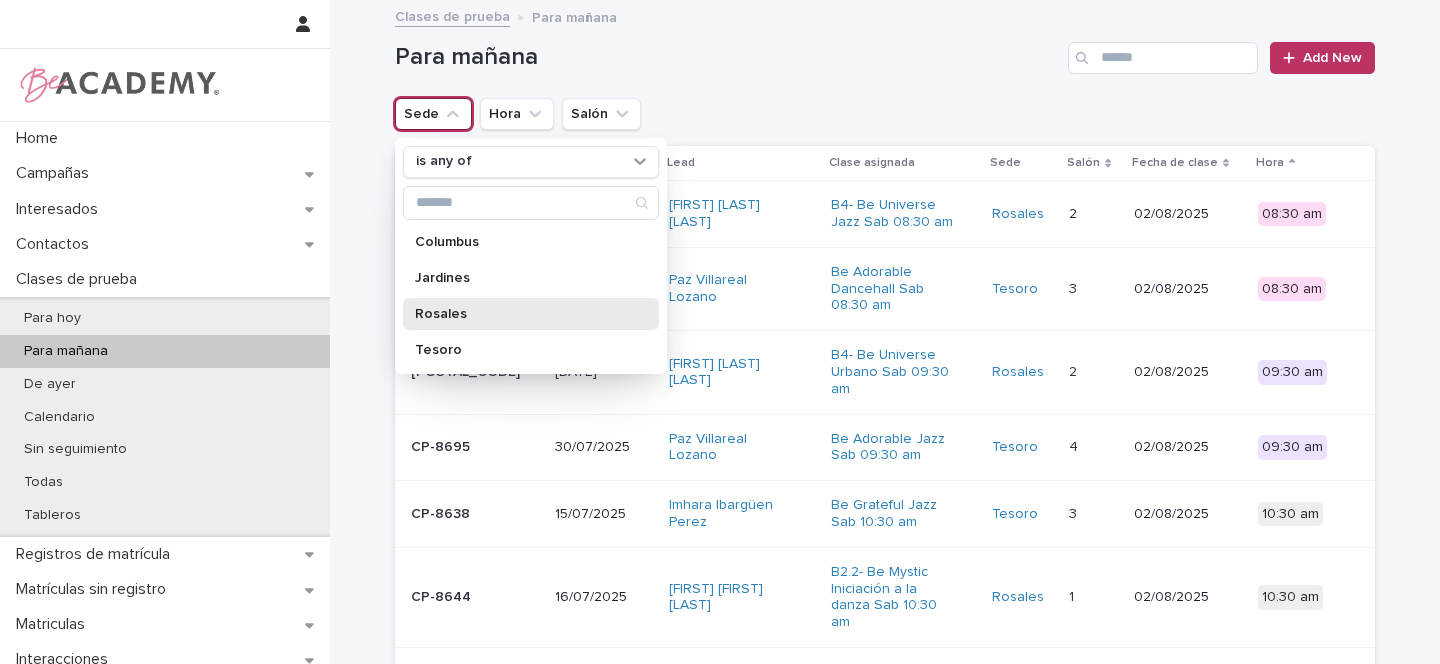 click on "[LAST]" at bounding box center (521, 314) 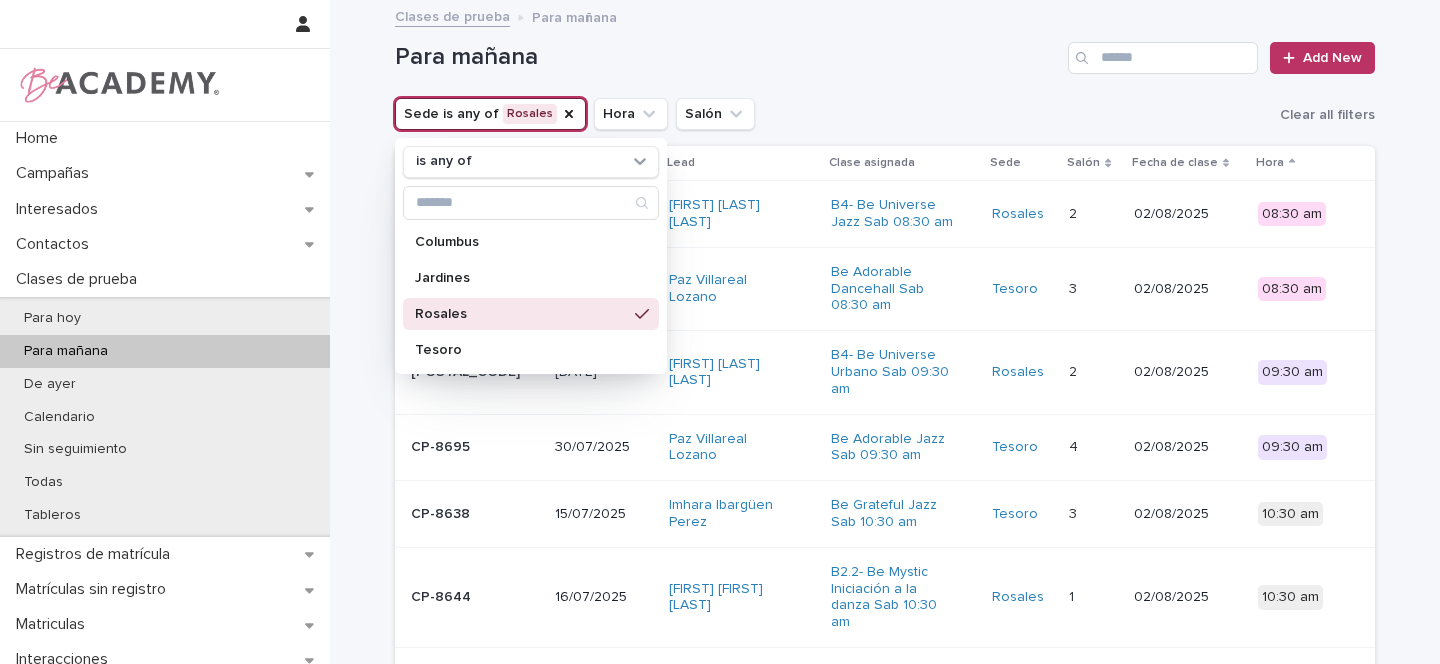 click on "Para mañana" at bounding box center [727, 57] 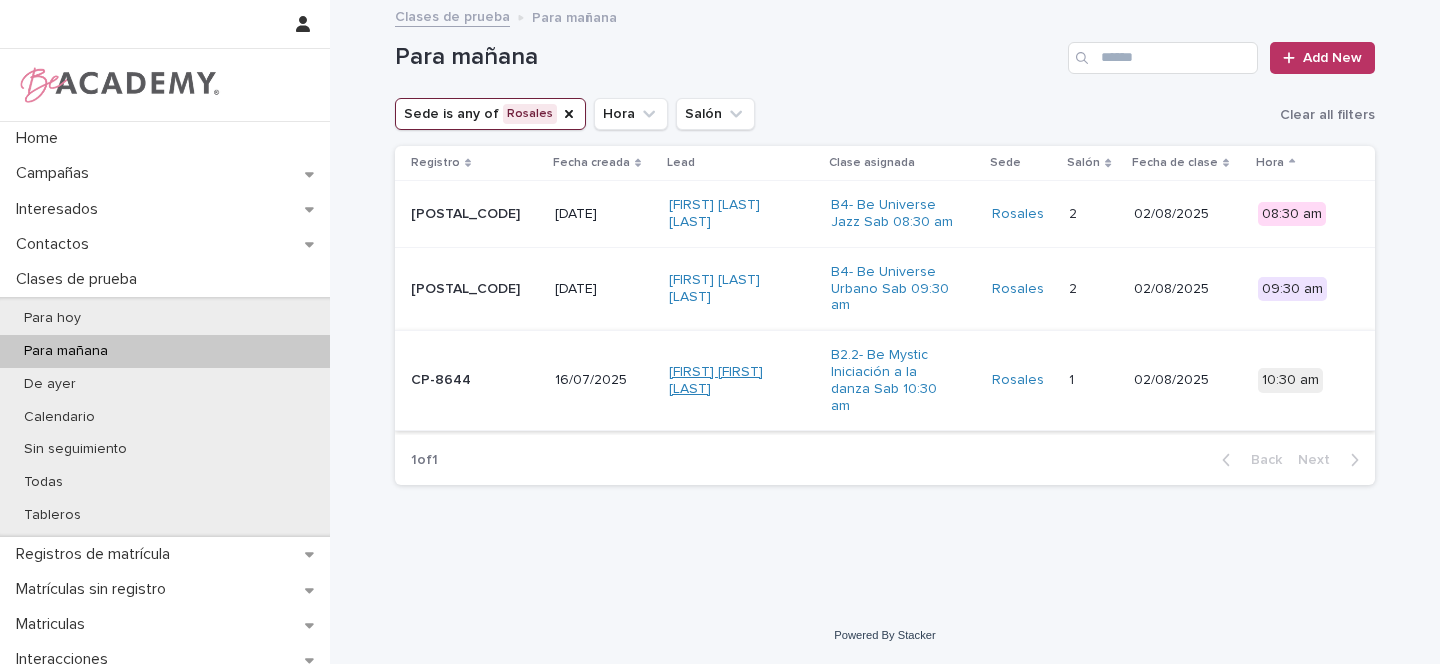 click on "Maria Jose Correa Castro" at bounding box center (731, 381) 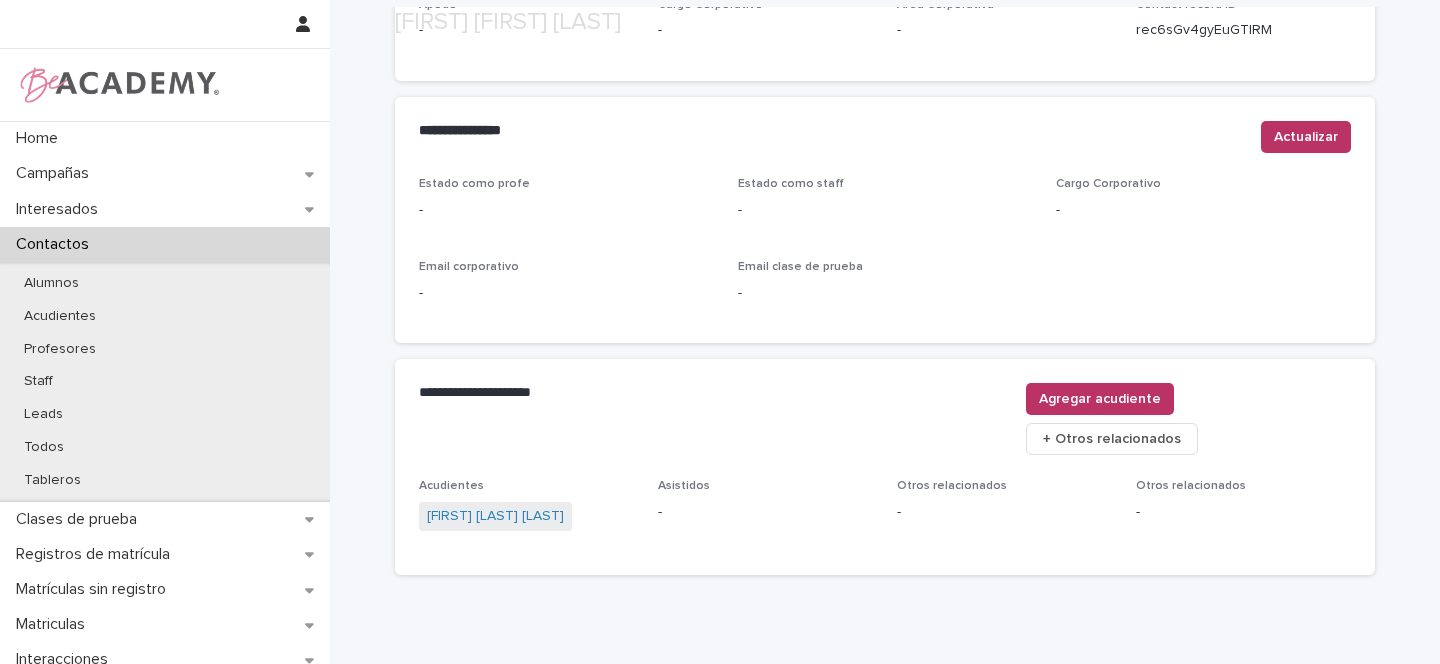 scroll, scrollTop: 824, scrollLeft: 0, axis: vertical 